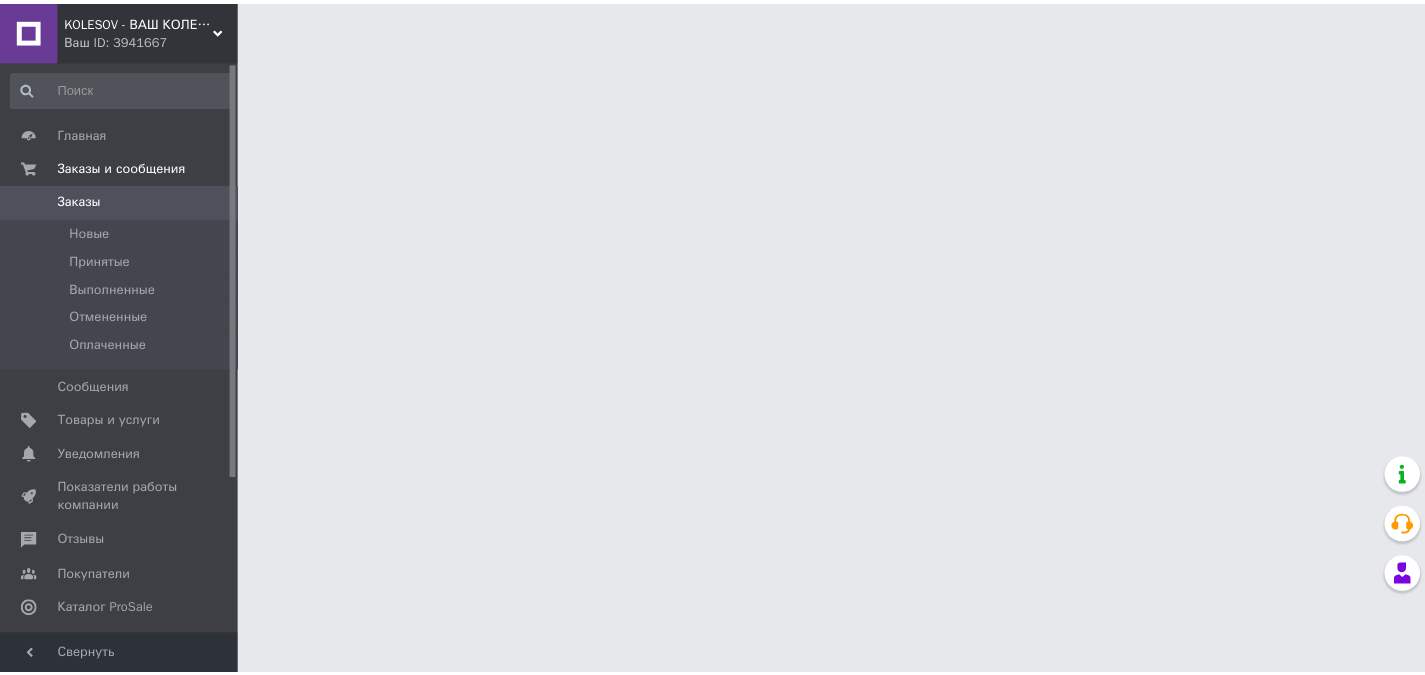 scroll, scrollTop: 0, scrollLeft: 0, axis: both 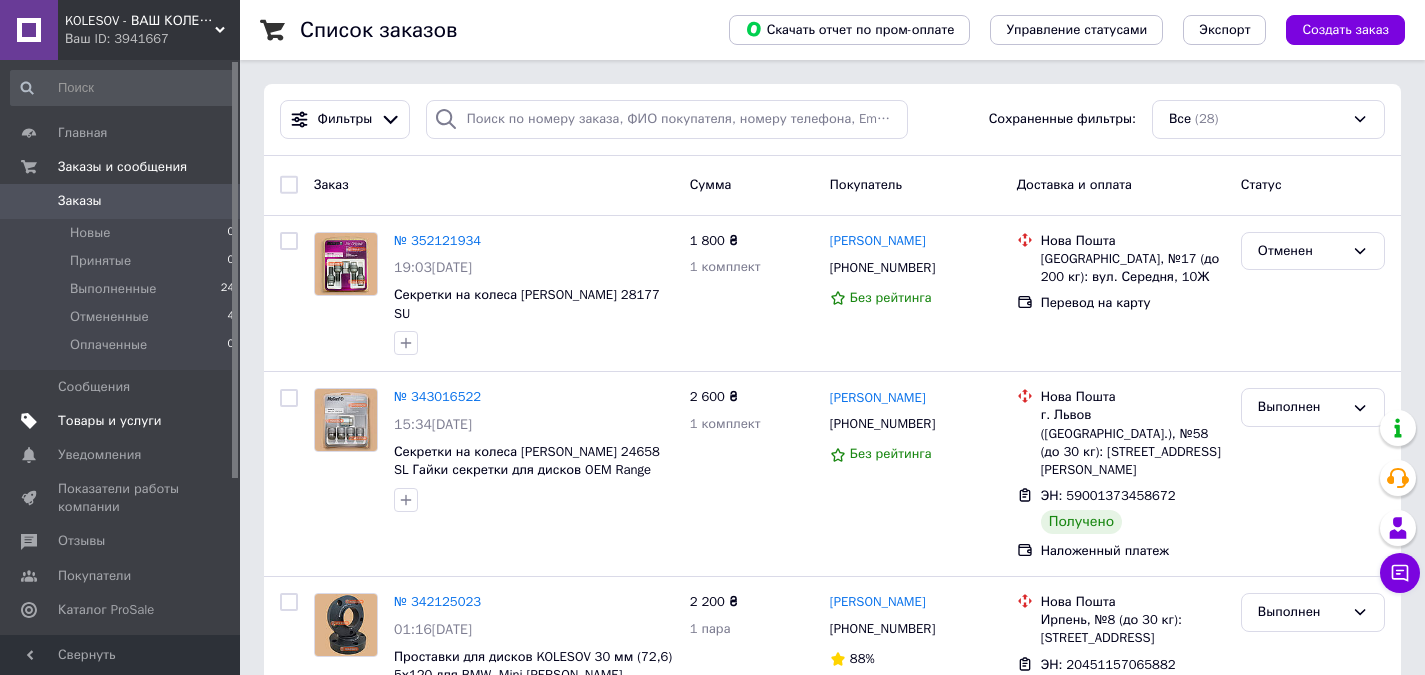 click on "Товары и услуги" at bounding box center [110, 421] 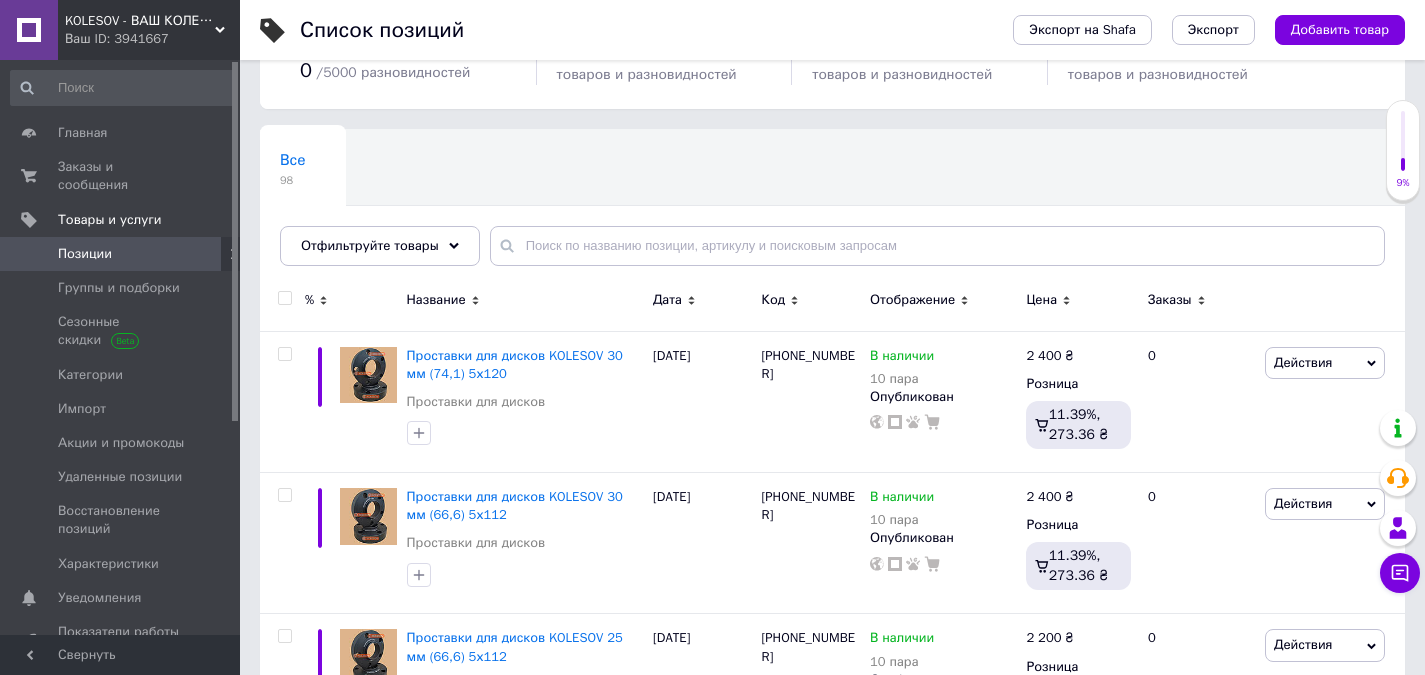 scroll, scrollTop: 0, scrollLeft: 0, axis: both 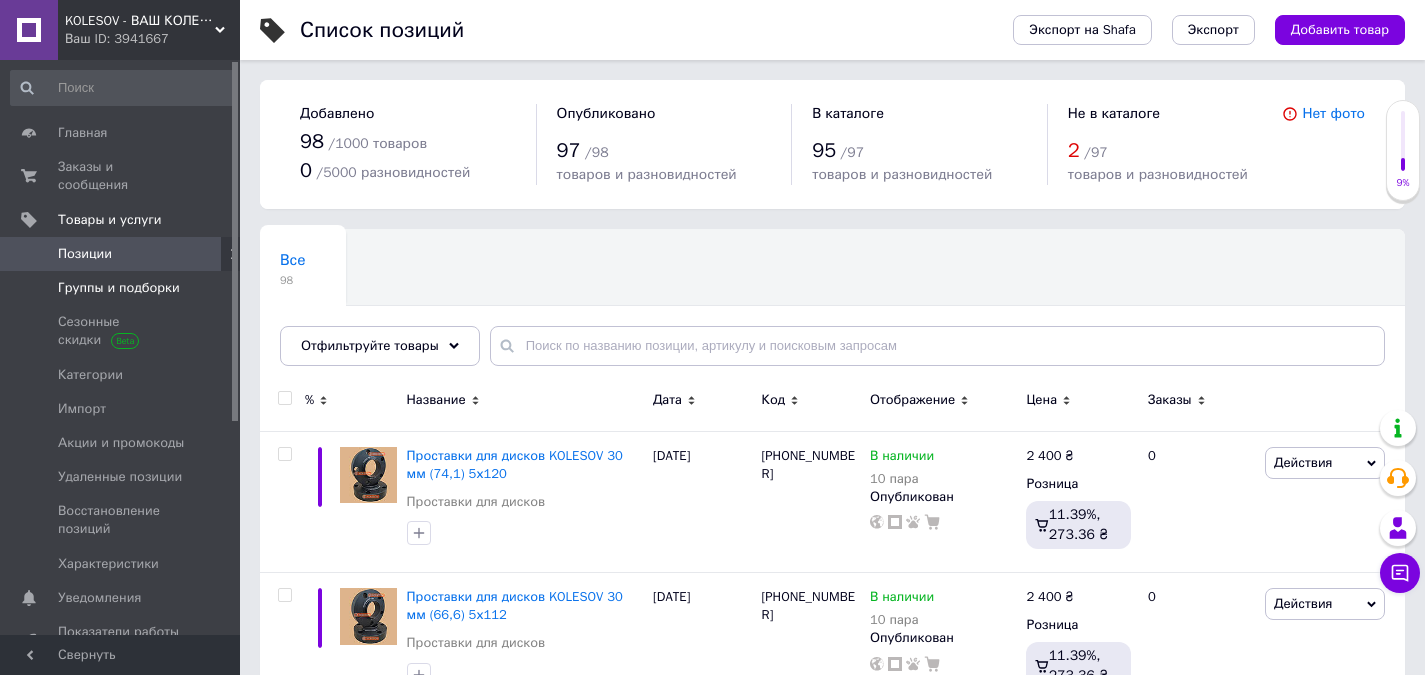 click on "Группы и подборки" at bounding box center [119, 288] 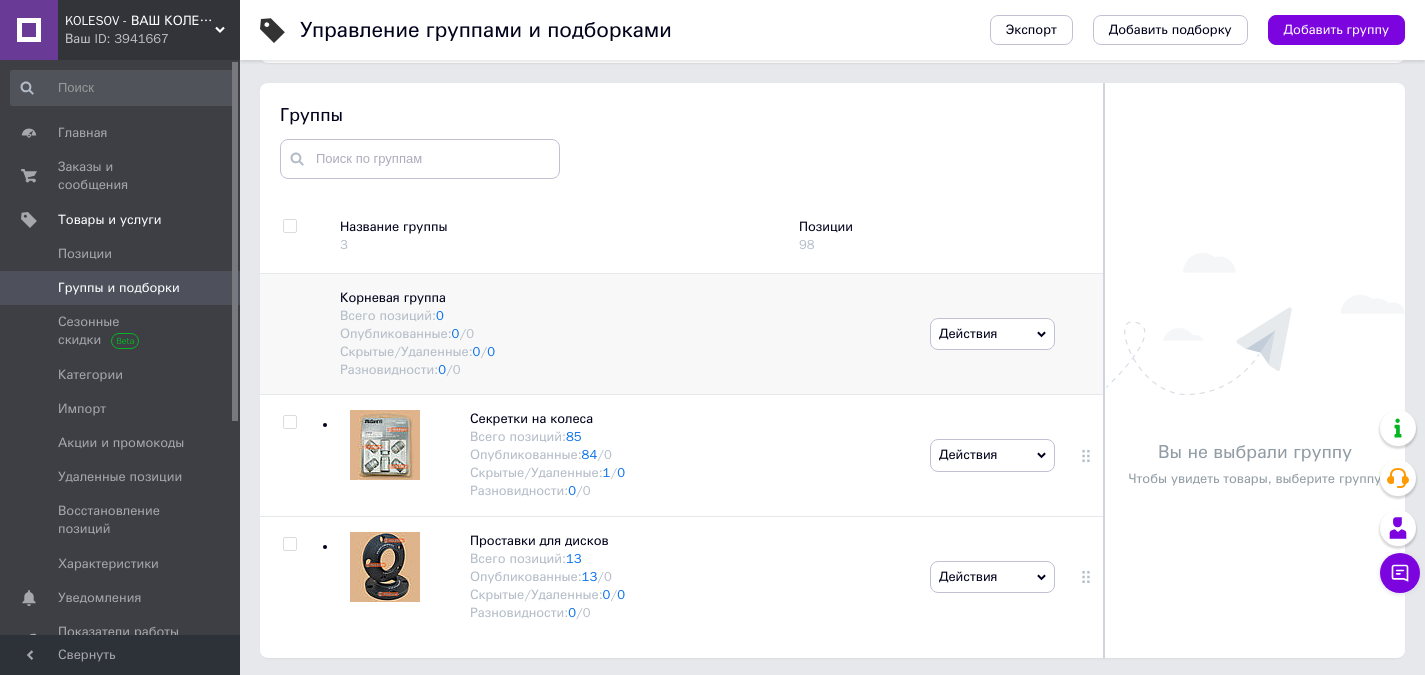 scroll, scrollTop: 113, scrollLeft: 0, axis: vertical 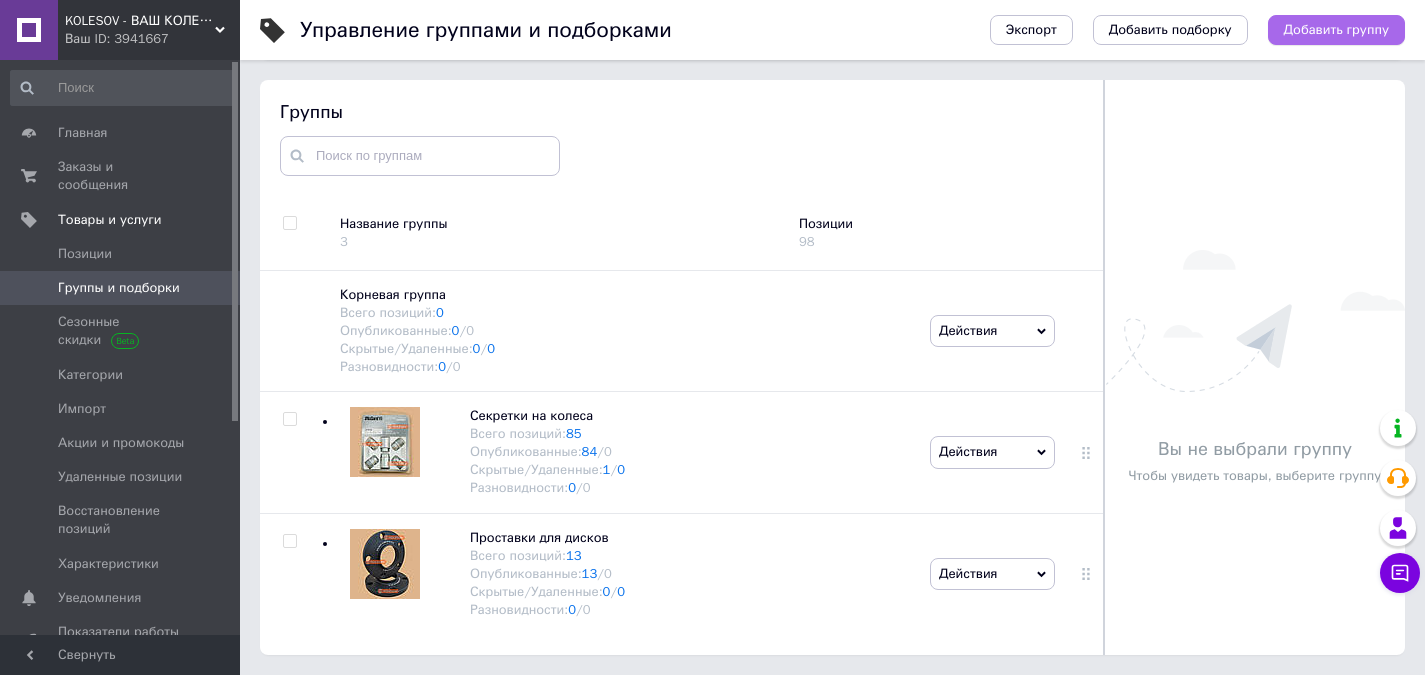 click on "Добавить группу" at bounding box center [1336, 30] 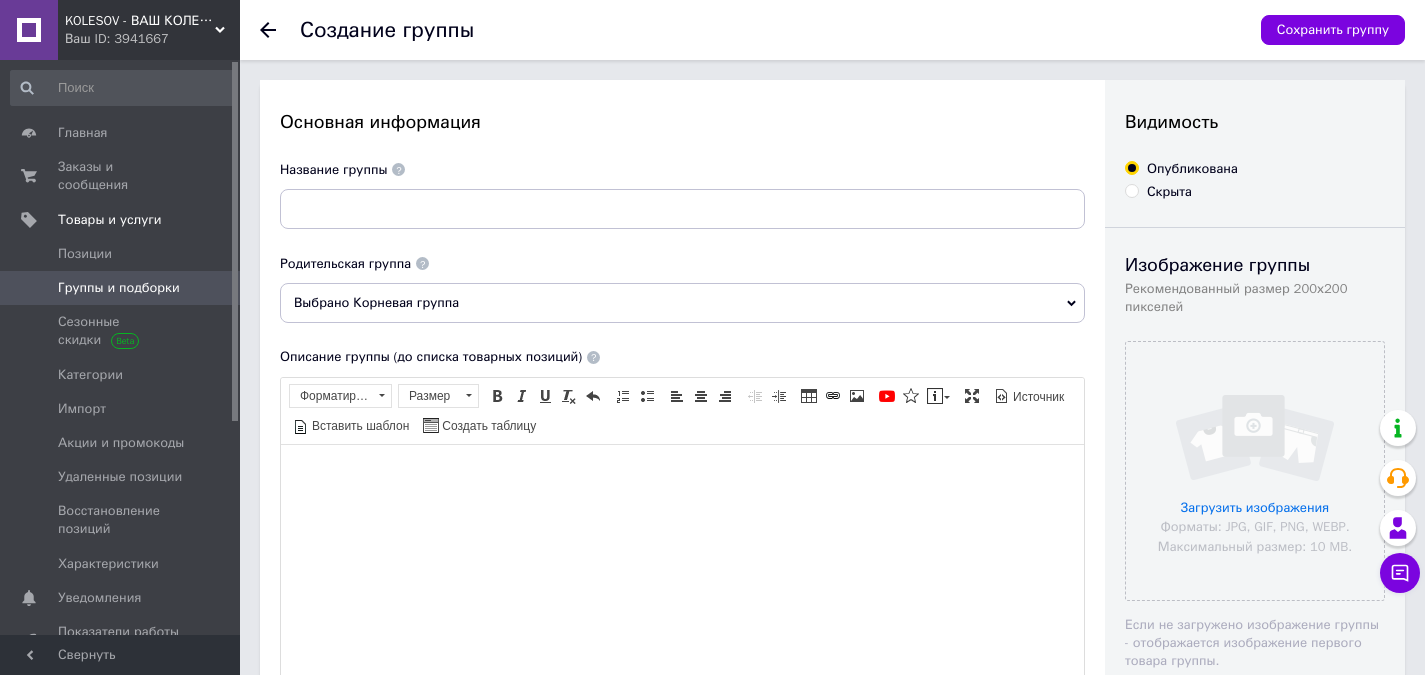 scroll, scrollTop: 0, scrollLeft: 0, axis: both 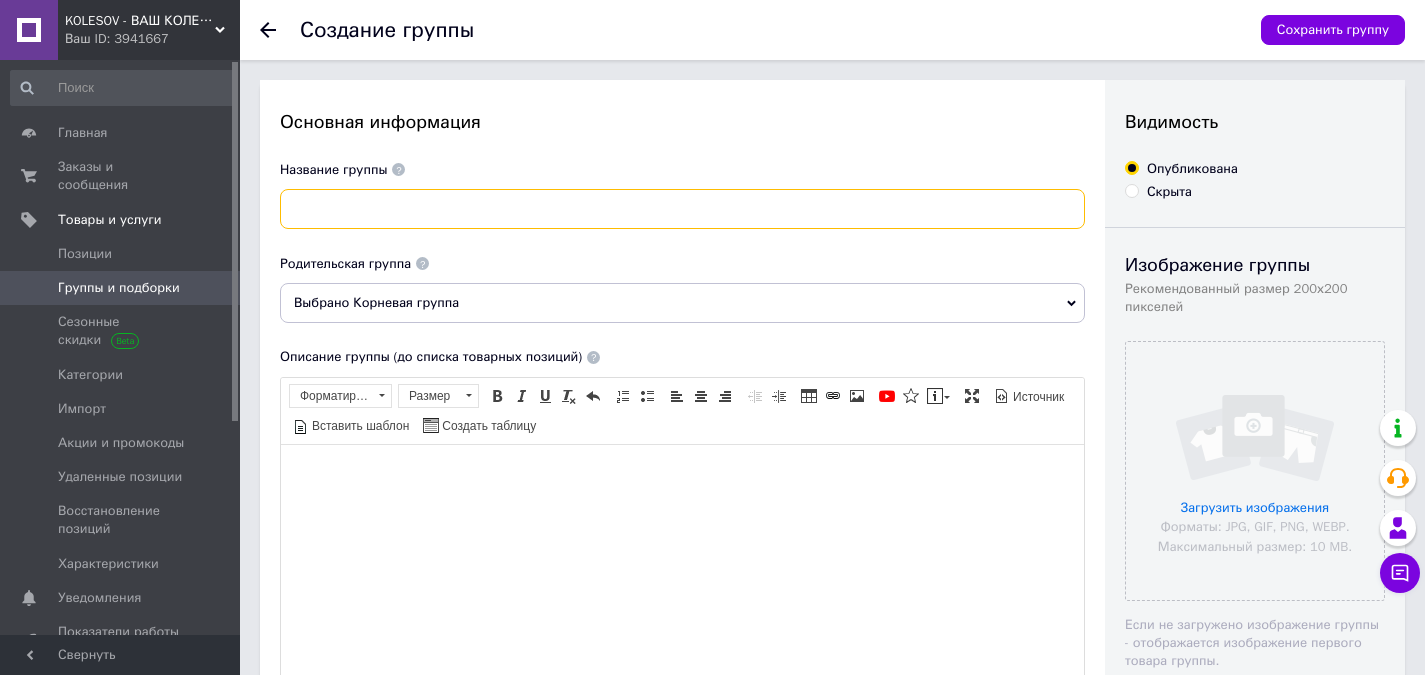 click at bounding box center [682, 209] 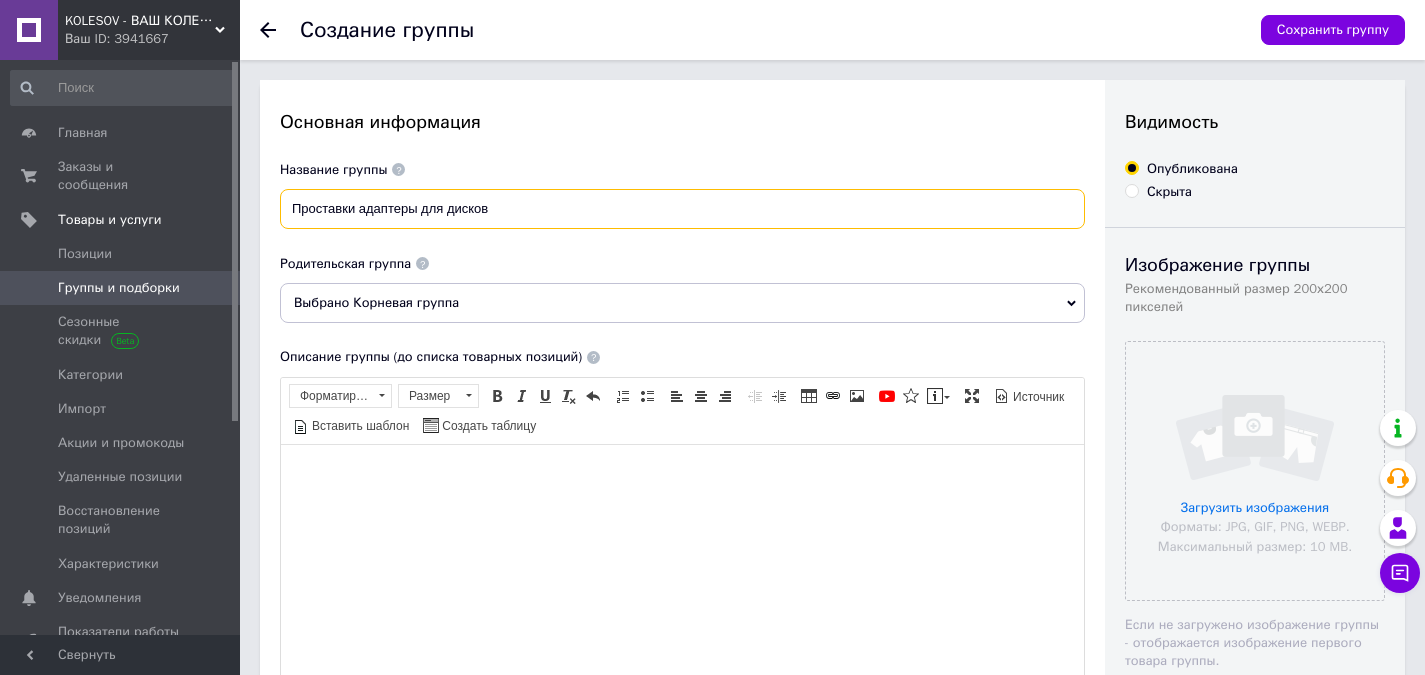 drag, startPoint x: 511, startPoint y: 211, endPoint x: 297, endPoint y: 207, distance: 214.03738 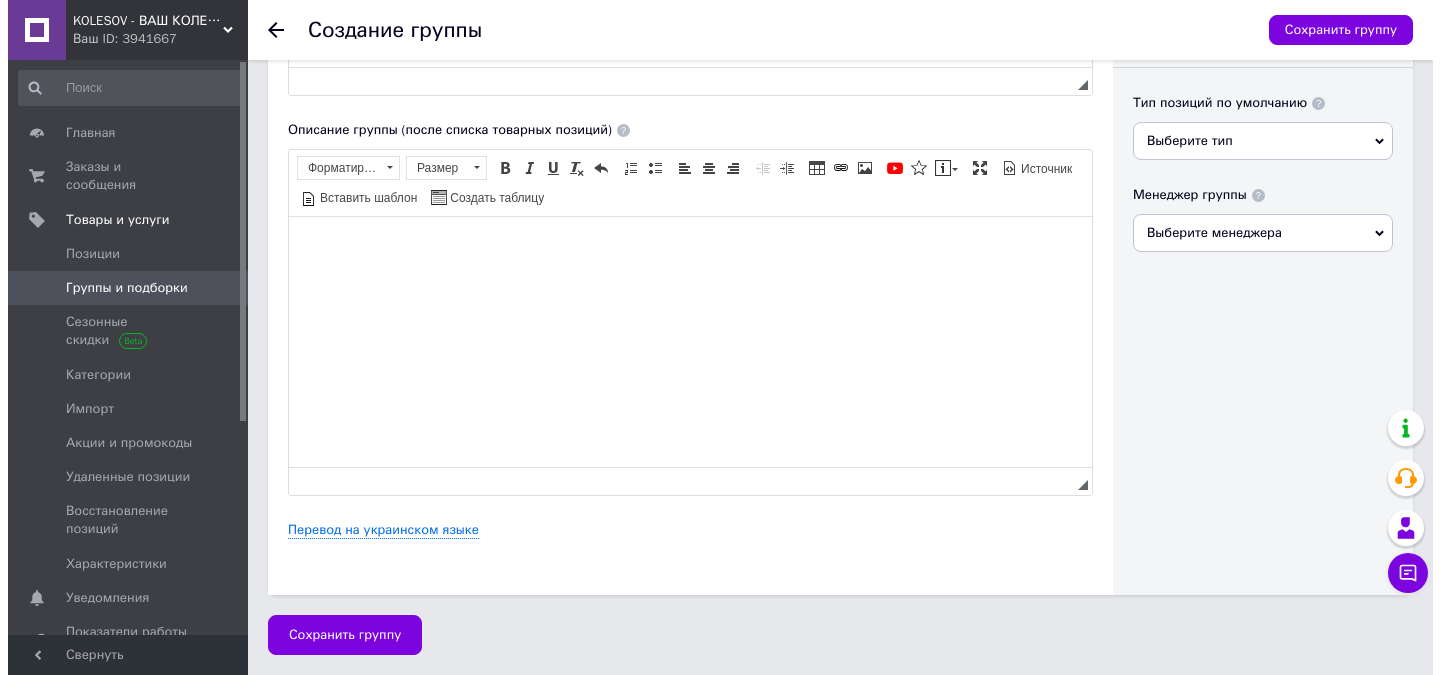 scroll, scrollTop: 632, scrollLeft: 0, axis: vertical 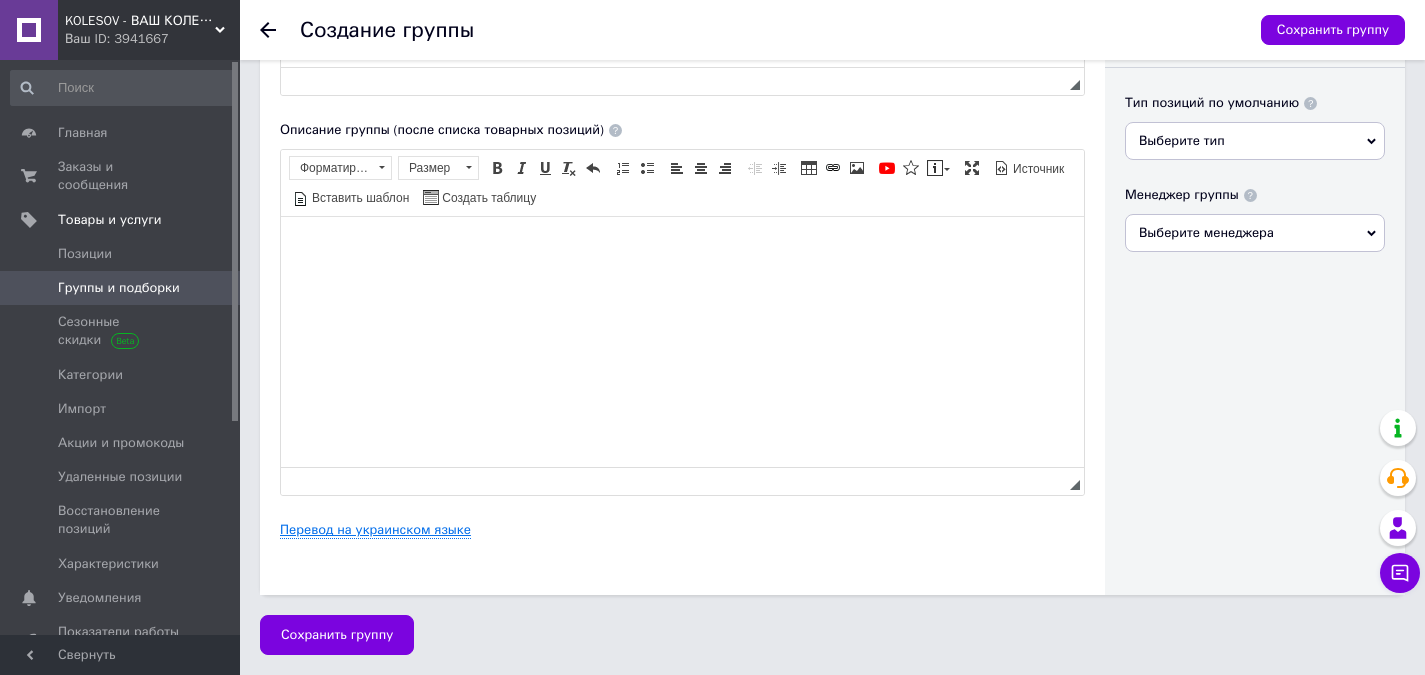 click on "Перевод на украинском языке" at bounding box center [375, 530] 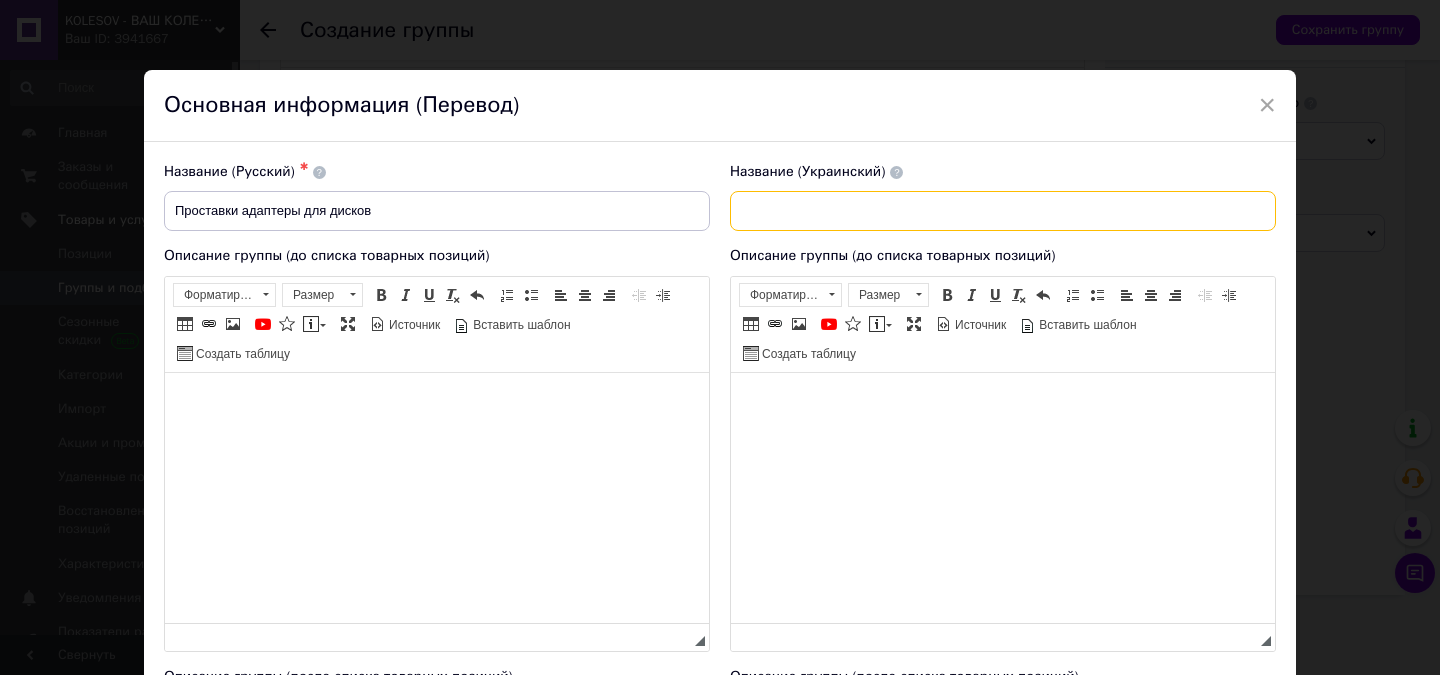 paste on "Проставки адаптери для дисків" 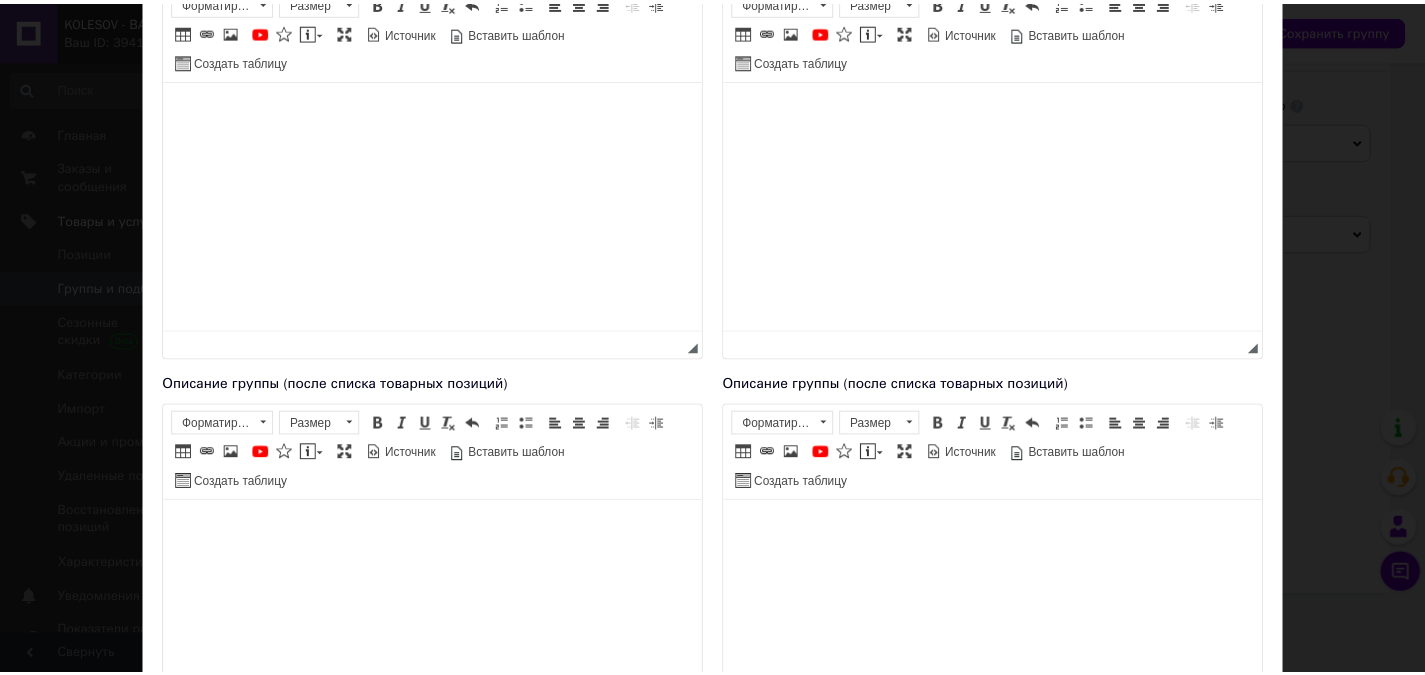 scroll, scrollTop: 500, scrollLeft: 0, axis: vertical 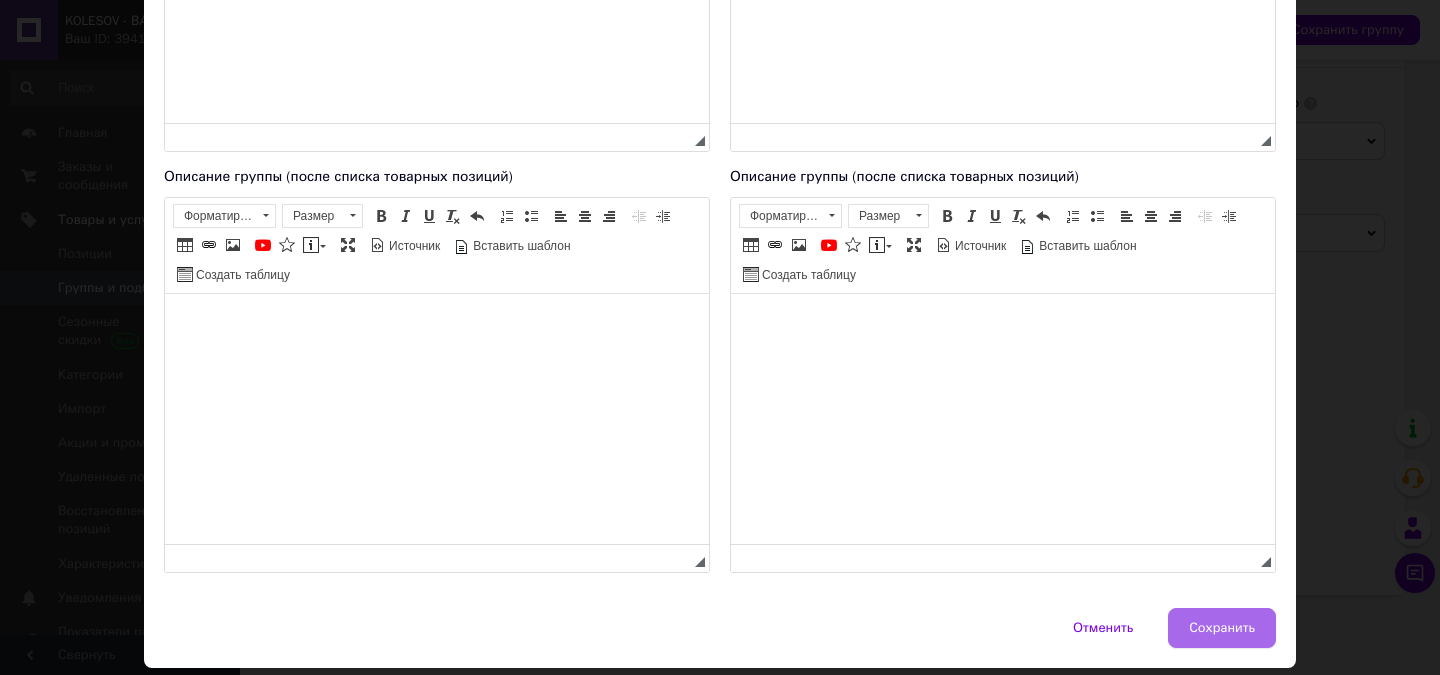 type on "Проставки адаптери для дисків" 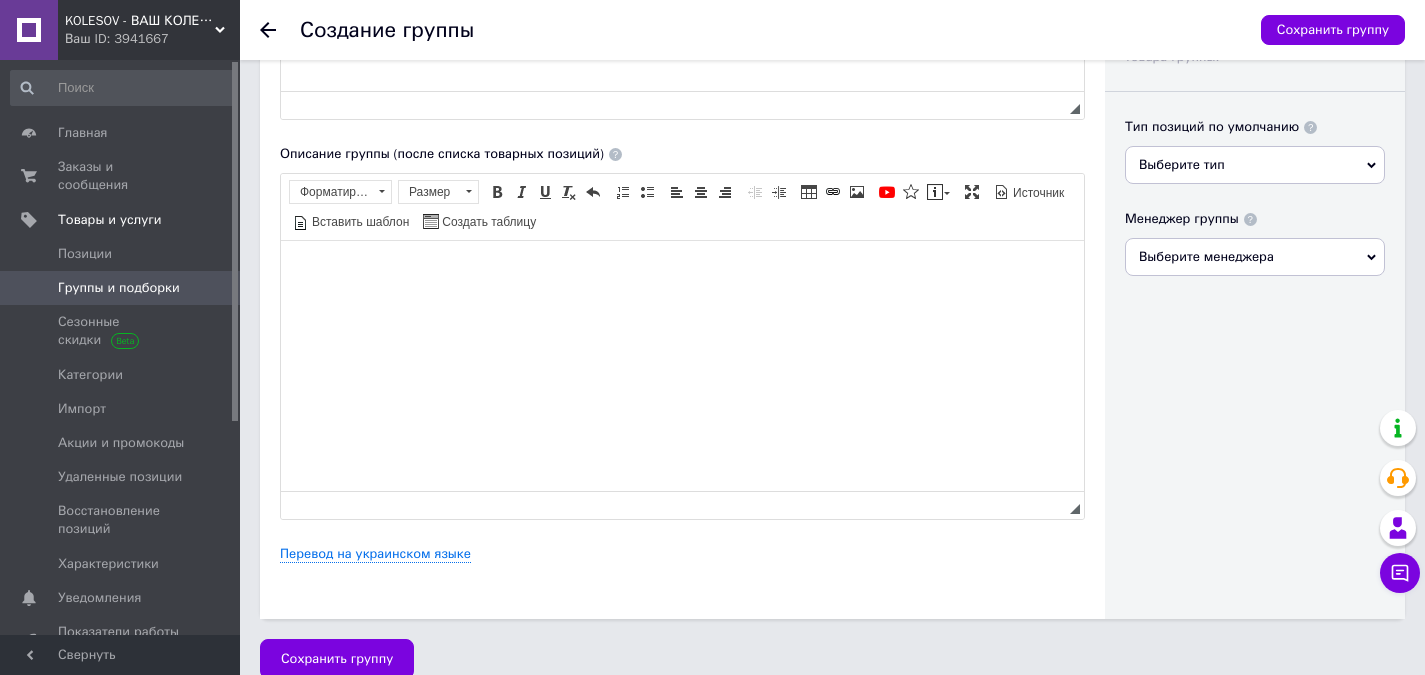 scroll, scrollTop: 632, scrollLeft: 0, axis: vertical 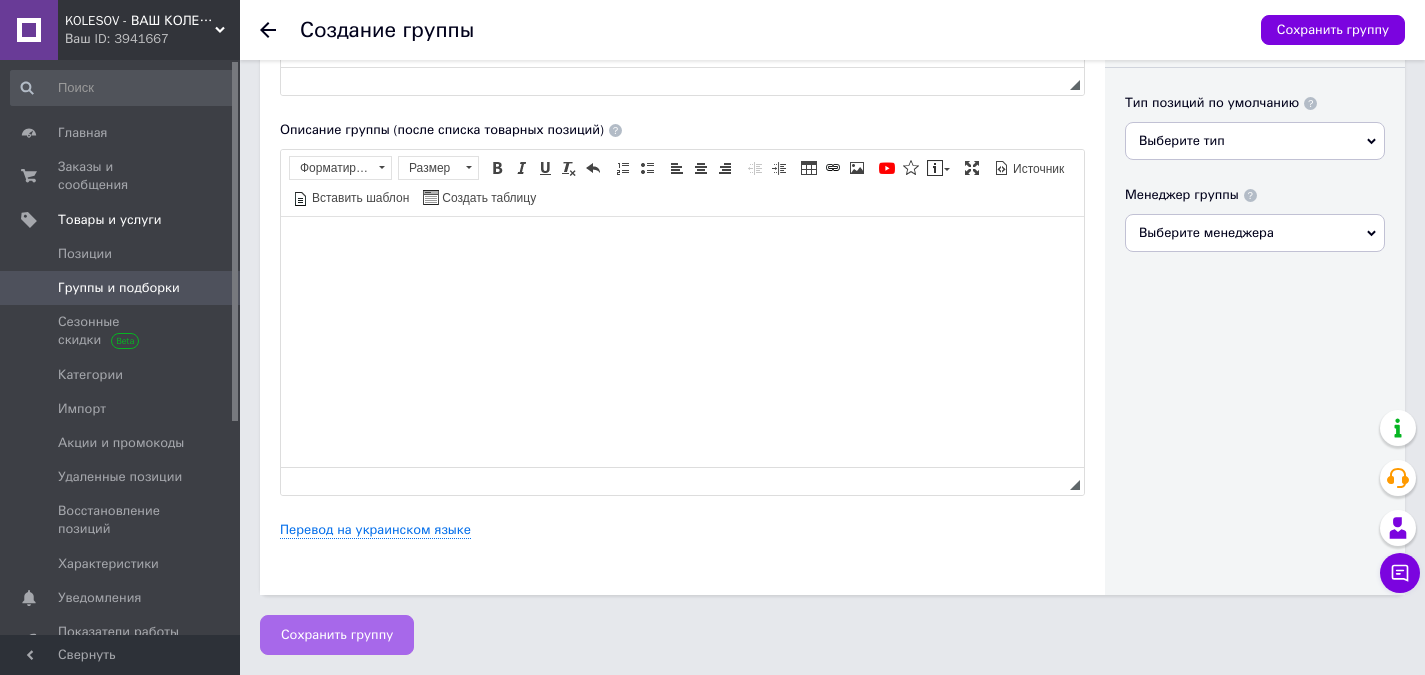 click on "Сохранить группу" at bounding box center (337, 635) 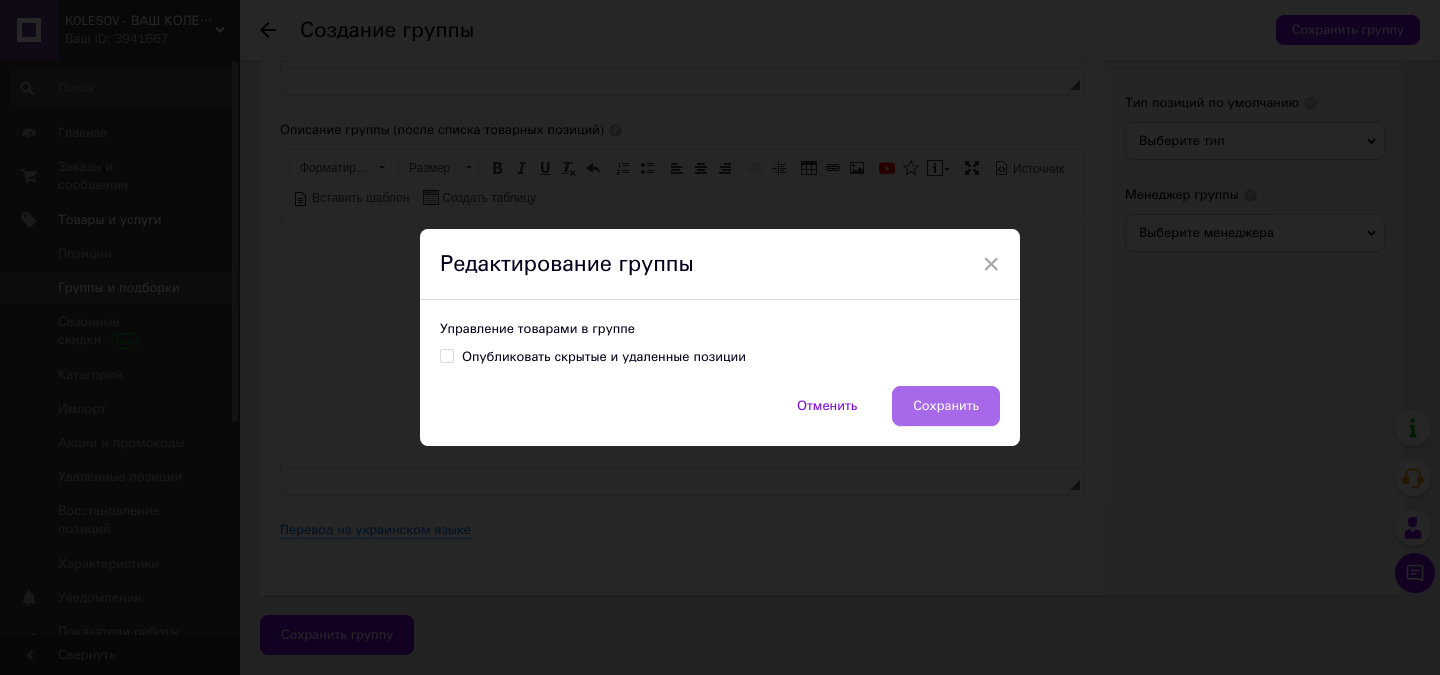 click on "Сохранить" at bounding box center (946, 406) 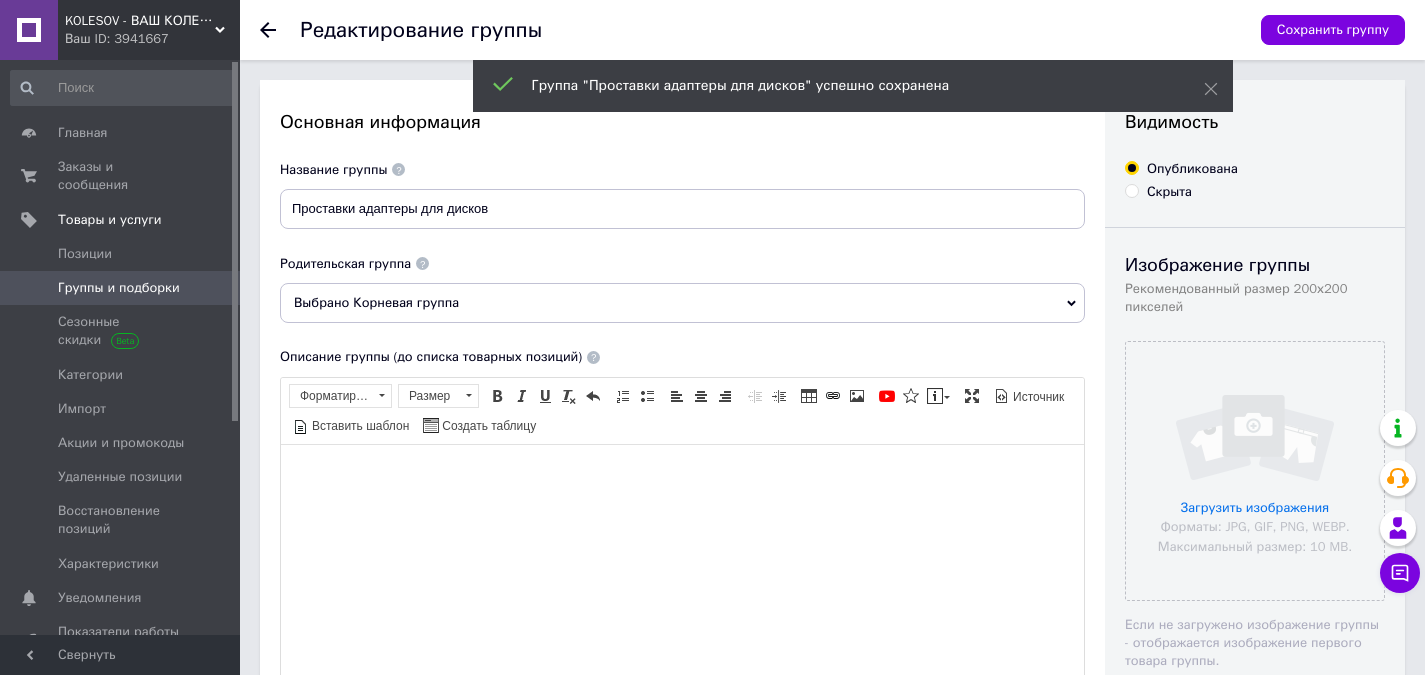 scroll, scrollTop: 0, scrollLeft: 0, axis: both 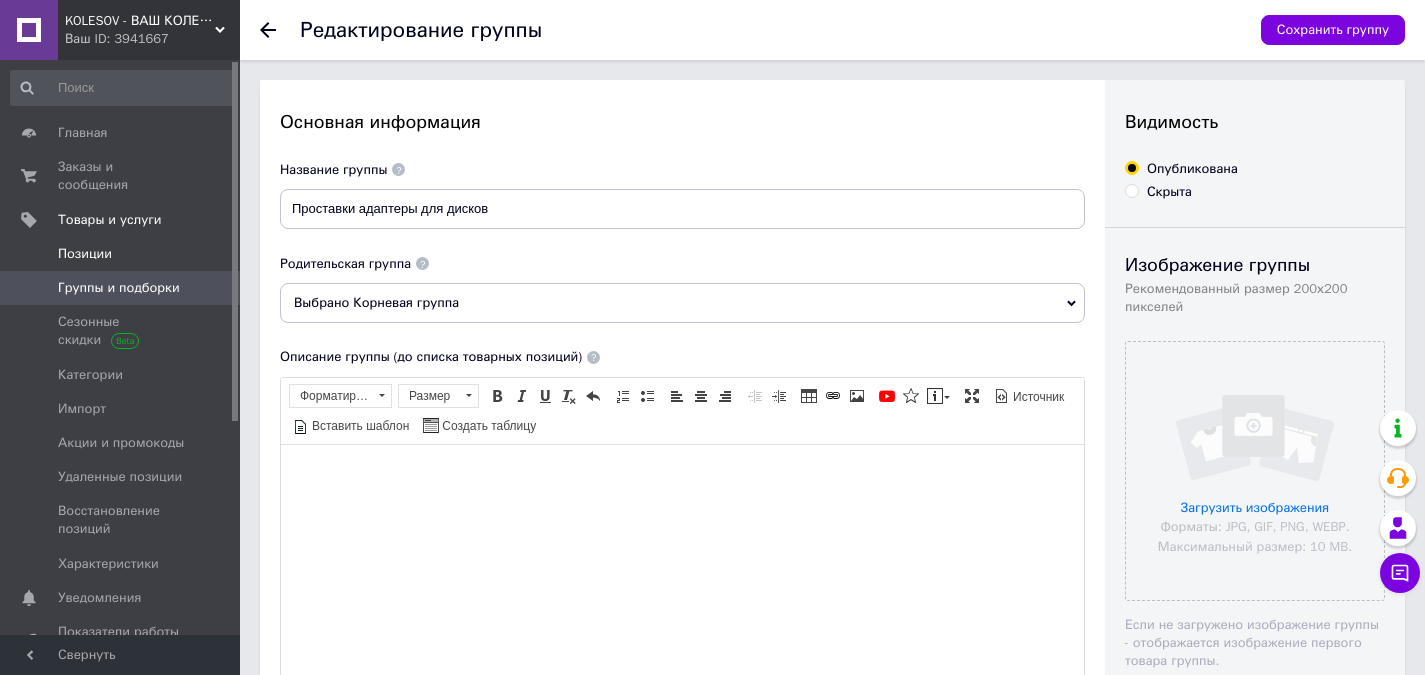 click on "Позиции" at bounding box center [85, 254] 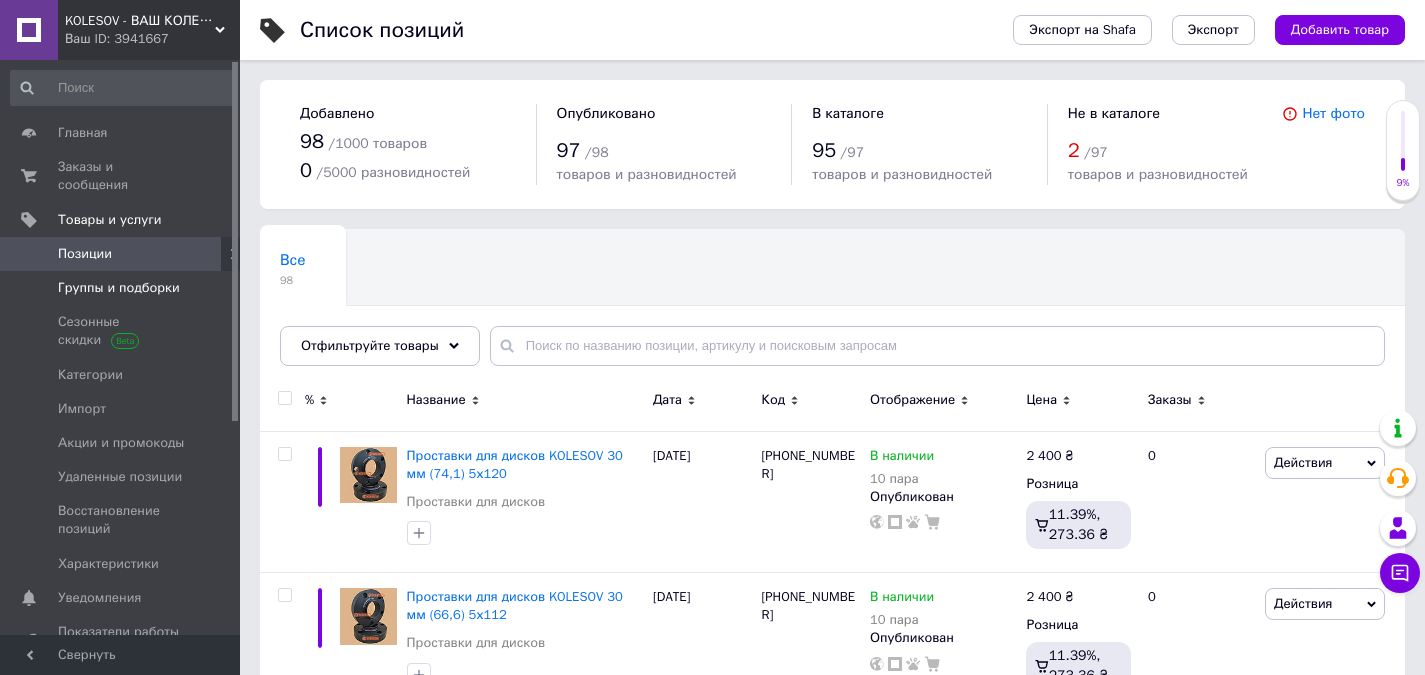 click on "Группы и подборки" at bounding box center [119, 288] 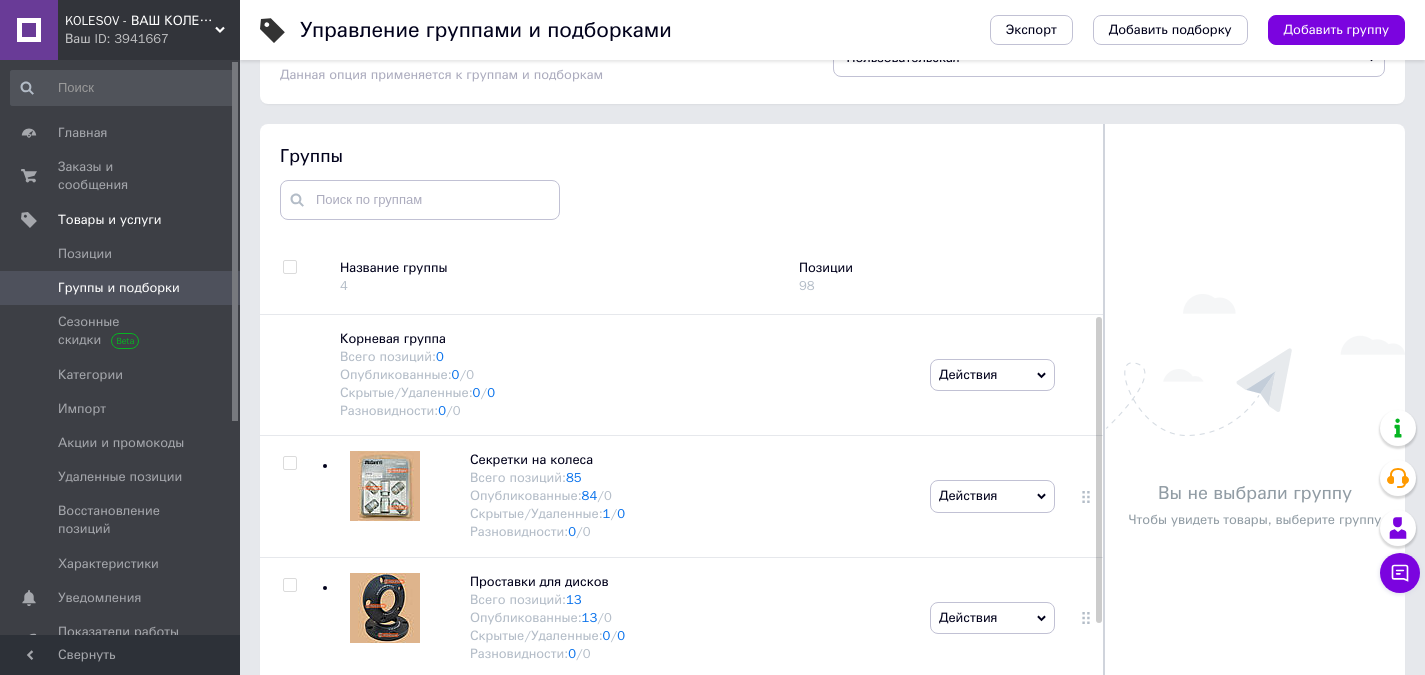 scroll, scrollTop: 113, scrollLeft: 0, axis: vertical 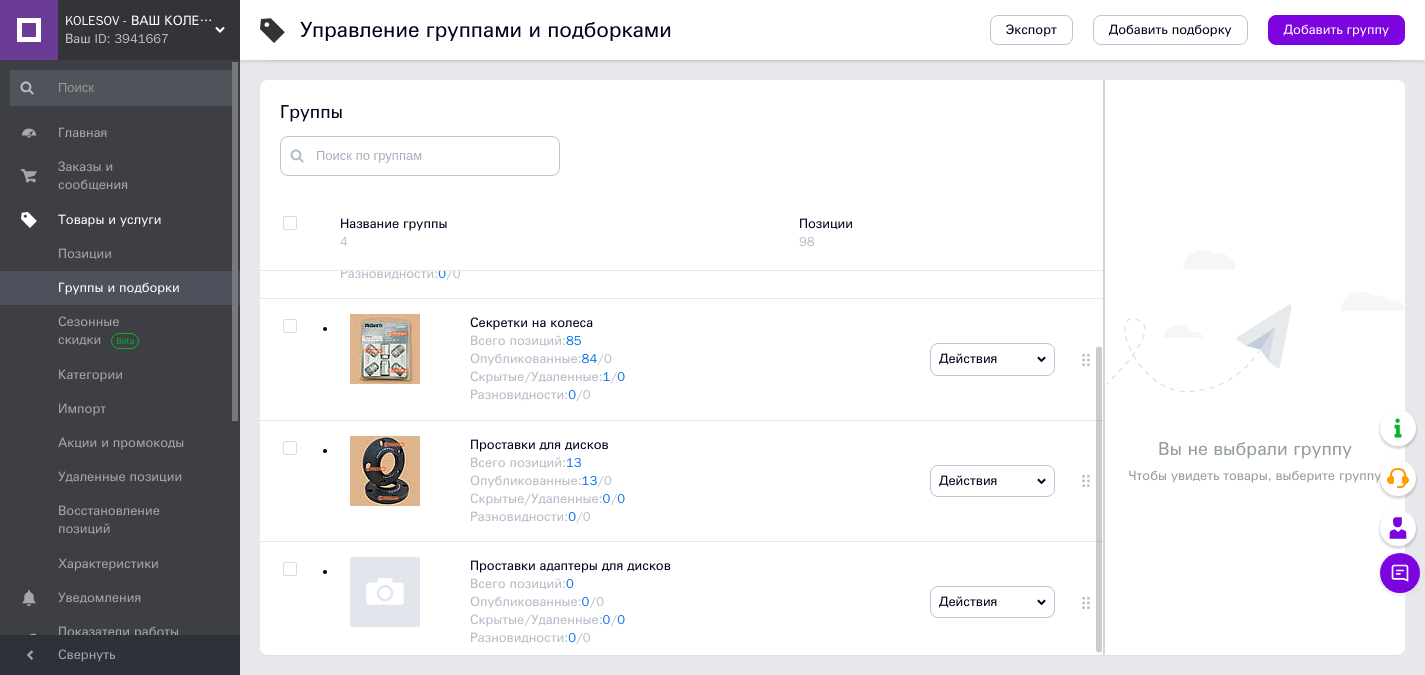 click on "Товары и услуги" at bounding box center (110, 220) 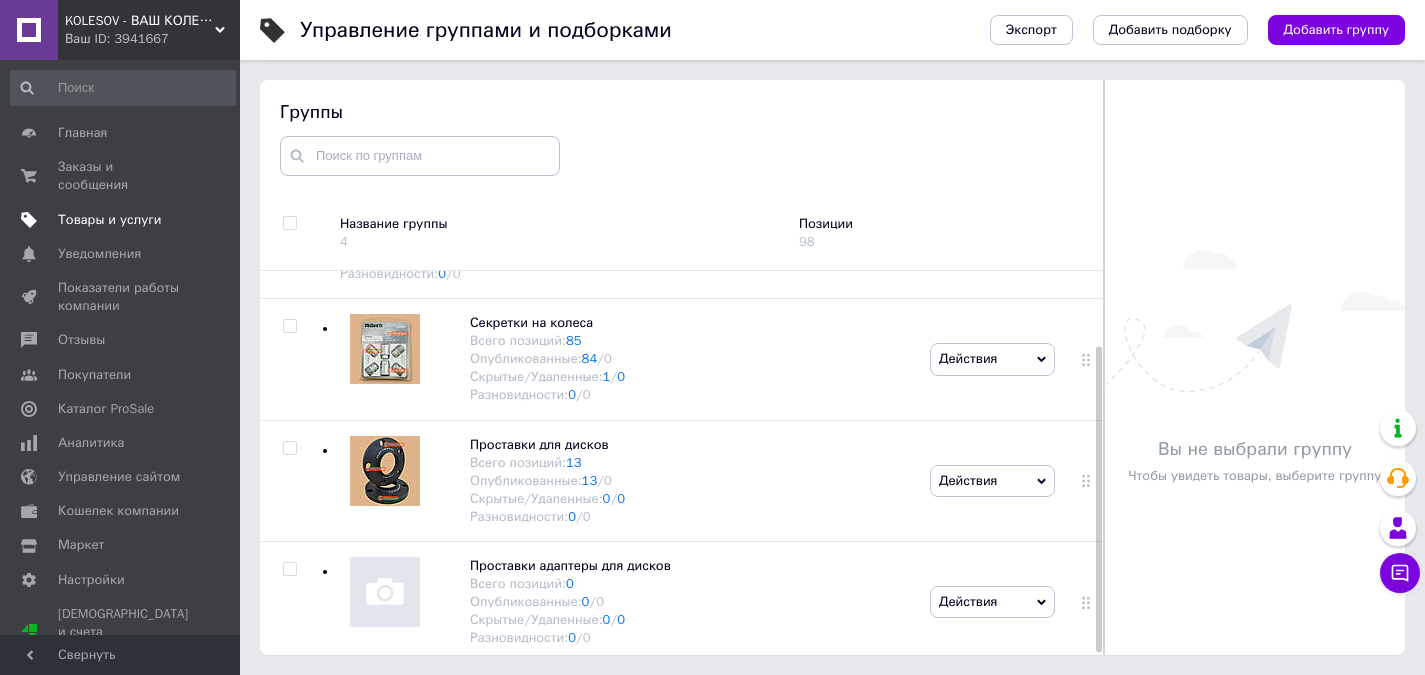click on "Товары и услуги" at bounding box center (110, 220) 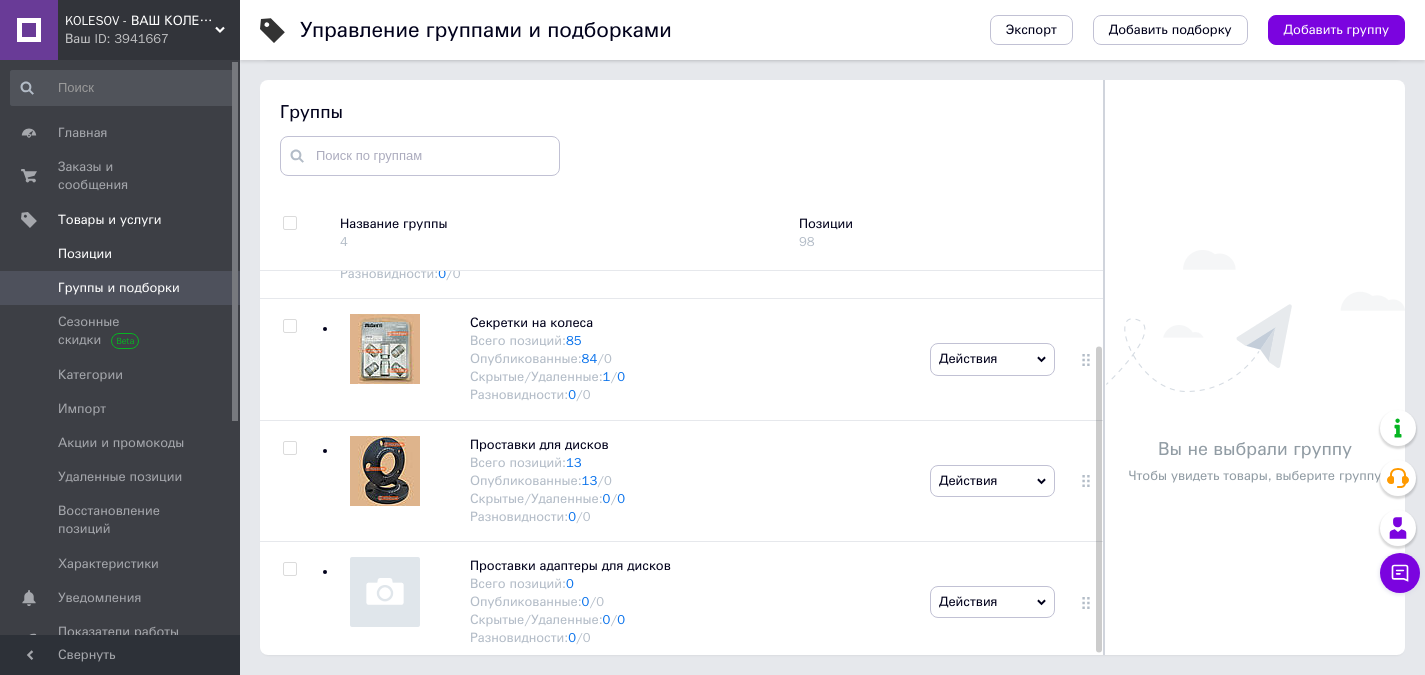 click on "Позиции" at bounding box center [121, 254] 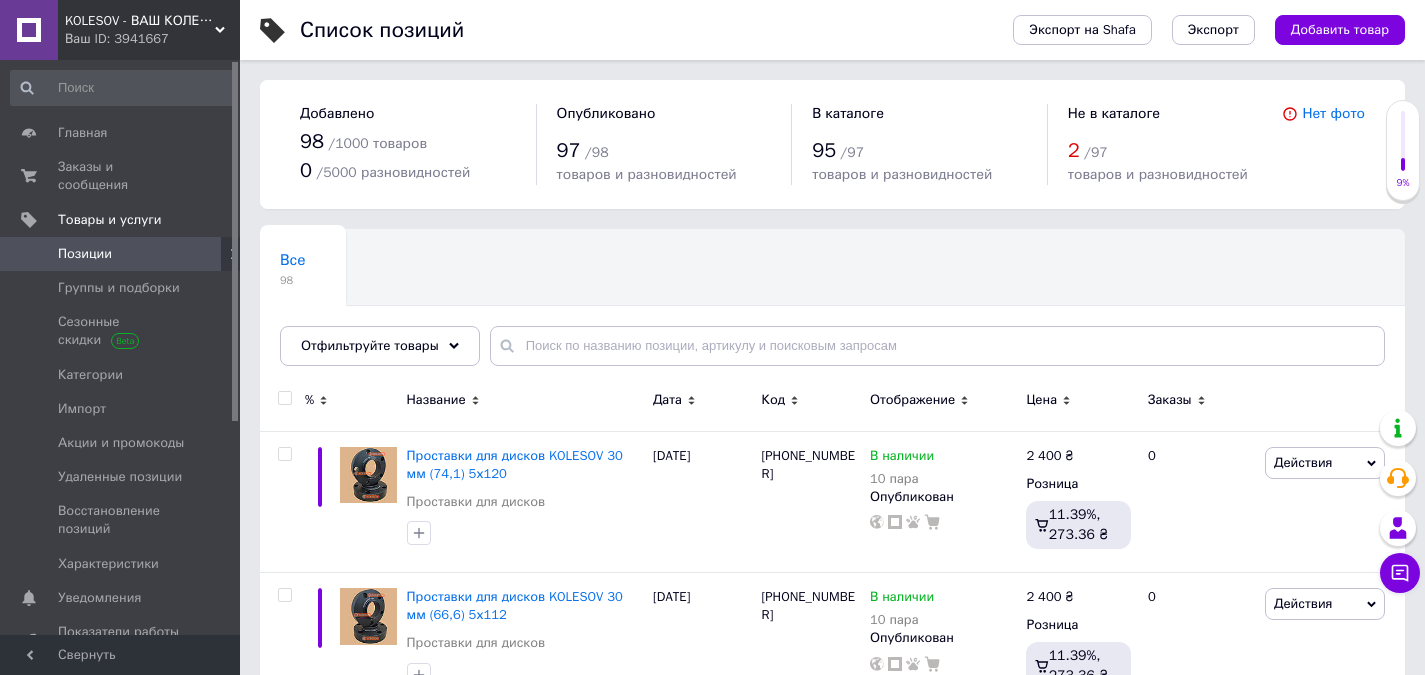 scroll, scrollTop: 100, scrollLeft: 0, axis: vertical 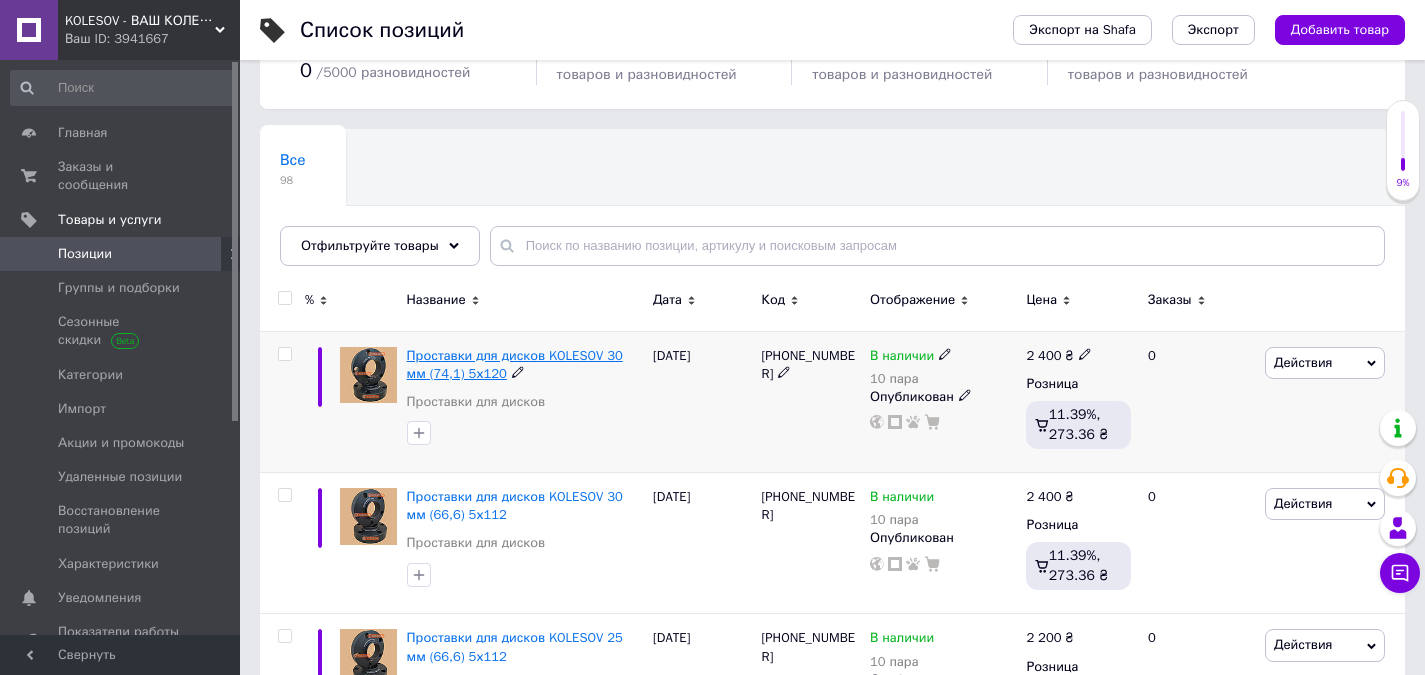 click on "Проставки для дисков KOLESOV 30 мм (74,1) 5х120" at bounding box center [515, 364] 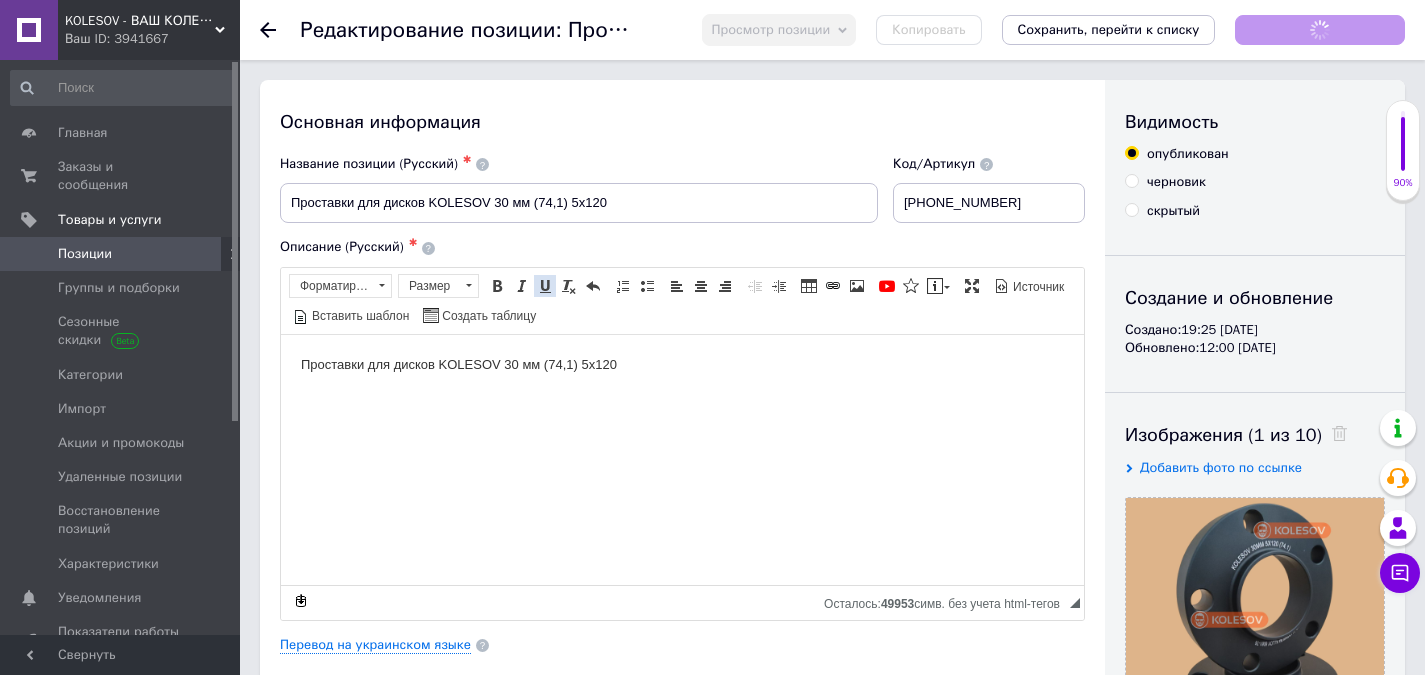 scroll, scrollTop: 0, scrollLeft: 0, axis: both 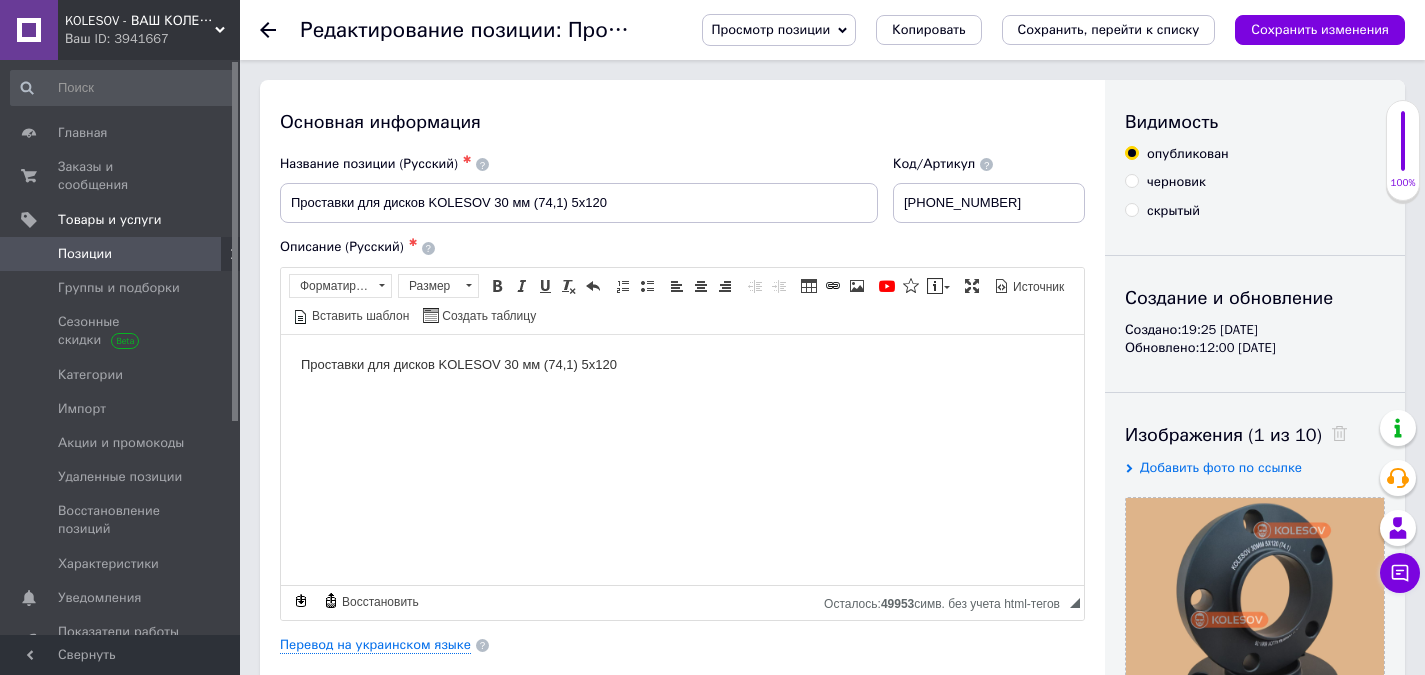 click on "Проставки для дисков KOLESOV 30 мм (74,1) 5х120" at bounding box center [682, 364] 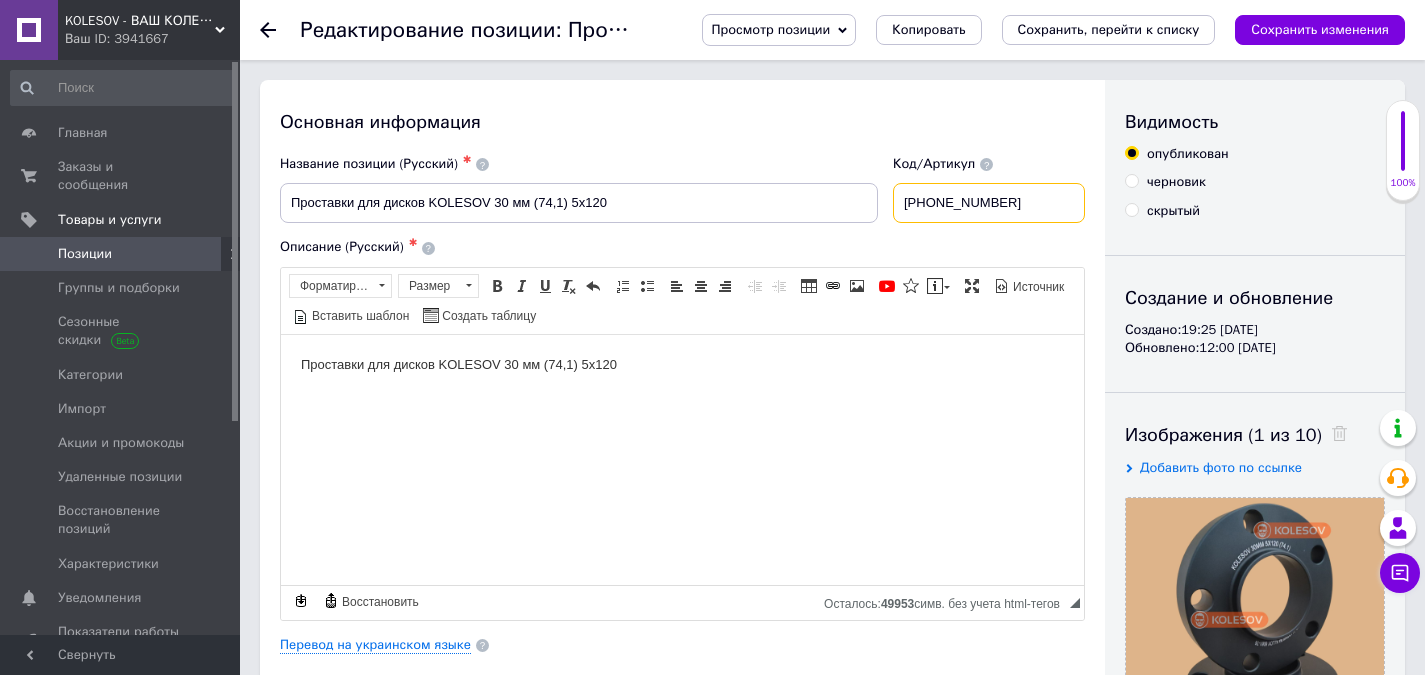 drag, startPoint x: 1003, startPoint y: 209, endPoint x: 913, endPoint y: 215, distance: 90.199776 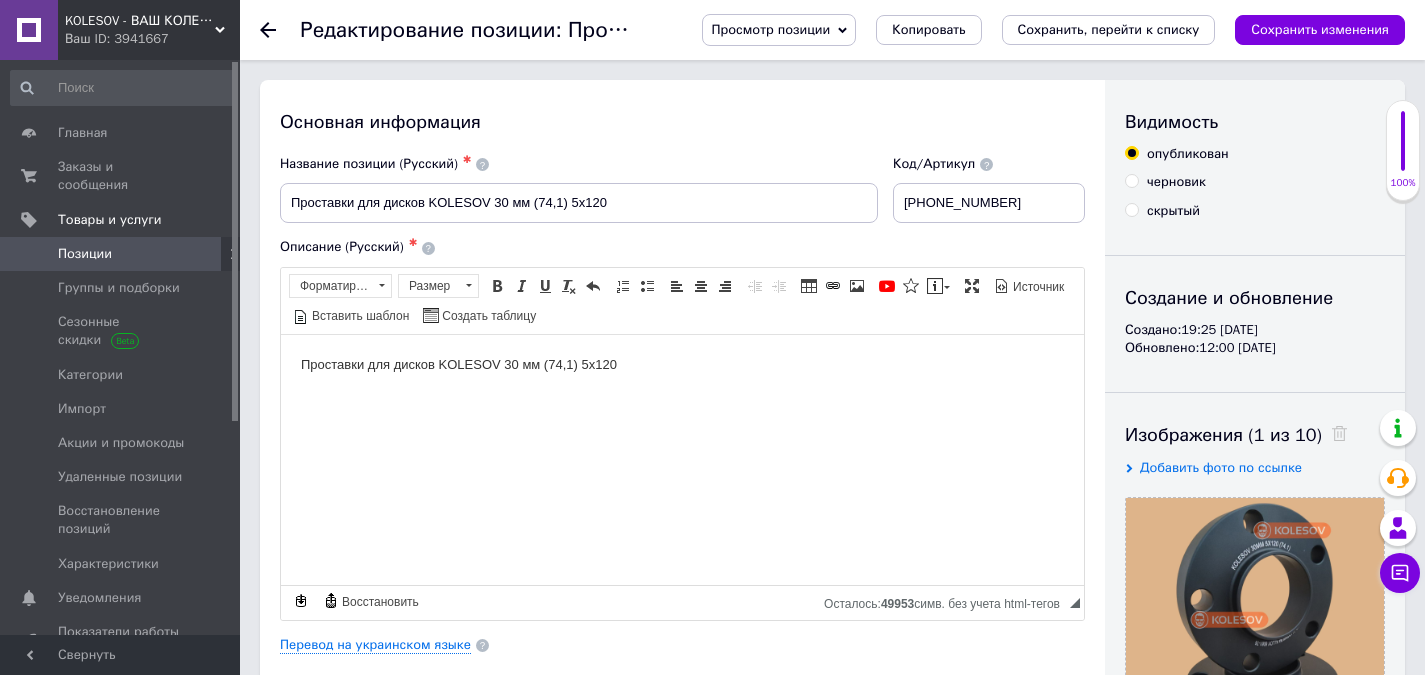 click on "Проставки для дисков KOLESOV 30 мм (74,1) 5х120" at bounding box center (682, 364) 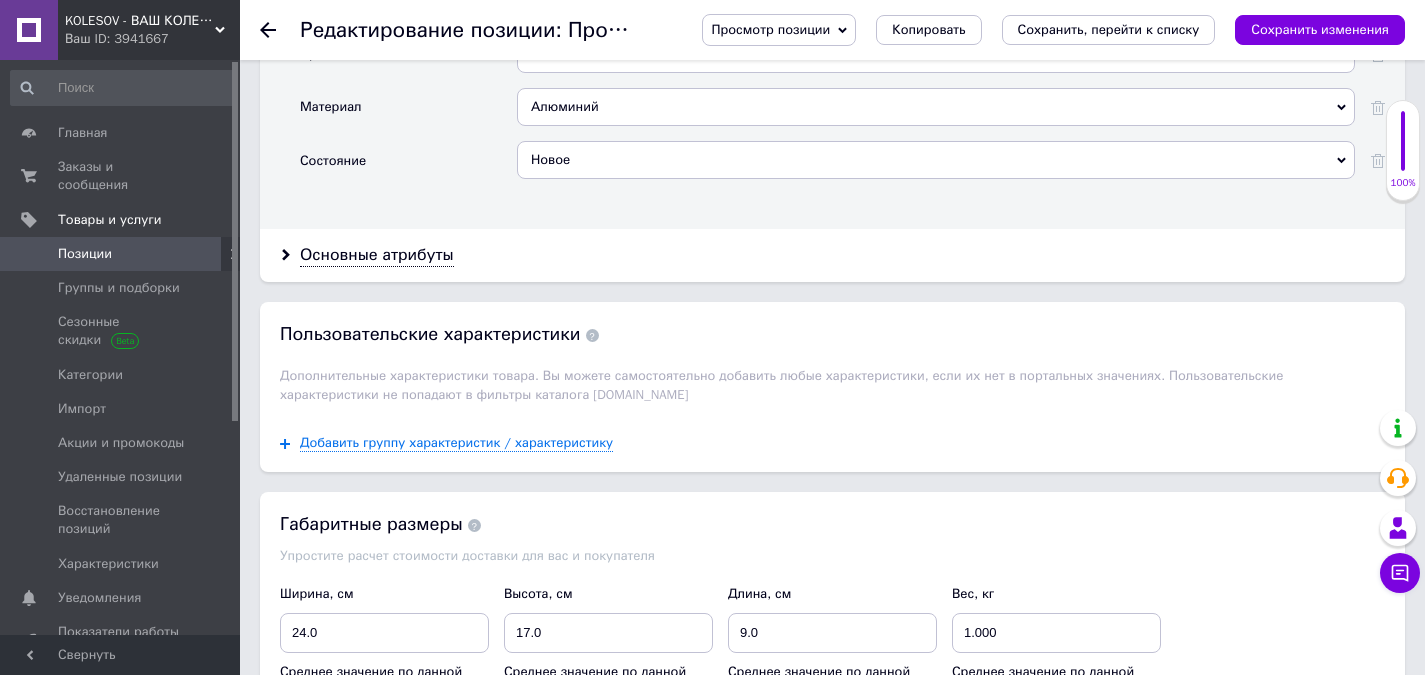 scroll, scrollTop: 2000, scrollLeft: 0, axis: vertical 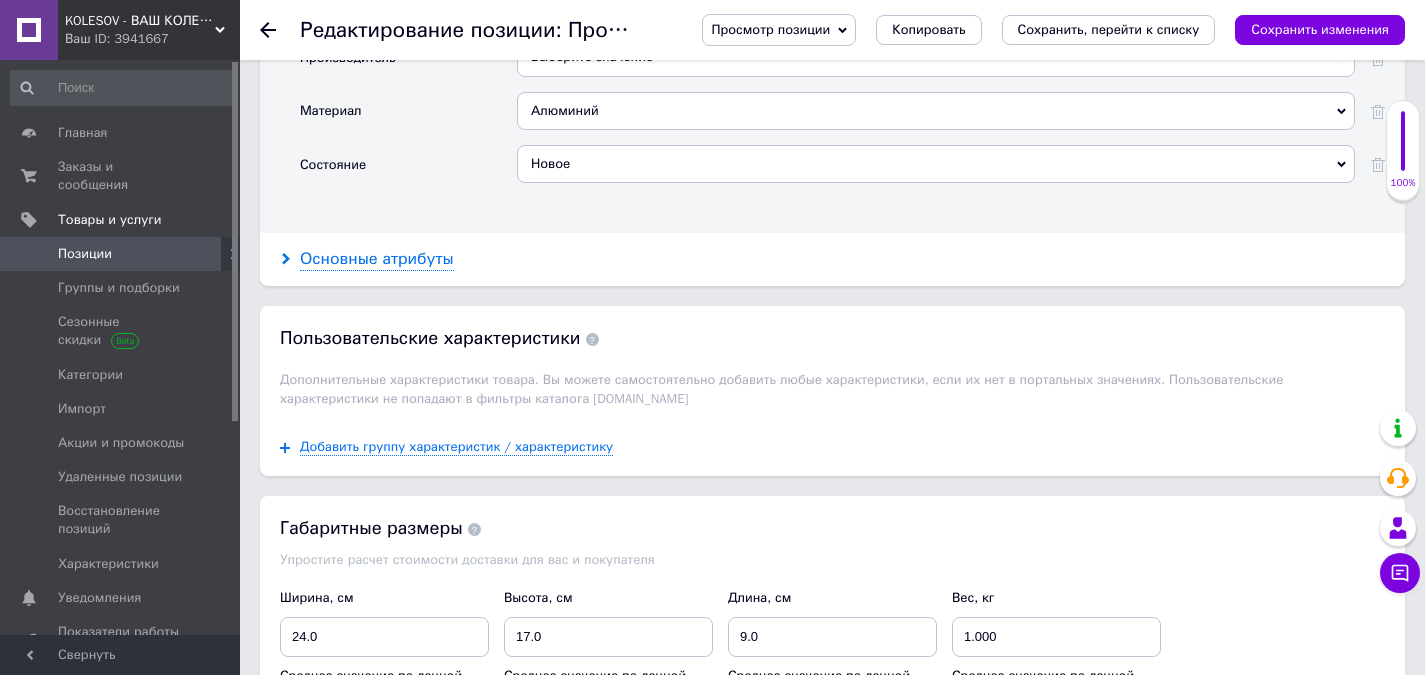 click on "Основные атрибуты" at bounding box center [377, 259] 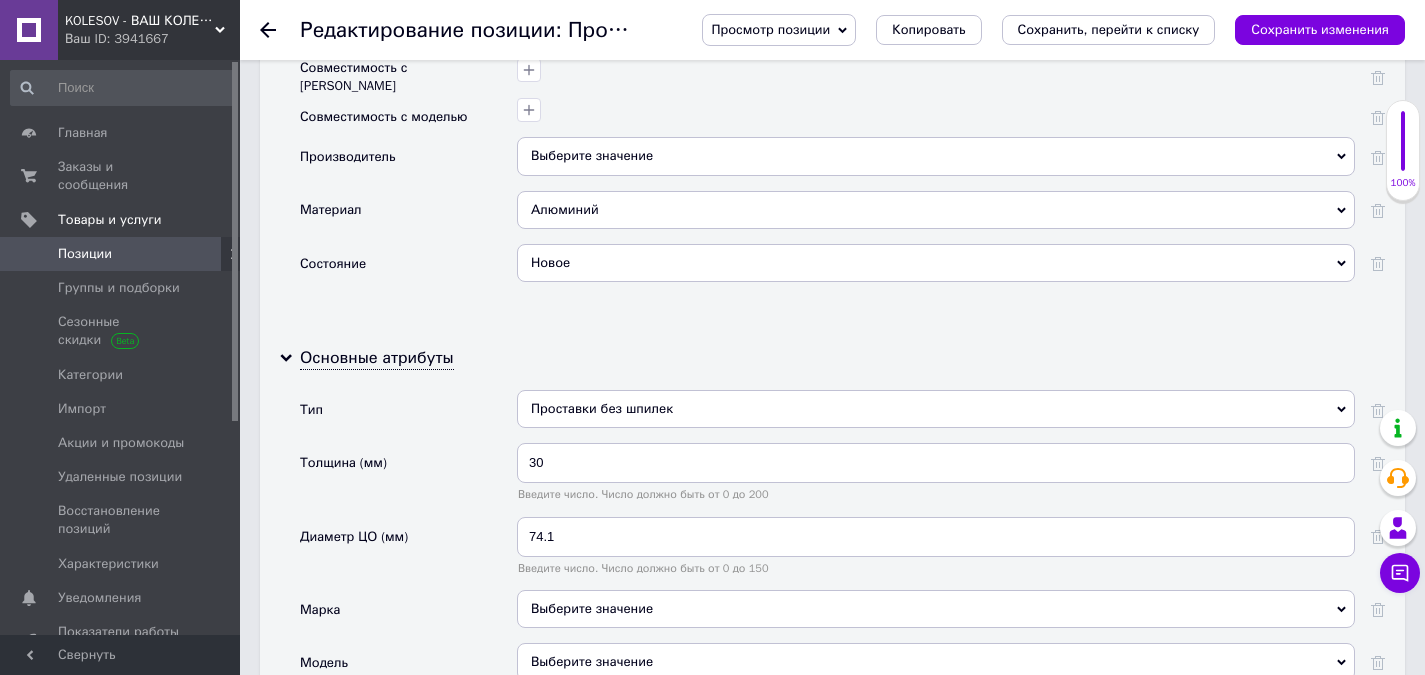 scroll, scrollTop: 1900, scrollLeft: 0, axis: vertical 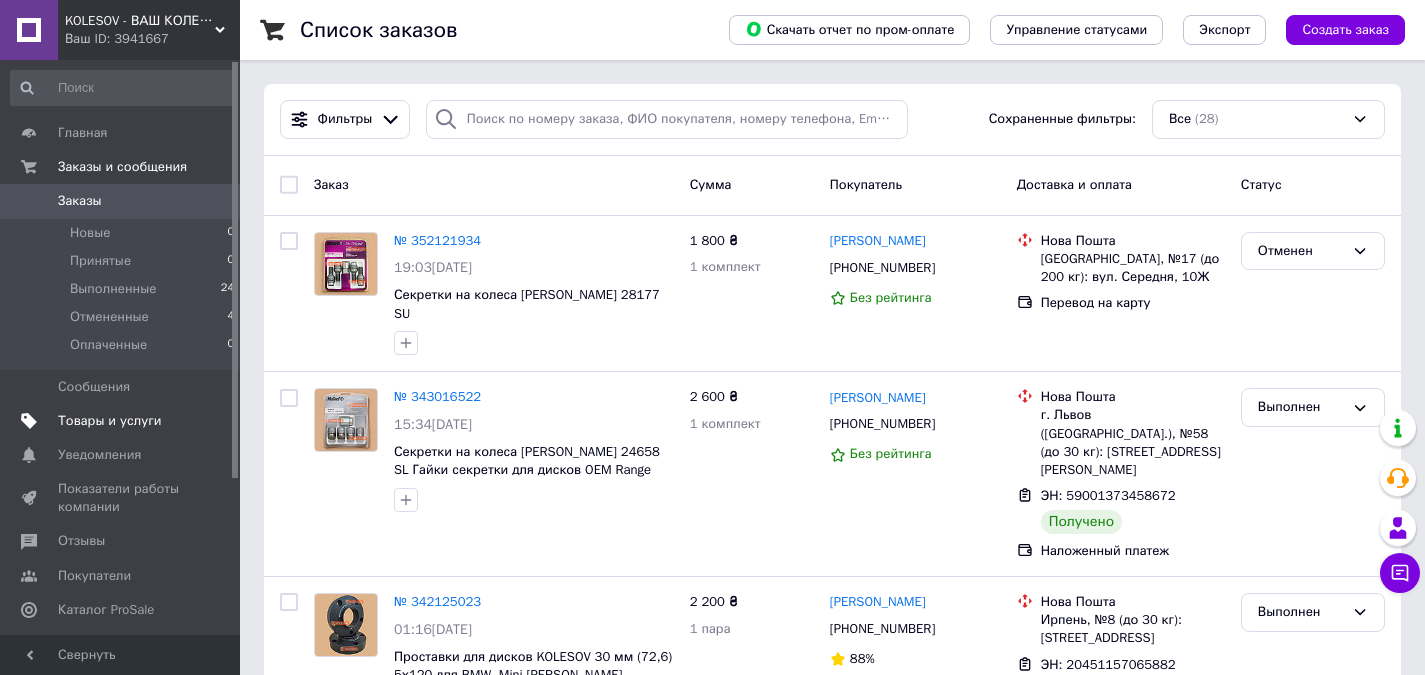 click on "Товары и услуги" at bounding box center (110, 421) 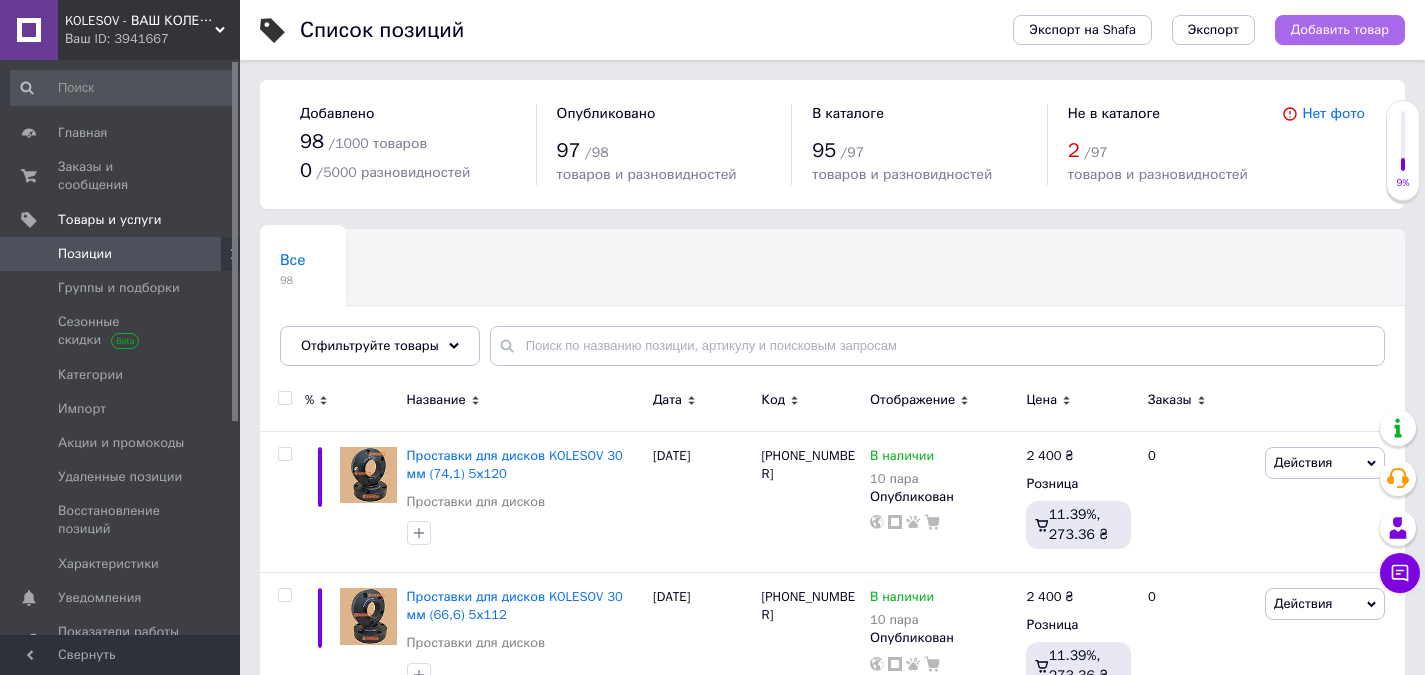 click on "Добавить товар" at bounding box center (1340, 30) 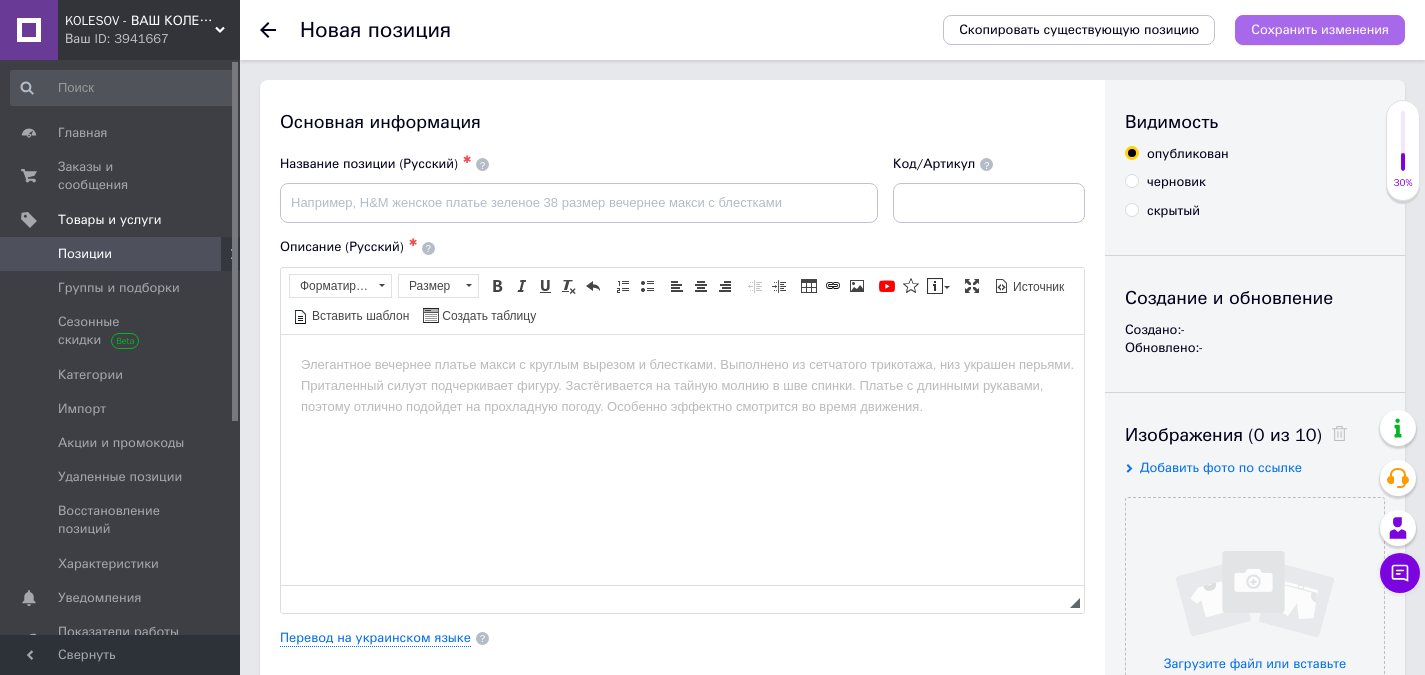 scroll, scrollTop: 0, scrollLeft: 0, axis: both 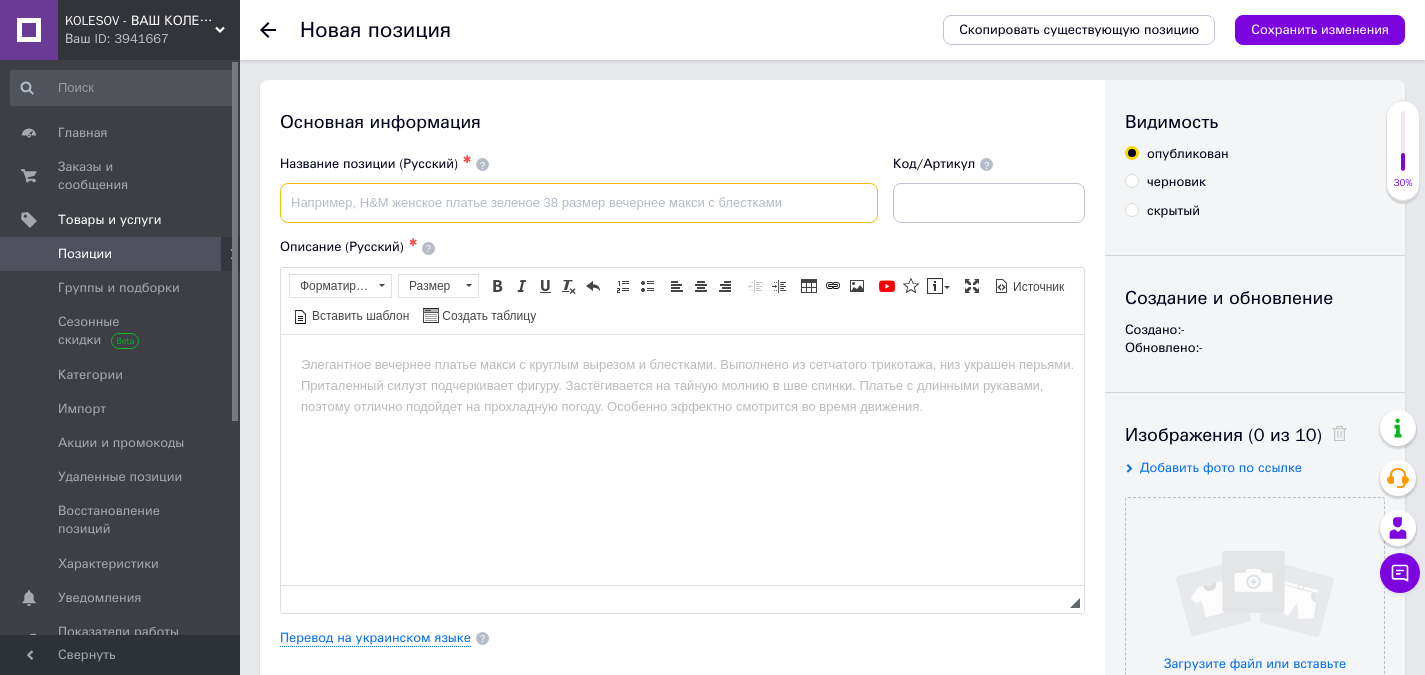 paste on "KOLESOV 25 мм (67,1) 5х139,7 М12x1,5 для Mitsubishi L200 Pajero Wagon Sport" 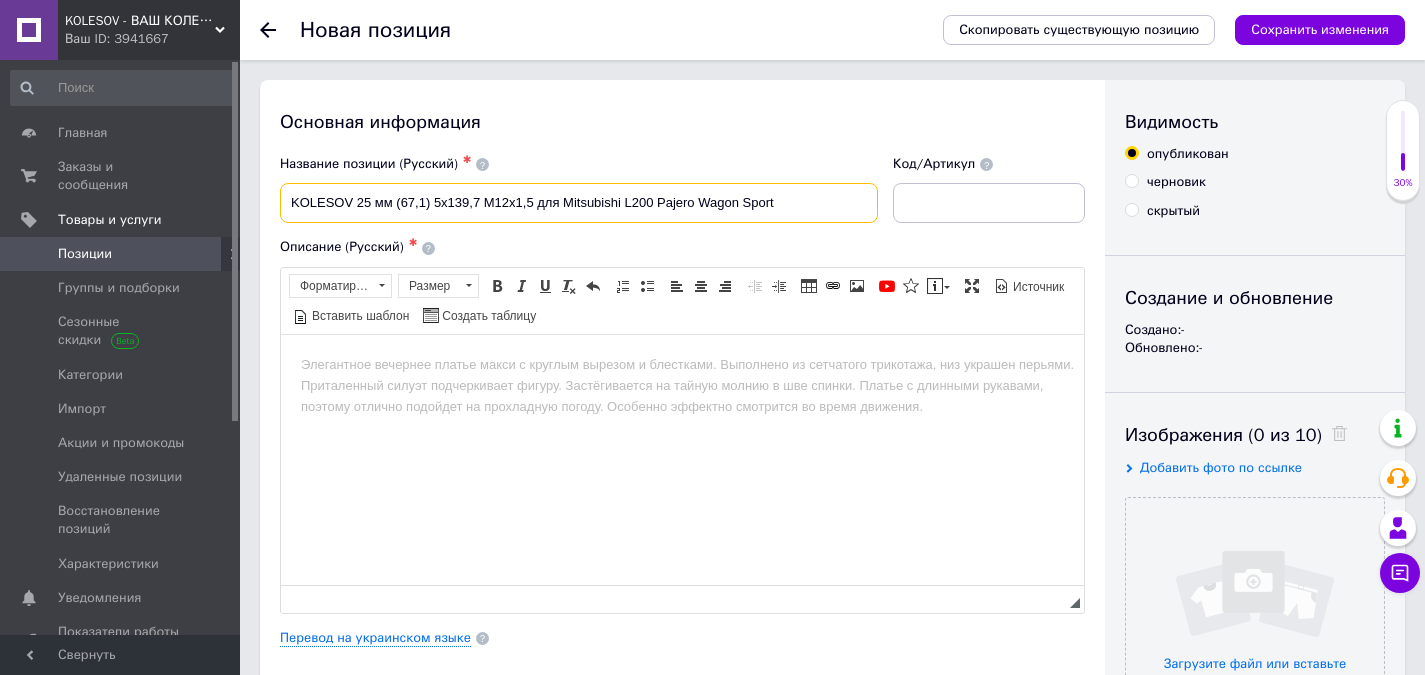 type on "KOLESOV 25 мм (67,1) 5х139,7 М12x1,5 для Mitsubishi L200 Pajero Wagon Sport" 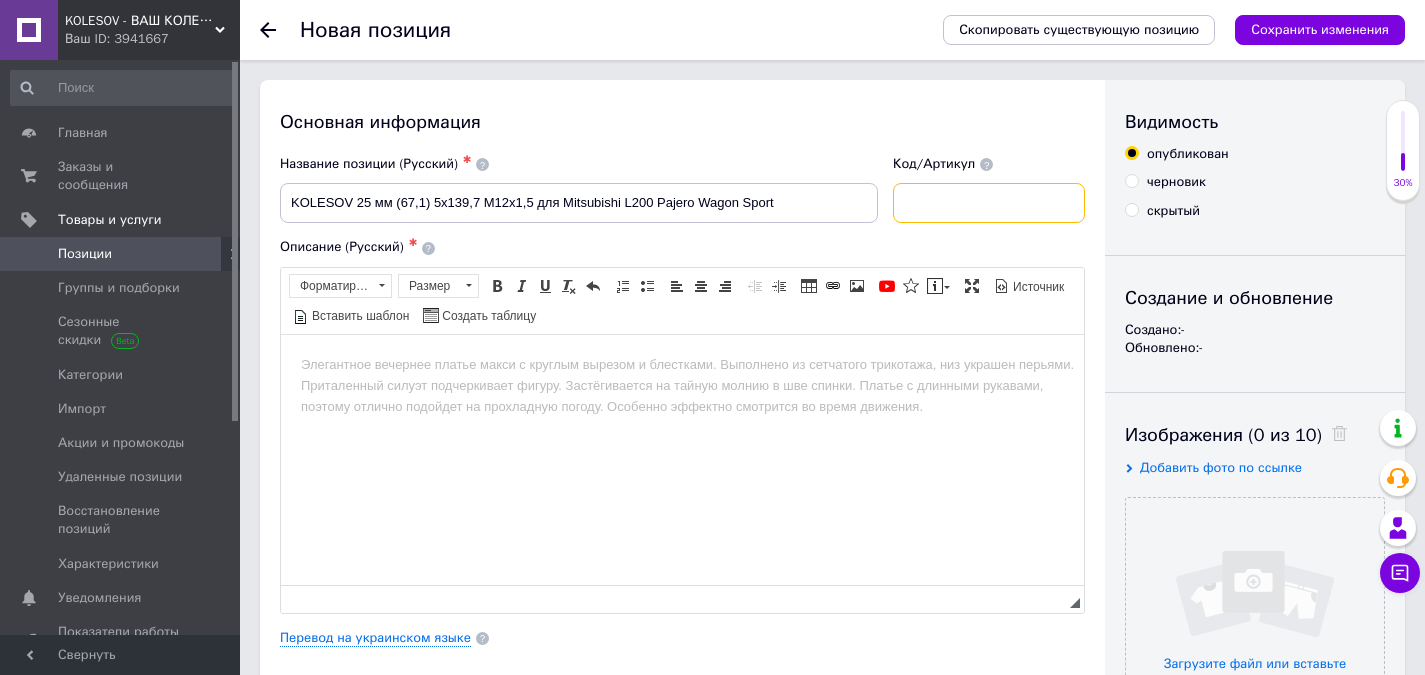 paste on "[PHONE_NUMBER]" 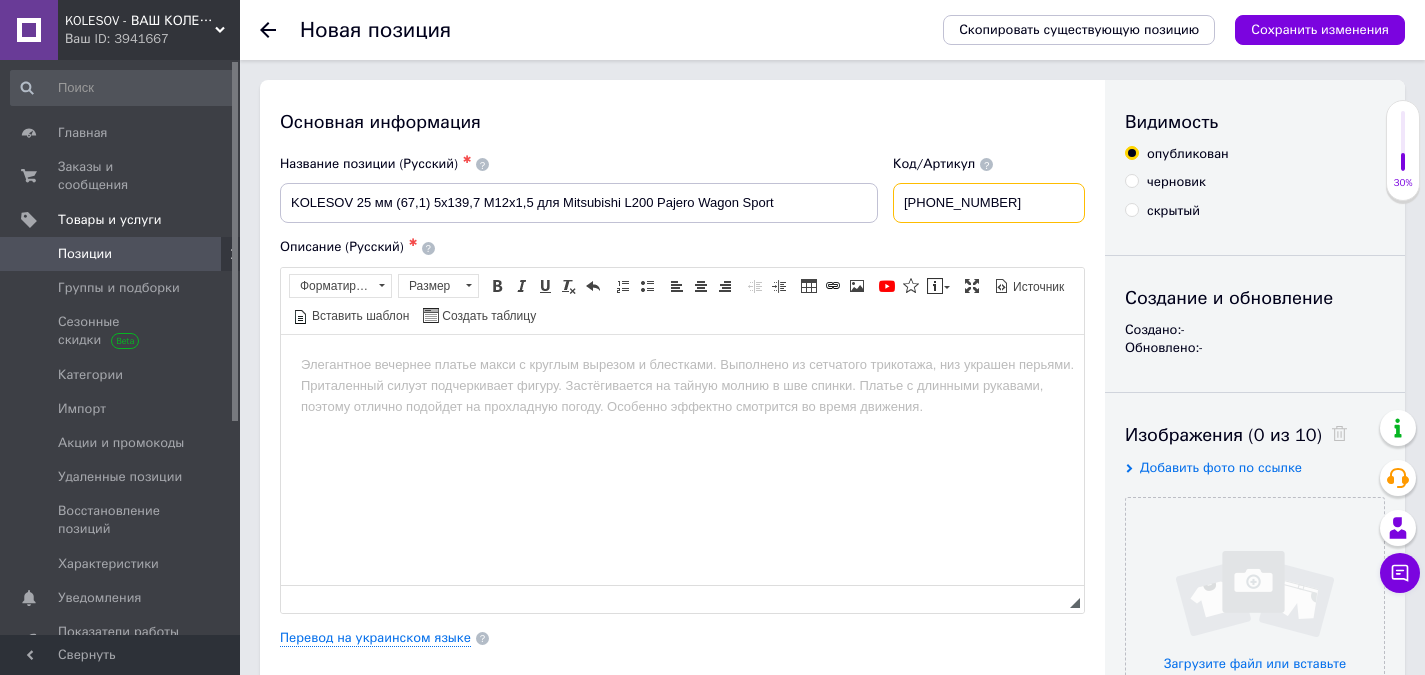 type on "[PHONE_NUMBER]" 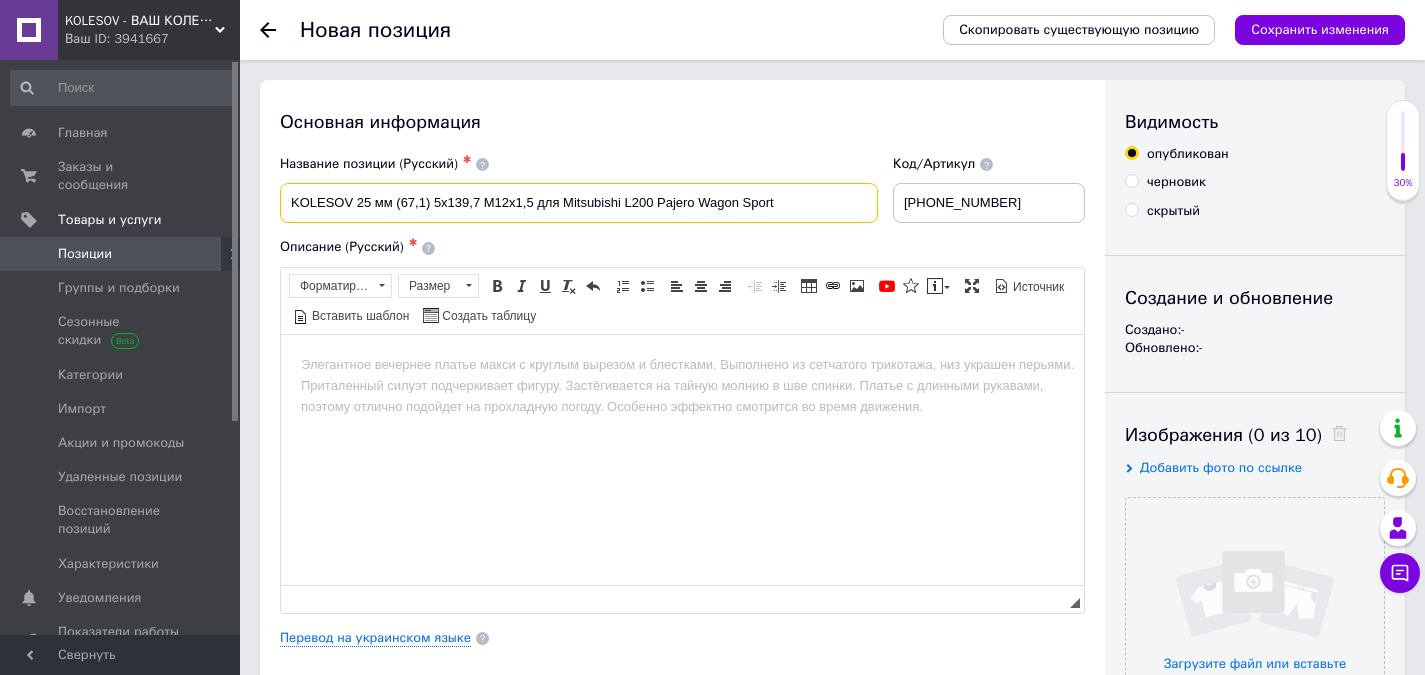 click on "KOLESOV 25 мм (67,1) 5х139,7 М12x1,5 для Mitsubishi L200 Pajero Wagon Sport" at bounding box center (579, 203) 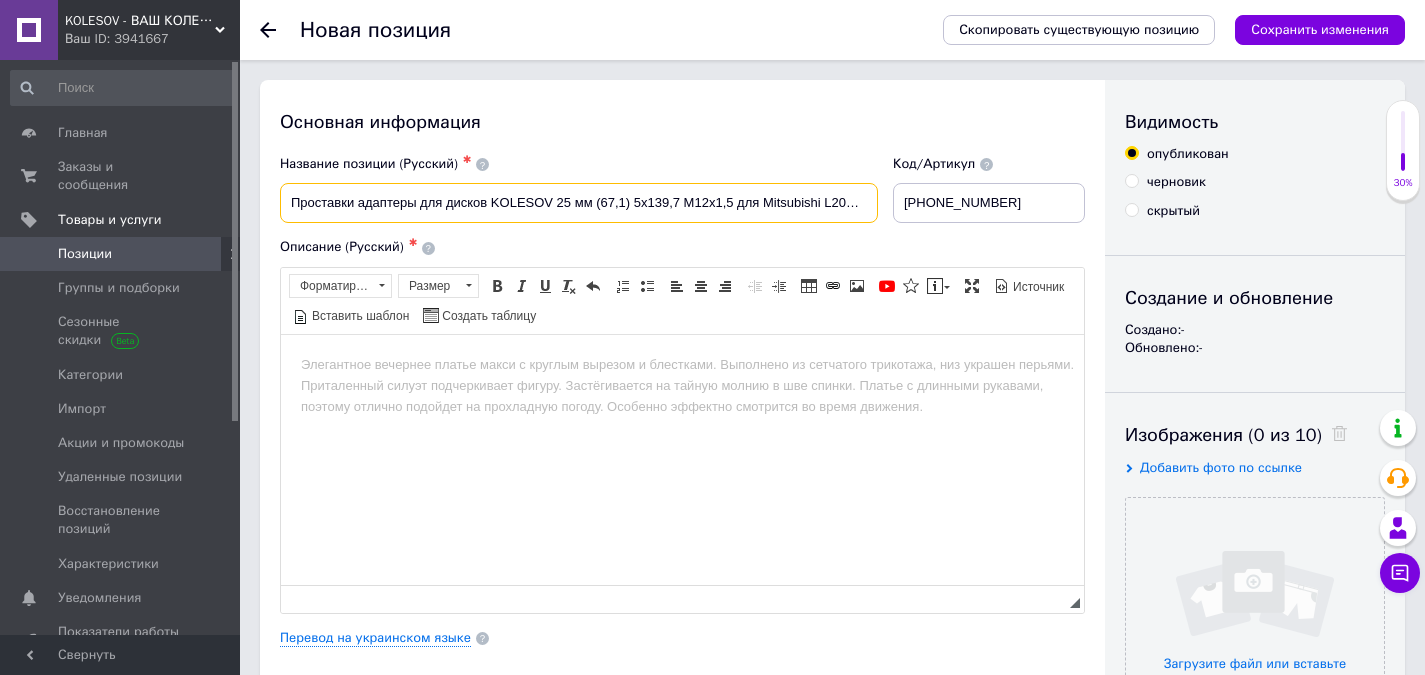 type on "Проставки адаптеры для дисков KOLESOV 25 мм (67,1) 5х139,7 М12x1,5 для Mitsubishi L200 Pajero Wagon Sport" 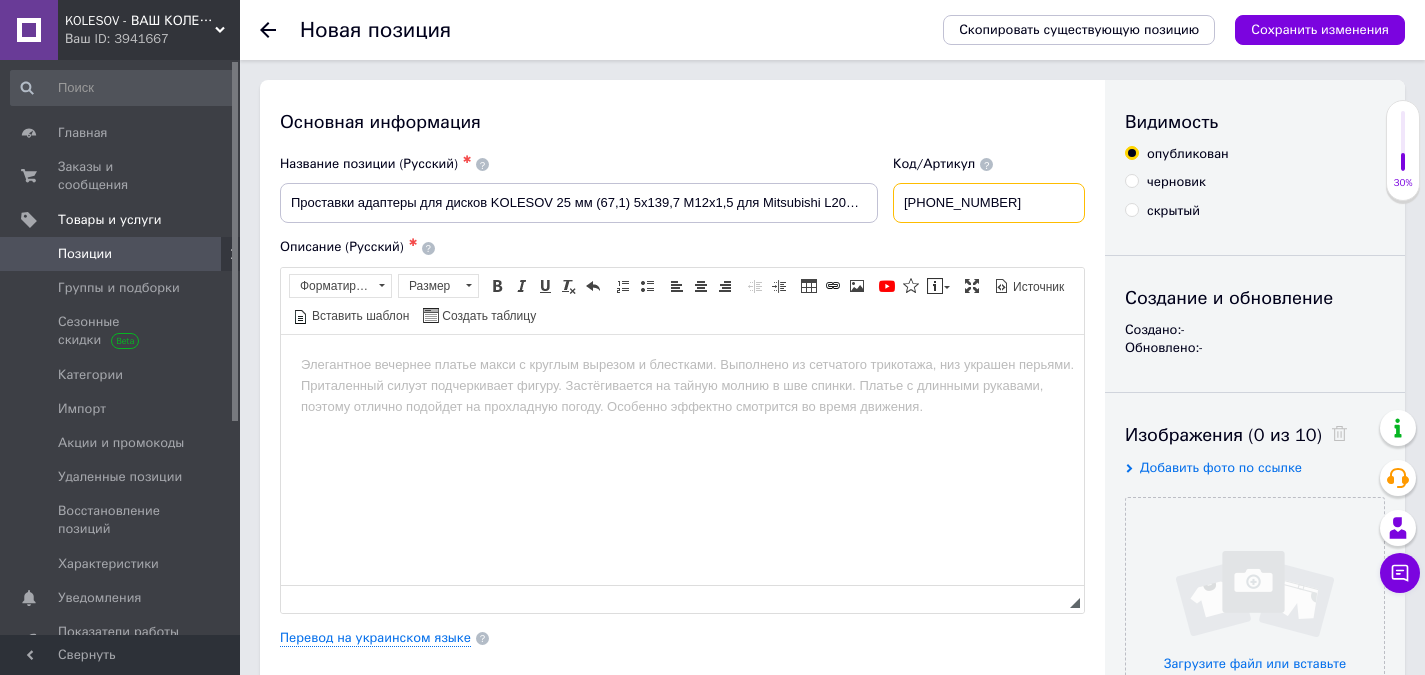 click on "[PHONE_NUMBER]" at bounding box center [989, 203] 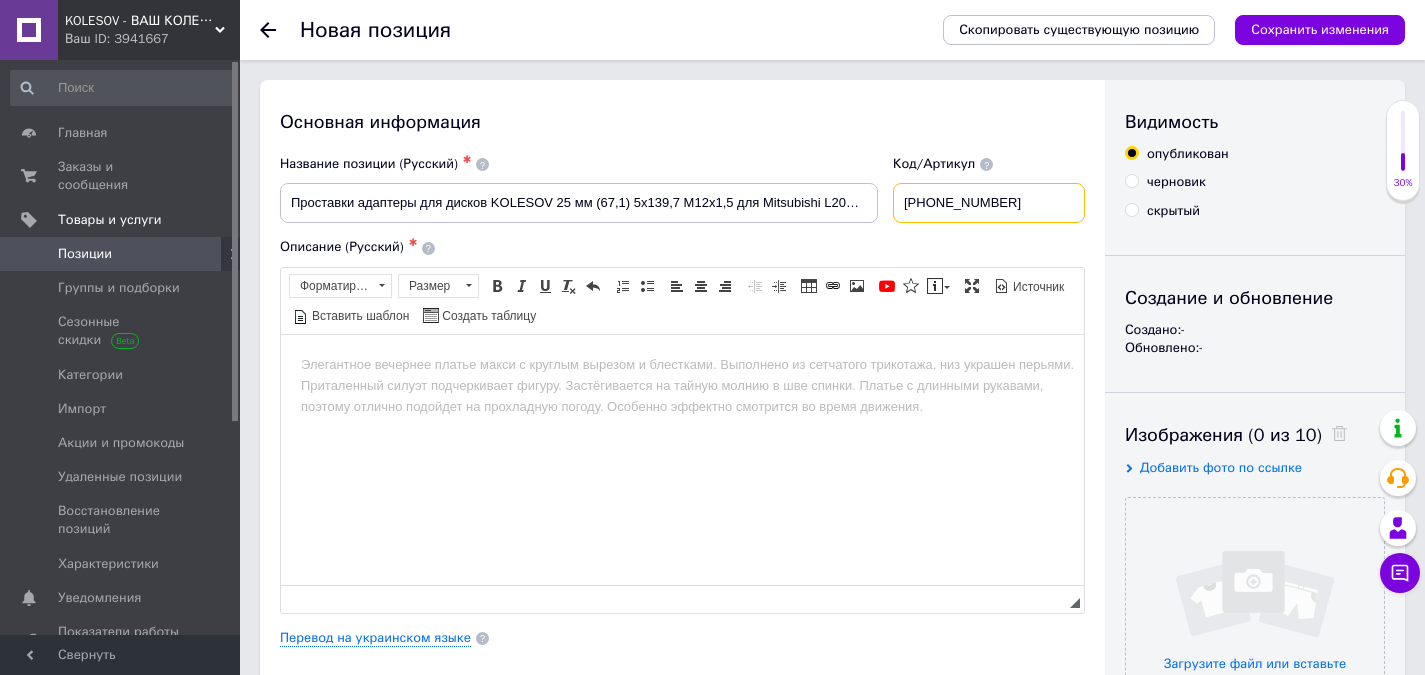 click on "[PHONE_NUMBER]" at bounding box center [989, 203] 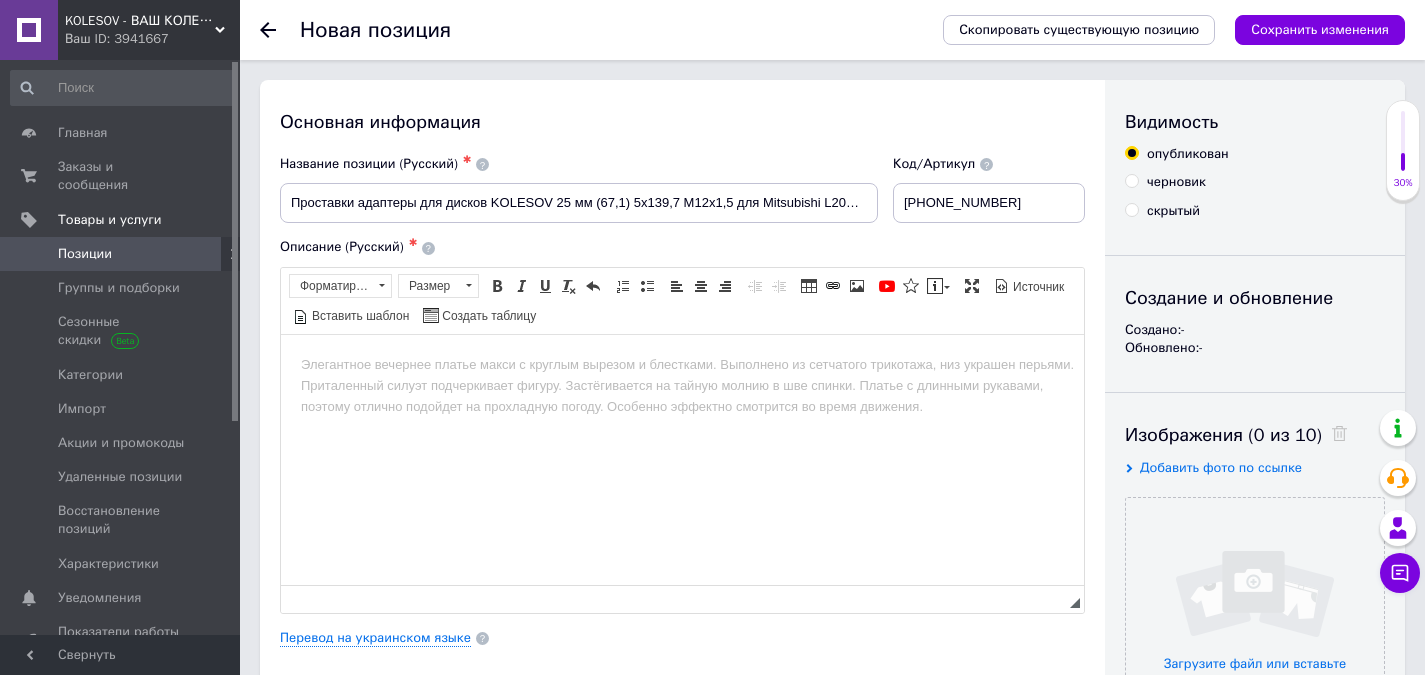 click at bounding box center (682, 364) 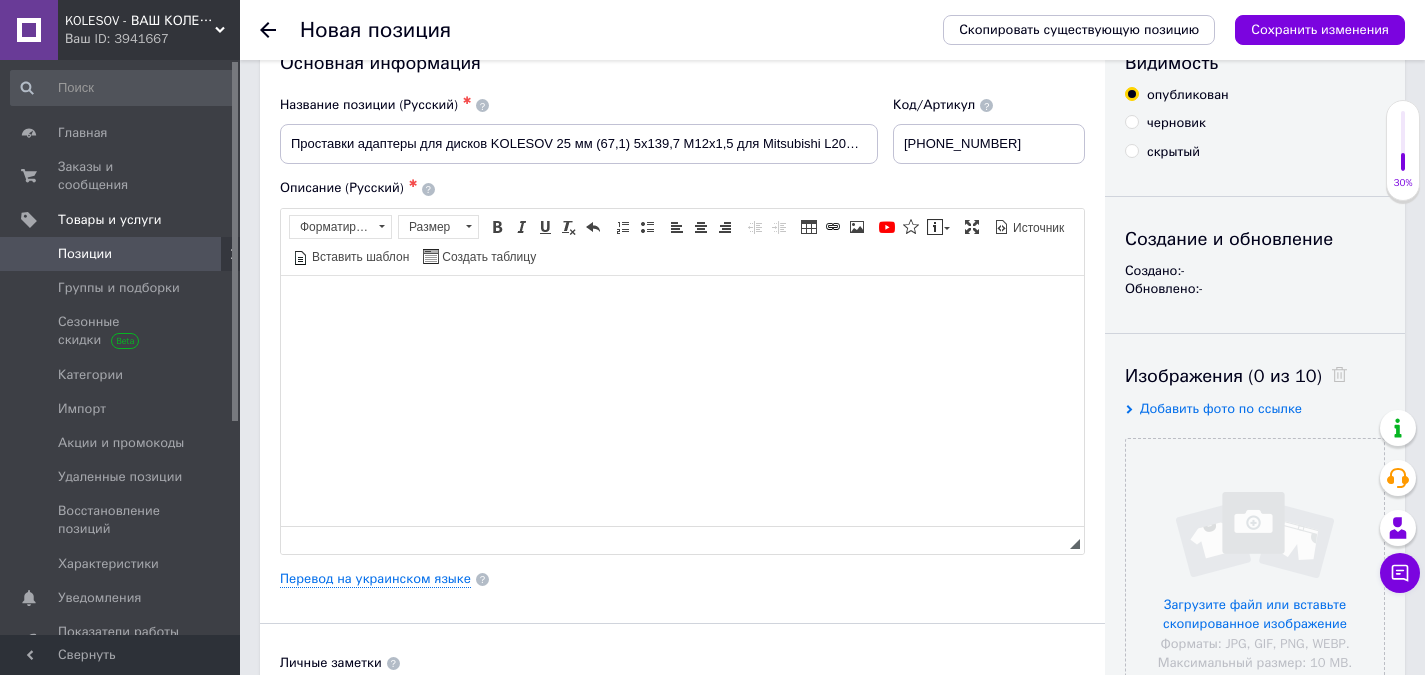 scroll, scrollTop: 0, scrollLeft: 0, axis: both 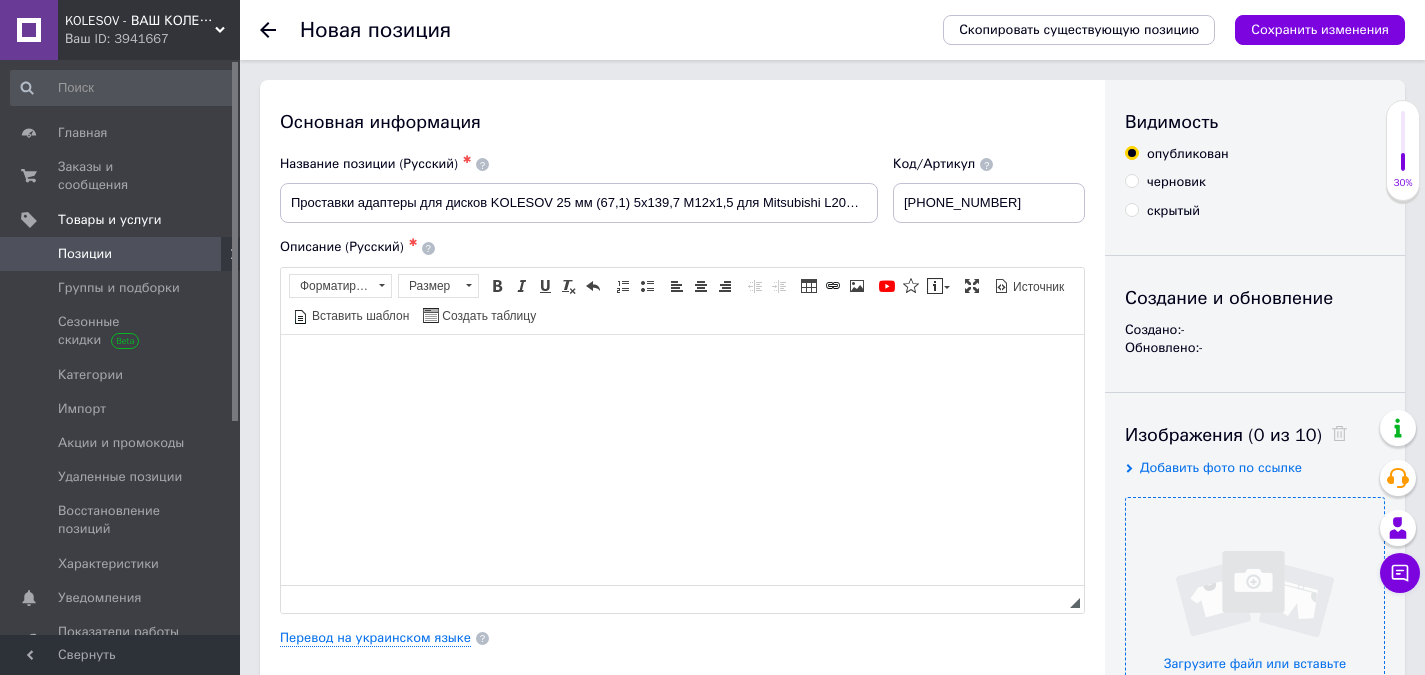 click at bounding box center (1255, 627) 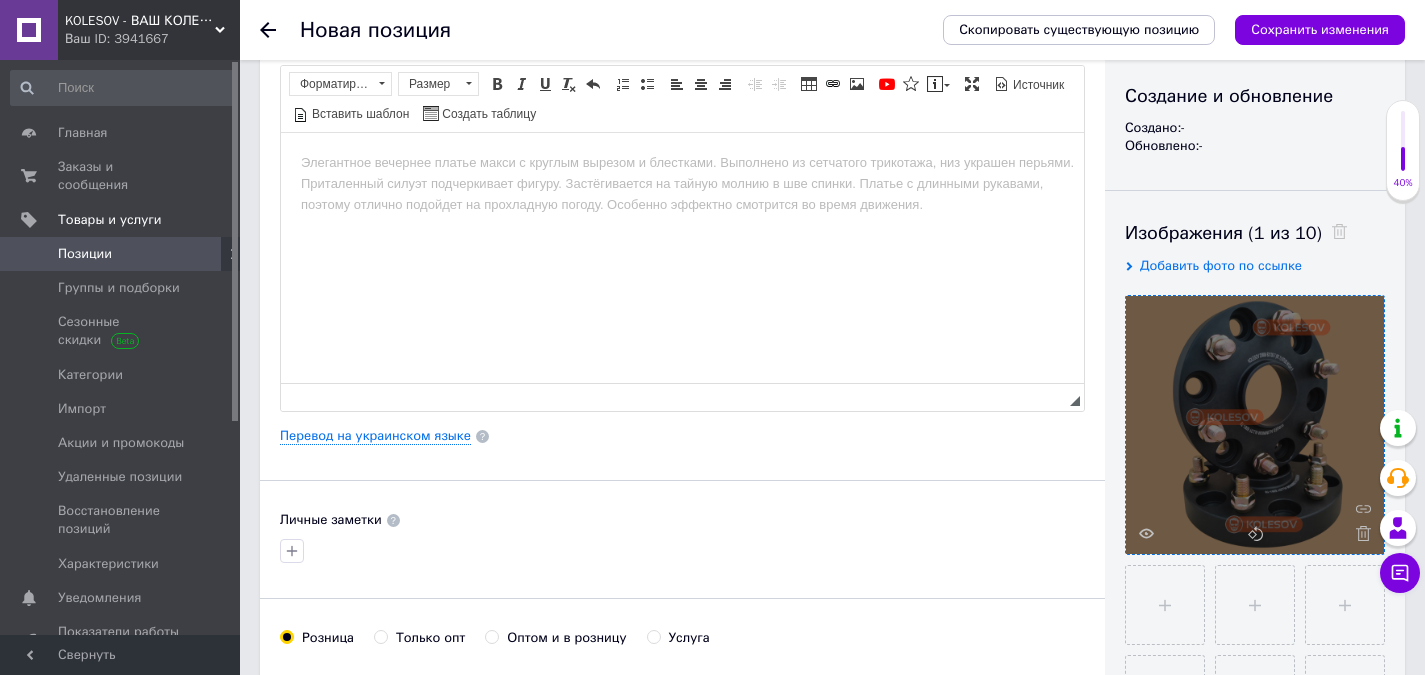 scroll, scrollTop: 300, scrollLeft: 0, axis: vertical 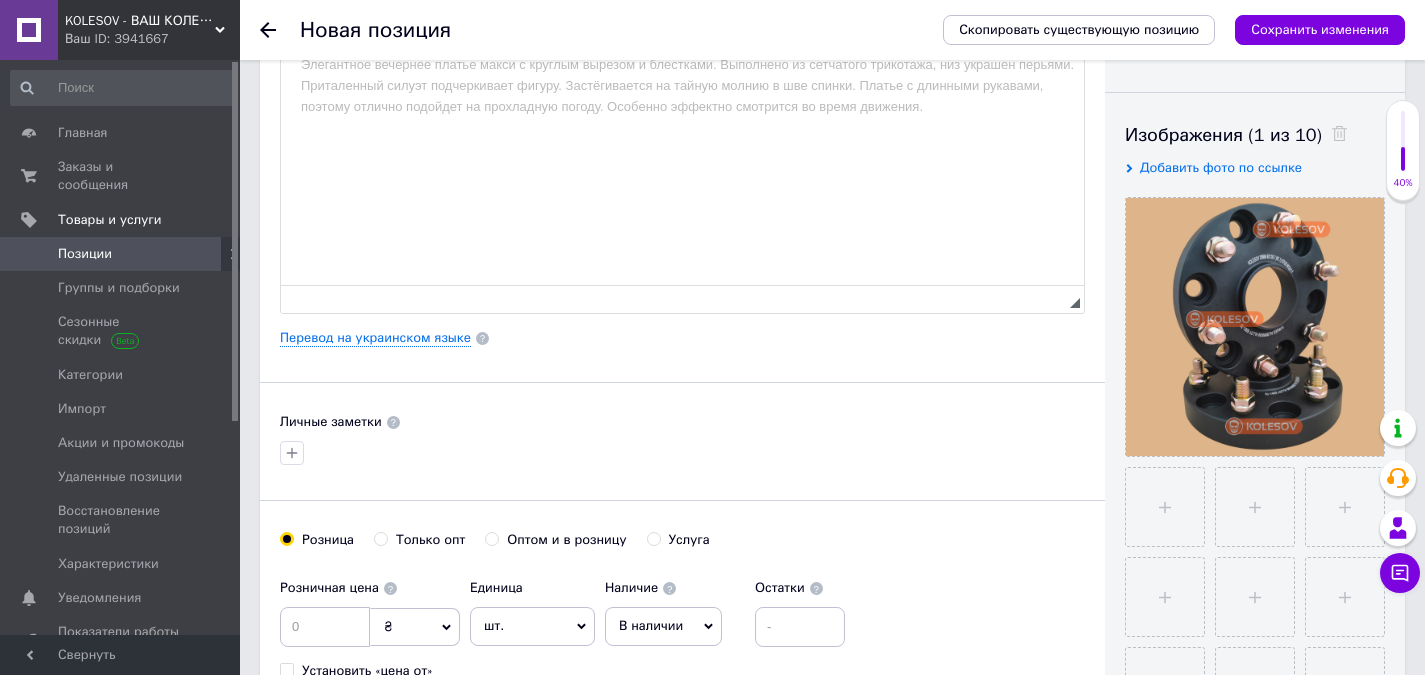 click at bounding box center [1334, 135] 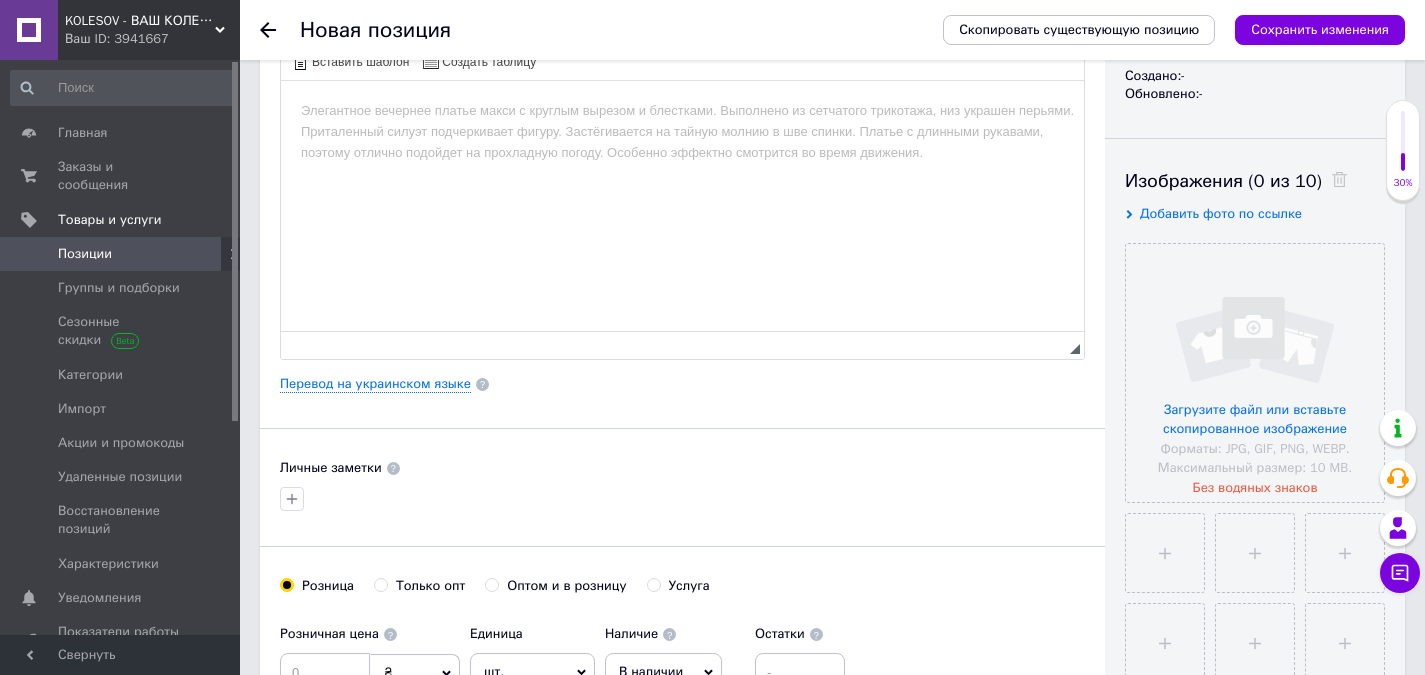 scroll, scrollTop: 0, scrollLeft: 0, axis: both 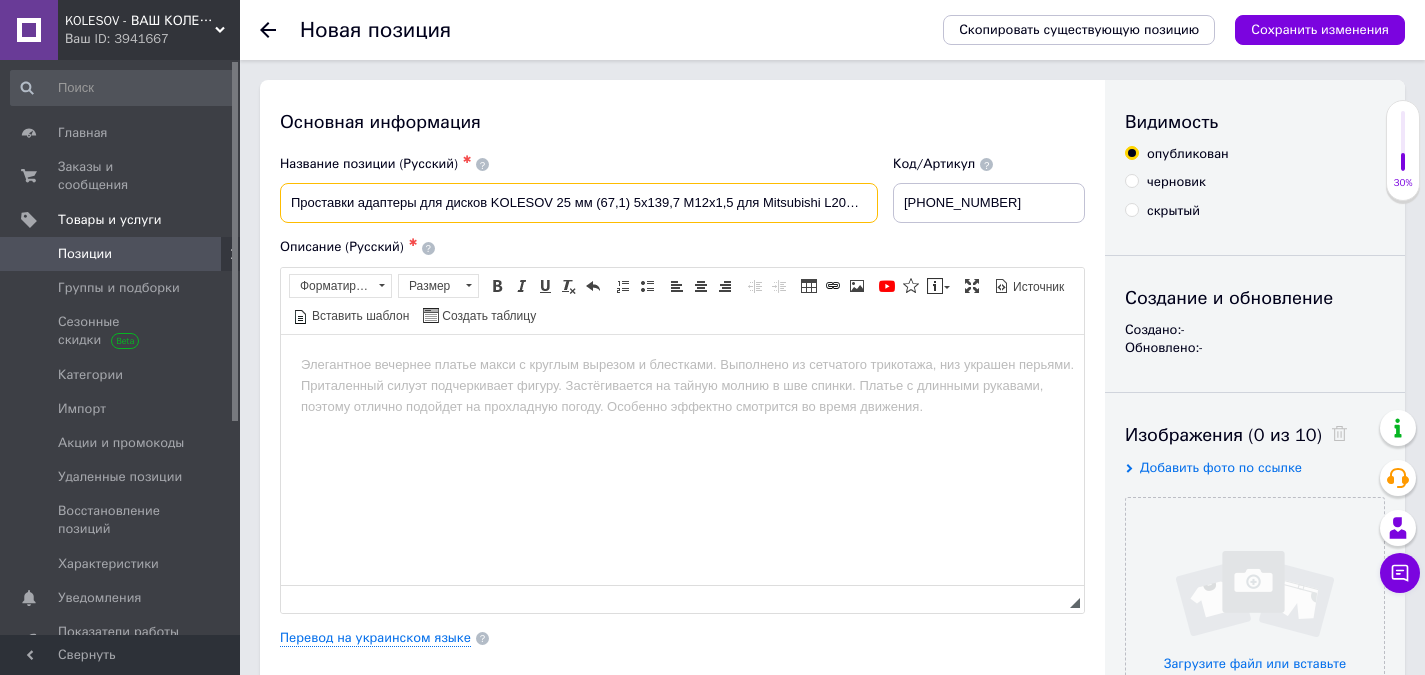 drag, startPoint x: 639, startPoint y: 195, endPoint x: 646, endPoint y: 204, distance: 11.401754 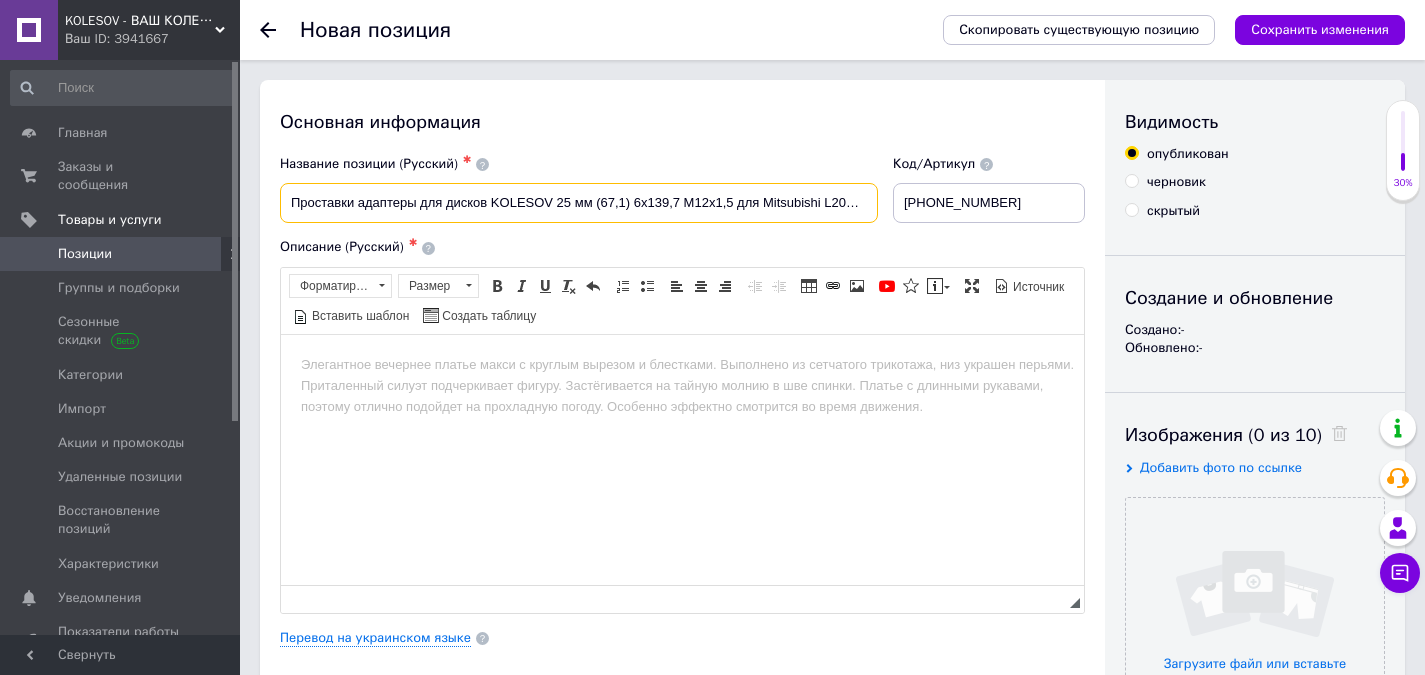 type on "Проставки адаптеры для дисков KOLESOV 25 мм (67,1) 6х139,7 М12x1,5 для Mitsubishi L200 Pajero Wagon Sport" 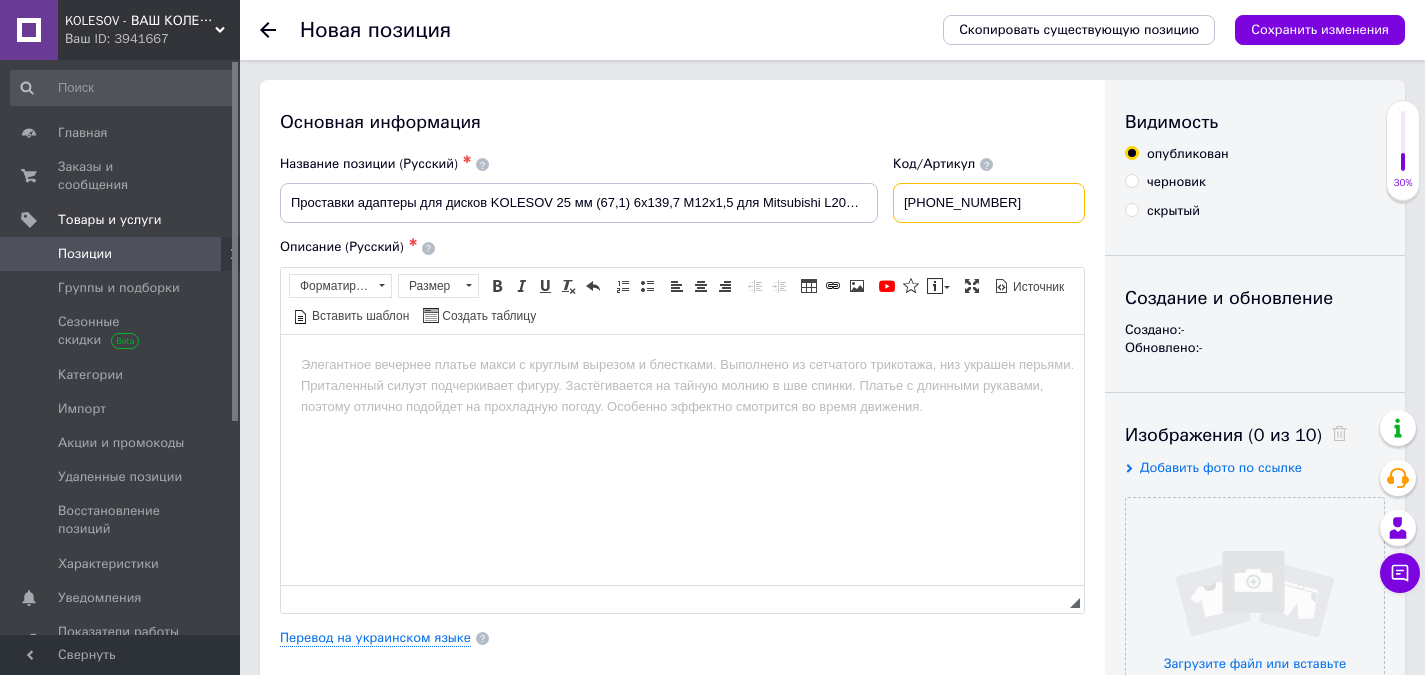 click on "25-671-51397" at bounding box center [989, 203] 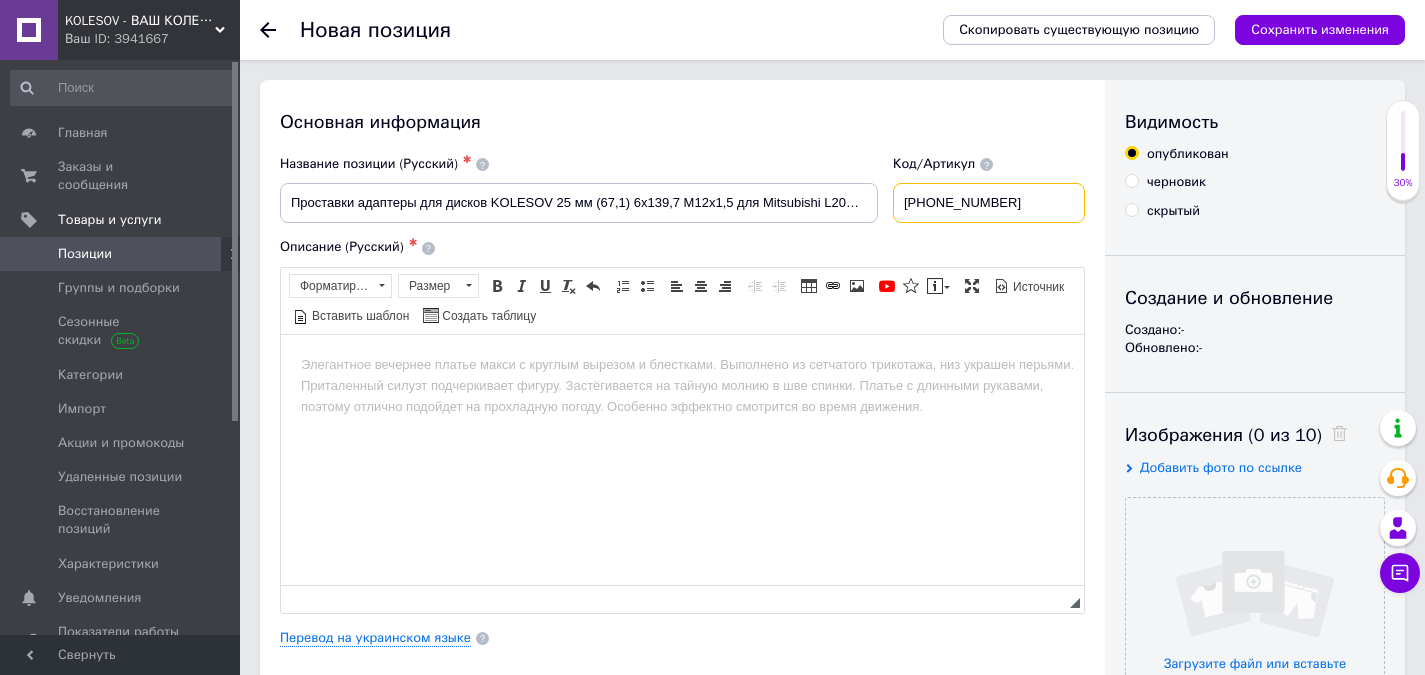 click on "25-671-61397" at bounding box center [989, 203] 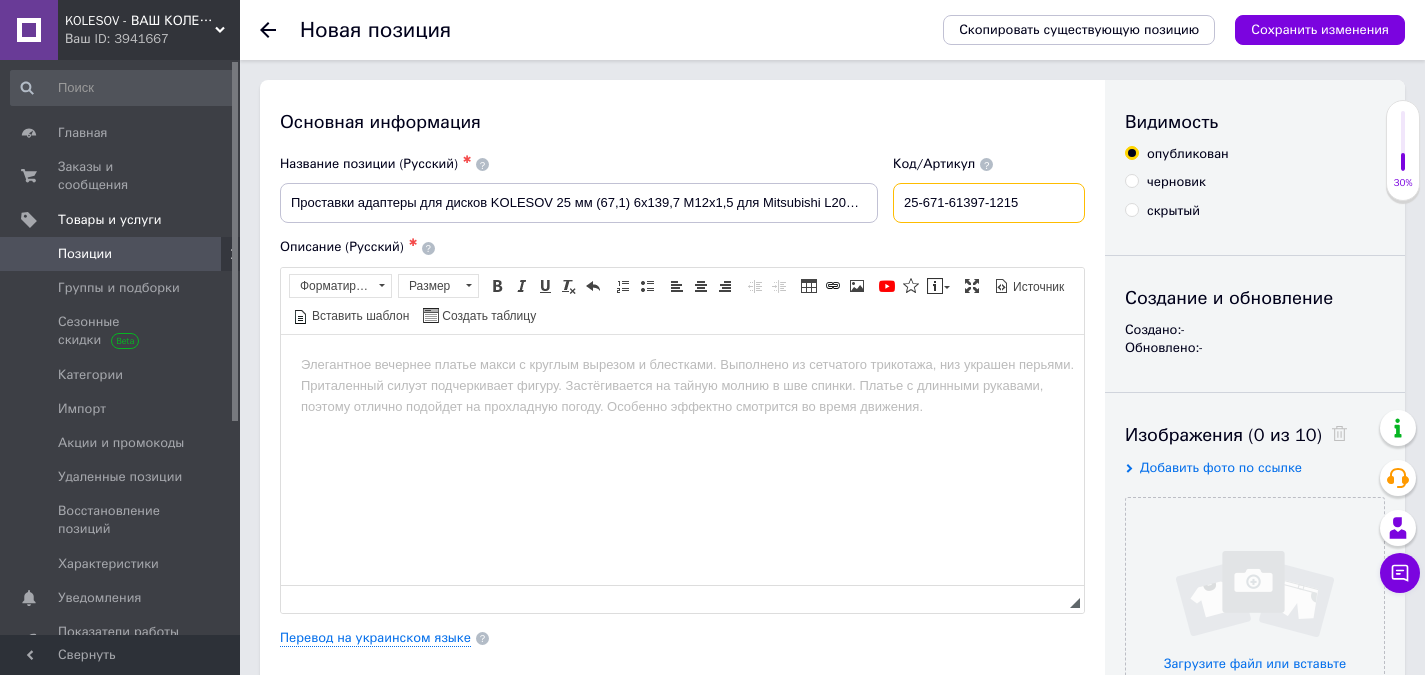 type on "25-671-61397-1215" 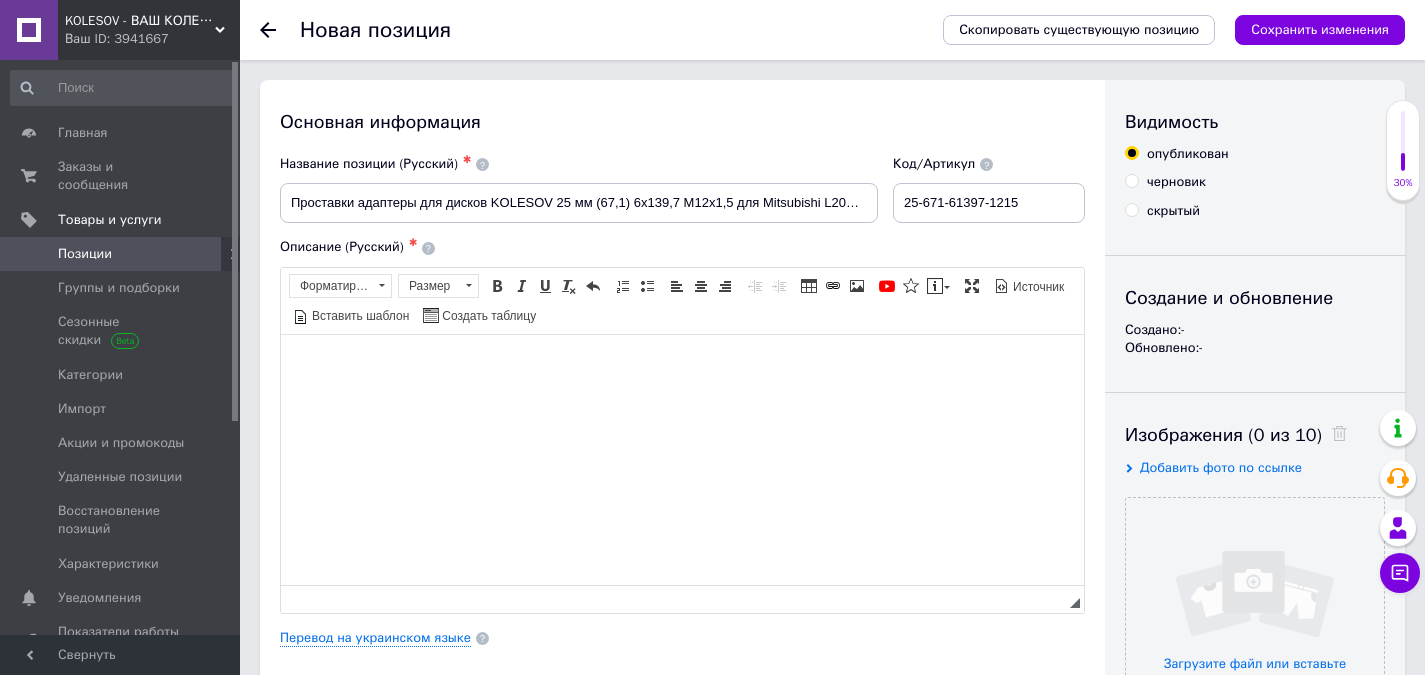 click at bounding box center [682, 364] 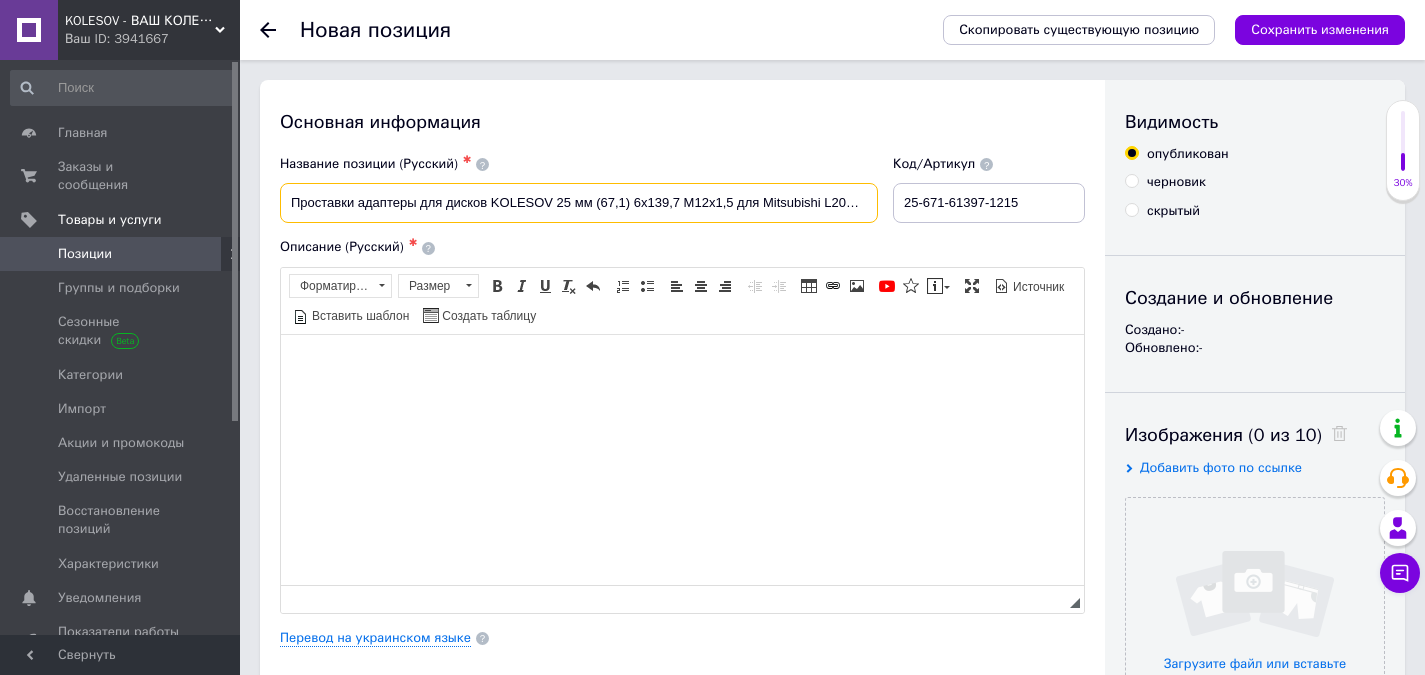 click on "Проставки адаптеры для дисков KOLESOV 25 мм (67,1) 6х139,7 М12x1,5 для Mitsubishi L200 Pajero Wagon Sport" at bounding box center (579, 203) 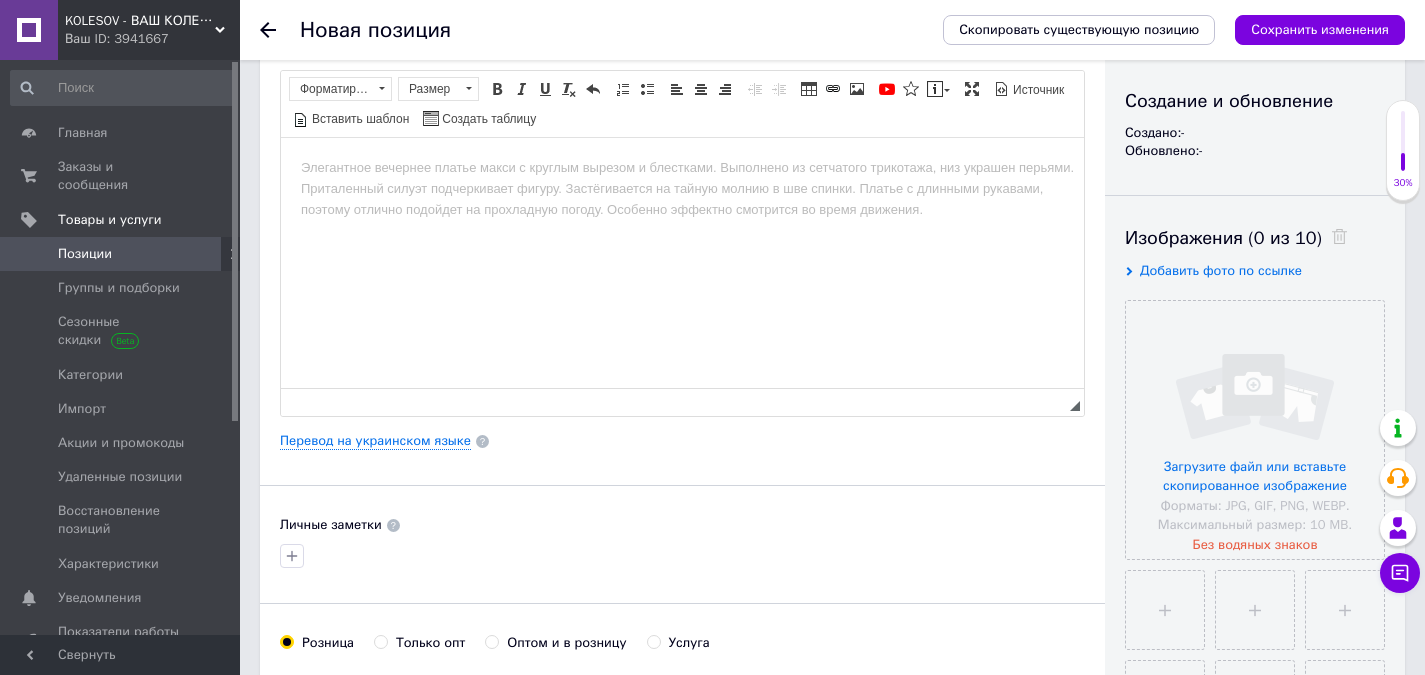 scroll, scrollTop: 200, scrollLeft: 0, axis: vertical 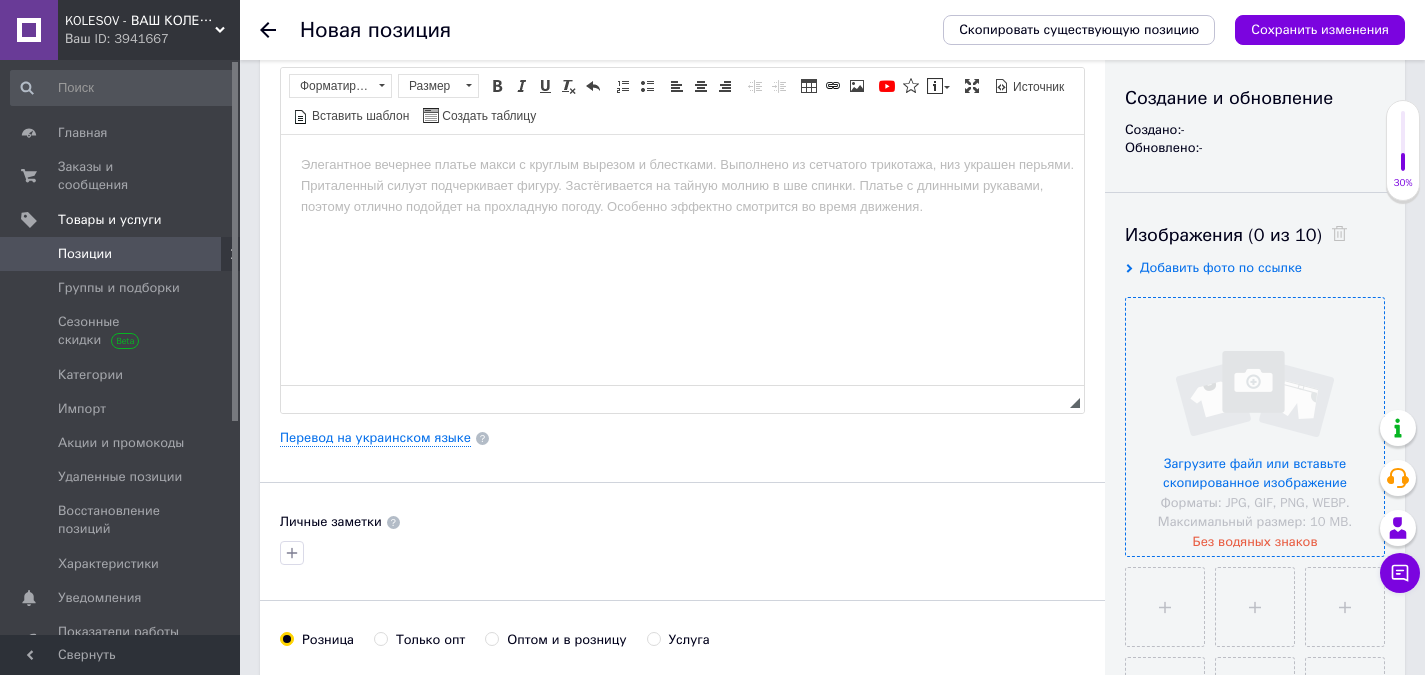 click at bounding box center [1255, 427] 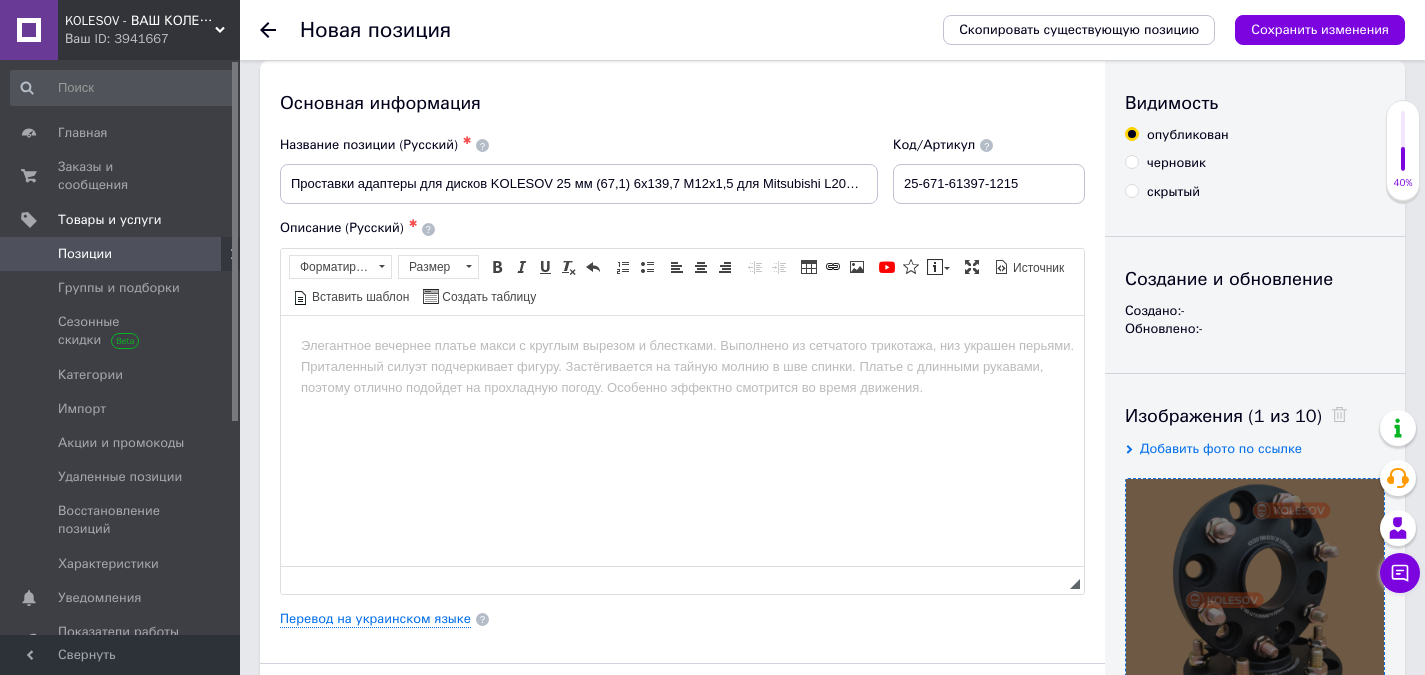 scroll, scrollTop: 0, scrollLeft: 0, axis: both 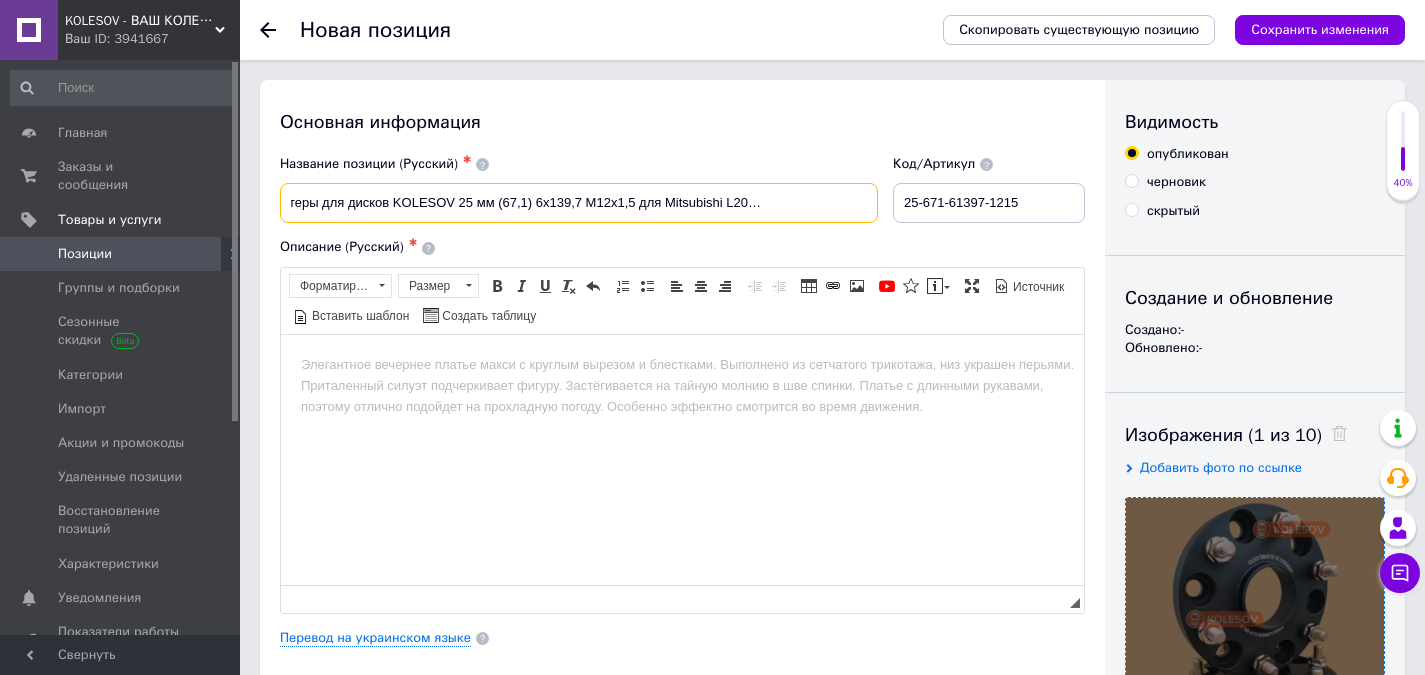 drag, startPoint x: 286, startPoint y: 207, endPoint x: 949, endPoint y: 209, distance: 663.003 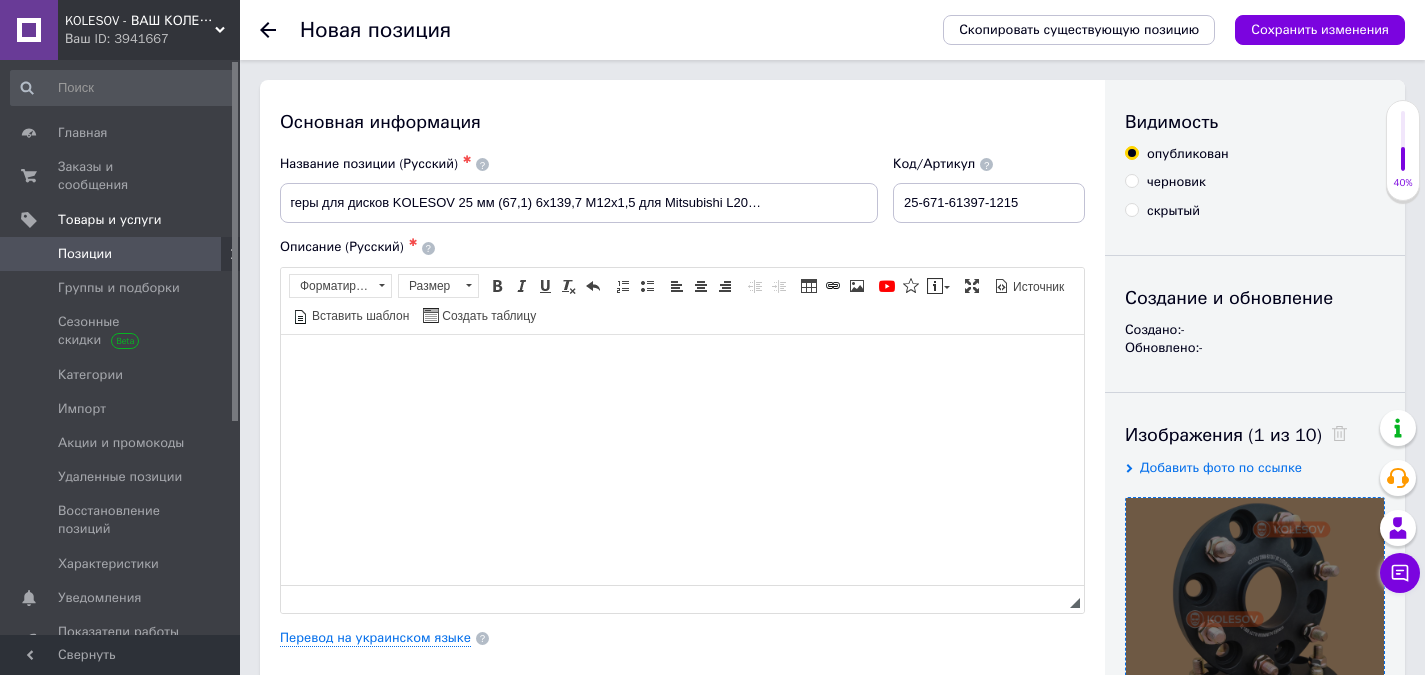 click at bounding box center [682, 364] 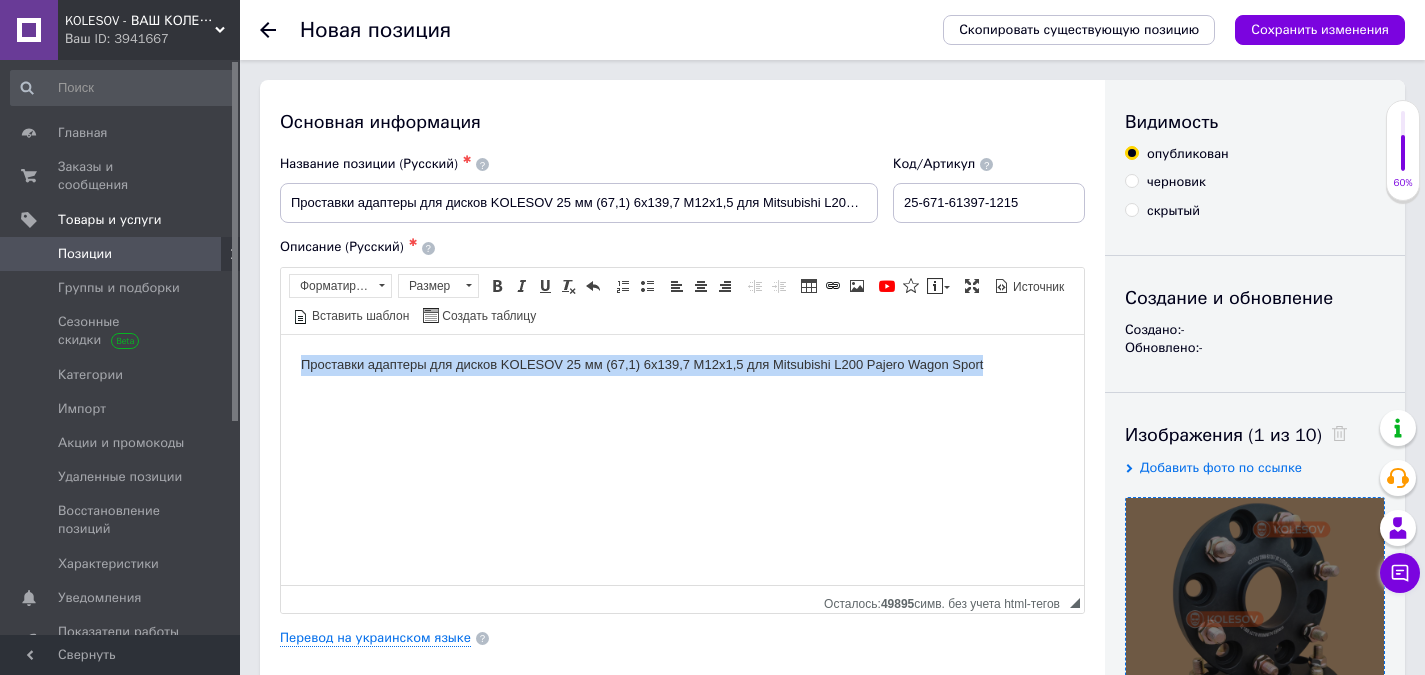 drag, startPoint x: 302, startPoint y: 369, endPoint x: 996, endPoint y: 348, distance: 694.3176 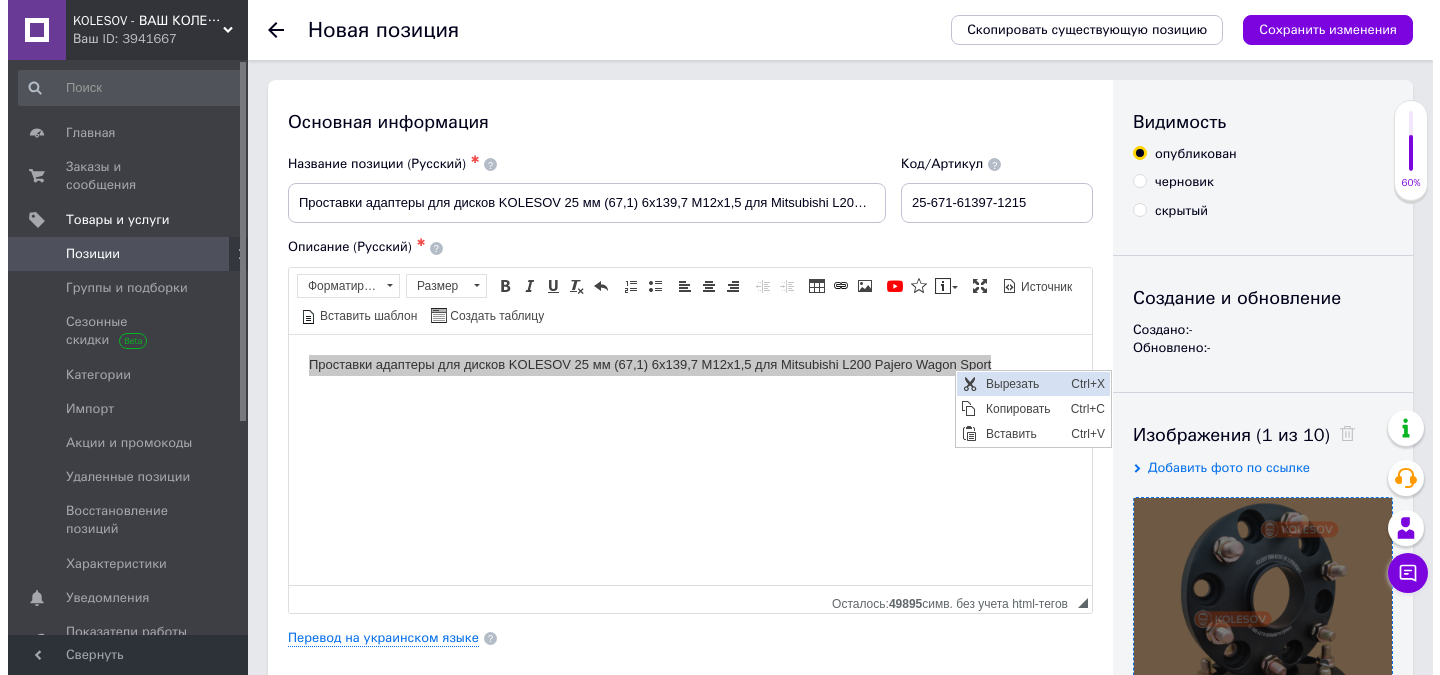 scroll, scrollTop: 0, scrollLeft: 0, axis: both 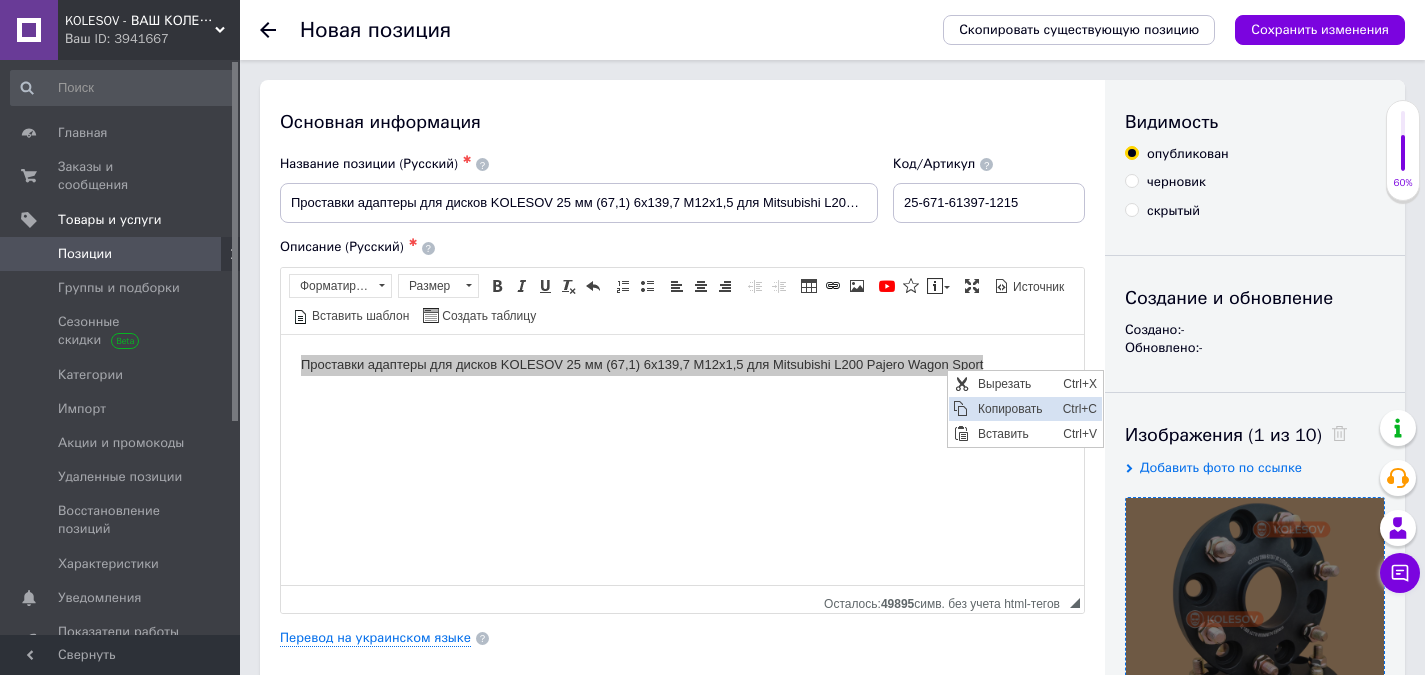 click on "Копировать" at bounding box center (1015, 408) 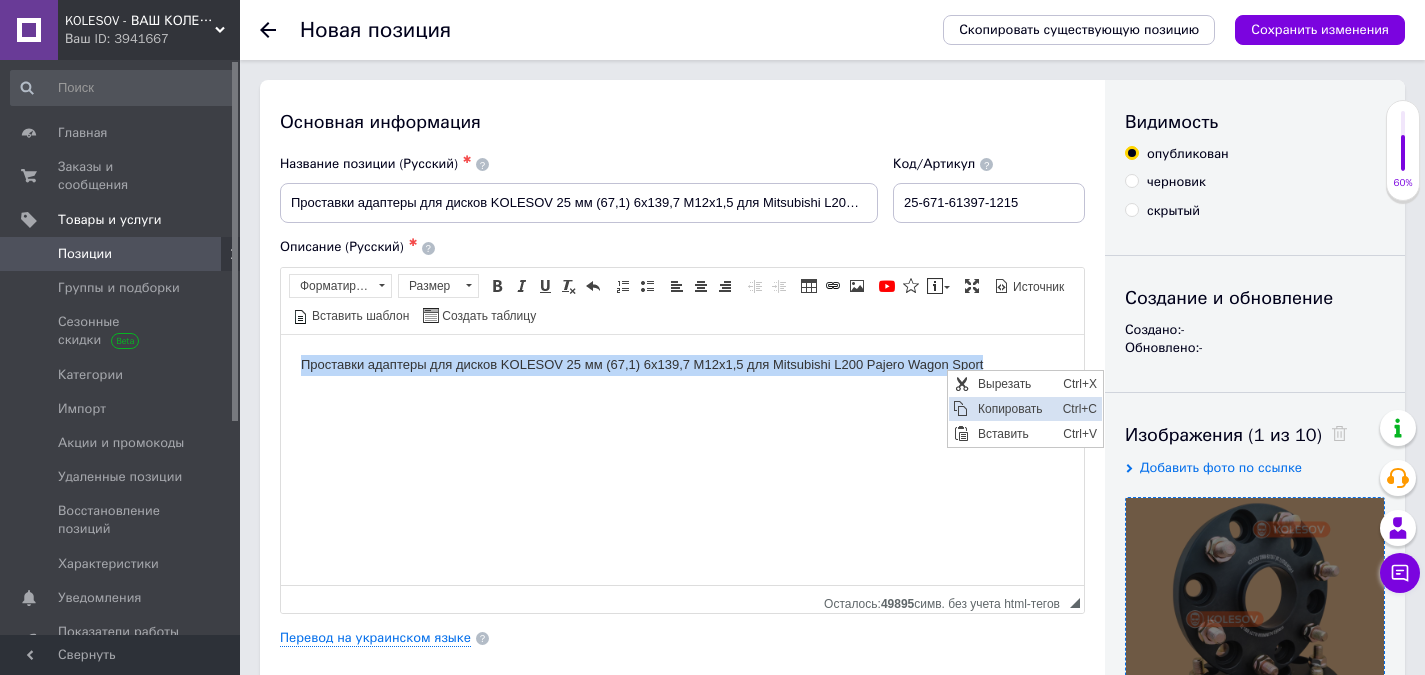 copy on "Проставки адаптеры для дисков KOLESOV 25 мм (67,1) 6х139,7 М12x1,5 для Mitsubishi L200 Pajero Wagon Sport" 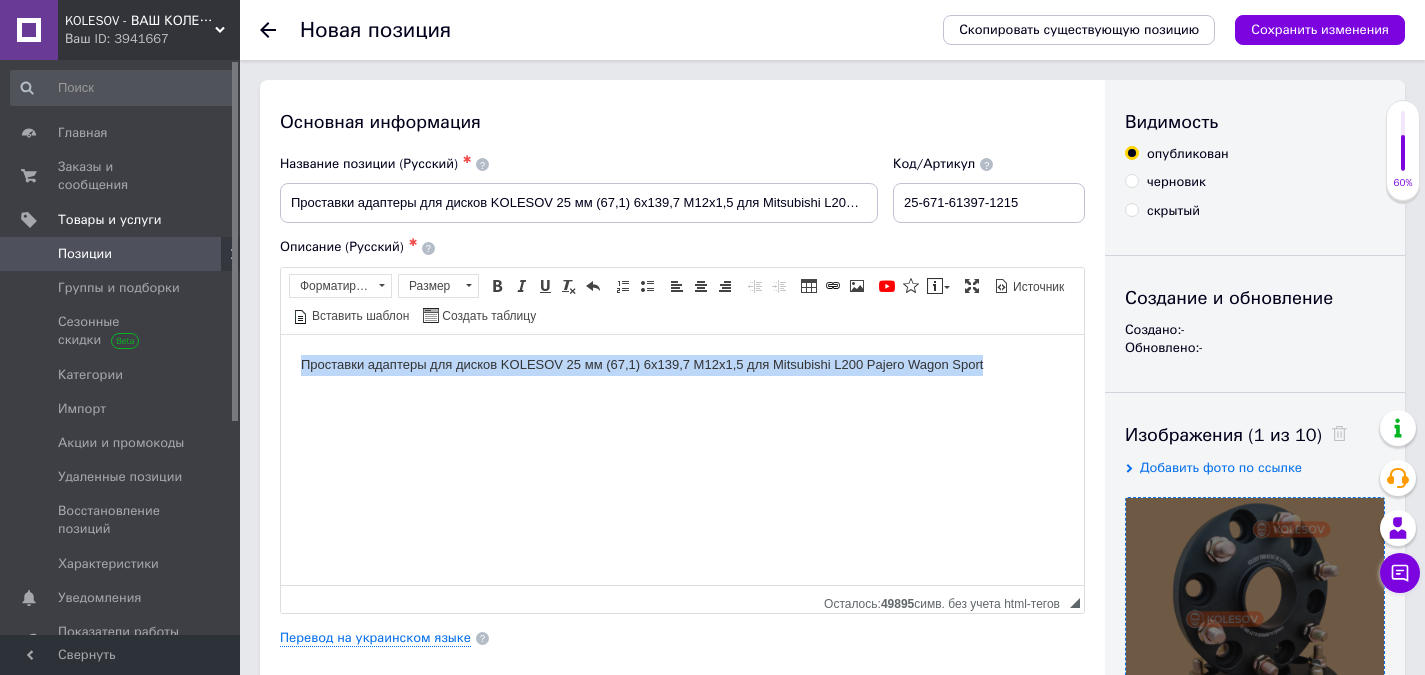 click on "Проставки адаптеры для дисков KOLESOV 25 мм (67,1) 6х139,7 М12x1,5 для Mitsubishi L200 Pajero Wagon Sport" at bounding box center (682, 364) 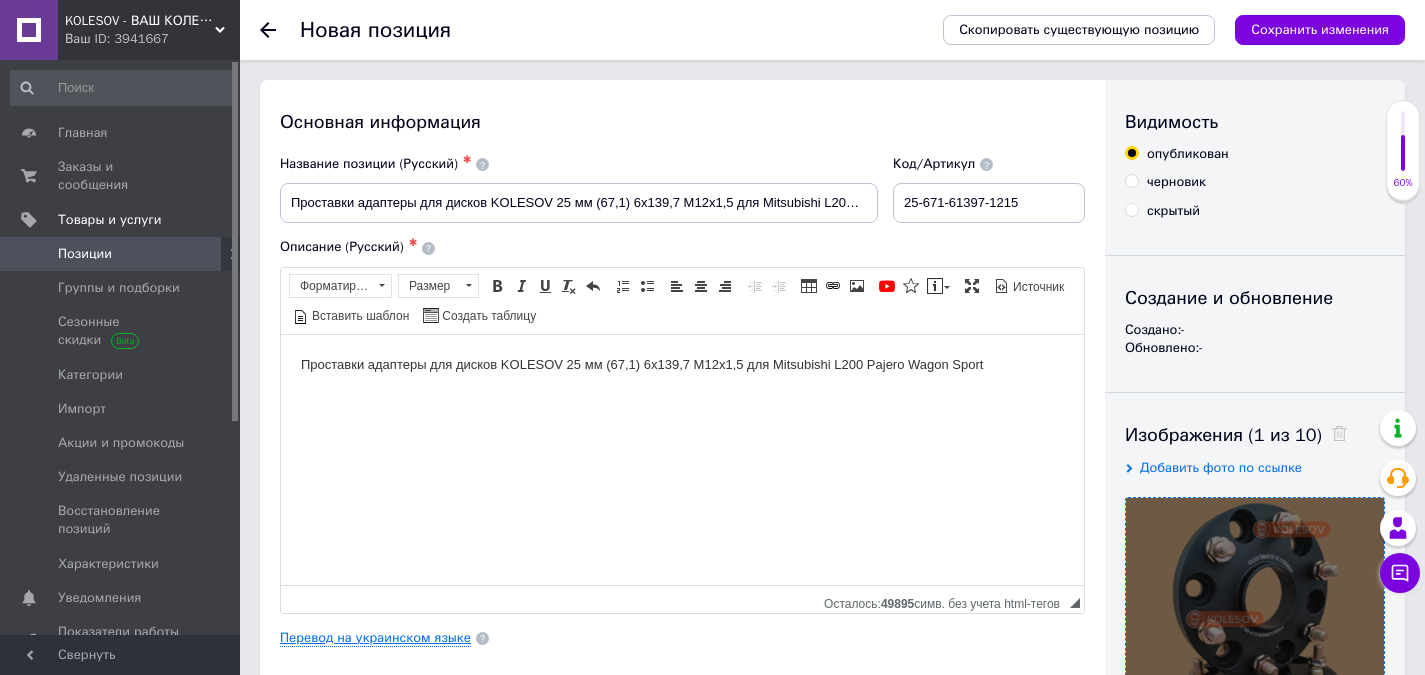 click on "Перевод на украинском языке" at bounding box center [375, 638] 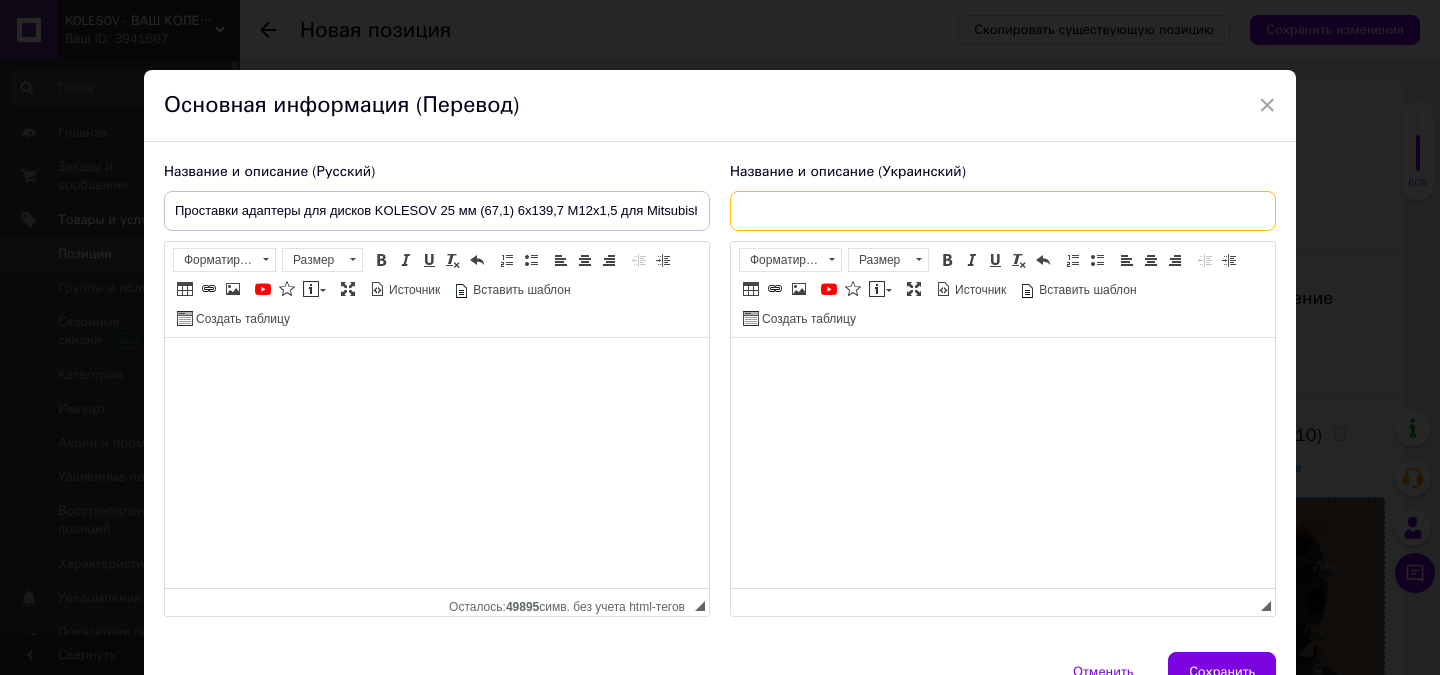 paste on "Проставки адаптери для дисків KOLESOV 25 мм (67,1) 6х139,7 М12x1,5 для Mitsubishi L200 Pajero Wagon Sport" 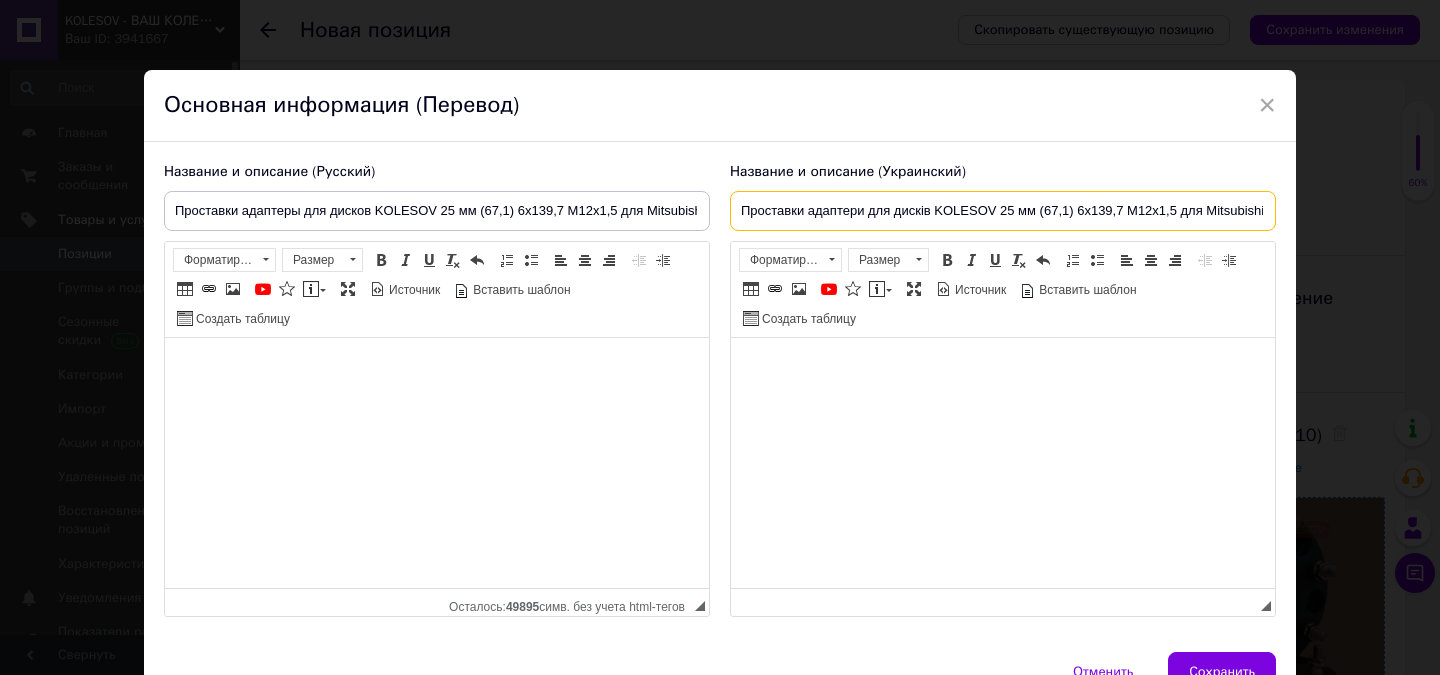 scroll, scrollTop: 0, scrollLeft: 156, axis: horizontal 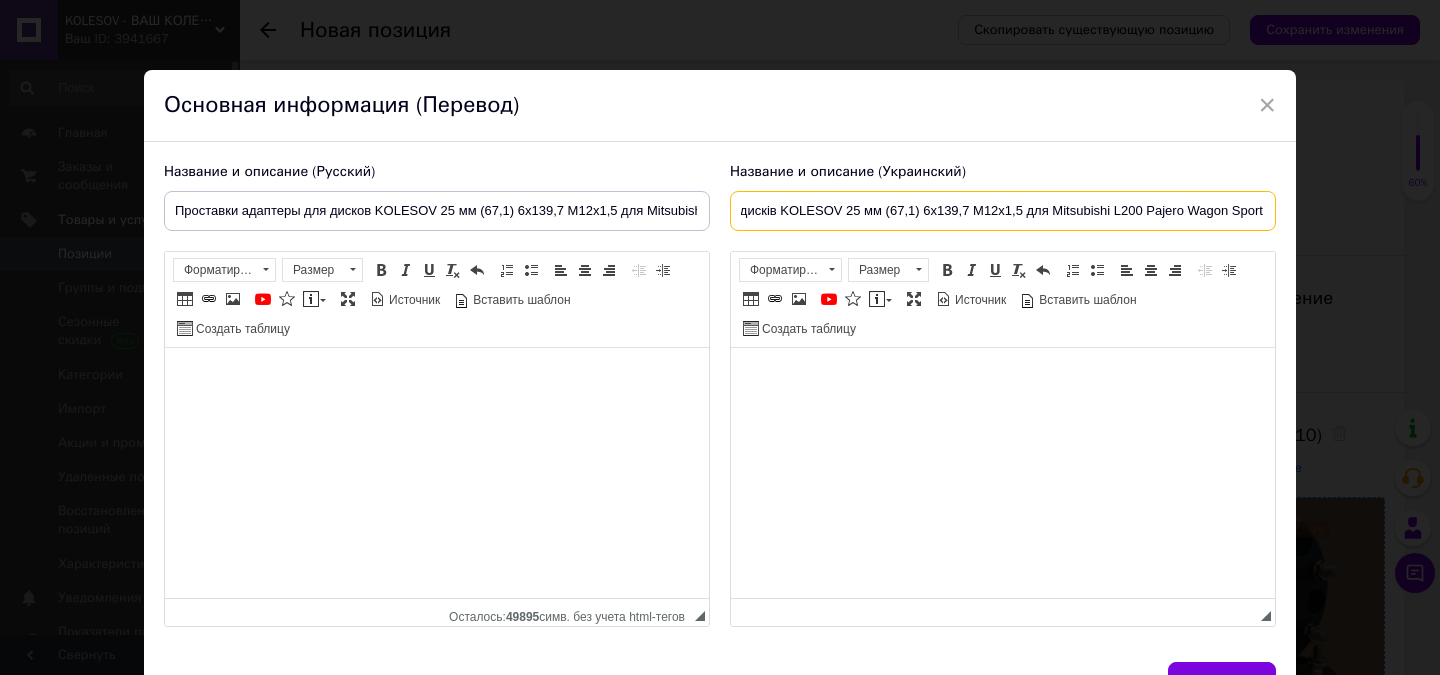 type on "Проставки адаптери для дисків KOLESOV 25 мм (67,1) 6х139,7 М12x1,5 для Mitsubishi L200 Pajero Wagon Sport" 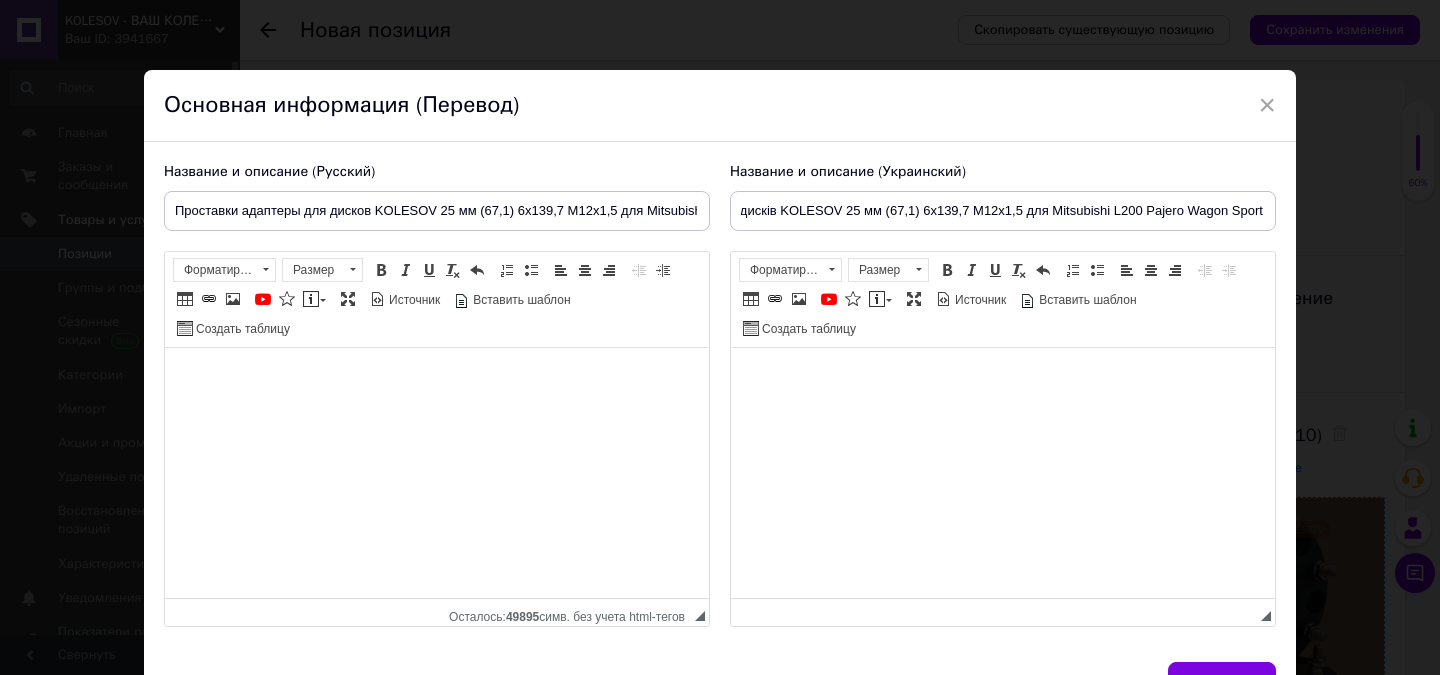 scroll, scrollTop: 0, scrollLeft: 0, axis: both 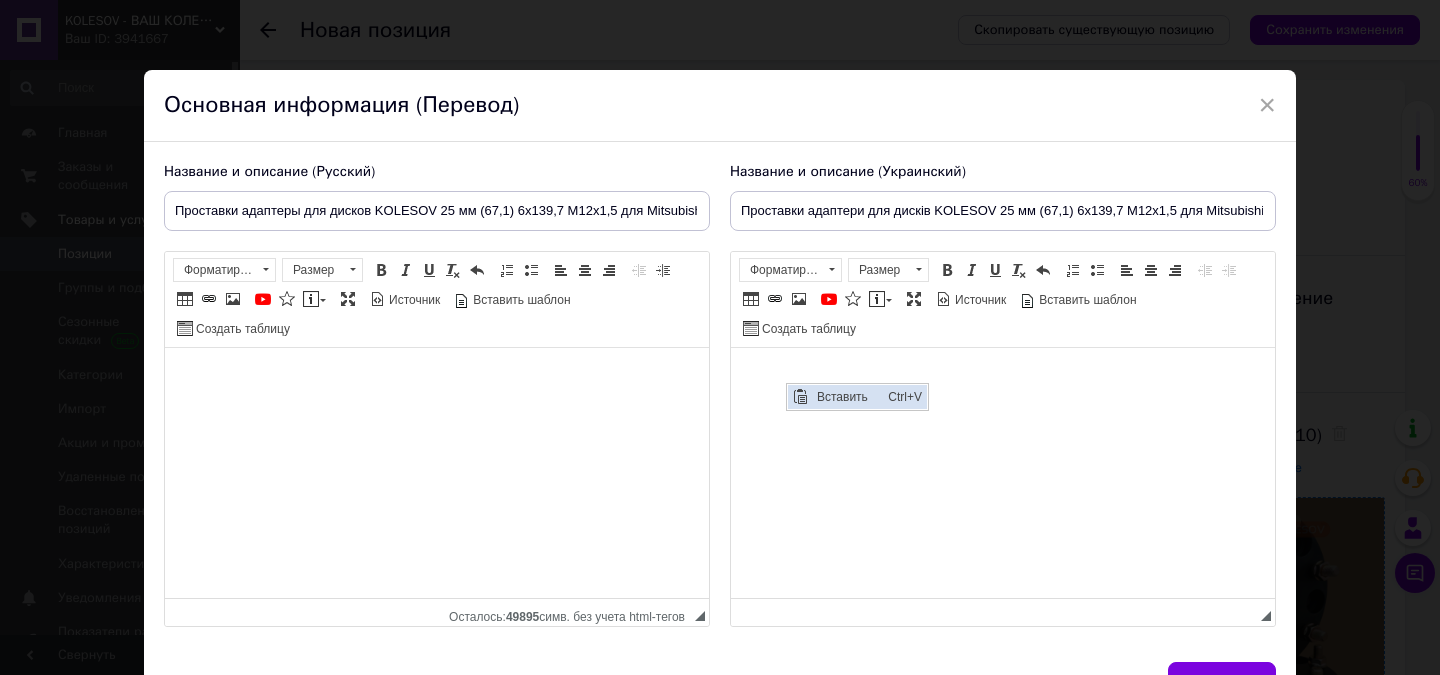 click on "Вставить" at bounding box center (846, 397) 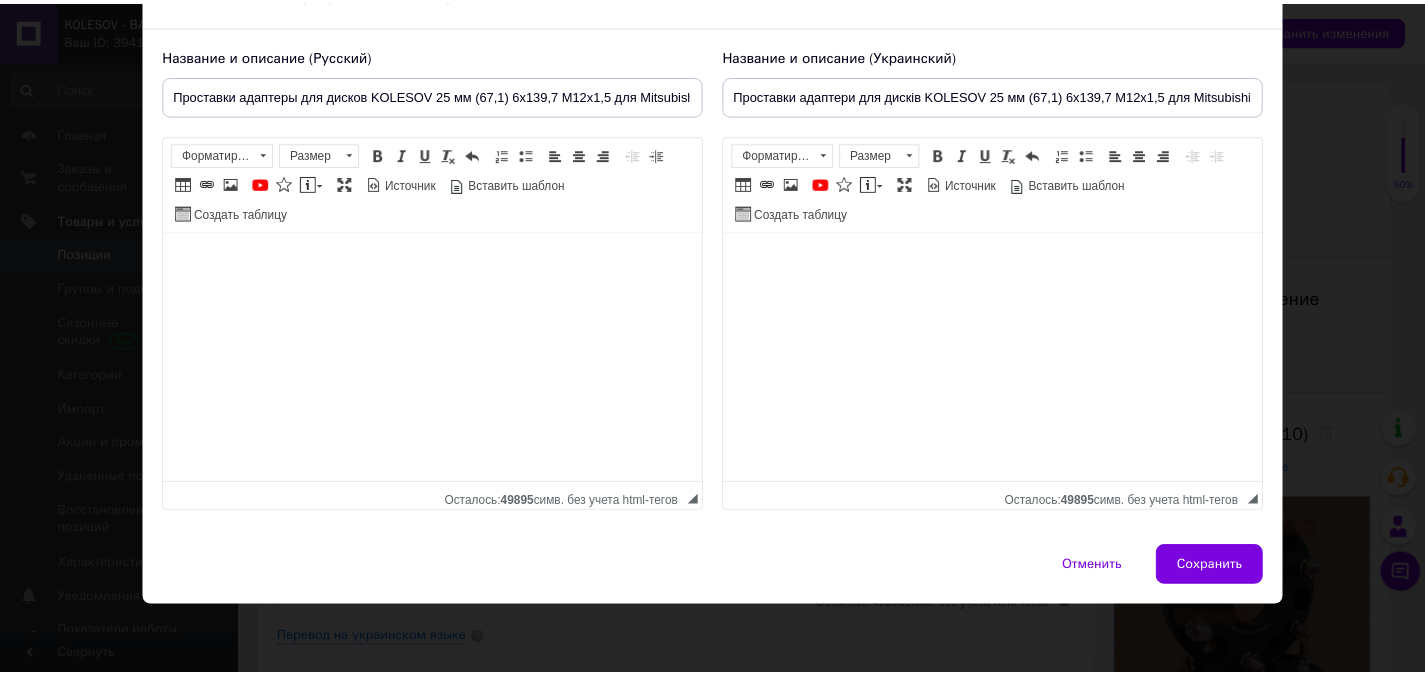scroll, scrollTop: 117, scrollLeft: 0, axis: vertical 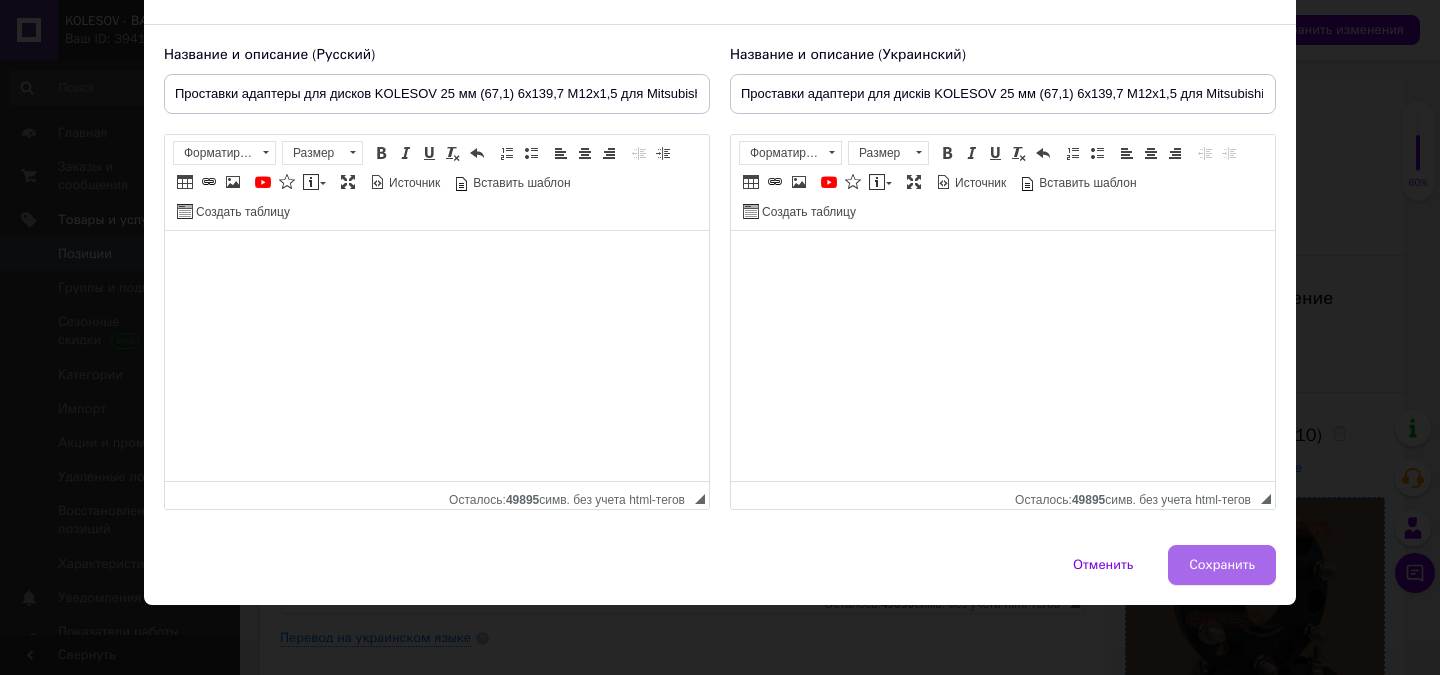 click on "Сохранить" at bounding box center [1222, 565] 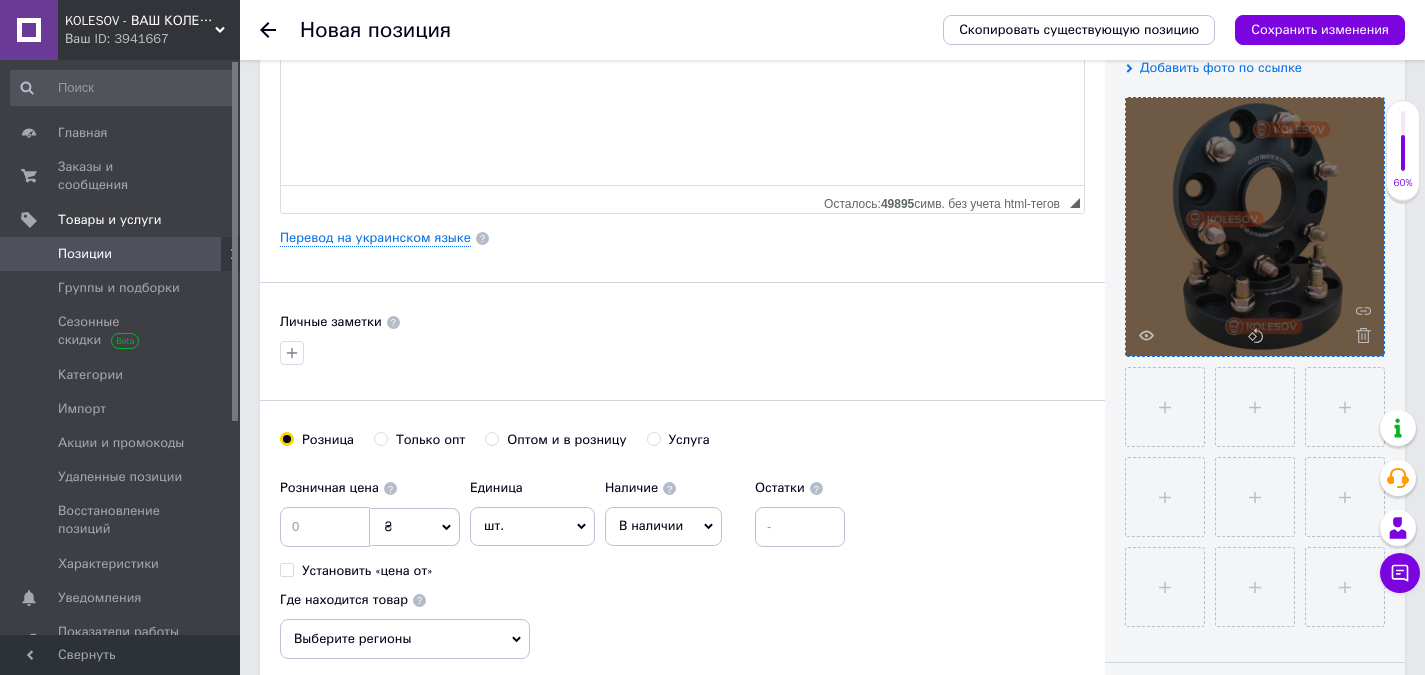 scroll, scrollTop: 500, scrollLeft: 0, axis: vertical 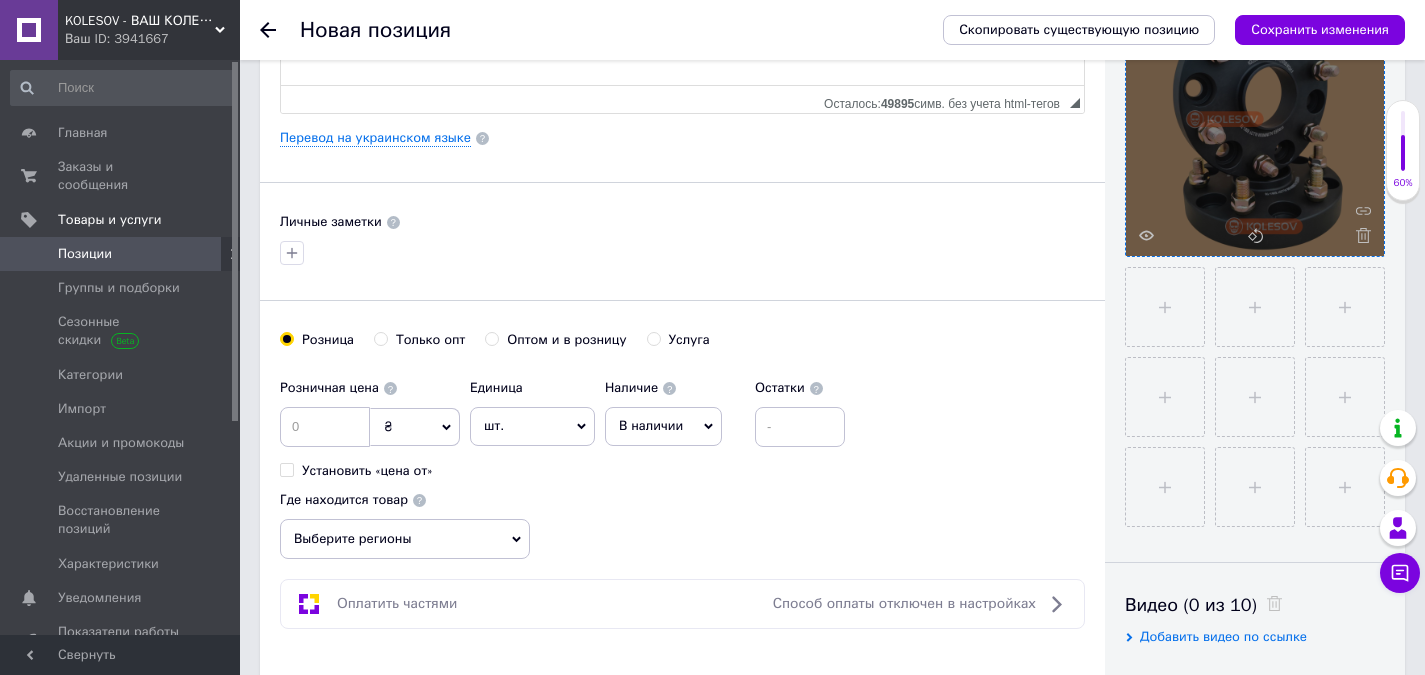 click on "Выберите регионы" at bounding box center (405, 539) 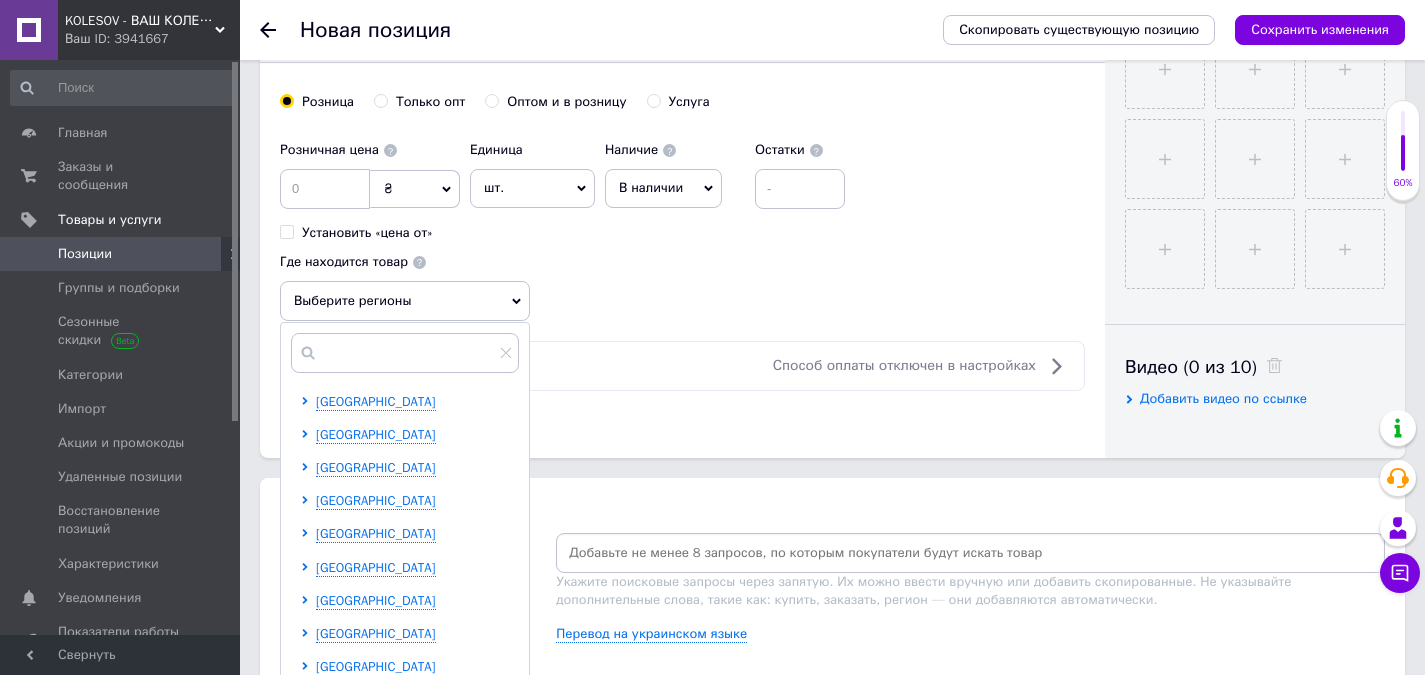 scroll, scrollTop: 800, scrollLeft: 0, axis: vertical 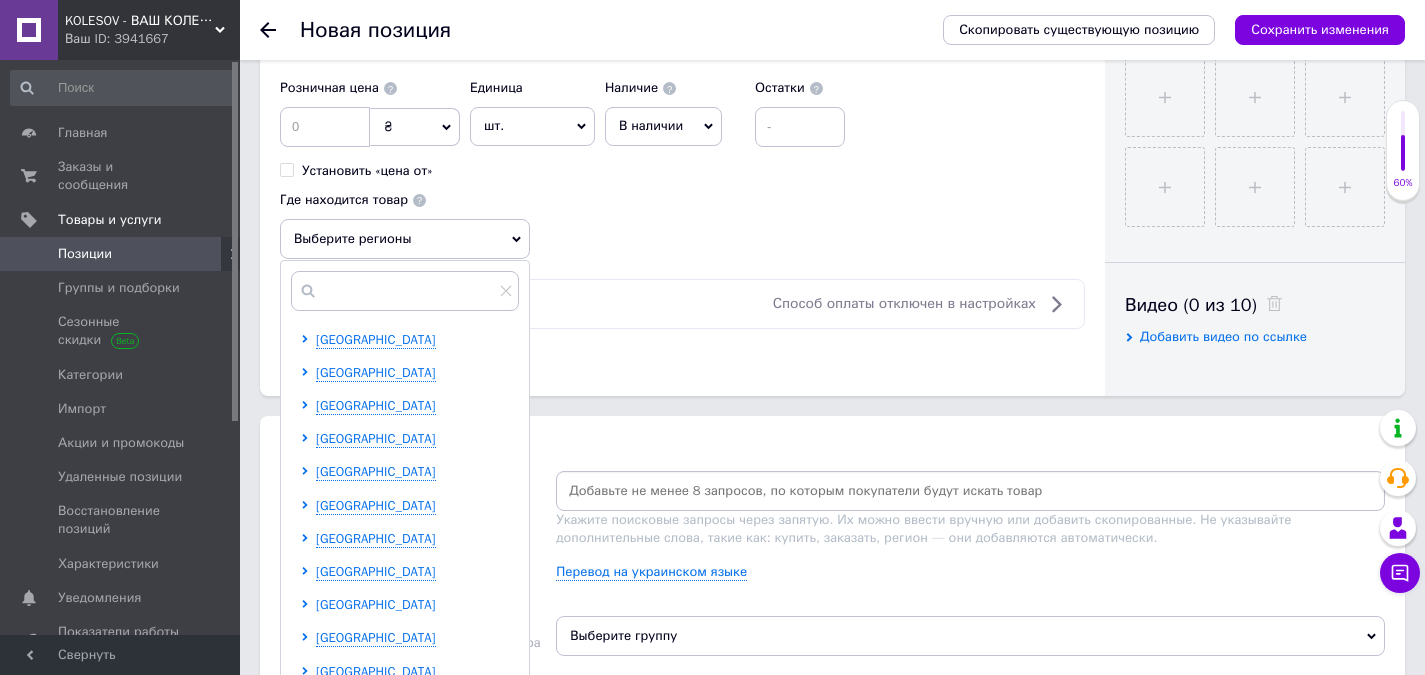 click on "Киевская область" at bounding box center [376, 604] 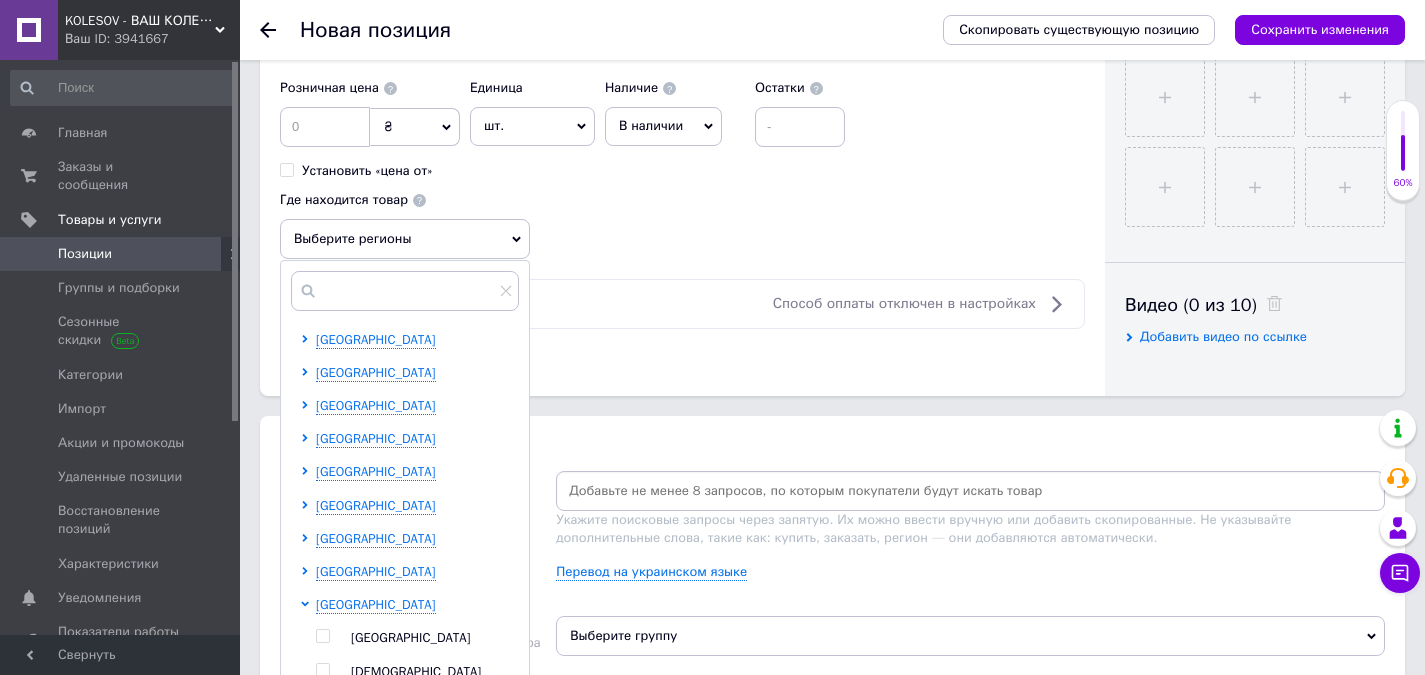 click at bounding box center [322, 636] 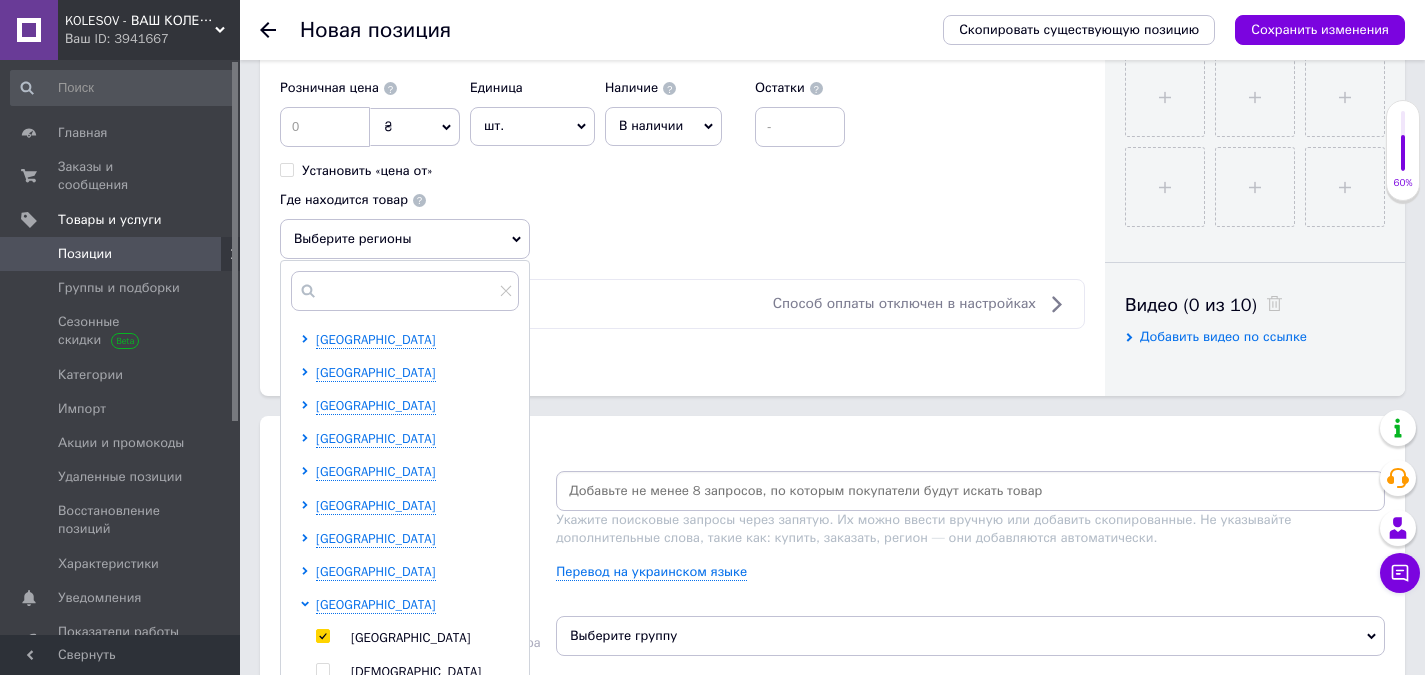 checkbox on "true" 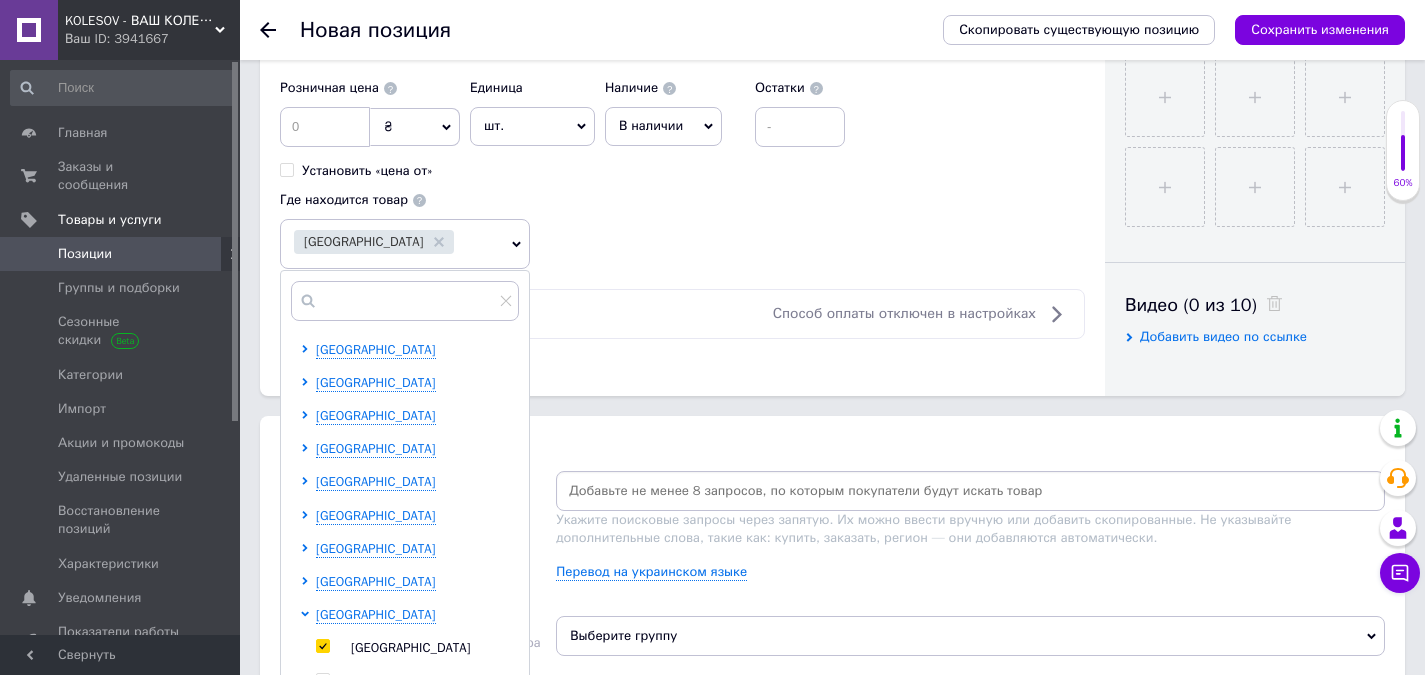 scroll, scrollTop: 1200, scrollLeft: 0, axis: vertical 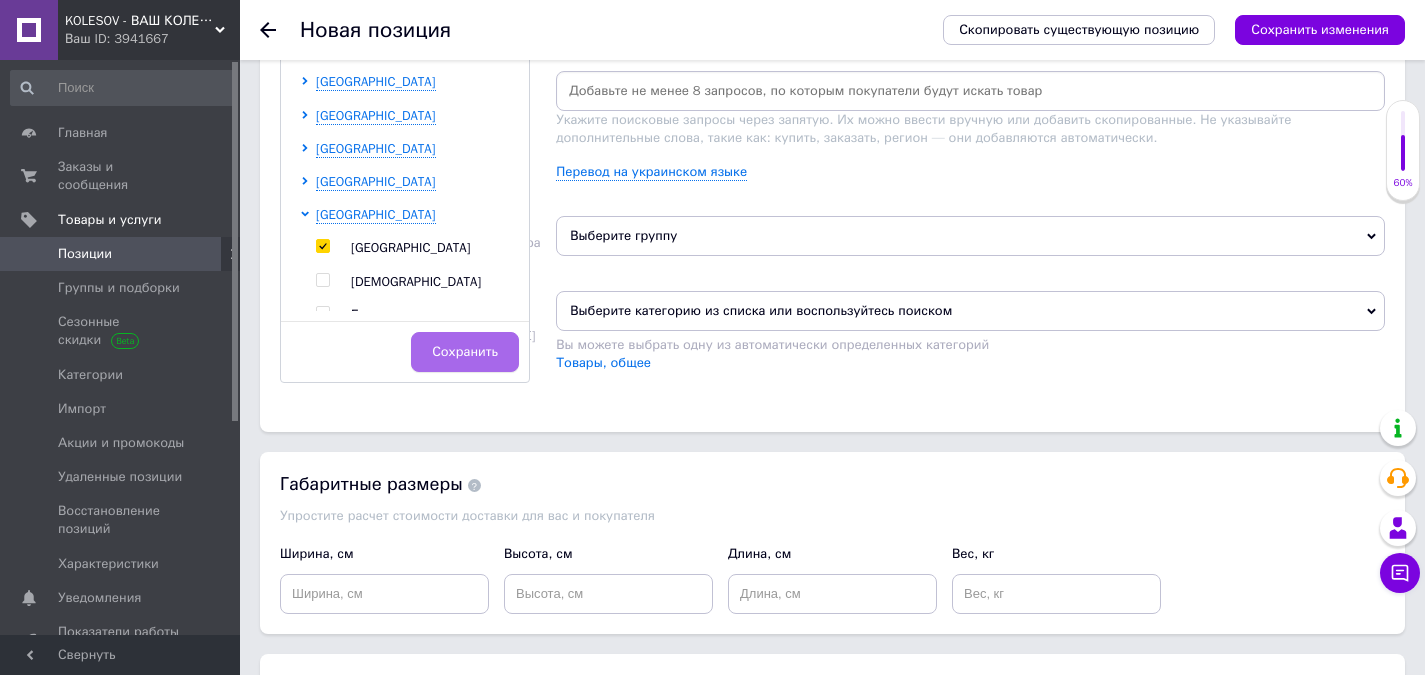 click on "Сохранить" at bounding box center [465, 352] 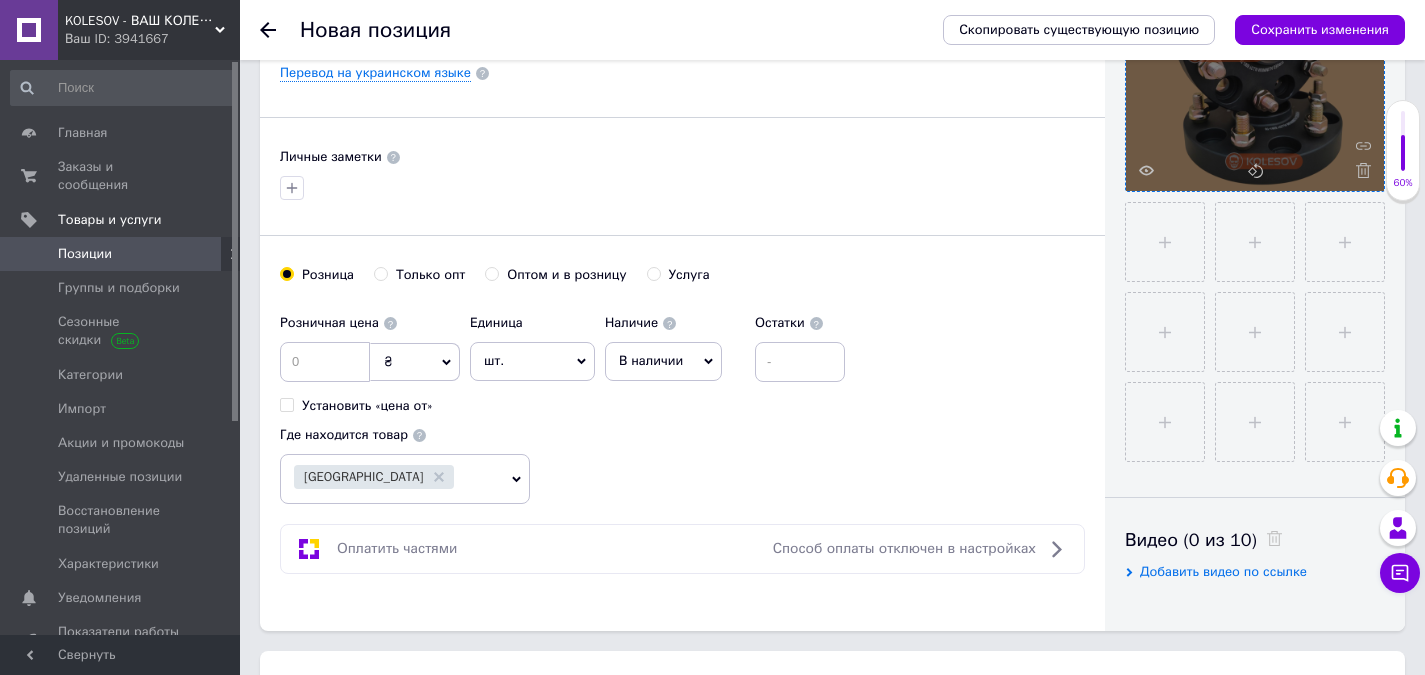 scroll, scrollTop: 600, scrollLeft: 0, axis: vertical 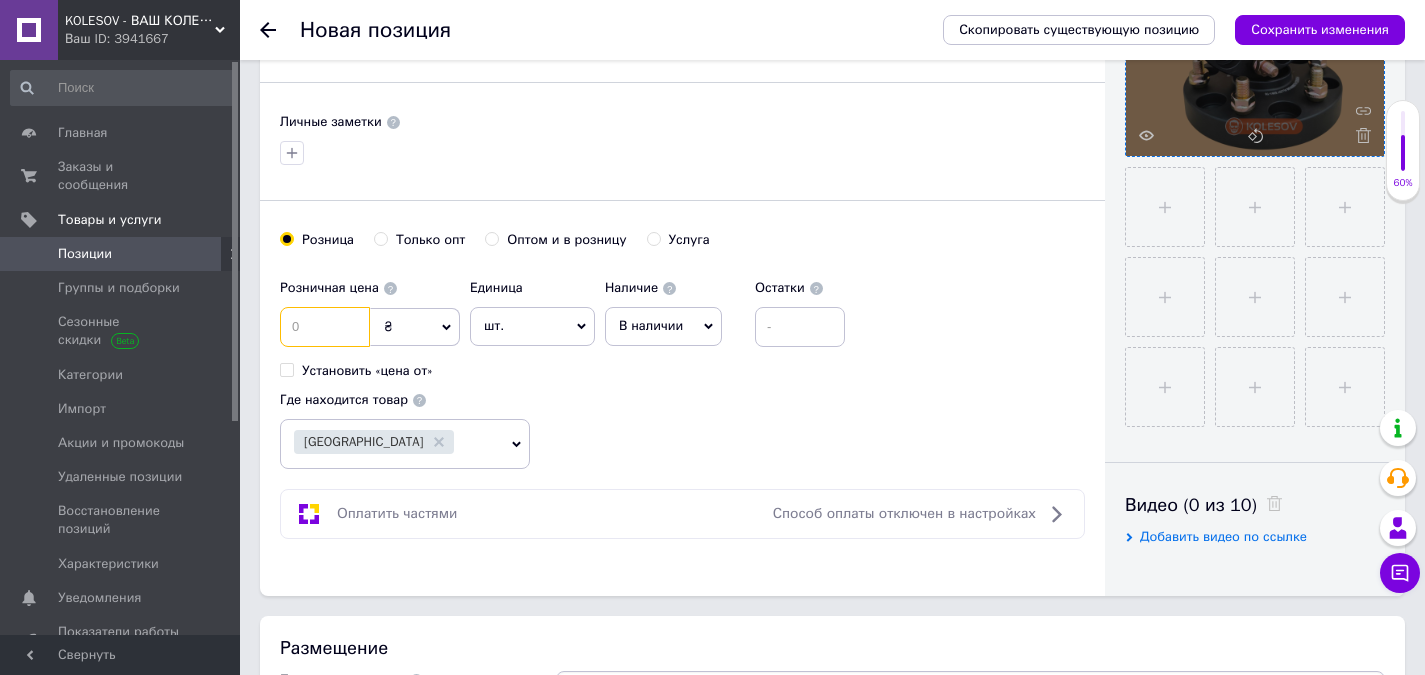 click at bounding box center [325, 327] 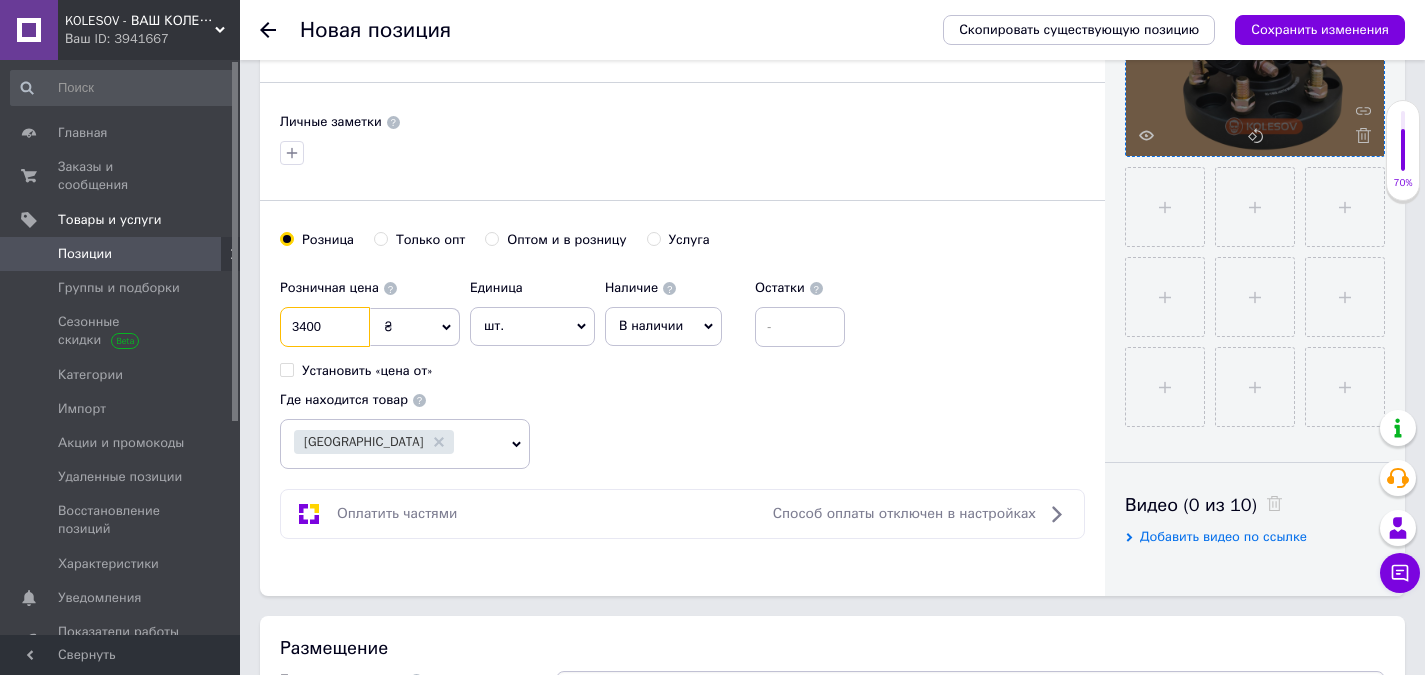 type on "3400" 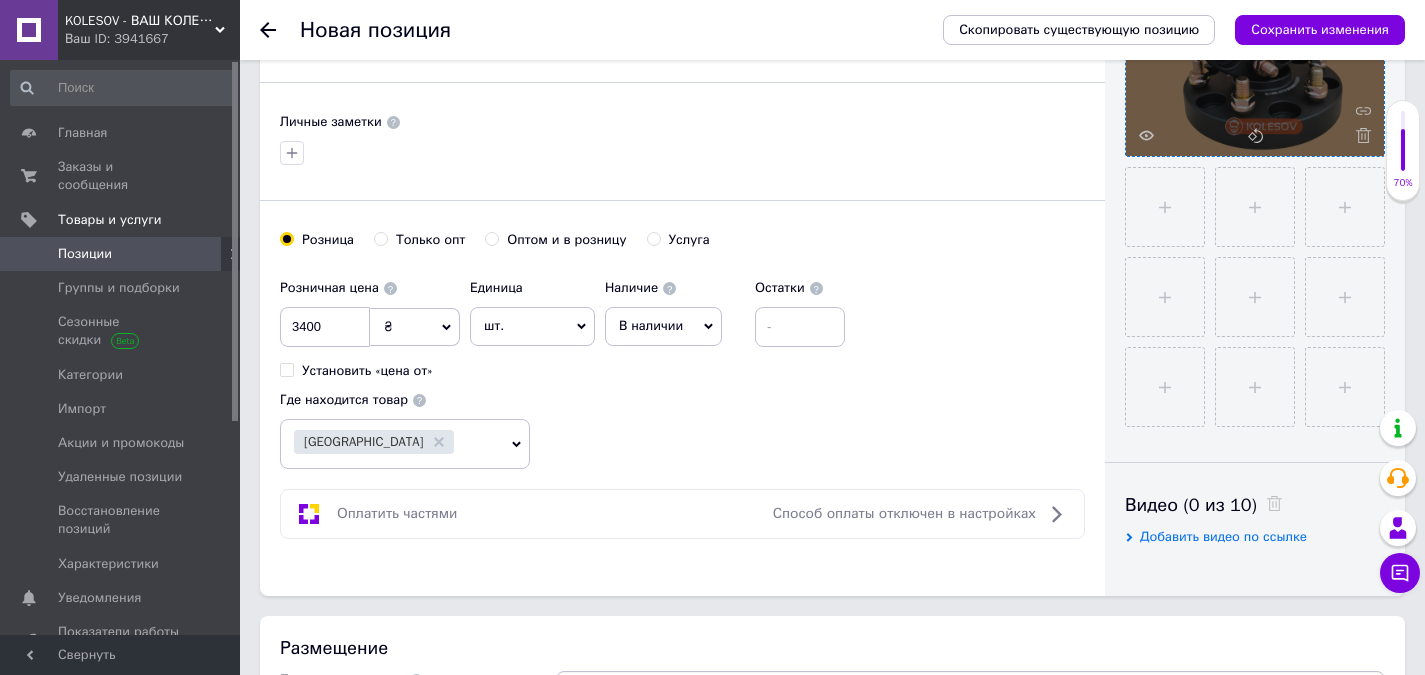 click on "шт." at bounding box center [532, 326] 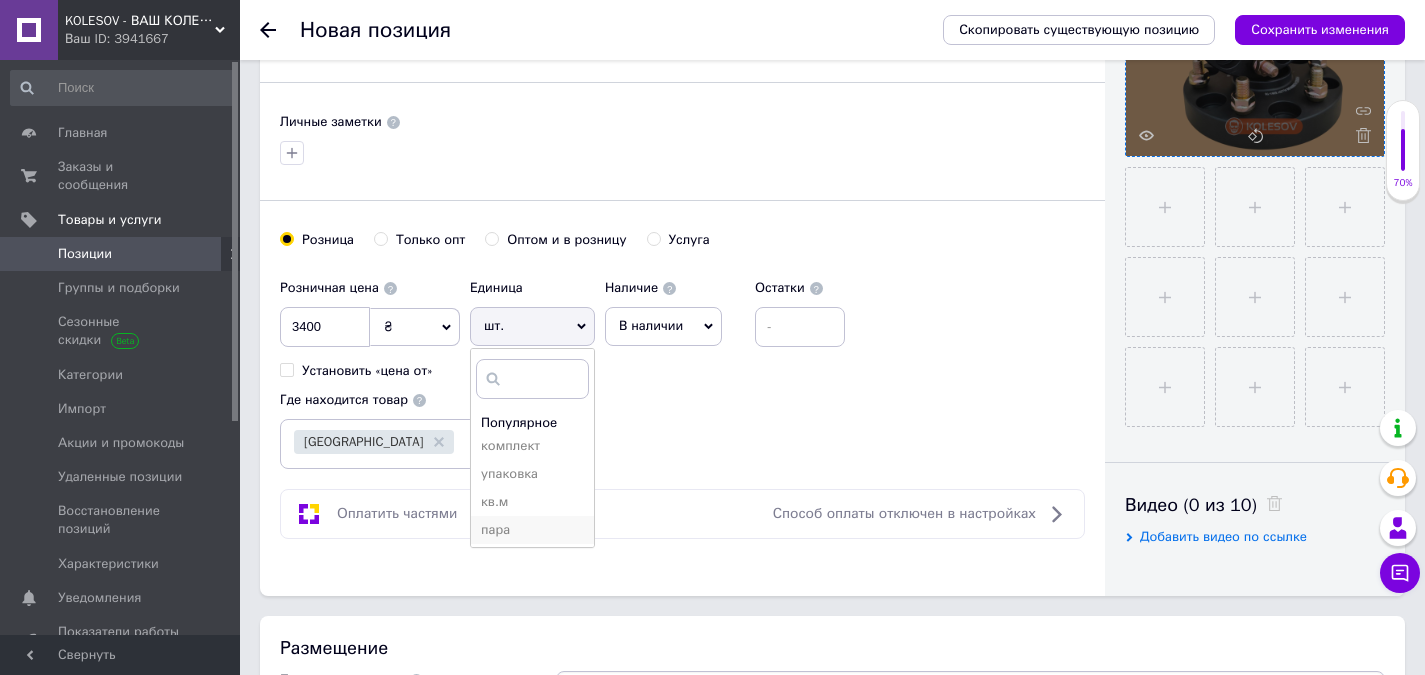 click on "пара" at bounding box center (532, 530) 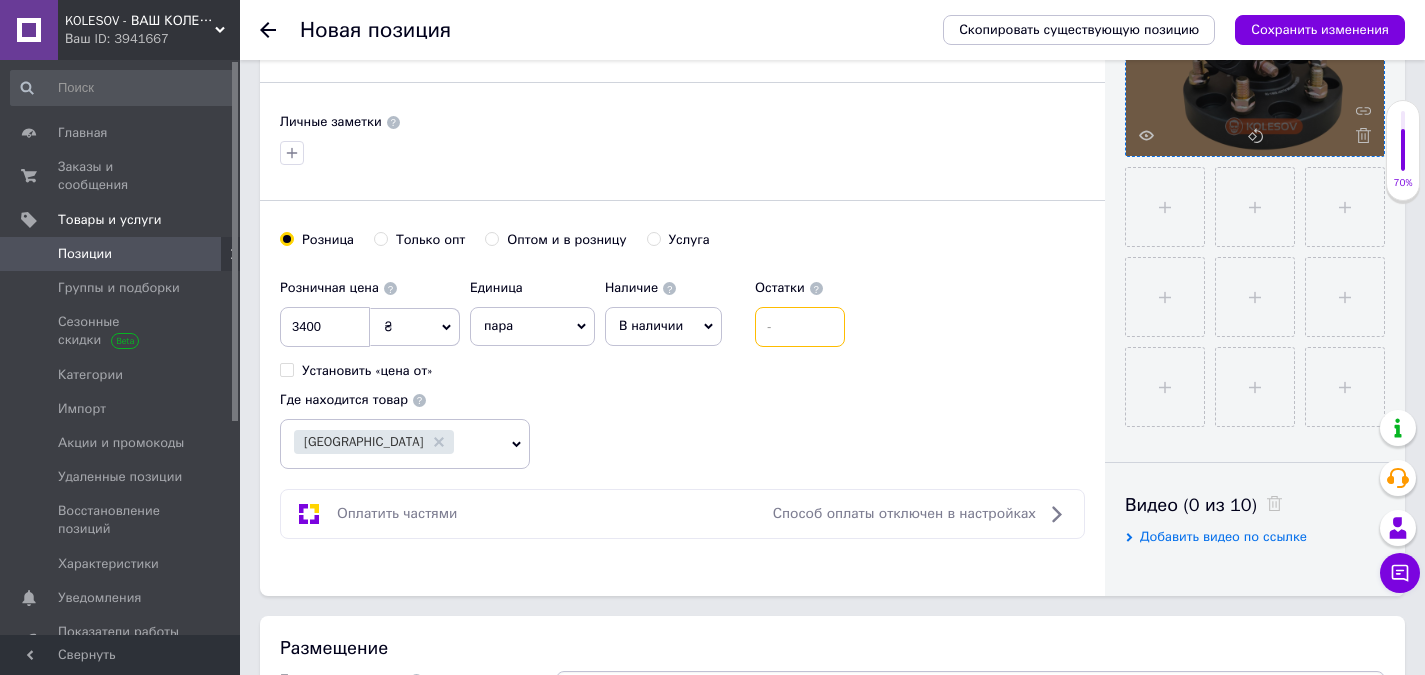 click at bounding box center (800, 327) 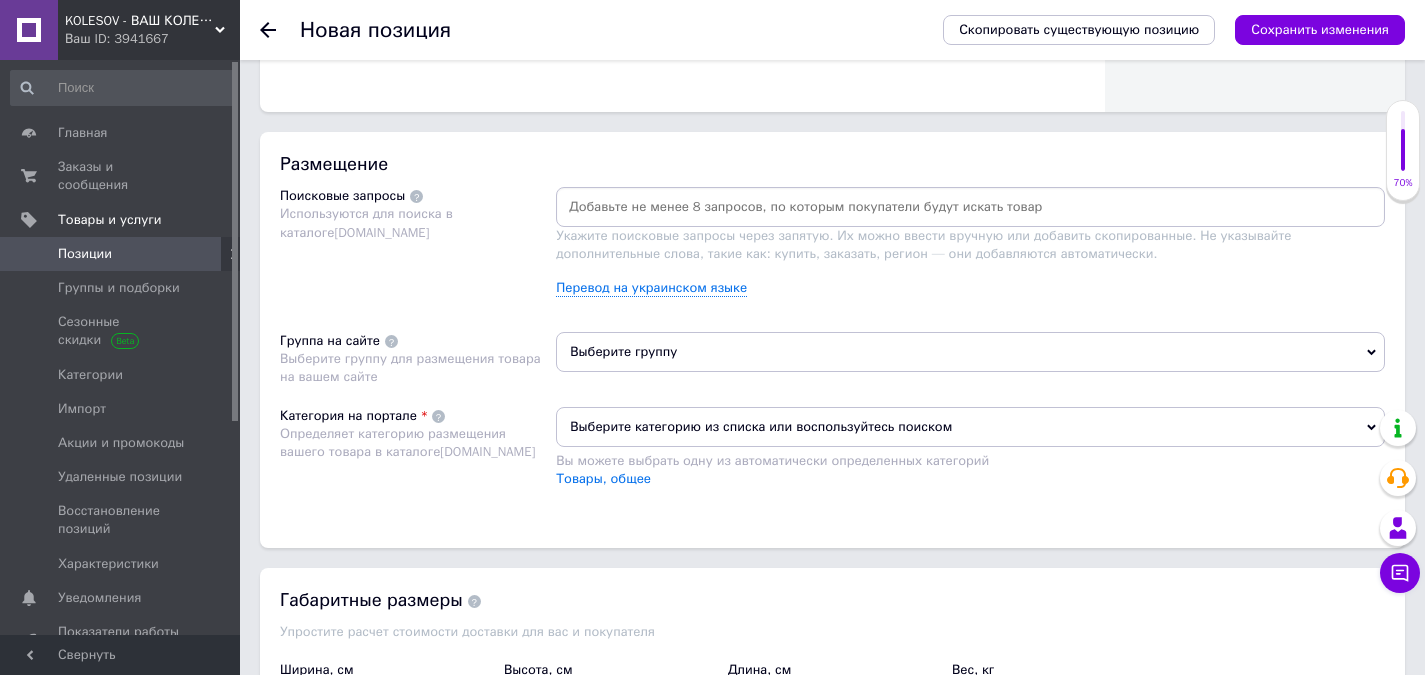 scroll, scrollTop: 1100, scrollLeft: 0, axis: vertical 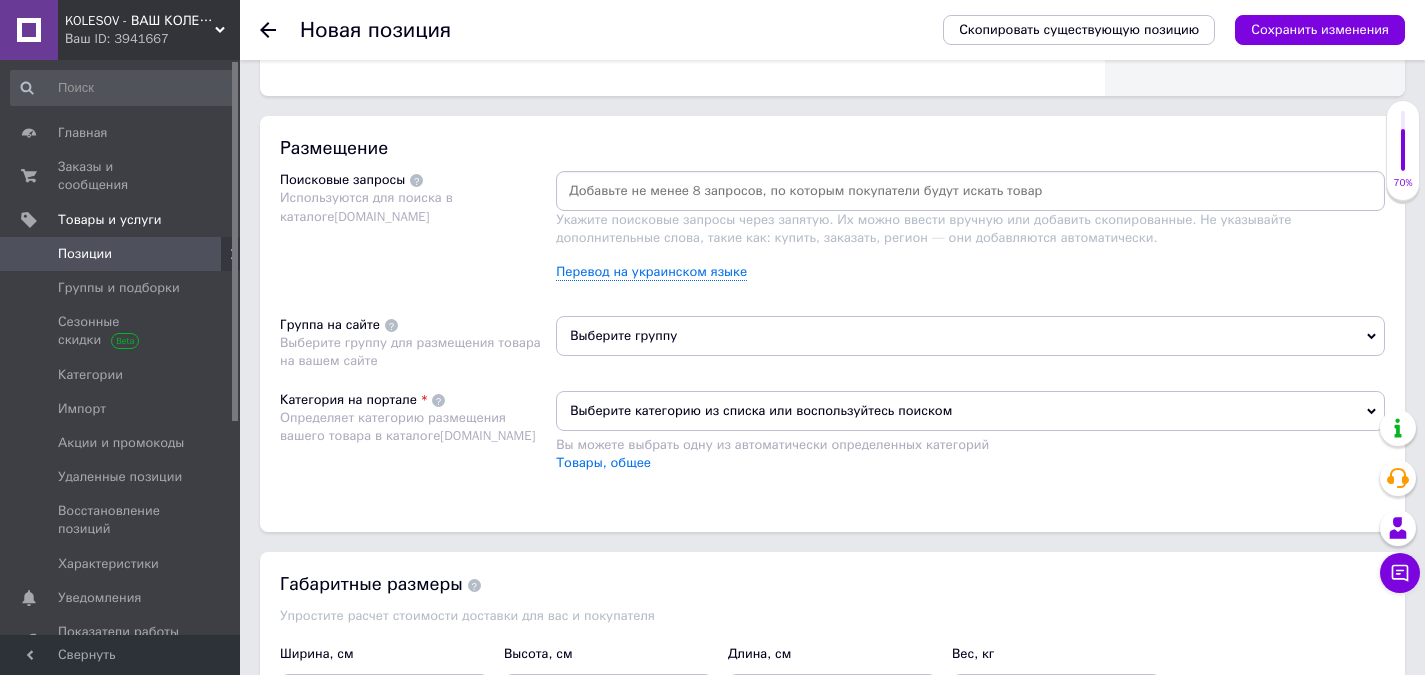 type on "10" 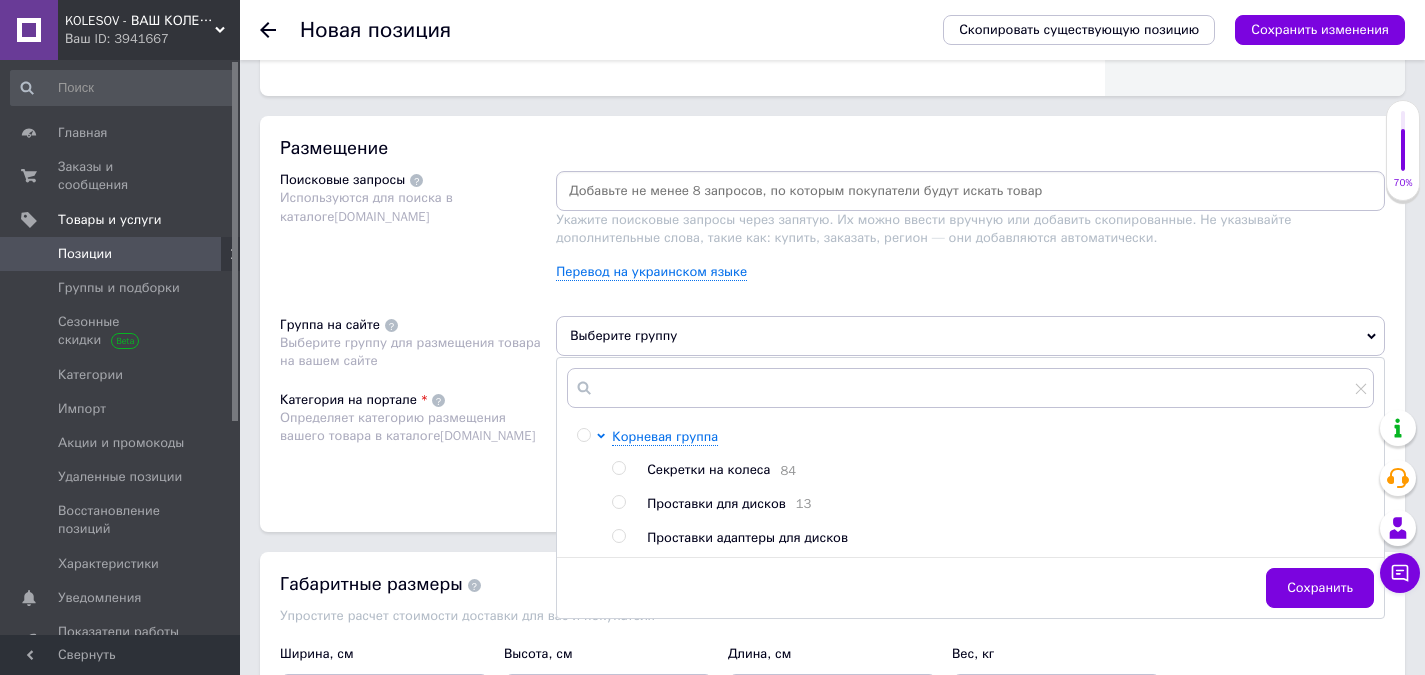 click at bounding box center [618, 536] 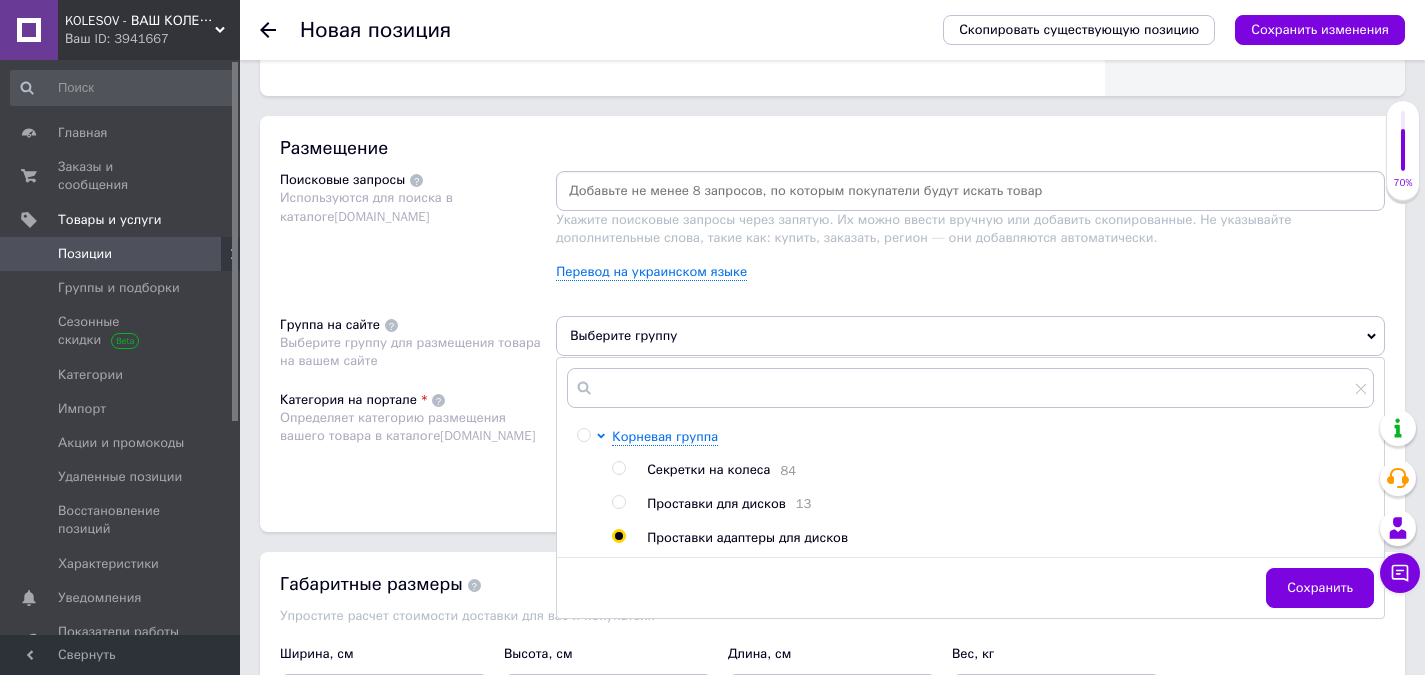 radio on "true" 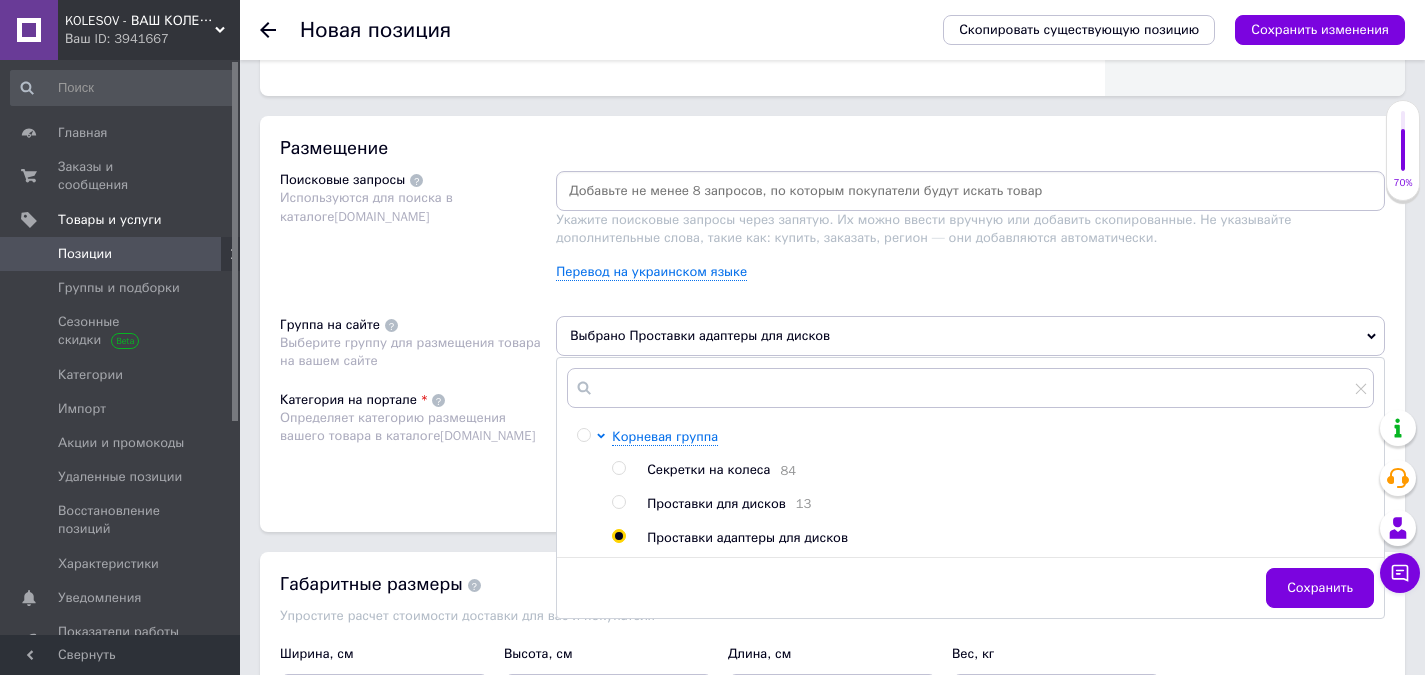 click on "Размещение Поисковые запросы Используются для поиска в каталоге  Prom.ua Укажите поисковые запросы через запятую.
Их можно ввести вручную или добавить скопированные.
Не указывайте дополнительные слова,
такие как: купить, заказать, регион — они добавляются автоматически. Перевод на украинском языке Группа на сайте Выберите группу для размещения товара на вашем сайте Выбрано Проставки адаптеры для дисков Корневая группа Секретки на колеса 84 Проставки для дисков 13 Проставки адаптеры для дисков Сохранить Категория на портале Prom.ua Товары, общее" at bounding box center [832, 324] 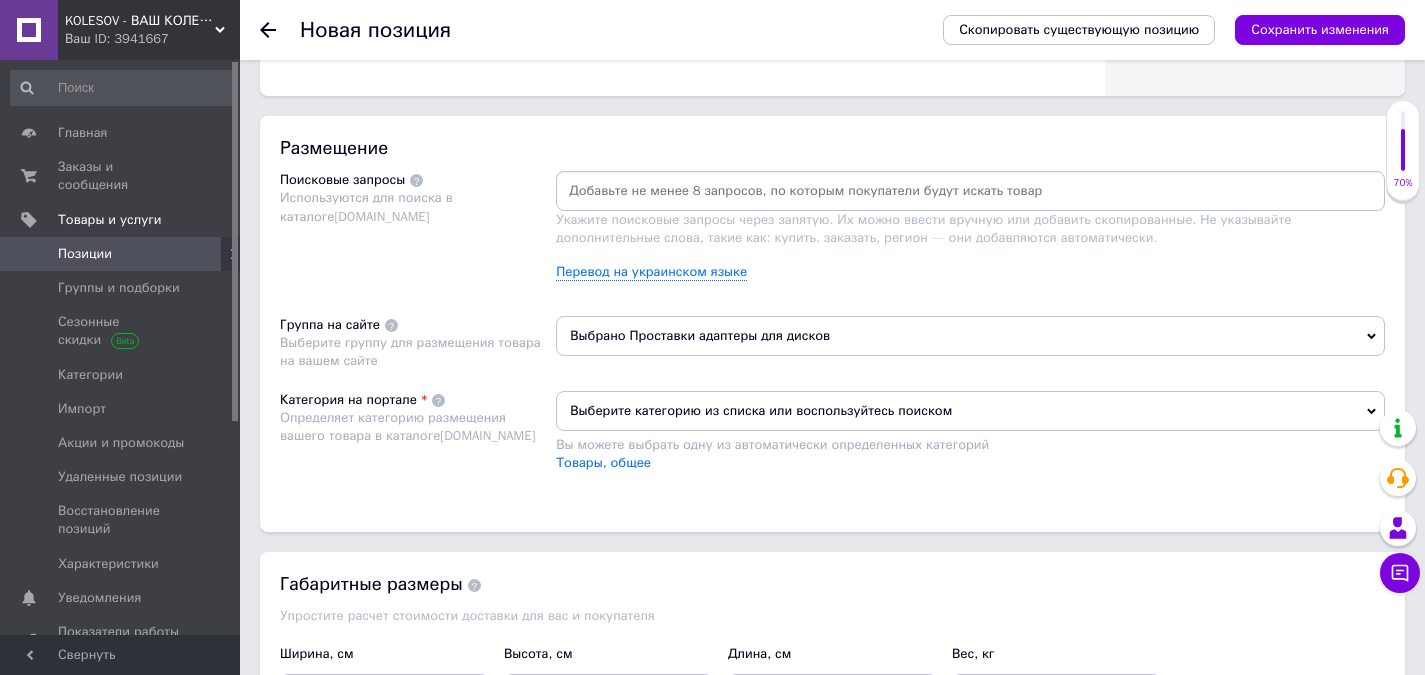 click at bounding box center (970, 191) 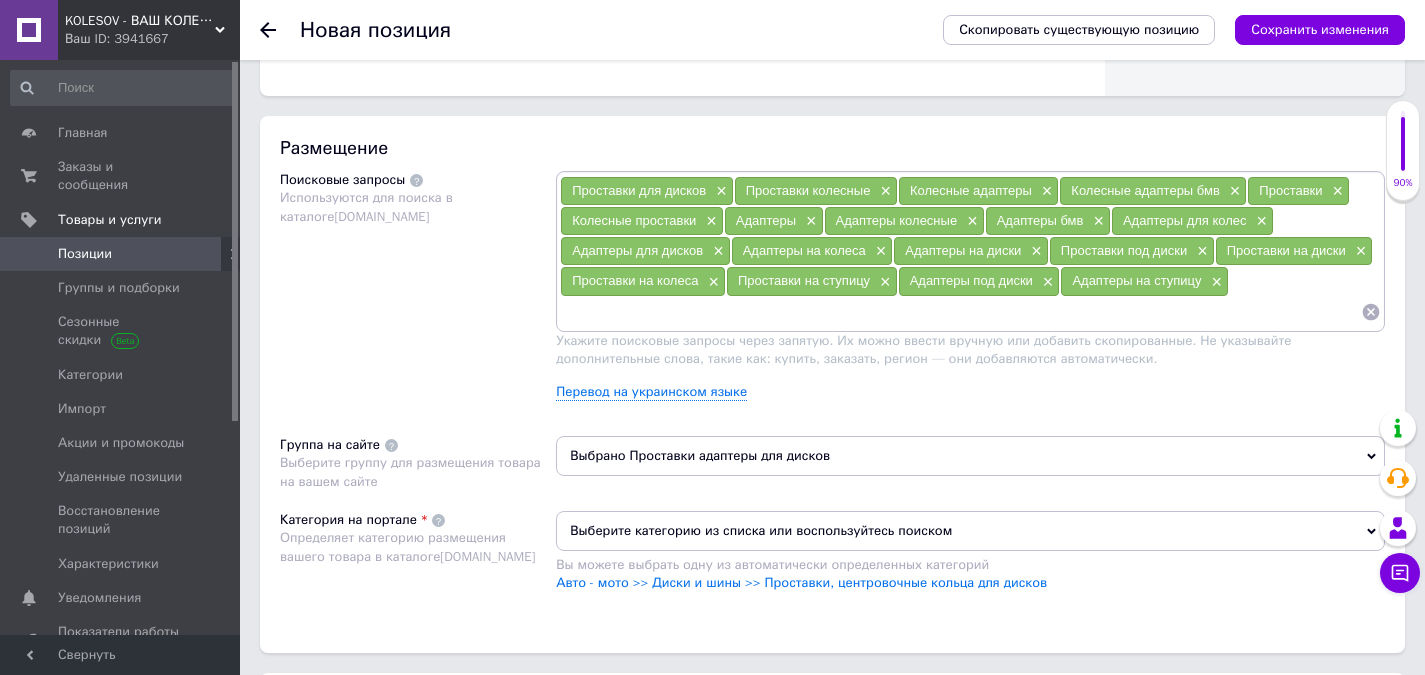 click on "Поисковые запросы Используются для поиска в каталоге  Prom.ua" at bounding box center [418, 293] 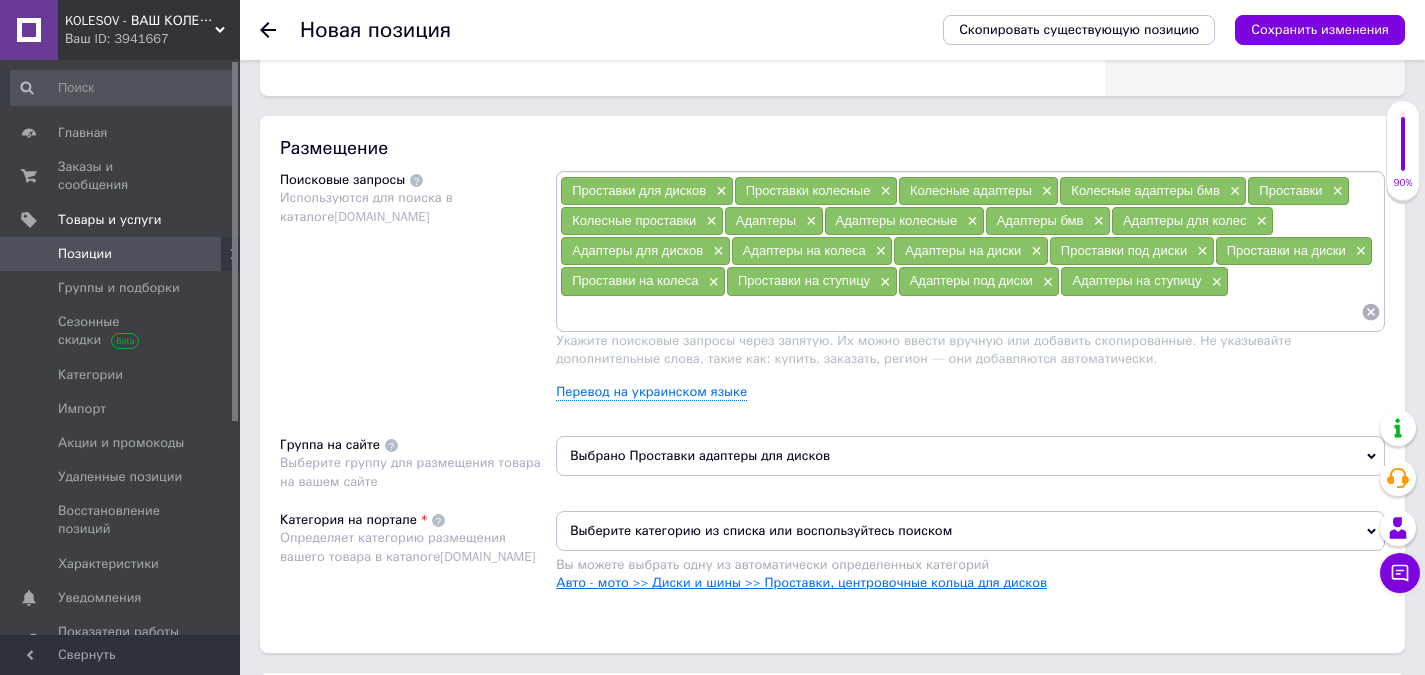 click on "Авто - мото >> Диски и шины >> Проставки, центровочные кольца для дисков" at bounding box center (801, 582) 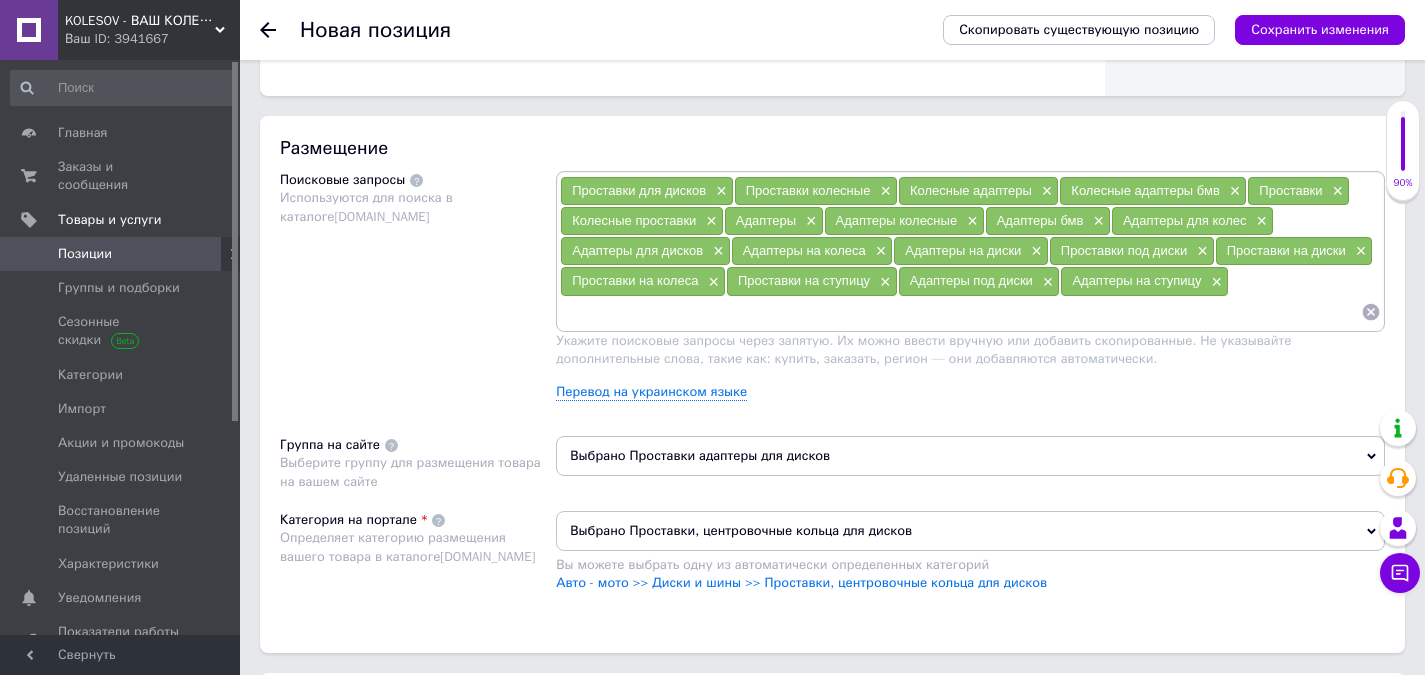 click on "Сохранить изменения" at bounding box center (1320, 29) 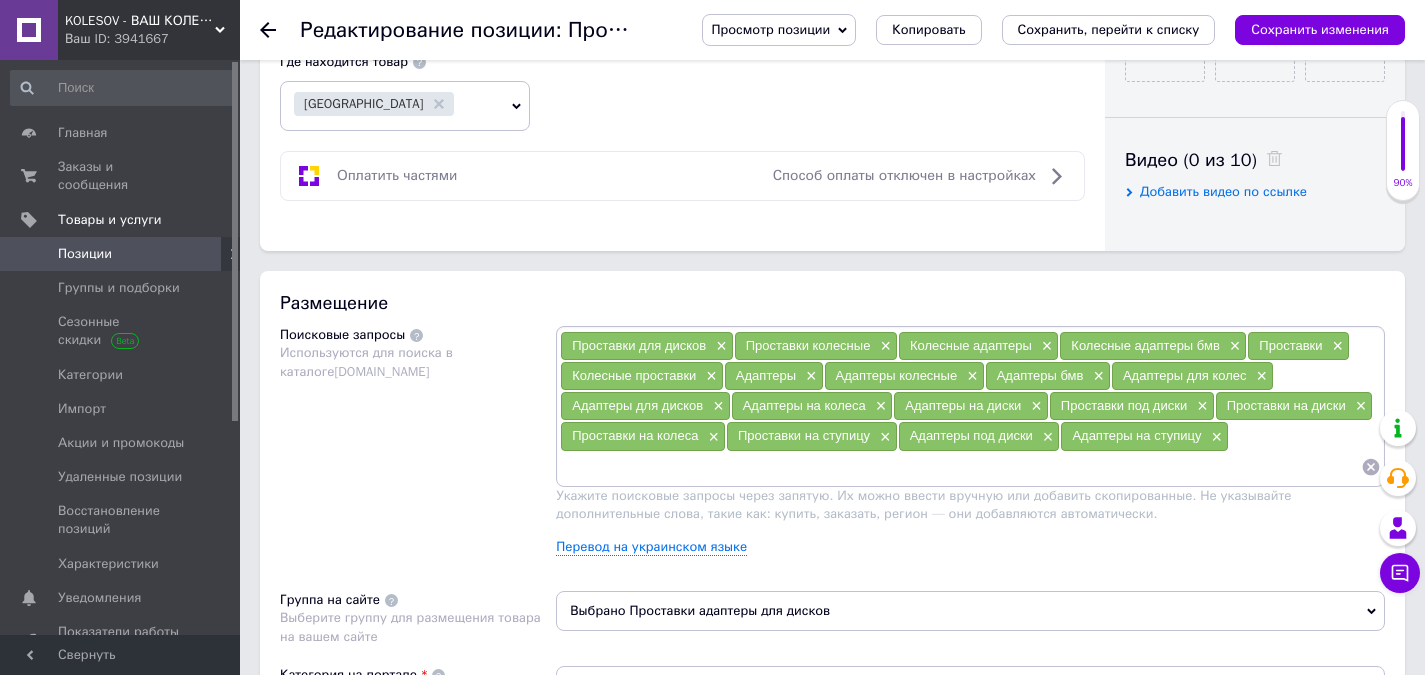 scroll, scrollTop: 1100, scrollLeft: 0, axis: vertical 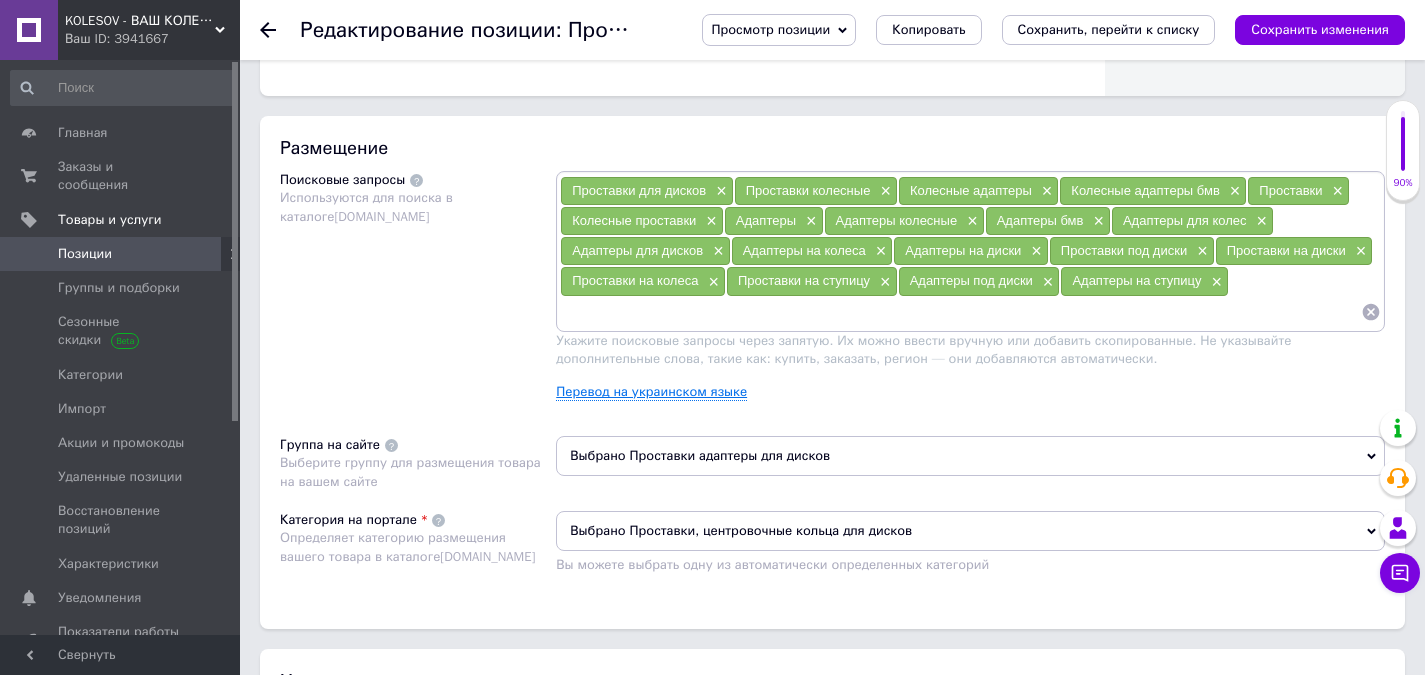 click on "Перевод на украинском языке" at bounding box center (651, 392) 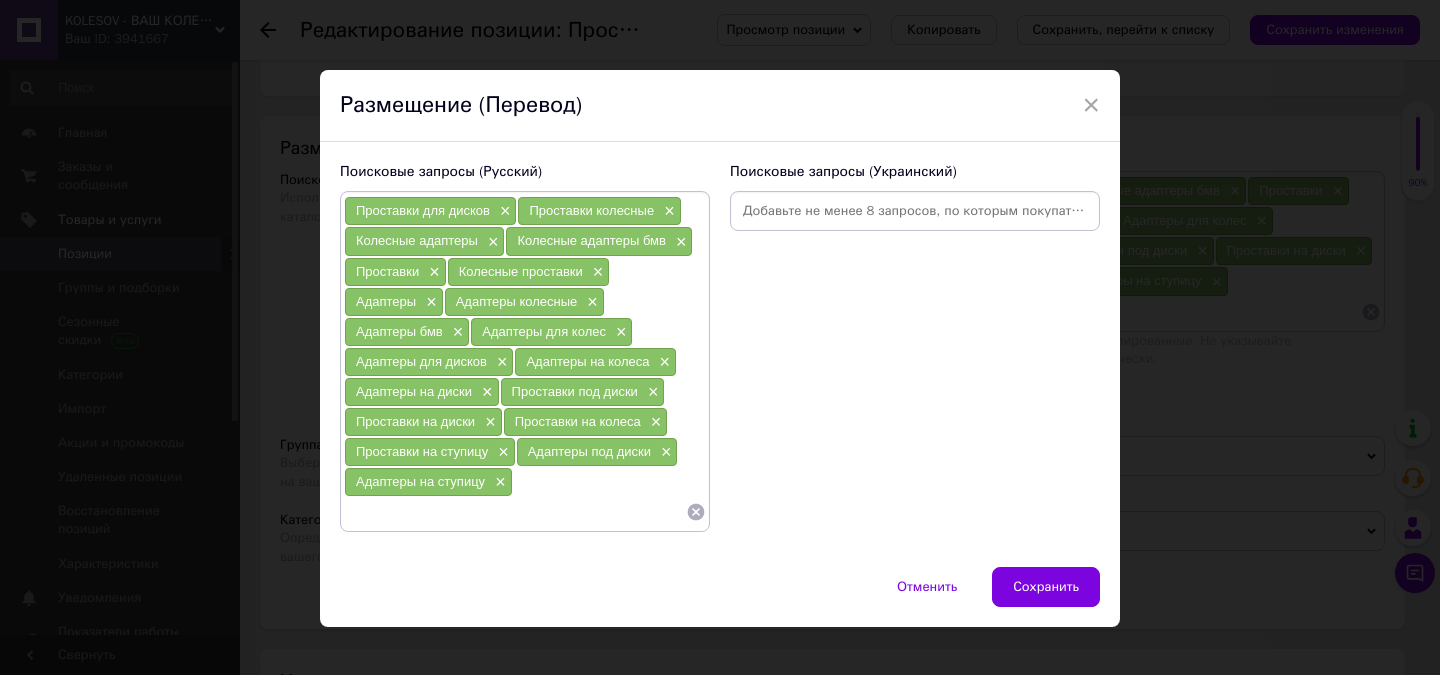click at bounding box center [915, 211] 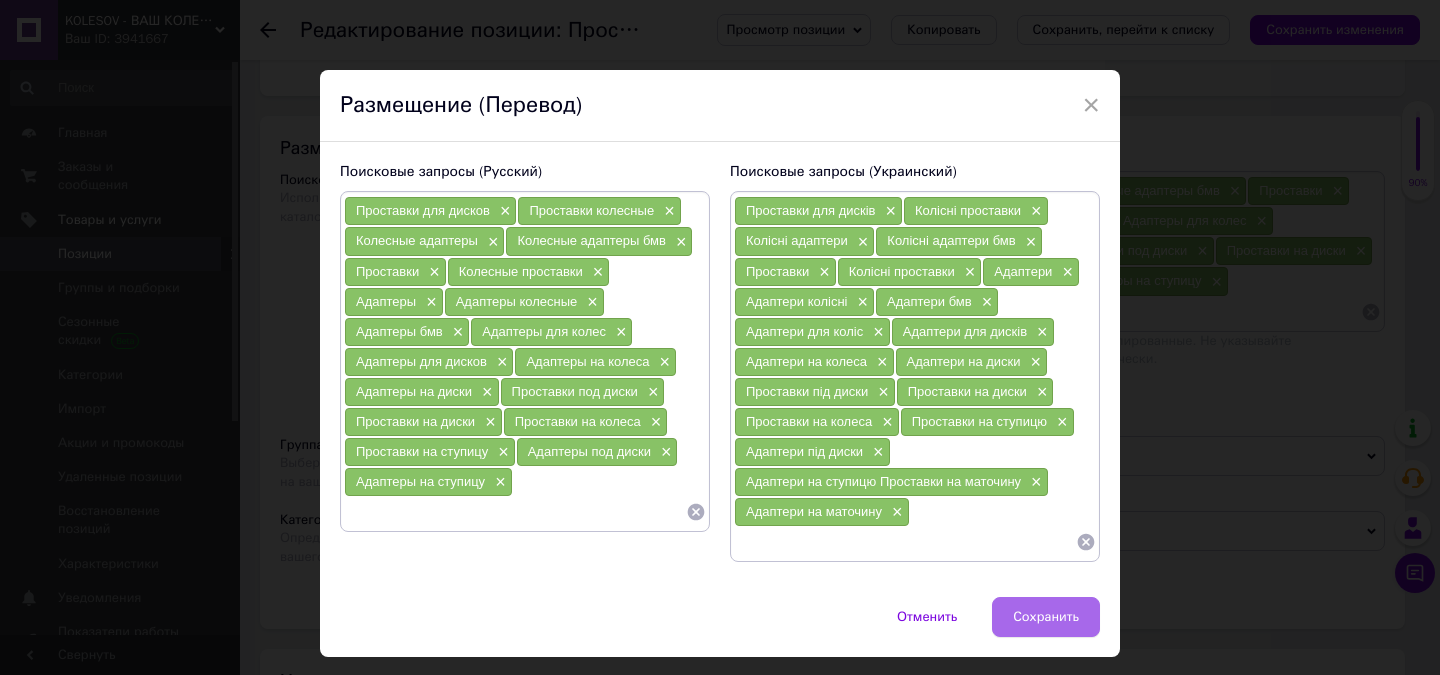 click on "Сохранить" at bounding box center [1046, 617] 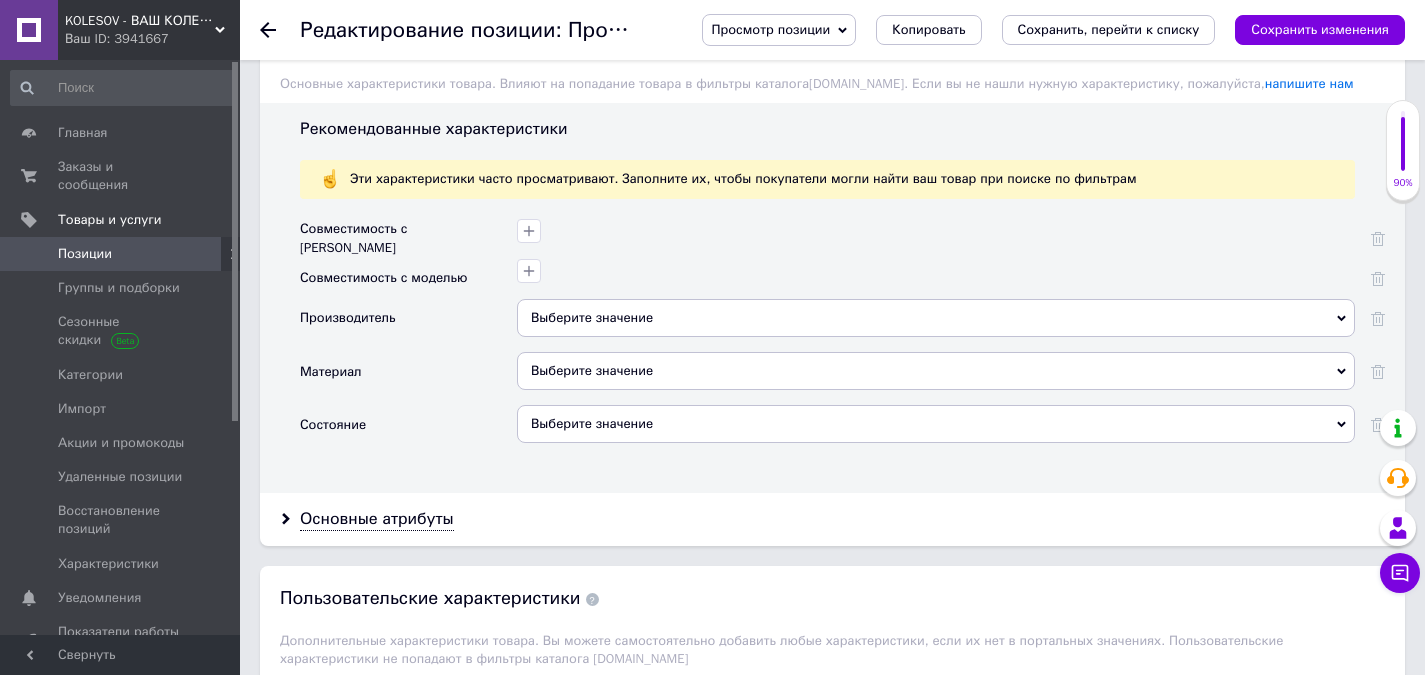 scroll, scrollTop: 1800, scrollLeft: 0, axis: vertical 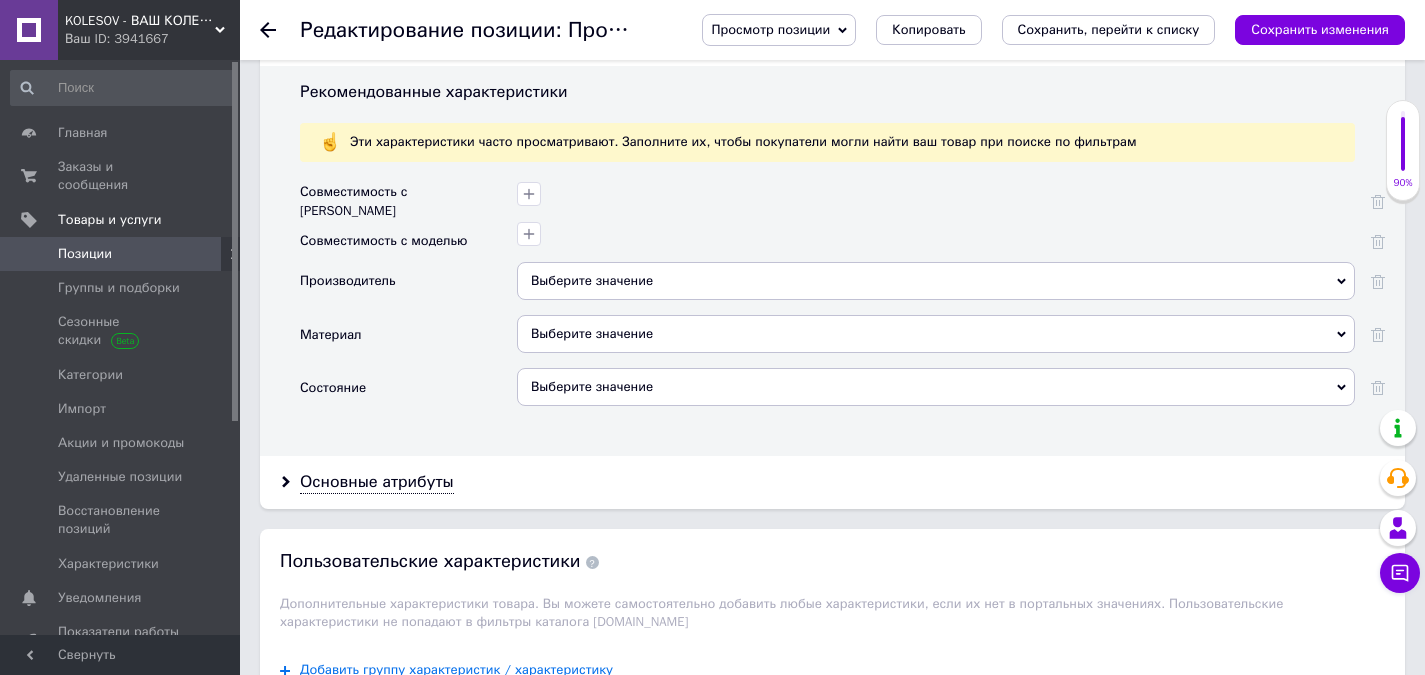 click on "Выберите значение" at bounding box center [936, 387] 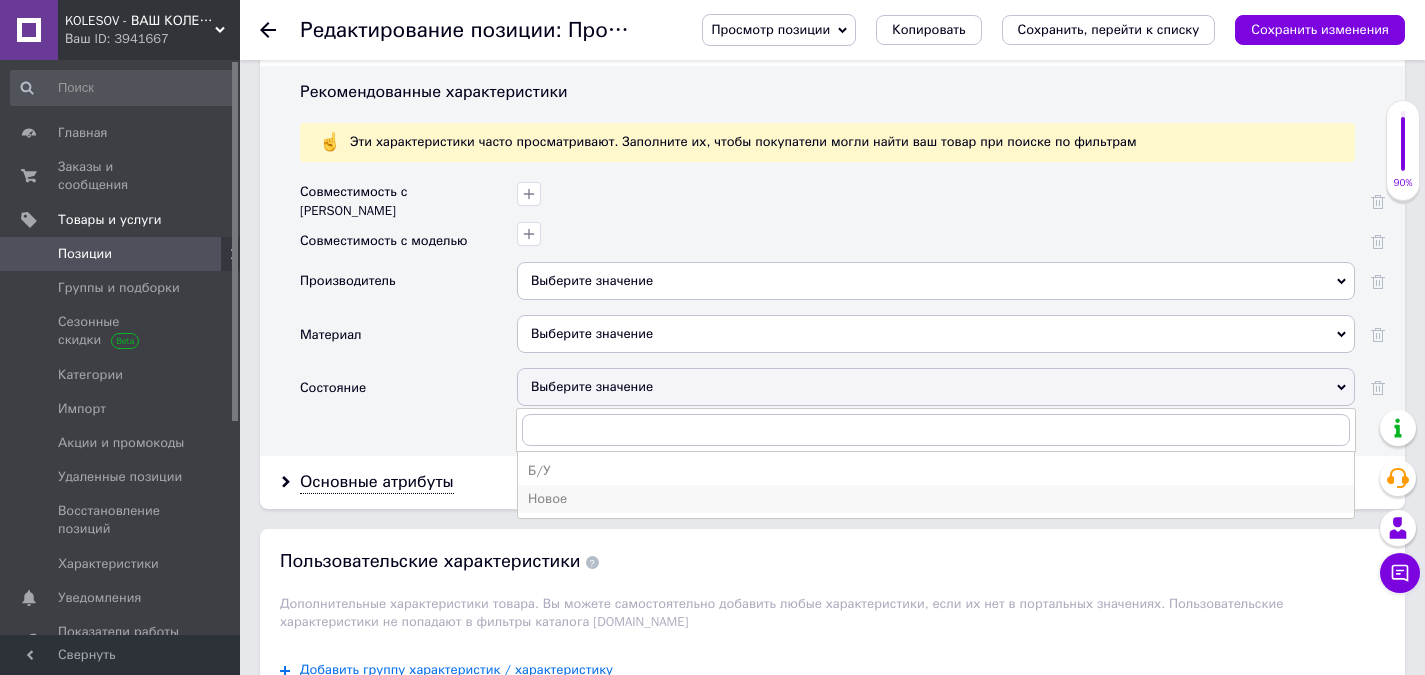 click on "Новое" at bounding box center [936, 499] 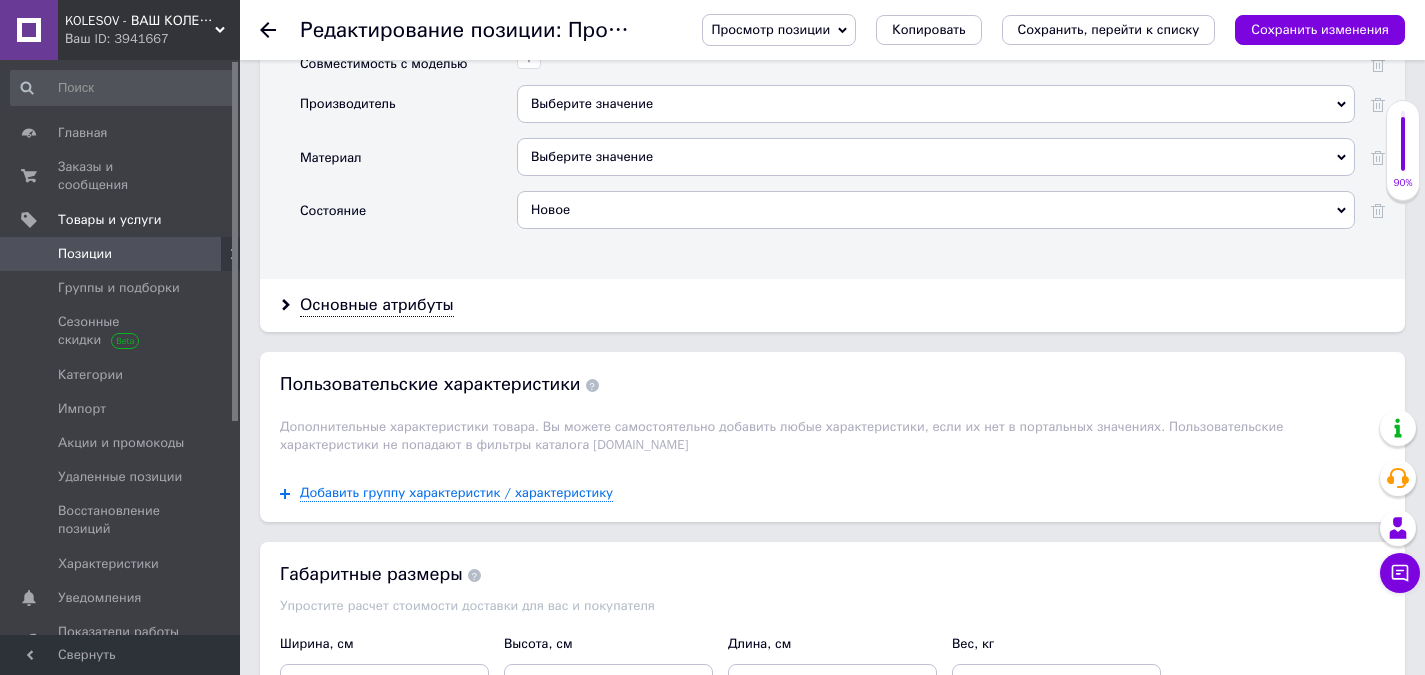 scroll, scrollTop: 2000, scrollLeft: 0, axis: vertical 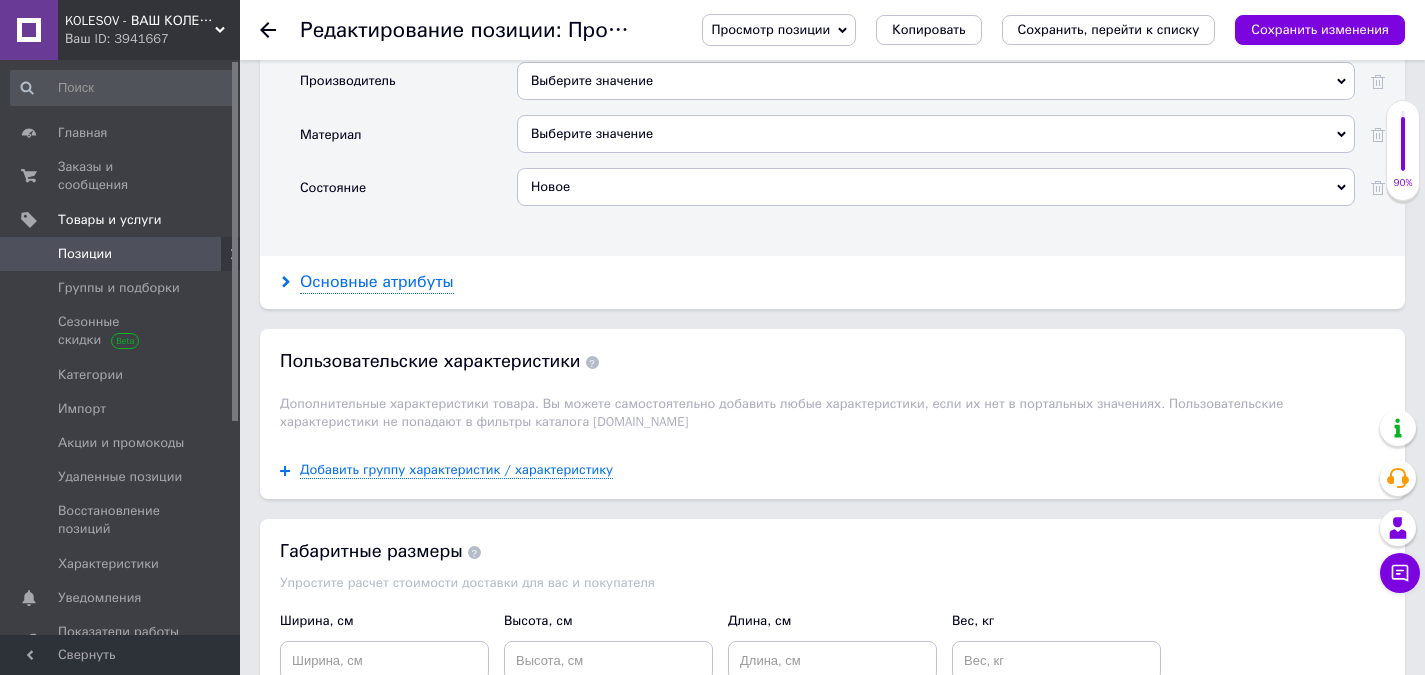 click on "Основные атрибуты" at bounding box center [377, 282] 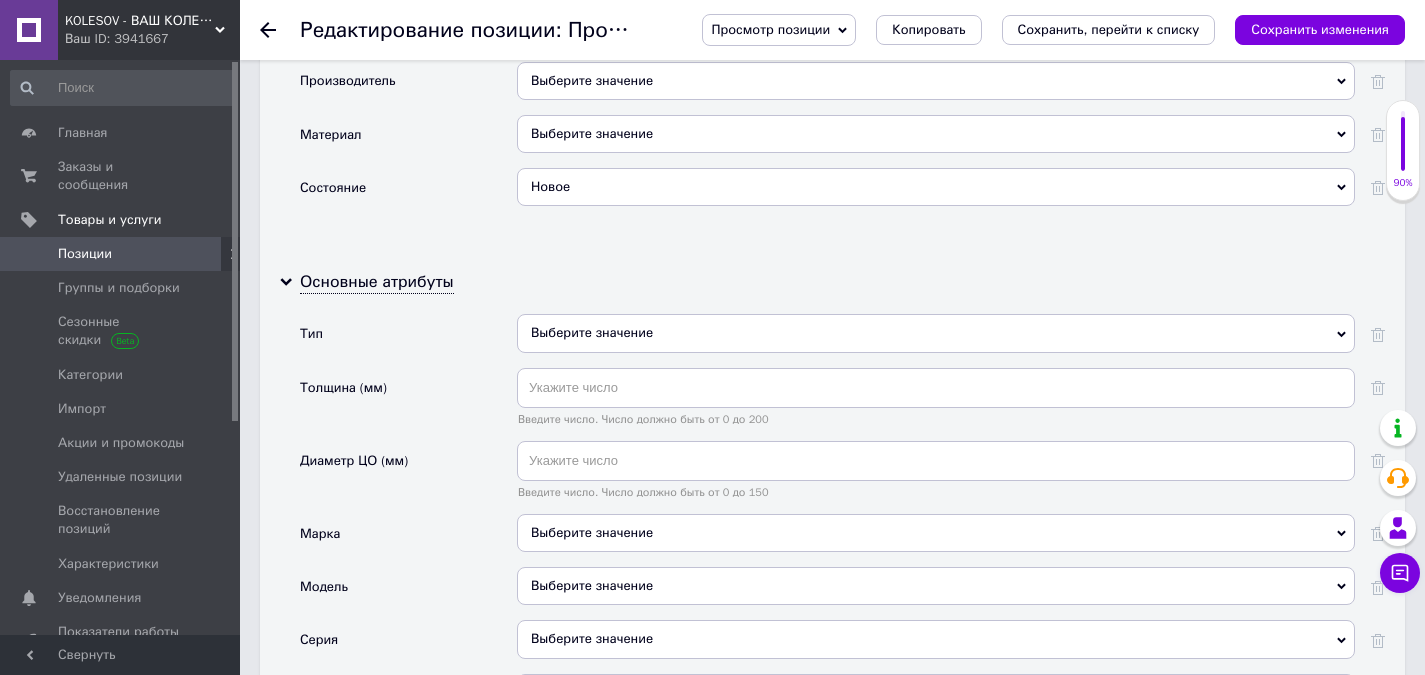click on "Выберите значение" at bounding box center [936, 134] 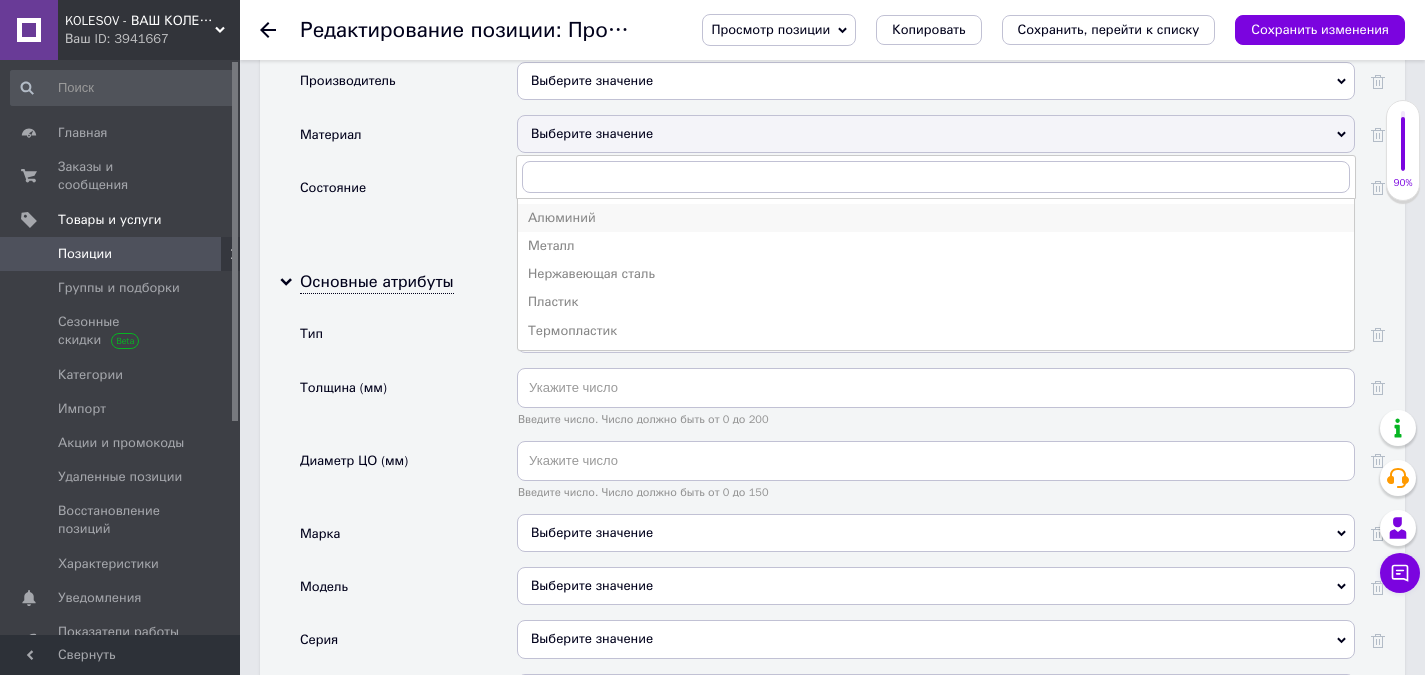 click on "Алюминий" at bounding box center (936, 218) 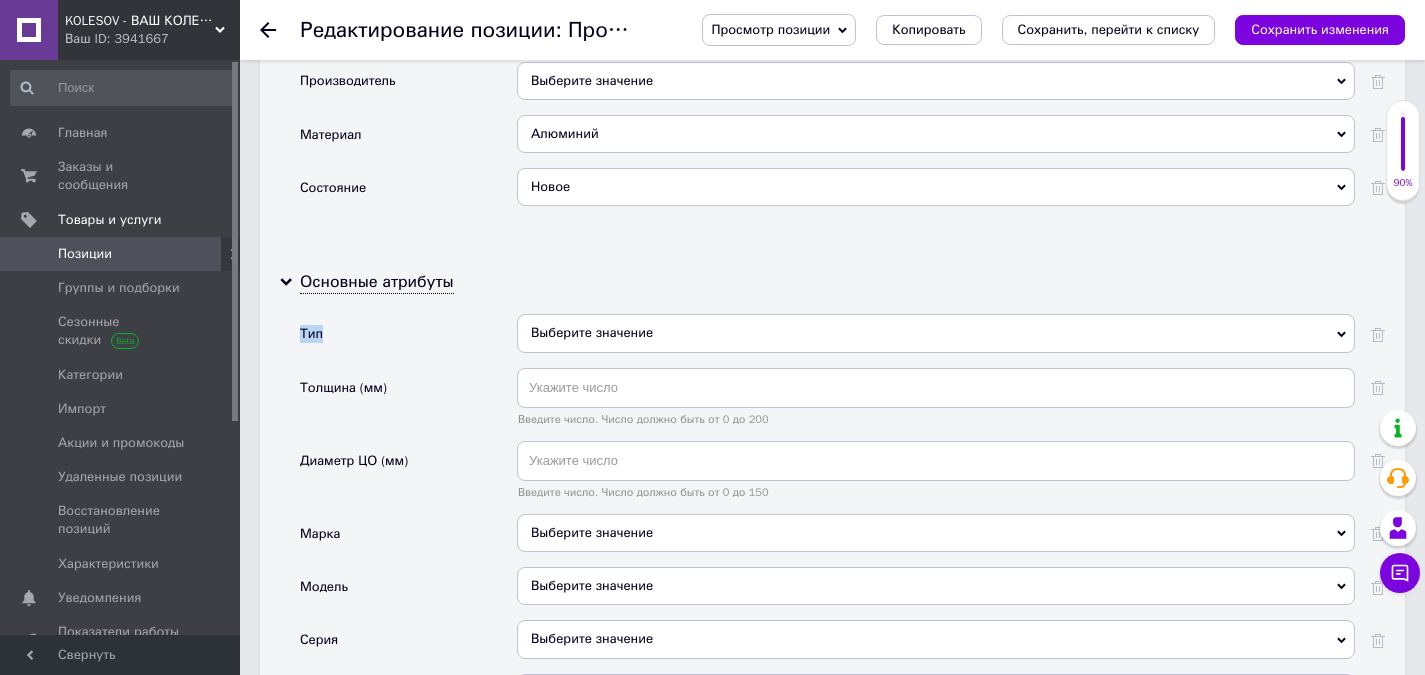 click on "Новое Б/У Новое" at bounding box center [936, 194] 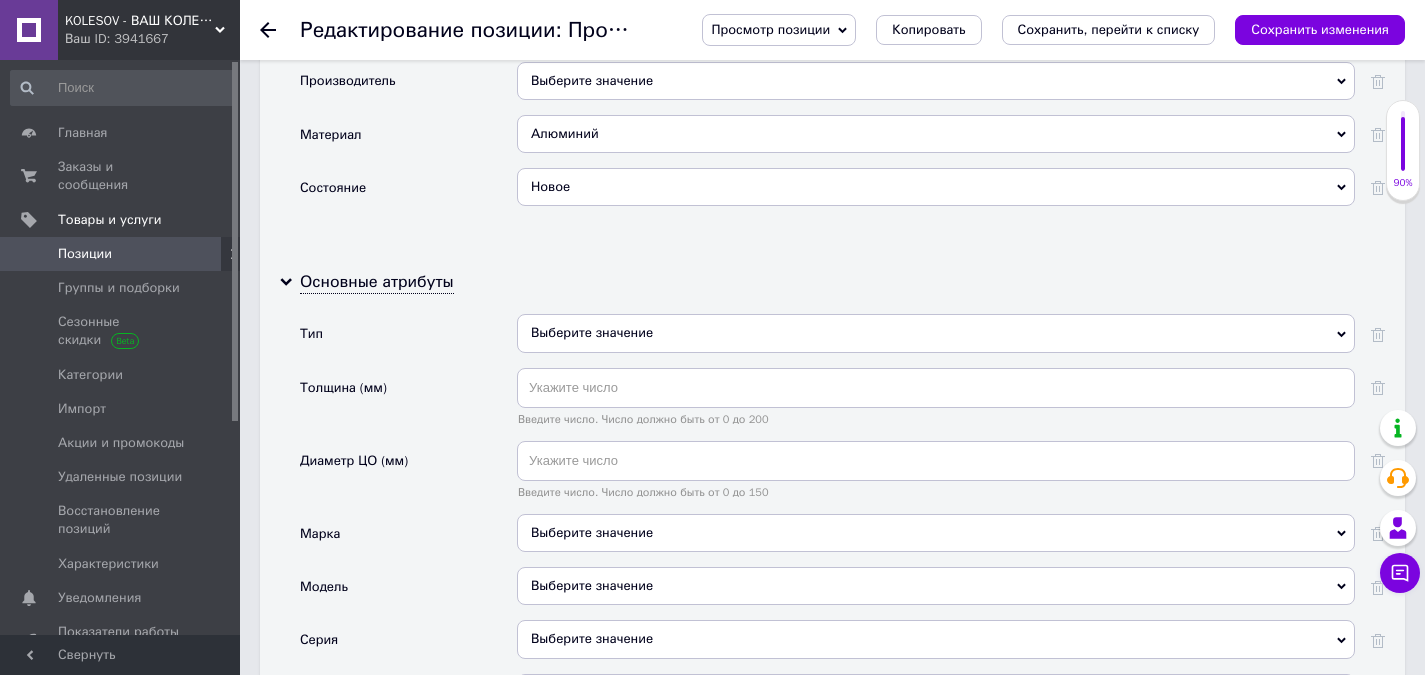 click on "Алюминий" at bounding box center (936, 134) 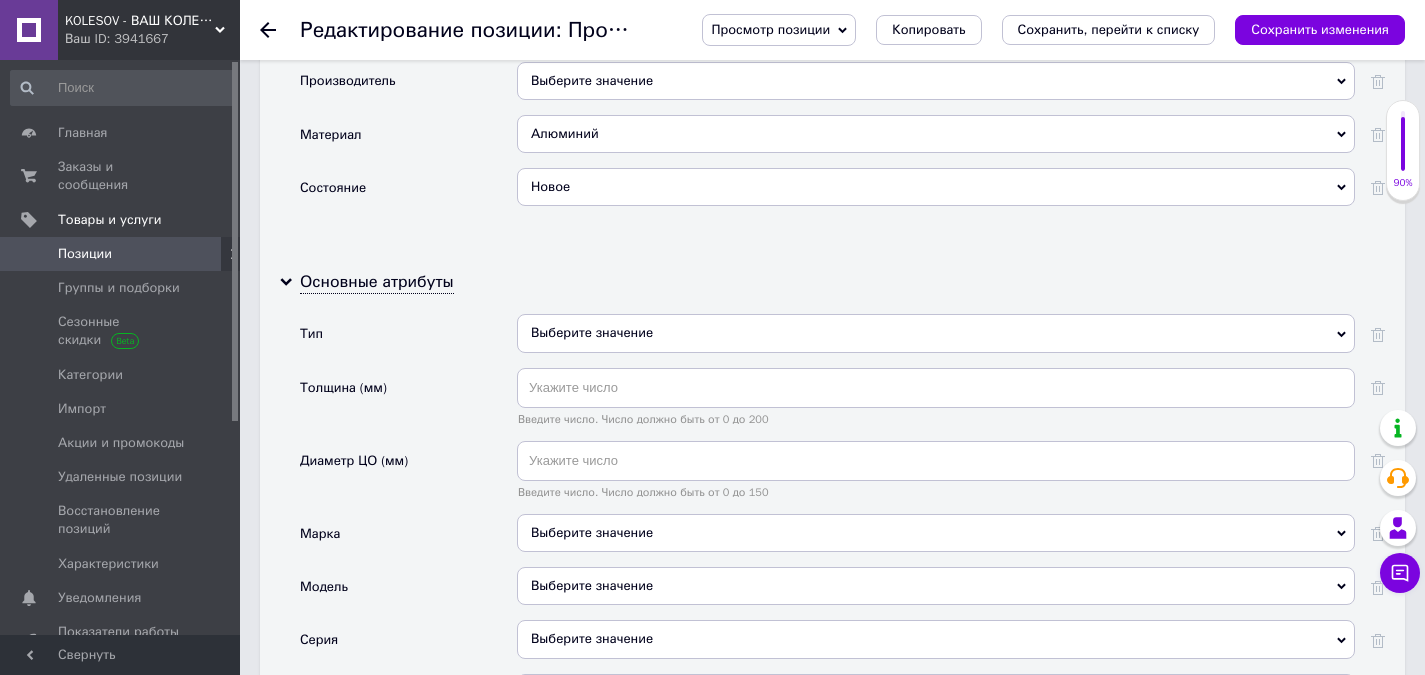 click on "Совместимость с маркой Совместимость с моделью Производитель Выберите значение Материал Алюминий Алюминий Металл Нержавеющая сталь Пластик Термопластик Состояние Новое Б/У Новое" at bounding box center [842, 112] 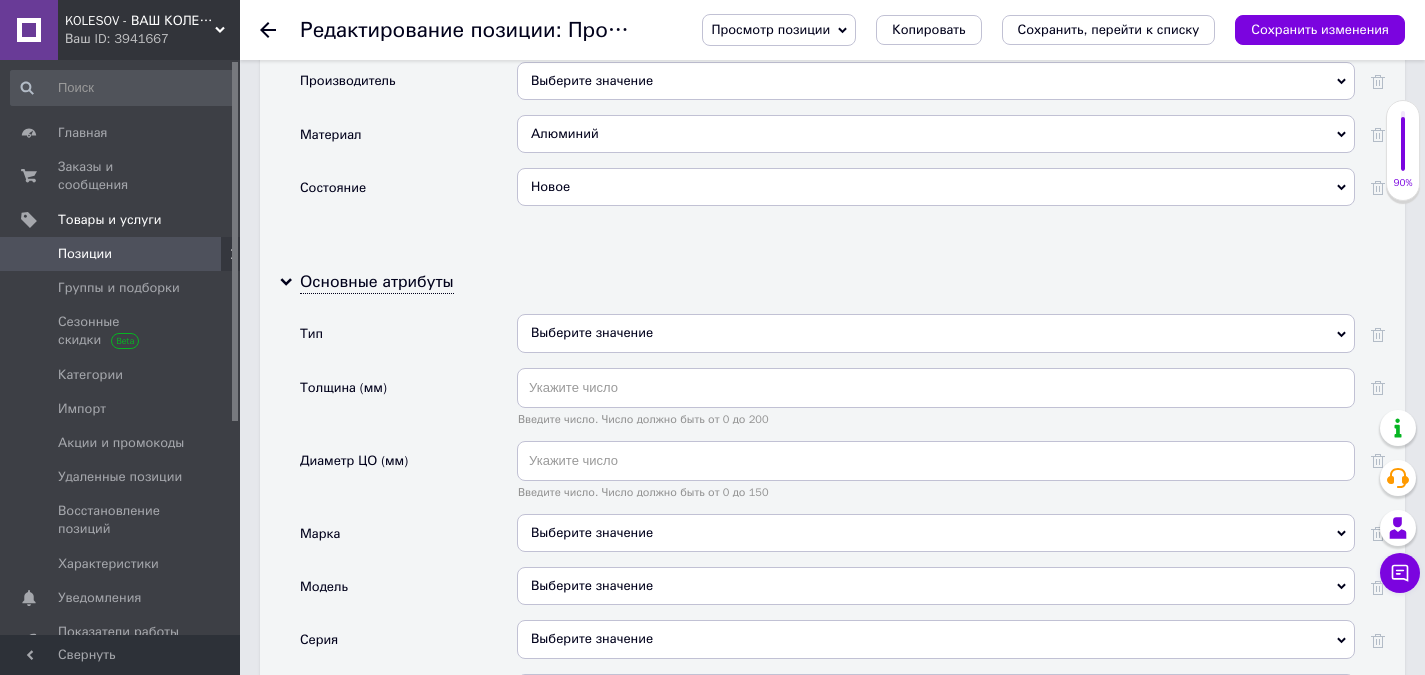 click on "Выберите значение" at bounding box center [936, 333] 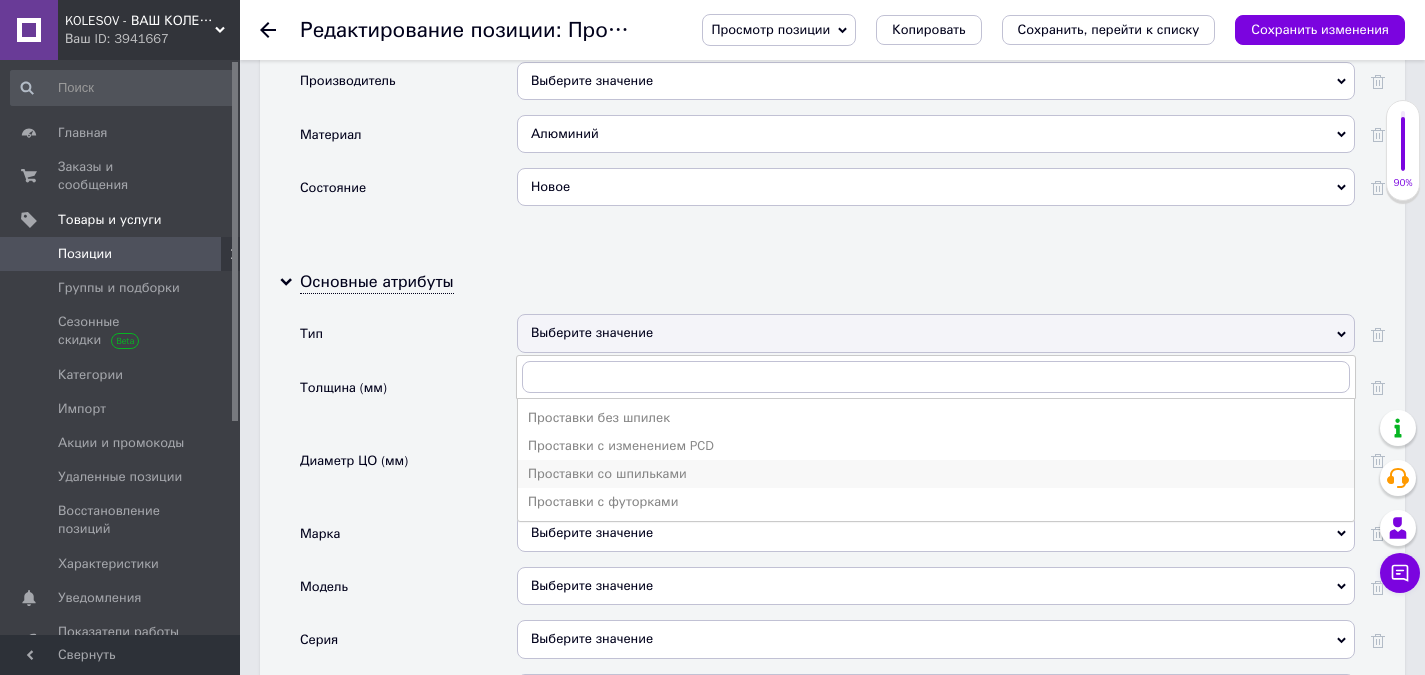 click on "Проставки со шпильками" at bounding box center [936, 474] 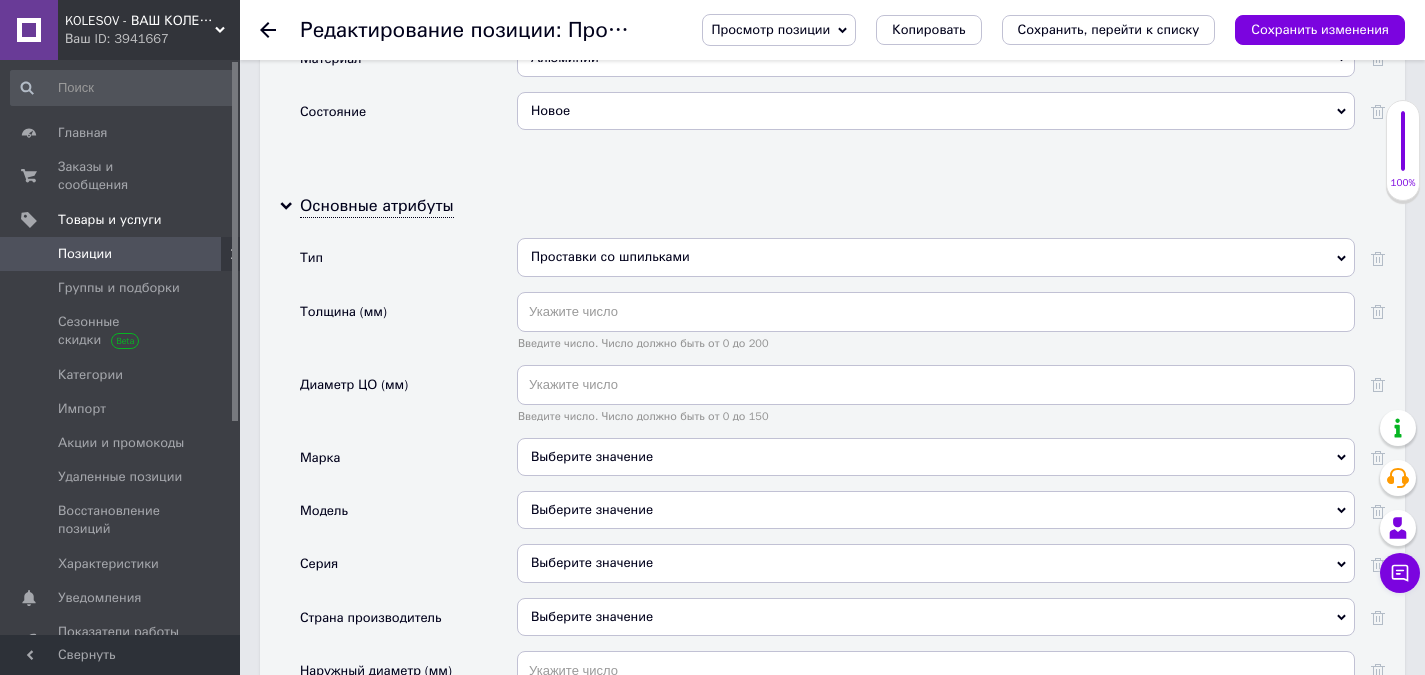 scroll, scrollTop: 2100, scrollLeft: 0, axis: vertical 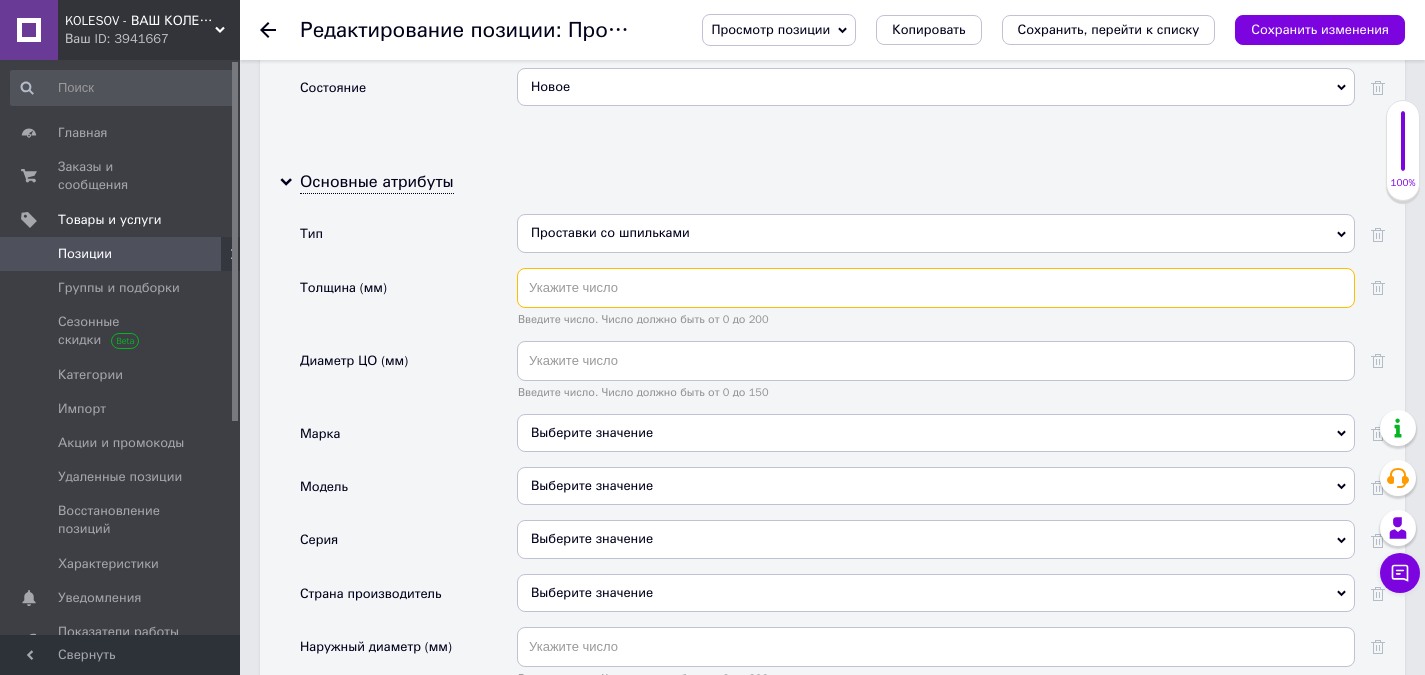 click at bounding box center [936, 288] 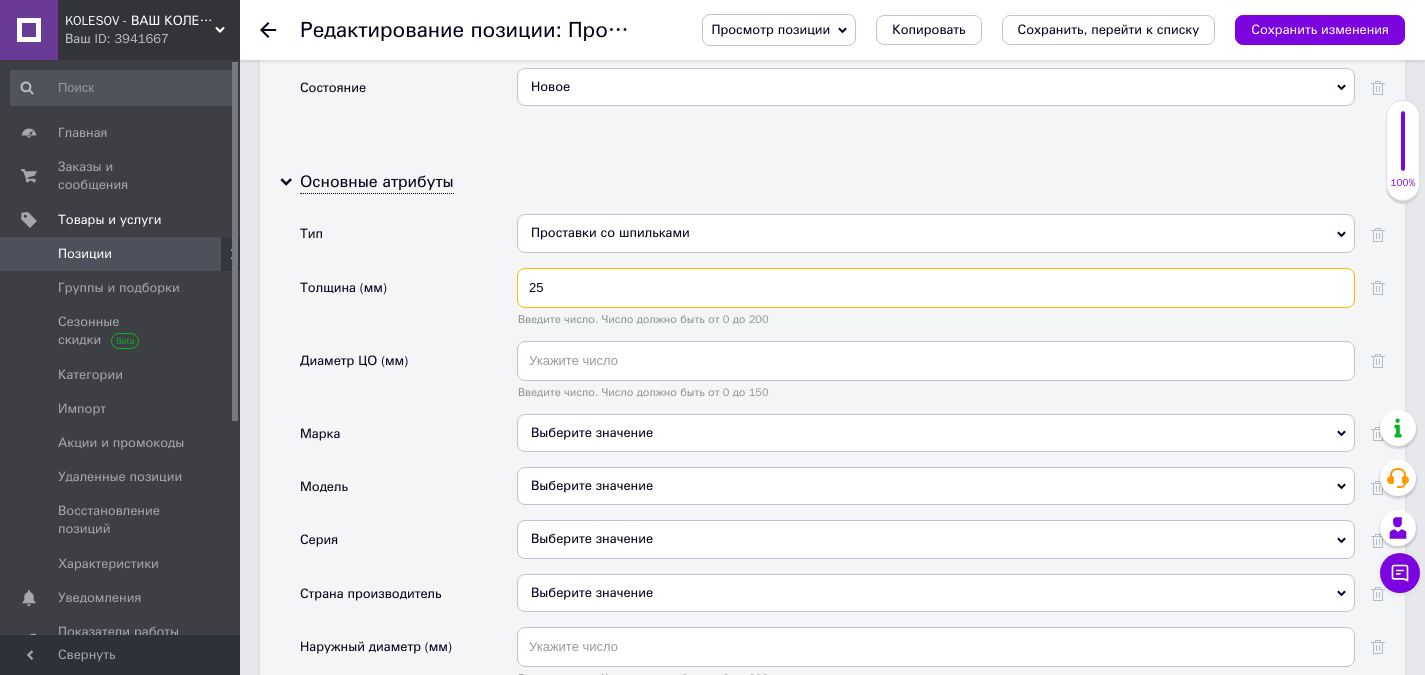 type on "25" 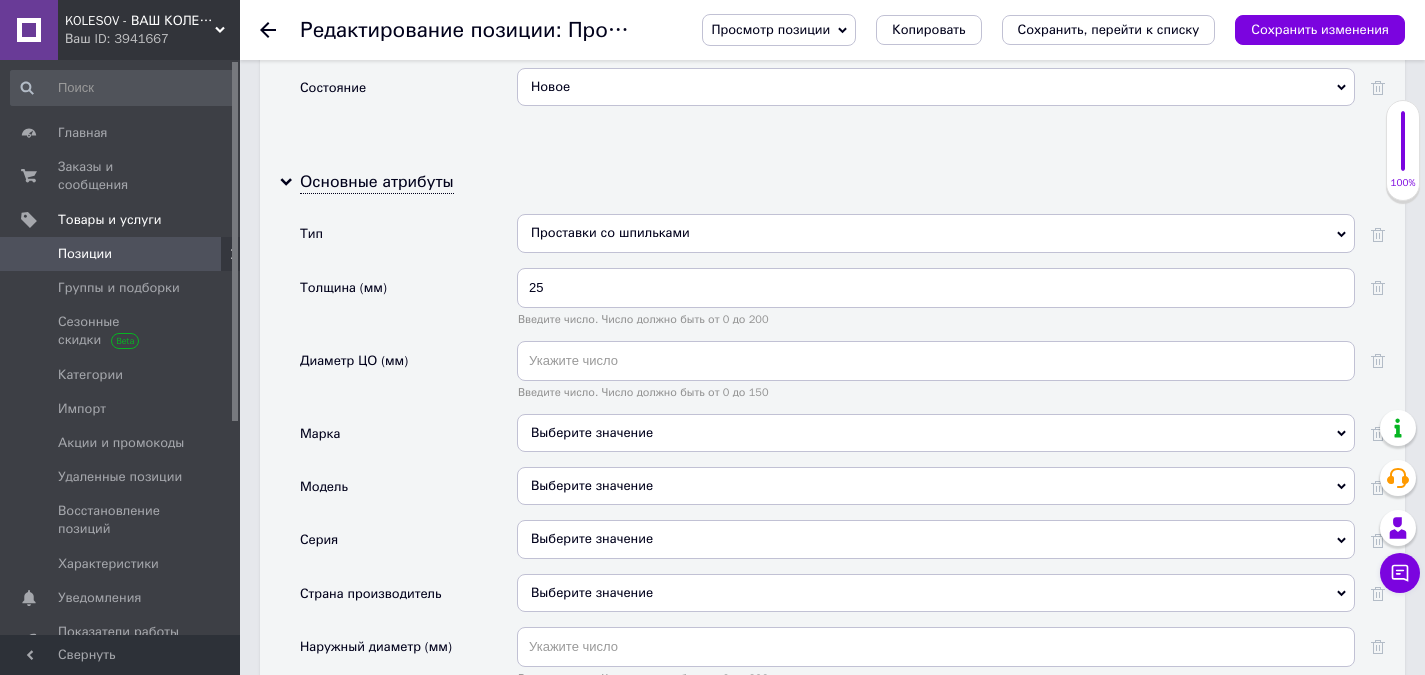 click on "Основные атрибуты Тип Проставки со шпильками Проставки без шпилек Проставки с изменением PCD Проставки со шпильками Проставки с футорками Толщина (мм) 25 Введите число. Число должно быть от 0 до 200 Диаметр ЦО (мм) Введите число. Число должно быть от 0 до 150 Марка Выберите значение Модель Выберите значение Серия Выберите значение Страна производитель Выберите значение Наружный диаметр (мм) Введите число. Число должно быть от 0 до 200 Внутренний диаметр (мм) Введите число. Число должно быть от 0 до 200 Совместимость PCD Выберите значение Выберите значение" at bounding box center (832, 555) 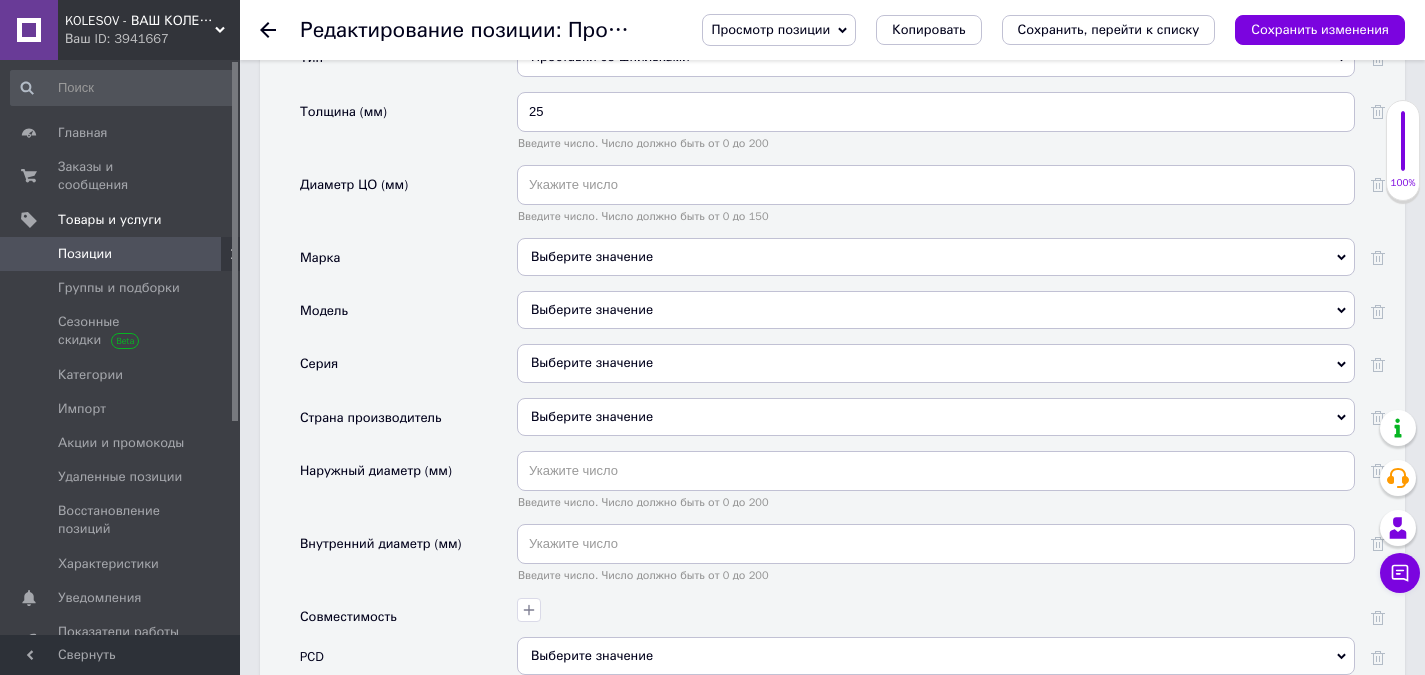 scroll, scrollTop: 2300, scrollLeft: 0, axis: vertical 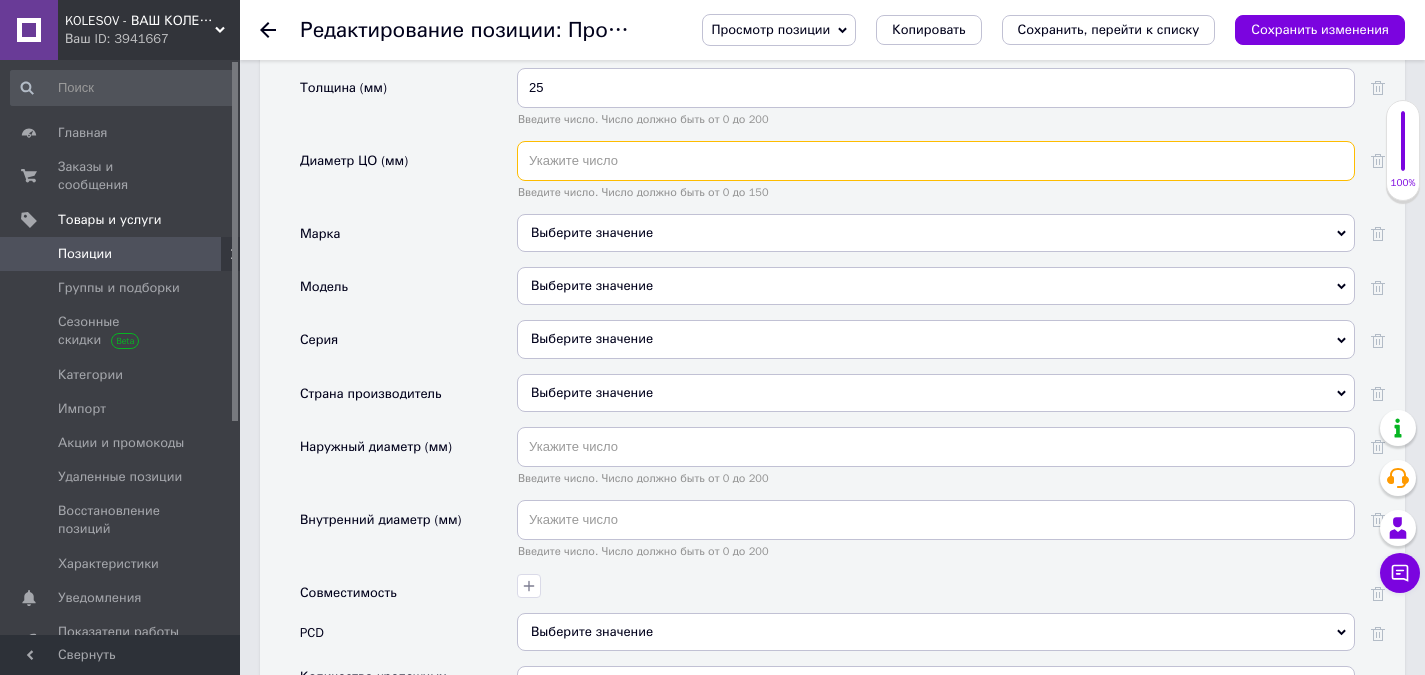 click at bounding box center [936, 161] 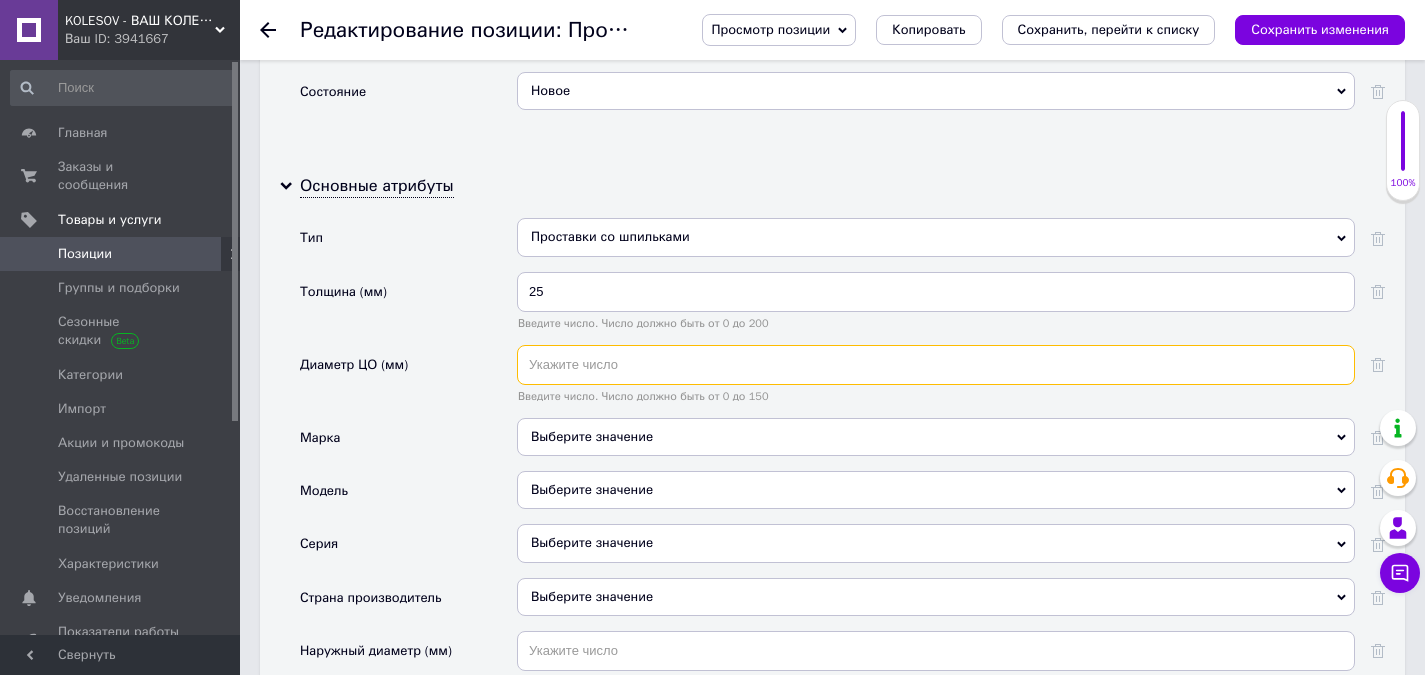 scroll, scrollTop: 2100, scrollLeft: 0, axis: vertical 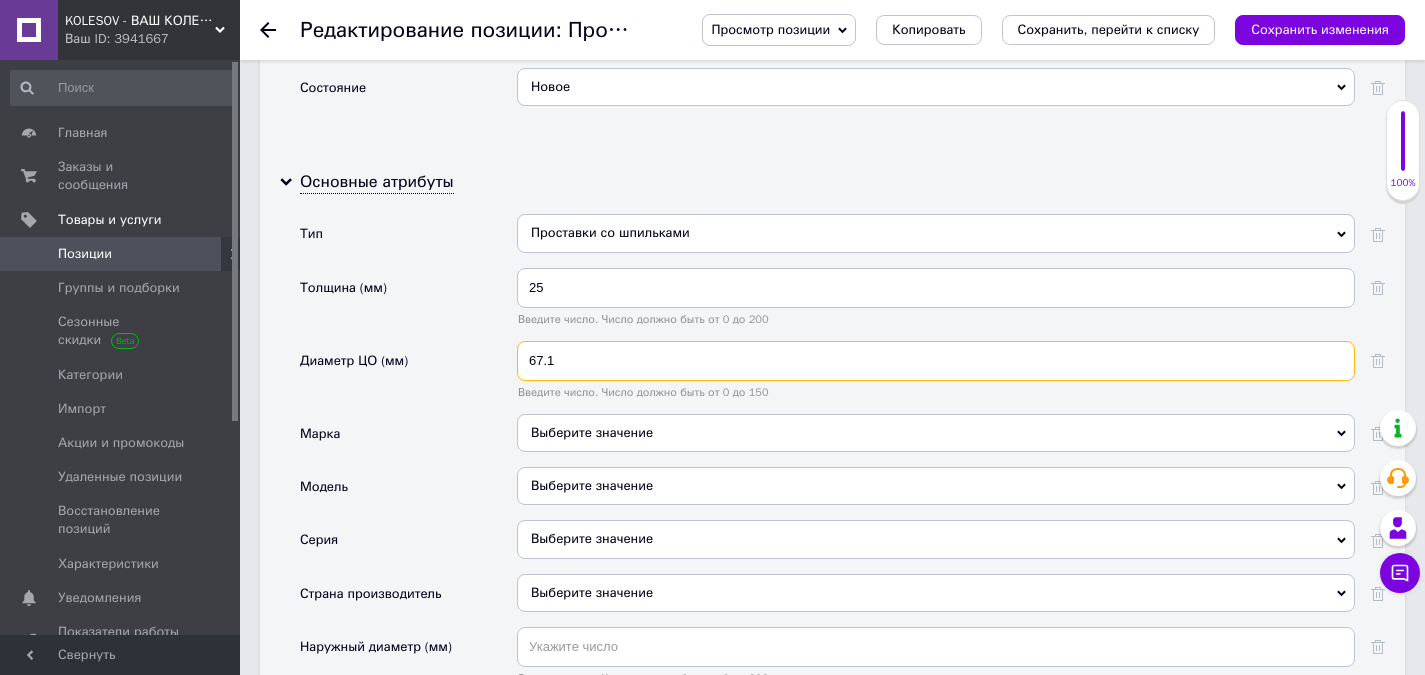type on "67.1" 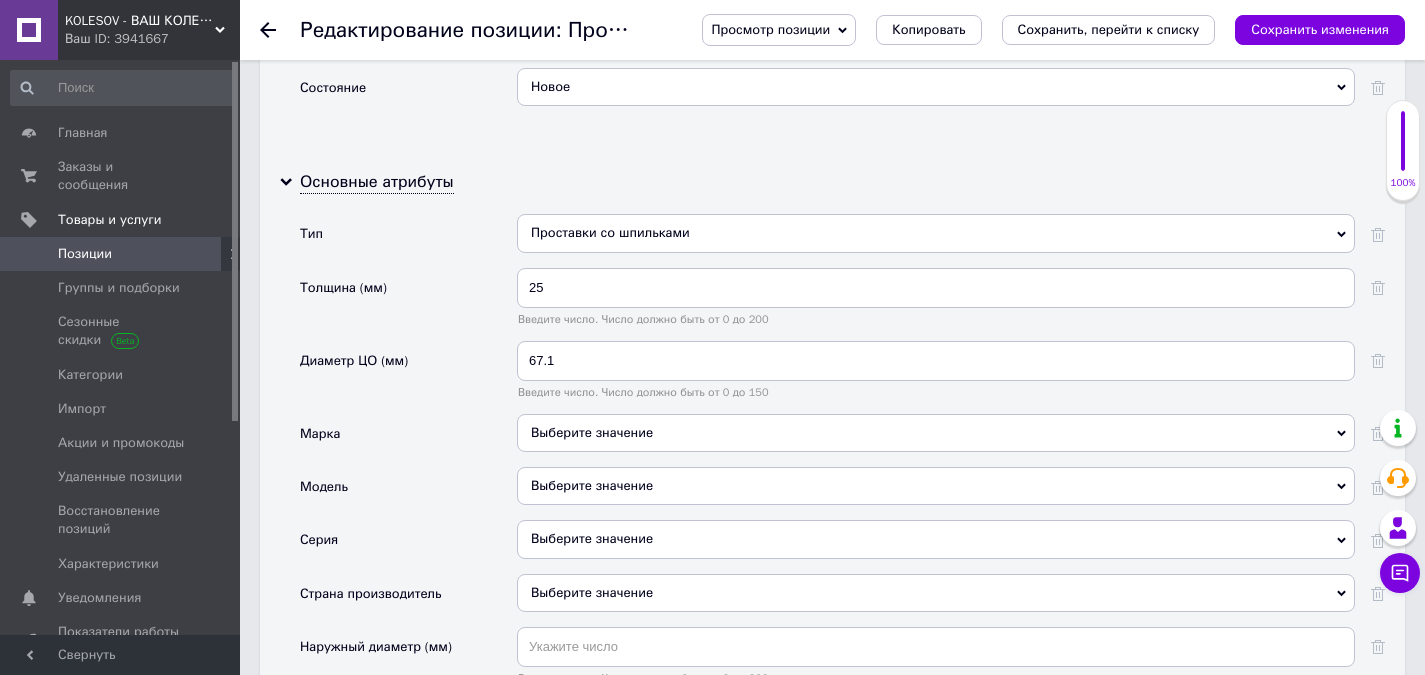 click on "Совместимость с маркой Совместимость с моделью Производитель Выберите значение Материал Алюминий Алюминий Металл Нержавеющая сталь Пластик Термопластик Состояние Новое Б/У Новое" at bounding box center (842, 12) 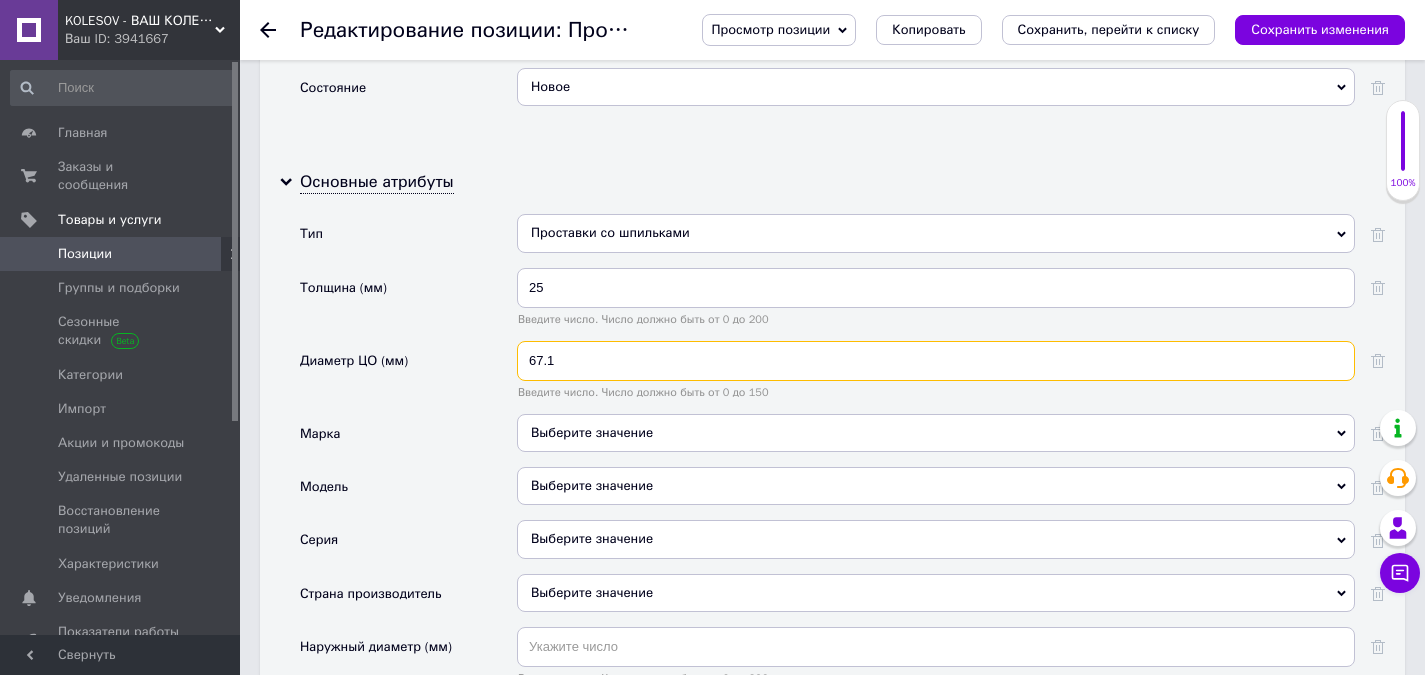 drag, startPoint x: 573, startPoint y: 359, endPoint x: 505, endPoint y: 354, distance: 68.18358 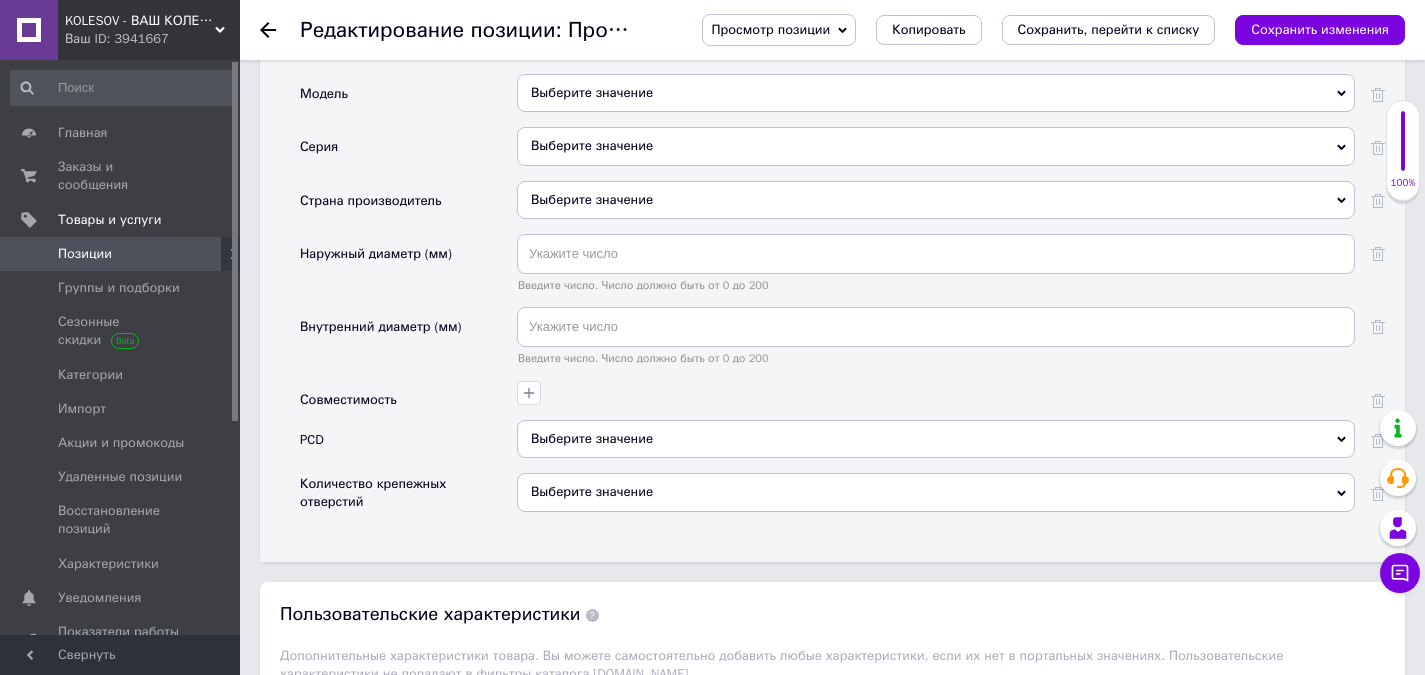scroll, scrollTop: 2500, scrollLeft: 0, axis: vertical 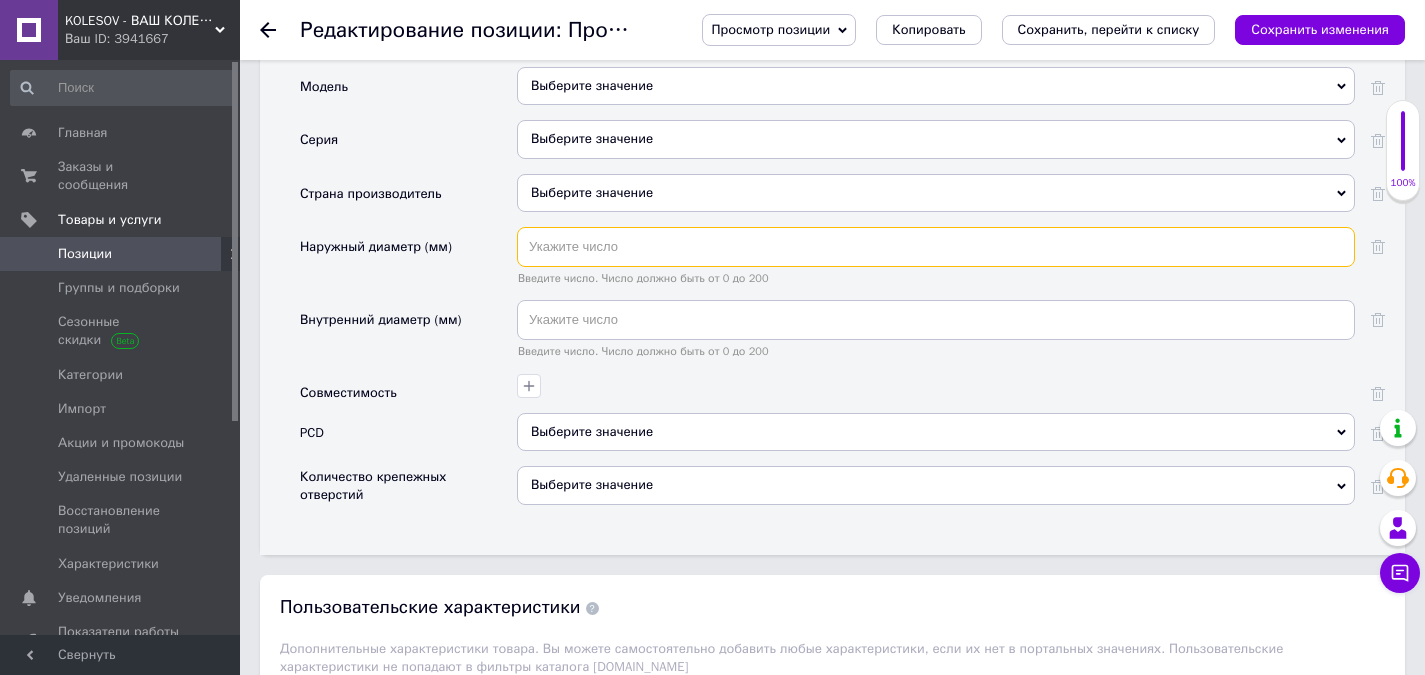 click at bounding box center [936, 247] 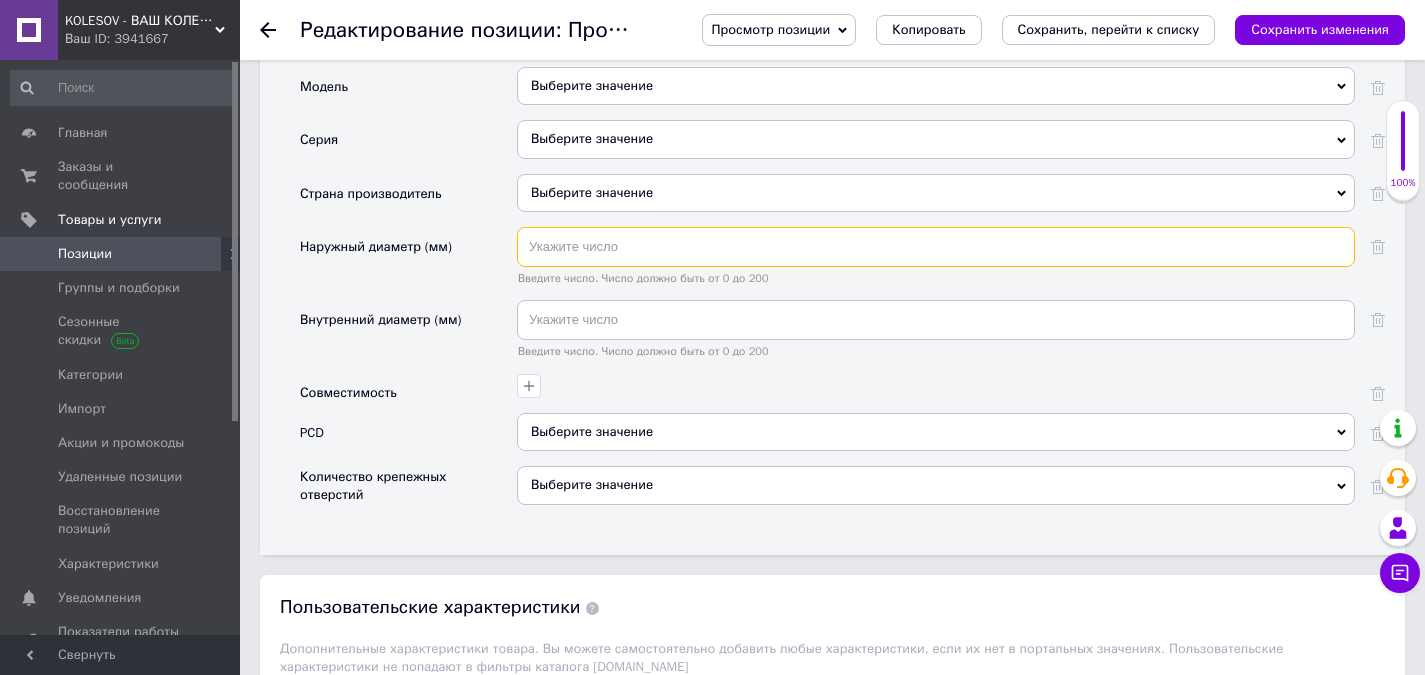 paste on "67.1" 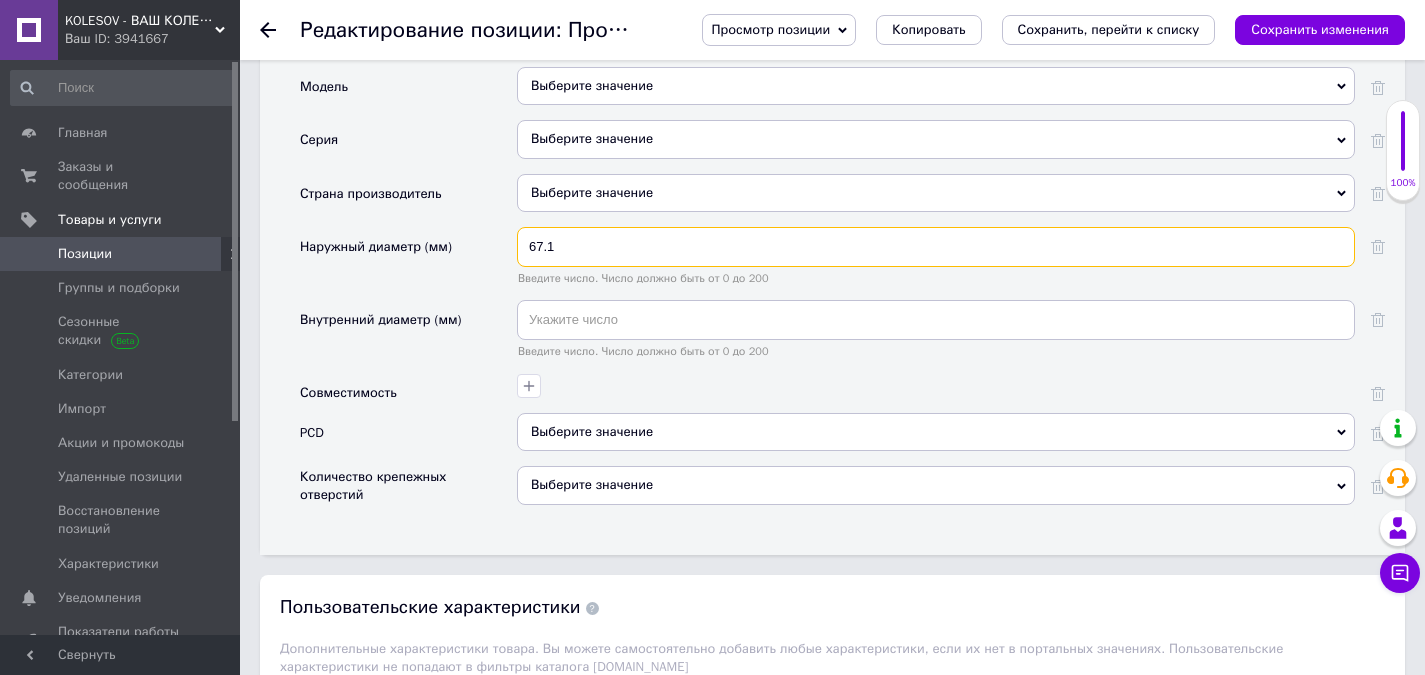 type on "67.1" 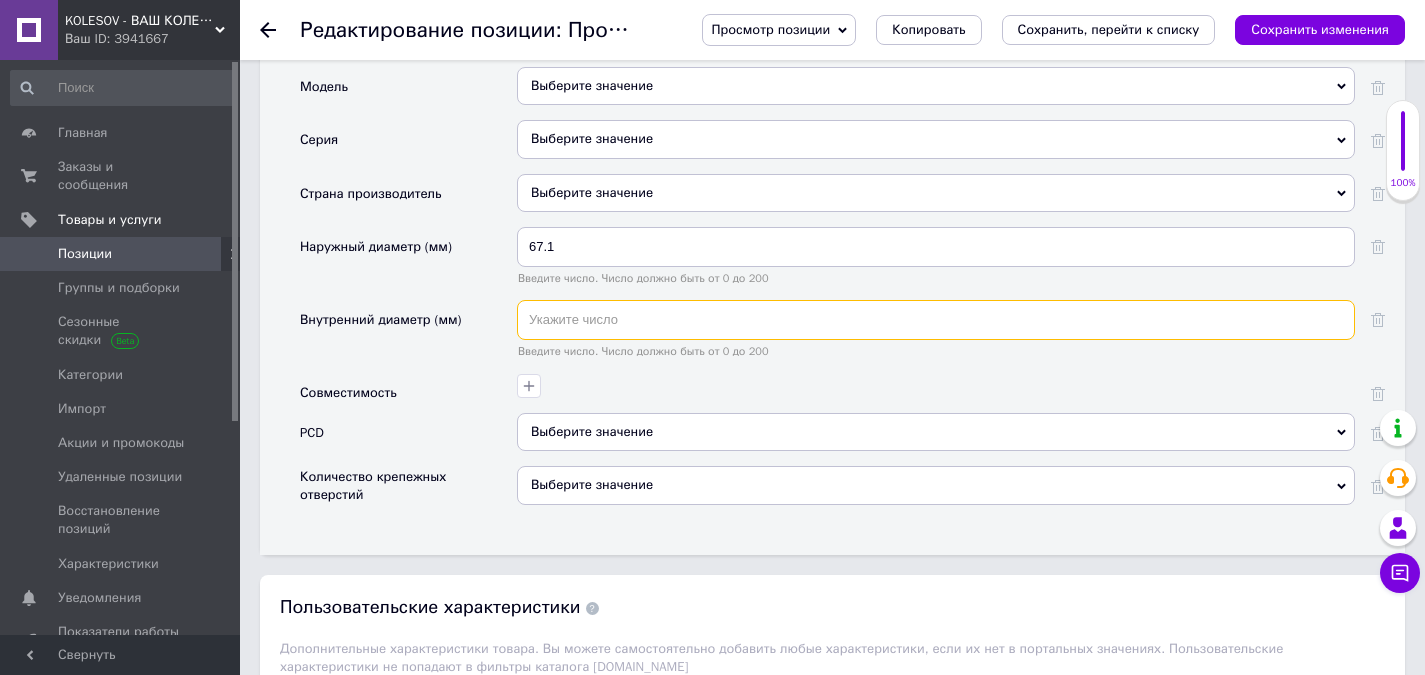 paste on "67.1" 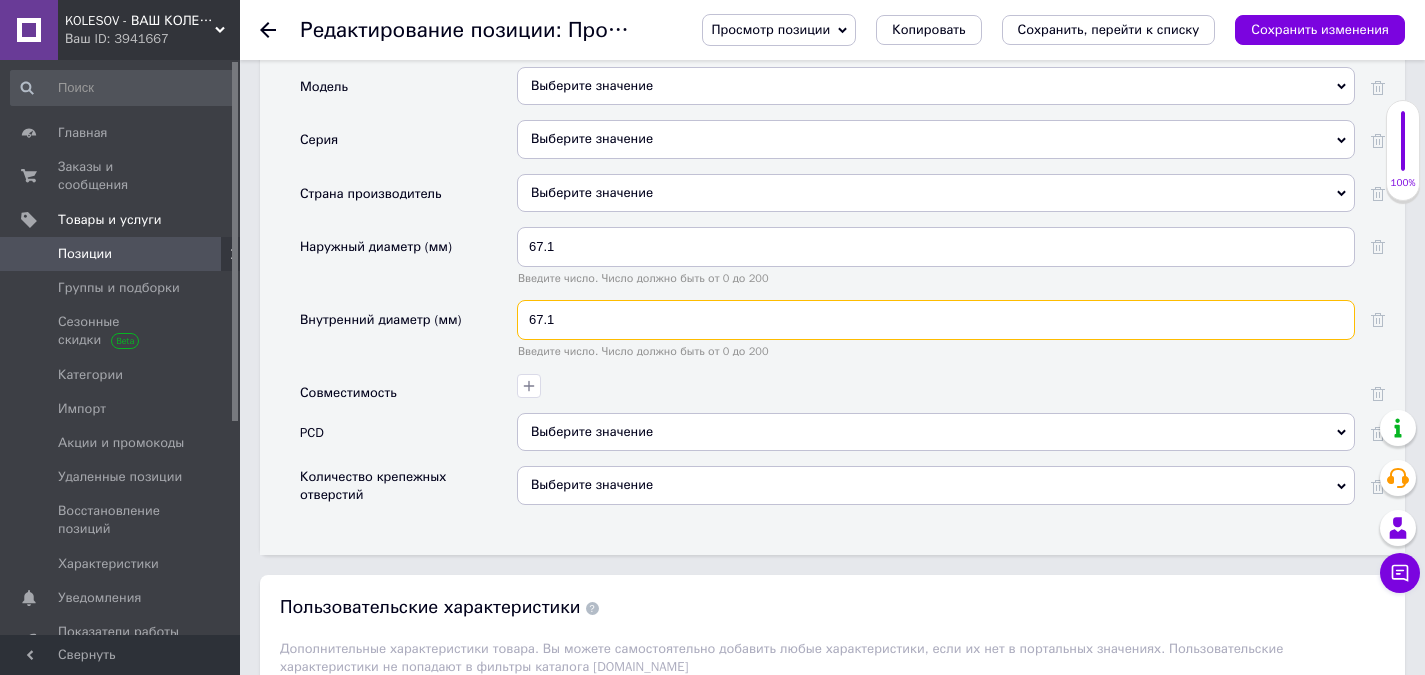 type on "67.1" 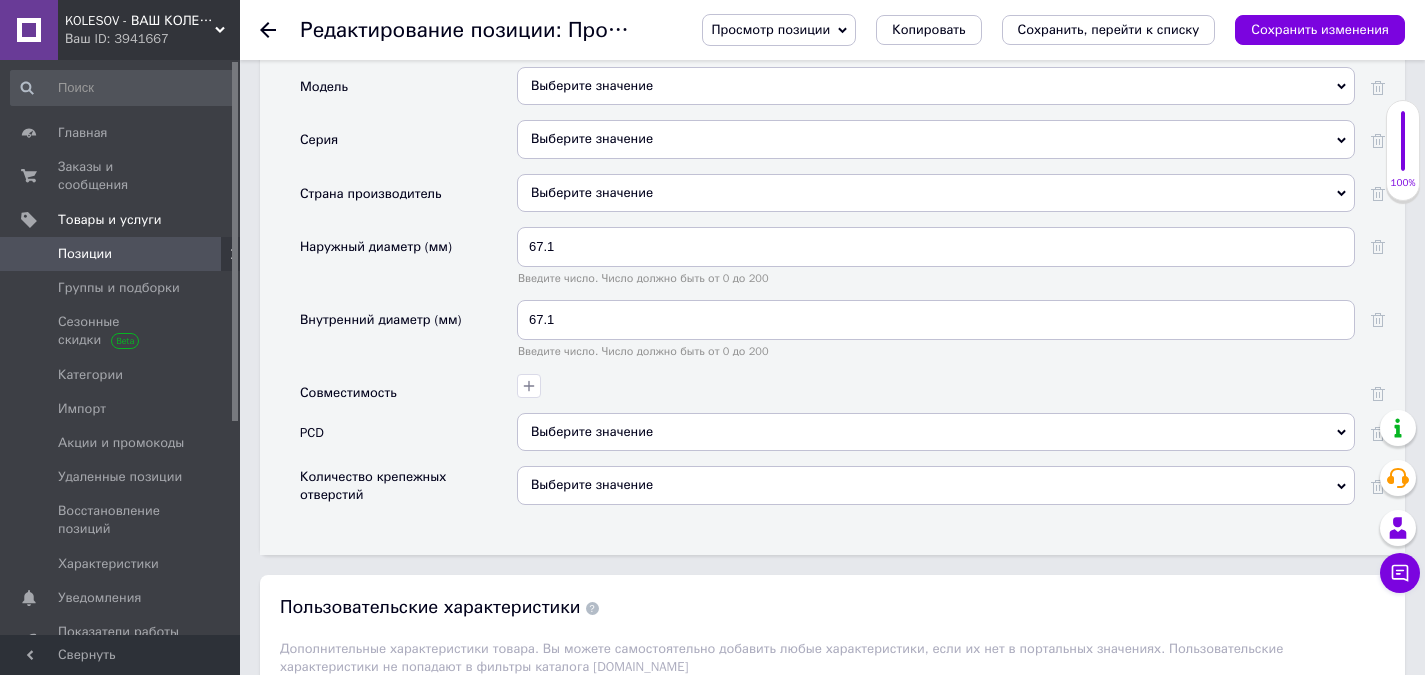 click on "Выберите значение" at bounding box center [936, 485] 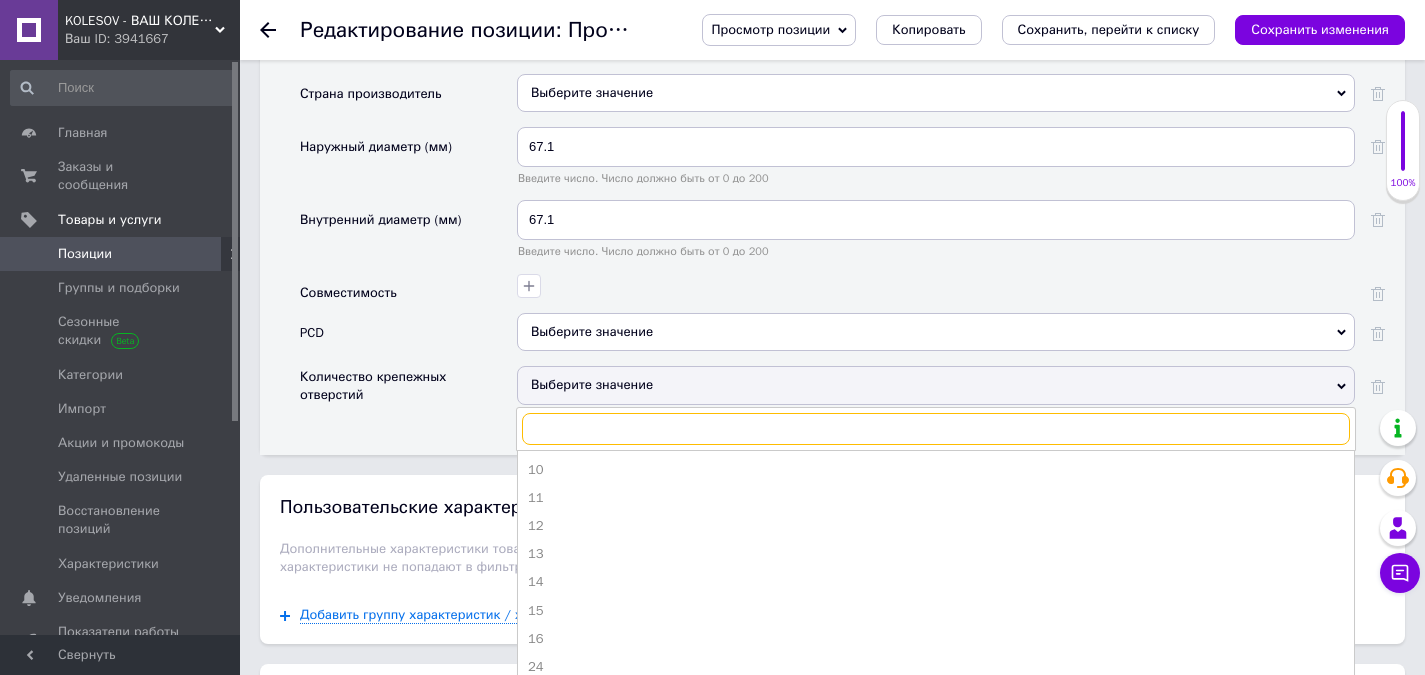 scroll, scrollTop: 2700, scrollLeft: 0, axis: vertical 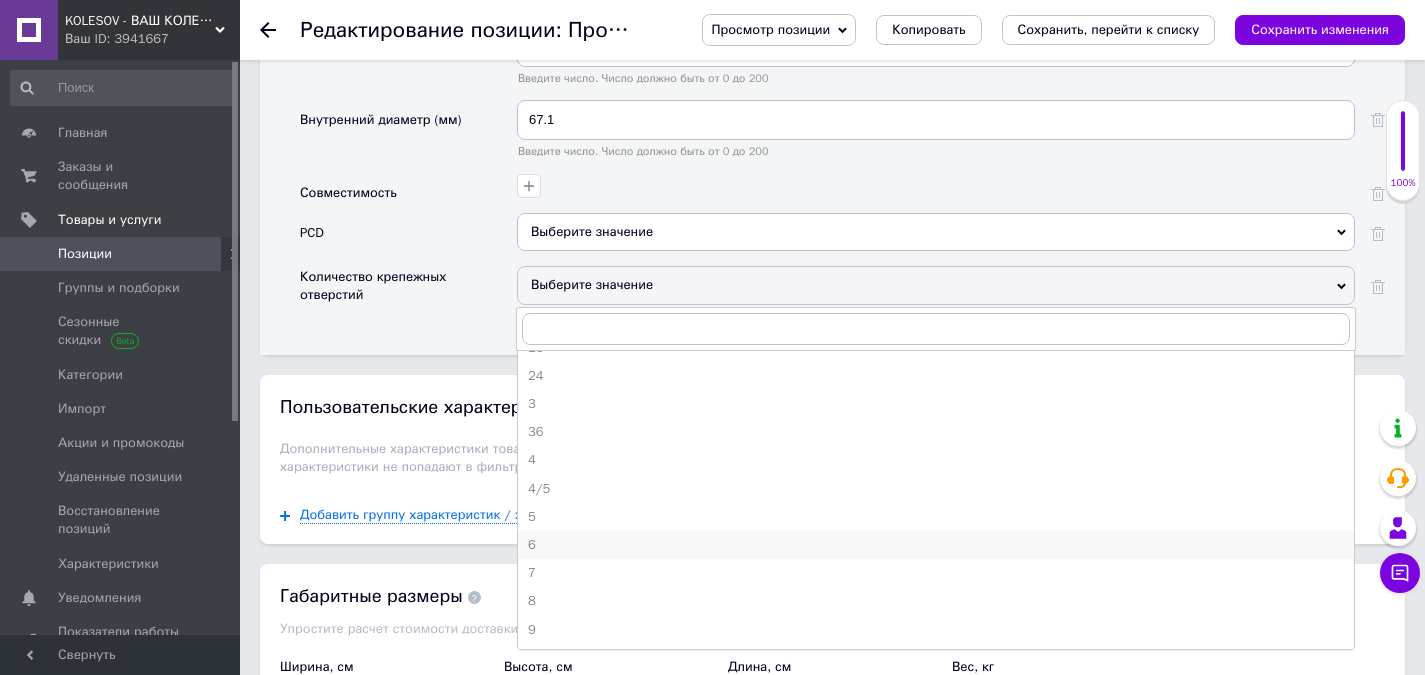 click on "6" at bounding box center (936, 545) 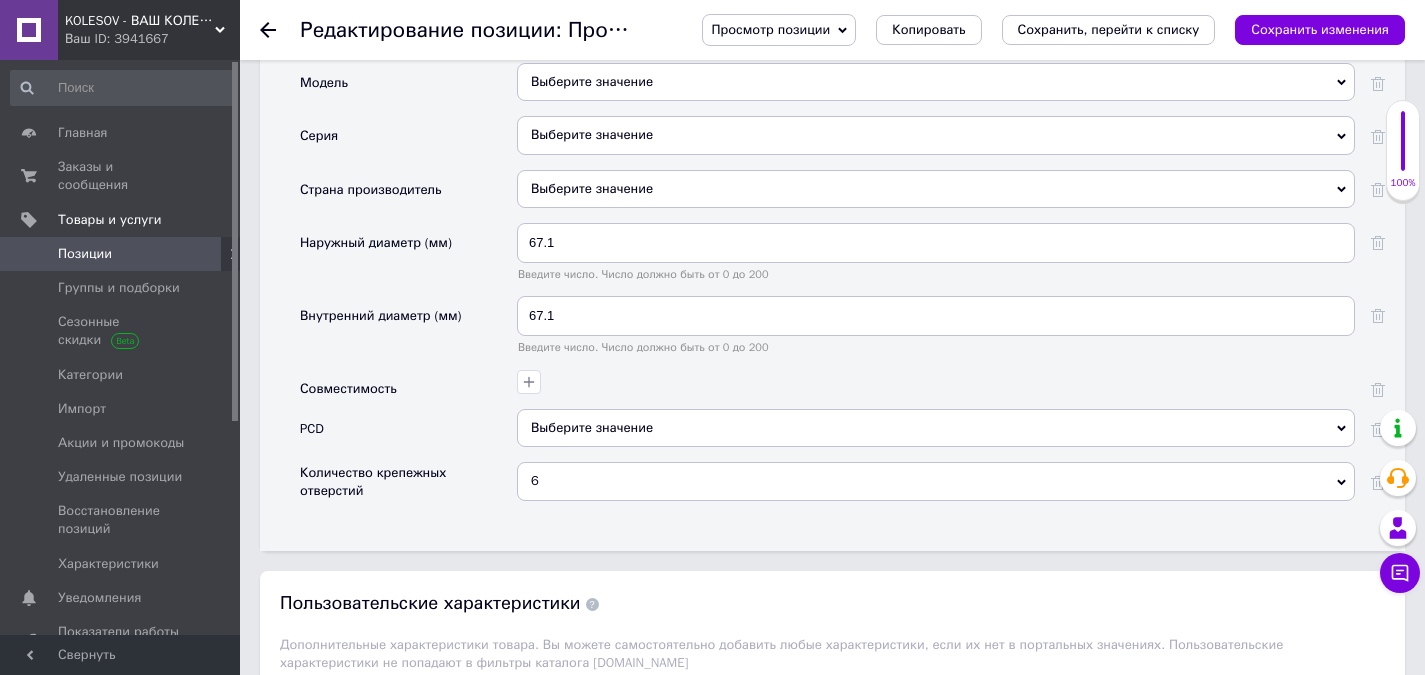 scroll, scrollTop: 2500, scrollLeft: 0, axis: vertical 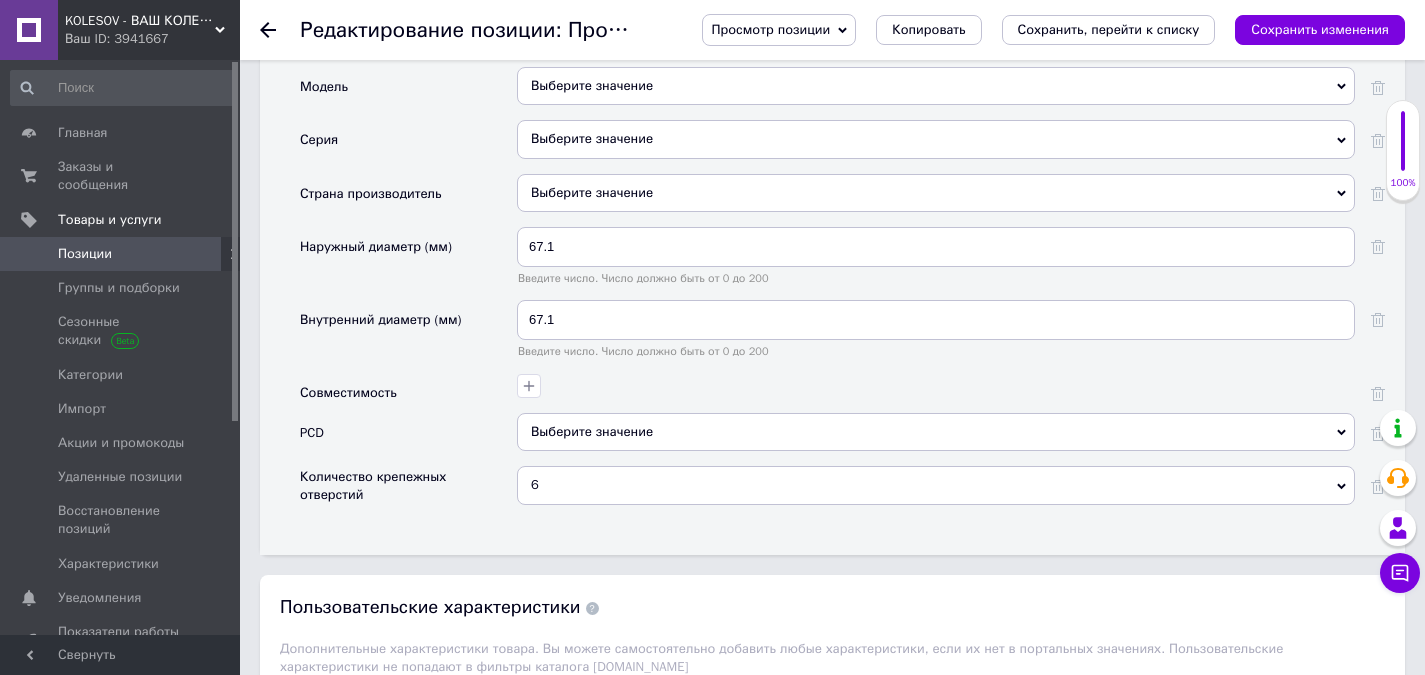 click on "Выберите значение" at bounding box center (936, 432) 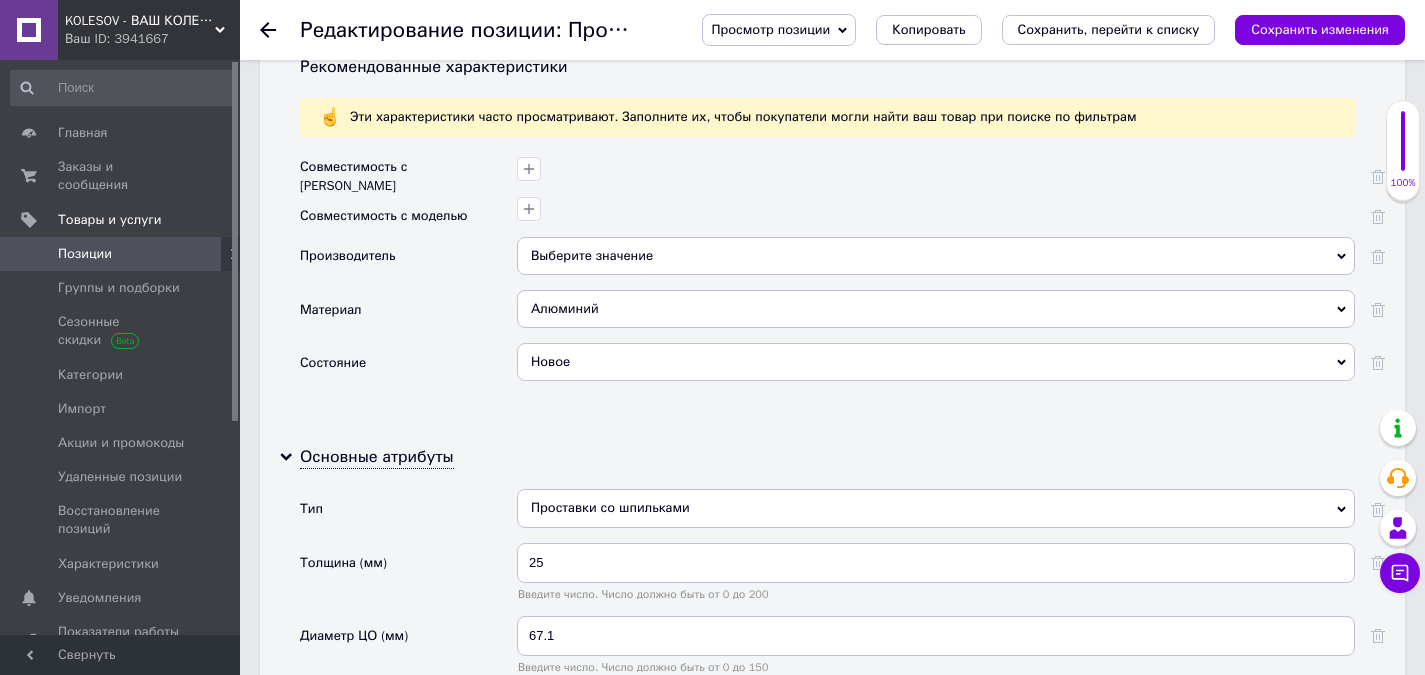 scroll, scrollTop: 1800, scrollLeft: 0, axis: vertical 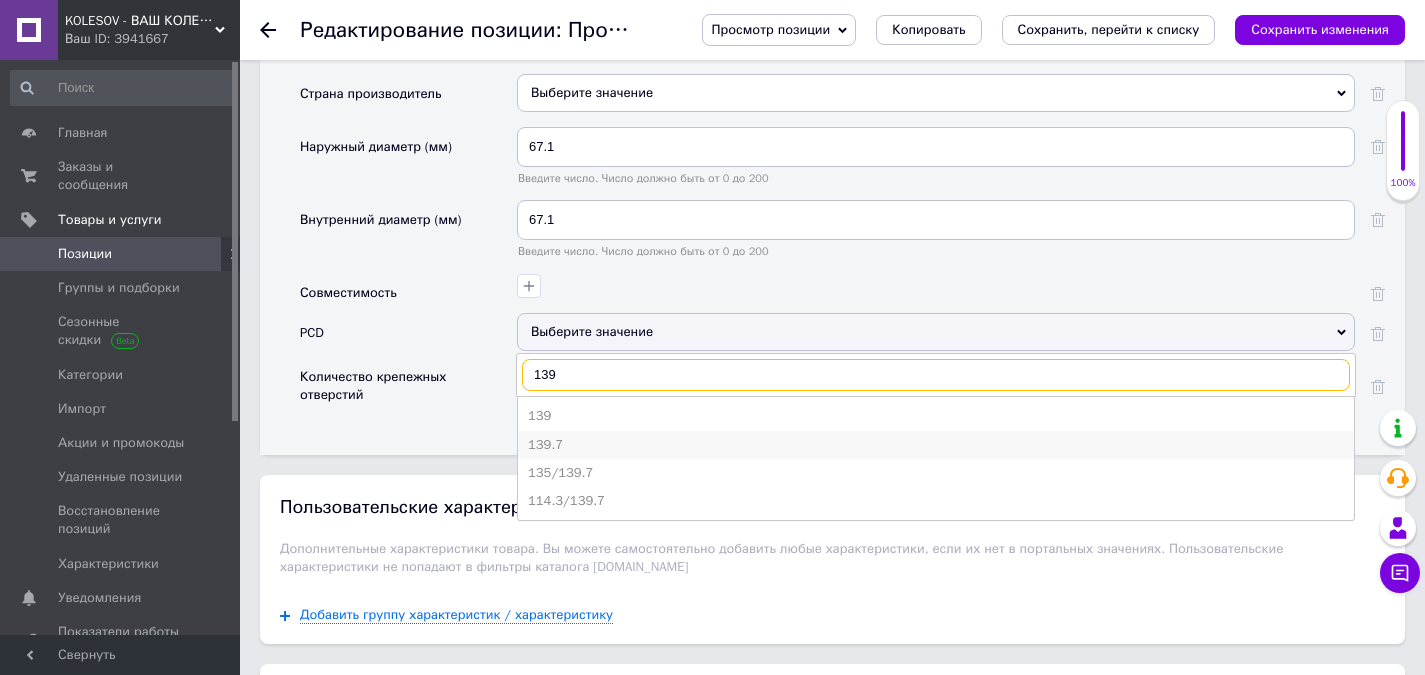 type on "139" 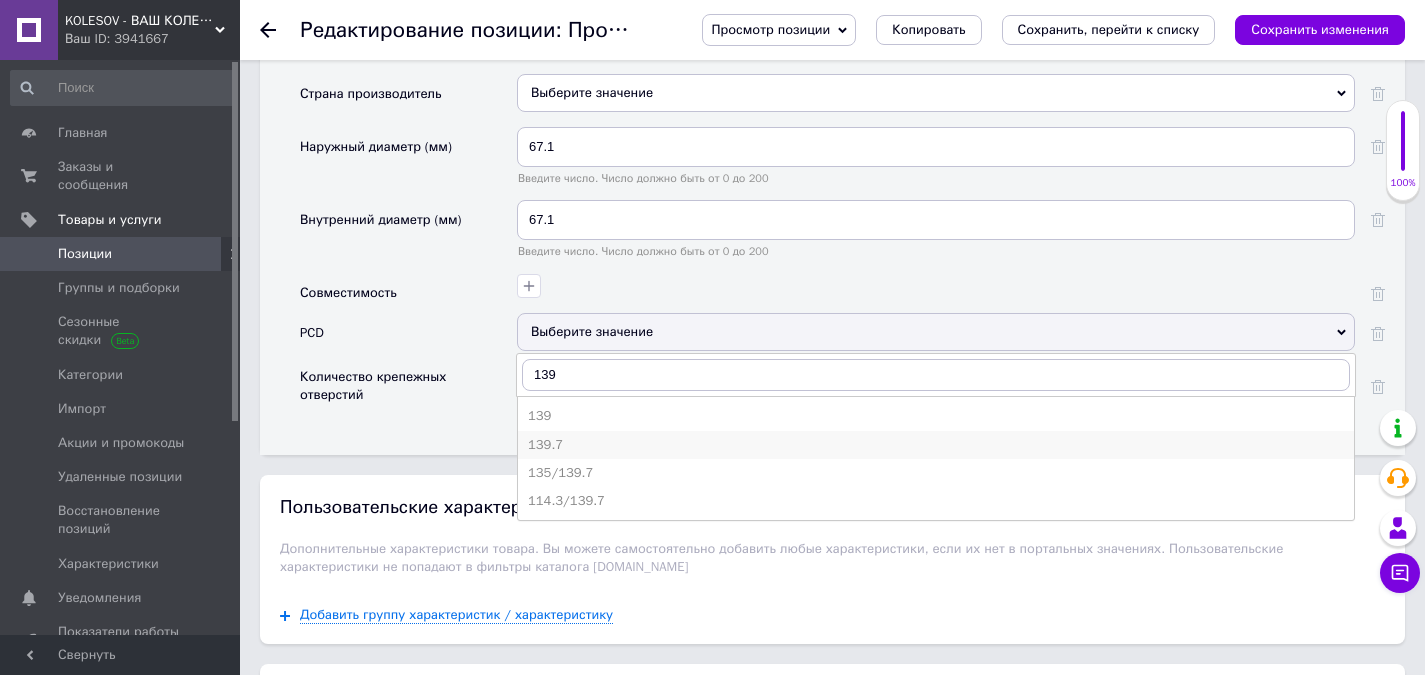 click on "139.7" at bounding box center [936, 445] 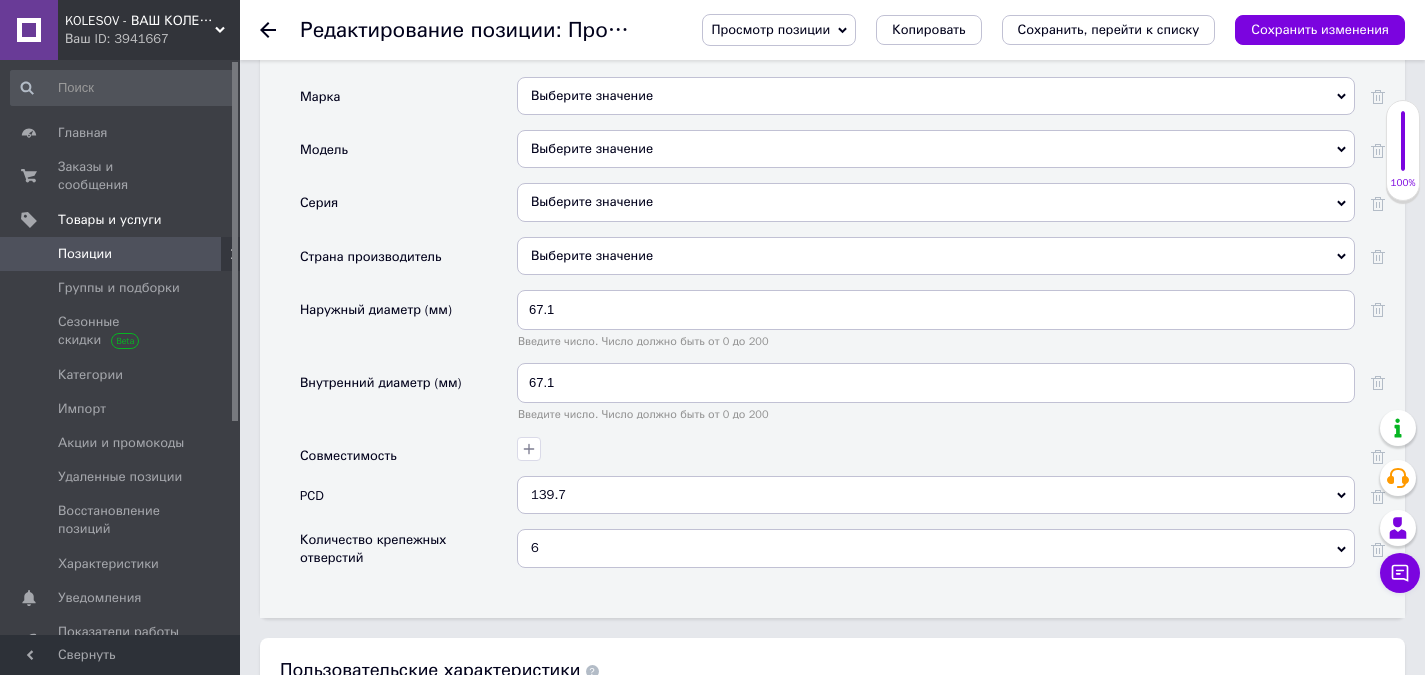 scroll, scrollTop: 2400, scrollLeft: 0, axis: vertical 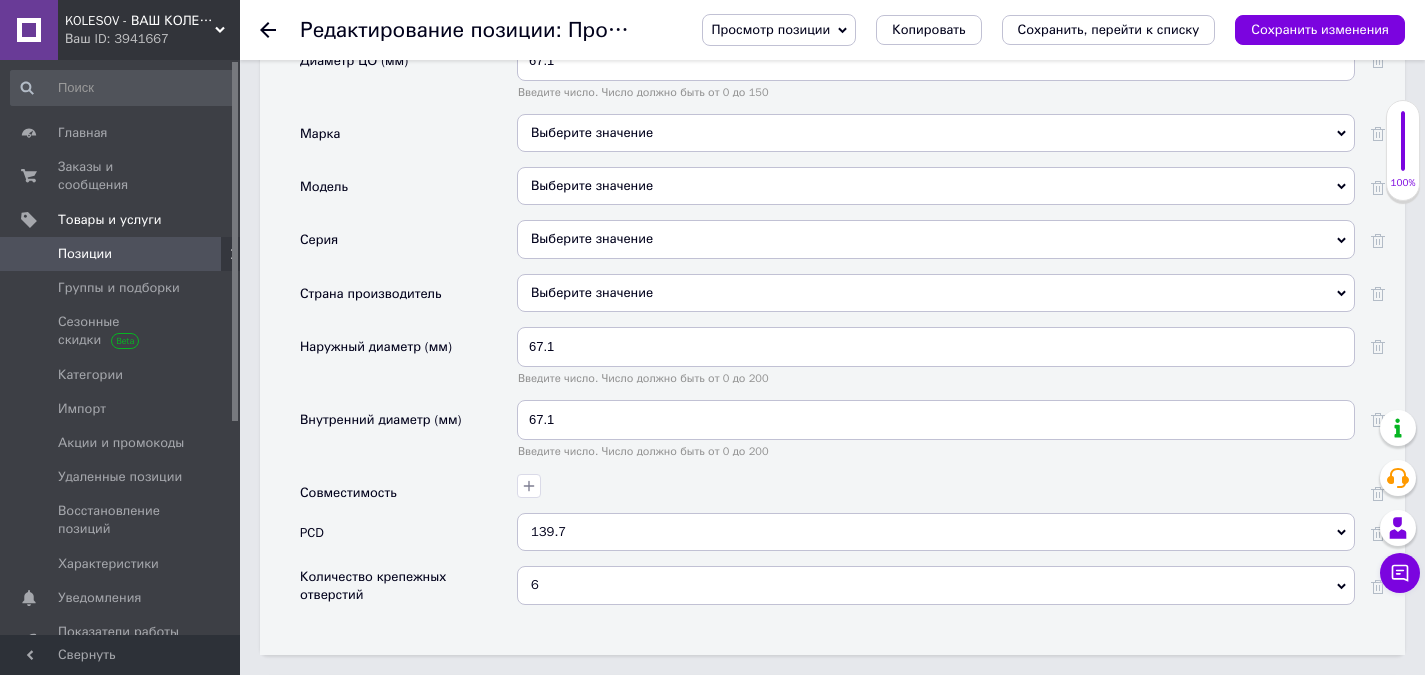 click on "Выберите значение" at bounding box center (936, 293) 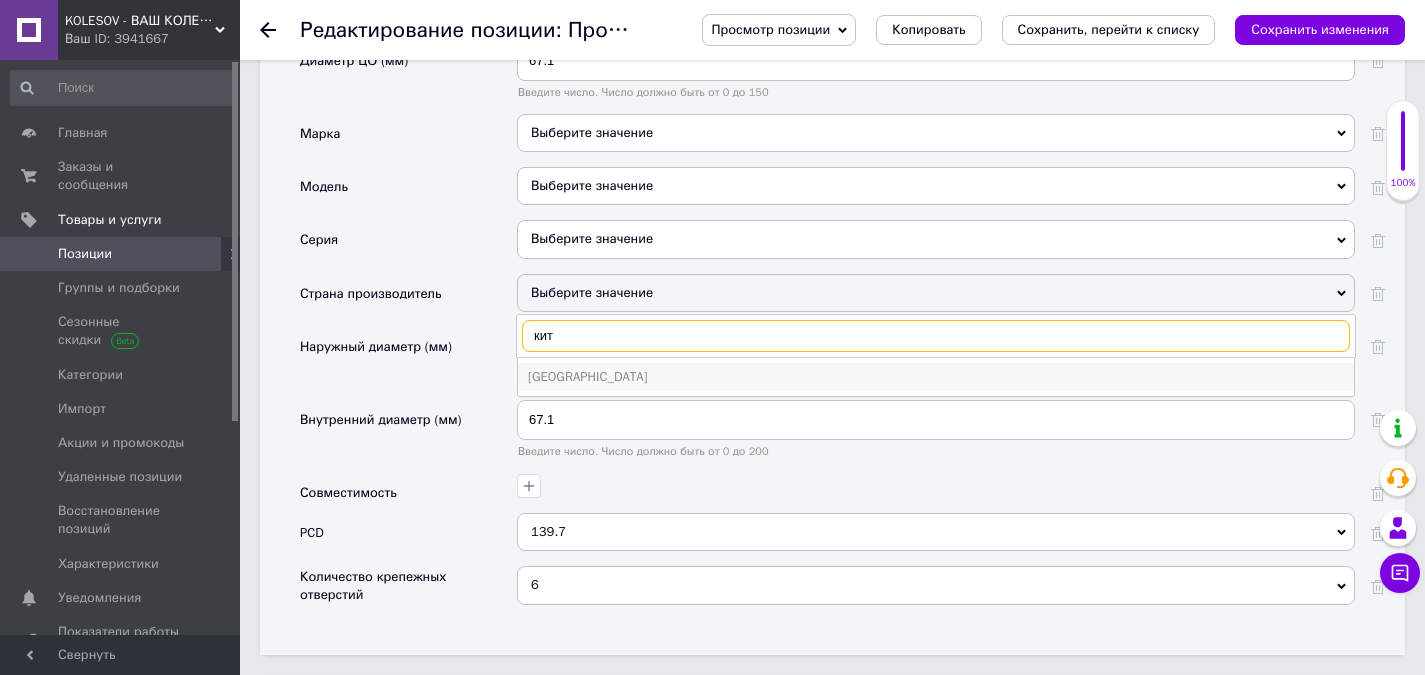 type on "кит" 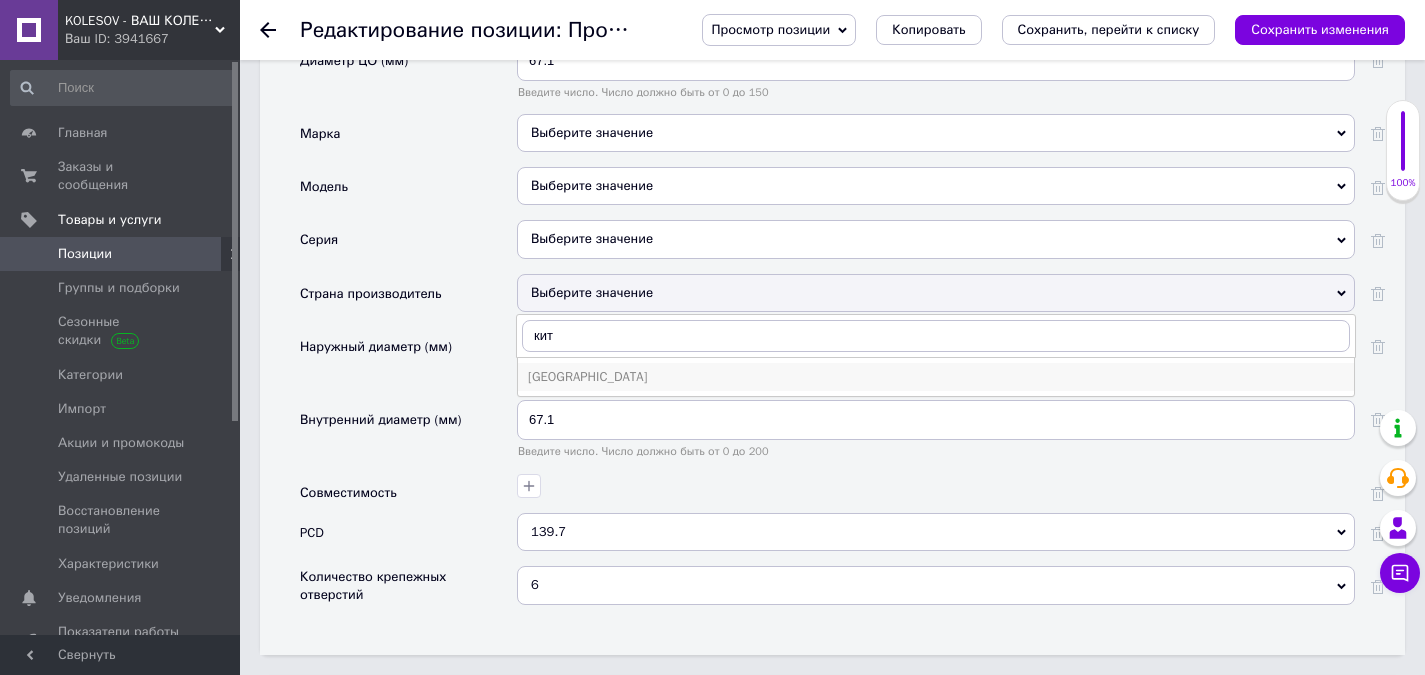 click on "Китай" at bounding box center [936, 377] 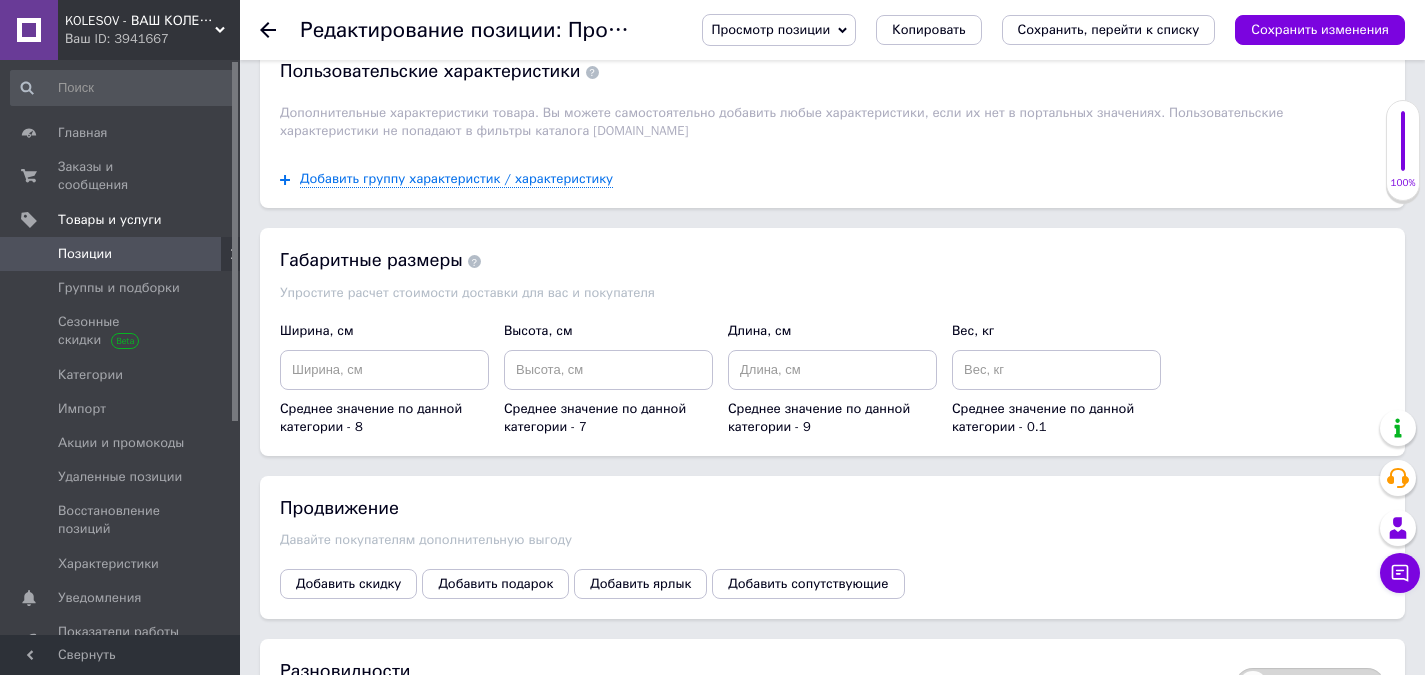 scroll, scrollTop: 3100, scrollLeft: 0, axis: vertical 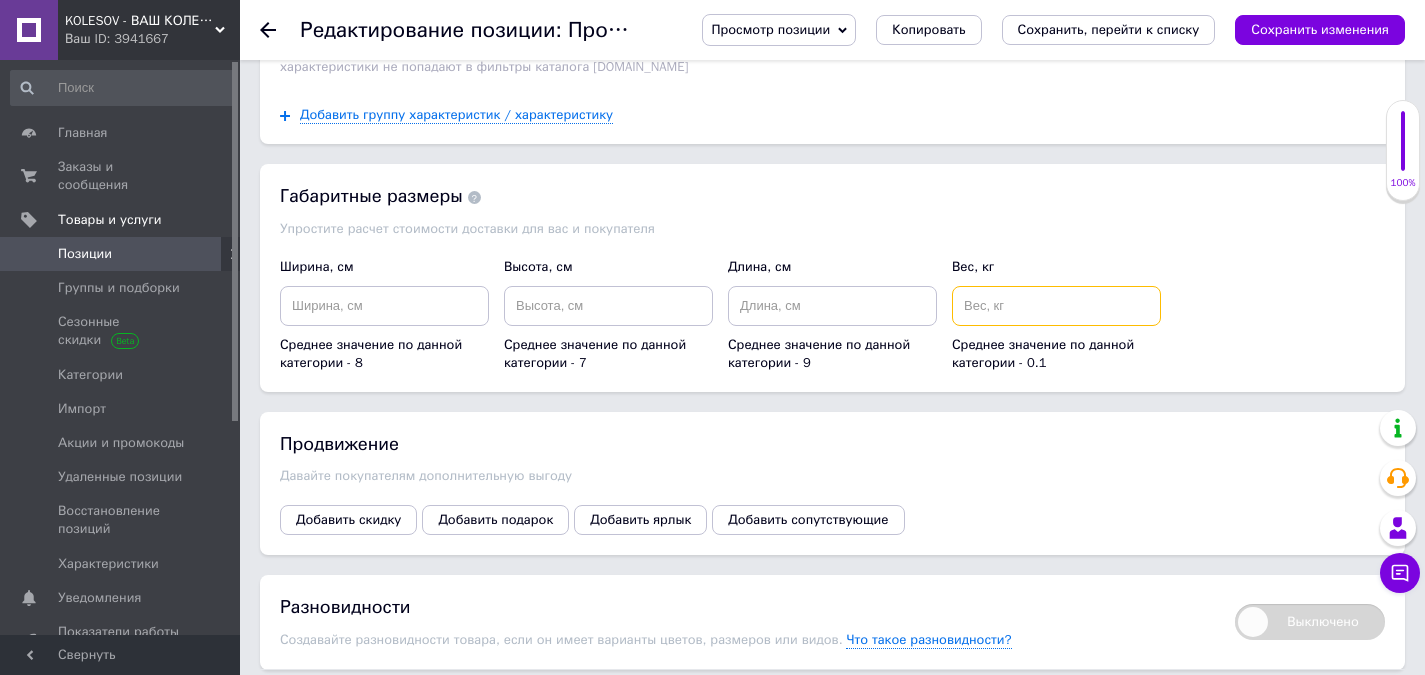 click at bounding box center [1056, 306] 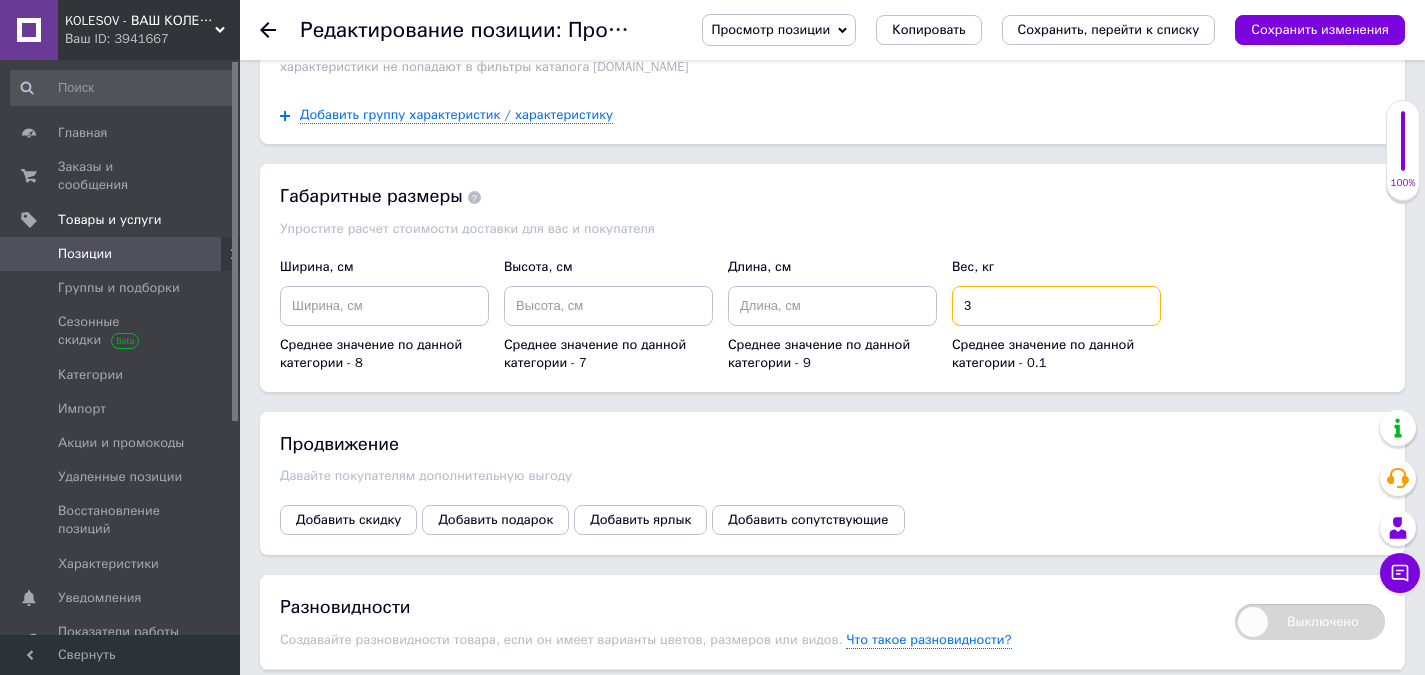 type on "3" 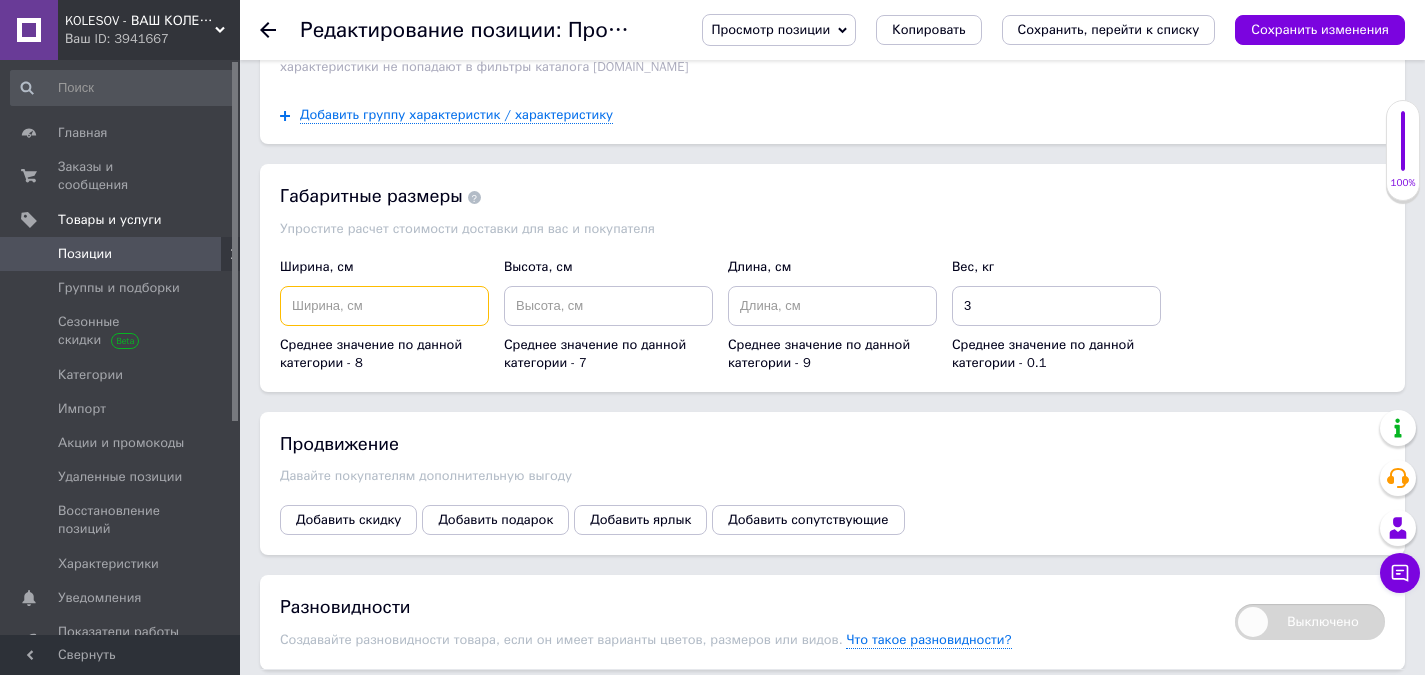 click at bounding box center (384, 306) 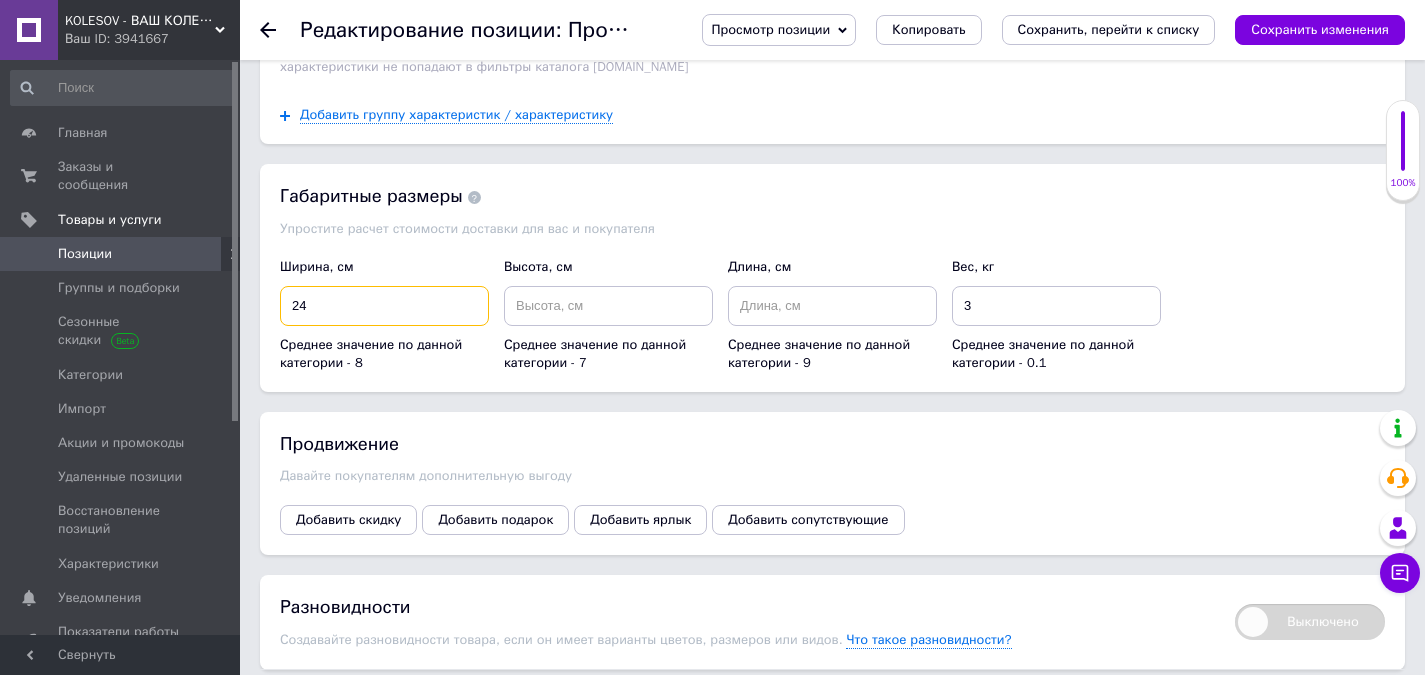 type on "24" 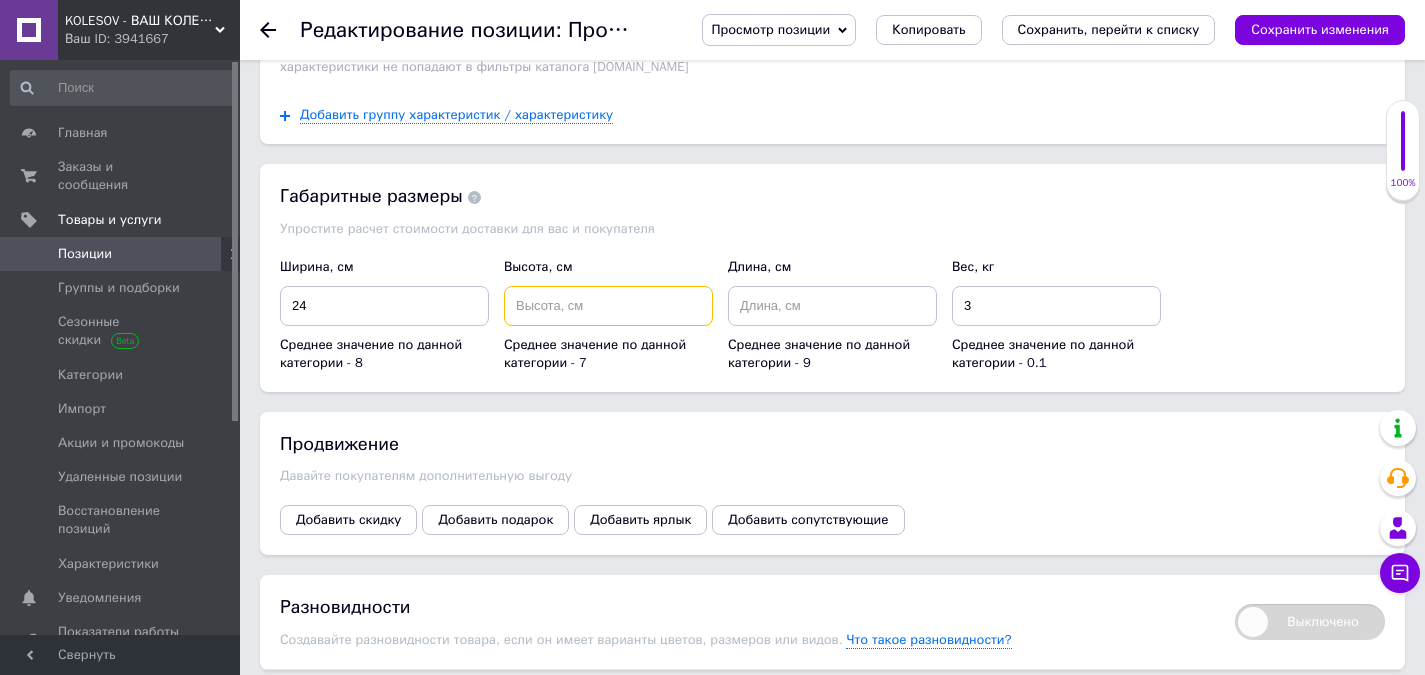 click at bounding box center [608, 306] 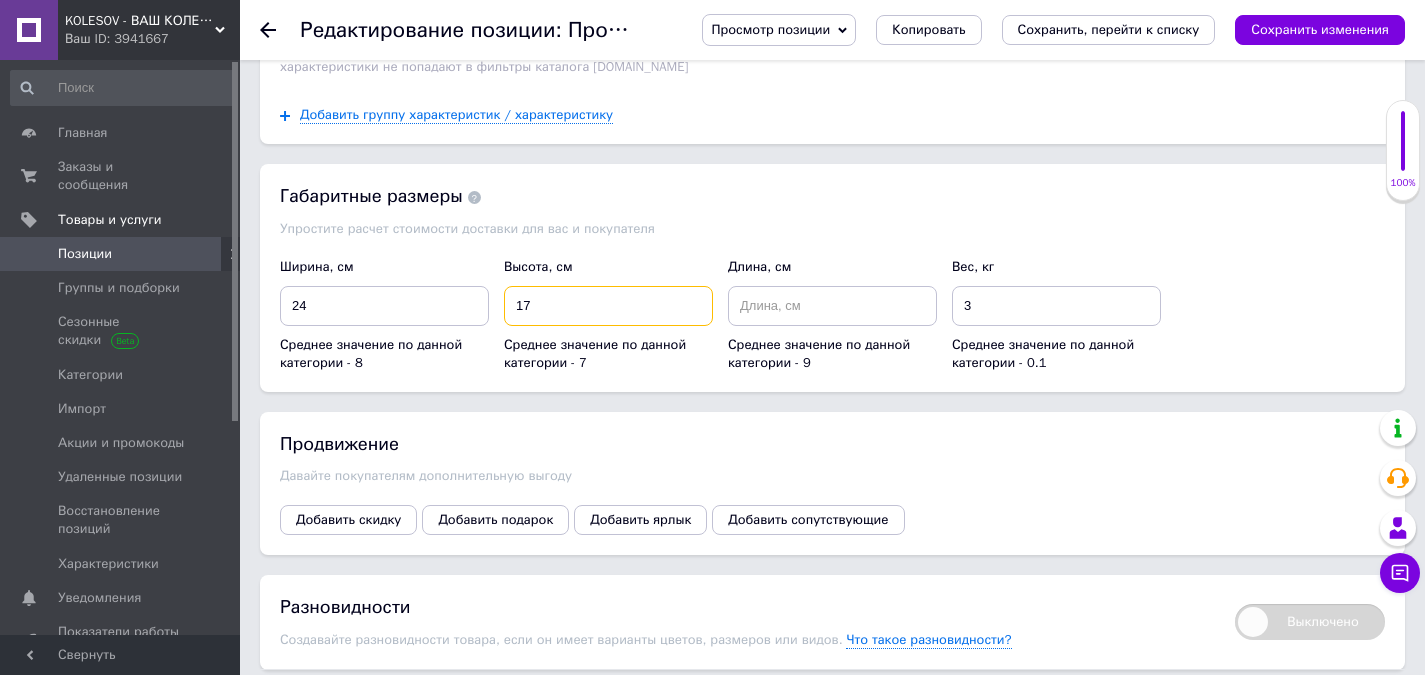 type on "17" 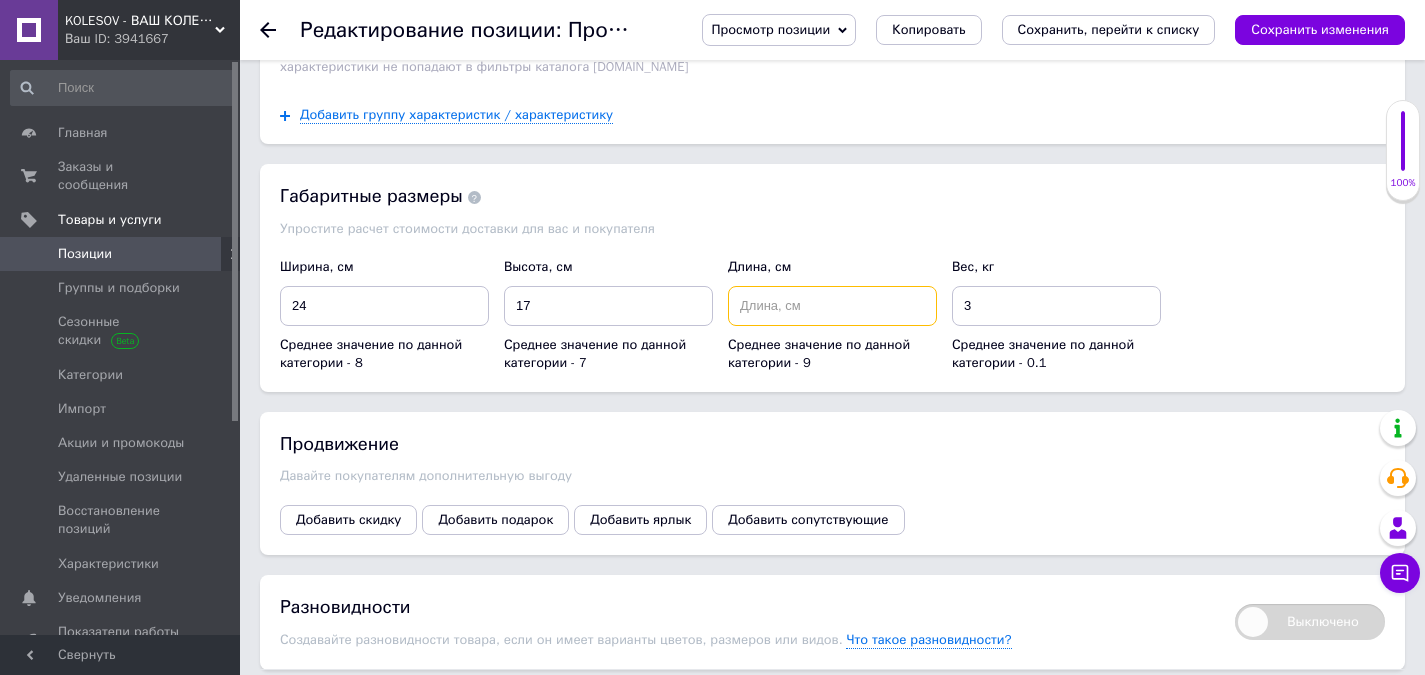 click at bounding box center [832, 306] 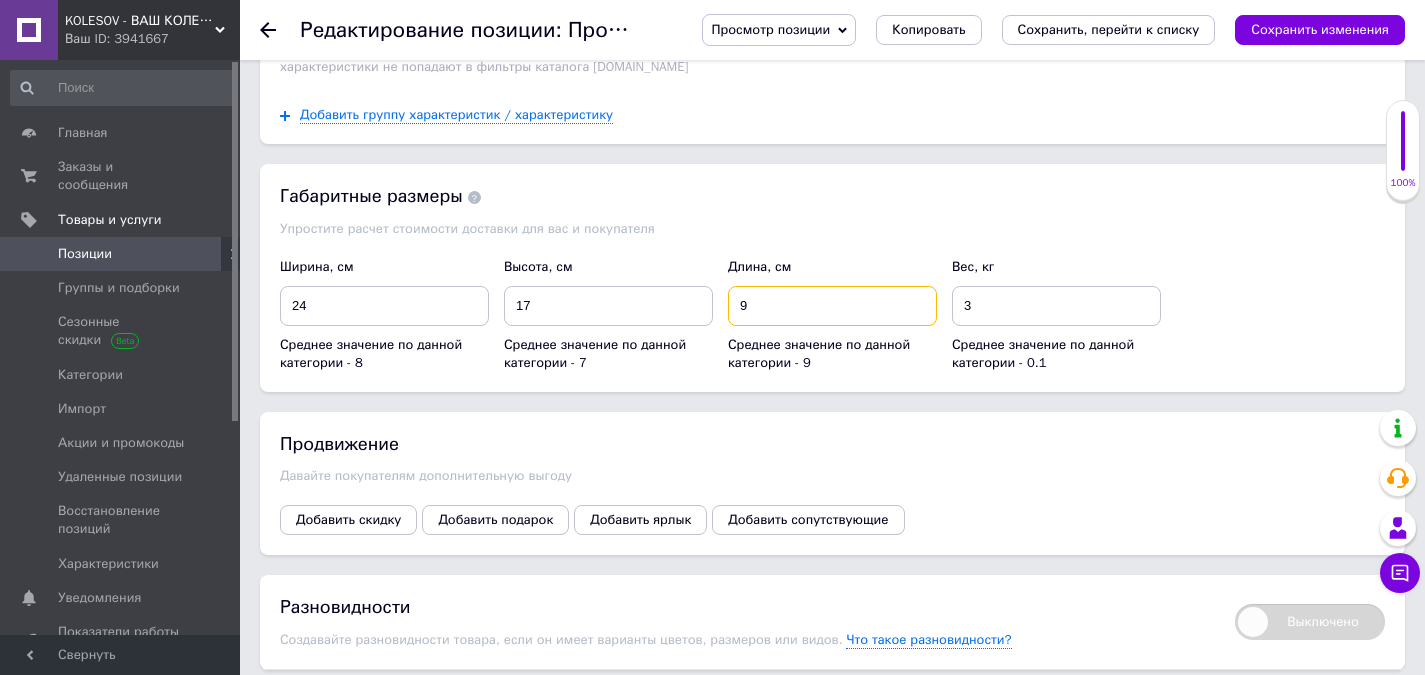 type on "9" 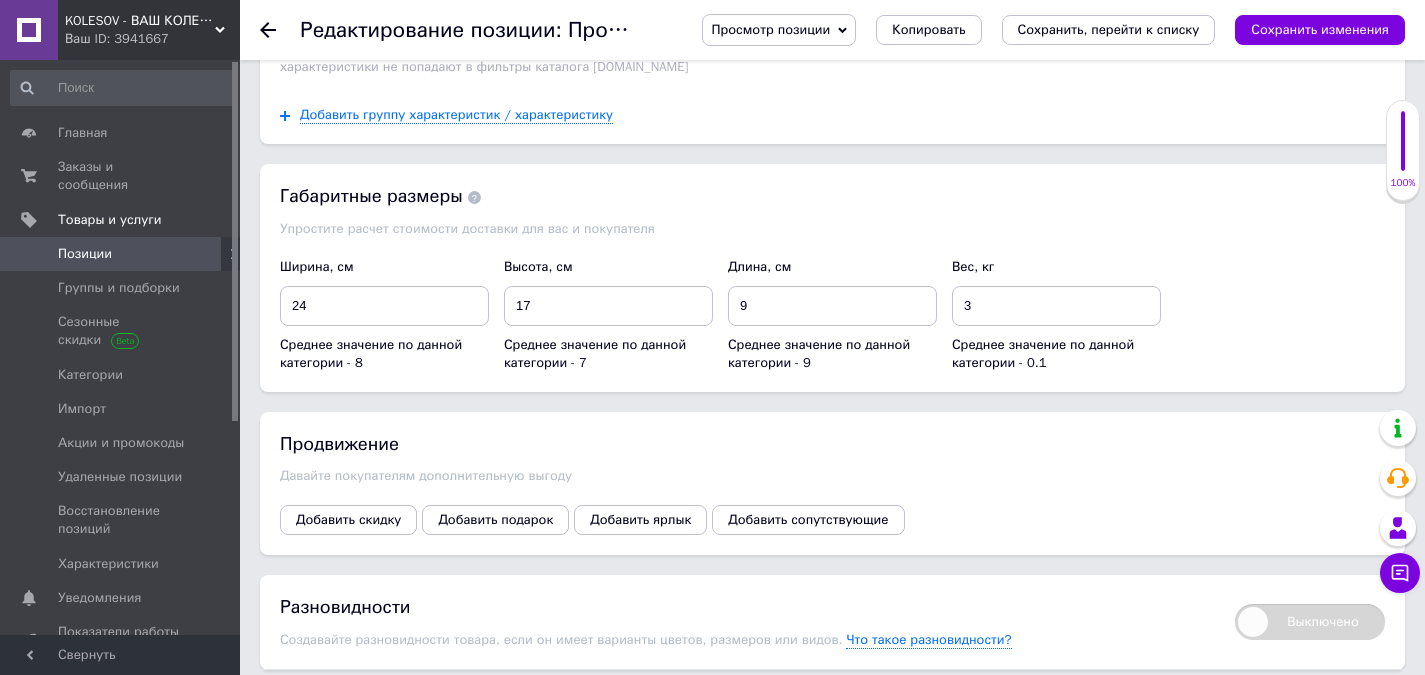 click on "Упростите расчет стоимости доставки для вас и покупателя" at bounding box center [832, 229] 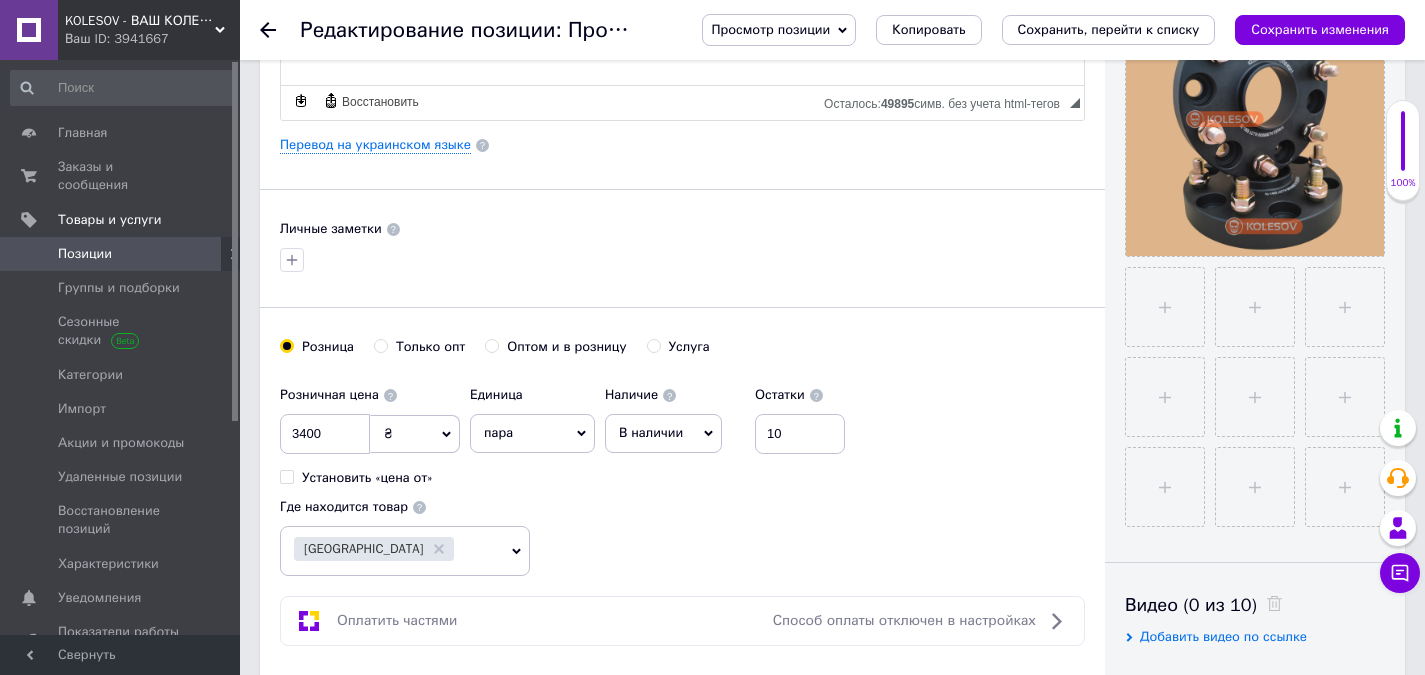 scroll, scrollTop: 0, scrollLeft: 0, axis: both 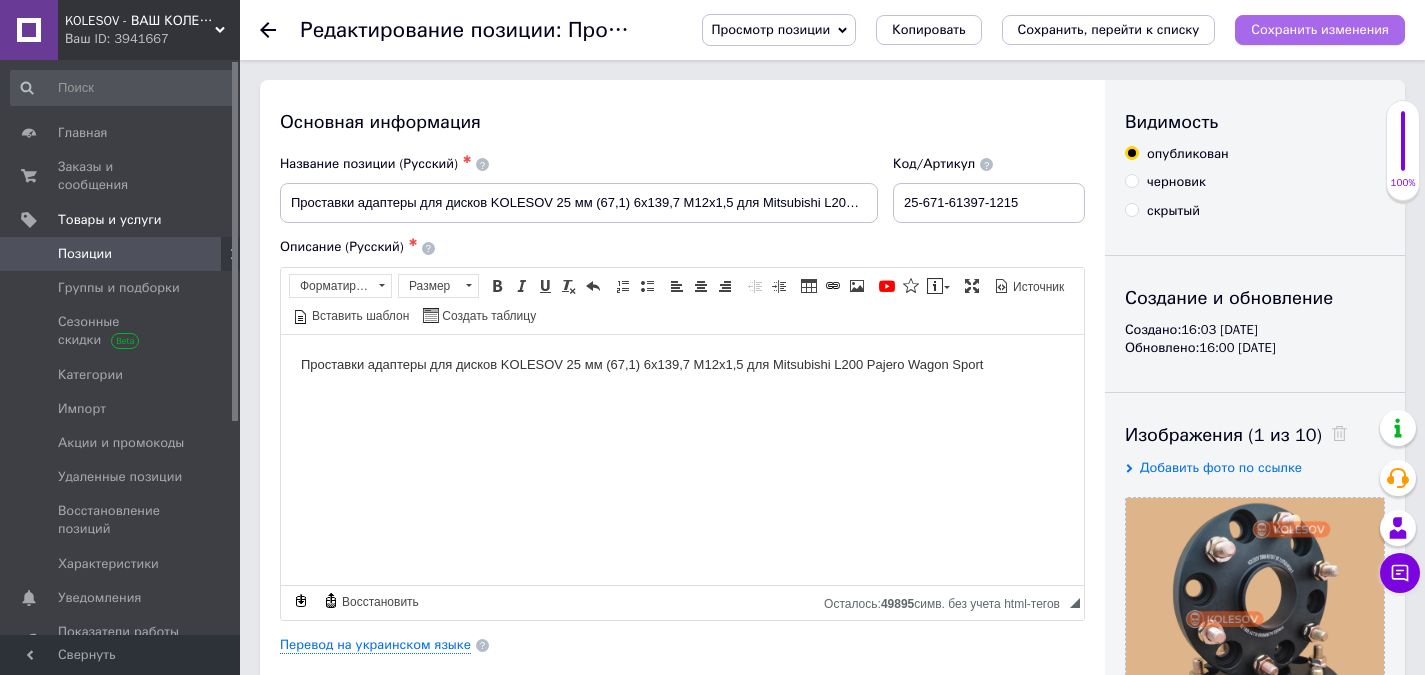 click on "Сохранить изменения" at bounding box center (1320, 29) 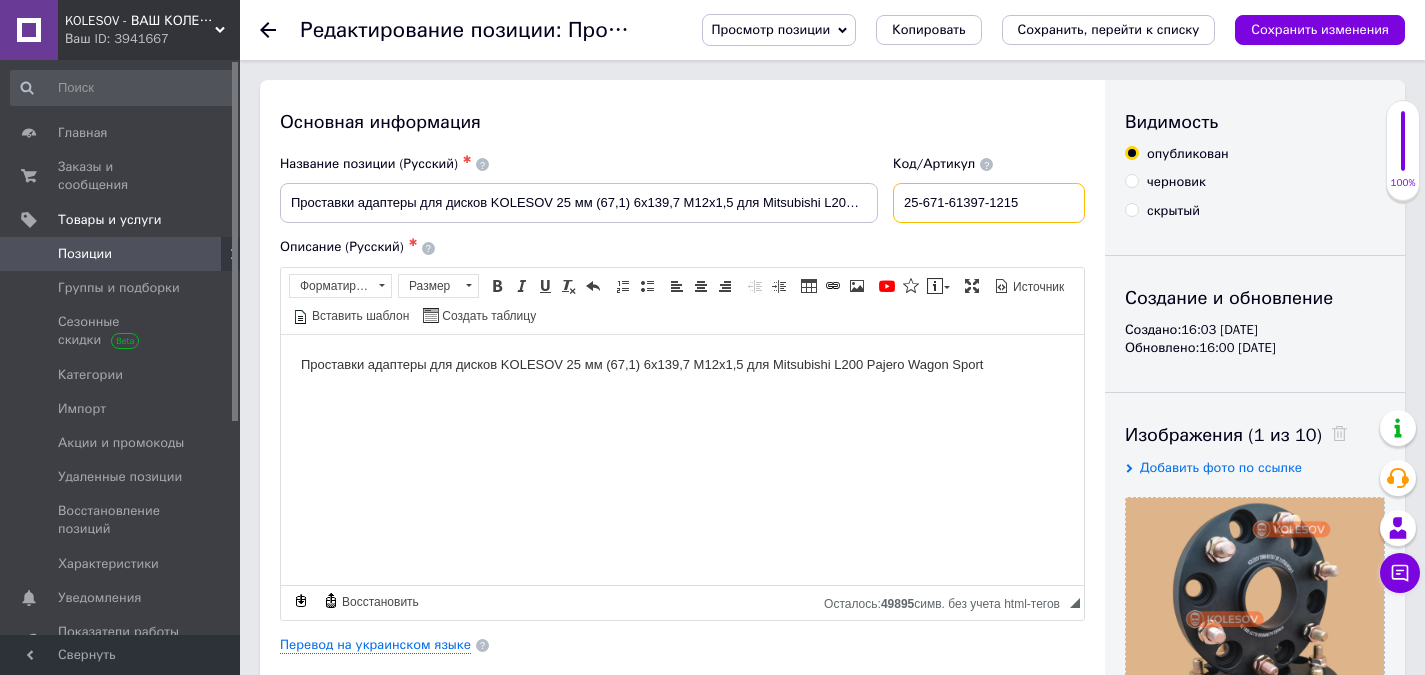drag, startPoint x: 909, startPoint y: 204, endPoint x: 1067, endPoint y: 207, distance: 158.02847 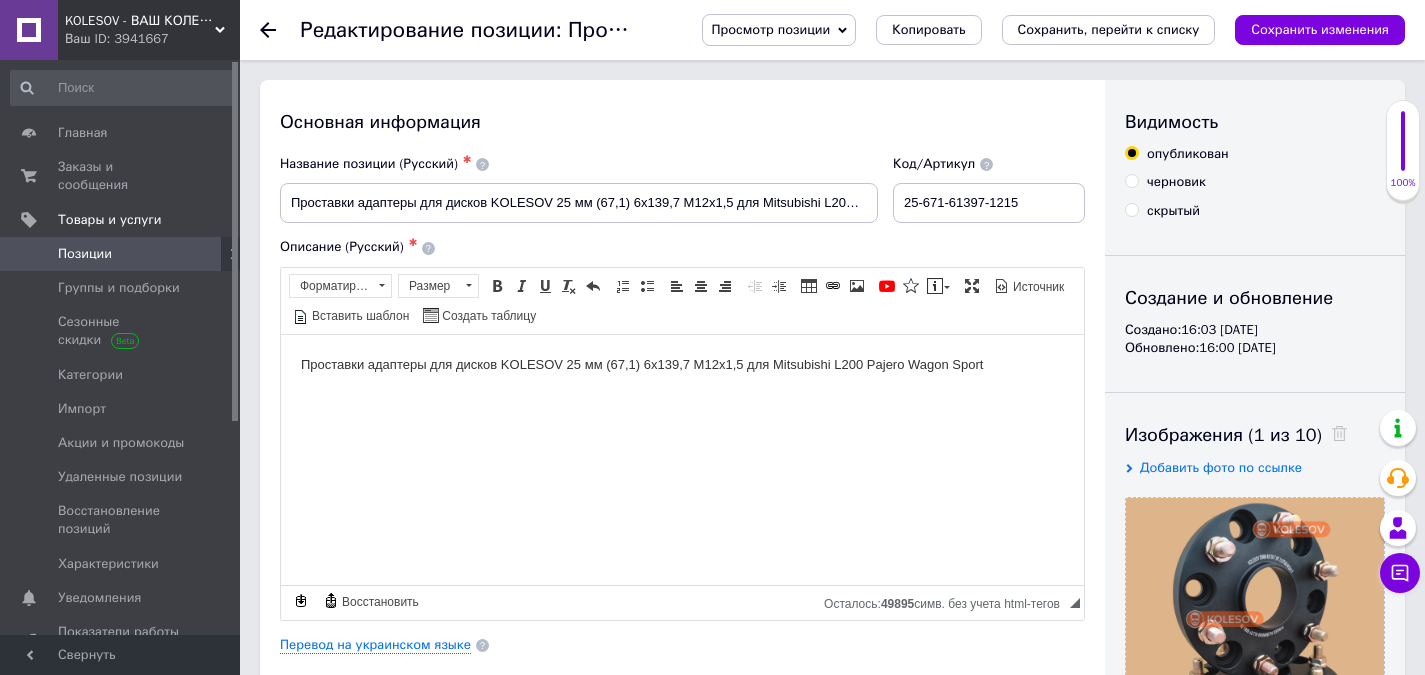 click on "Проставки адаптеры для дисков KOLESOV 25 мм (67,1) 6х139,7 М12x1,5 для Mitsubishi L200 Pajero Wagon Sport" at bounding box center [682, 364] 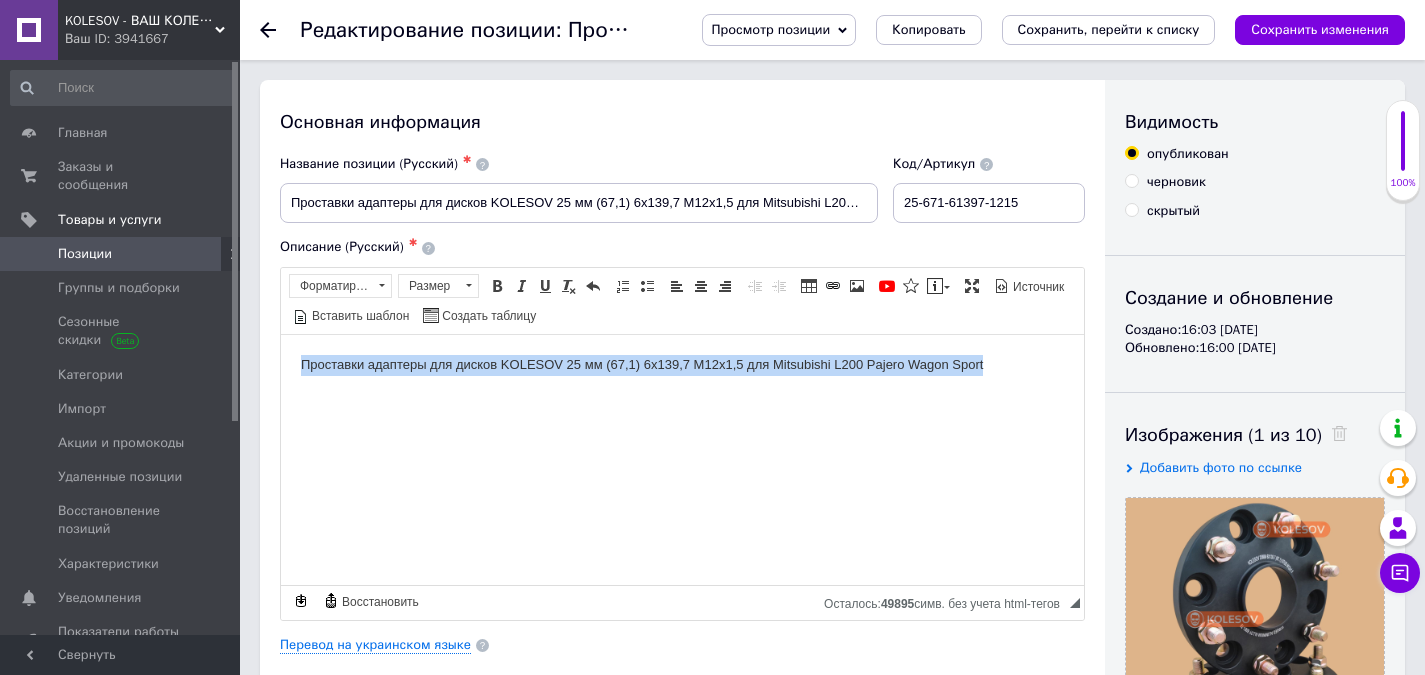 drag, startPoint x: 350, startPoint y: 360, endPoint x: 992, endPoint y: 375, distance: 642.17523 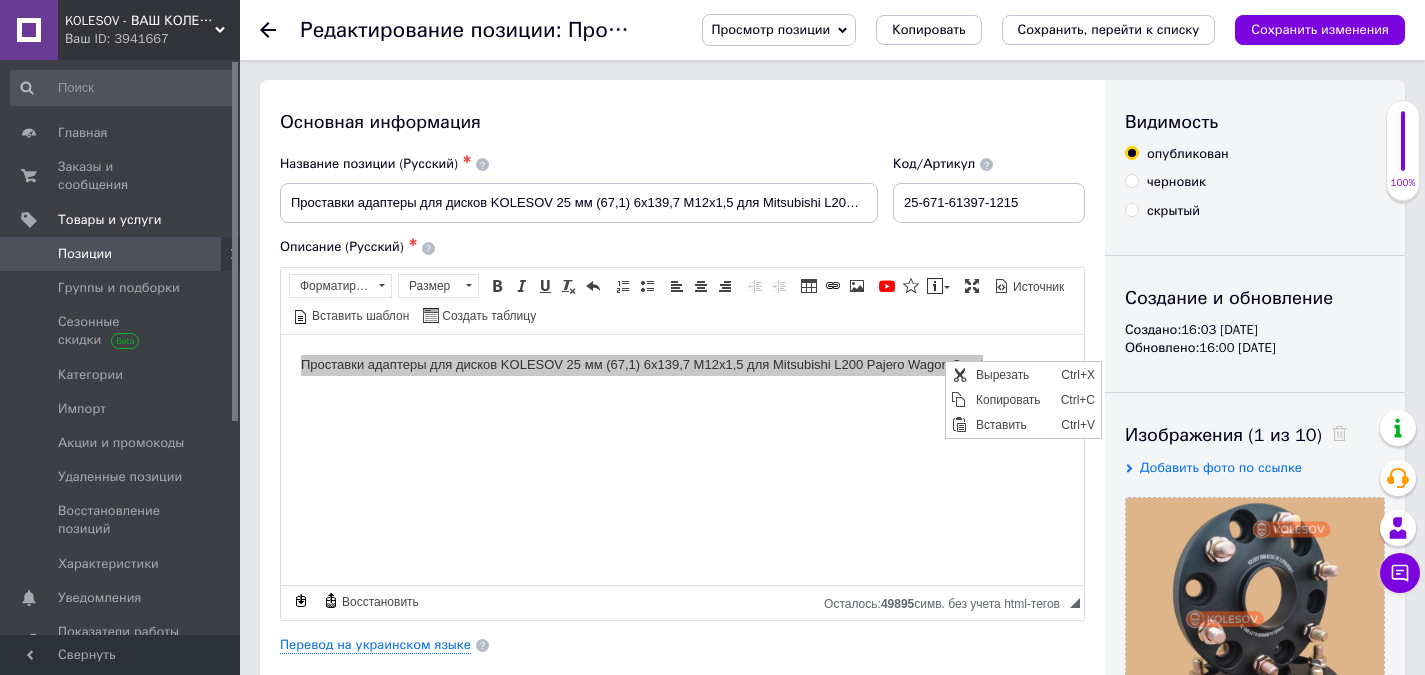 scroll, scrollTop: 0, scrollLeft: 0, axis: both 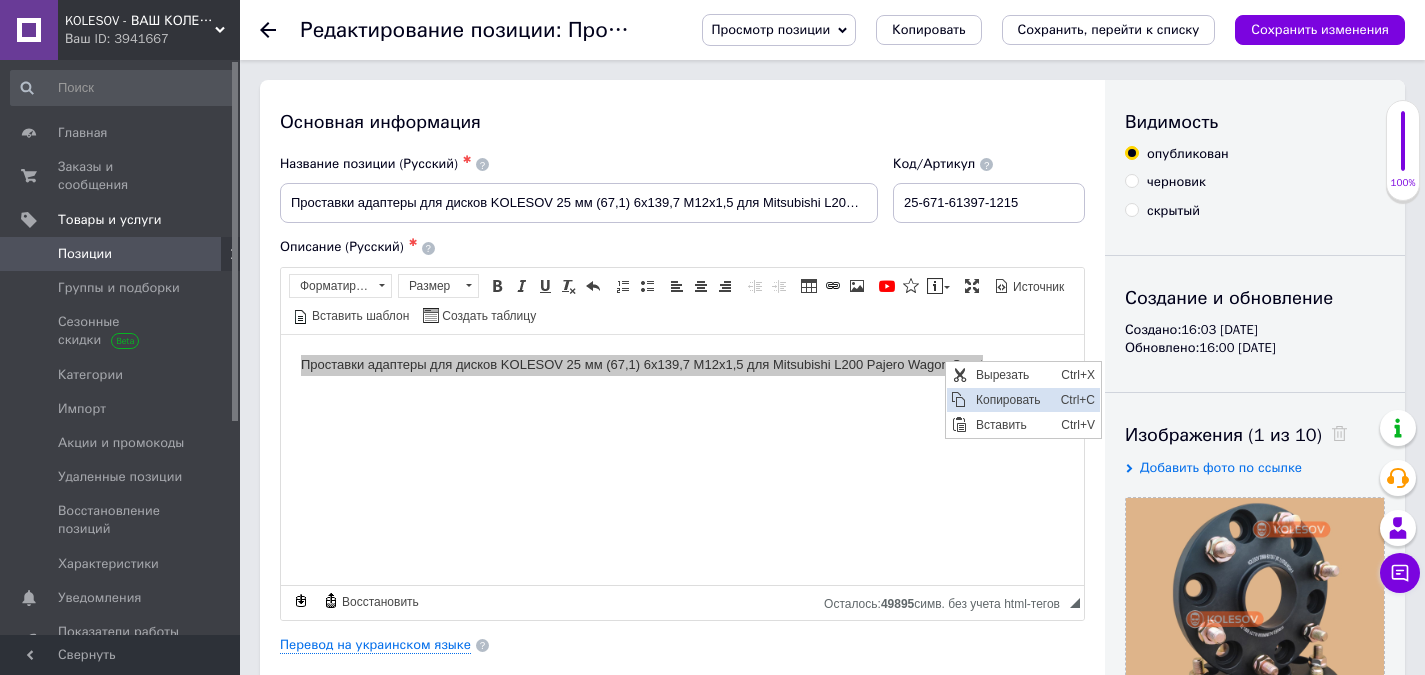 click on "Копировать" at bounding box center [1013, 399] 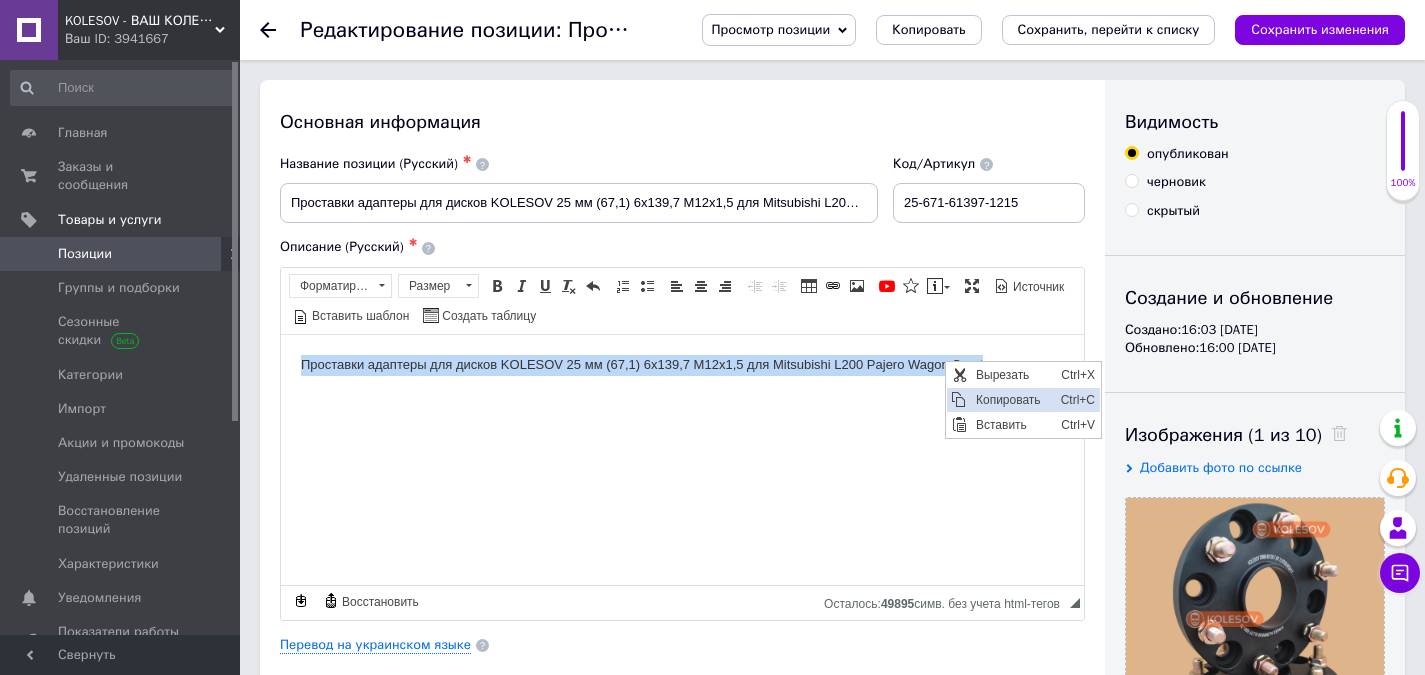 copy on "Проставки адаптеры для дисков KOLESOV 25 мм (67,1) 6х139,7 М12x1,5 для Mitsubishi L200 Pajero Wagon Sport" 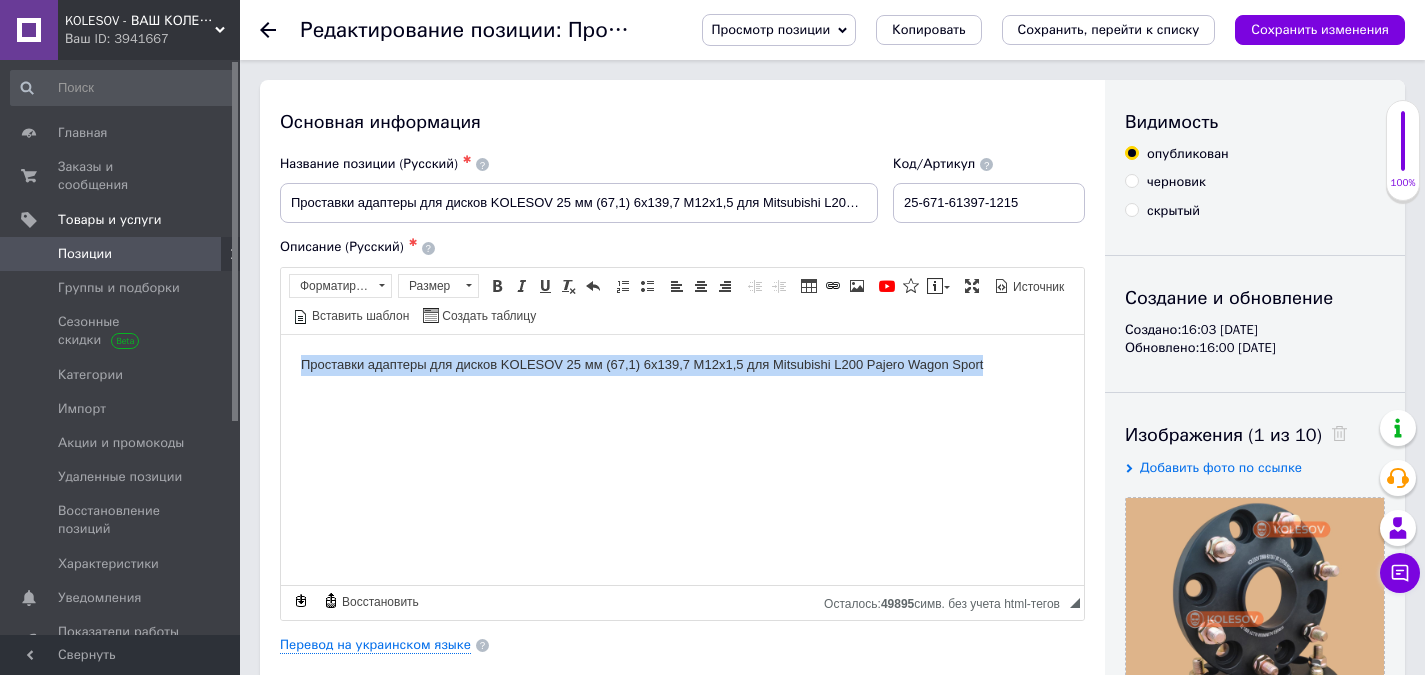 click on "Проставки адаптеры для дисков KOLESOV 25 мм (67,1) 6х139,7 М12x1,5 для Mitsubishi L200 Pajero Wagon Sport" at bounding box center (682, 364) 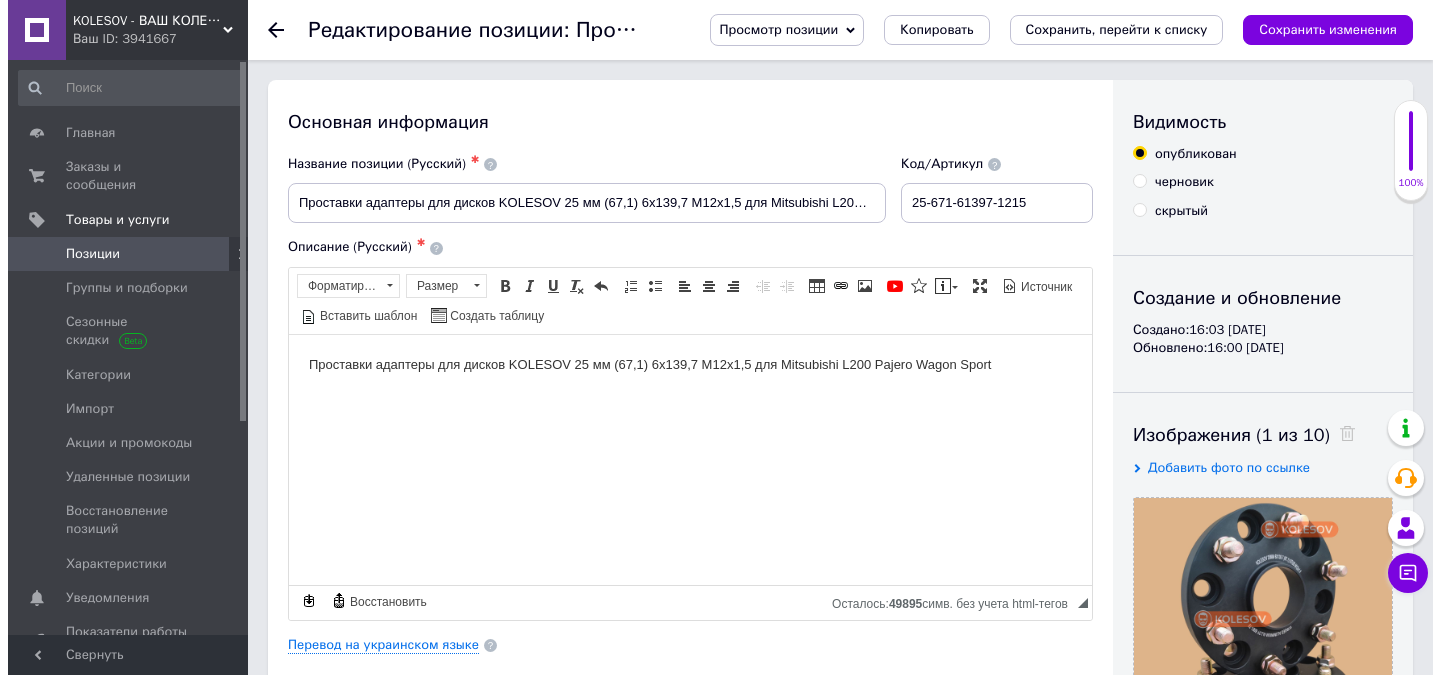 scroll, scrollTop: 100, scrollLeft: 0, axis: vertical 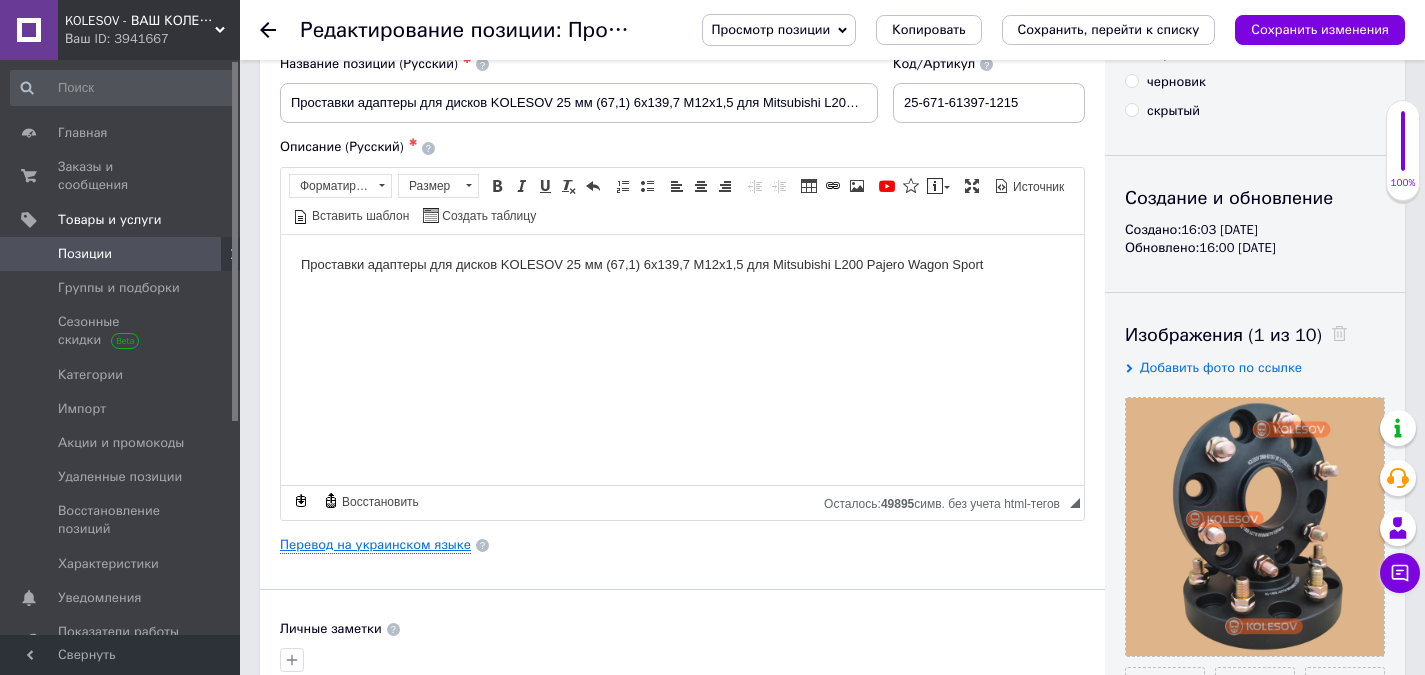 click on "Перевод на украинском языке" at bounding box center (375, 545) 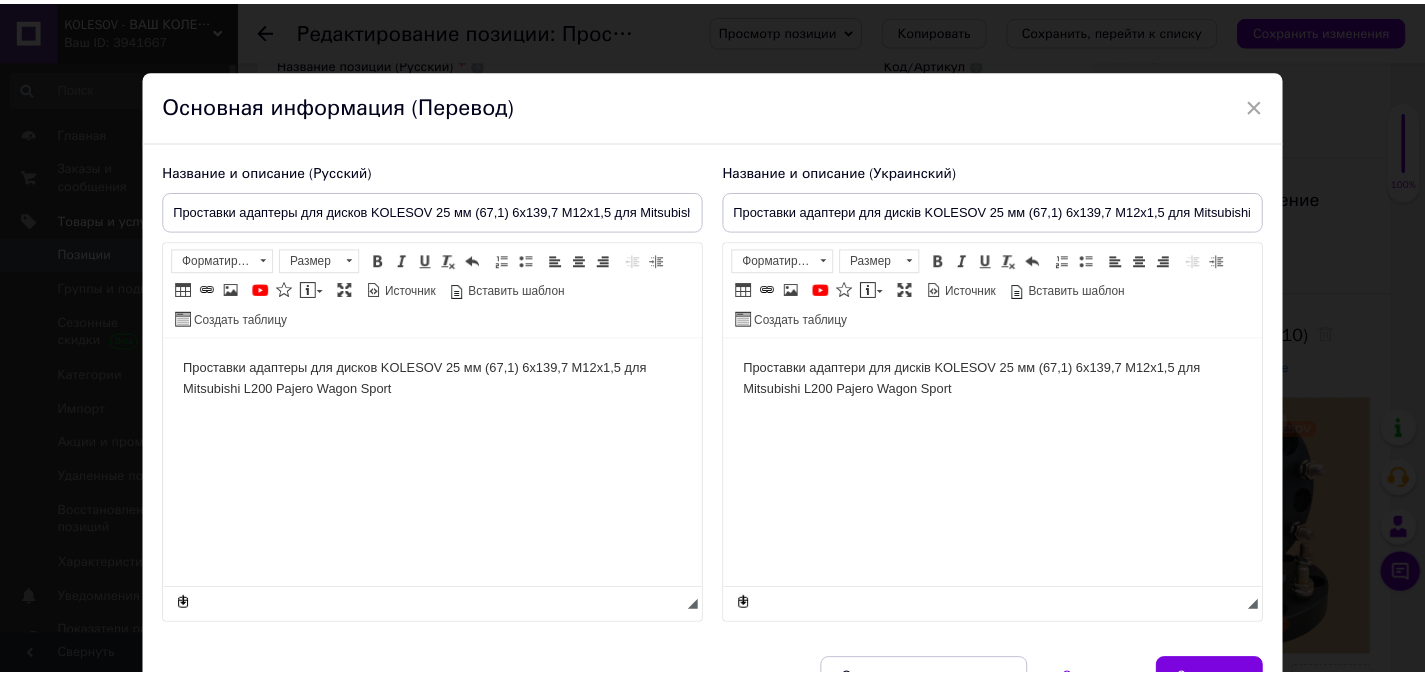 scroll, scrollTop: 0, scrollLeft: 0, axis: both 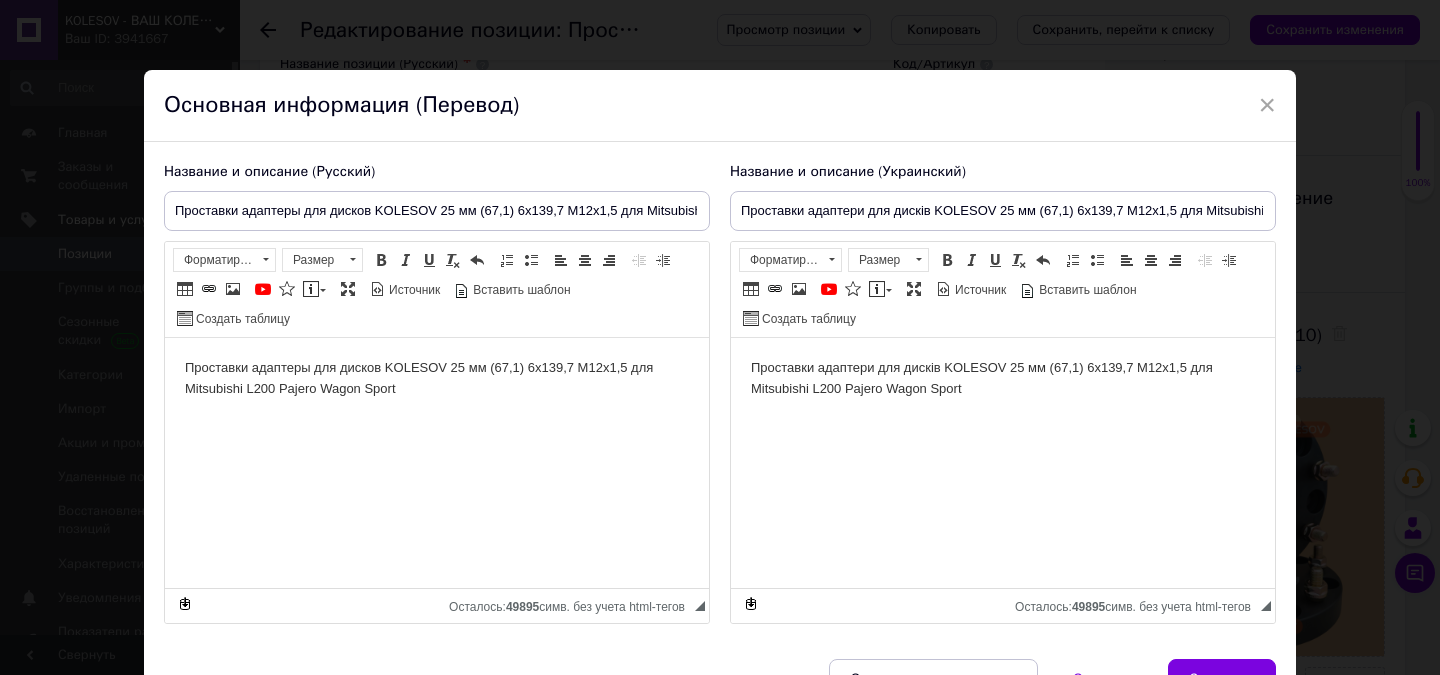 click on "×" at bounding box center [1267, 105] 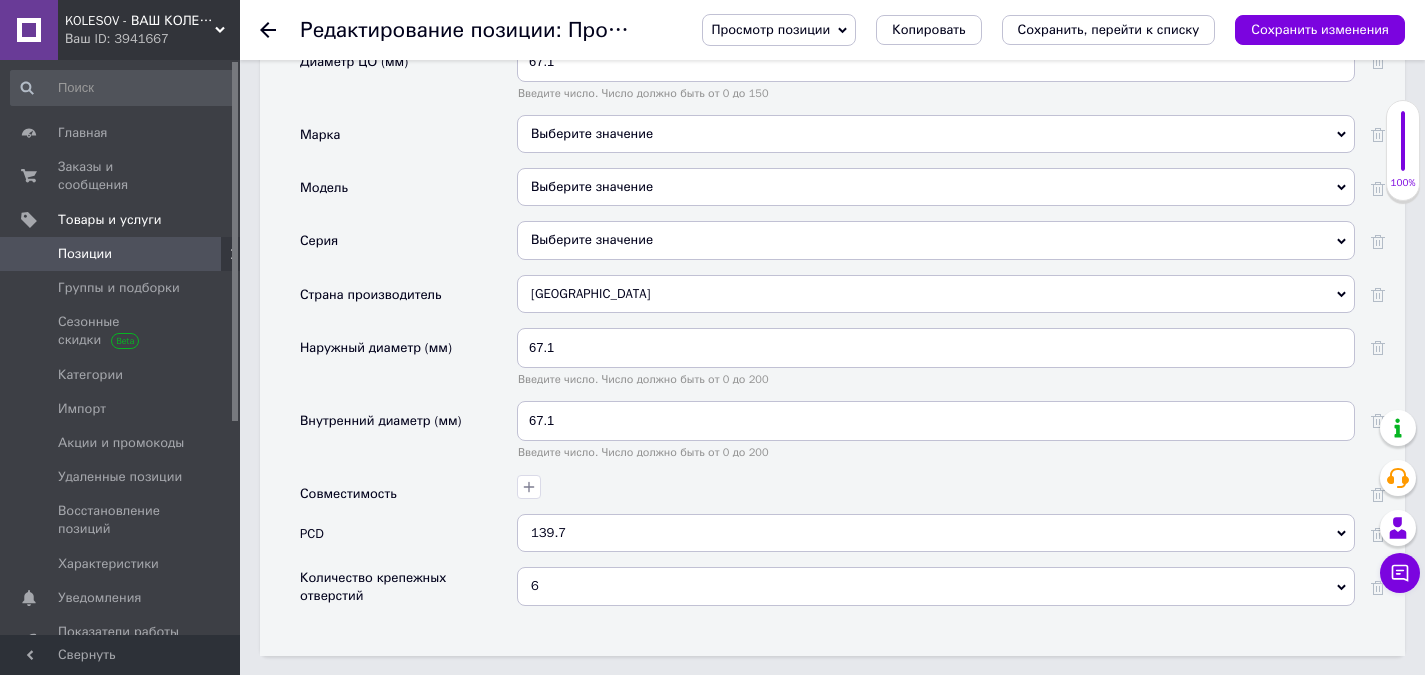 scroll, scrollTop: 2400, scrollLeft: 0, axis: vertical 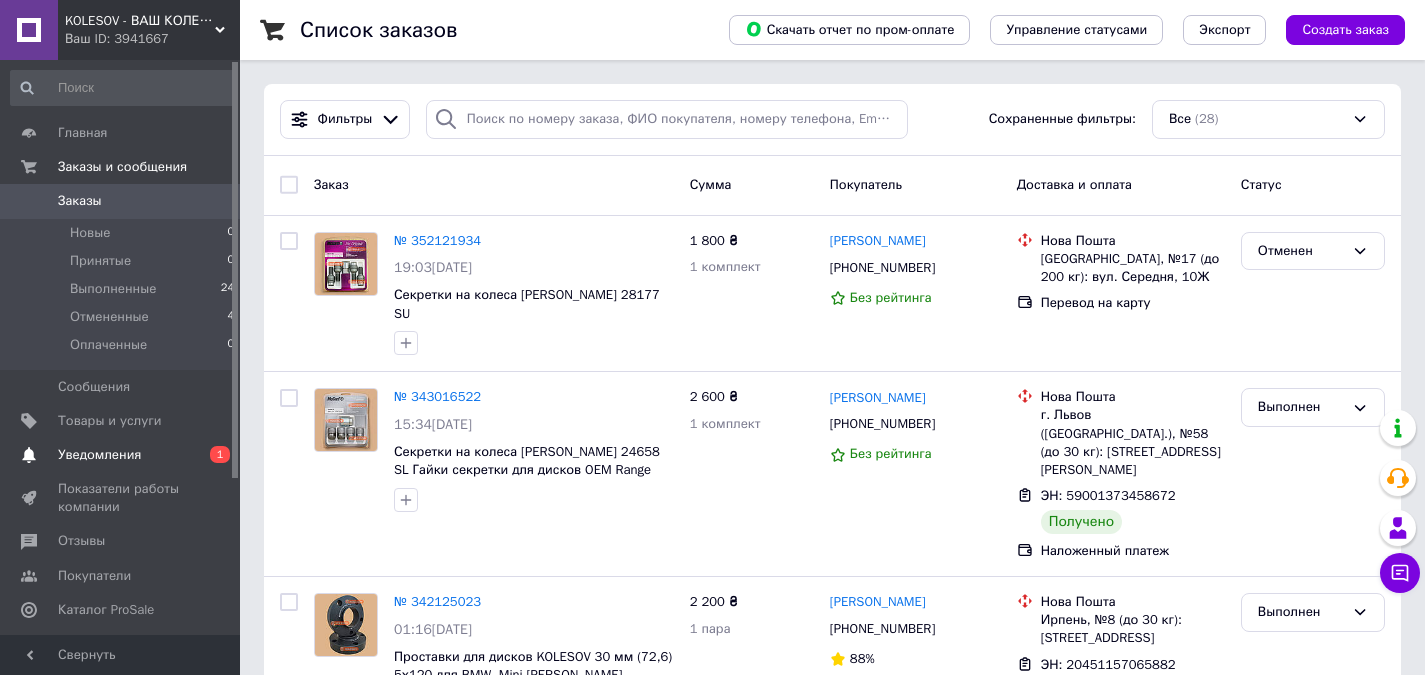 click on "Уведомления" at bounding box center [99, 455] 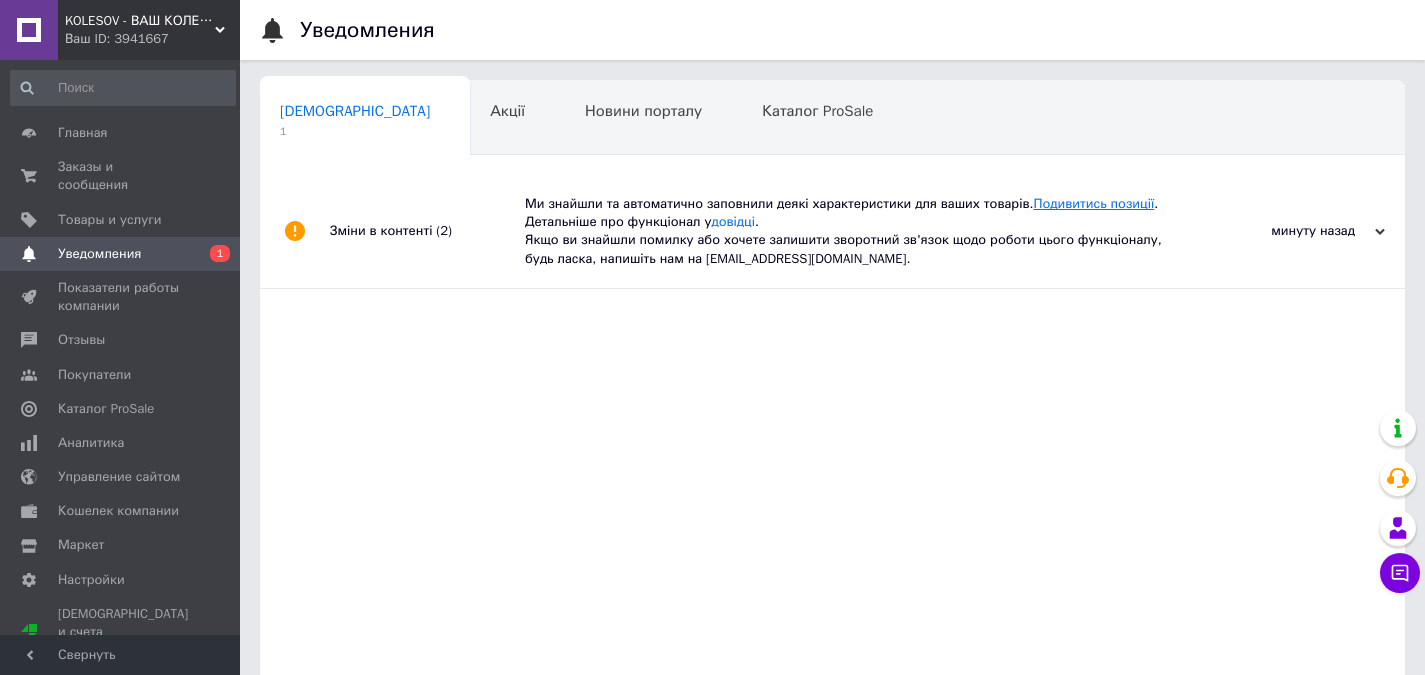 click on "Подивитись позиції" at bounding box center [1093, 203] 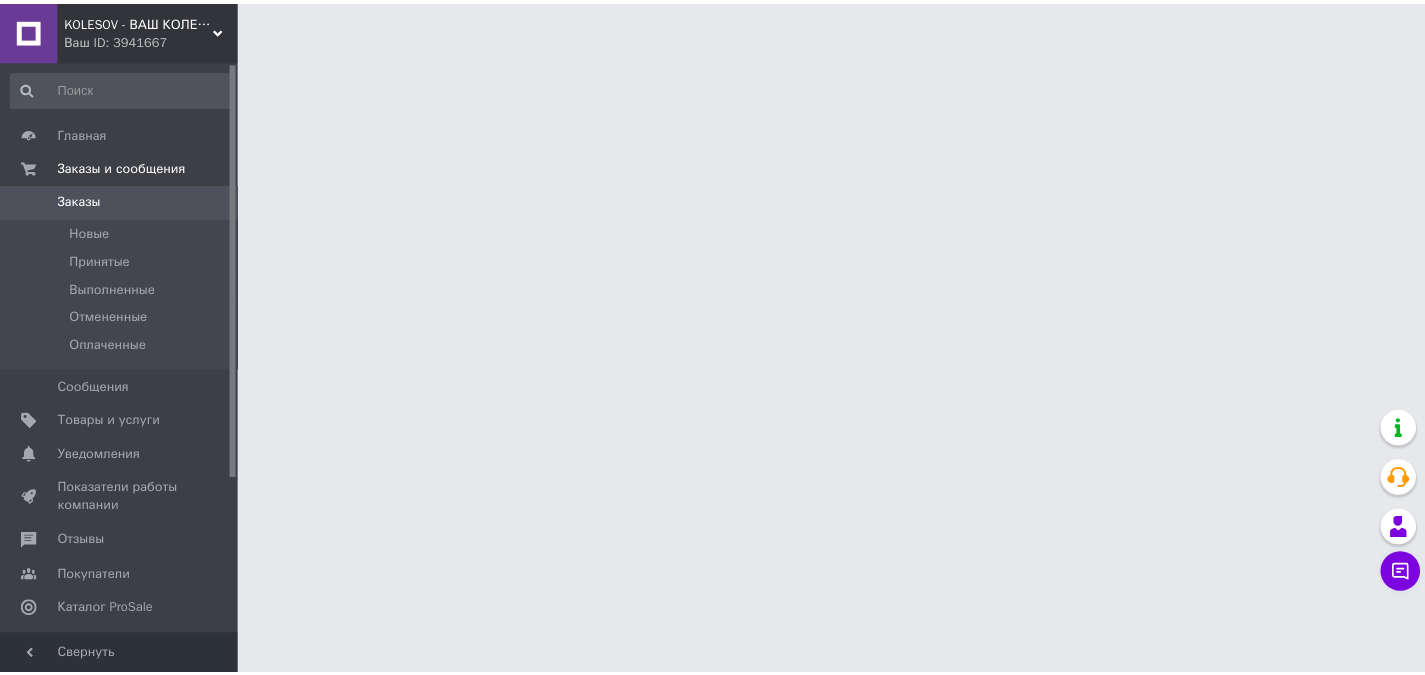 scroll, scrollTop: 0, scrollLeft: 0, axis: both 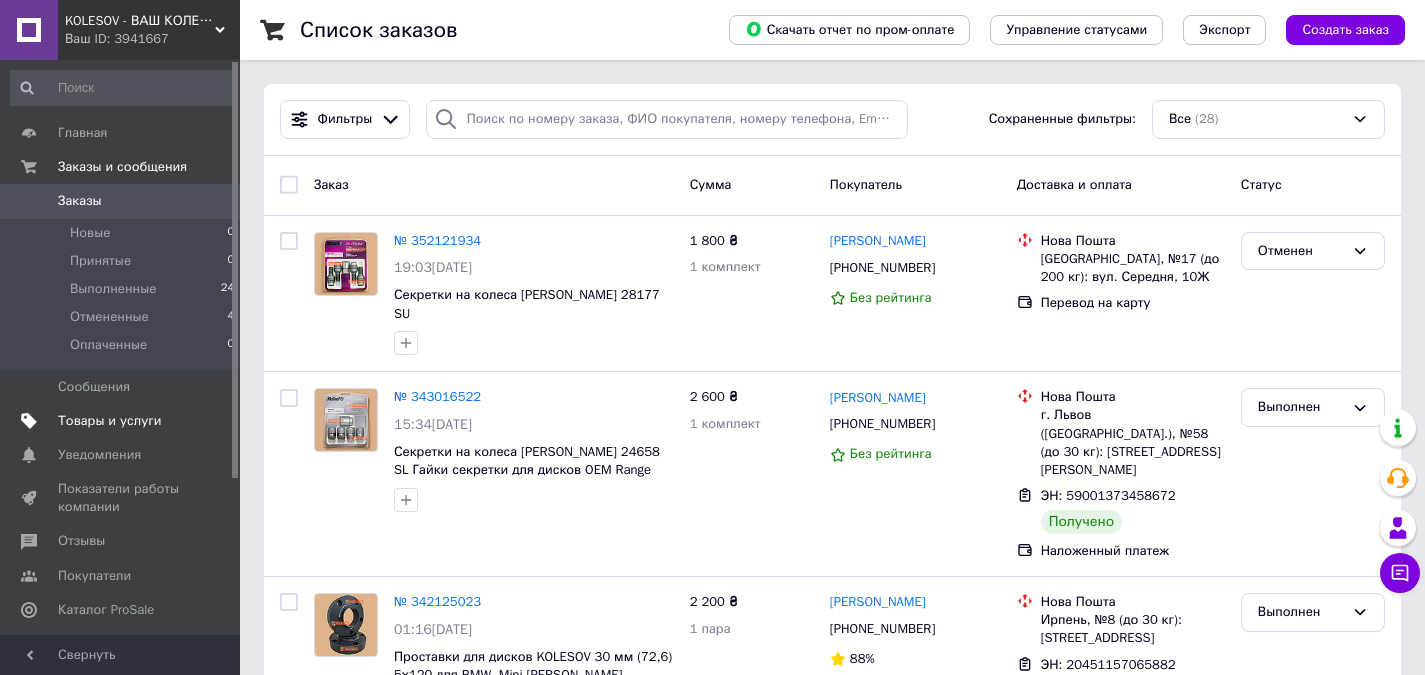 click on "Товары и услуги" at bounding box center (110, 421) 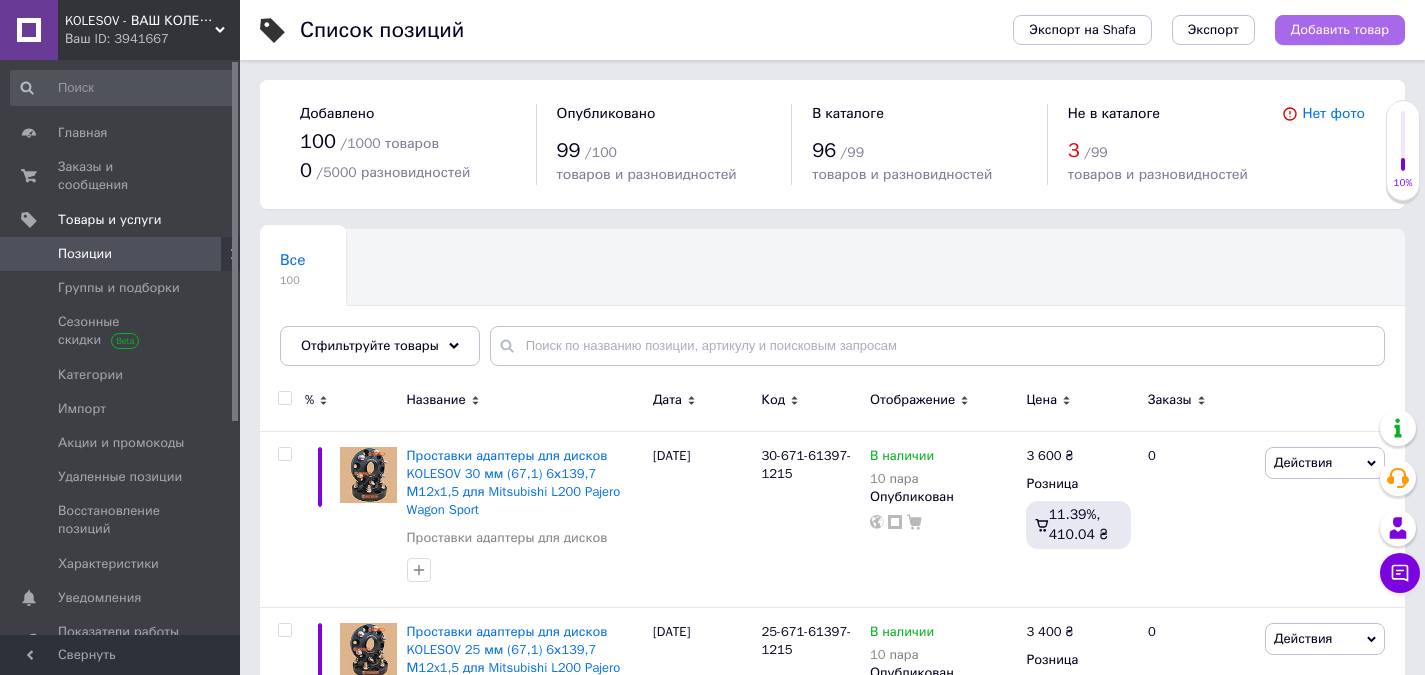 click on "Добавить товар" at bounding box center [1340, 30] 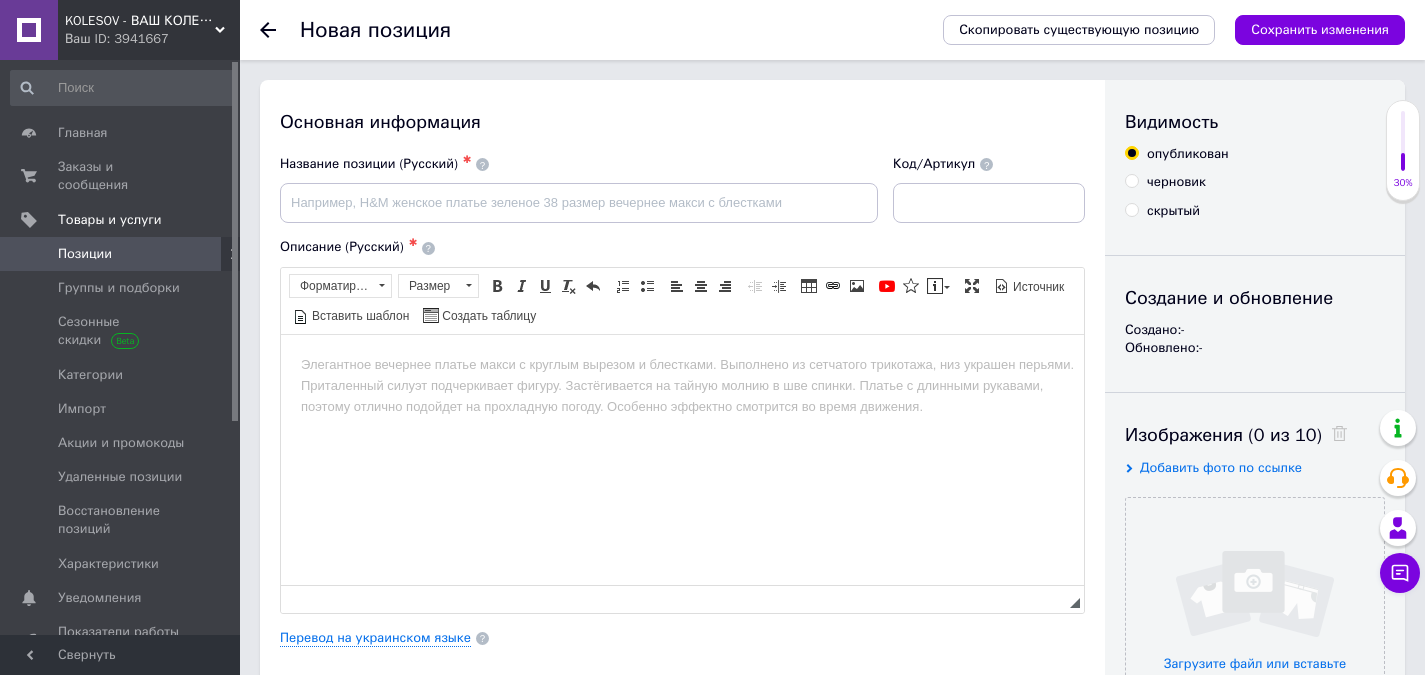 scroll, scrollTop: 0, scrollLeft: 0, axis: both 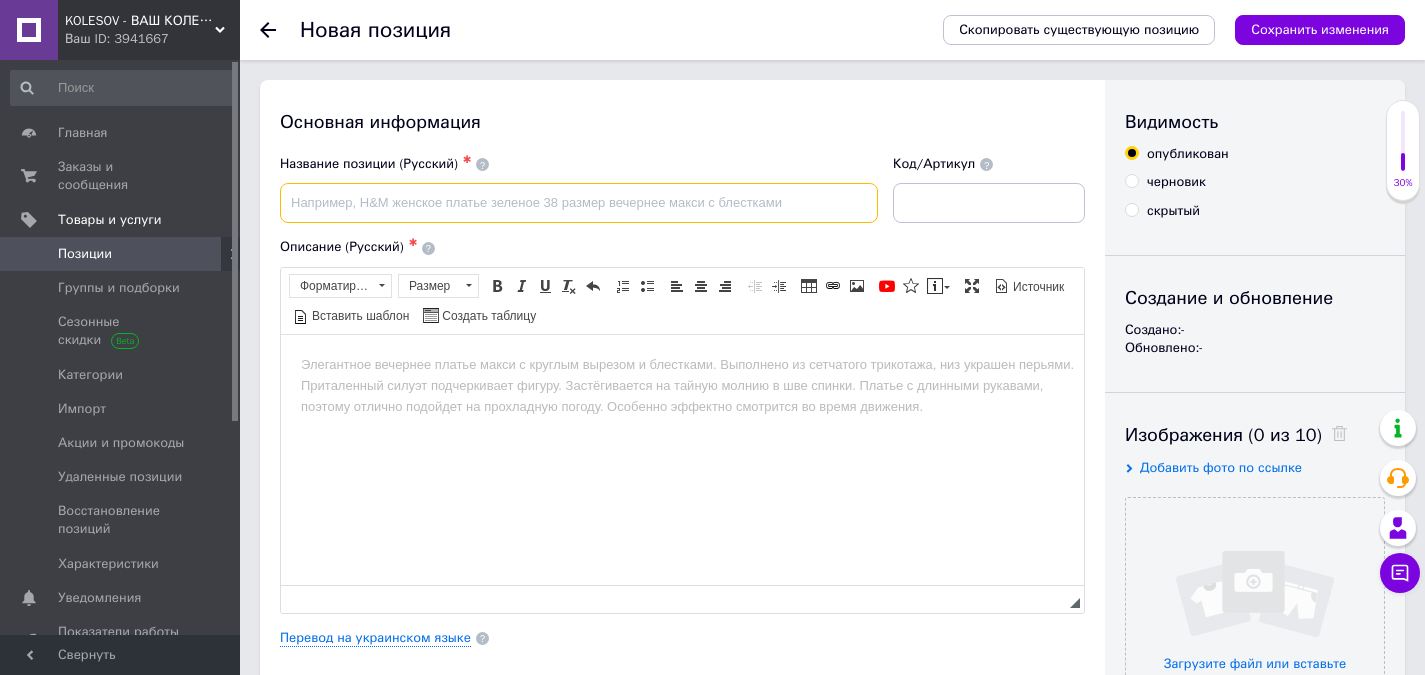 click at bounding box center [579, 203] 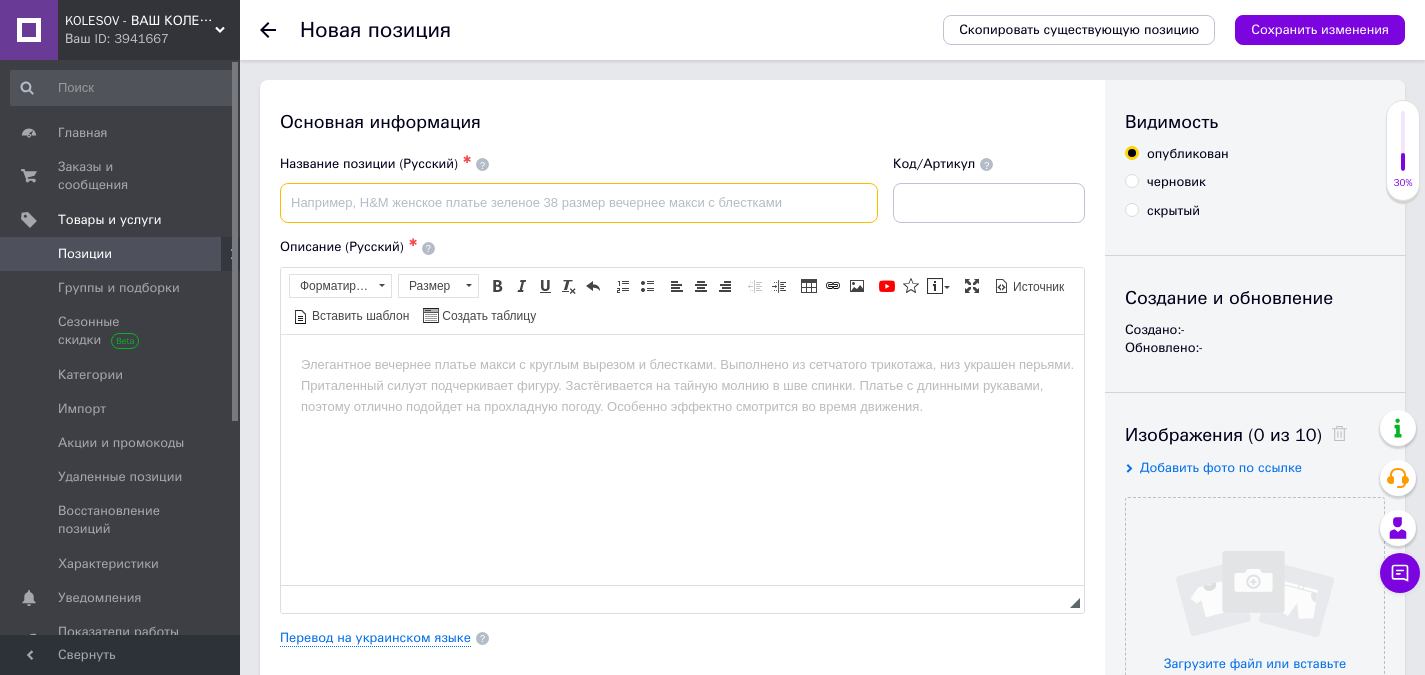 paste on "KOLESOV 30 мм (110,1) 5х150 М14x1,5 для Toyota Land Cruiser 200 Sequoia Tundra Lexus LX 570" 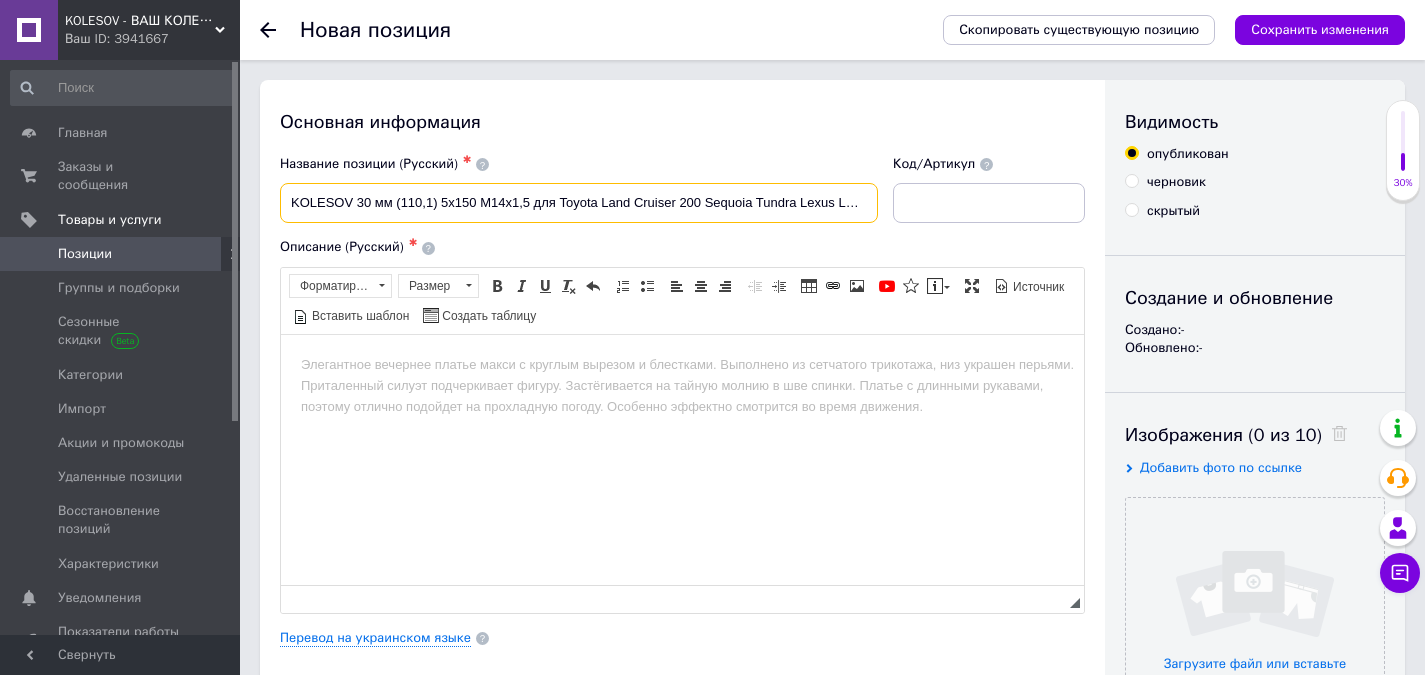 scroll, scrollTop: 0, scrollLeft: 3, axis: horizontal 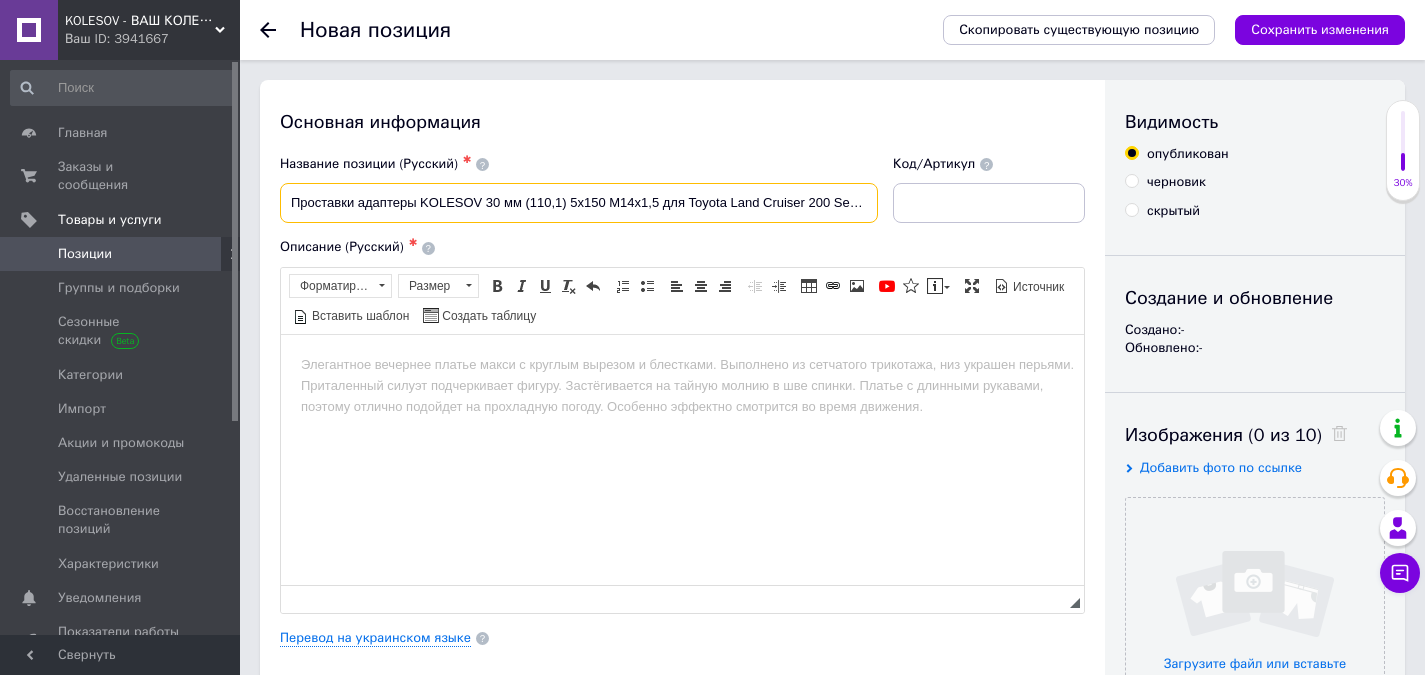 click on "Проставки адаптеры KOLESOV 30 мм (110,1) 5х150 М14x1,5 для Toyota Land Cruiser 200 Sequoia Tundra Lexus LX 570" at bounding box center (579, 203) 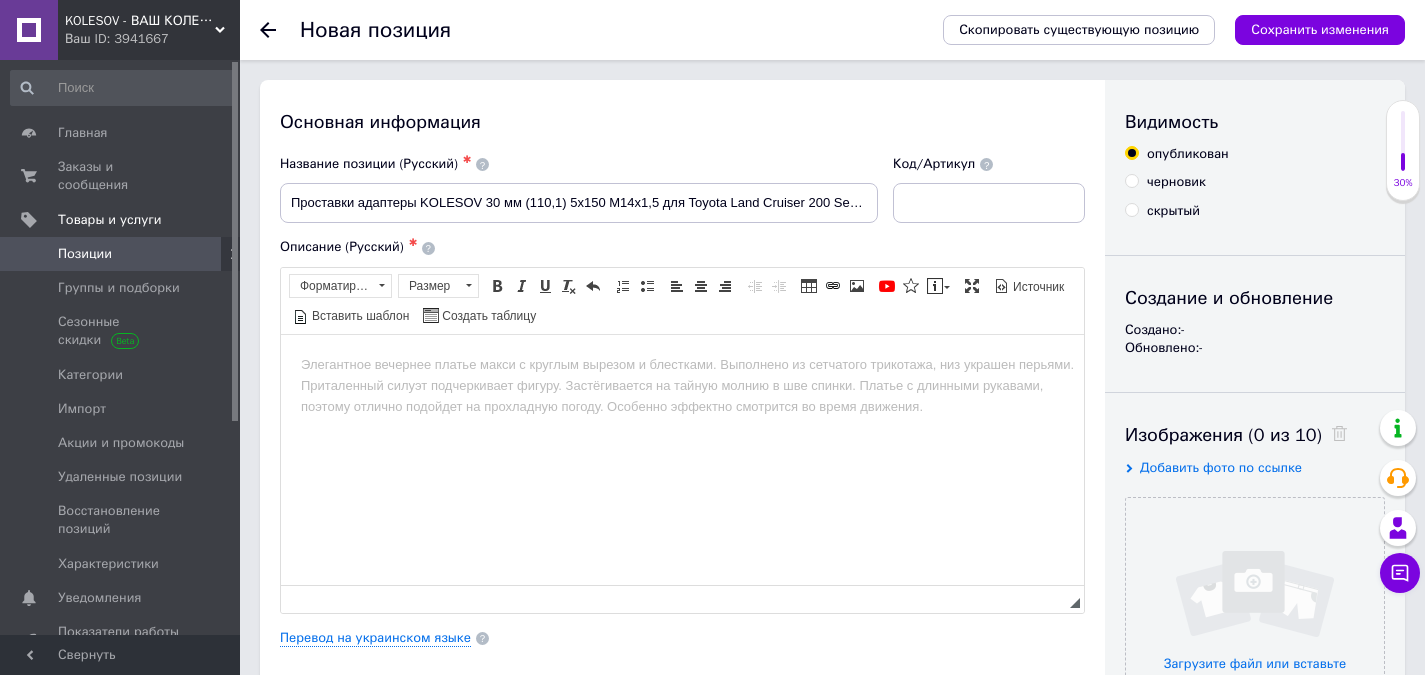 click at bounding box center (682, 364) 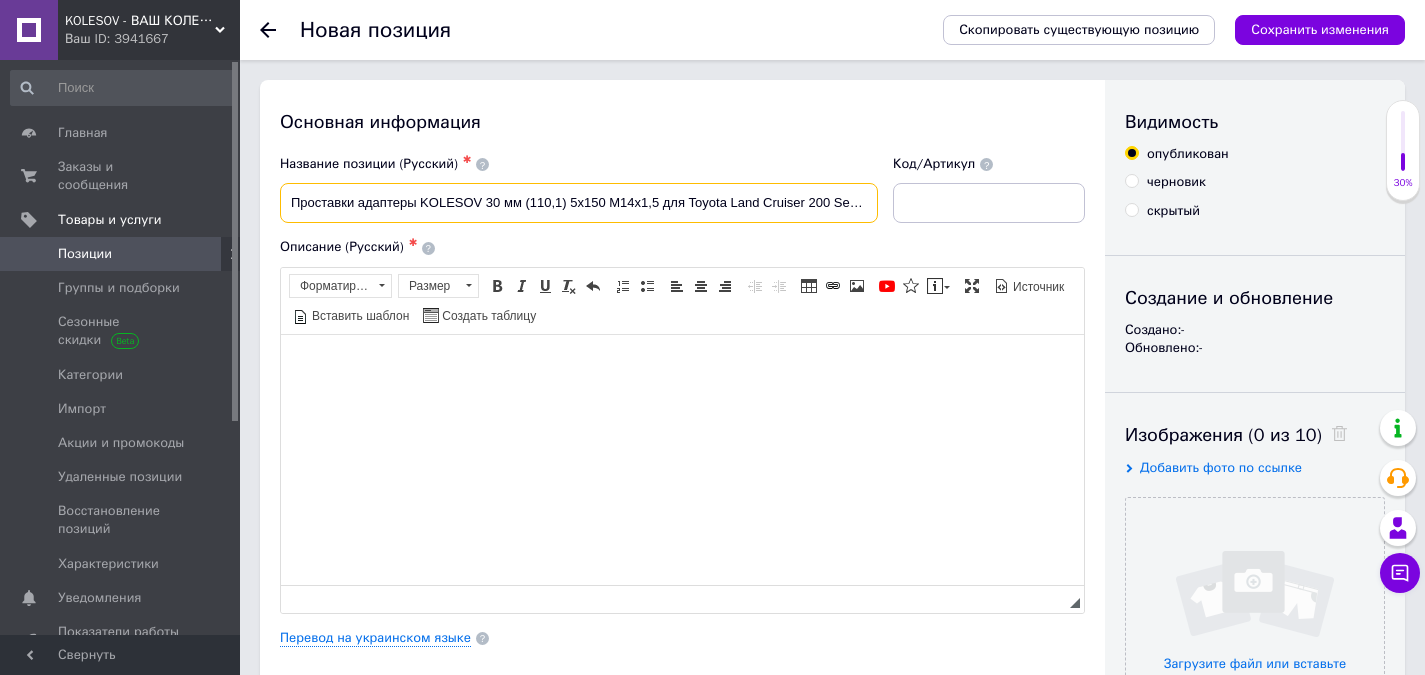 click on "Проставки адаптеры KOLESOV 30 мм (110,1) 5х150 М14x1,5 для Toyota Land Cruiser 200 Sequoia Tundra Lexus LX 570" at bounding box center [579, 203] 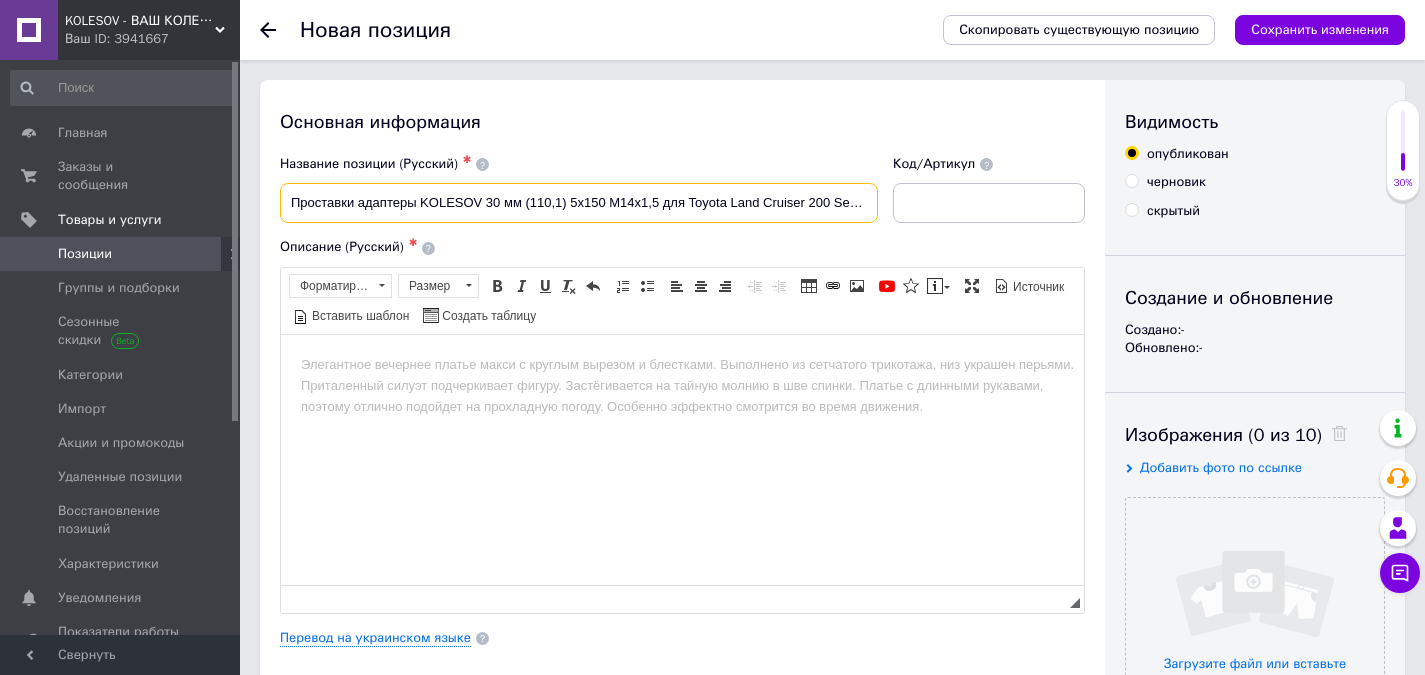 click on "Проставки адаптеры KOLESOV 30 мм (110,1) 5х150 М14x1,5 для Toyota Land Cruiser 200 Sequoia Tundra Lexus LX 570" at bounding box center [579, 203] 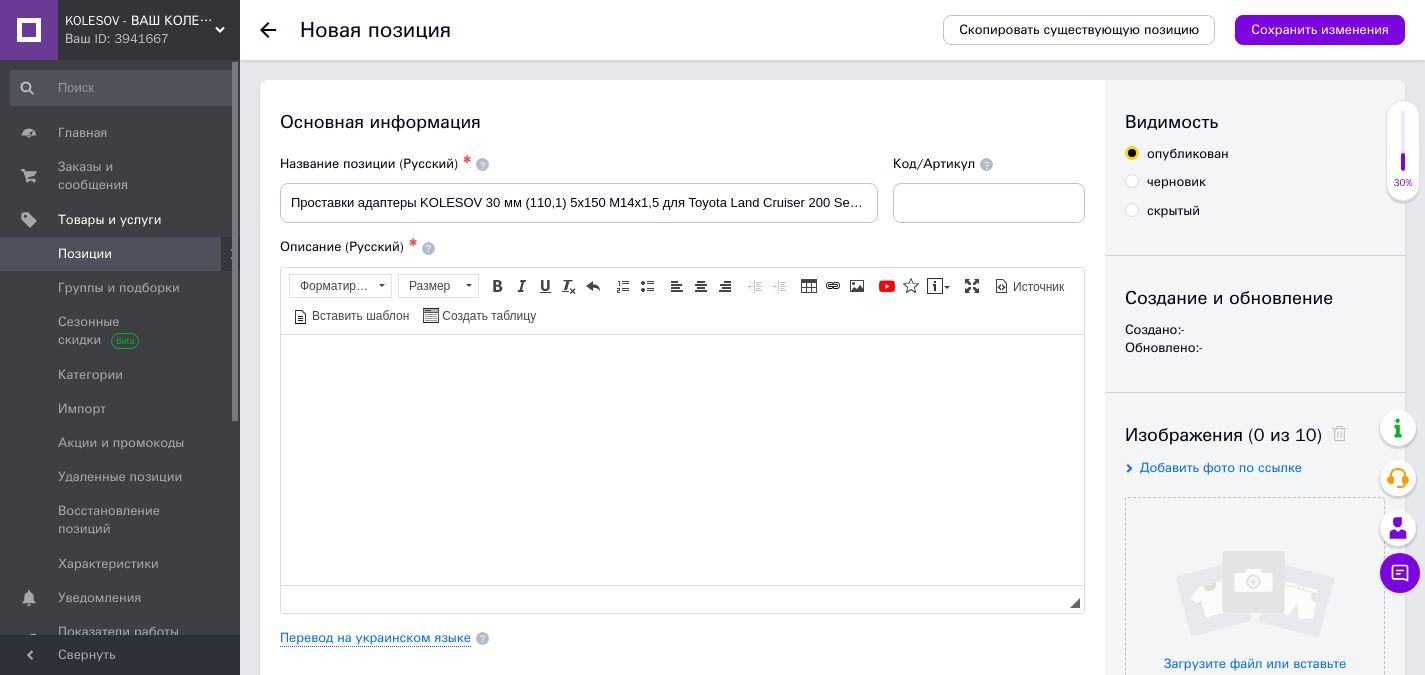 click at bounding box center (682, 364) 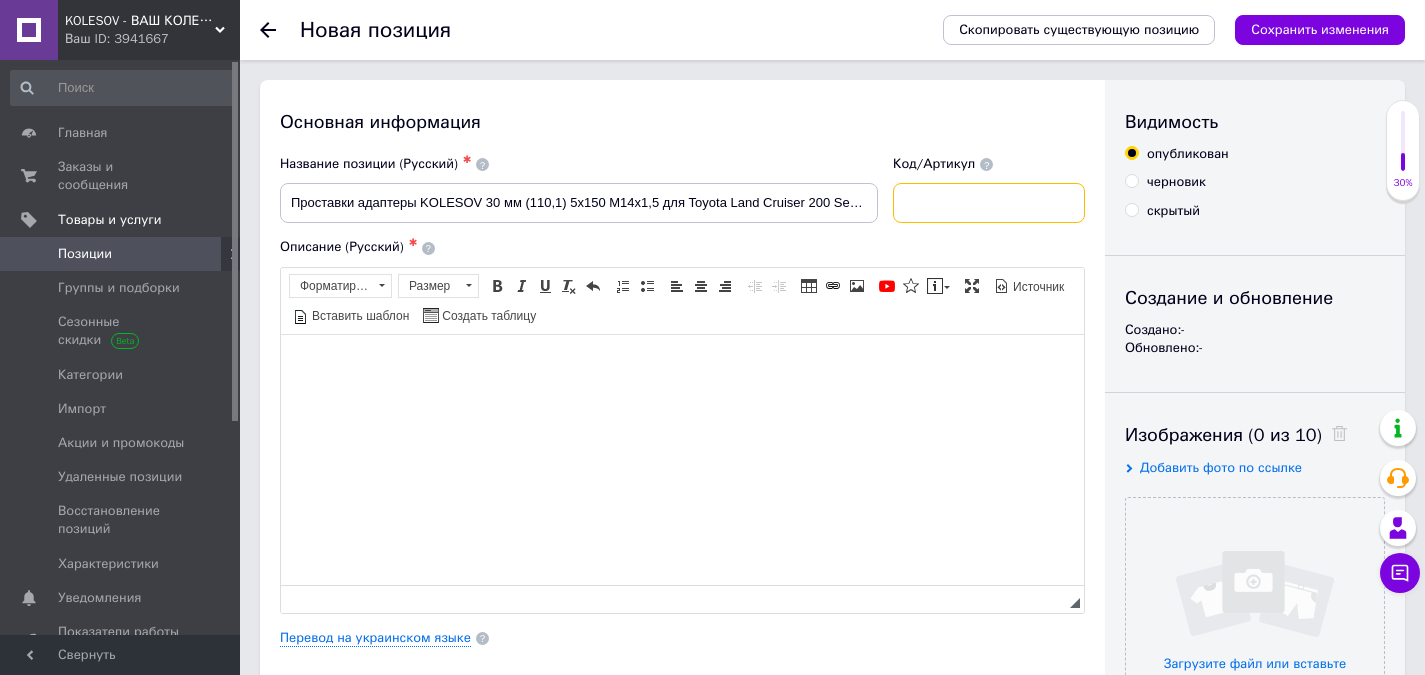 click at bounding box center (989, 203) 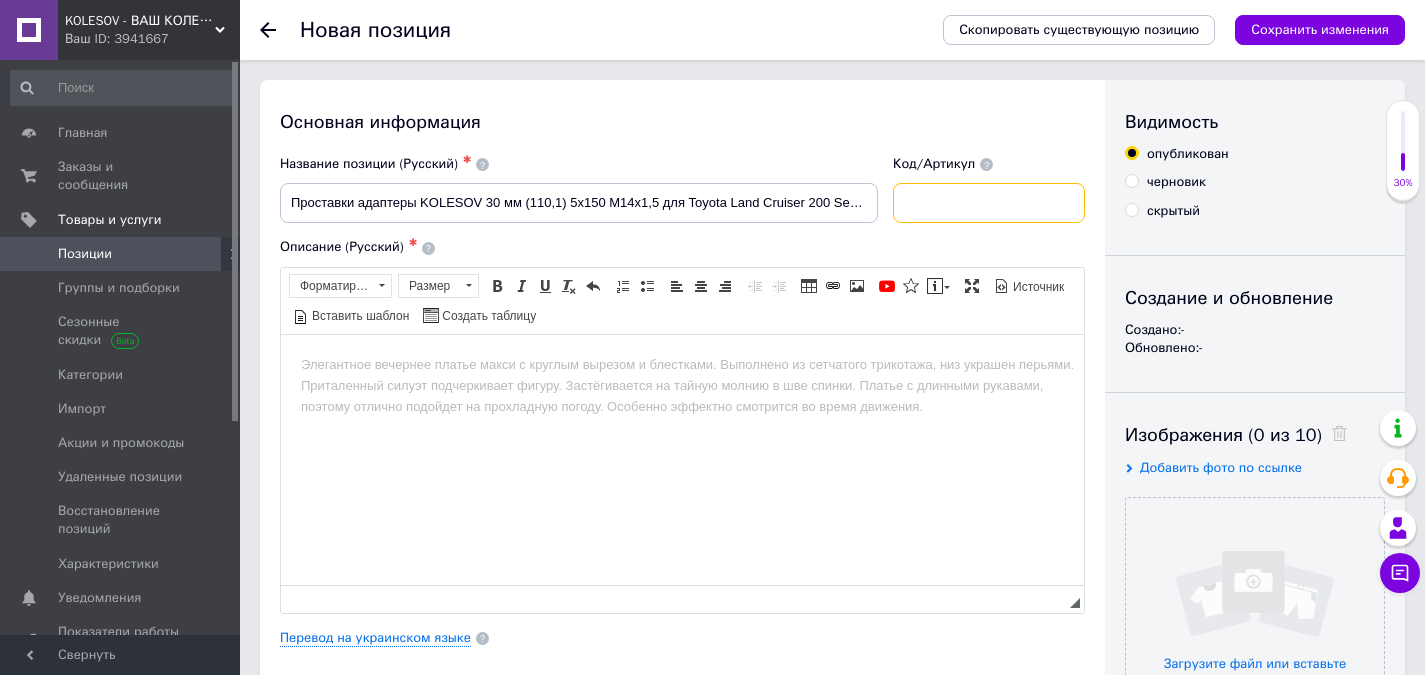 paste on "30-671-61397-1215" 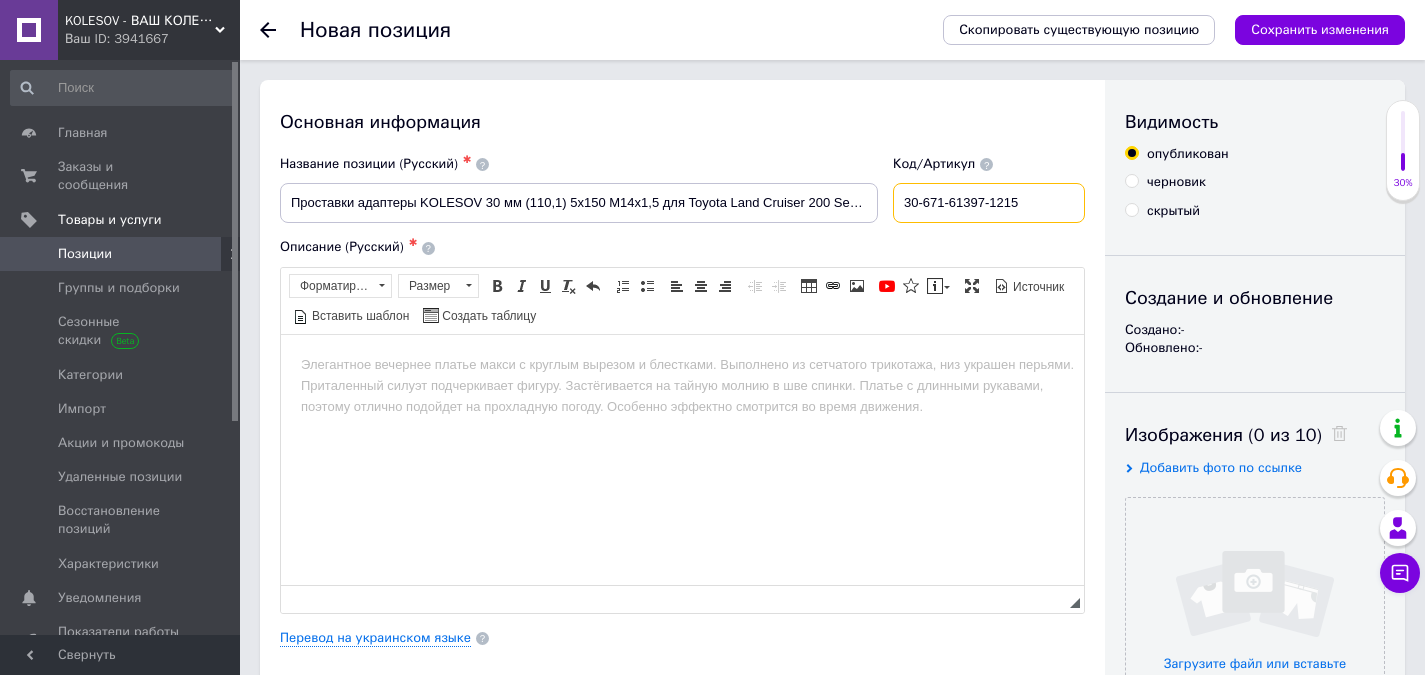 click on "30-671-61397-1215" at bounding box center [989, 203] 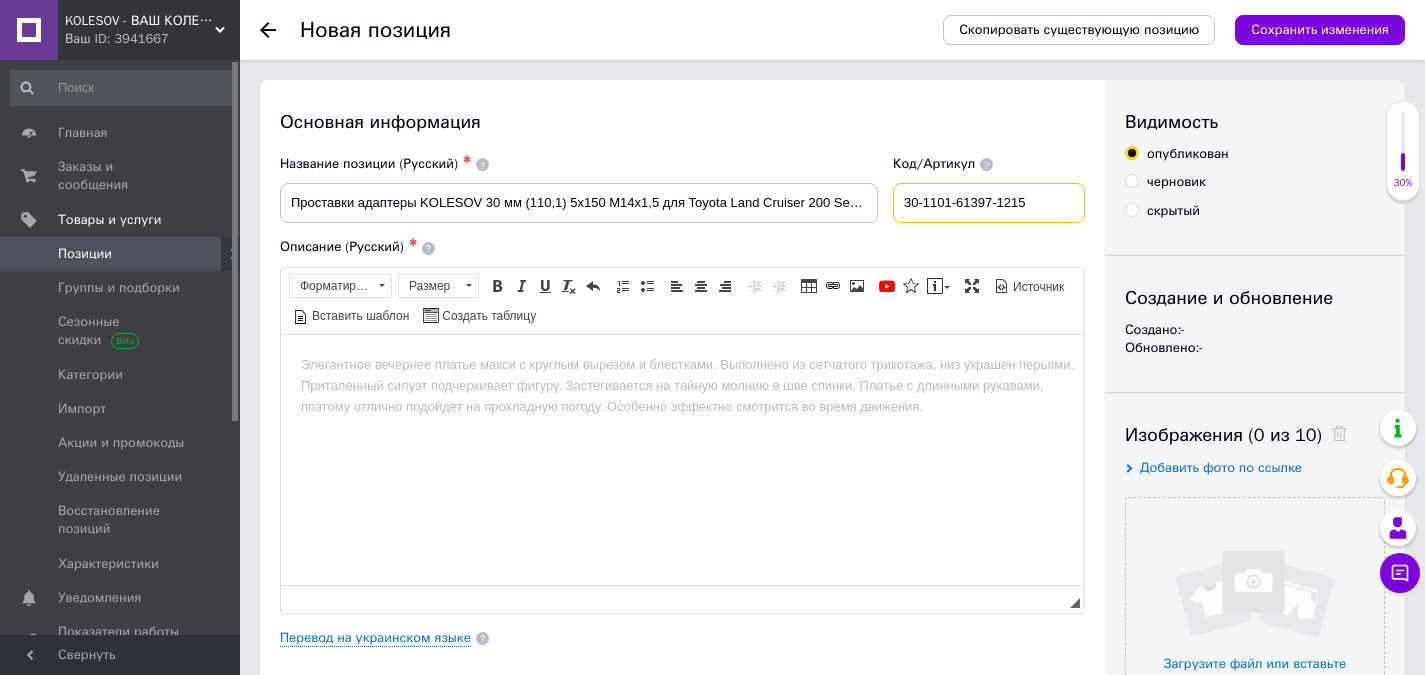 click on "30-1101-61397-1215" at bounding box center [989, 203] 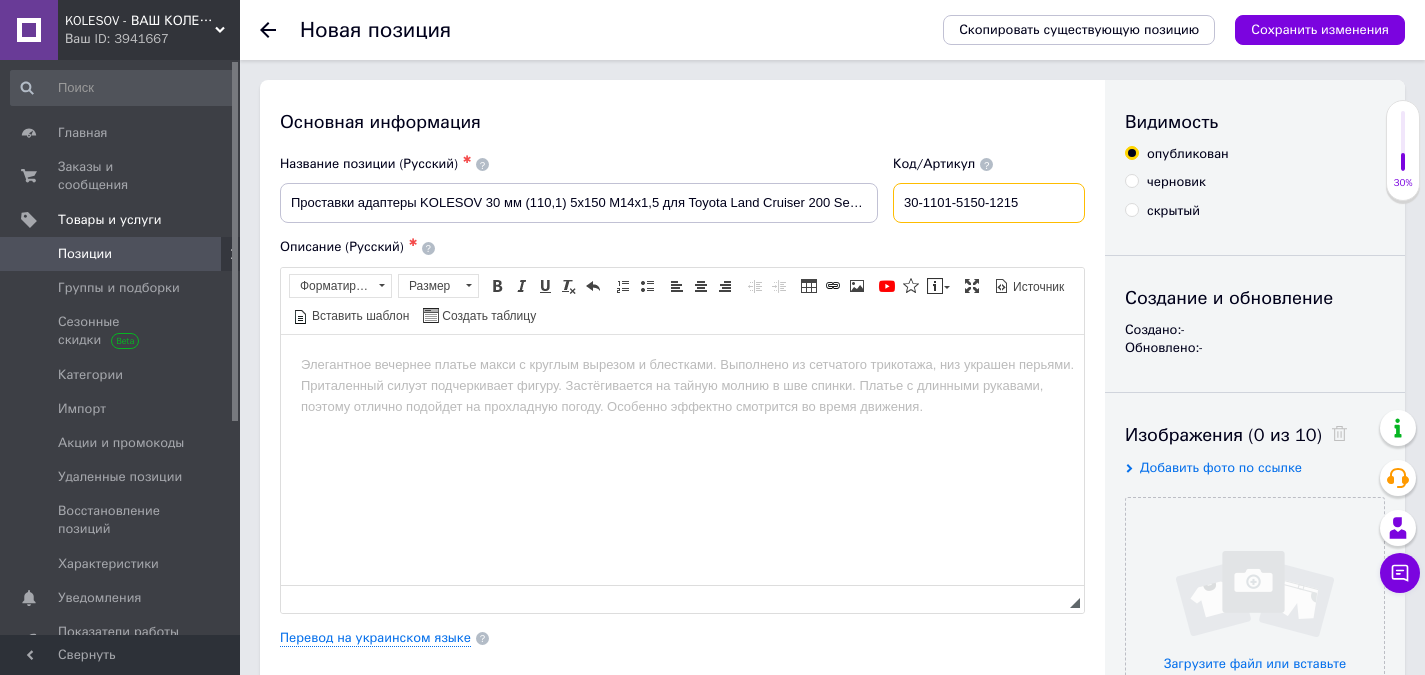 click on "30-1101-5150-1215" at bounding box center (989, 203) 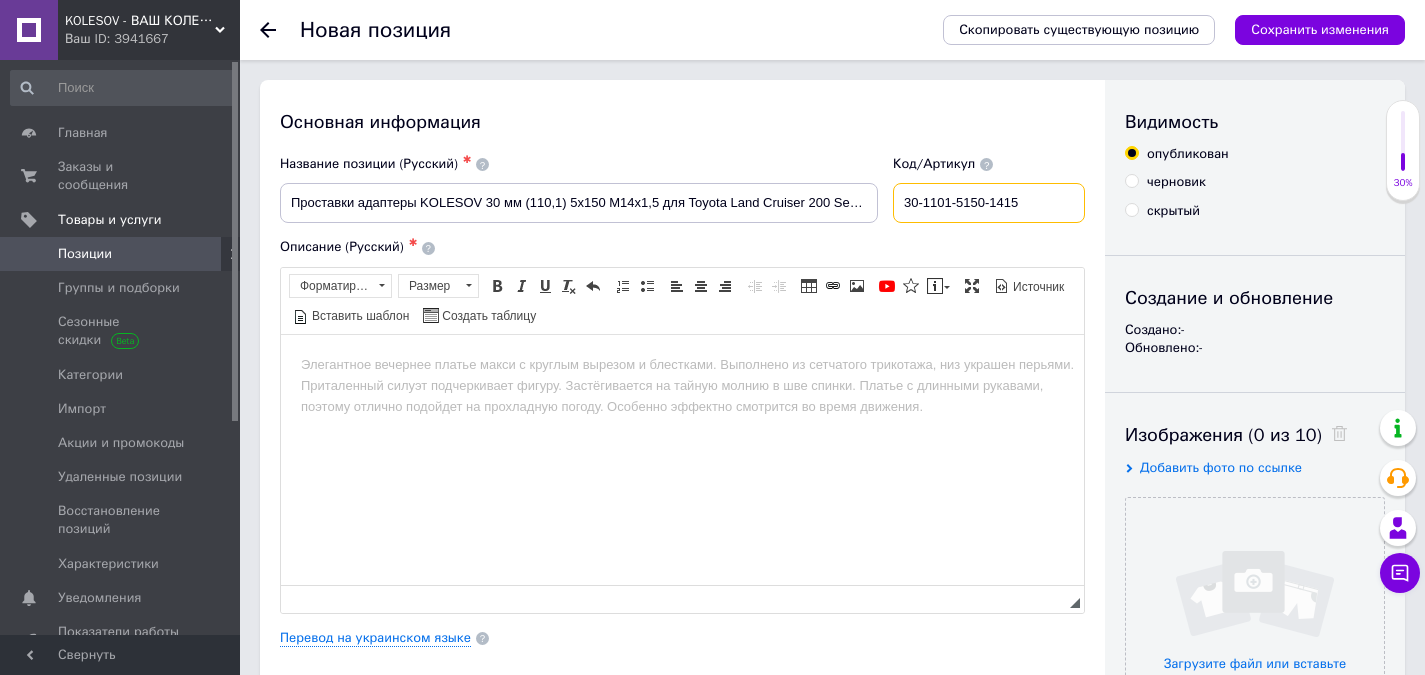 type on "30-1101-5150-1415" 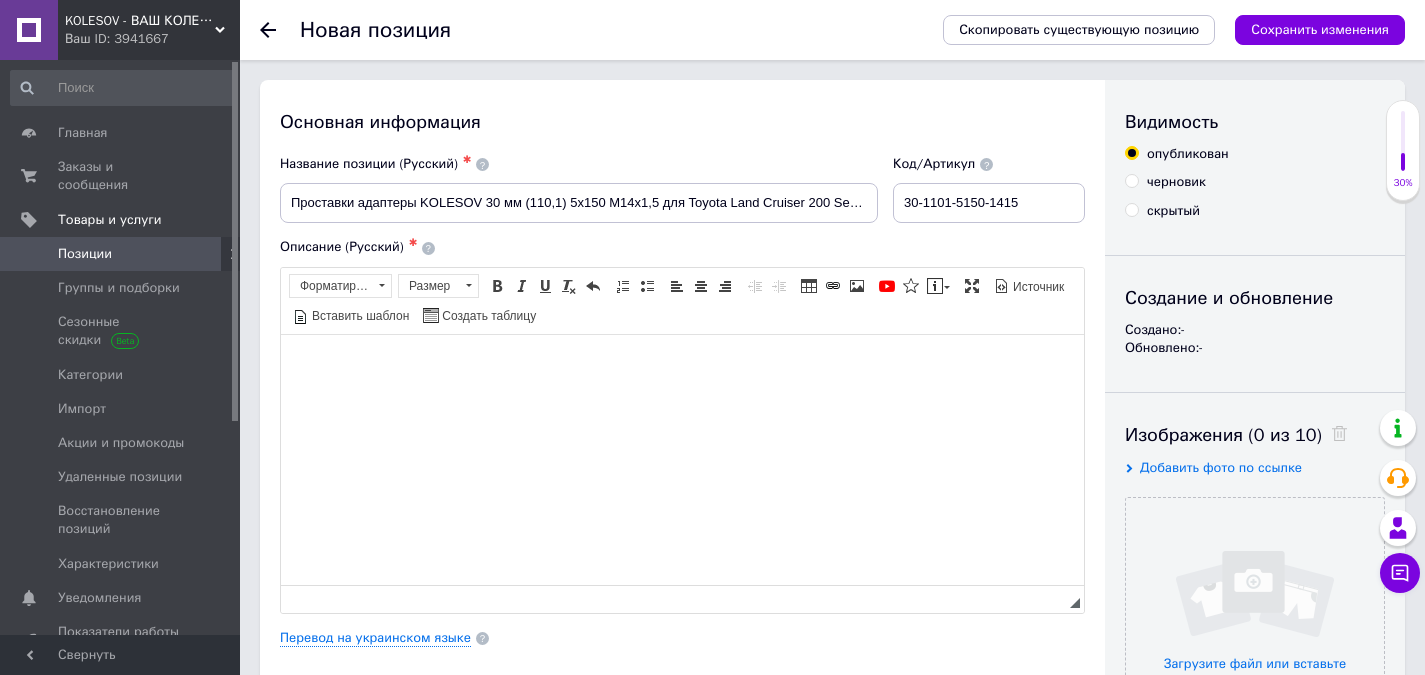 click at bounding box center [682, 364] 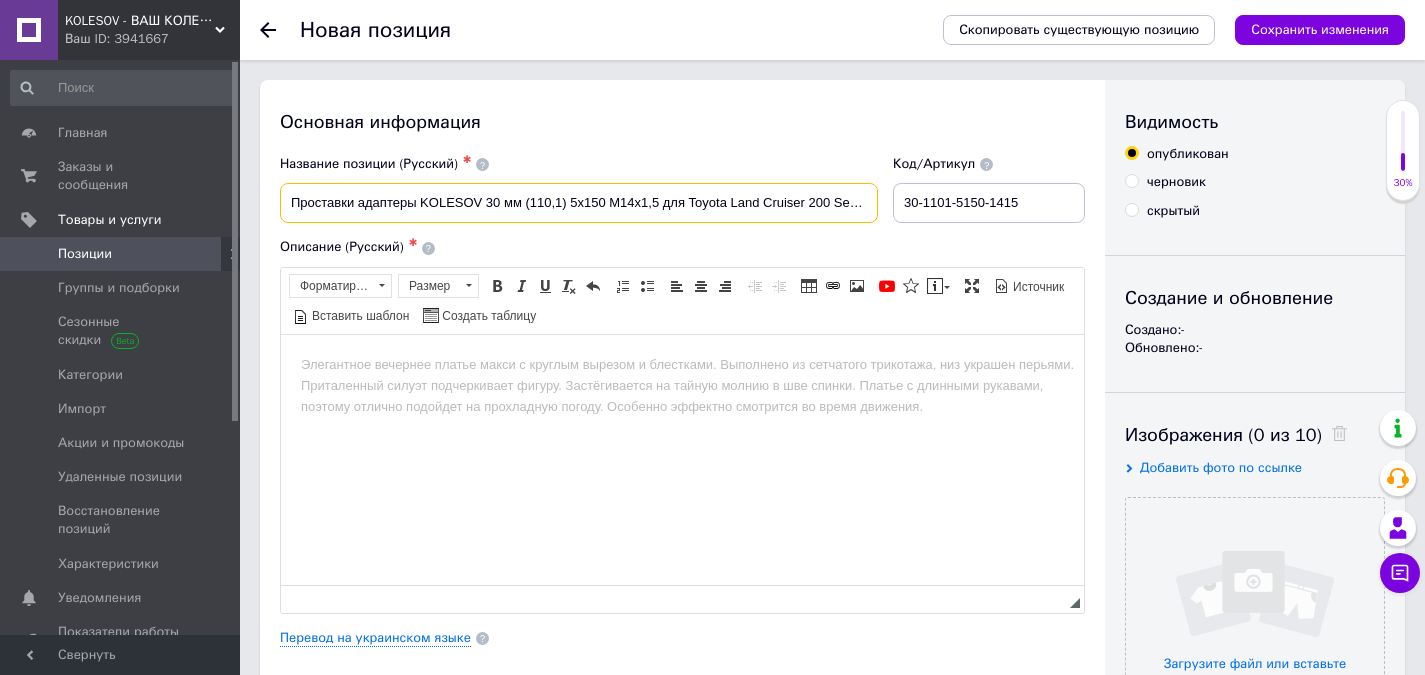 scroll, scrollTop: 0, scrollLeft: 133, axis: horizontal 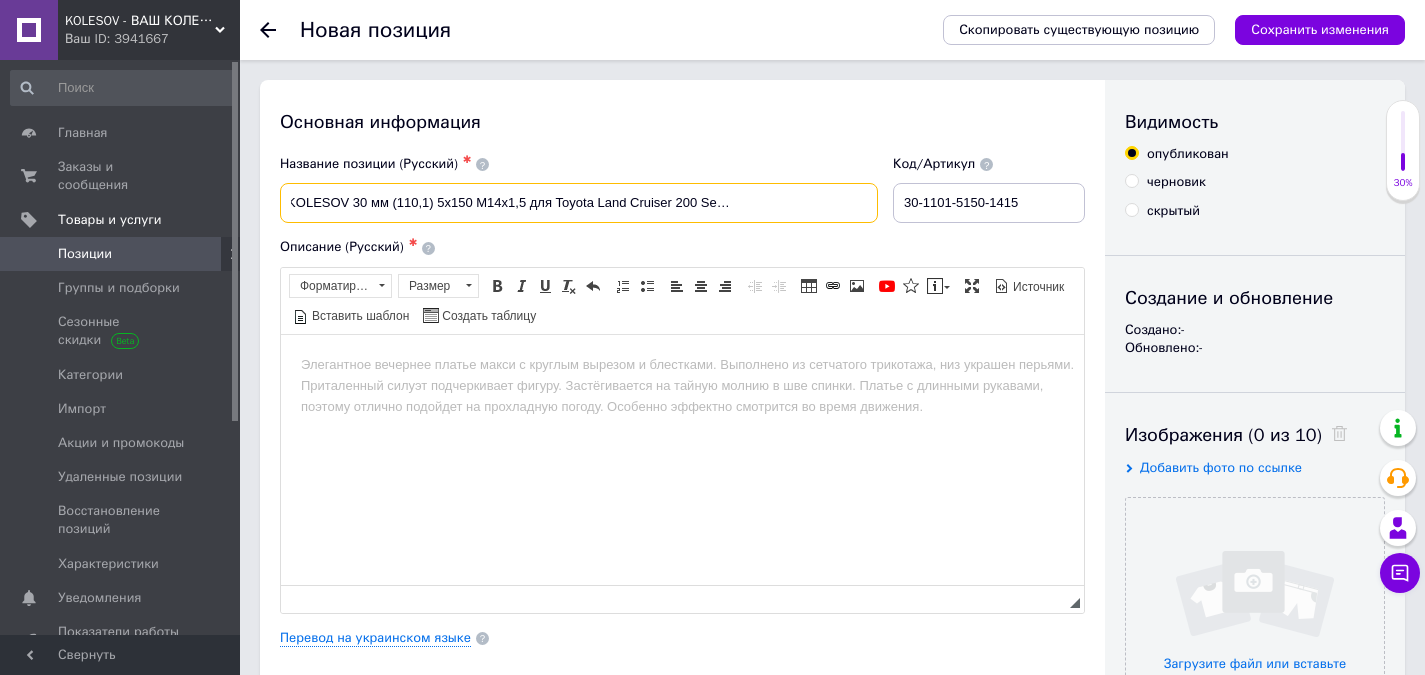 drag, startPoint x: 289, startPoint y: 206, endPoint x: 956, endPoint y: 233, distance: 667.54626 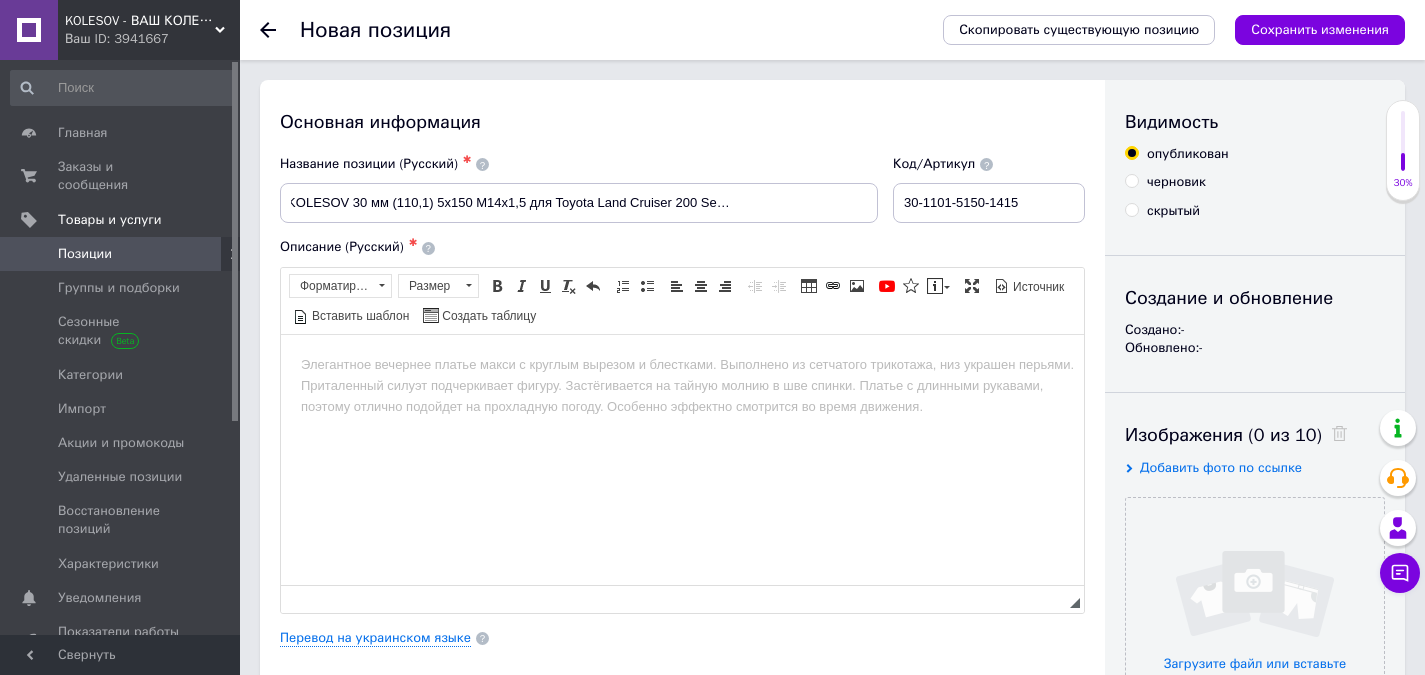 scroll, scrollTop: 0, scrollLeft: 0, axis: both 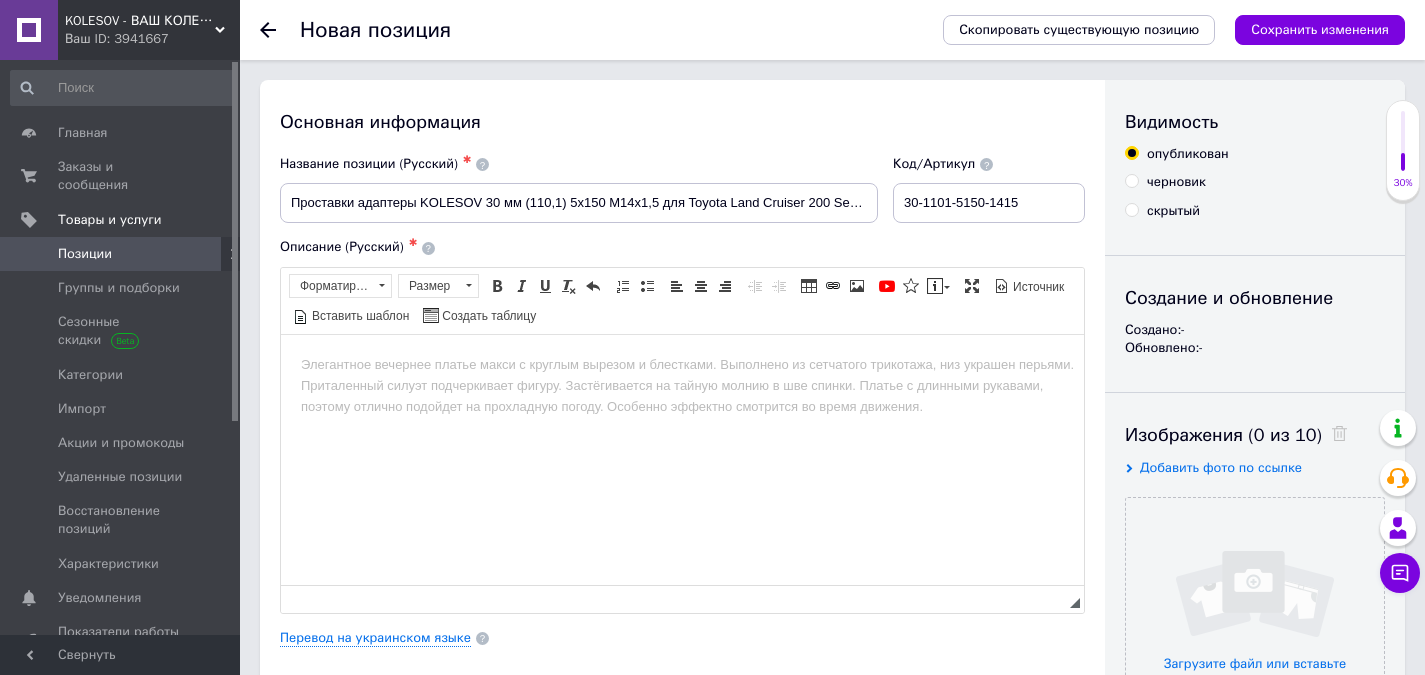 click at bounding box center [682, 364] 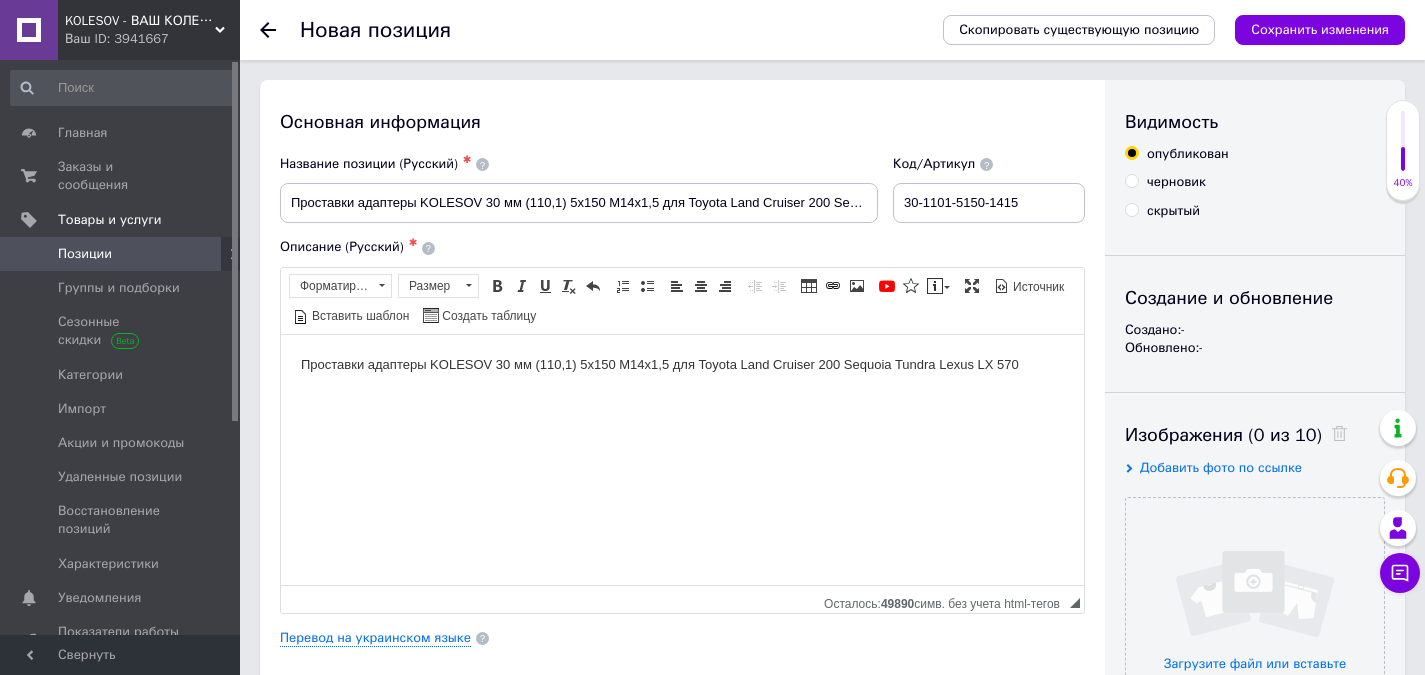 click on "Проставки адаптеры KOLESOV 30 мм (110,1) 5х150 М14x1,5 для Toyota Land Cruiser 200 Sequoia Tundra Lexus LX 570" at bounding box center (682, 364) 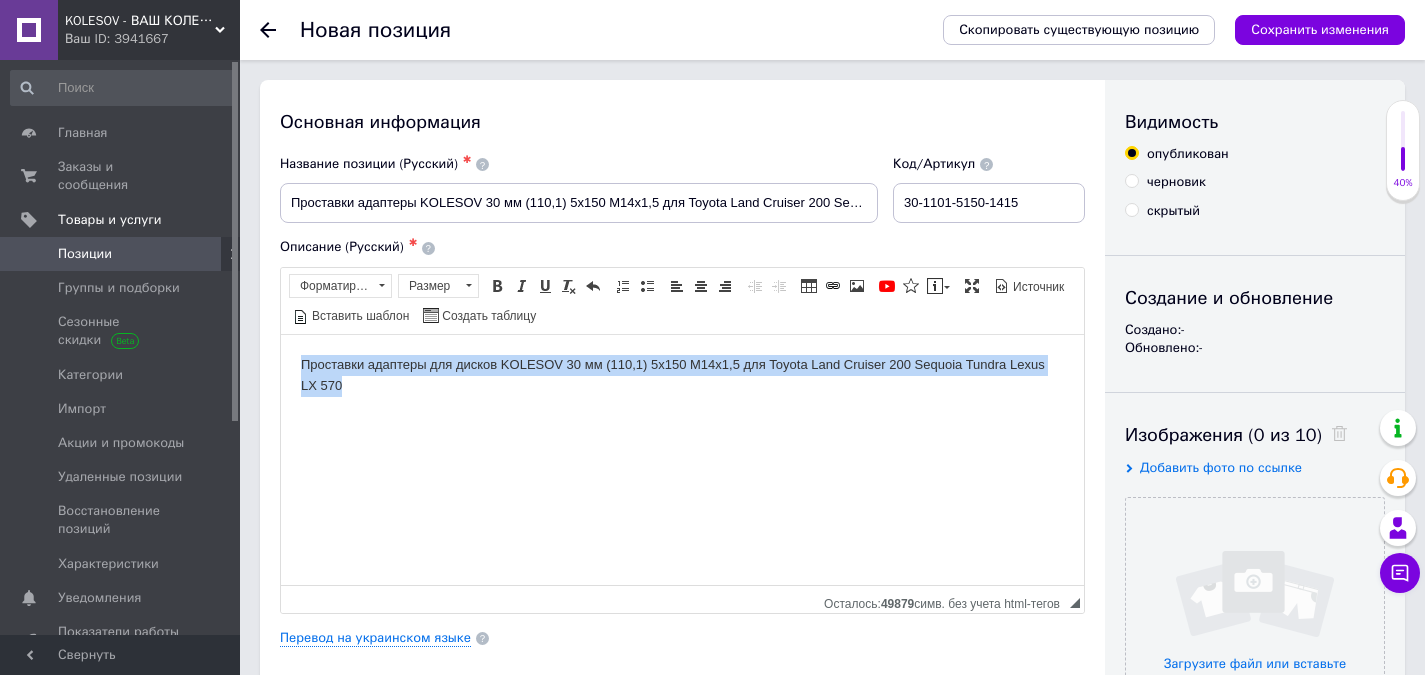 drag, startPoint x: 299, startPoint y: 368, endPoint x: 450, endPoint y: 438, distance: 166.43617 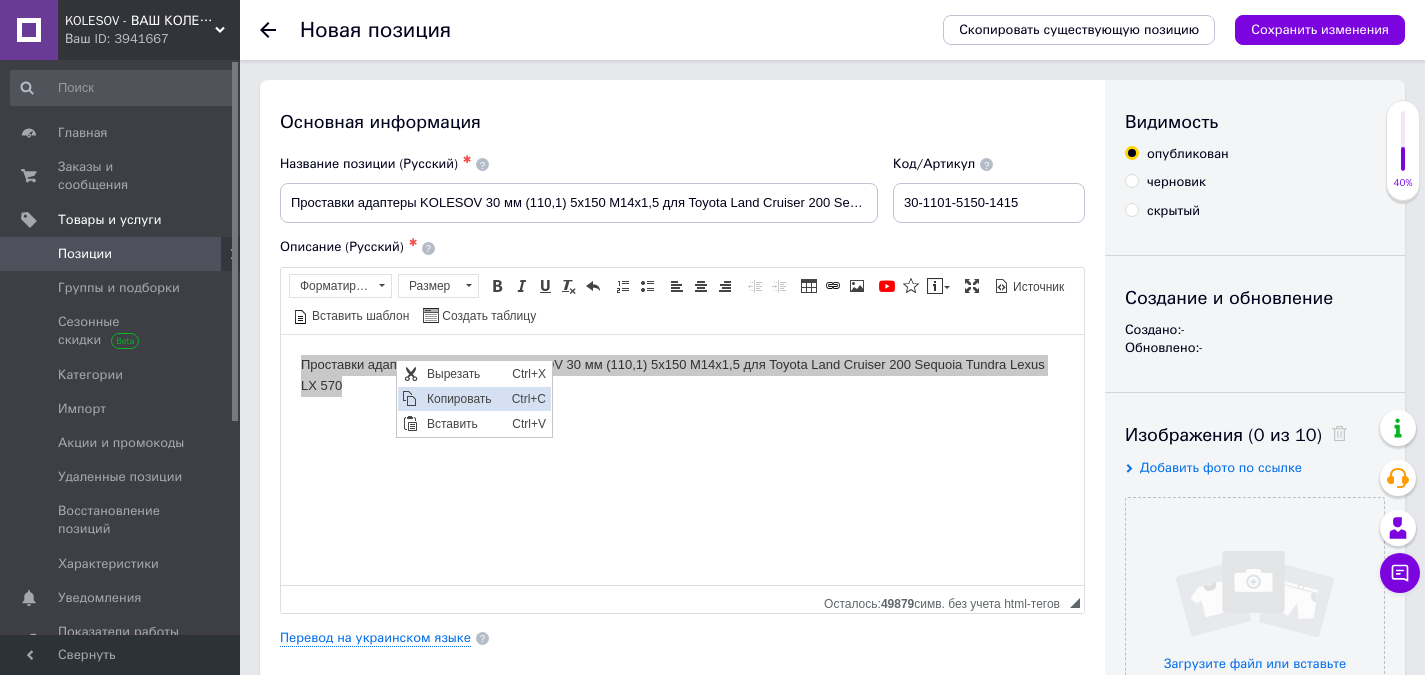 scroll, scrollTop: 0, scrollLeft: 0, axis: both 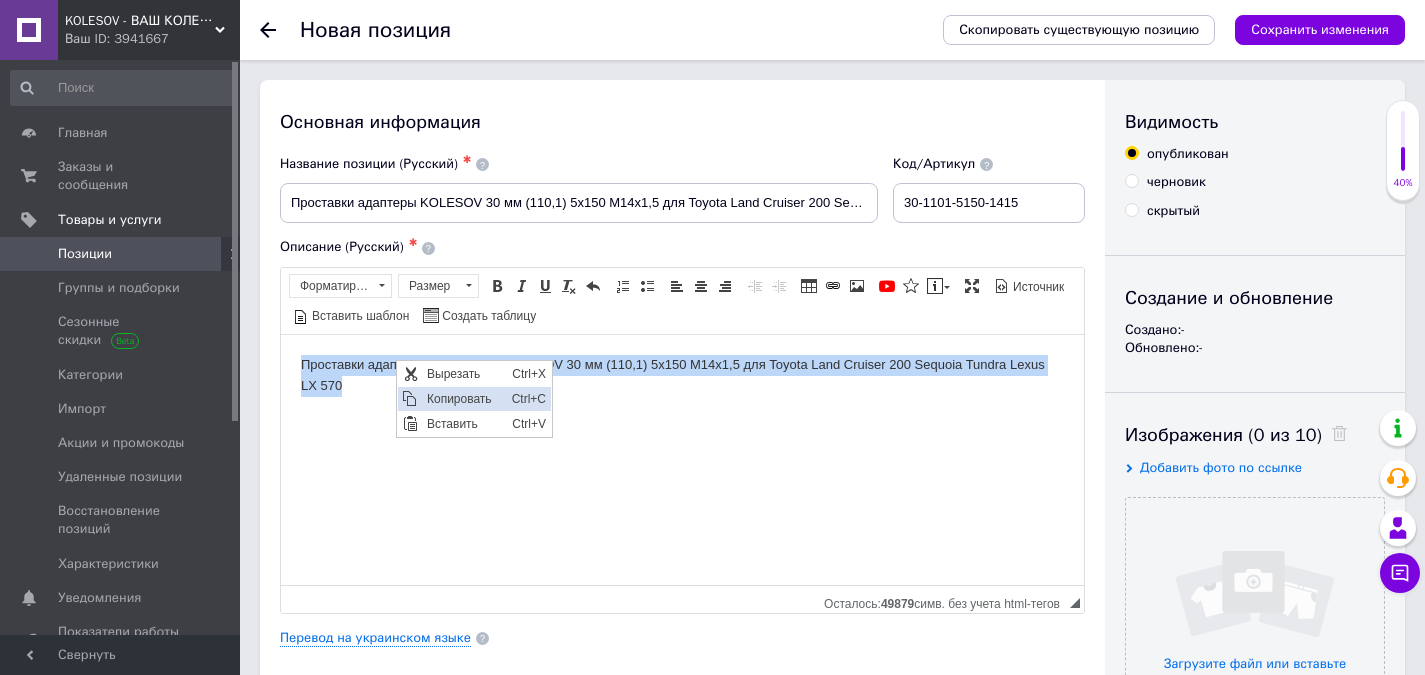 copy on "Проставки адаптеры для дисков KOLESOV 30 мм (110,1) 5х150 М14x1,5 для Toyota Land Cruiser 200 Sequoia Tundra Lexus LX 570" 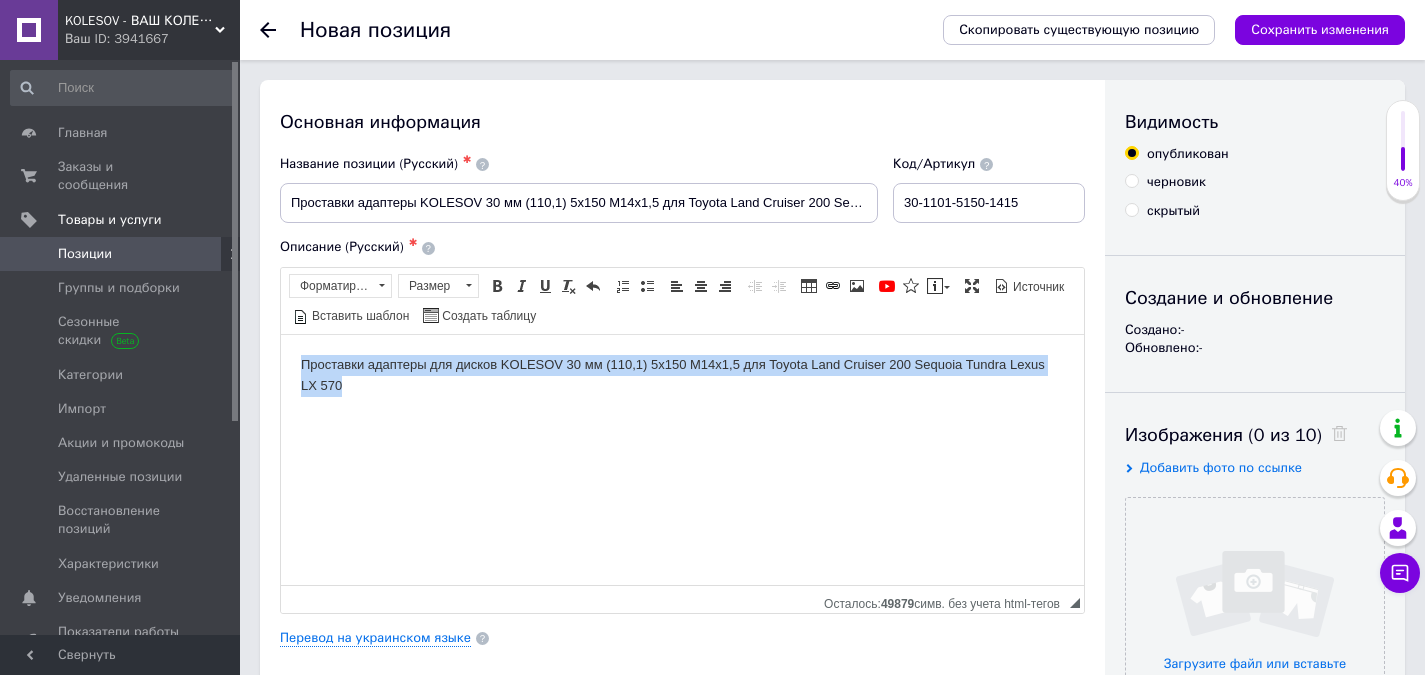 click on "Проставки адаптеры для дисков KOLESOV 30 мм (110,1) 5х150 М14x1,5 для Toyota Land Cruiser 200 Sequoia Tundra Lexus LX 570" at bounding box center (682, 375) 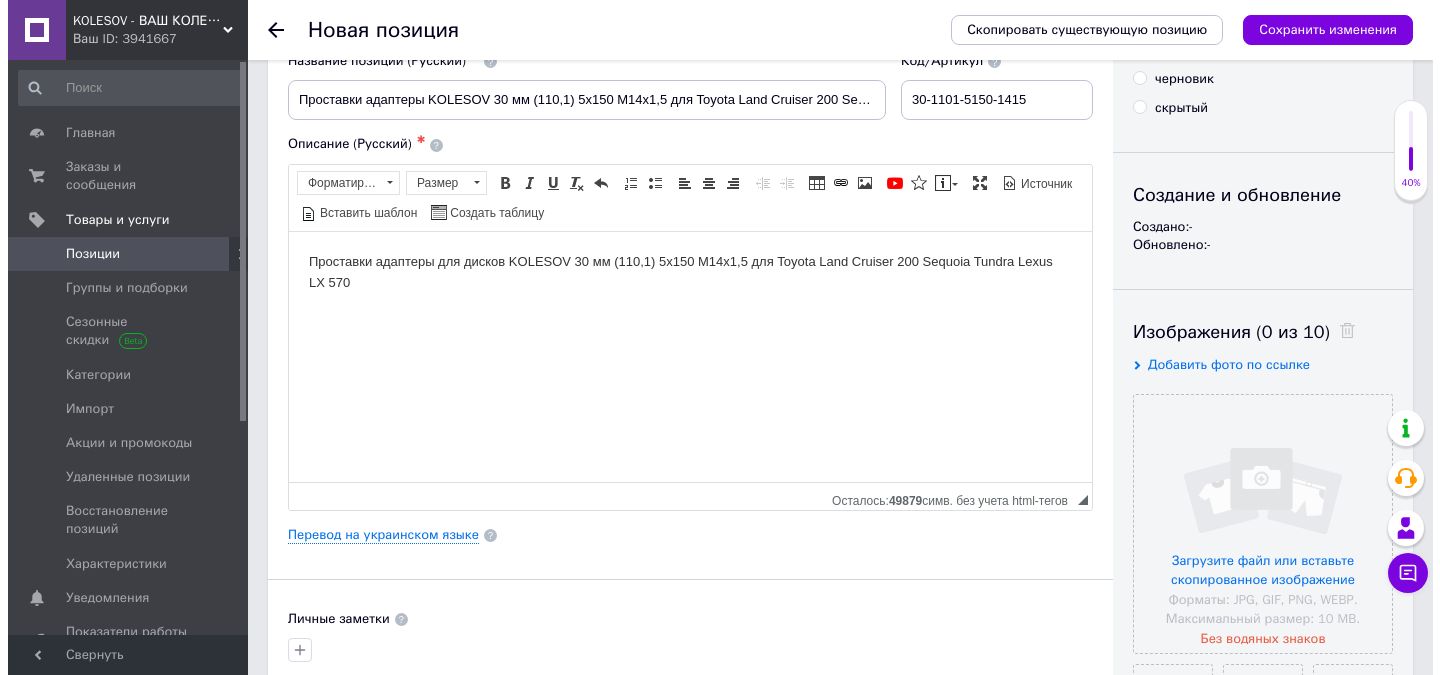 scroll, scrollTop: 200, scrollLeft: 0, axis: vertical 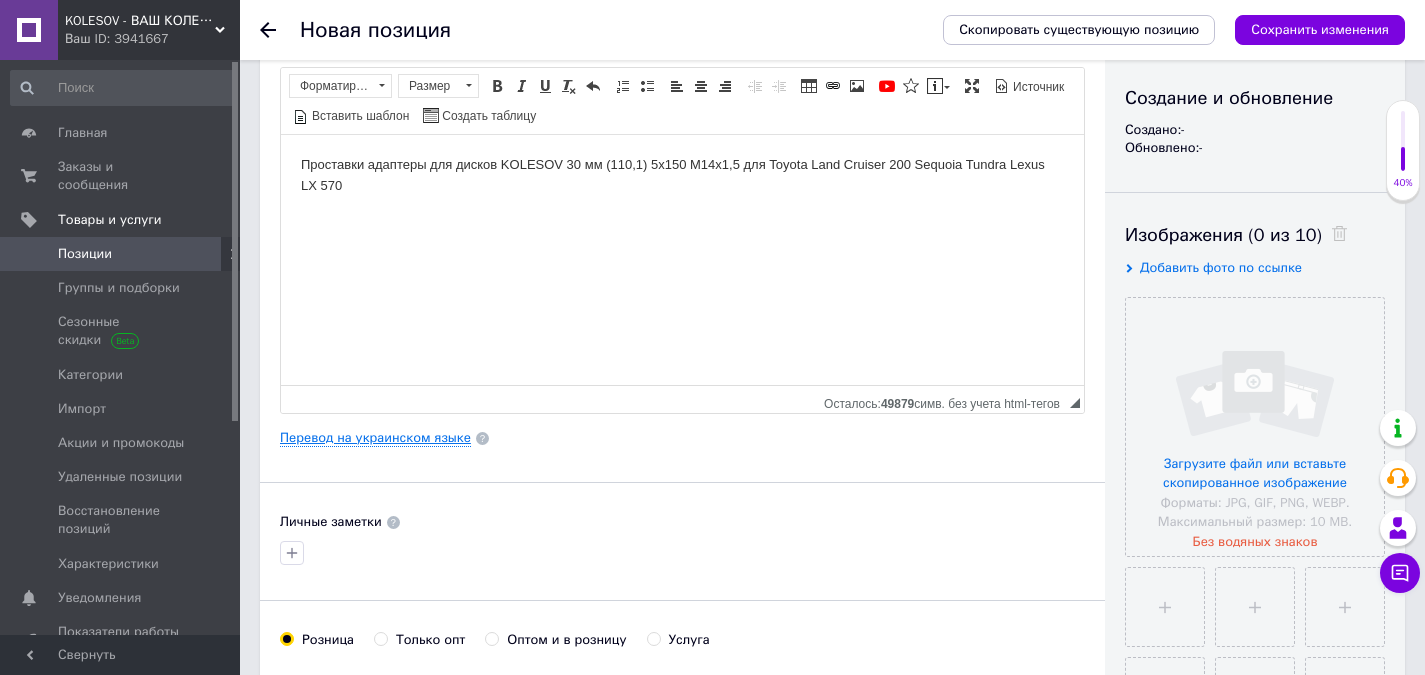click on "Перевод на украинском языке" at bounding box center [375, 438] 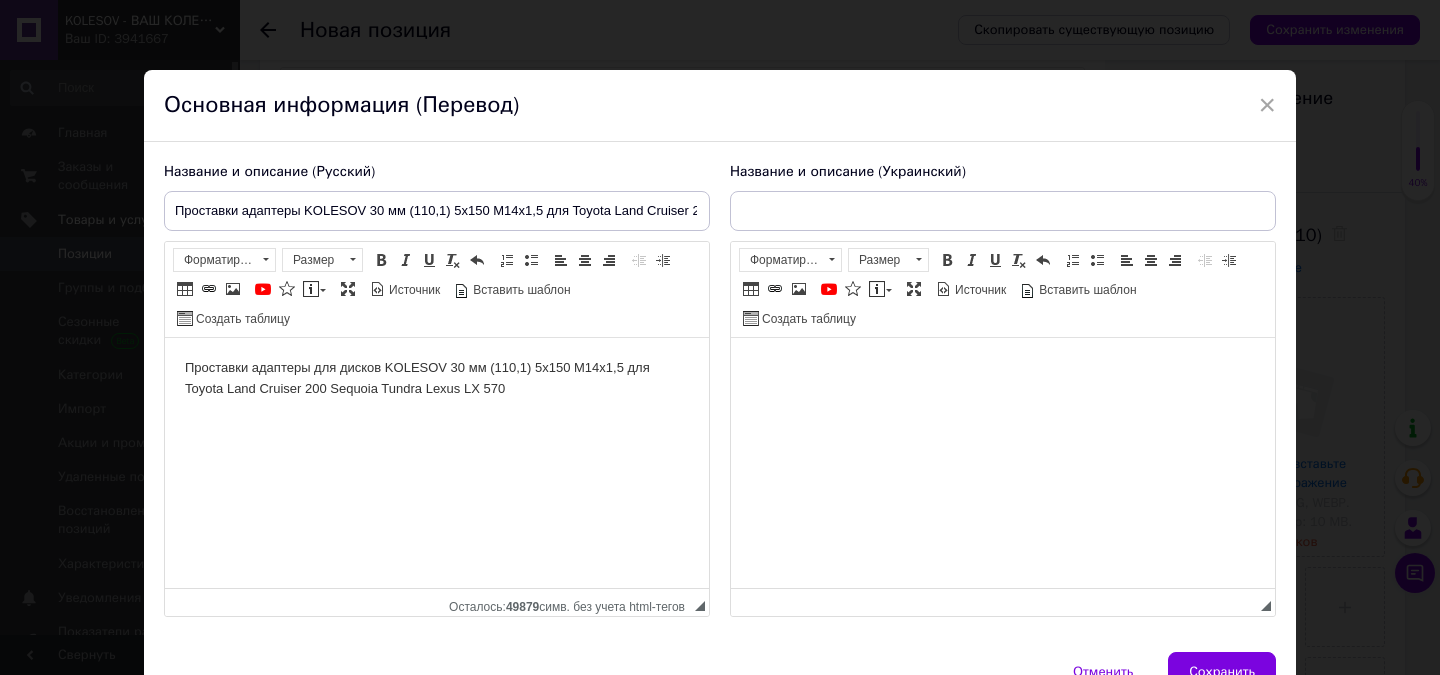 scroll, scrollTop: 0, scrollLeft: 0, axis: both 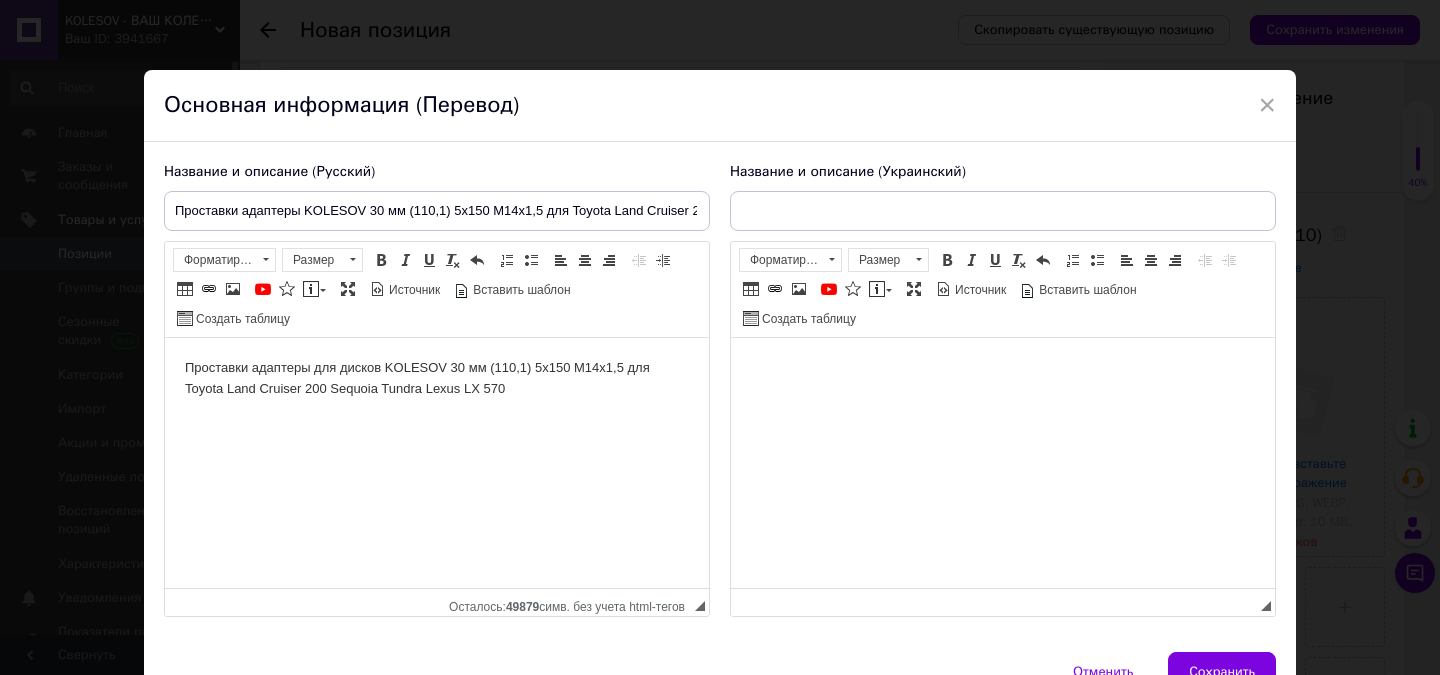 click at bounding box center [1003, 368] 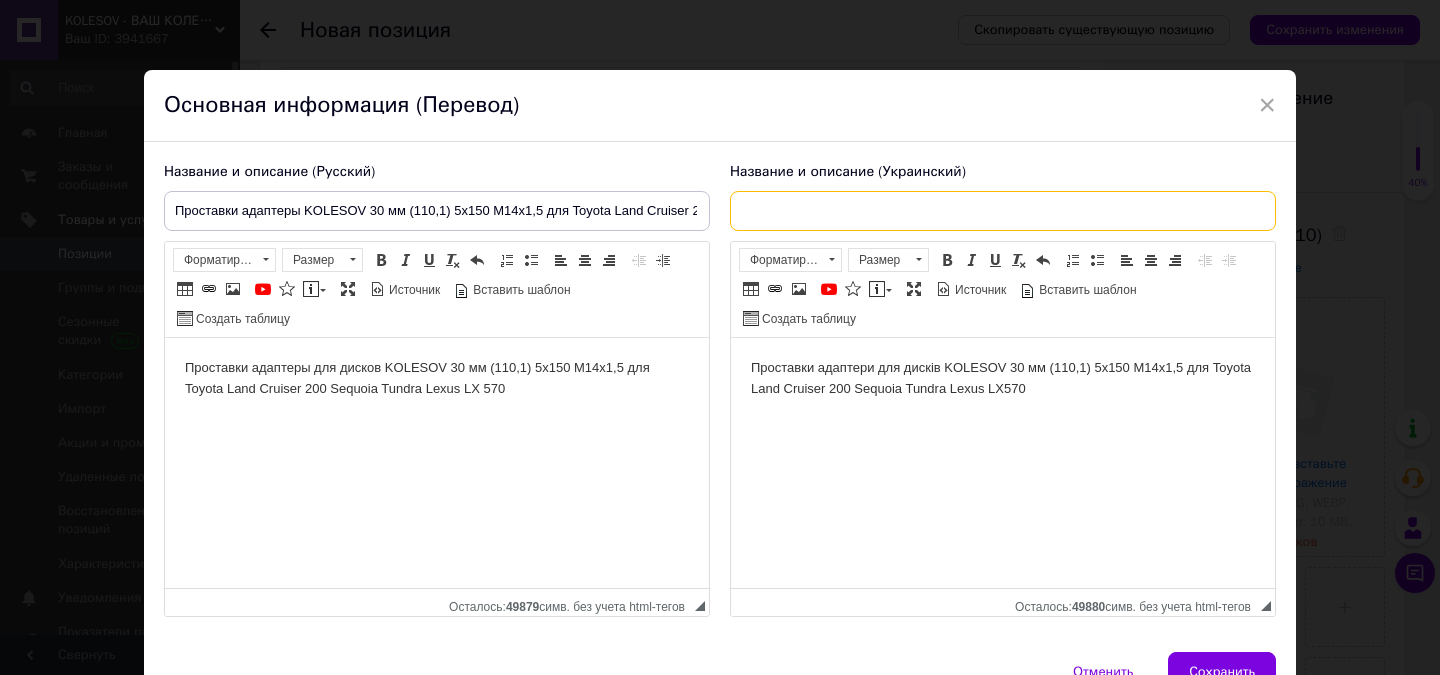 click at bounding box center [1003, 211] 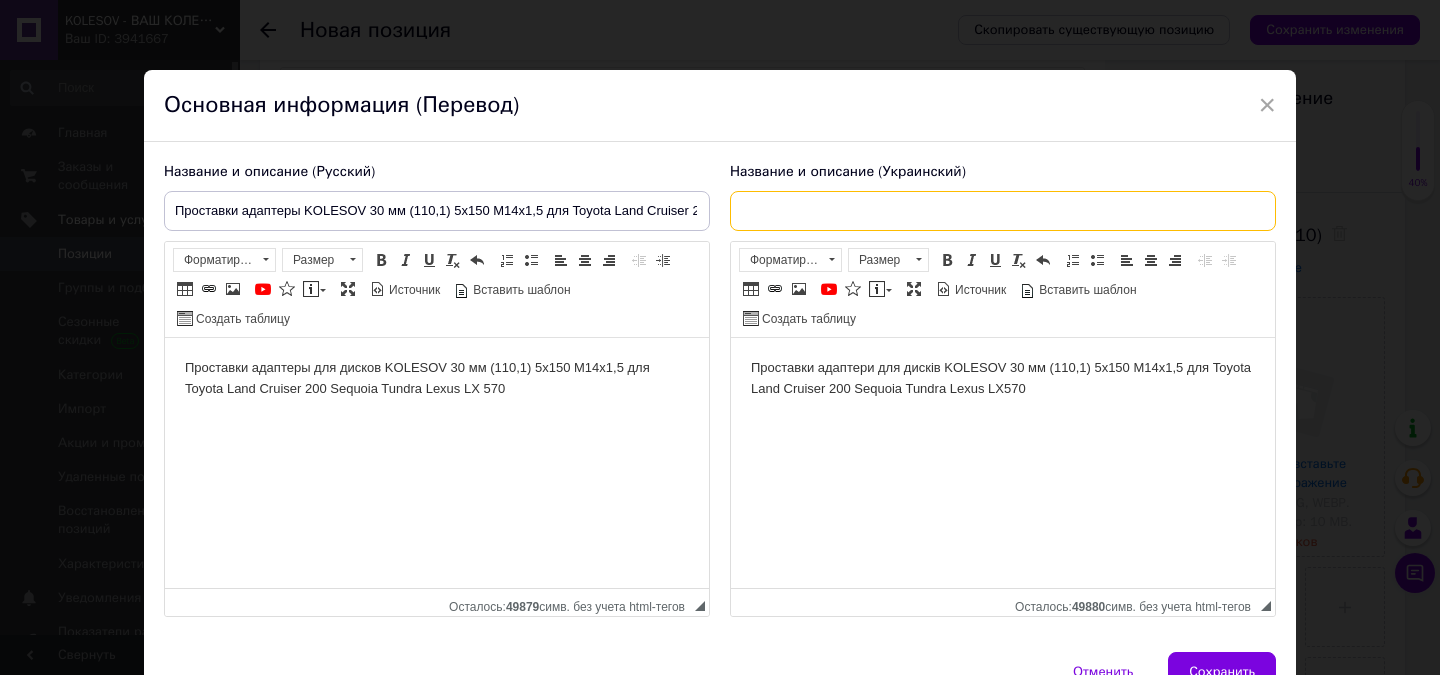 paste on "Проставки адаптери KOLESOV 30 мм (110,1) 5х150 М14x1,5 для Toyota Land Cruiser 200 Sequoia Tundra Lexus LX 570" 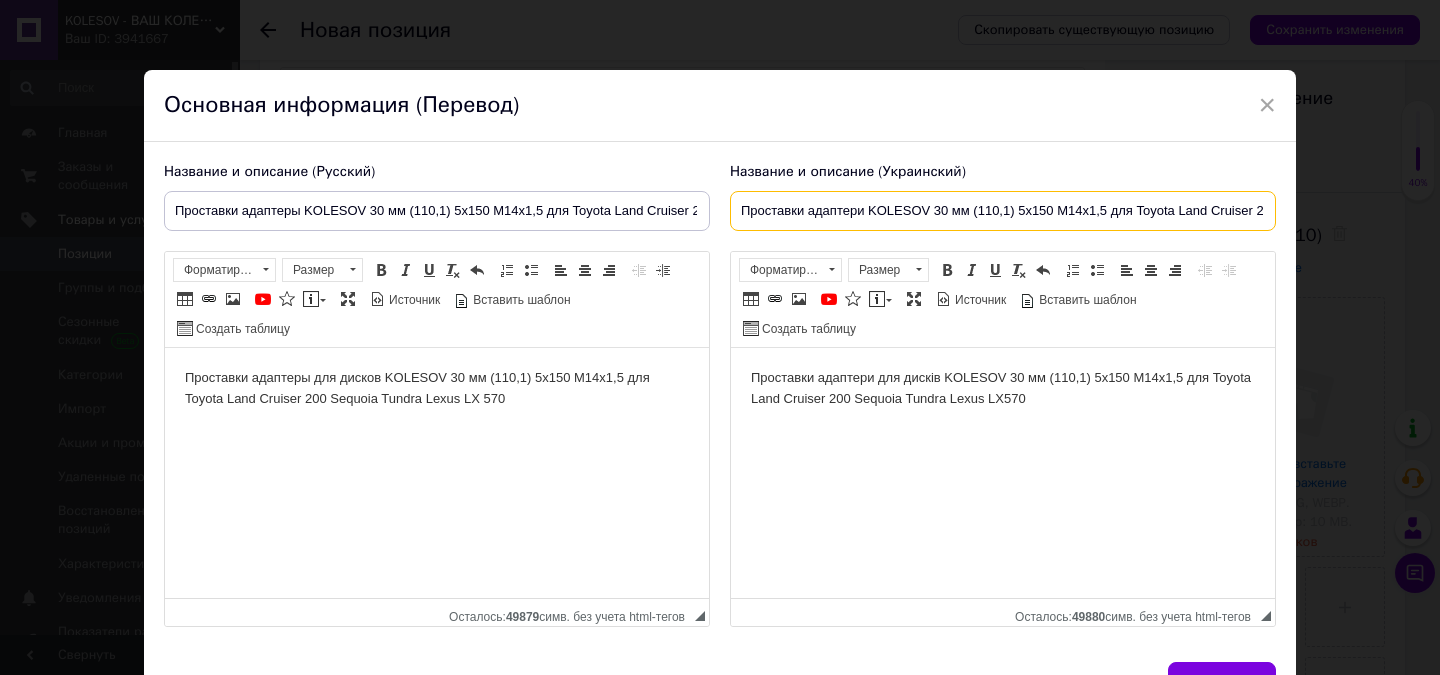 scroll, scrollTop: 0, scrollLeft: 195, axis: horizontal 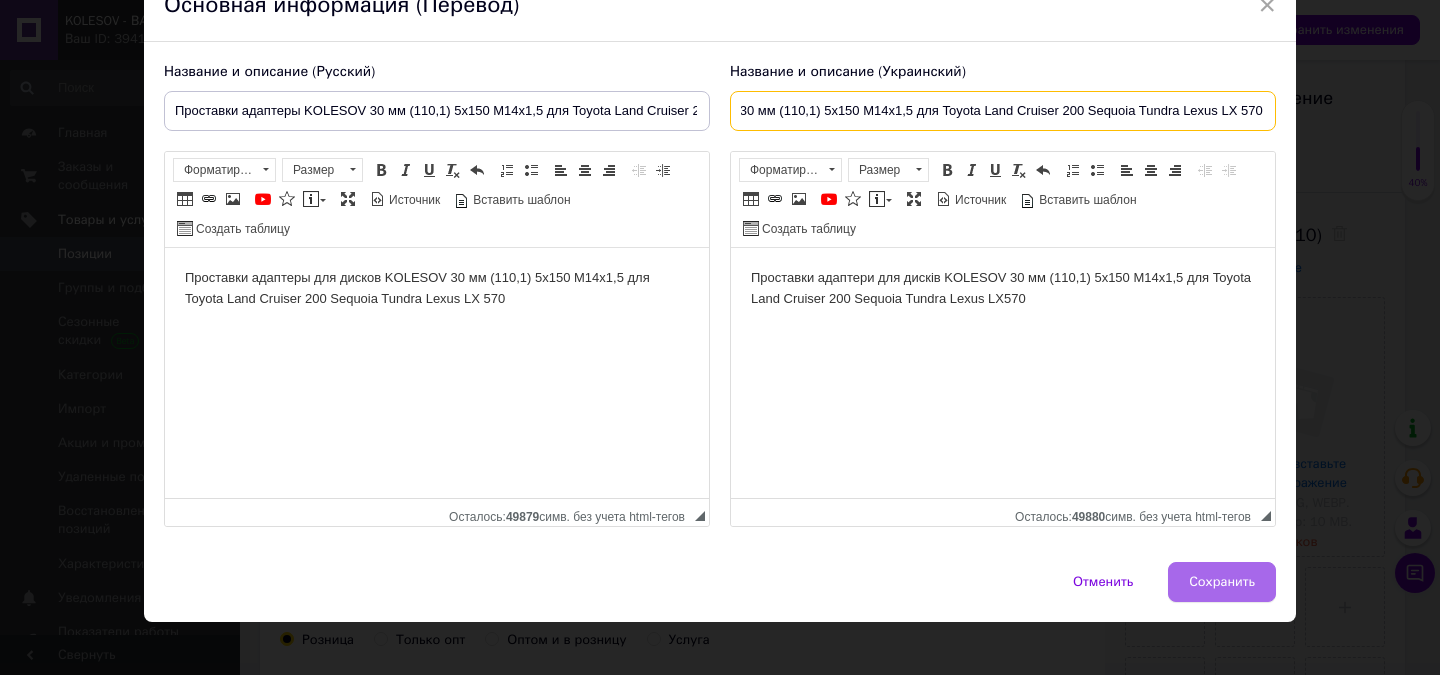 type on "Проставки адаптери KOLESOV 30 мм (110,1) 5х150 М14x1,5 для Toyota Land Cruiser 200 Sequoia Tundra Lexus LX 570" 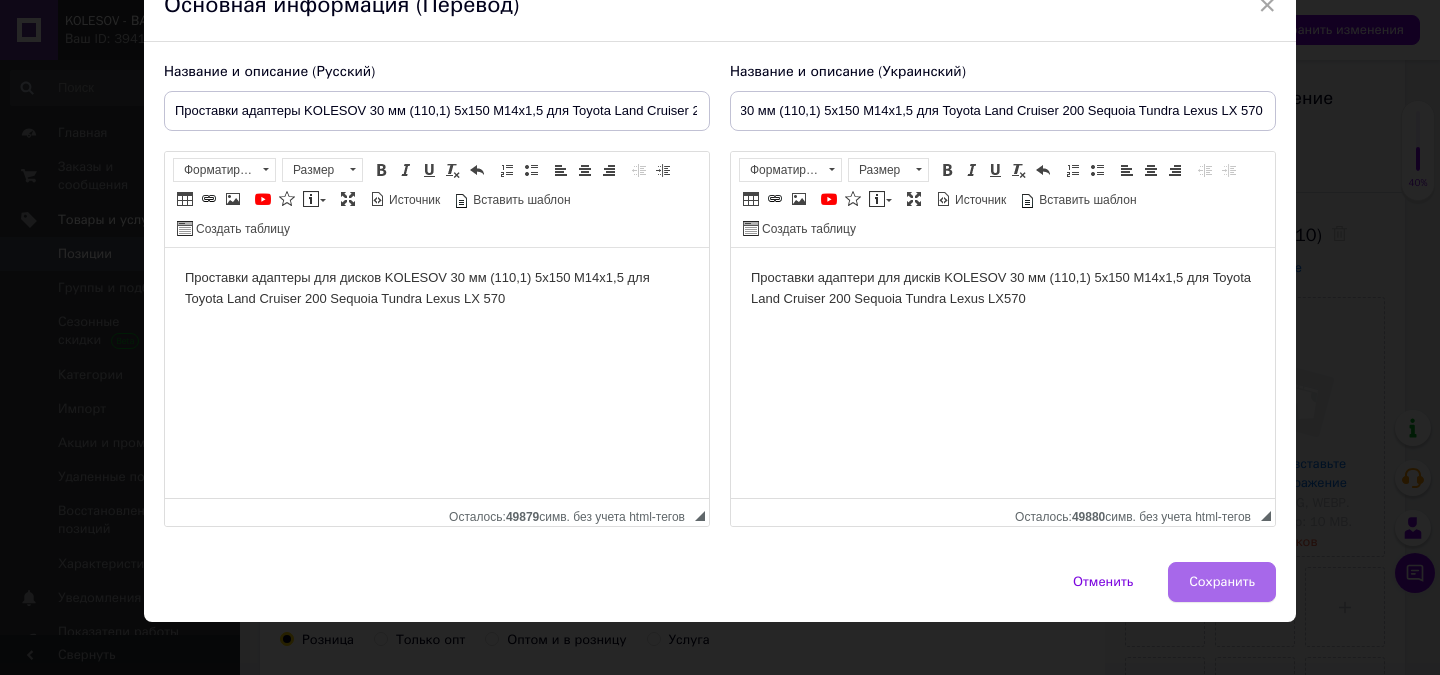 click on "Сохранить" at bounding box center (1222, 582) 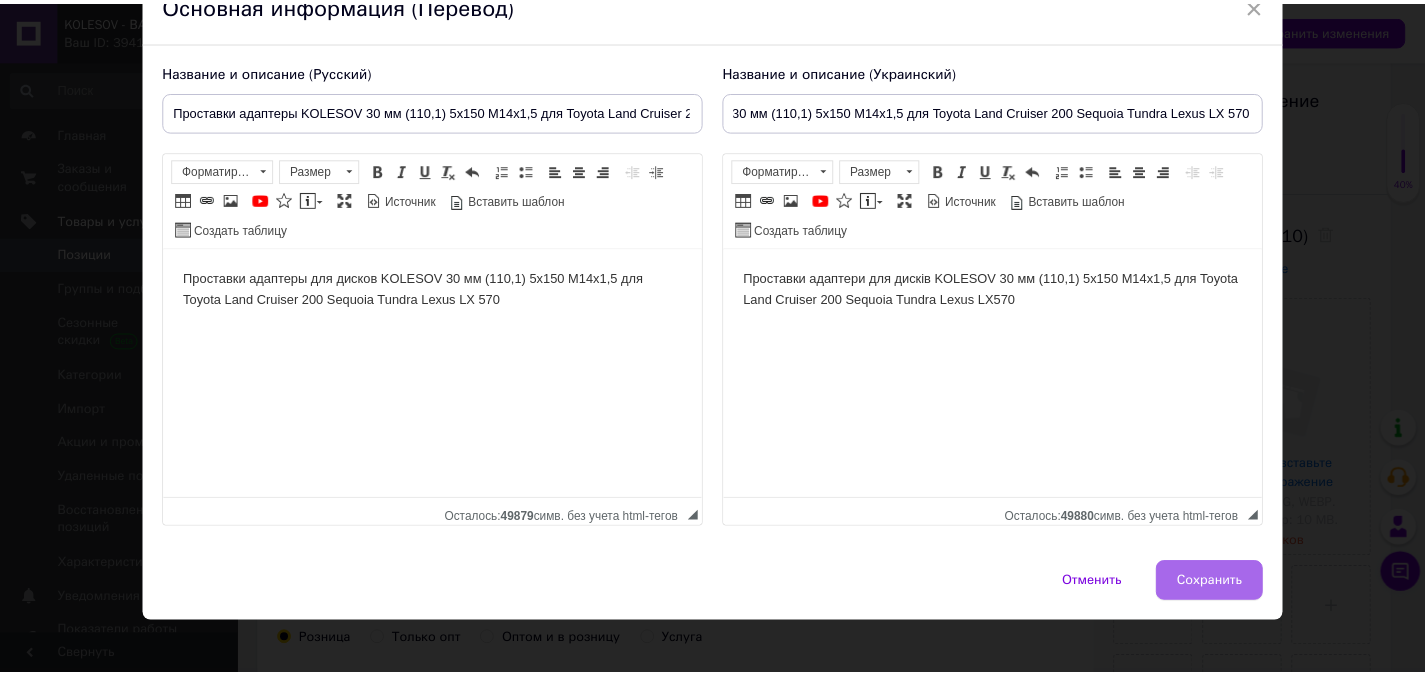 scroll, scrollTop: 0, scrollLeft: 0, axis: both 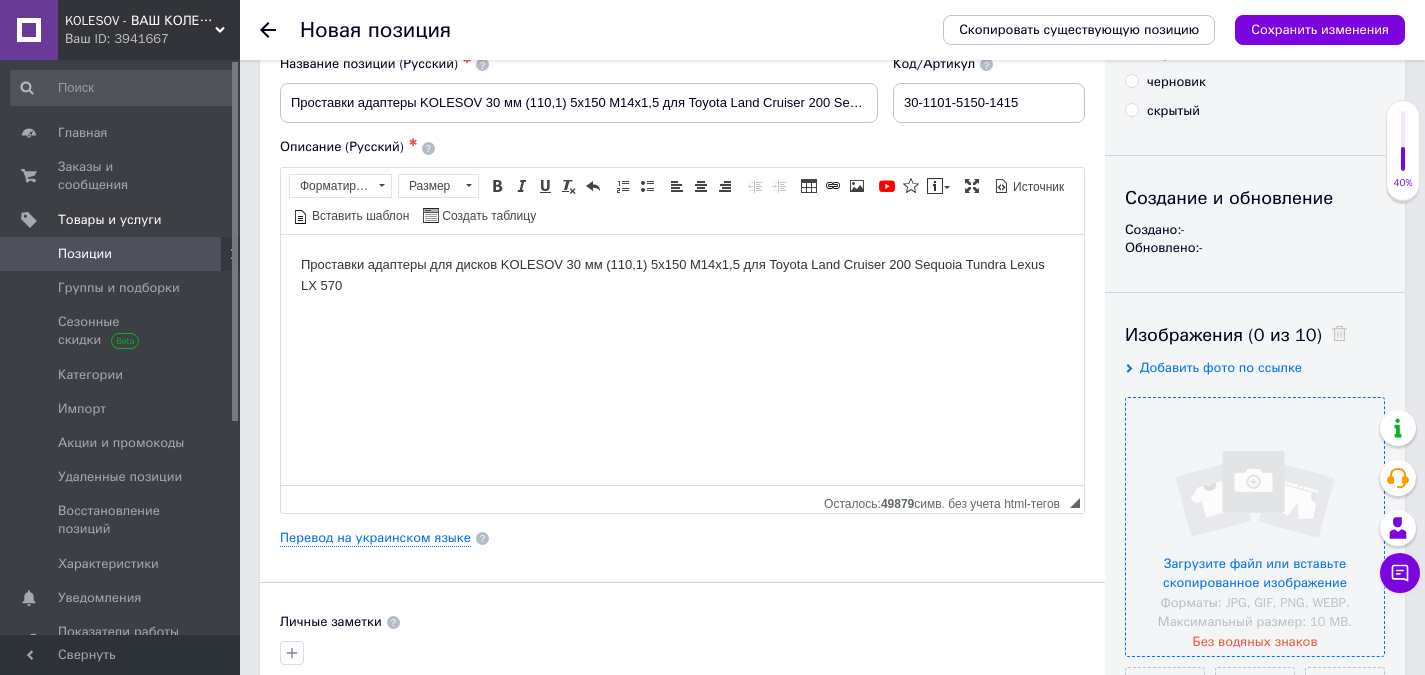 click at bounding box center [1255, 527] 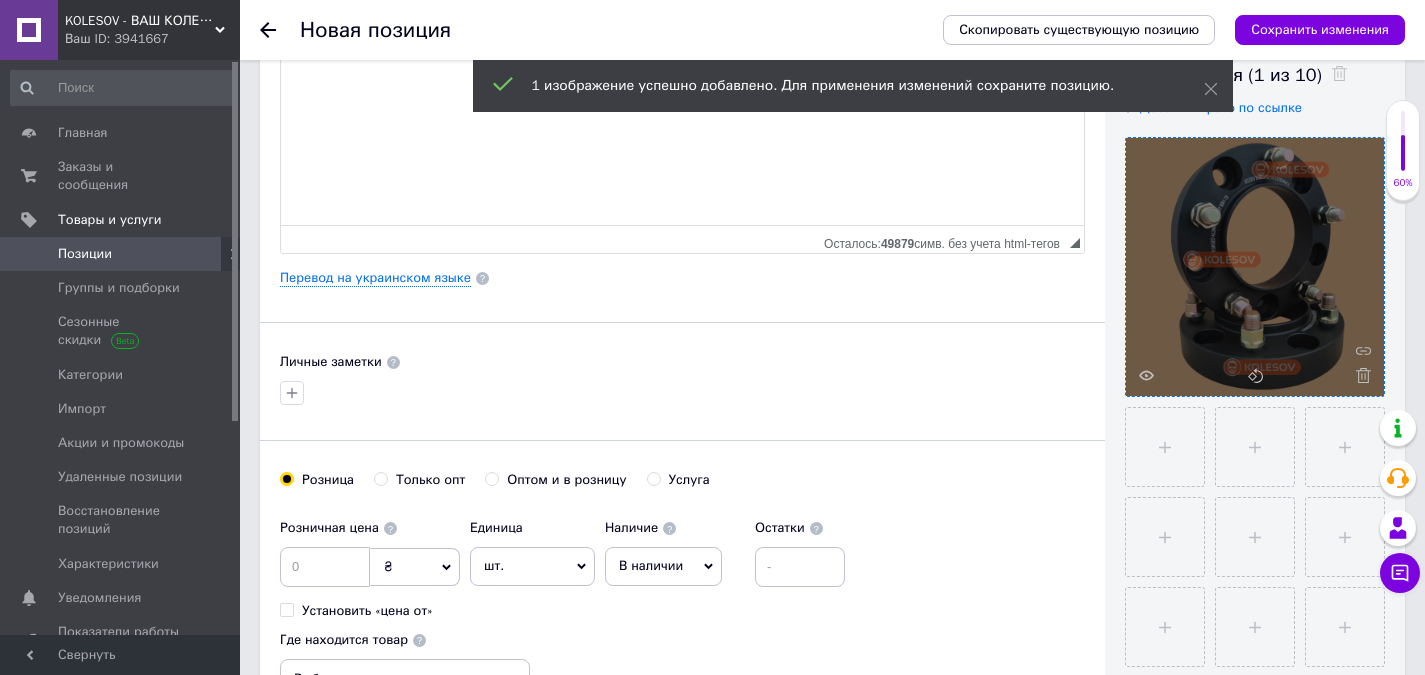 scroll, scrollTop: 400, scrollLeft: 0, axis: vertical 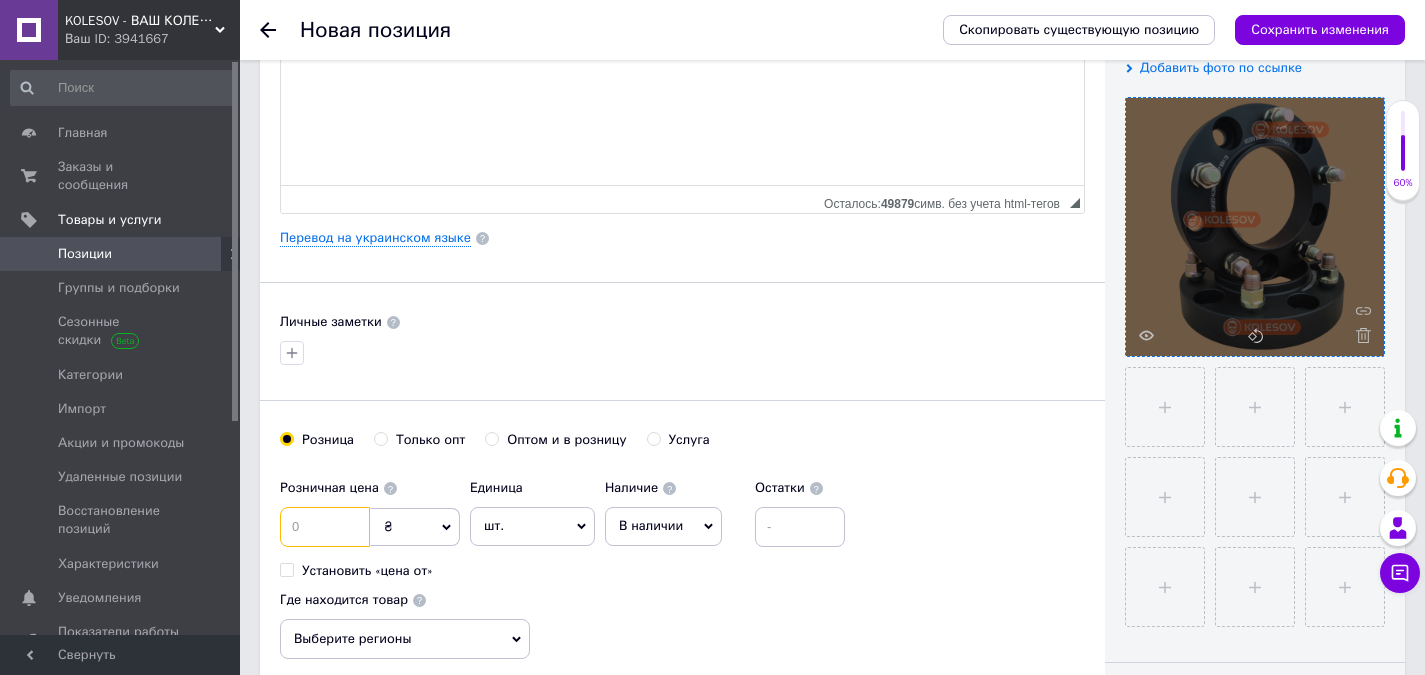 click at bounding box center [325, 527] 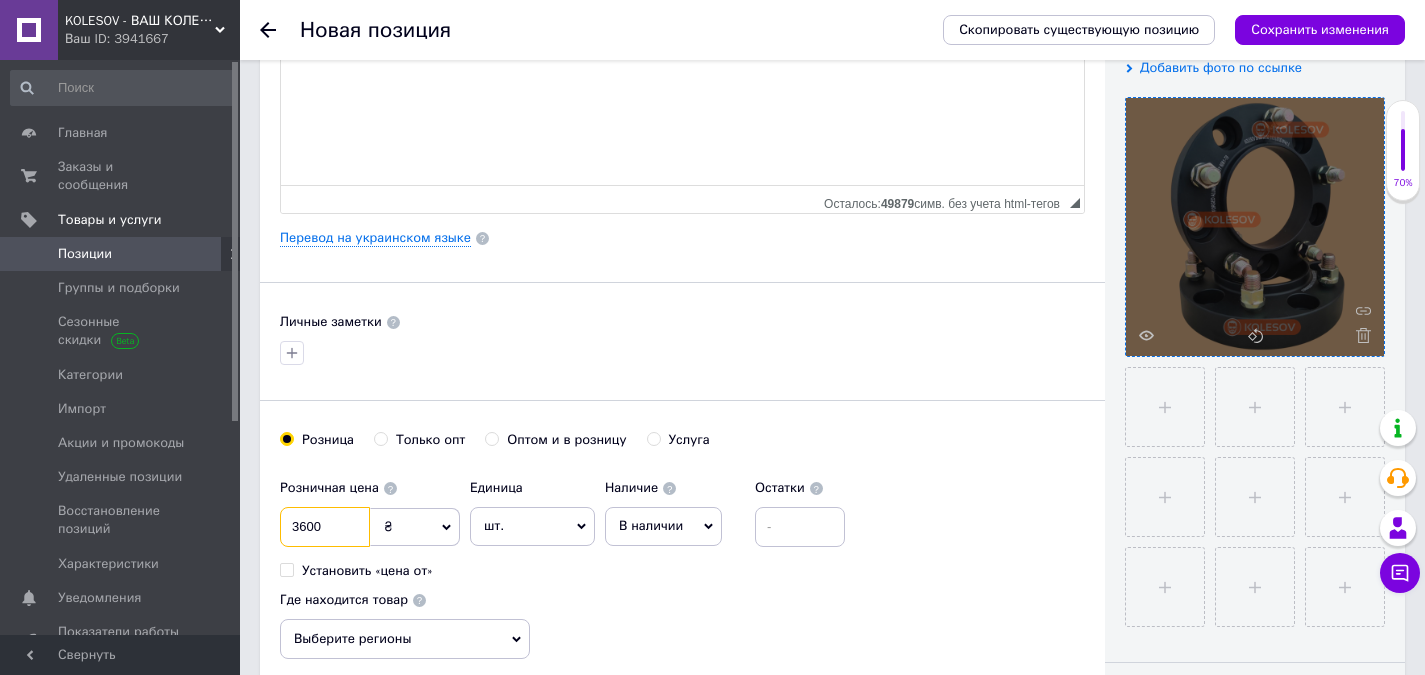 type on "3600" 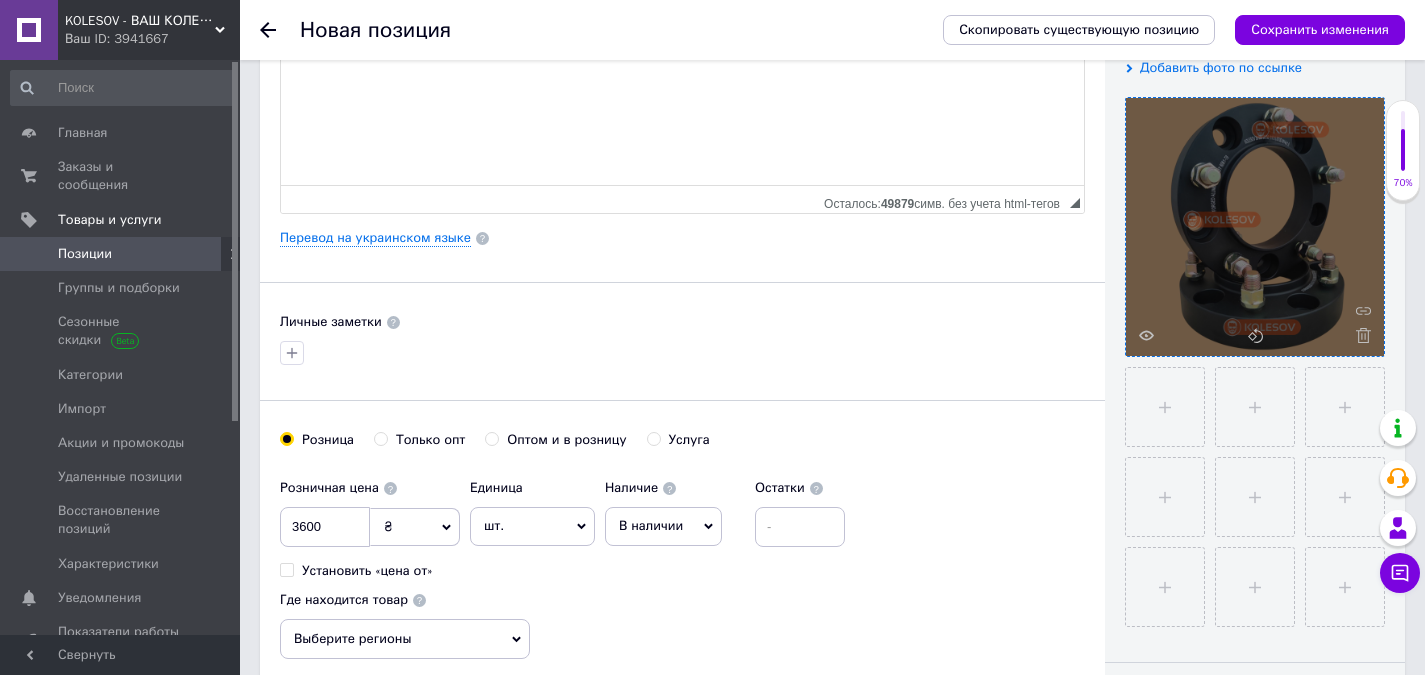 click on "шт." at bounding box center [532, 526] 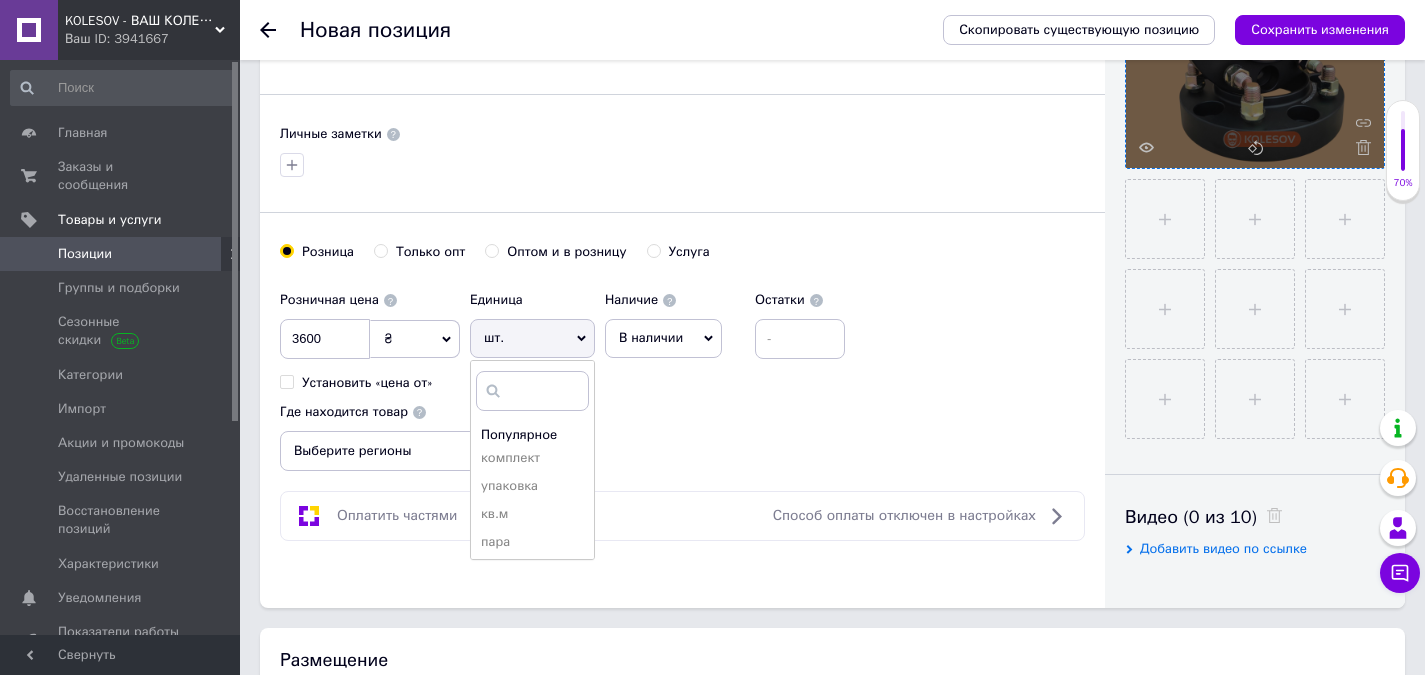 scroll, scrollTop: 600, scrollLeft: 0, axis: vertical 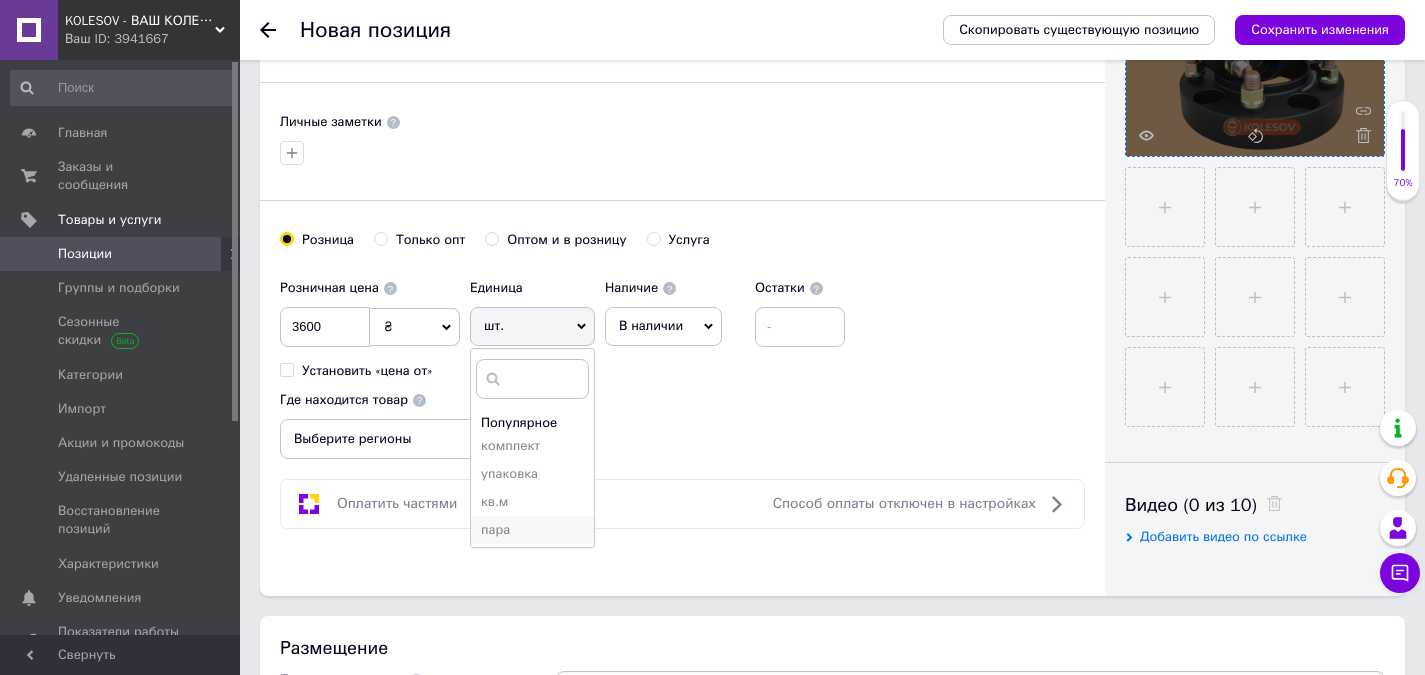 click on "пара" at bounding box center (532, 530) 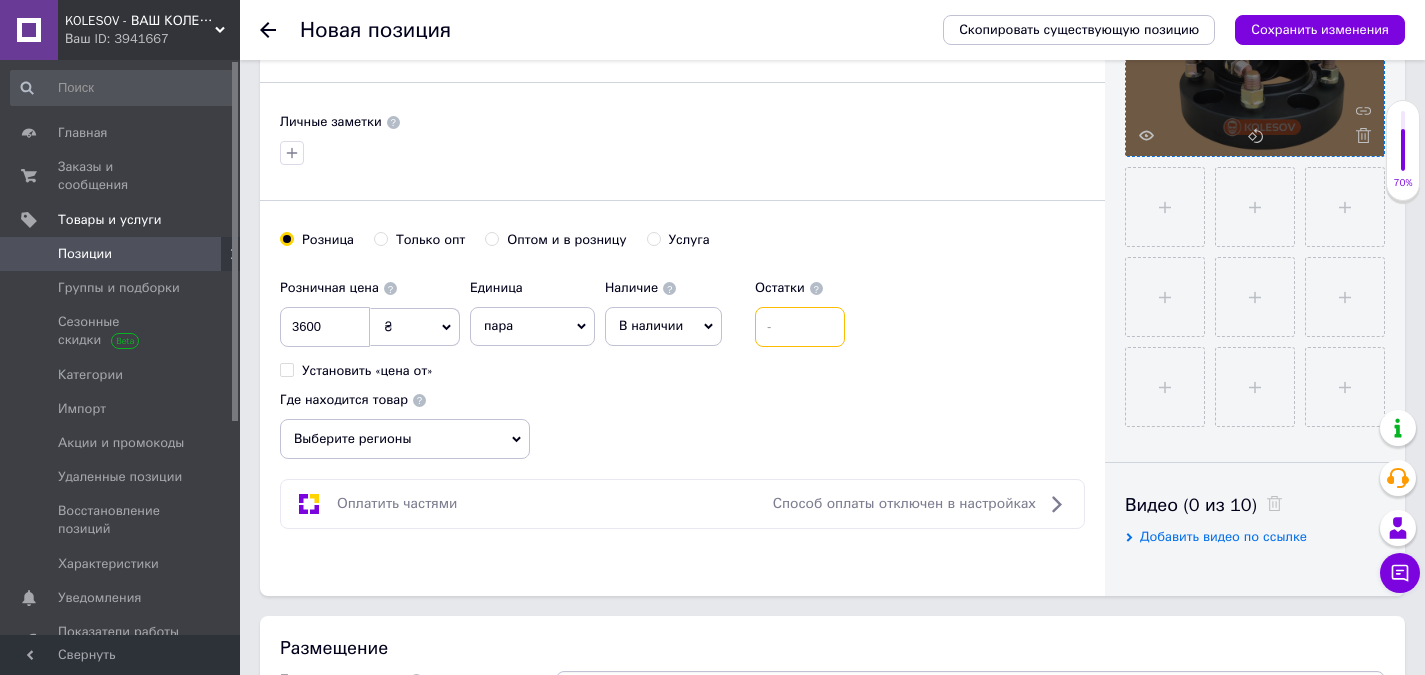 click at bounding box center [800, 327] 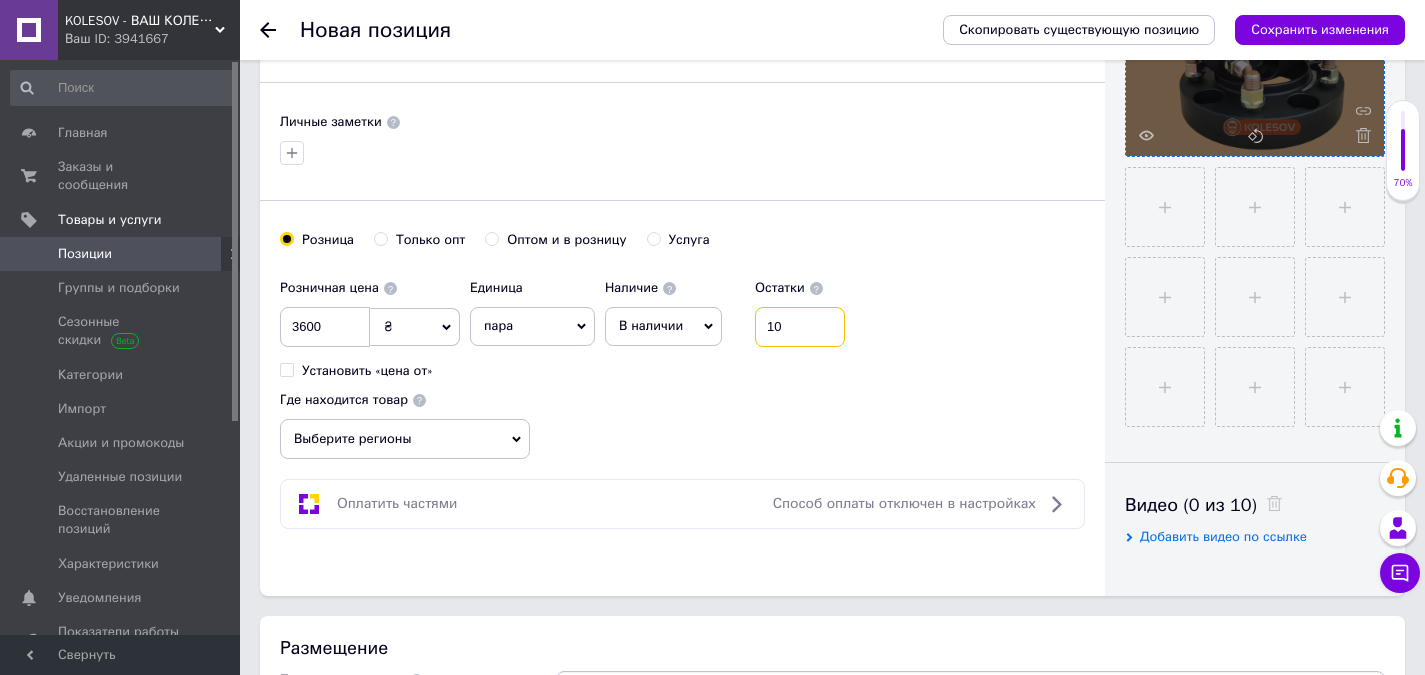 type on "10" 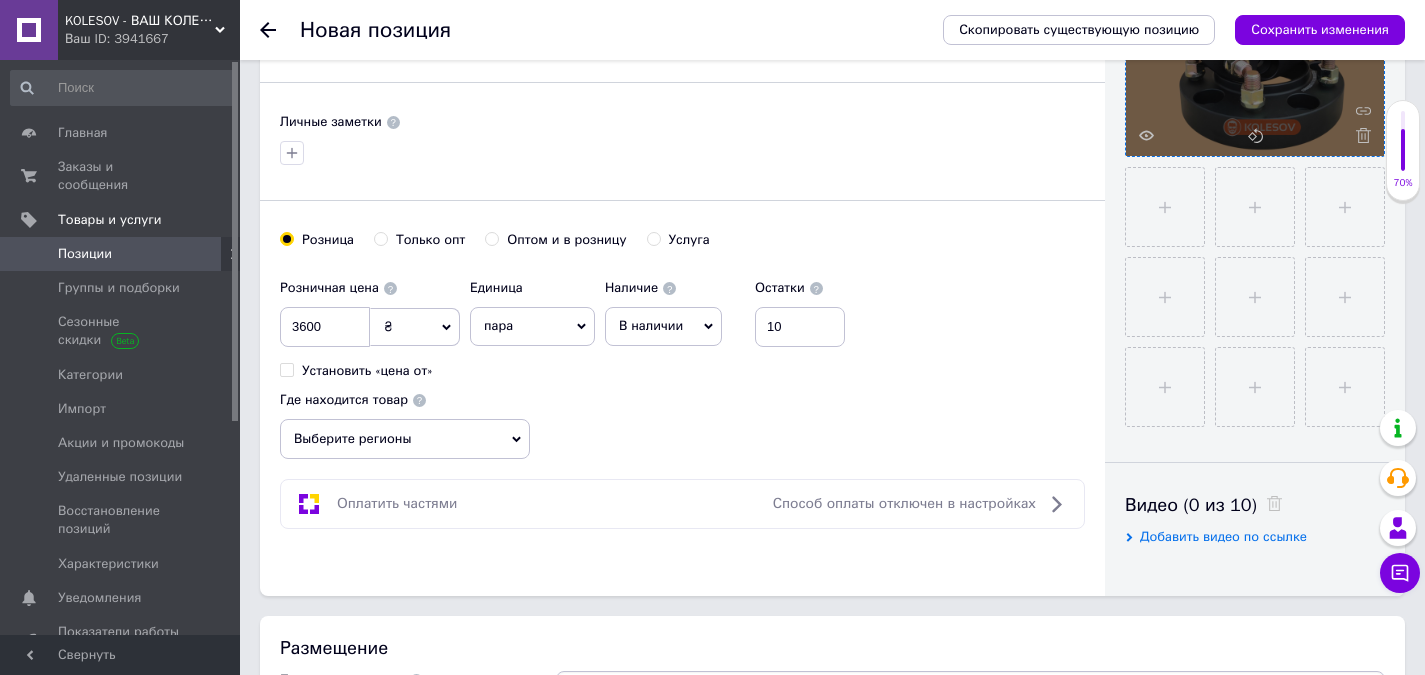 click on "Выберите регионы" at bounding box center [405, 439] 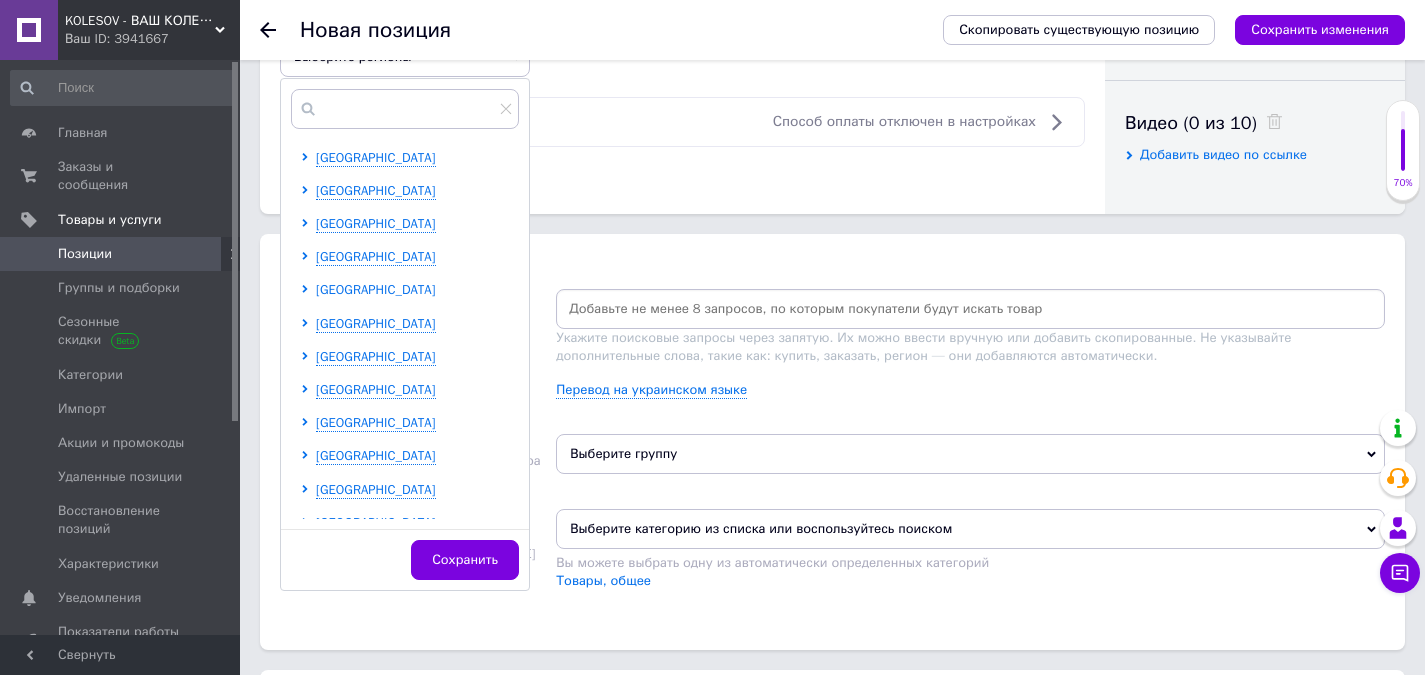 scroll, scrollTop: 1000, scrollLeft: 0, axis: vertical 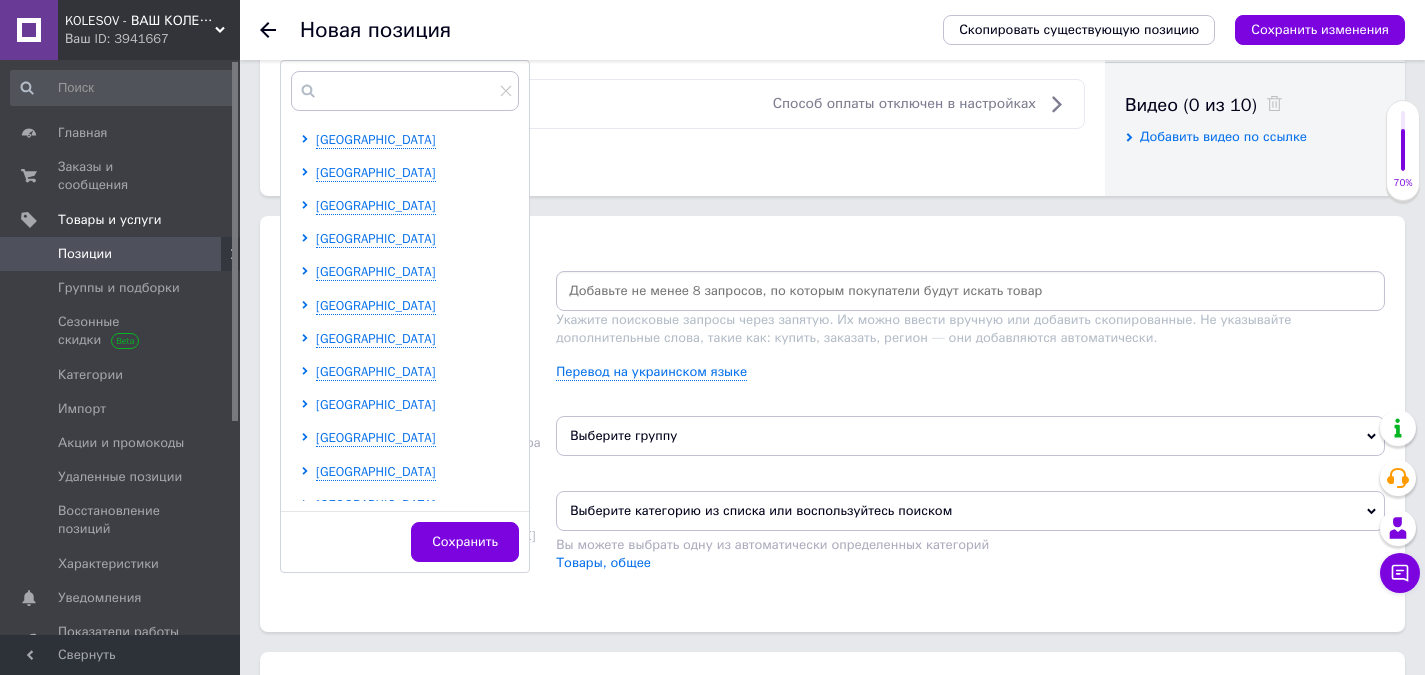 click on "Киевская область" at bounding box center (376, 404) 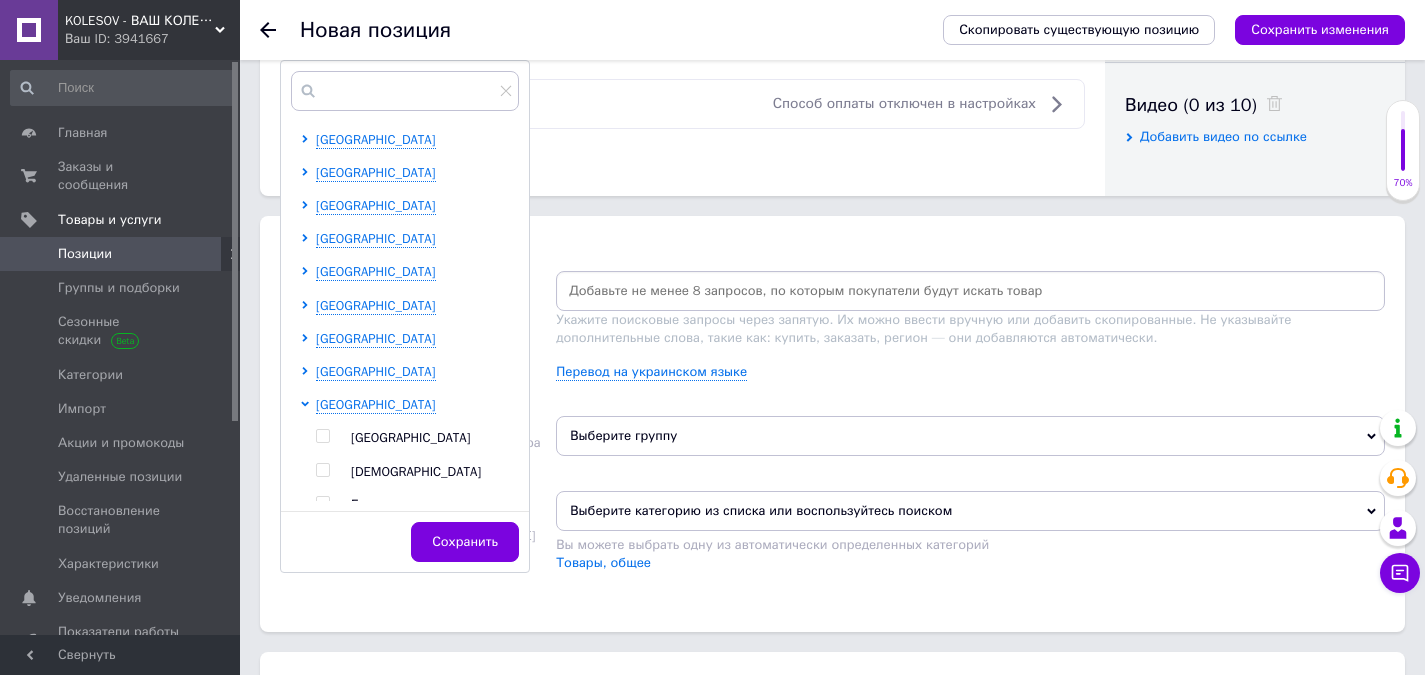 click at bounding box center [322, 436] 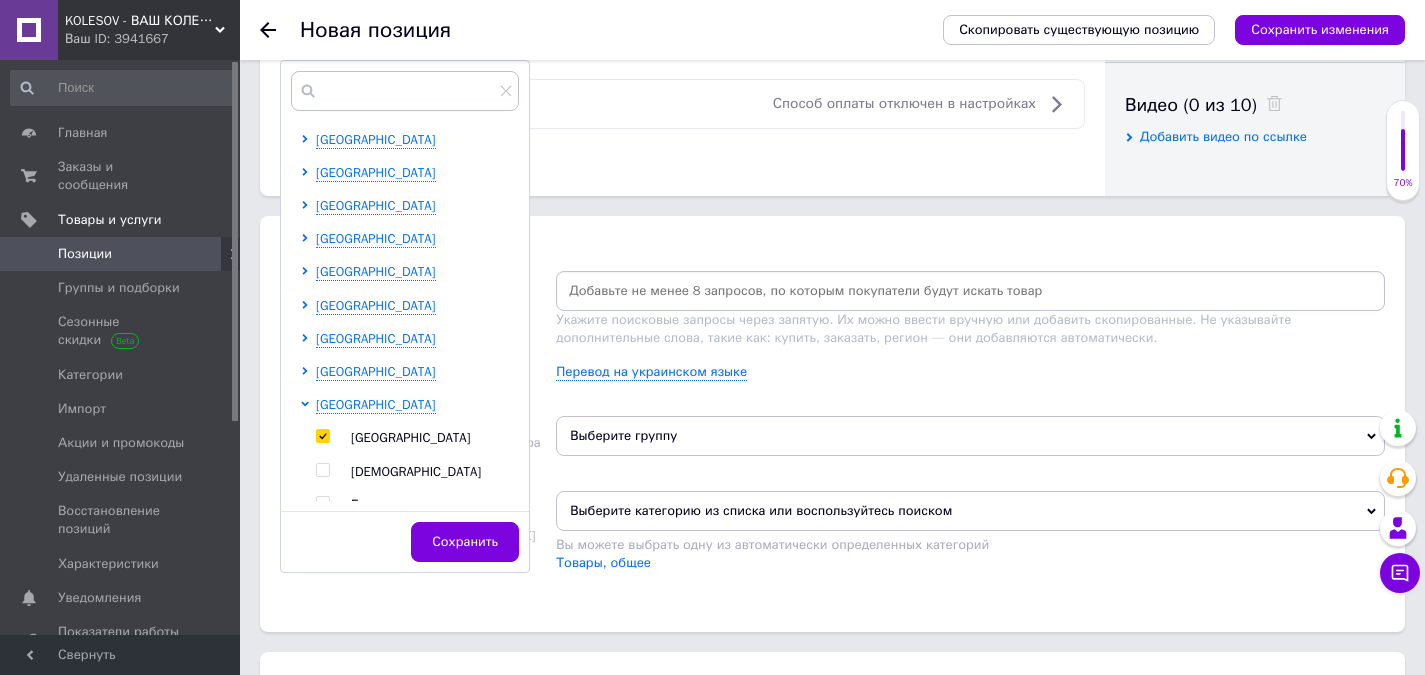 checkbox on "true" 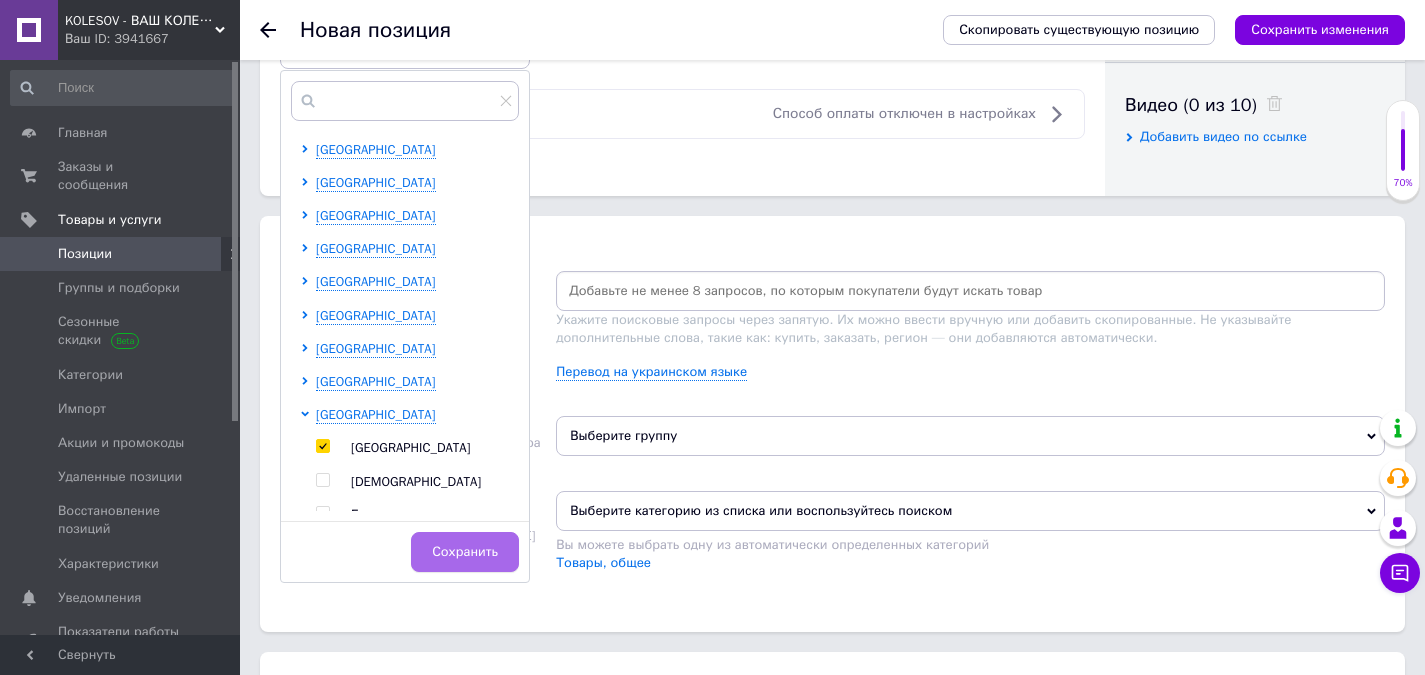 click on "Сохранить" at bounding box center (465, 552) 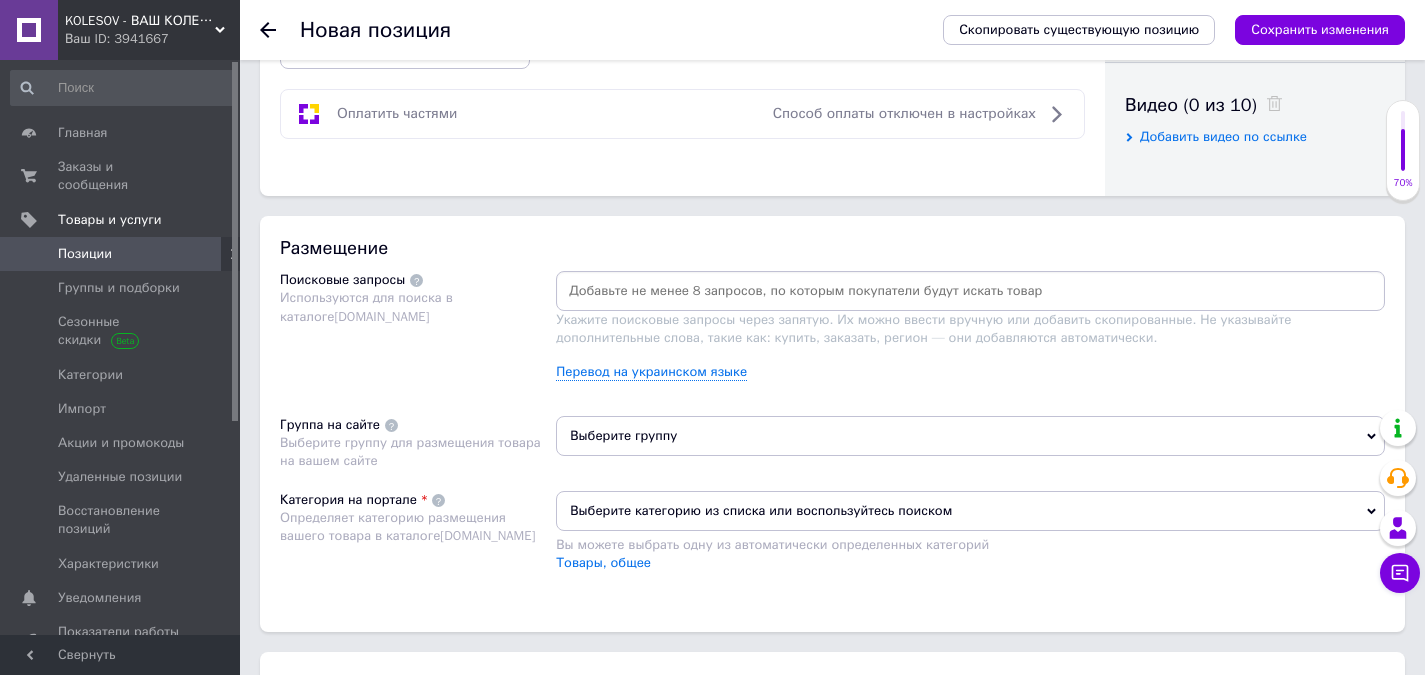 click on "Выберите группу" at bounding box center [970, 436] 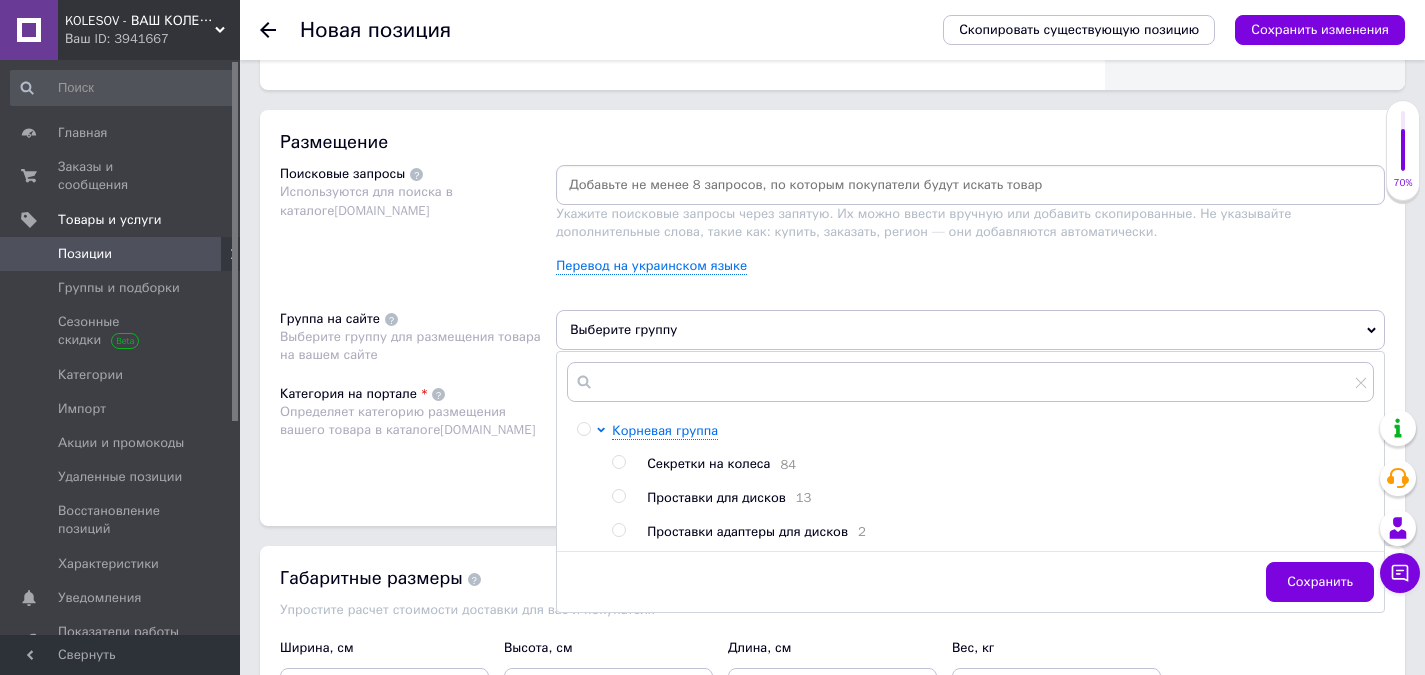 scroll, scrollTop: 1200, scrollLeft: 0, axis: vertical 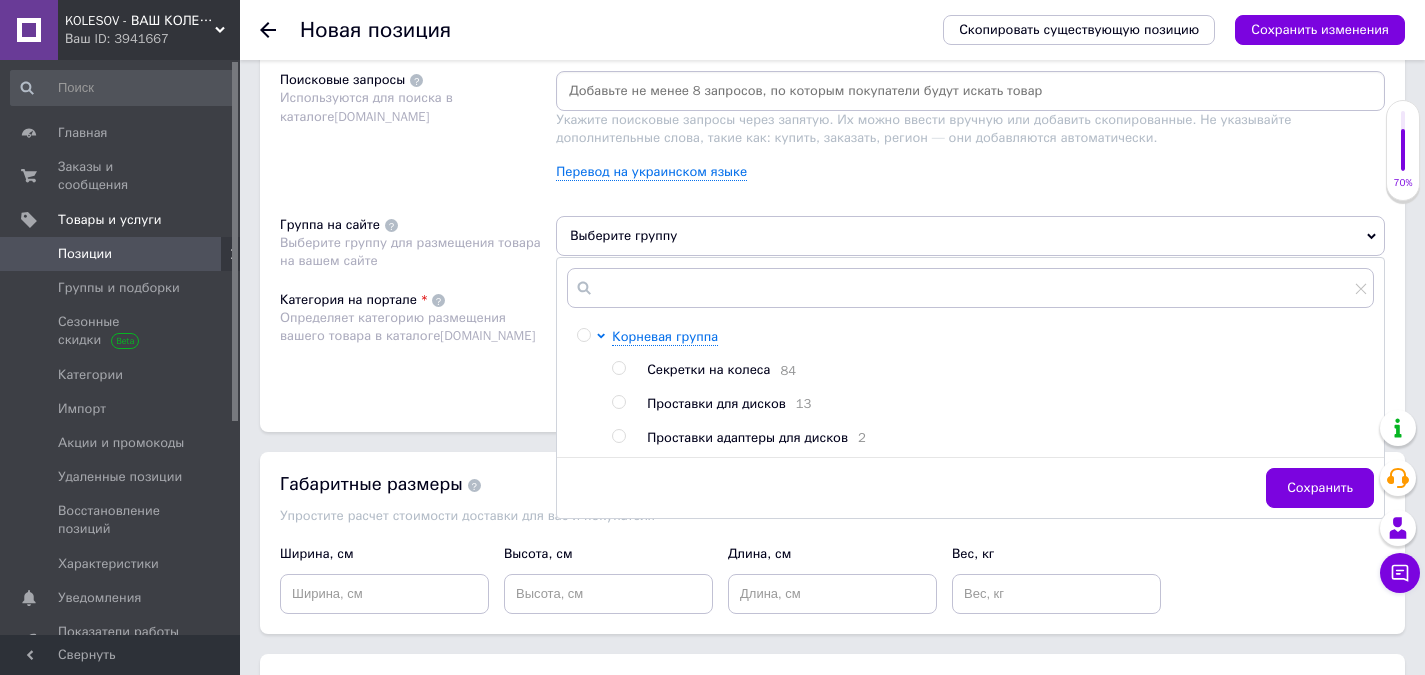 click at bounding box center [618, 436] 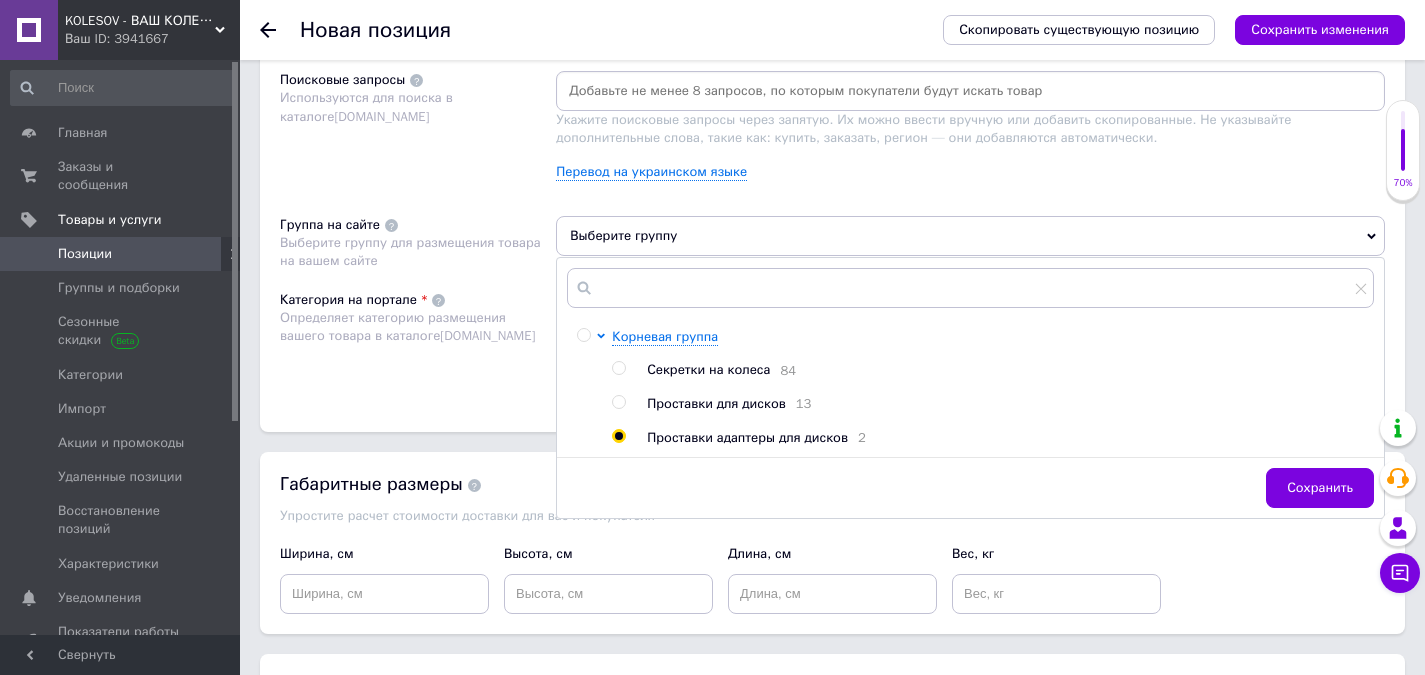 radio on "true" 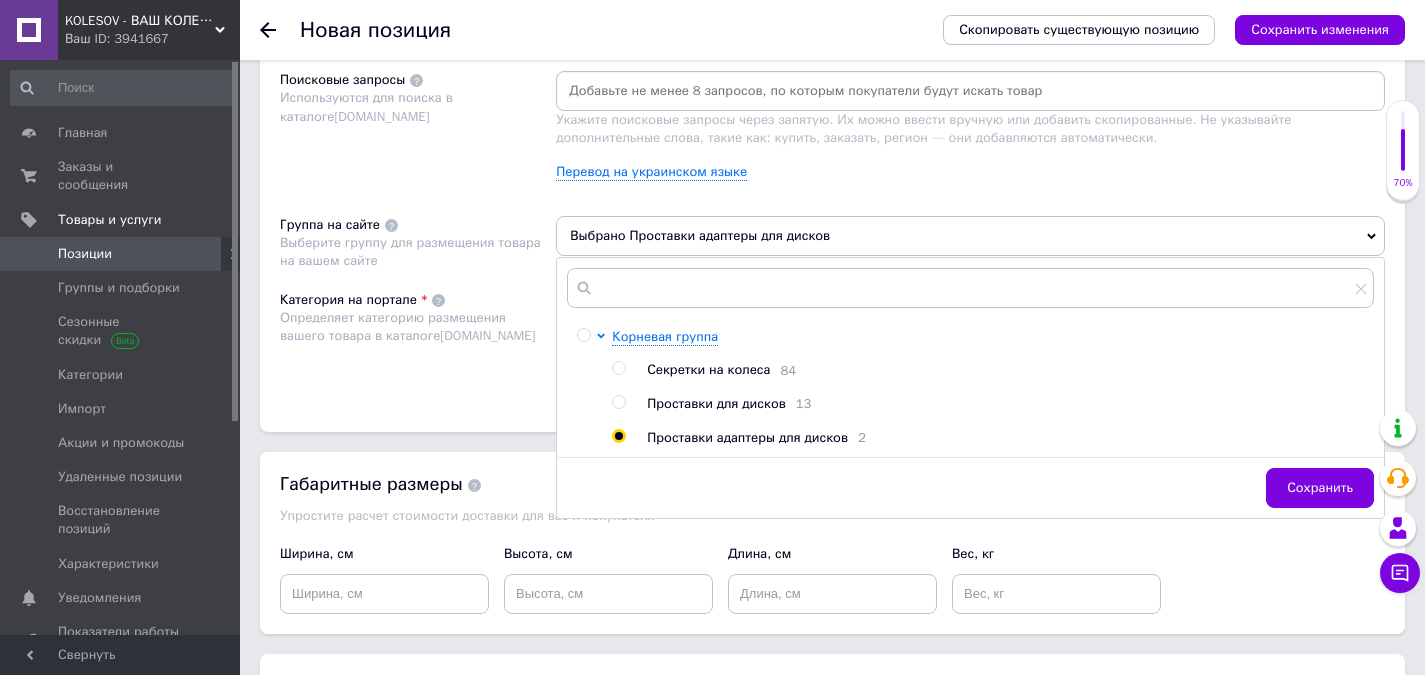 click on "Размещение Поисковые запросы Используются для поиска в каталоге  Prom.ua Укажите поисковые запросы через запятую.
Их можно ввести вручную или добавить скопированные.
Не указывайте дополнительные слова,
такие как: купить, заказать, регион — они добавляются автоматически. Перевод на украинском языке Группа на сайте Выберите группу для размещения товара на вашем сайте Выбрано Проставки адаптеры для дисков Корневая группа Секретки на колеса 84 Проставки для дисков 13 Проставки адаптеры для дисков 2 Сохранить Категория на портале Prom.ua Товары, общее" at bounding box center [832, 224] 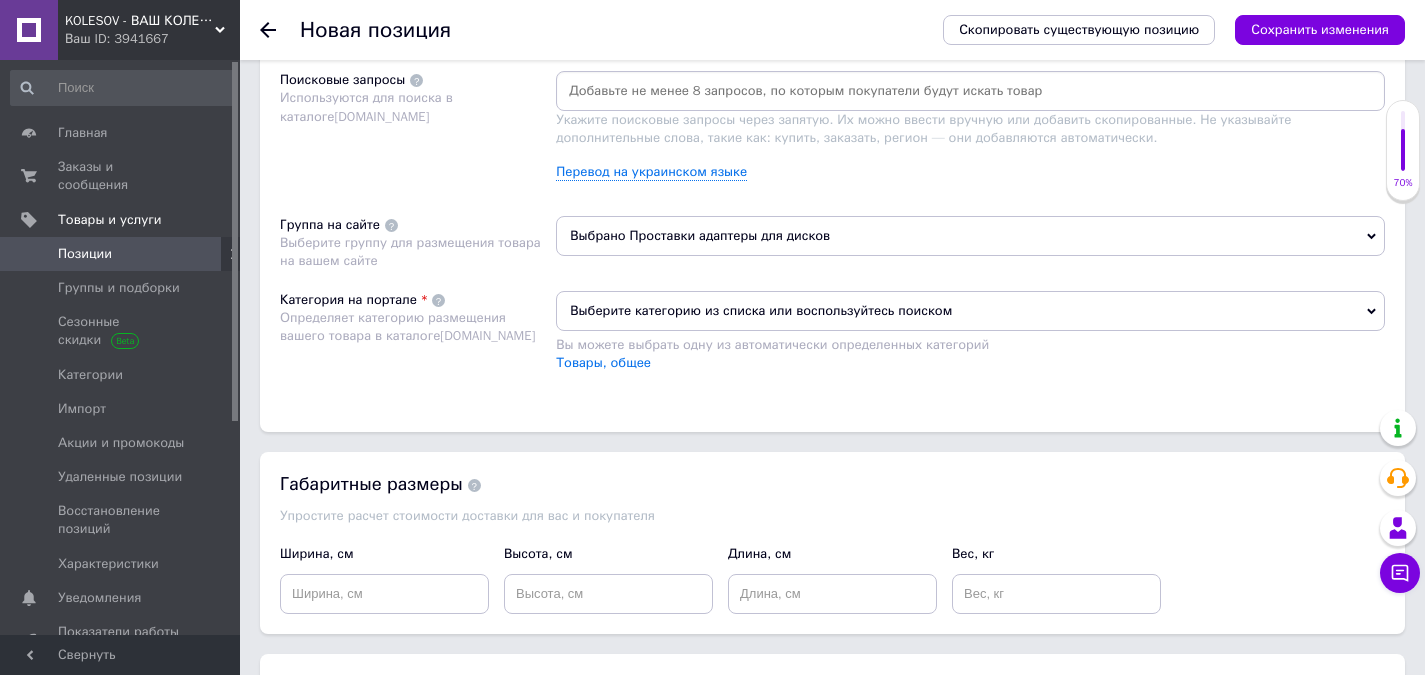 click at bounding box center [970, 91] 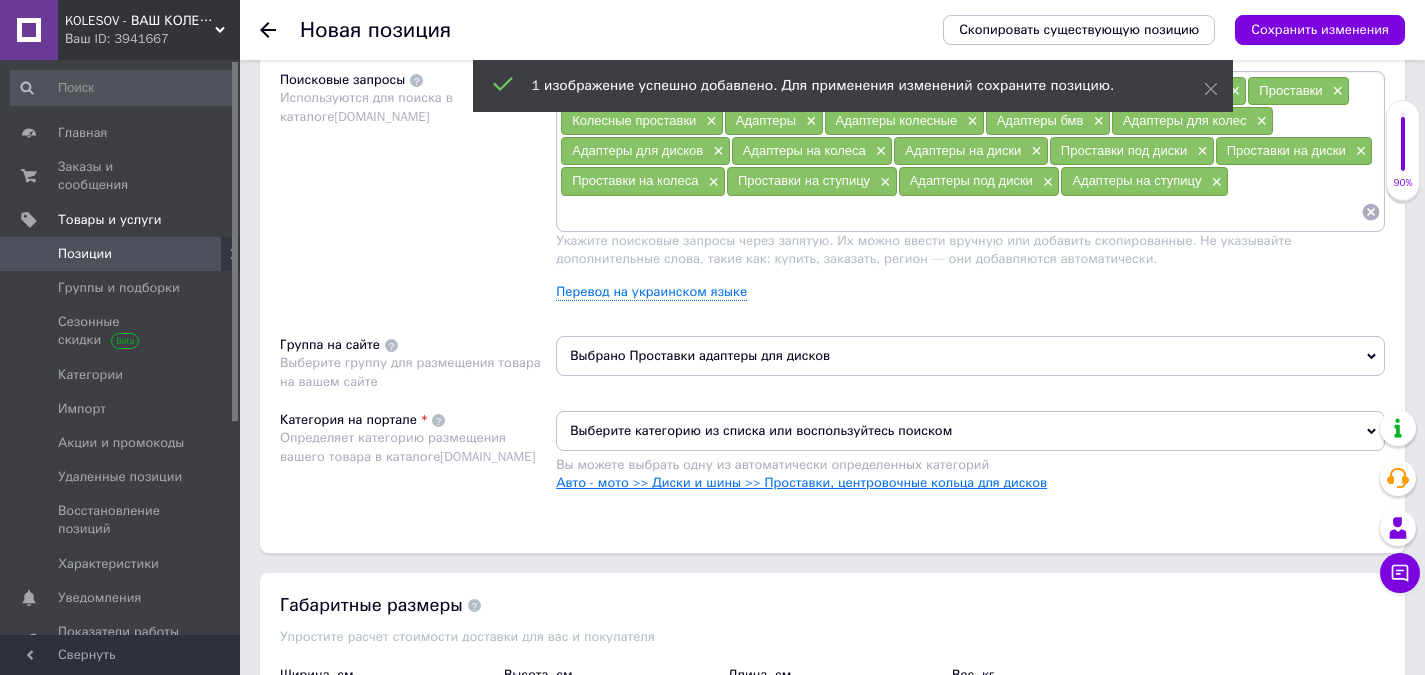 click on "Авто - мото >> Диски и шины >> Проставки, центровочные кольца для дисков" at bounding box center (801, 482) 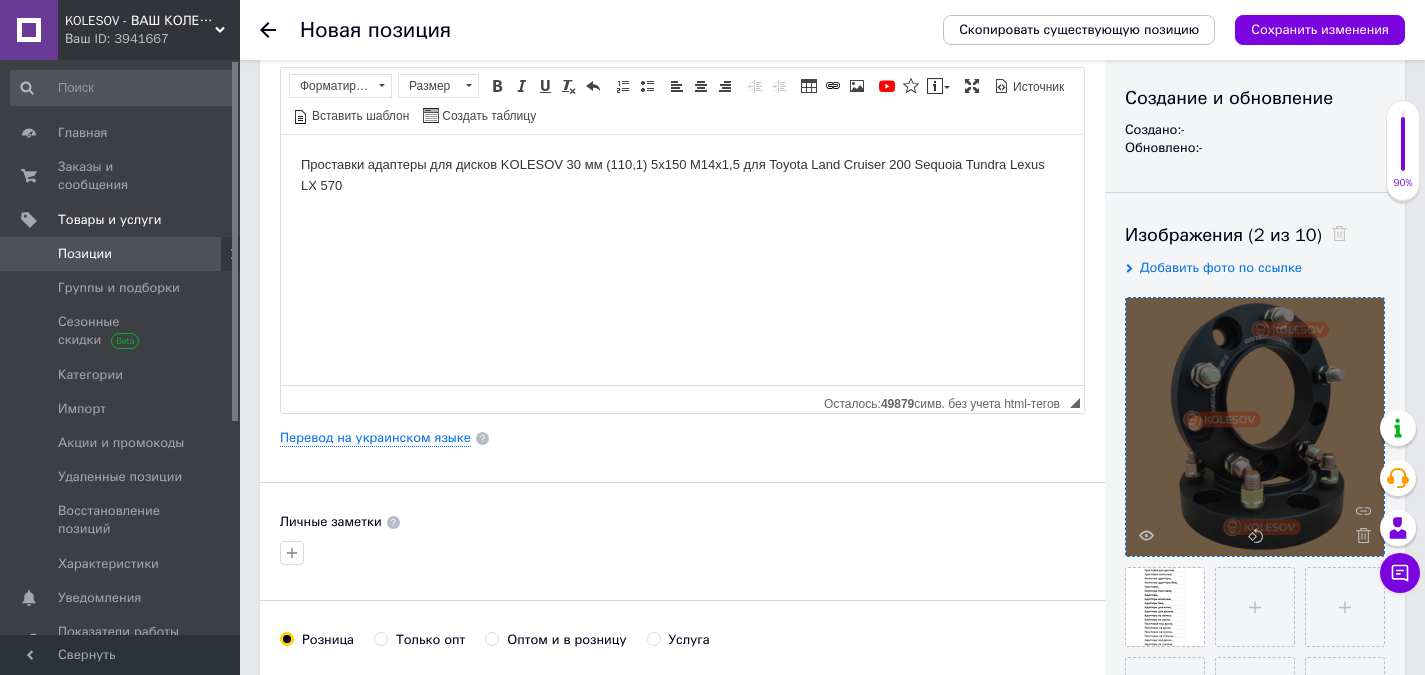 scroll, scrollTop: 300, scrollLeft: 0, axis: vertical 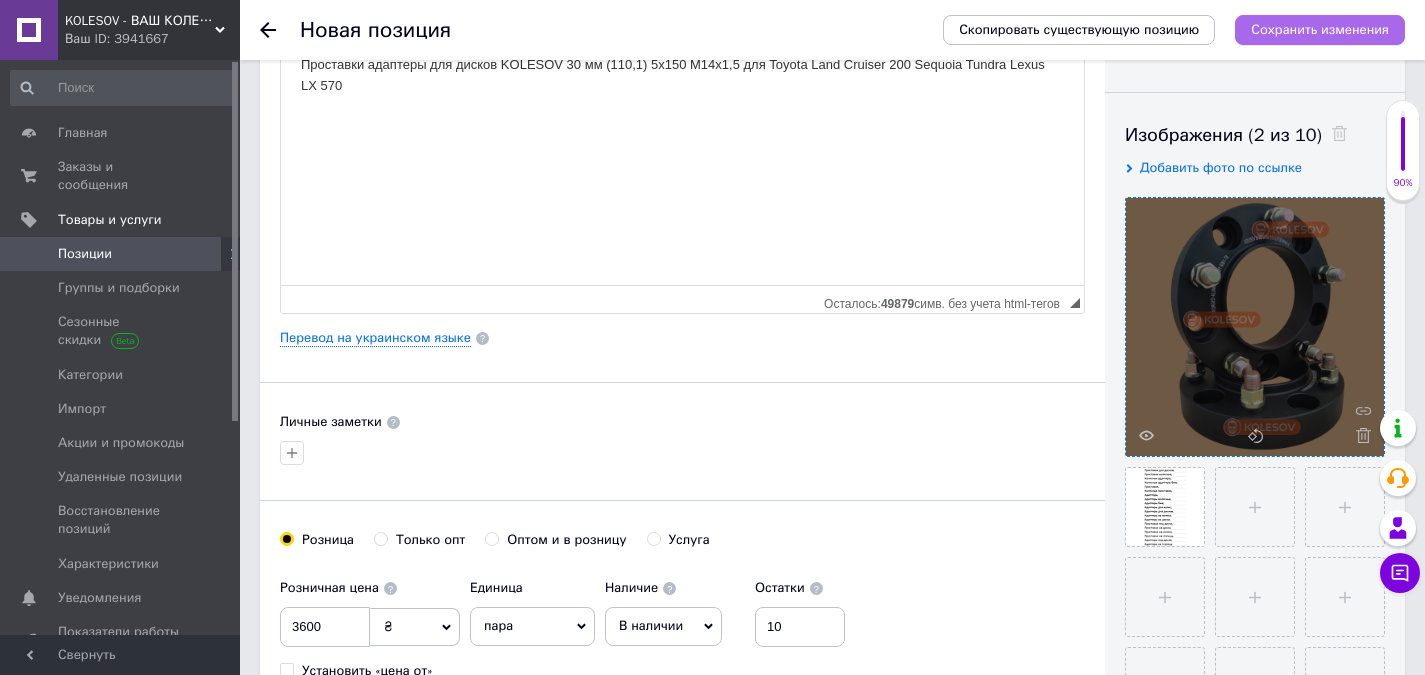 click on "Сохранить изменения" at bounding box center [1320, 29] 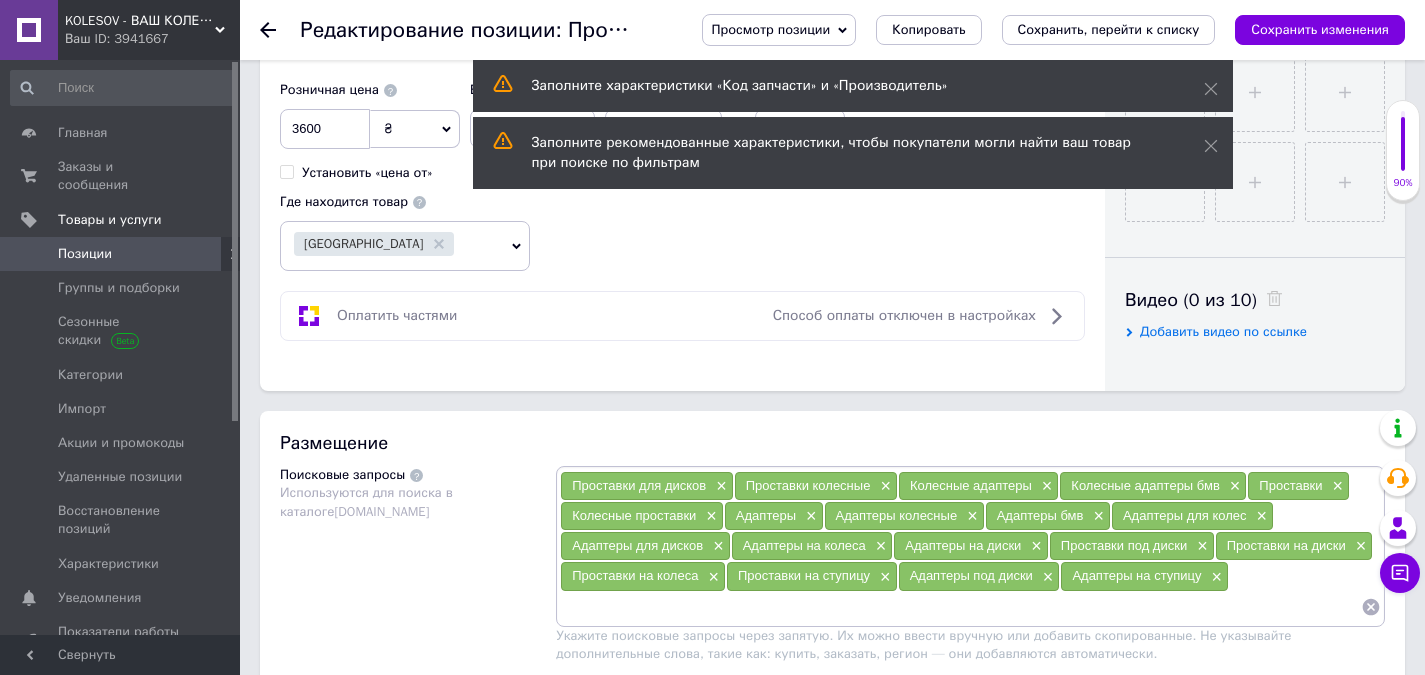 scroll, scrollTop: 900, scrollLeft: 0, axis: vertical 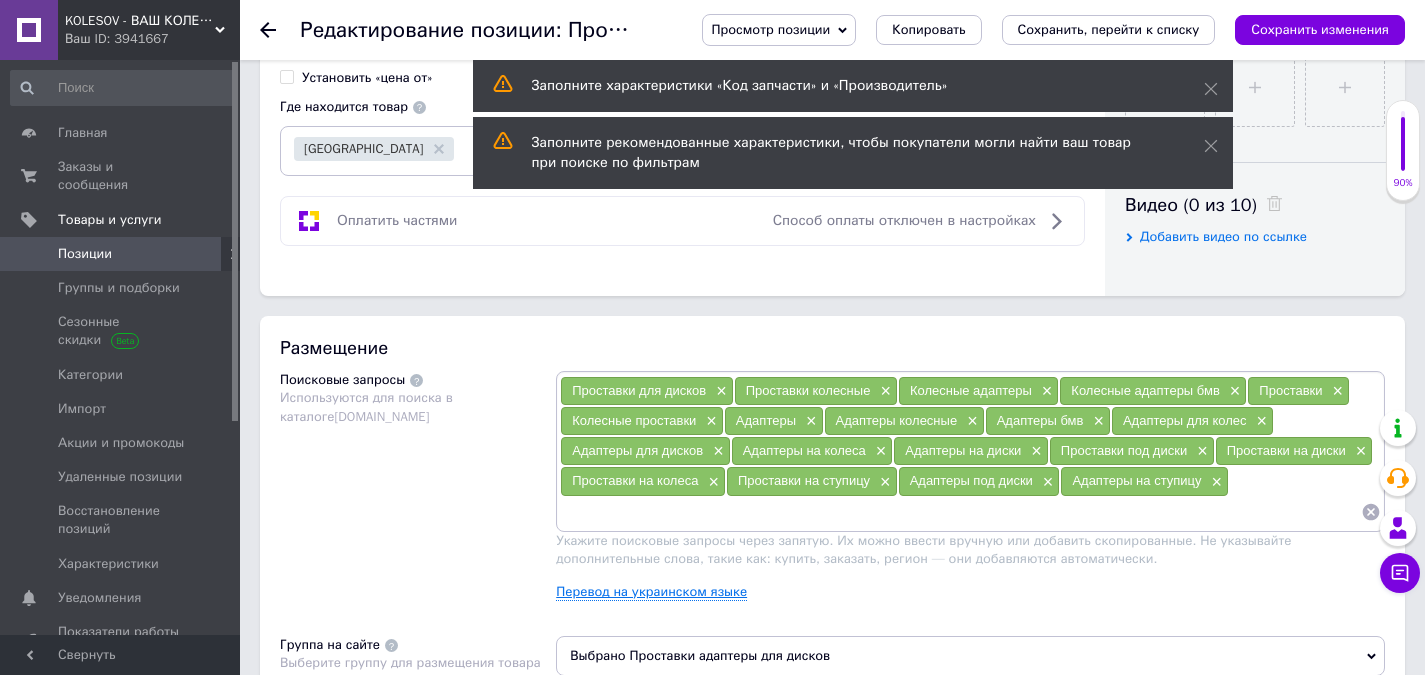 click on "Перевод на украинском языке" at bounding box center (651, 592) 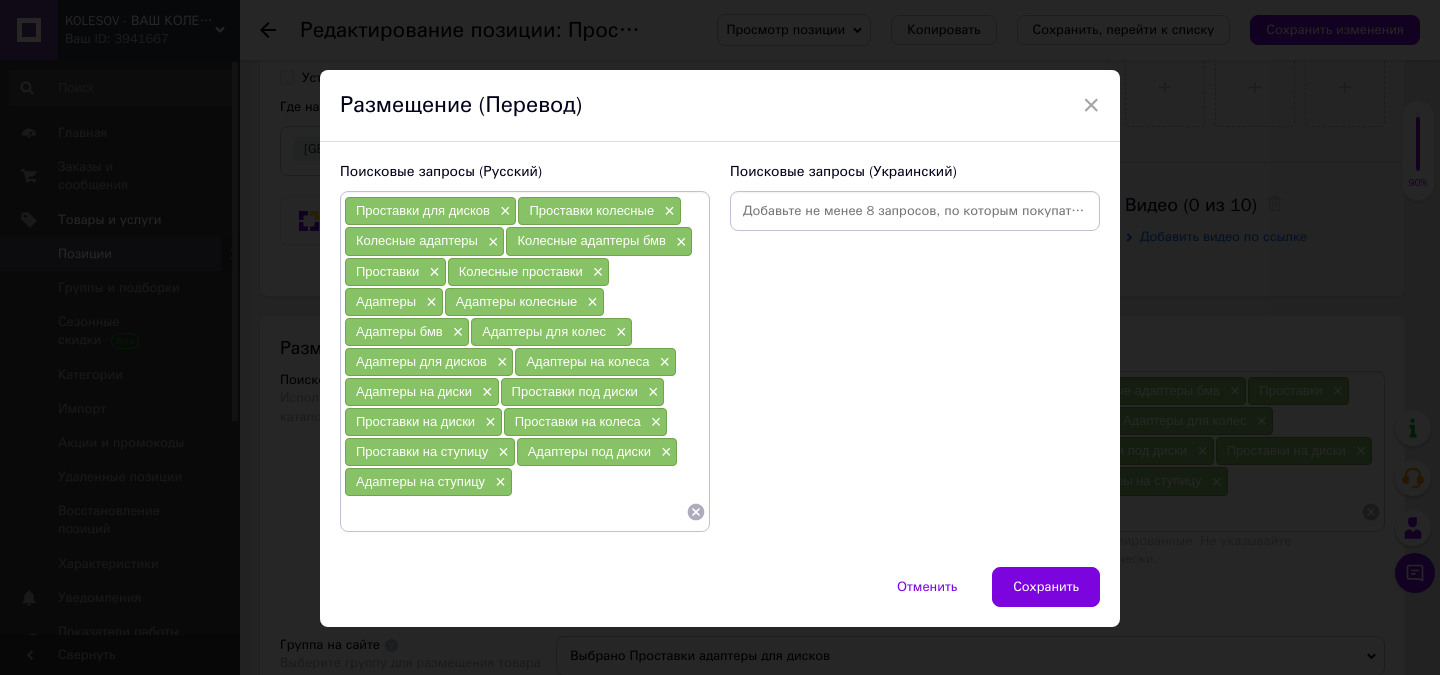 click at bounding box center (915, 211) 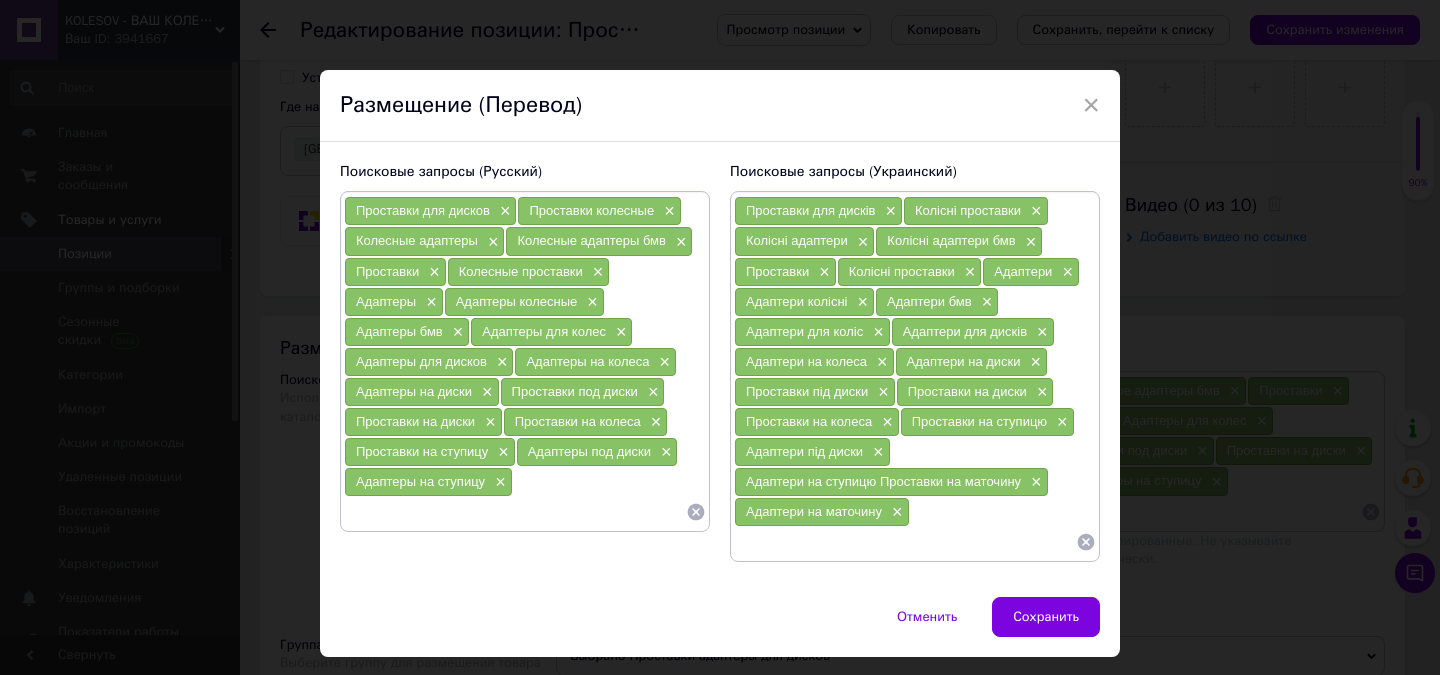 click on "Сохранить" at bounding box center [1046, 617] 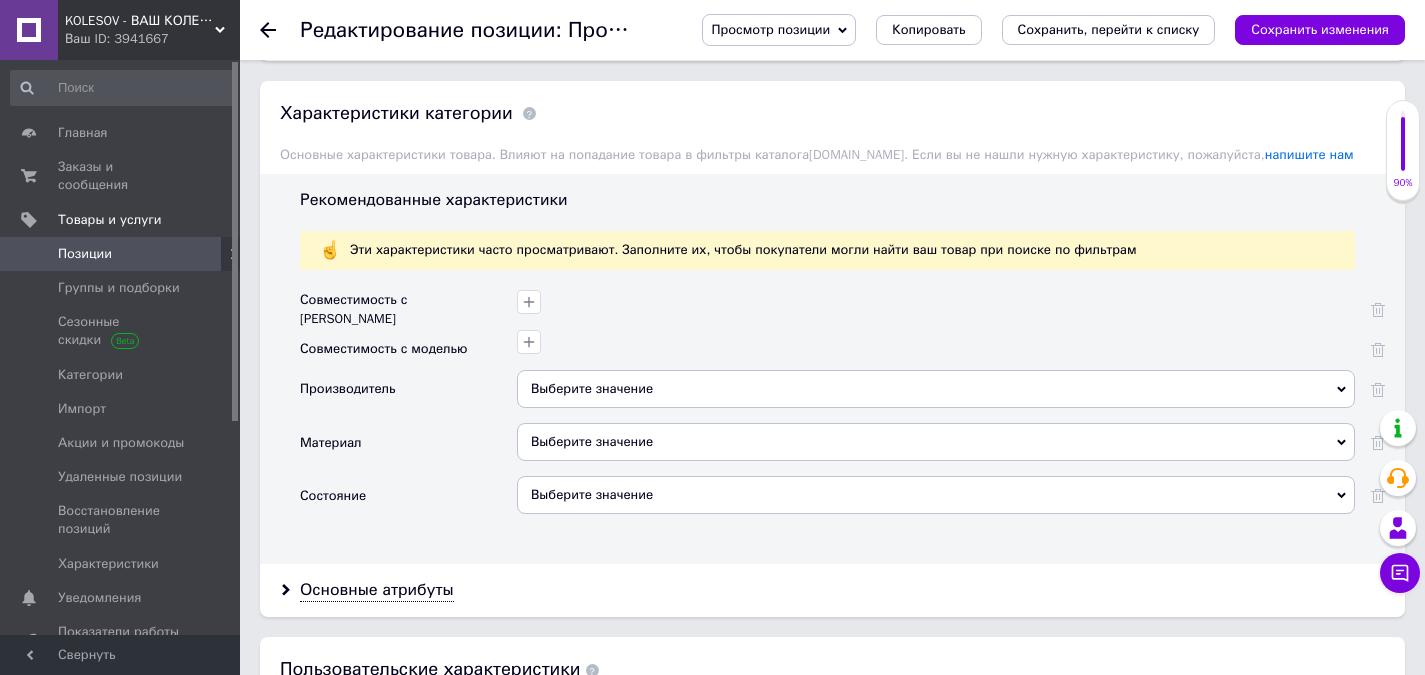 scroll, scrollTop: 1700, scrollLeft: 0, axis: vertical 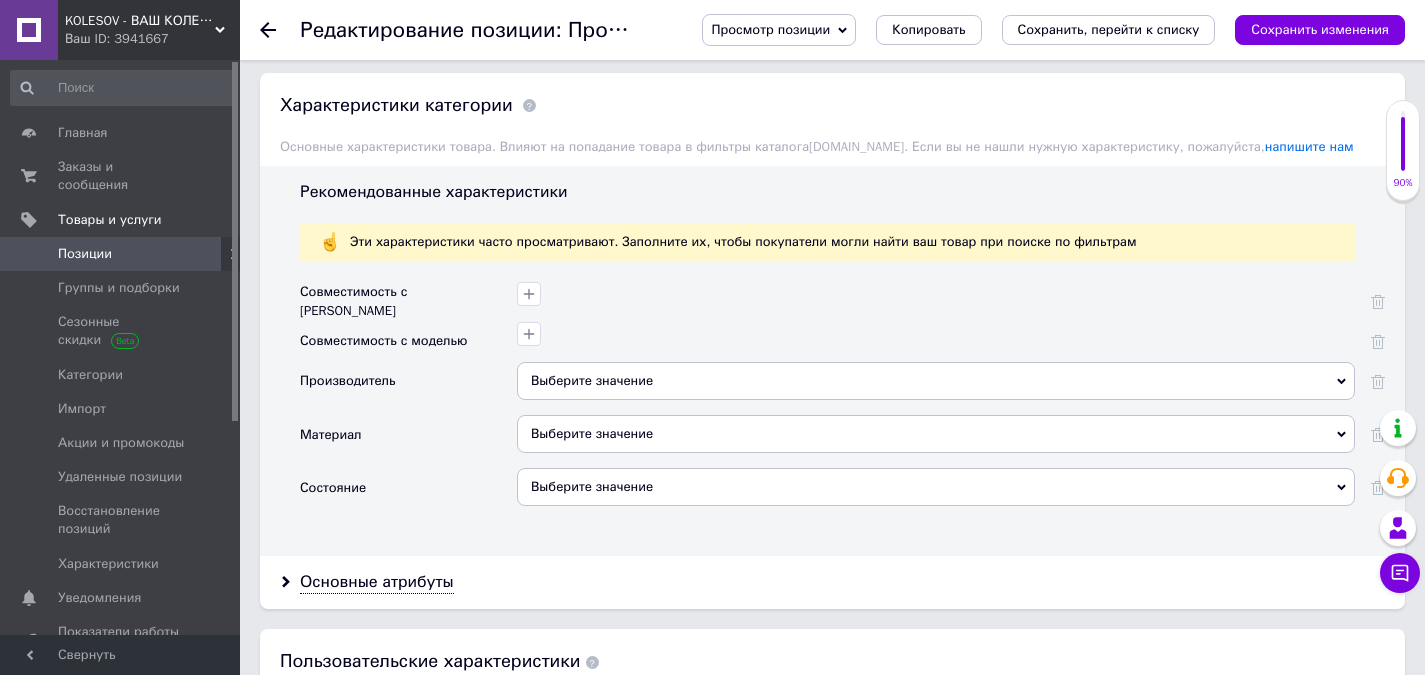 click on "Выберите значение" at bounding box center [936, 434] 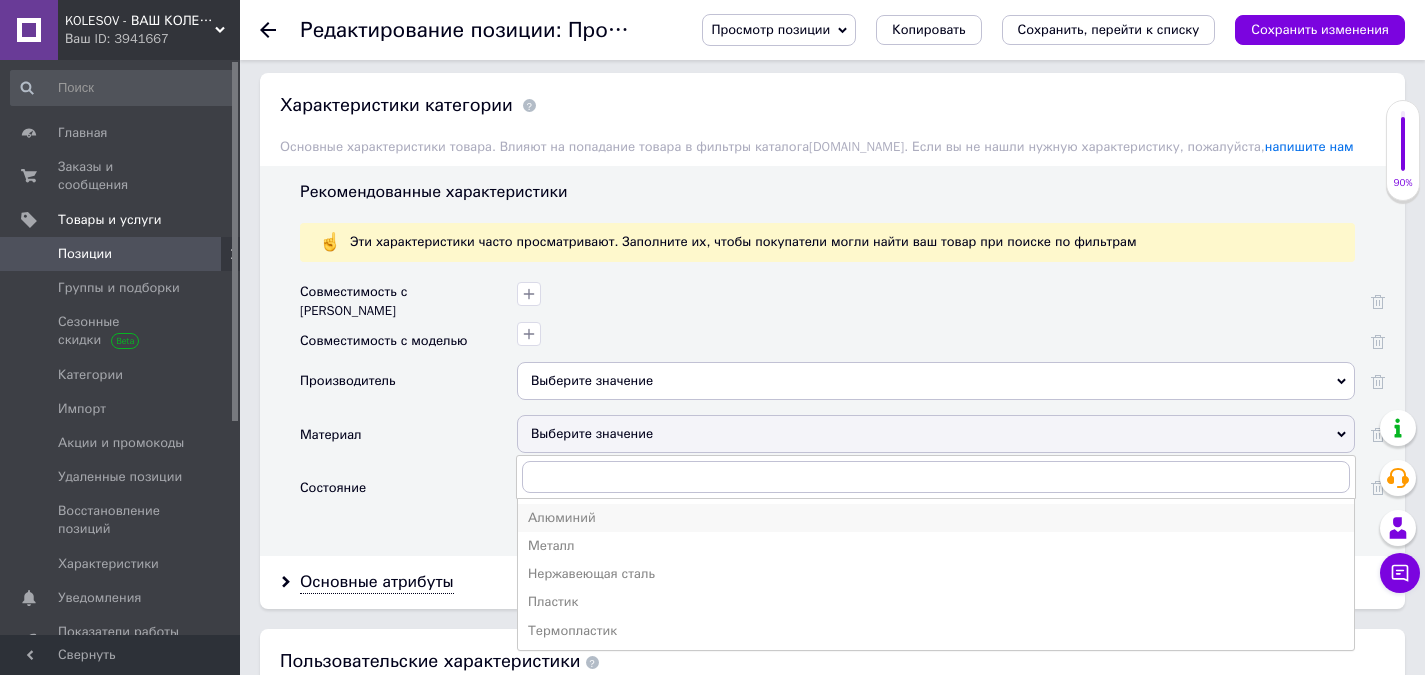 click on "Алюминий" at bounding box center [936, 518] 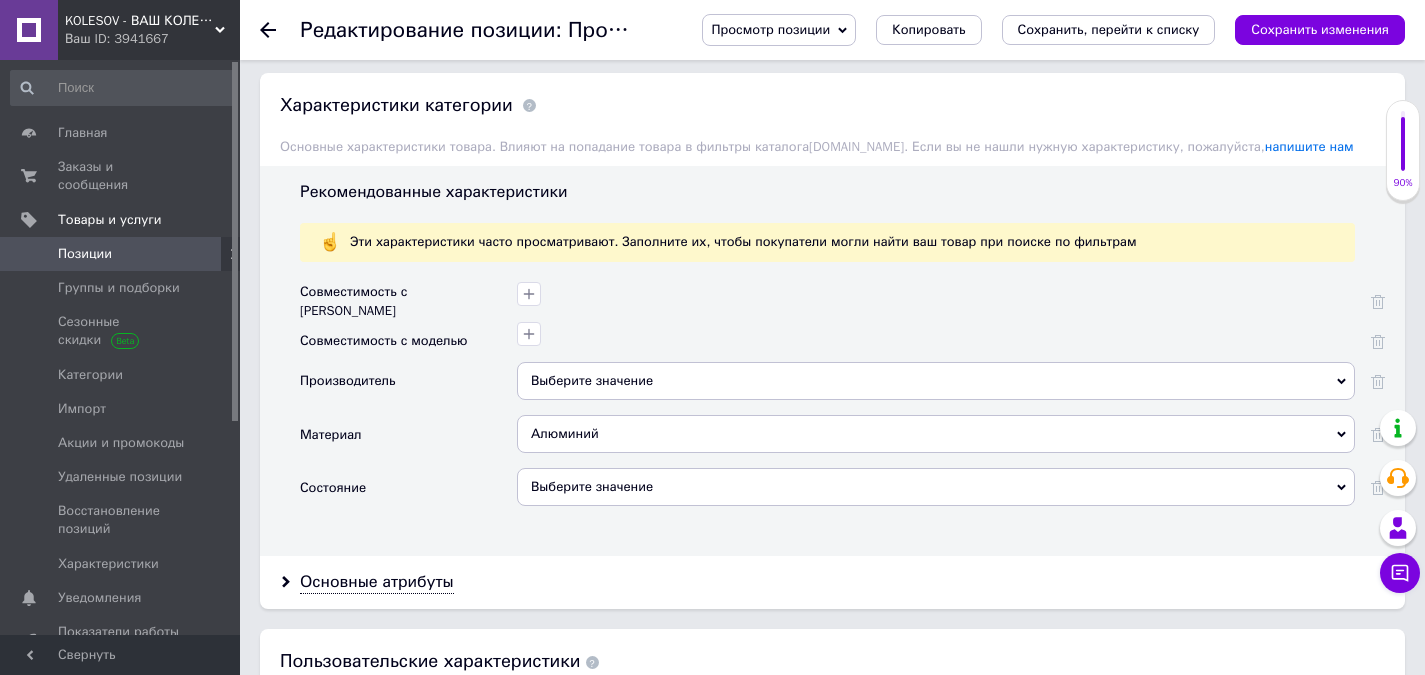 click on "Выберите значение" at bounding box center (936, 487) 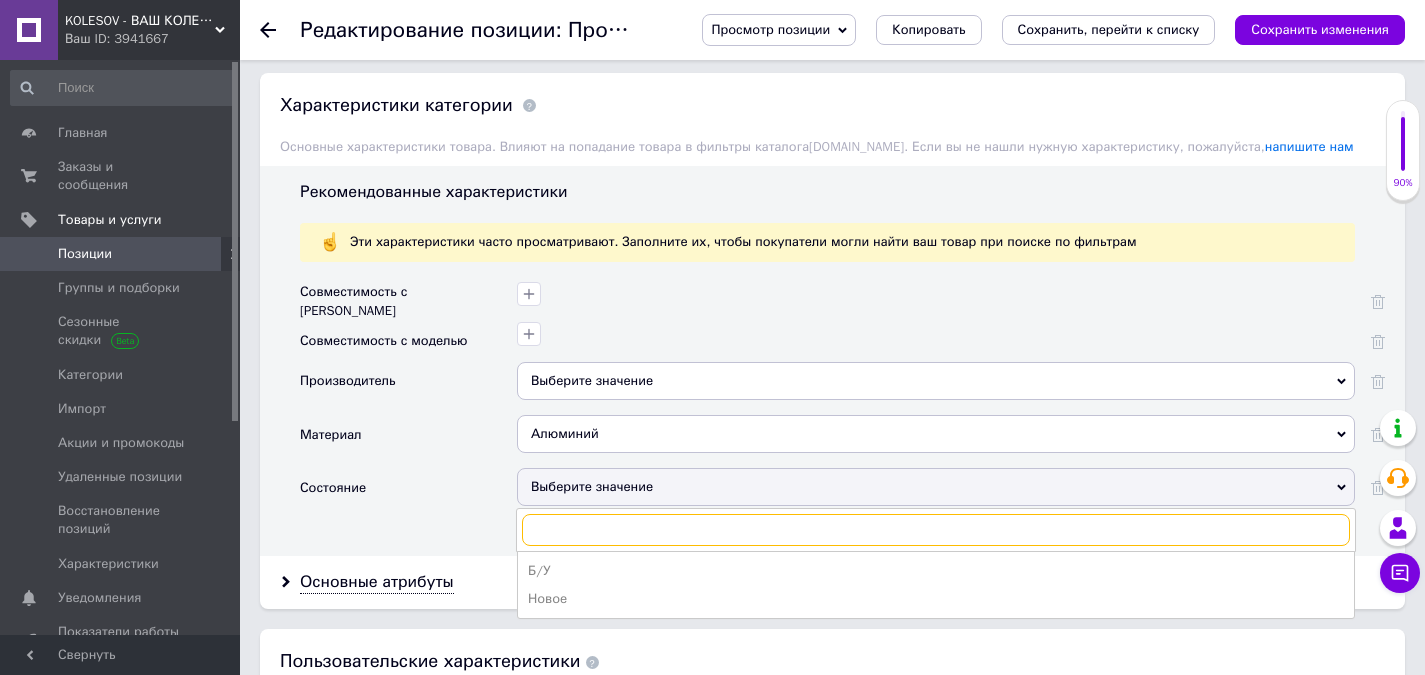 scroll, scrollTop: 1800, scrollLeft: 0, axis: vertical 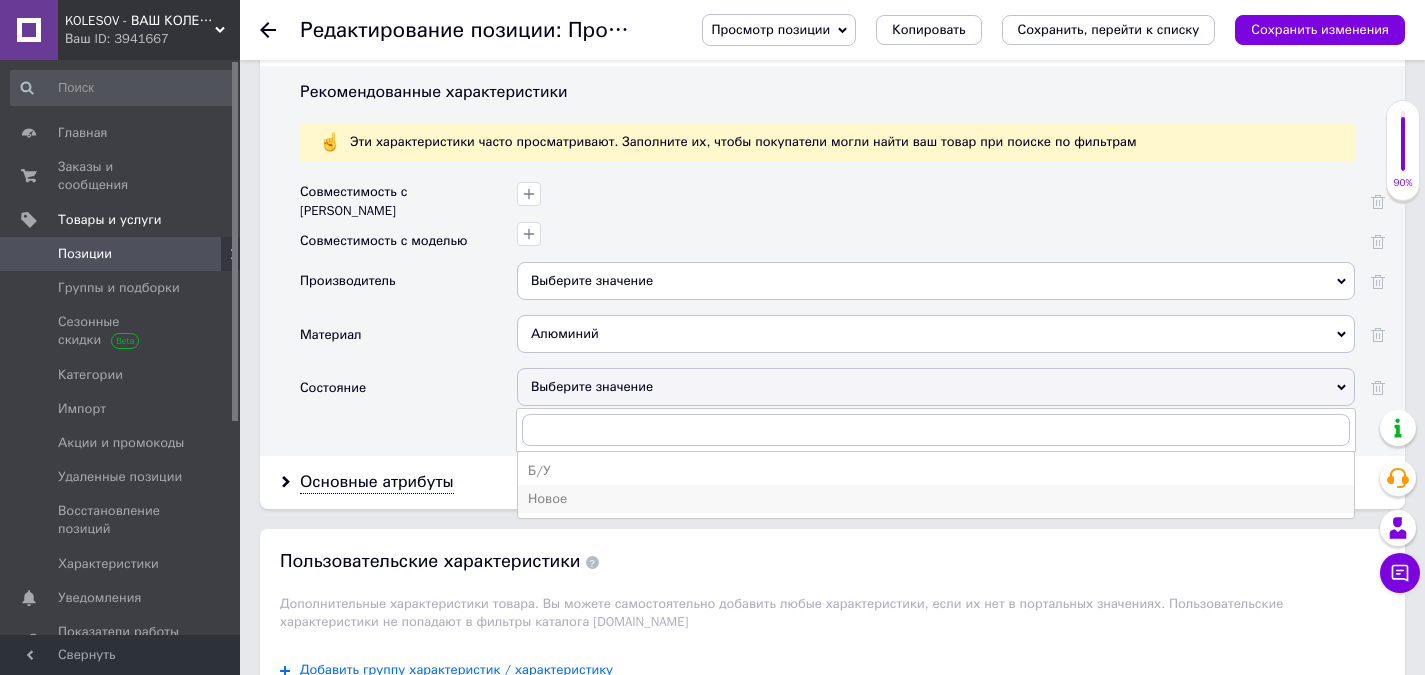 click on "Новое" at bounding box center (936, 499) 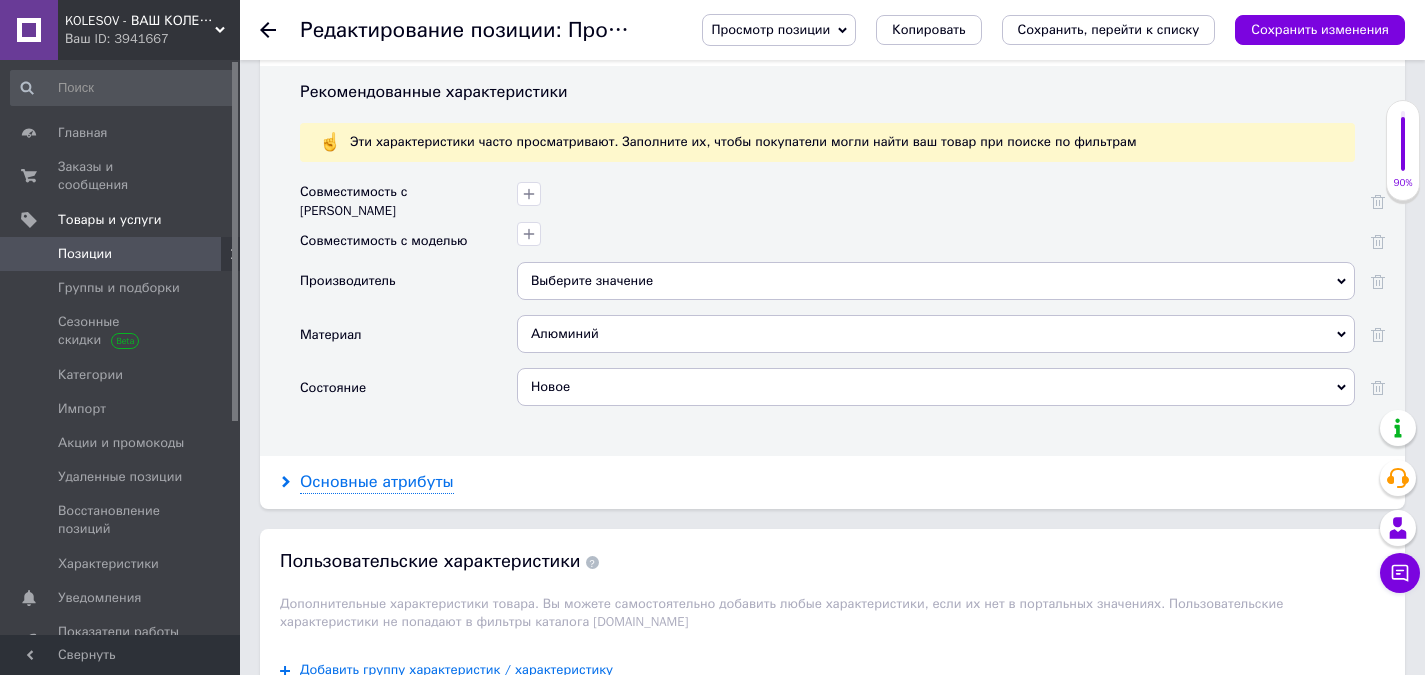 click on "Основные атрибуты" at bounding box center (377, 482) 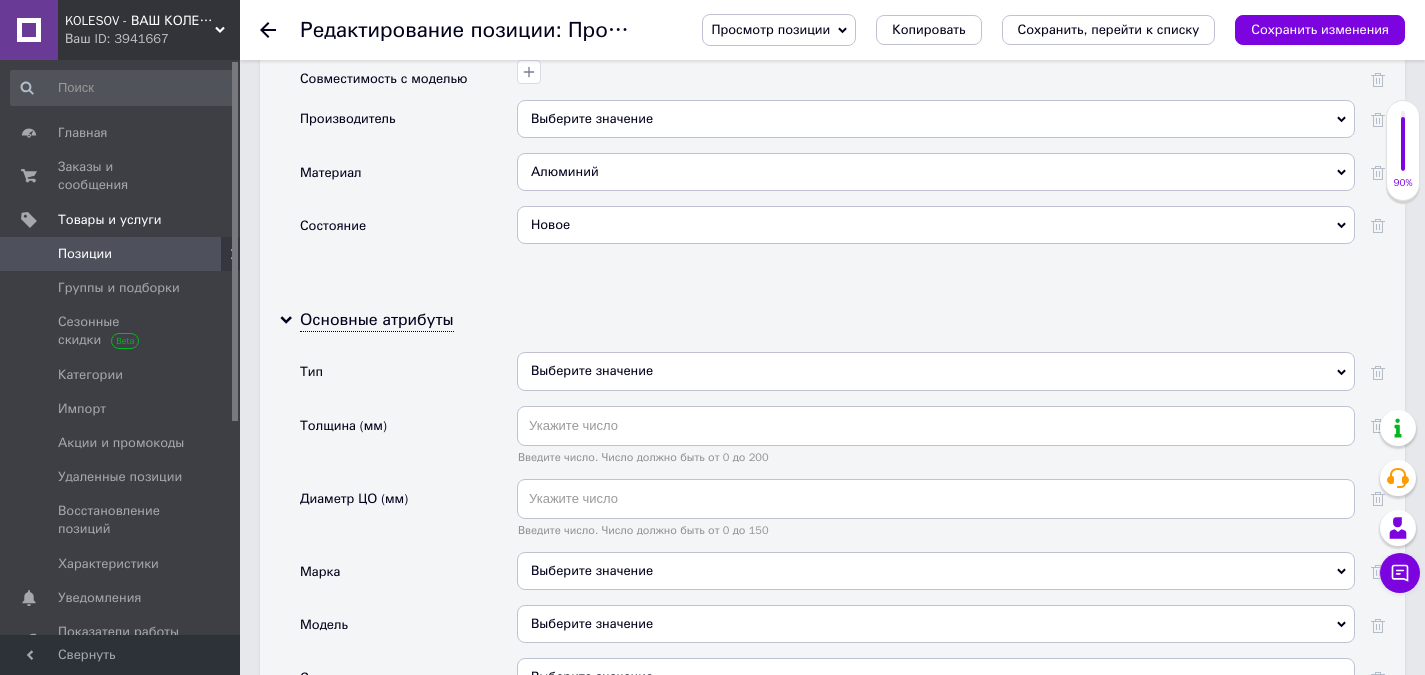 scroll, scrollTop: 2000, scrollLeft: 0, axis: vertical 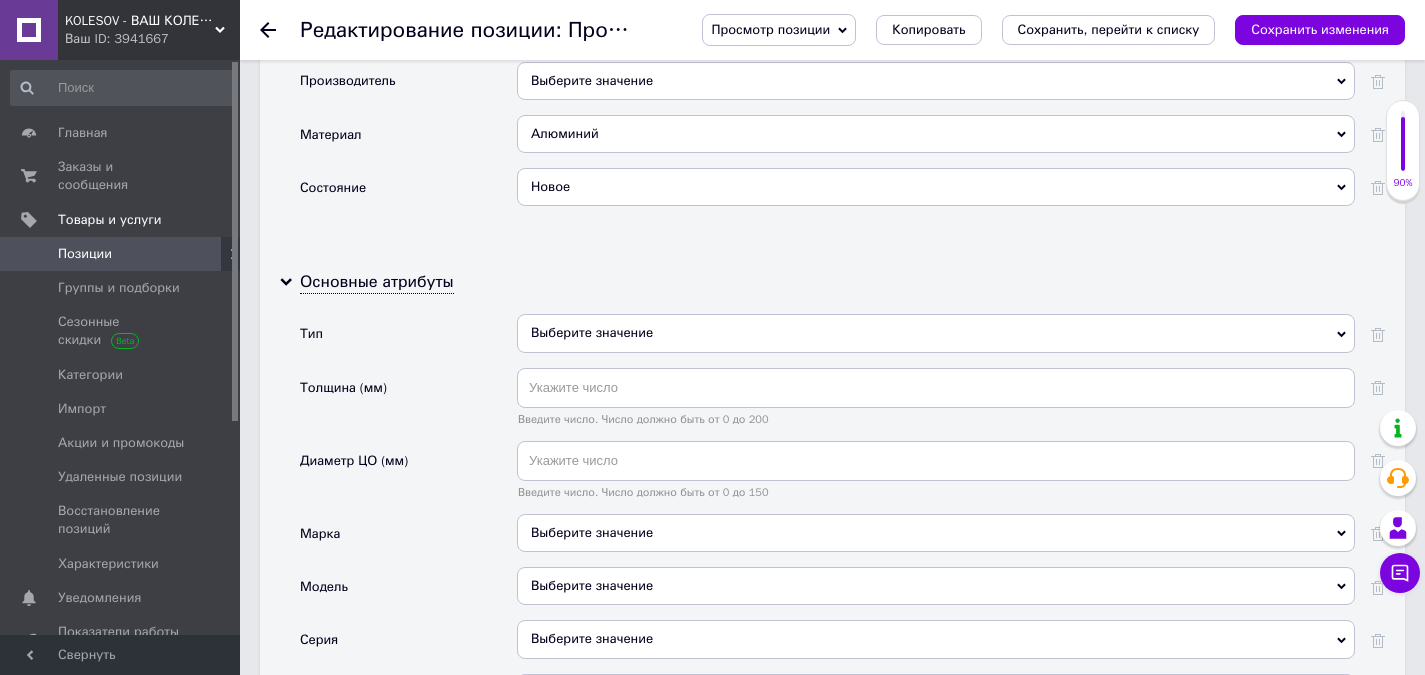 click on "Выберите значение" at bounding box center (936, 333) 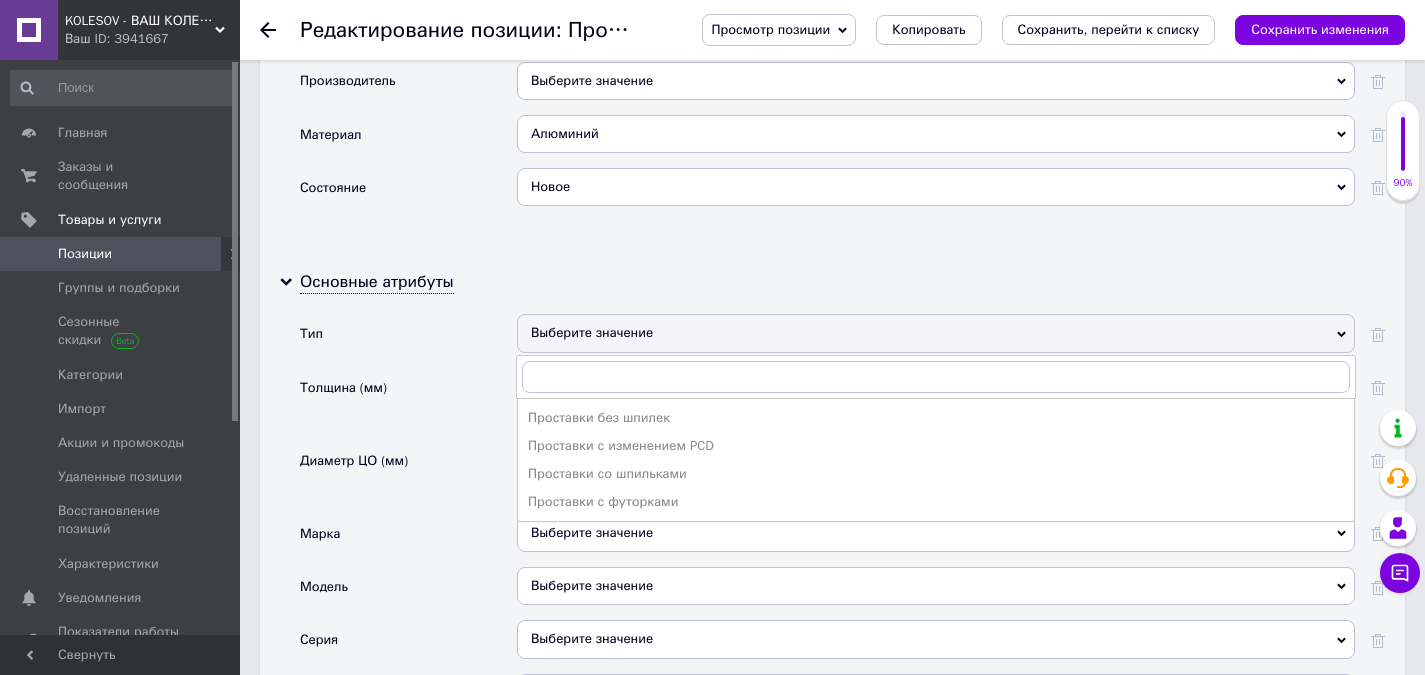 click on "Проставки со шпильками" at bounding box center [936, 474] 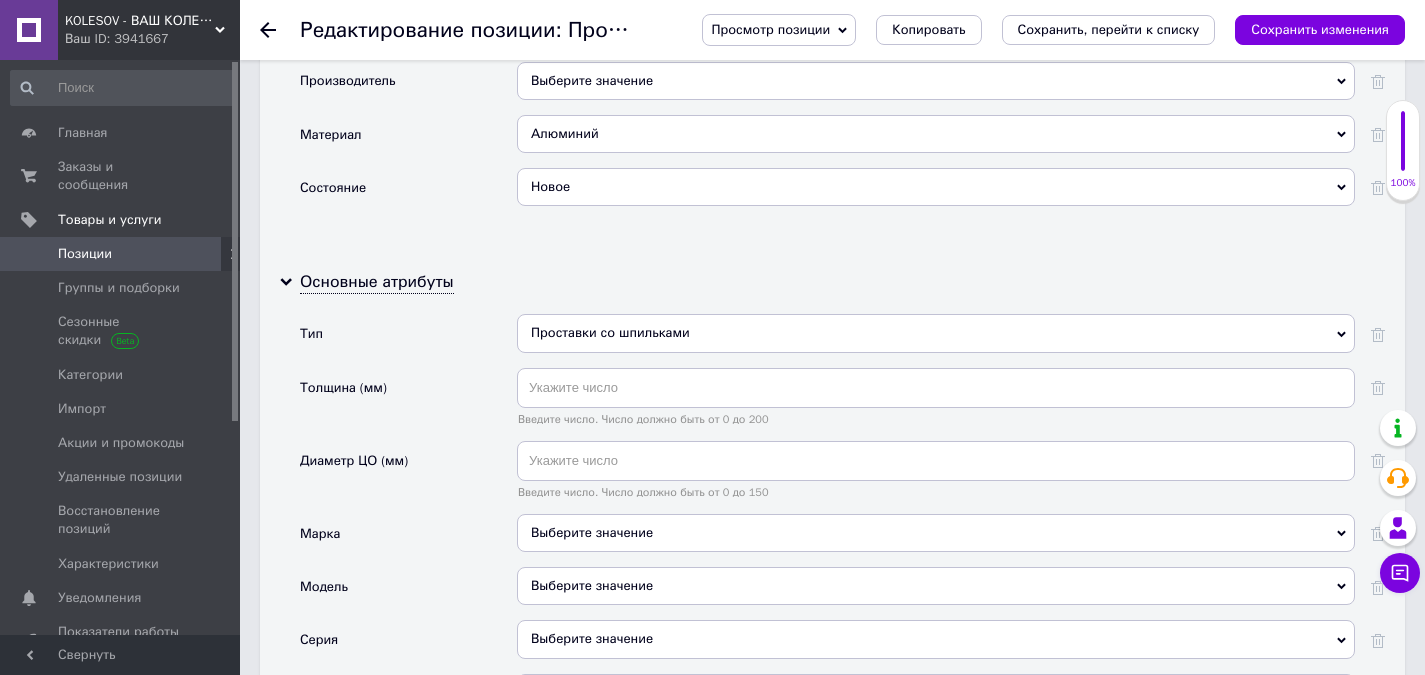 scroll, scrollTop: 2100, scrollLeft: 0, axis: vertical 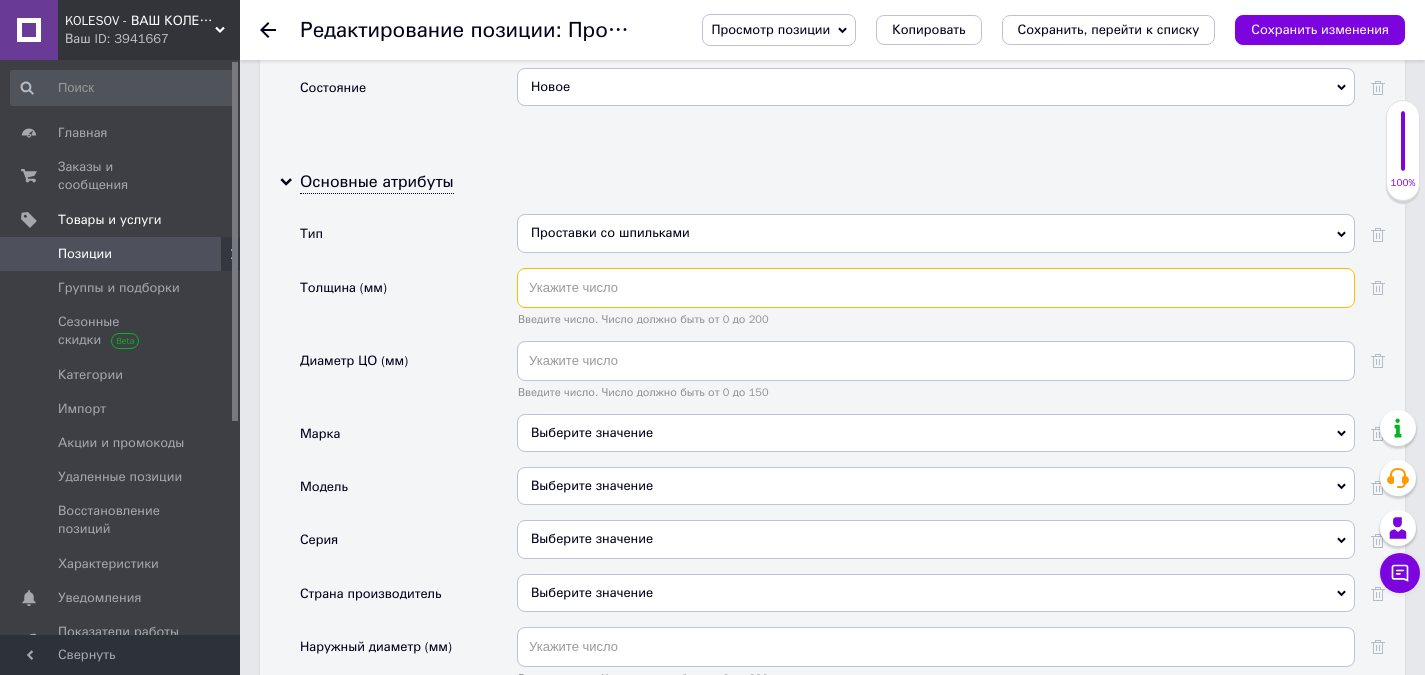 click at bounding box center [936, 288] 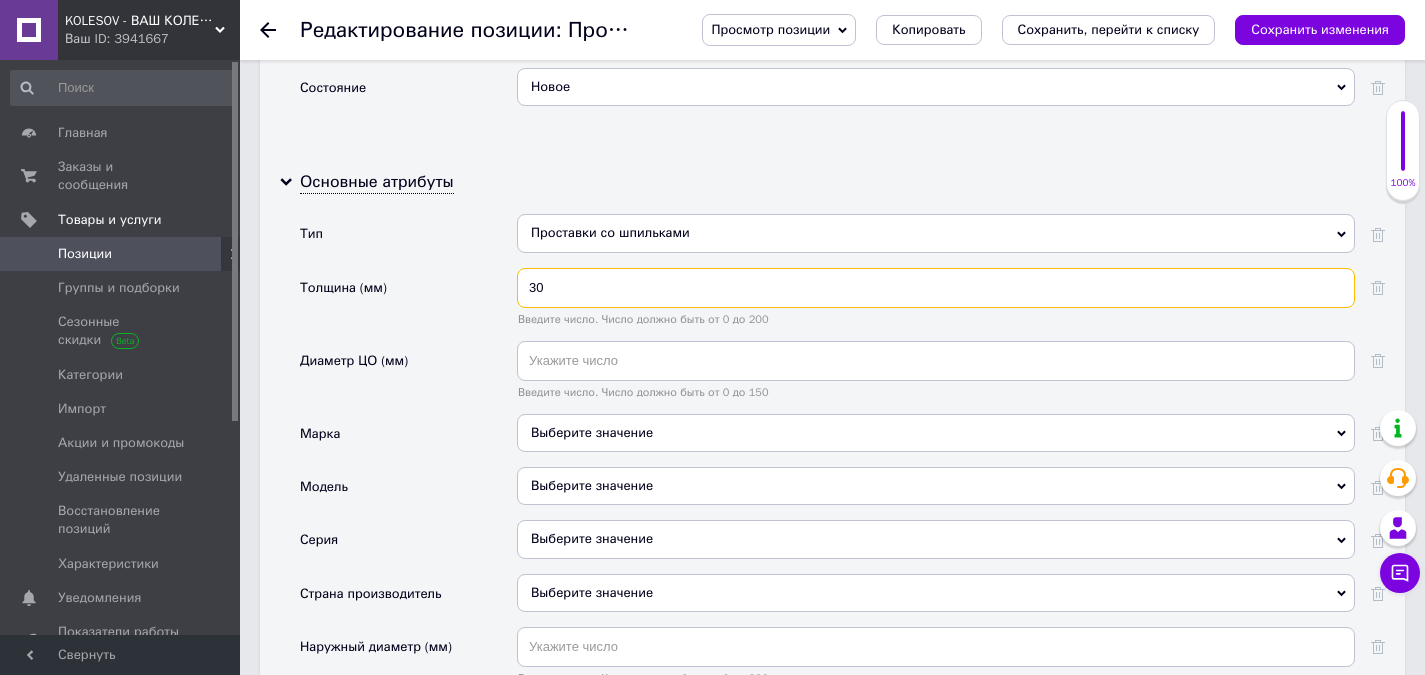 type on "30" 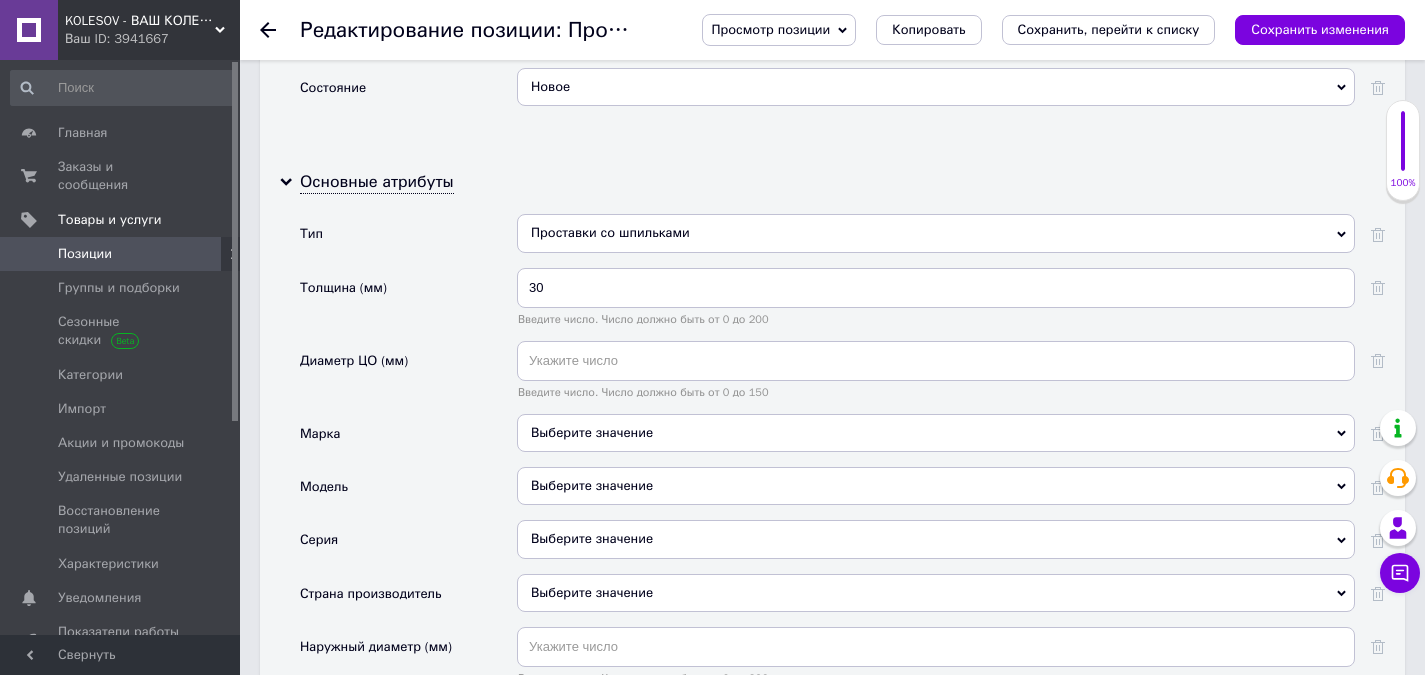 click on "Тип" at bounding box center [408, 240] 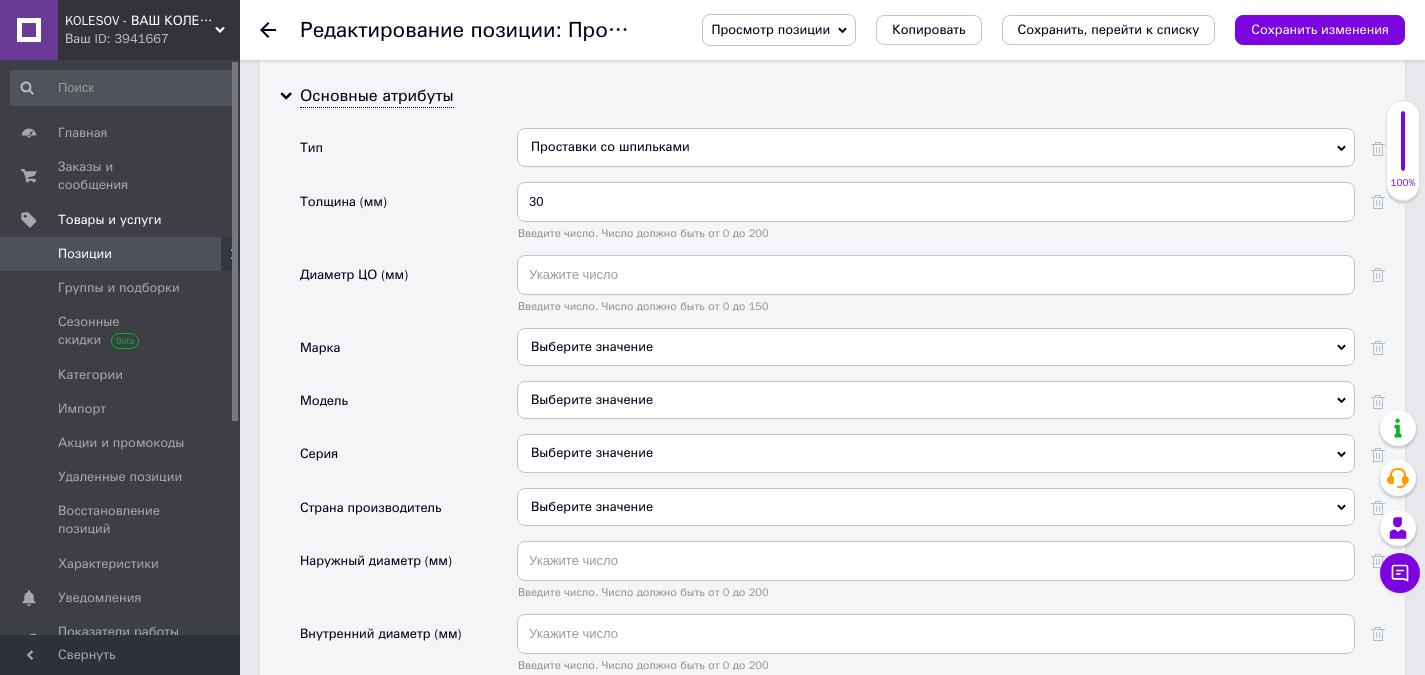 scroll, scrollTop: 2200, scrollLeft: 0, axis: vertical 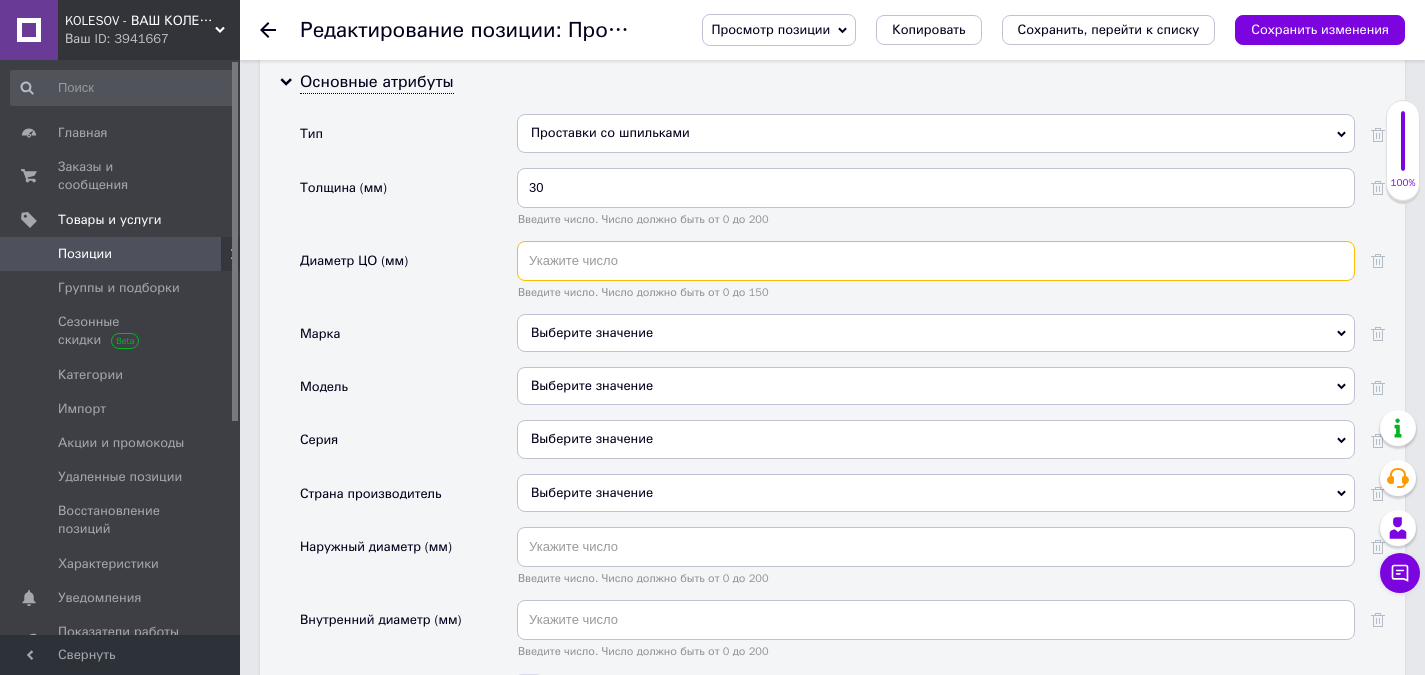 click at bounding box center (936, 261) 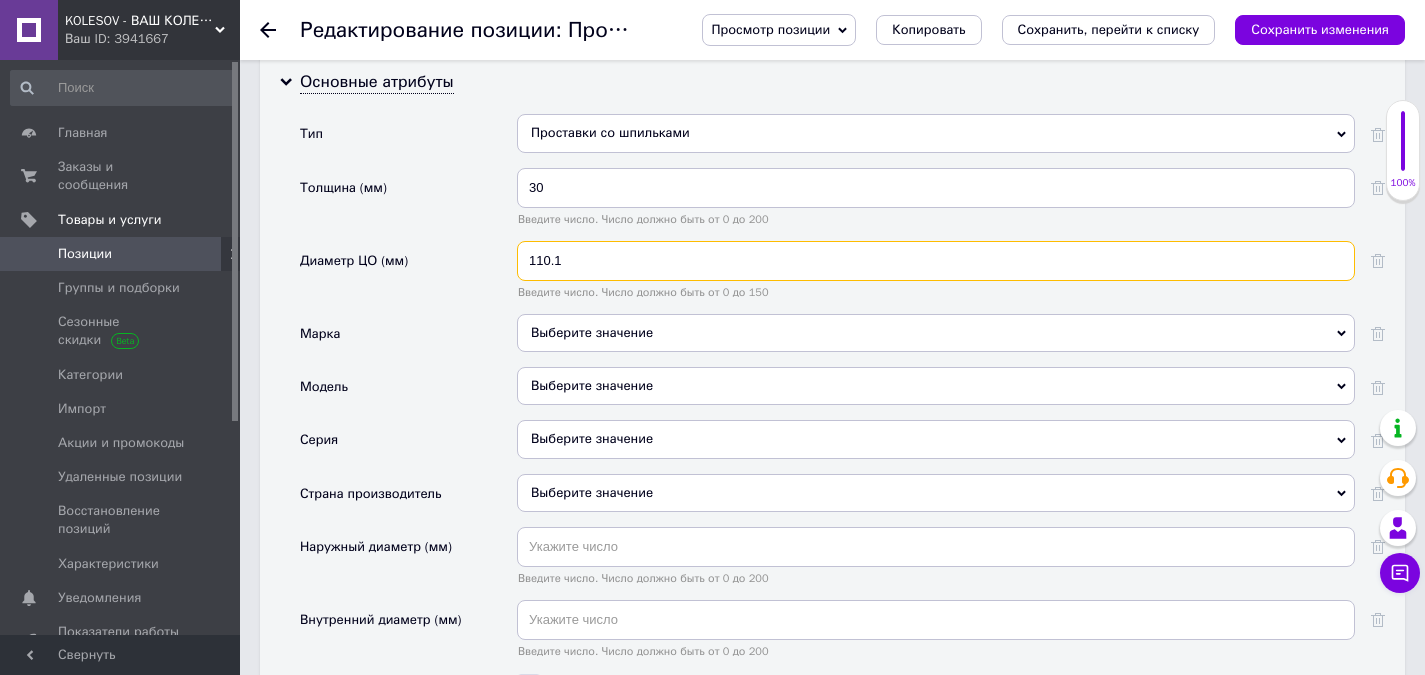 drag, startPoint x: 577, startPoint y: 262, endPoint x: 522, endPoint y: 262, distance: 55 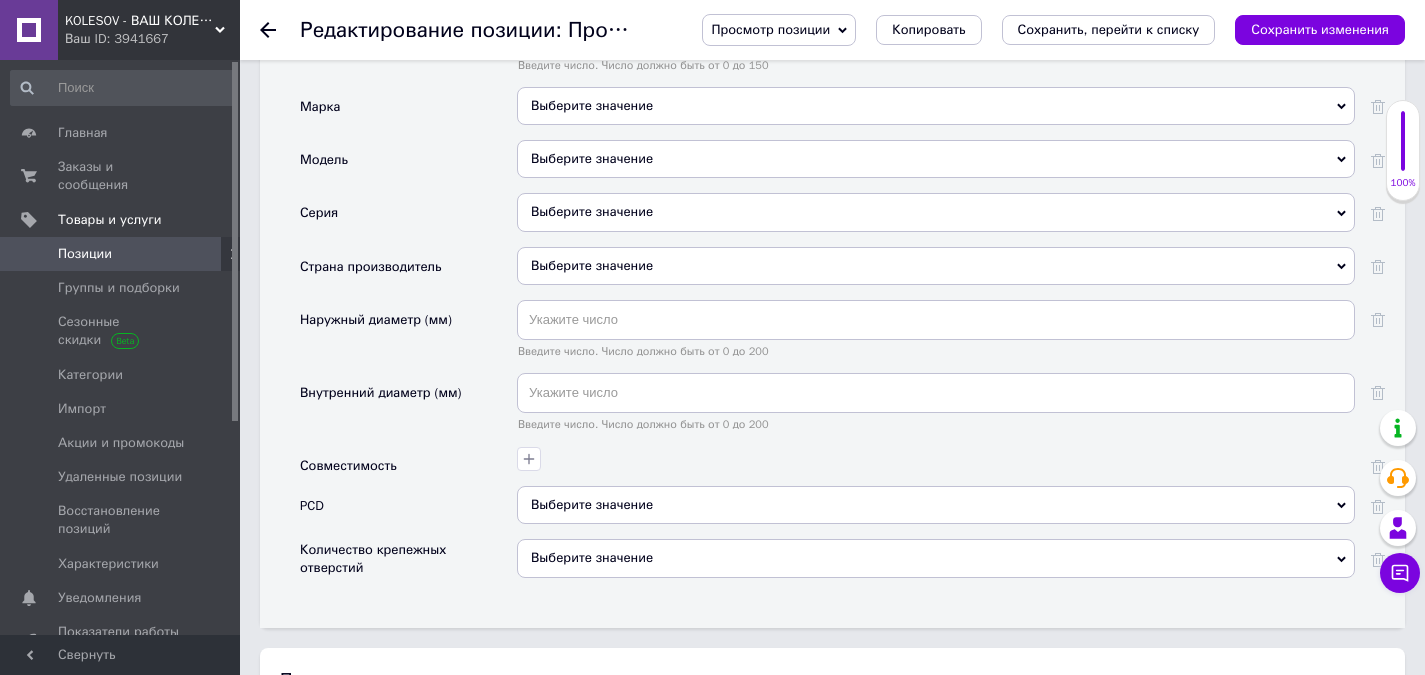 scroll, scrollTop: 2500, scrollLeft: 0, axis: vertical 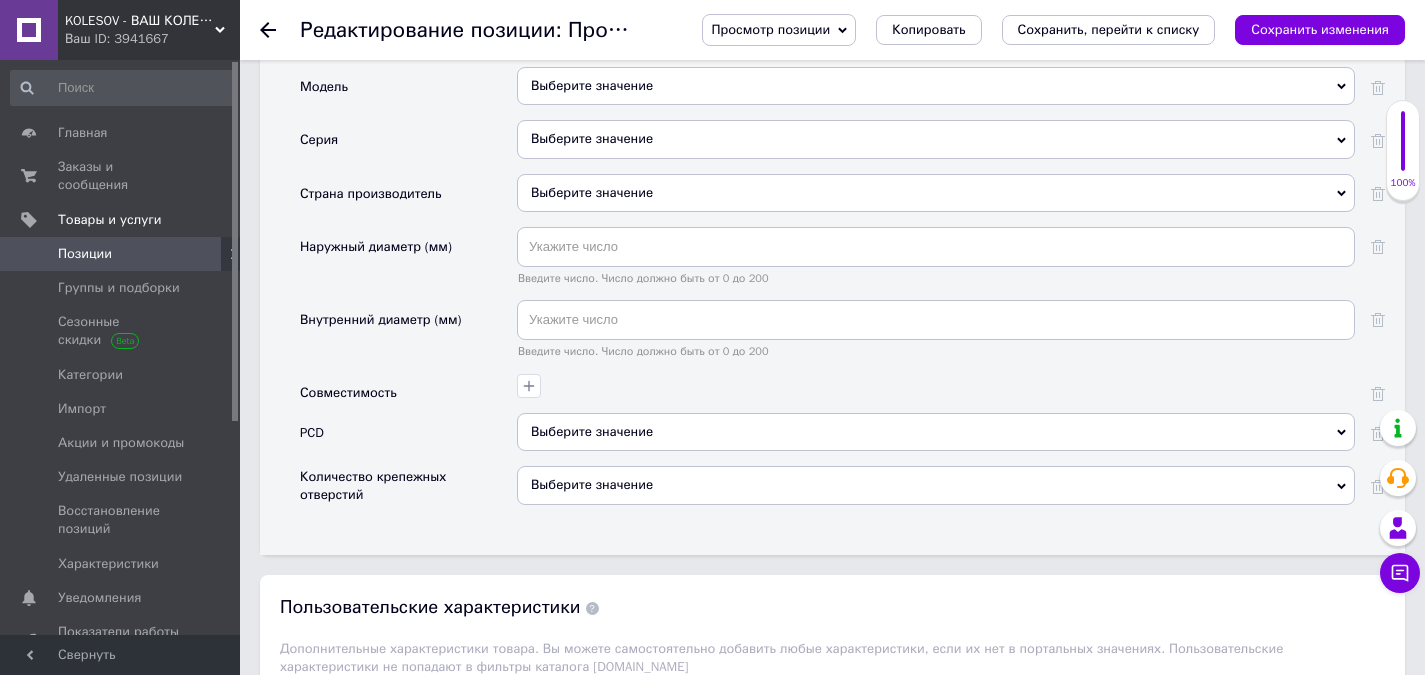 type on "110.1" 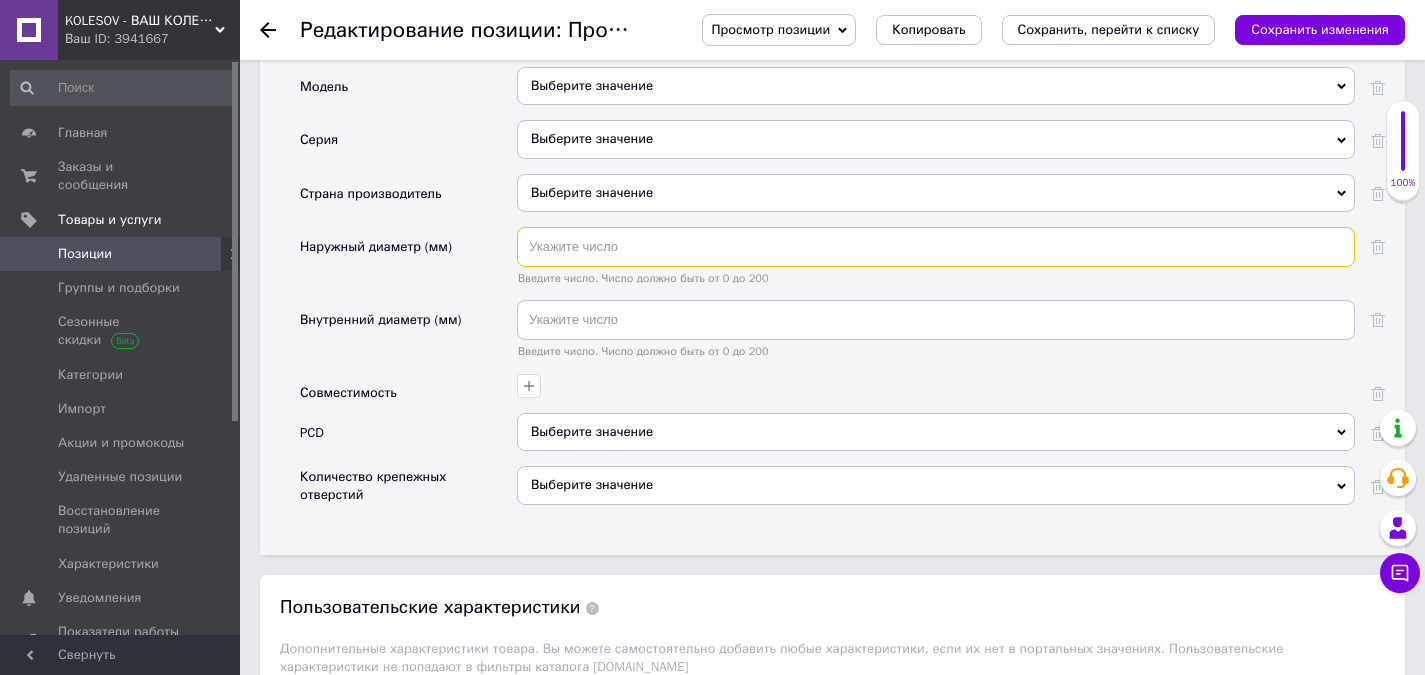 click at bounding box center [936, 247] 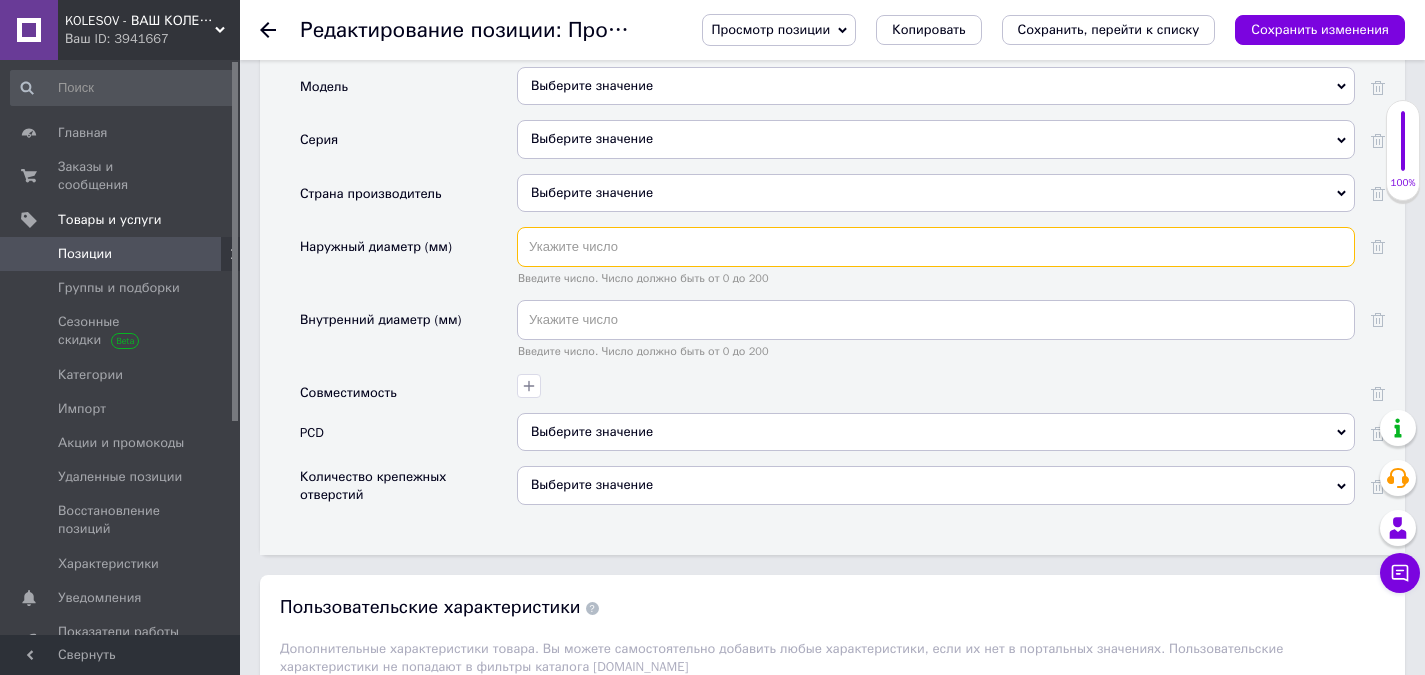 paste on "110.1" 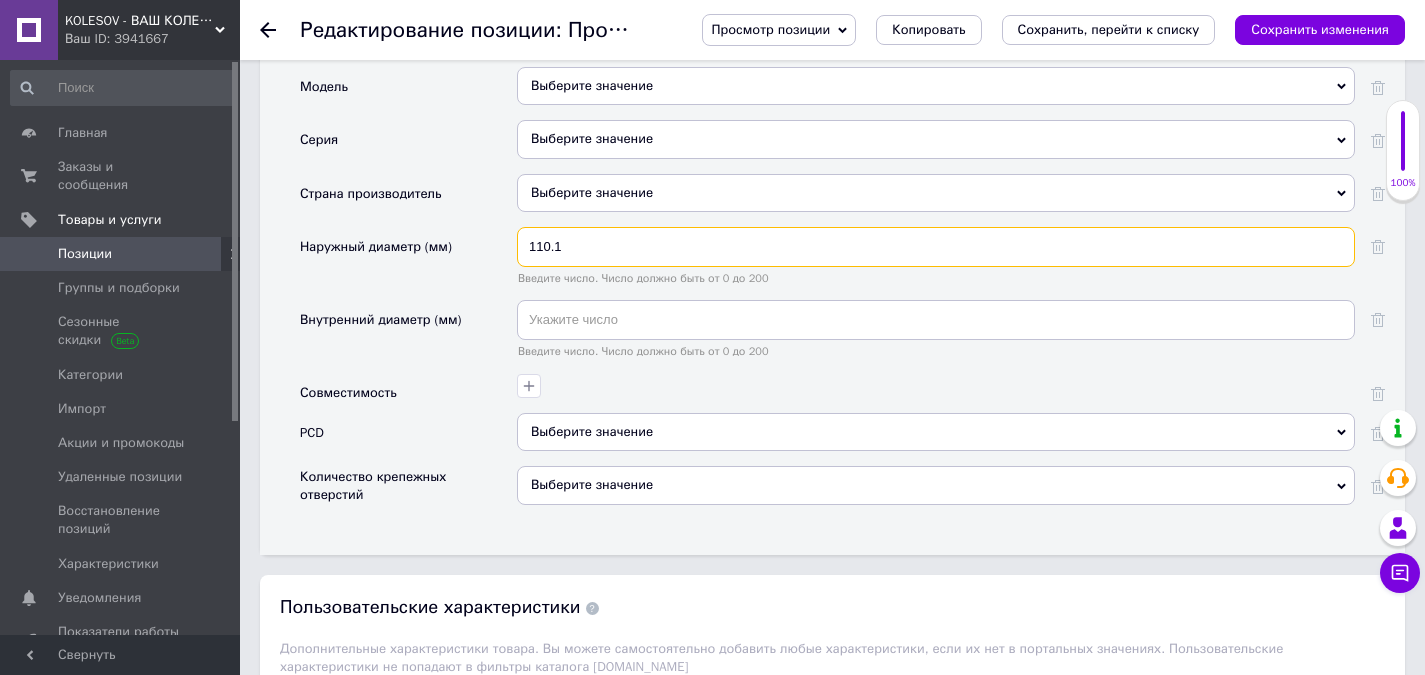 type on "110.1" 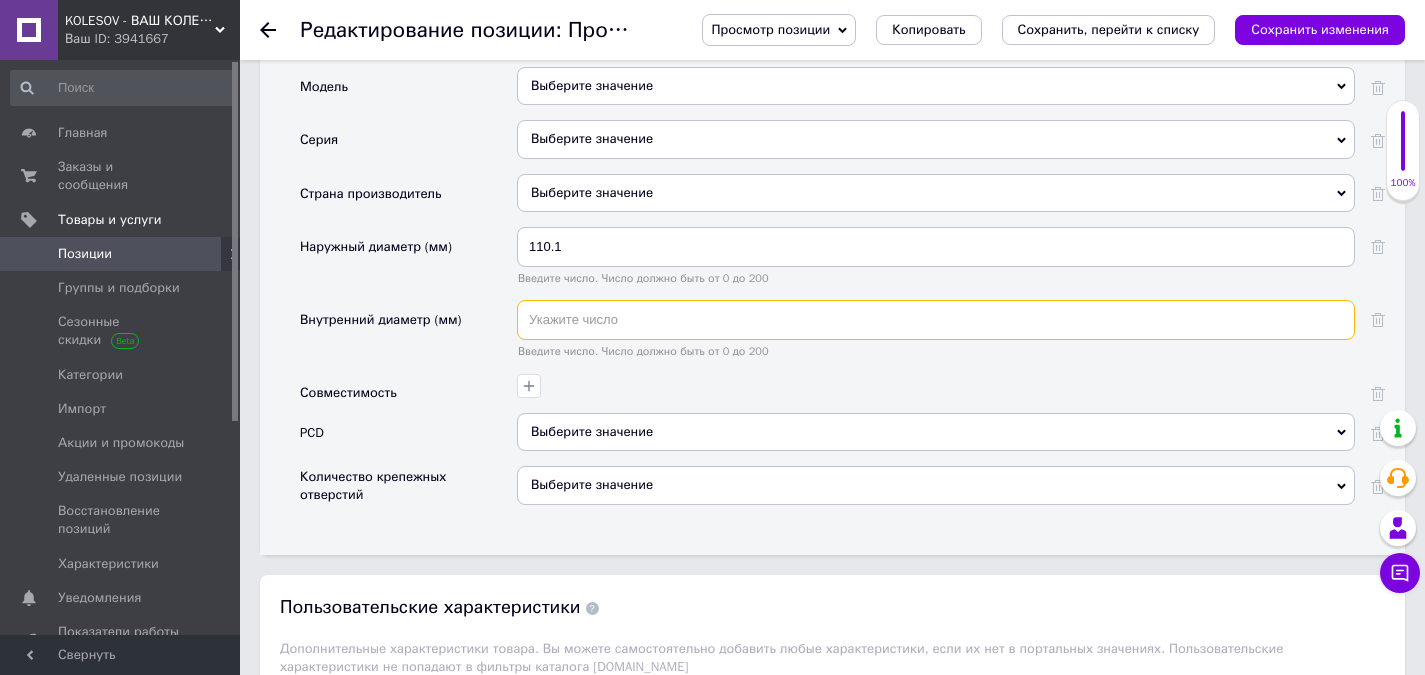 paste on "110.1" 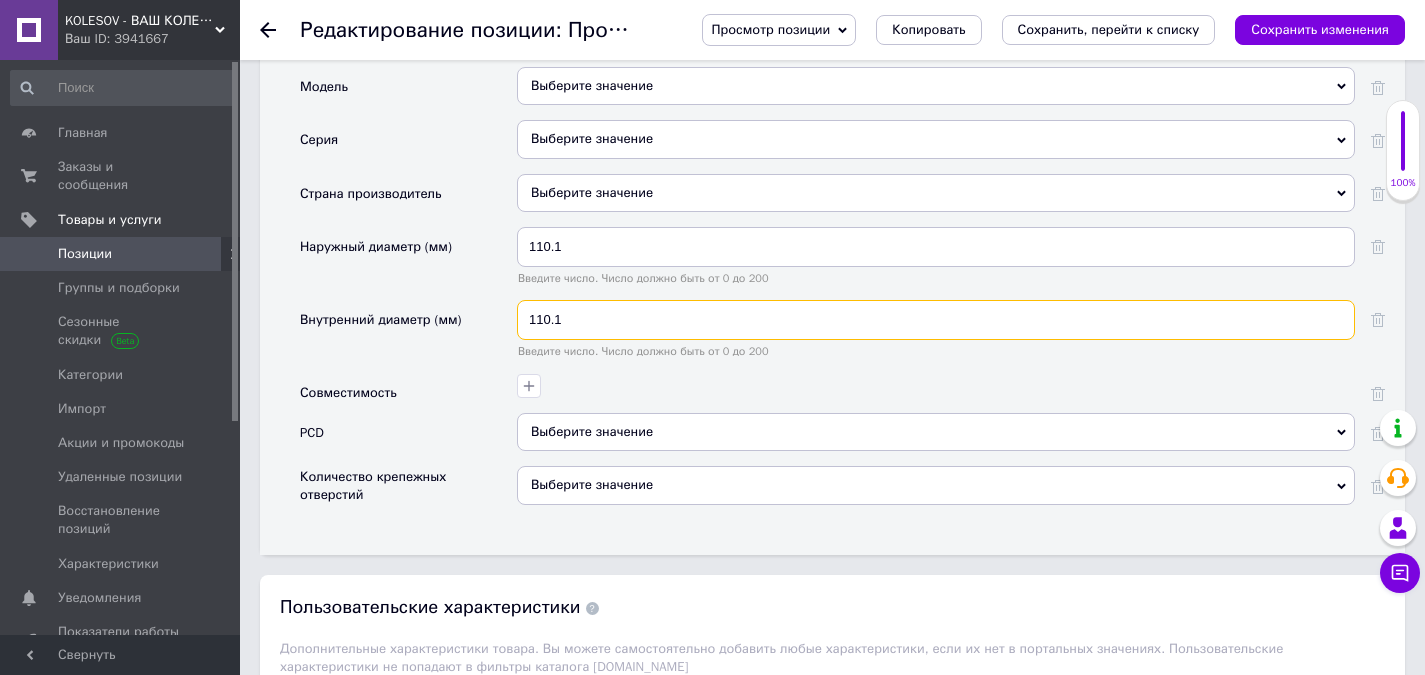 type on "110.1" 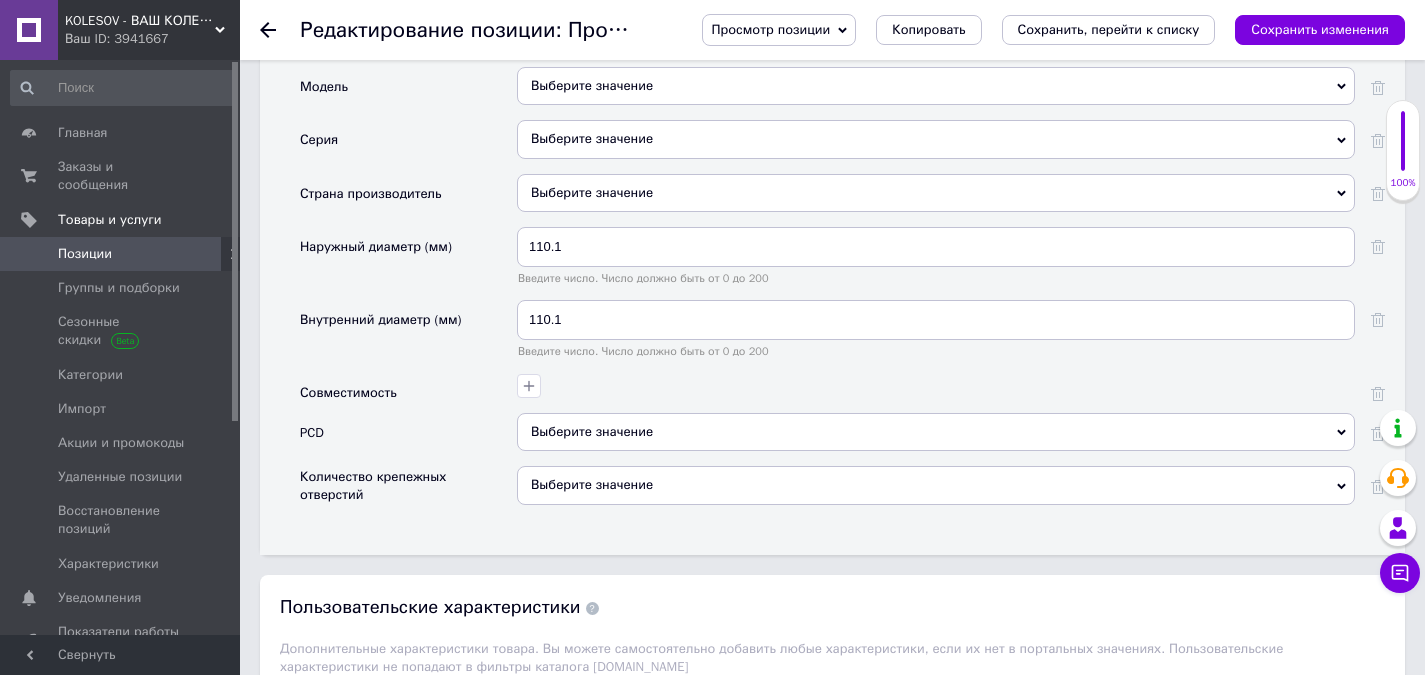 click on "Выберите значение" at bounding box center [936, 485] 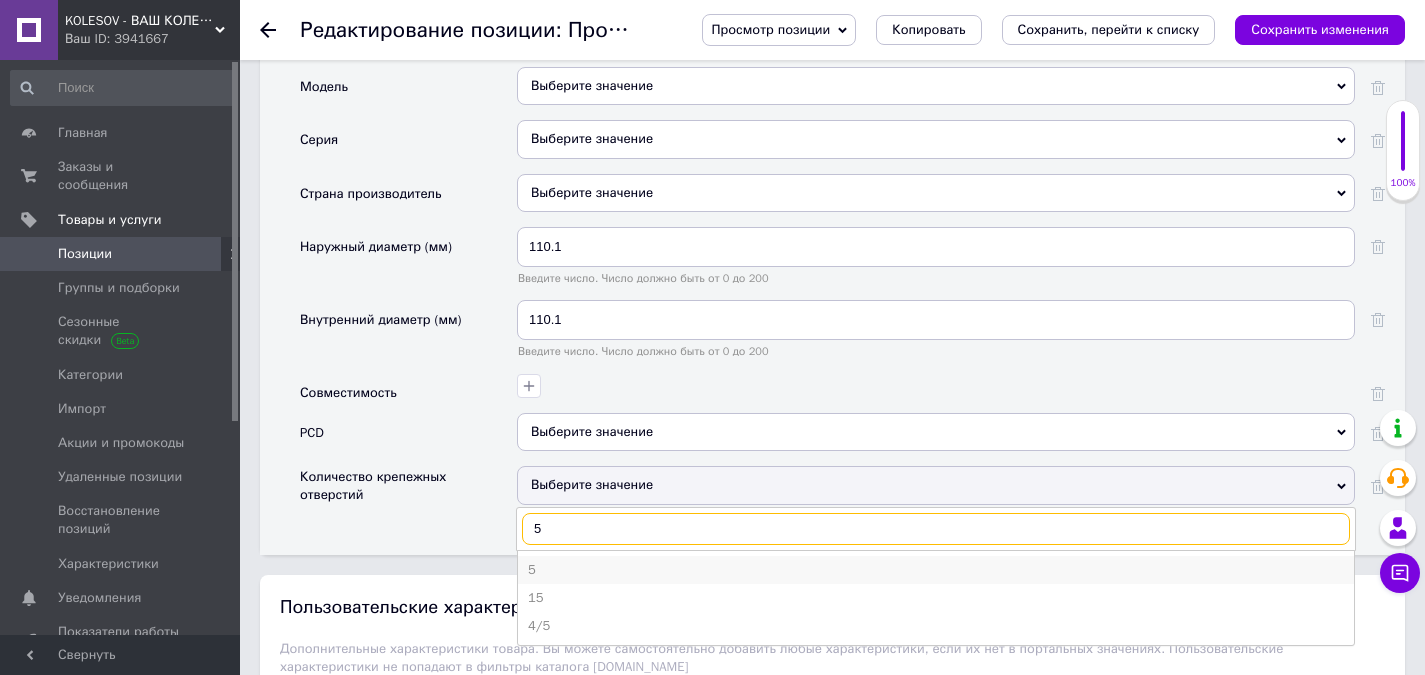 type on "5" 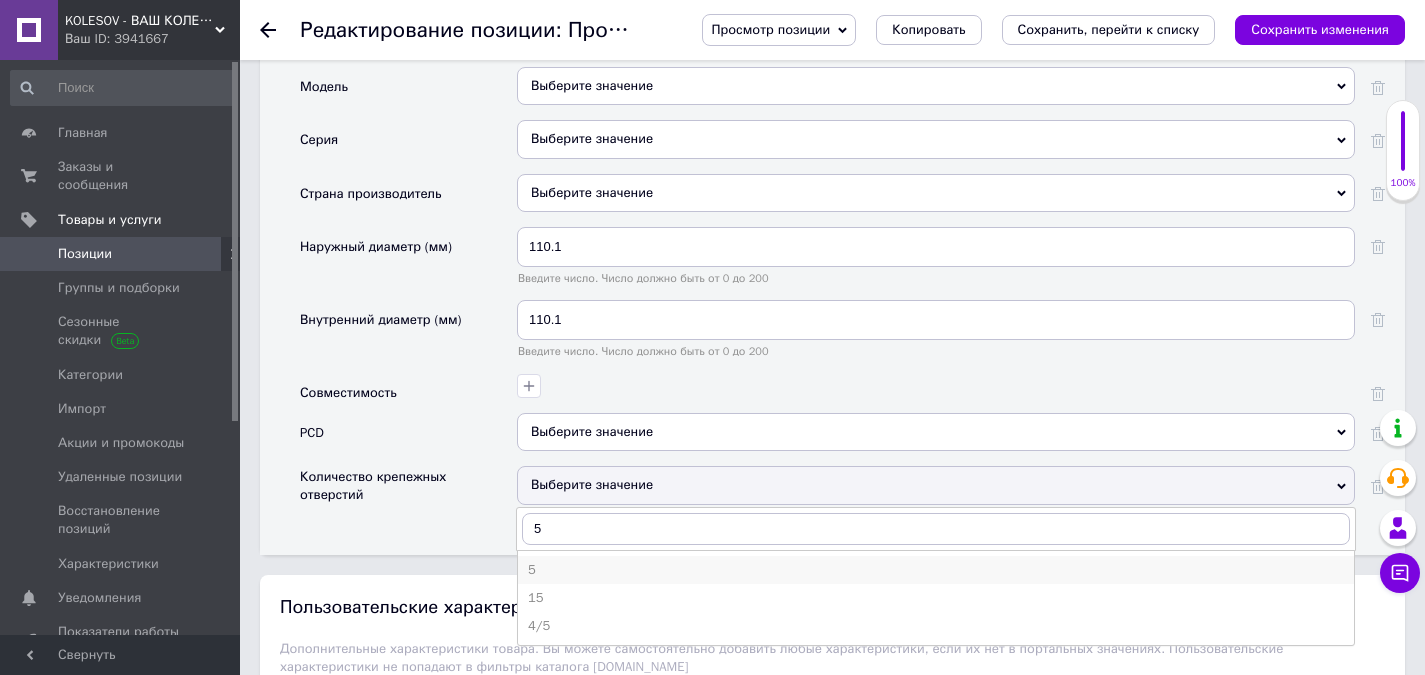 click on "5" at bounding box center [936, 570] 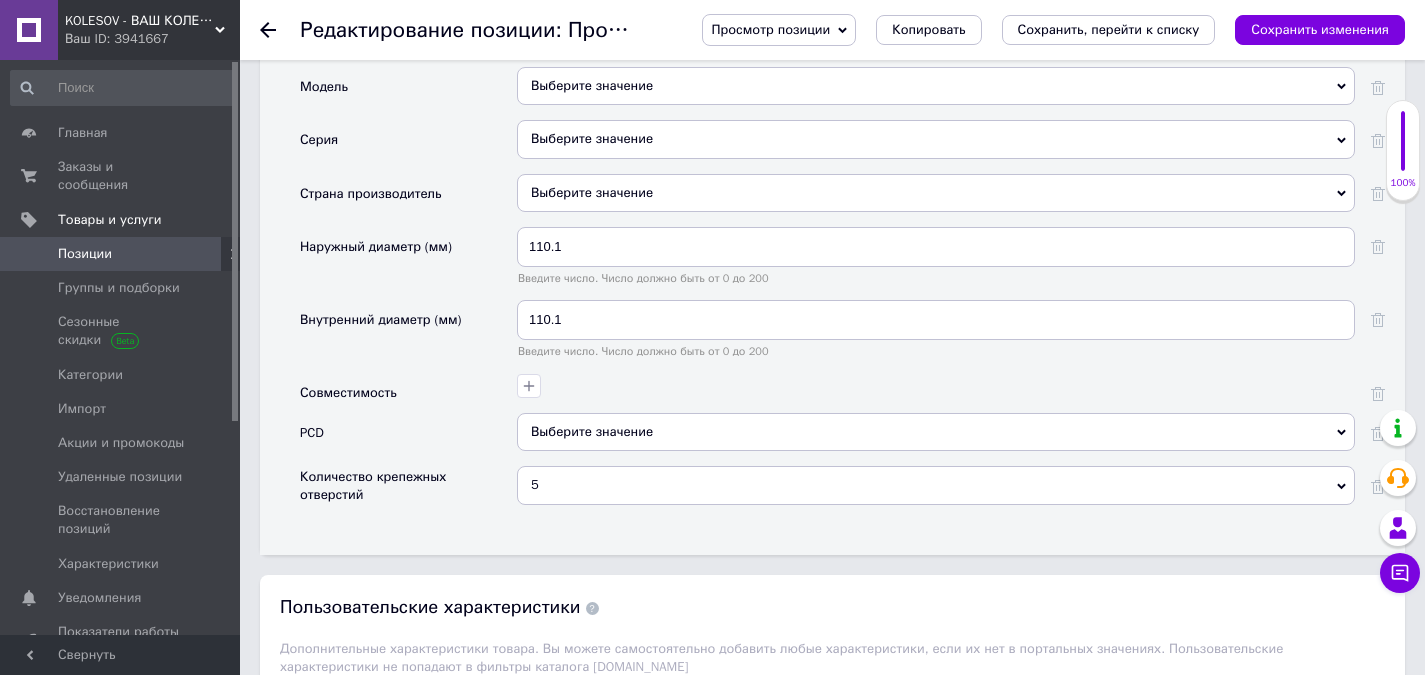 click on "Выберите значение" at bounding box center (936, 432) 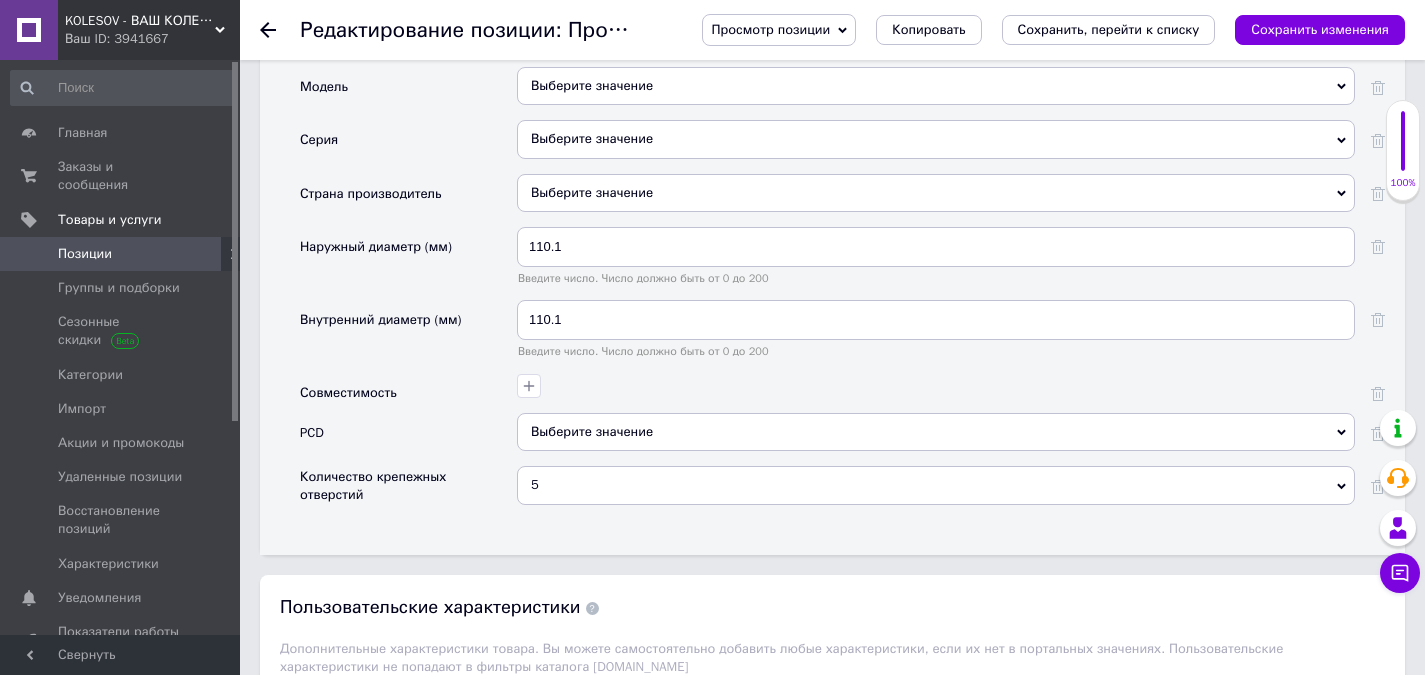 click on "PCD" at bounding box center (408, 439) 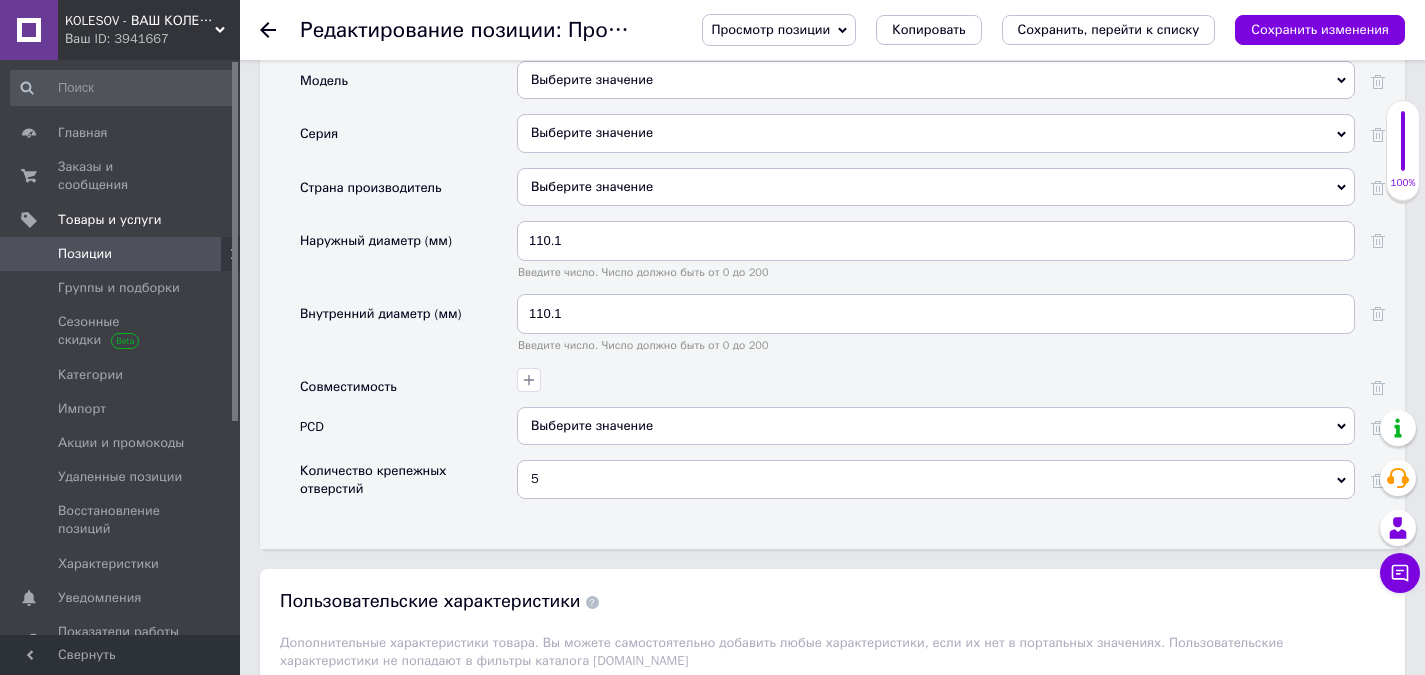 scroll, scrollTop: 2500, scrollLeft: 0, axis: vertical 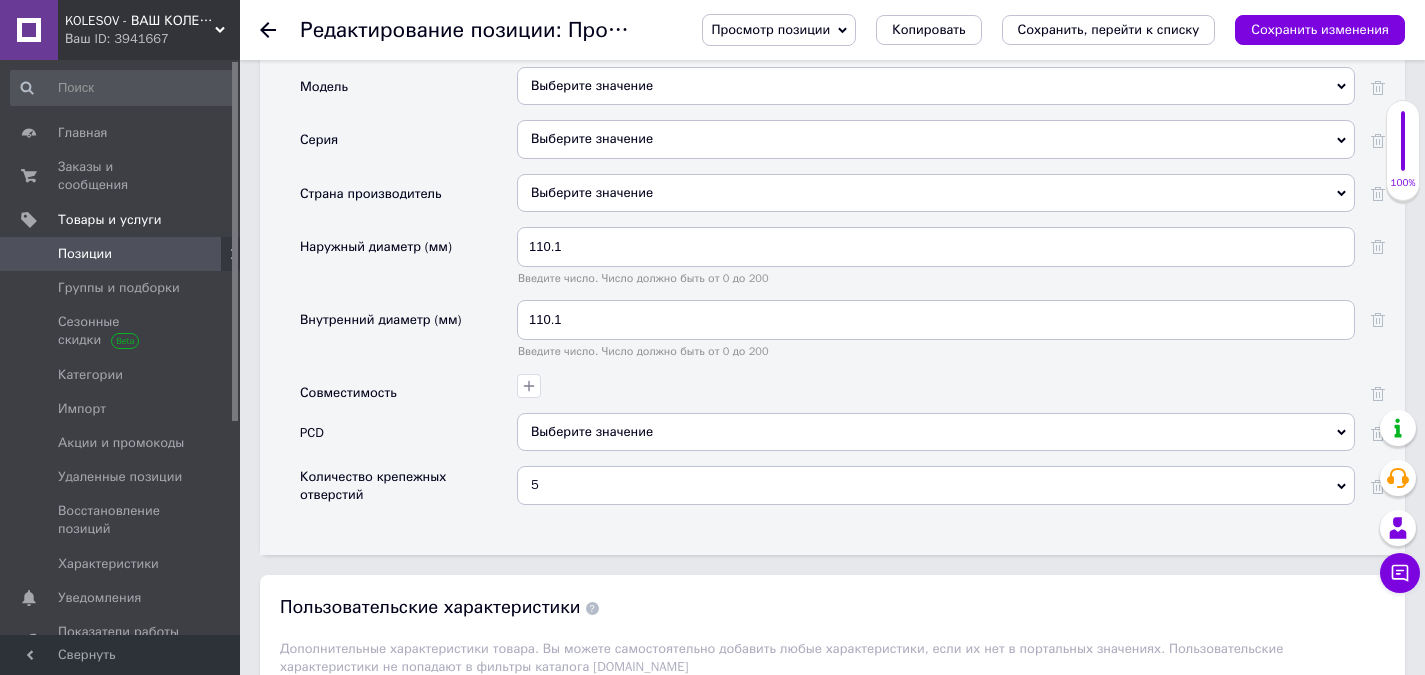 click on "Выберите значение" at bounding box center (936, 432) 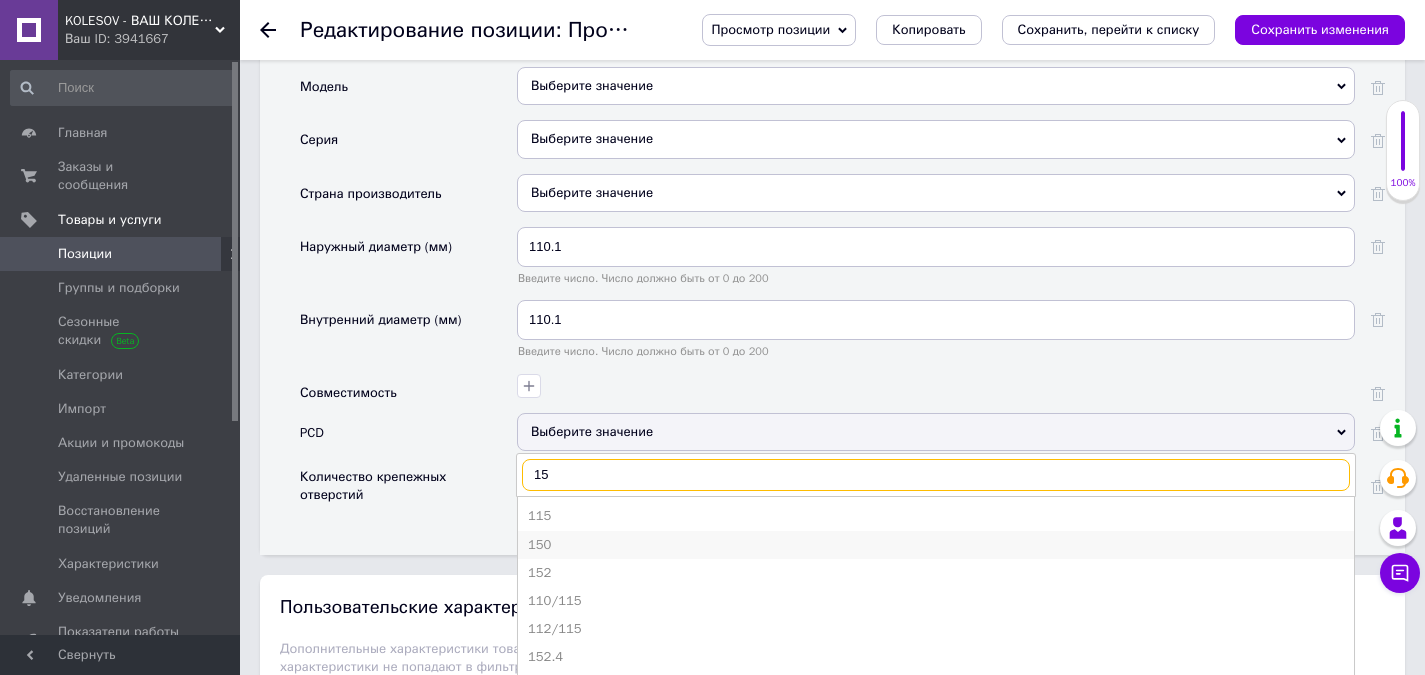 type on "15" 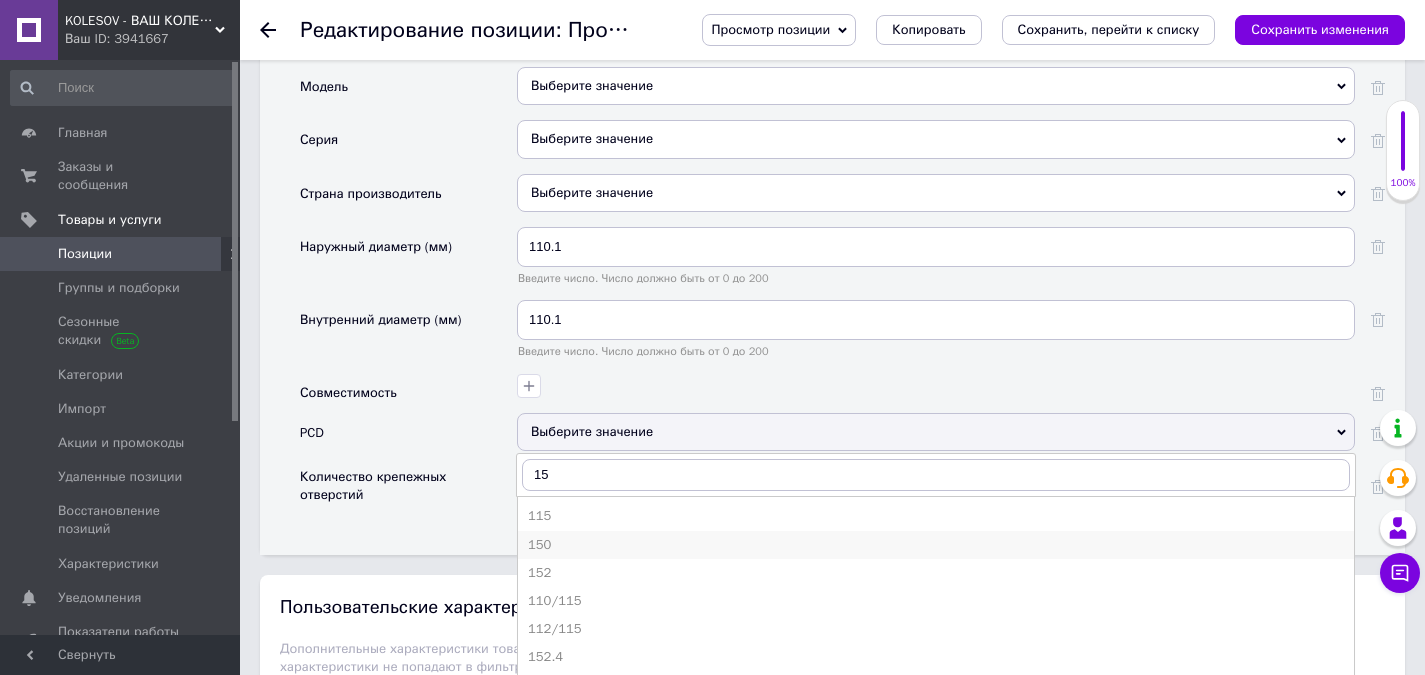 click on "150" at bounding box center (936, 545) 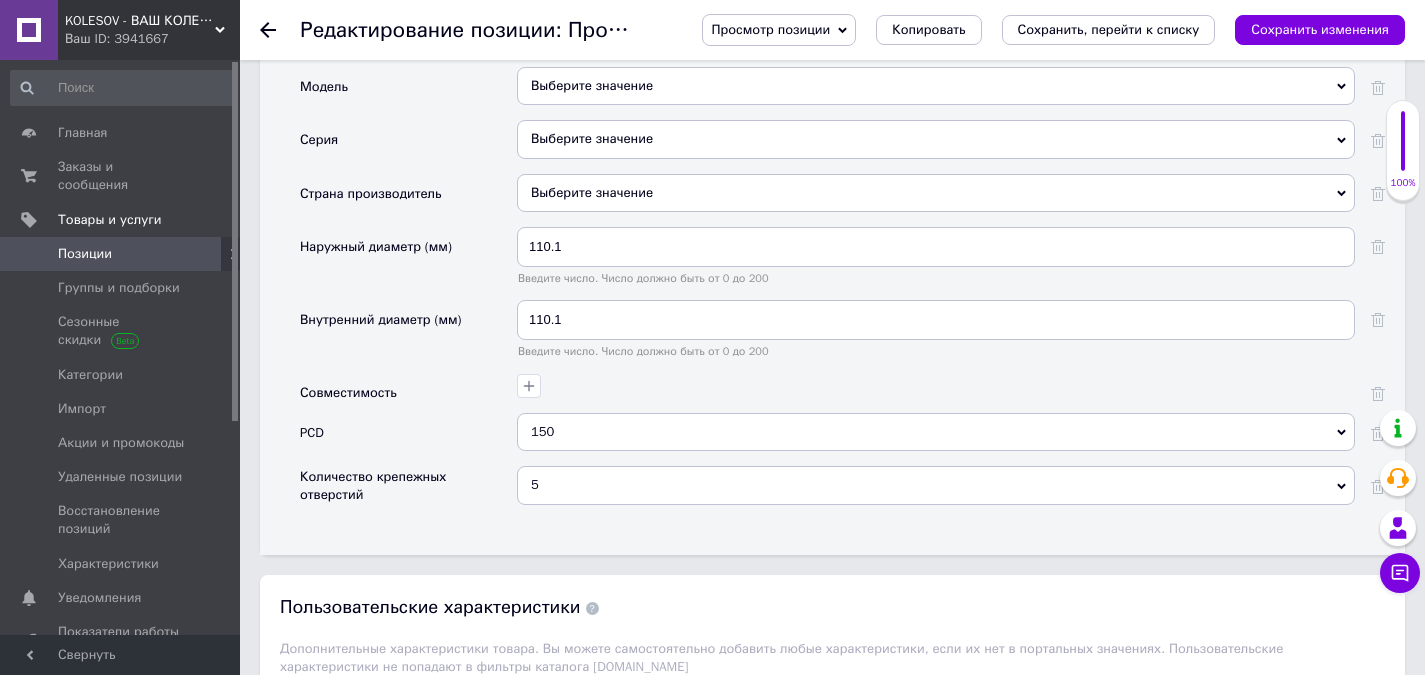 click on "Выберите значение" at bounding box center (936, 193) 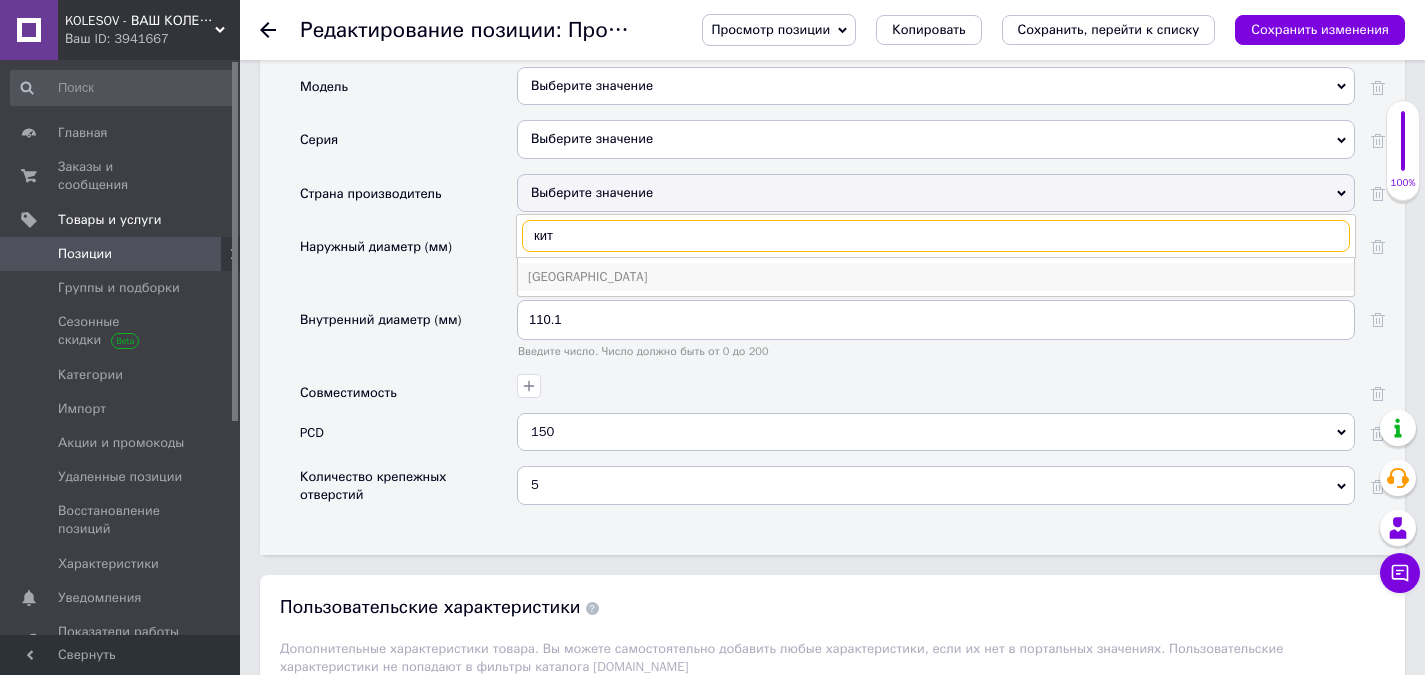 type on "кит" 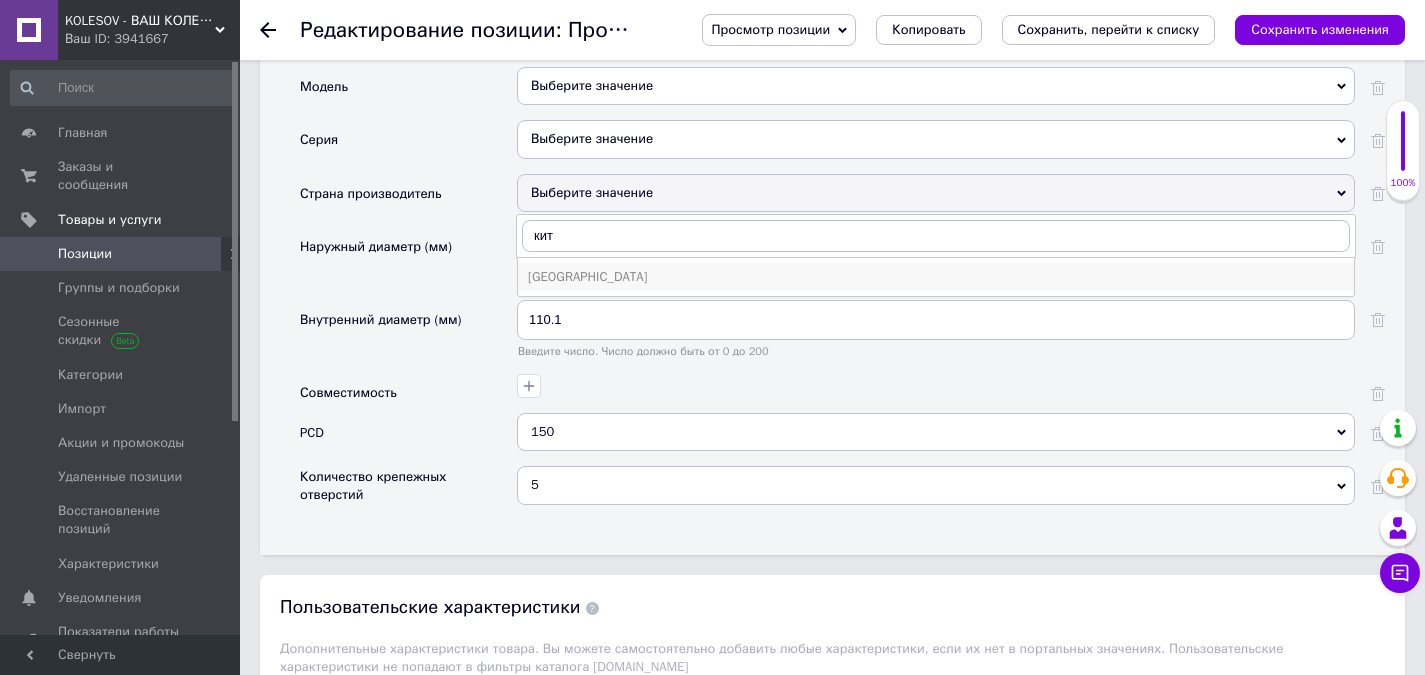 click on "Китай" at bounding box center [936, 277] 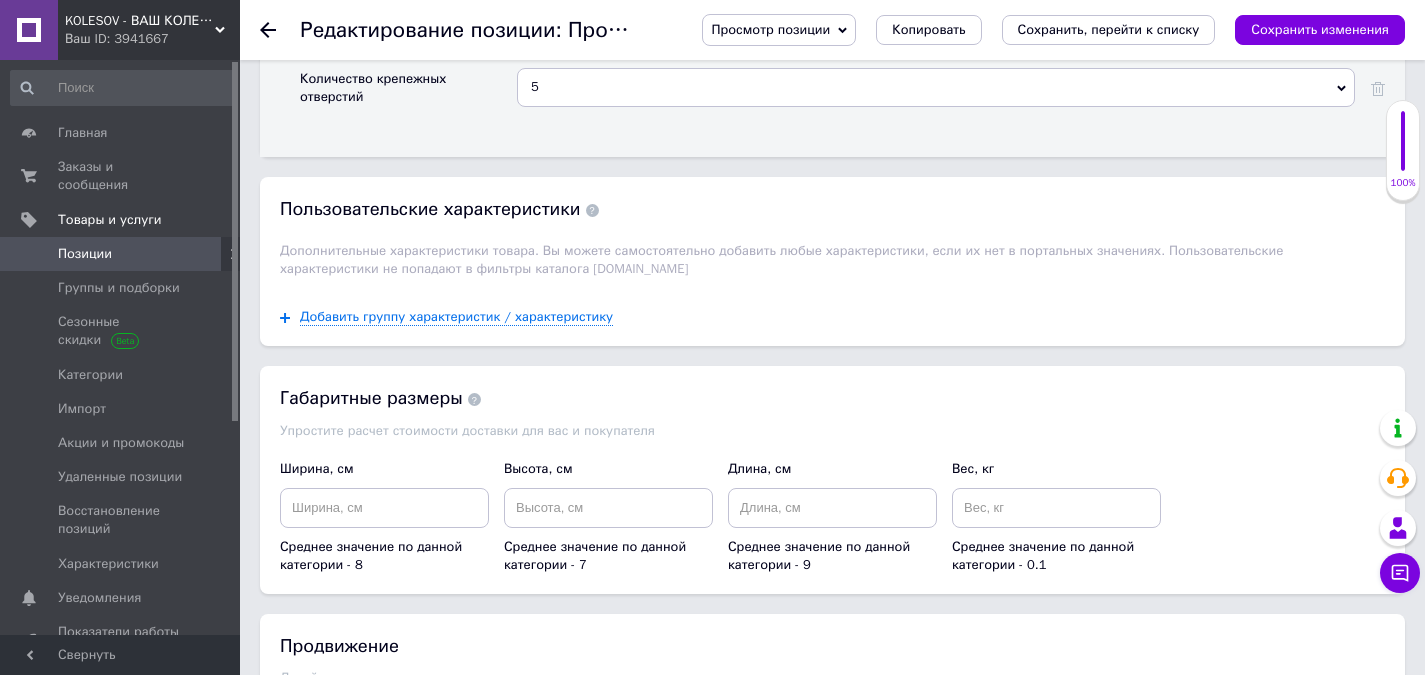 scroll, scrollTop: 2900, scrollLeft: 0, axis: vertical 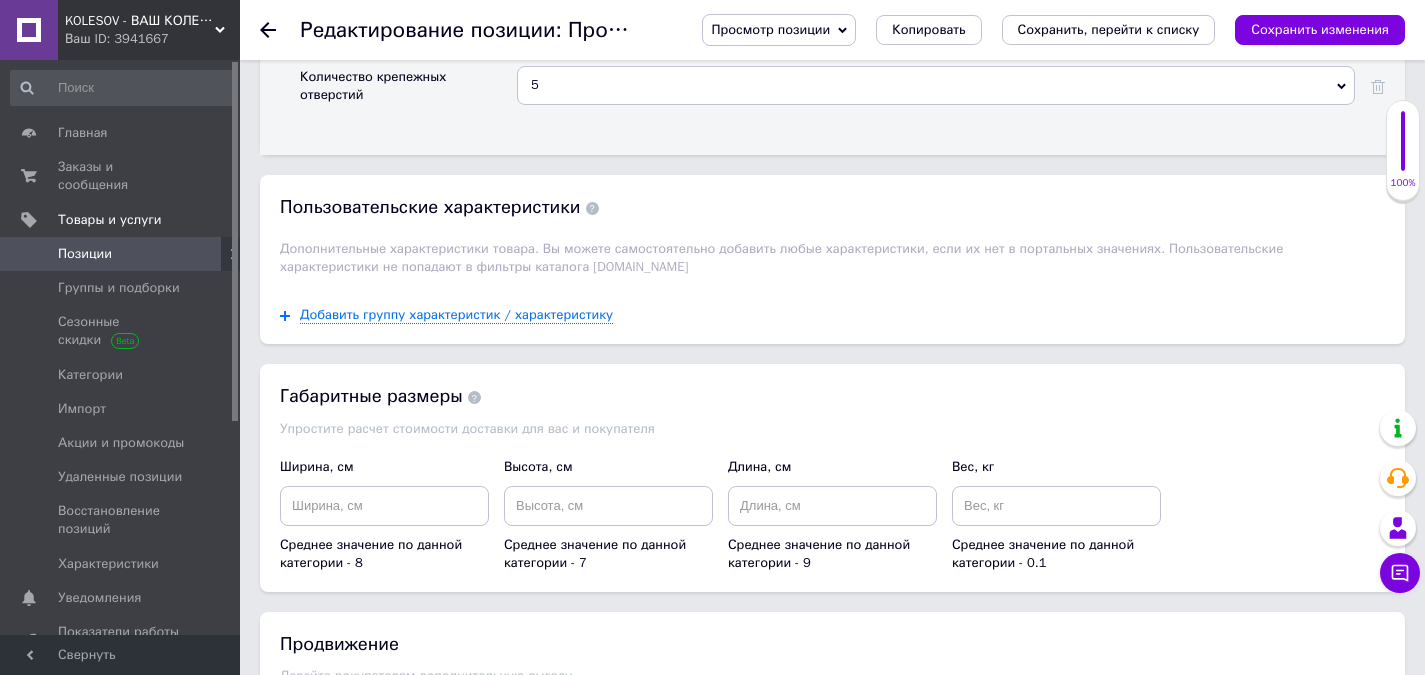 click on "Сохранить изменения" at bounding box center [1320, 29] 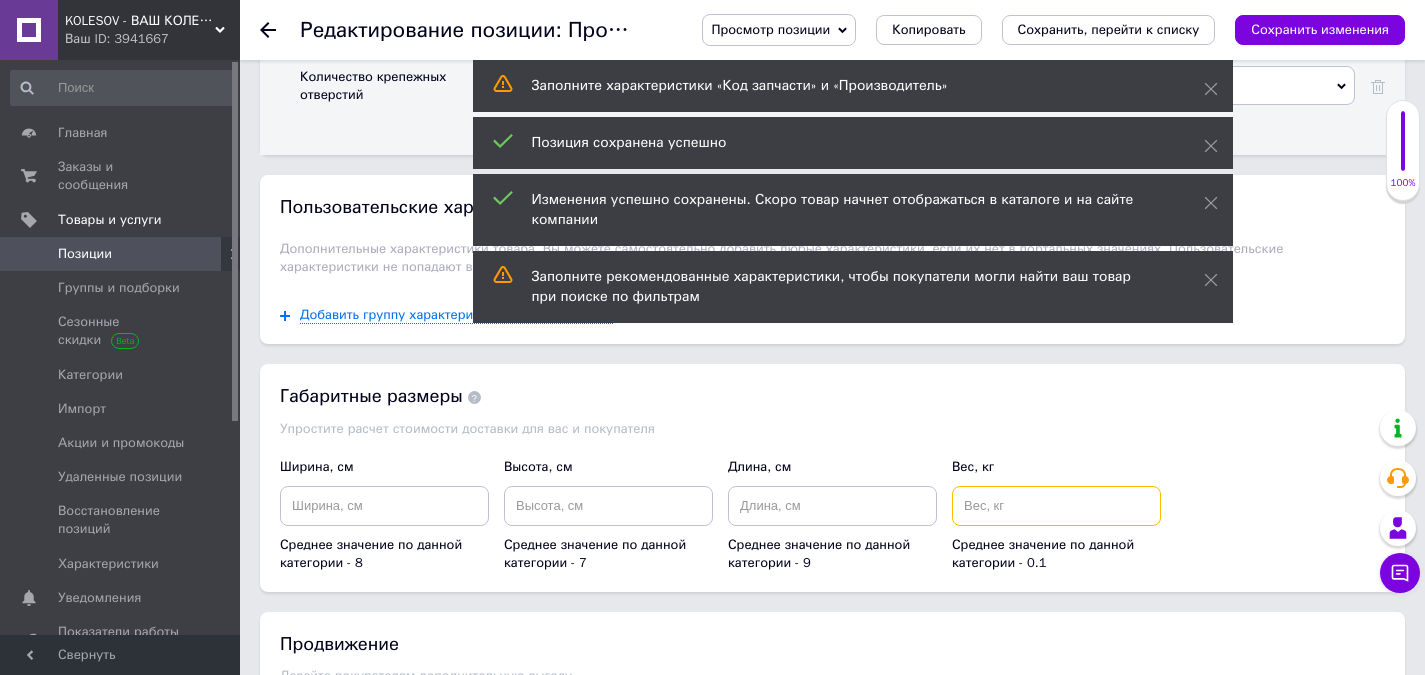 click at bounding box center (1056, 506) 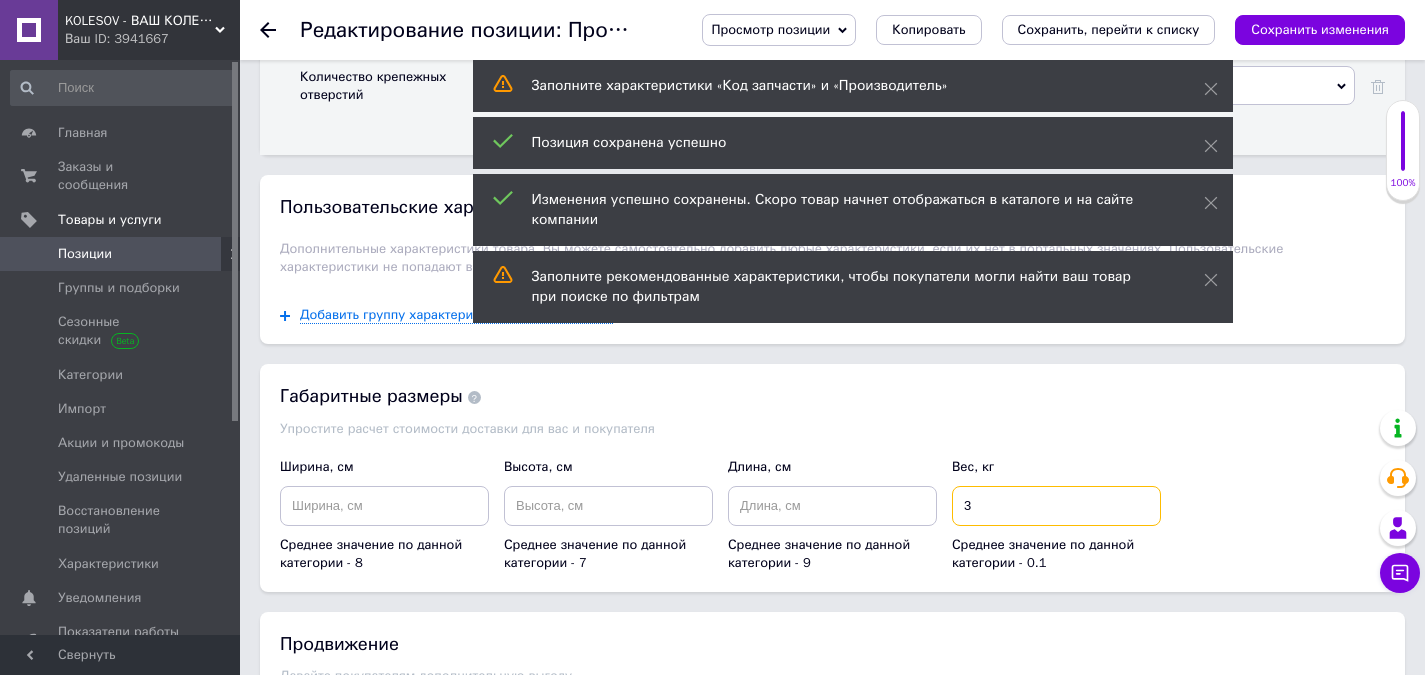 type on "3" 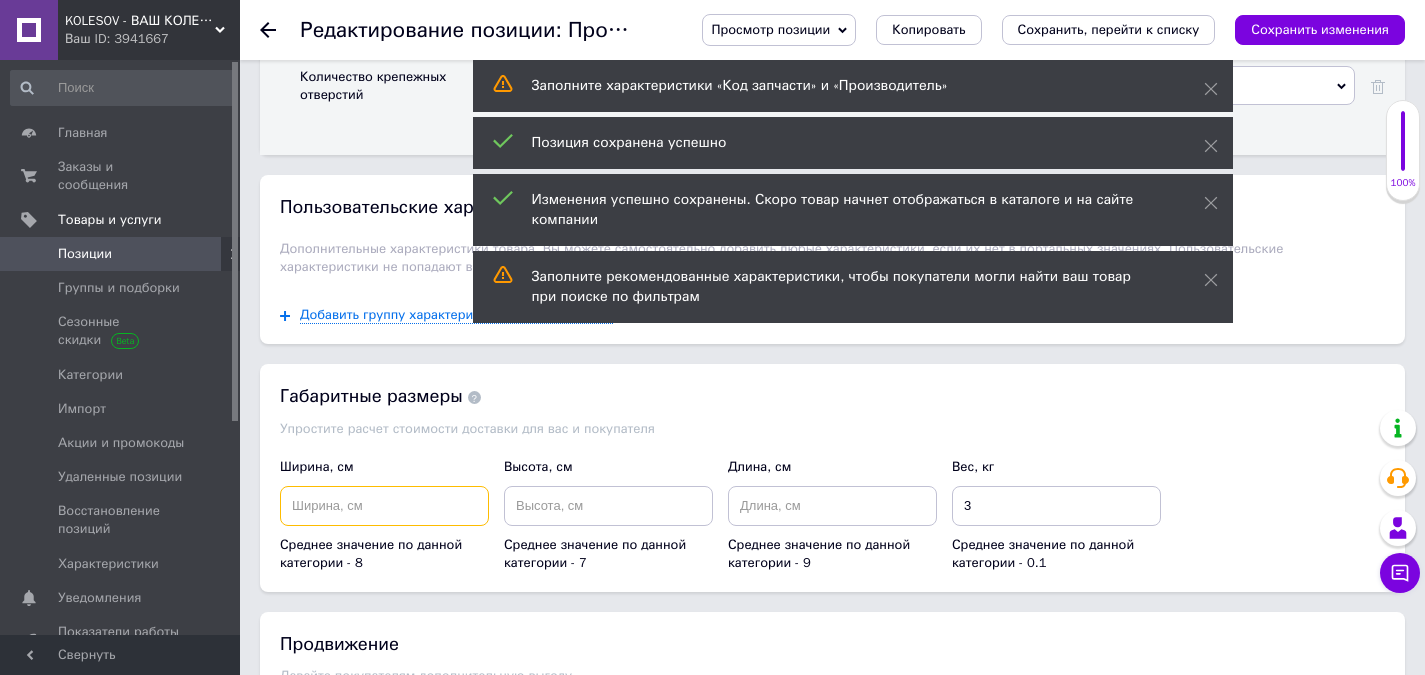 click at bounding box center [384, 506] 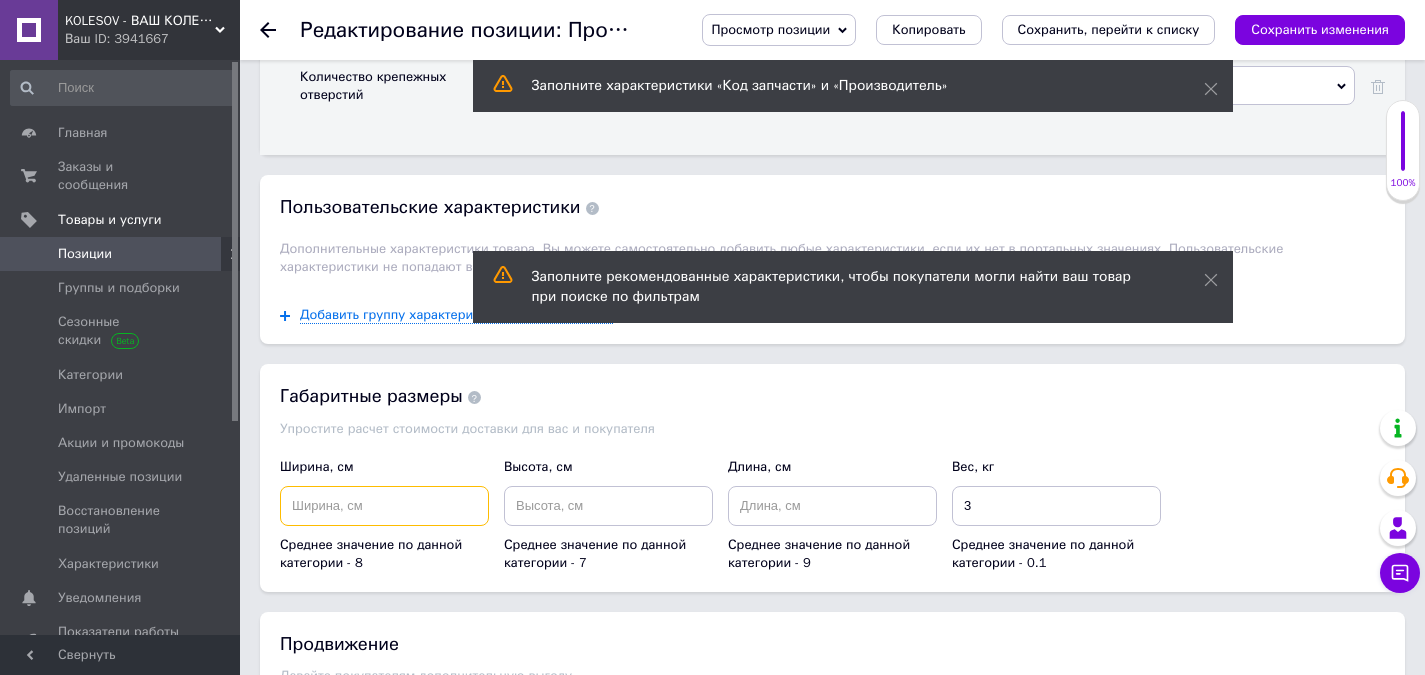 type on "1" 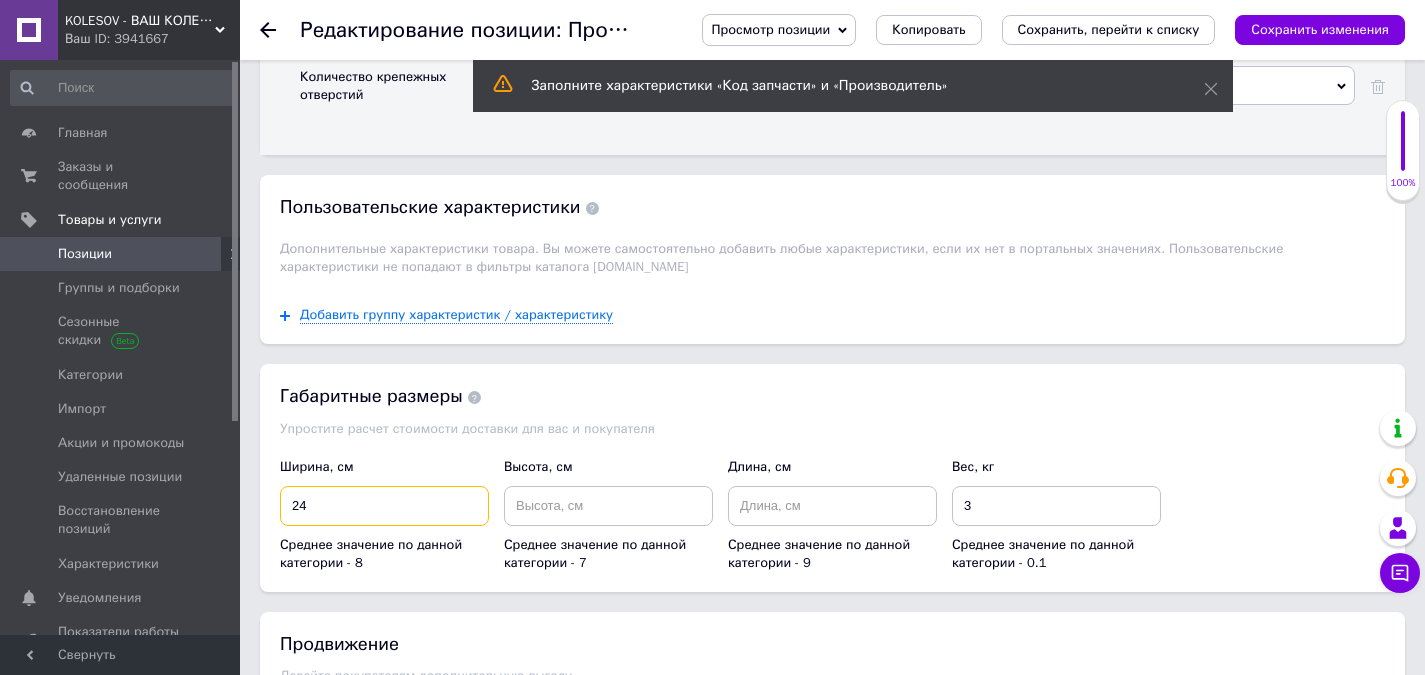 type on "24" 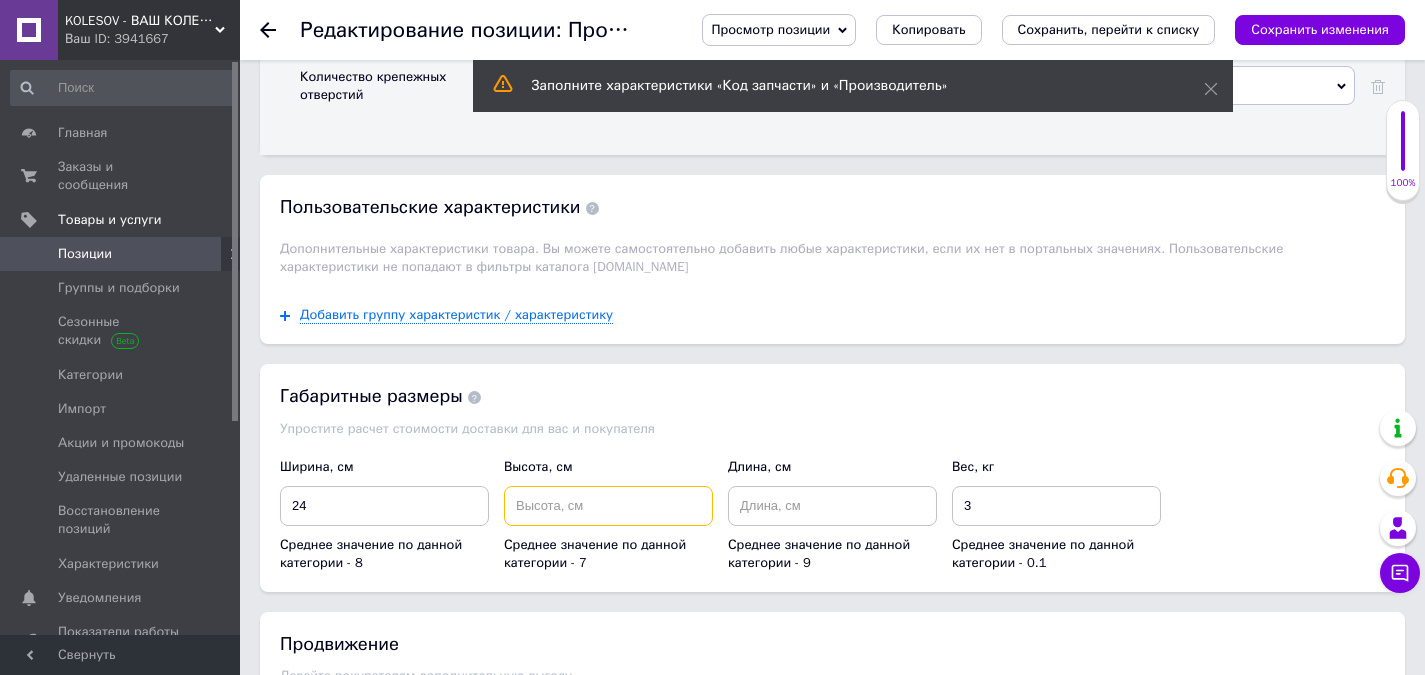 click at bounding box center (608, 506) 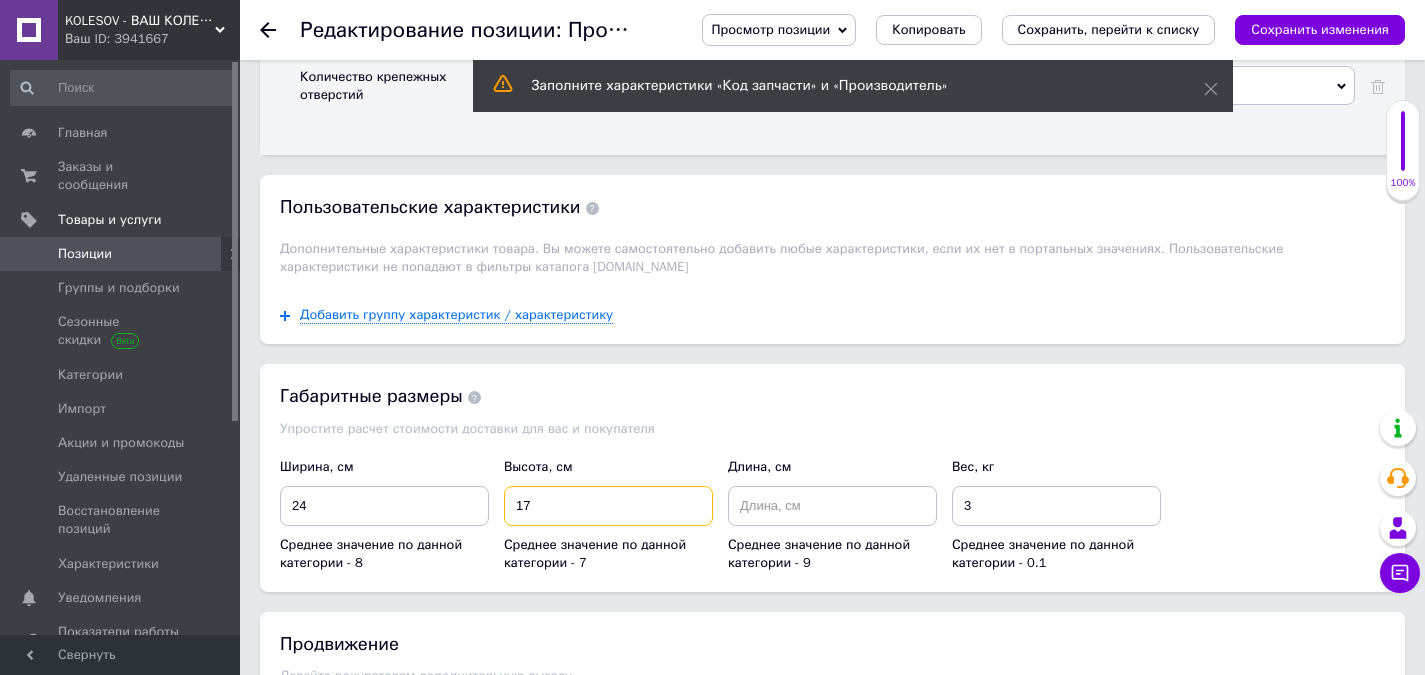 type on "17" 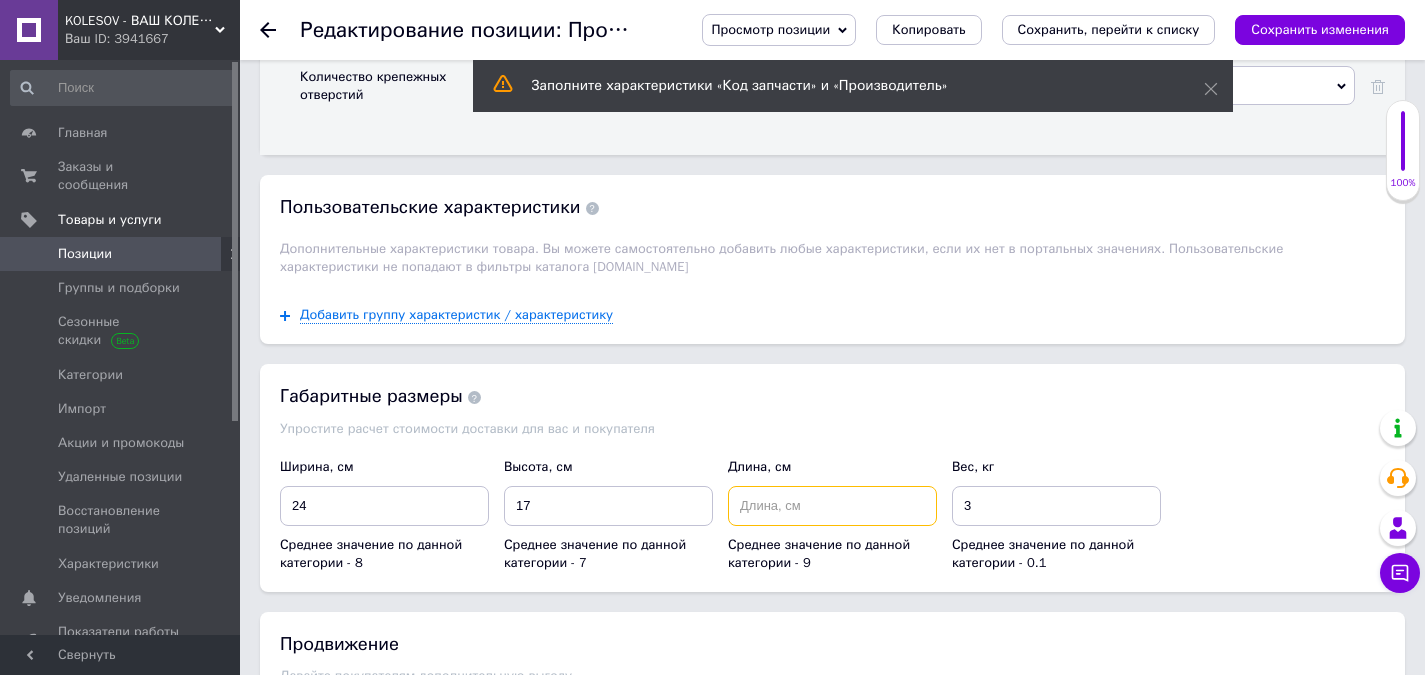 click at bounding box center (832, 506) 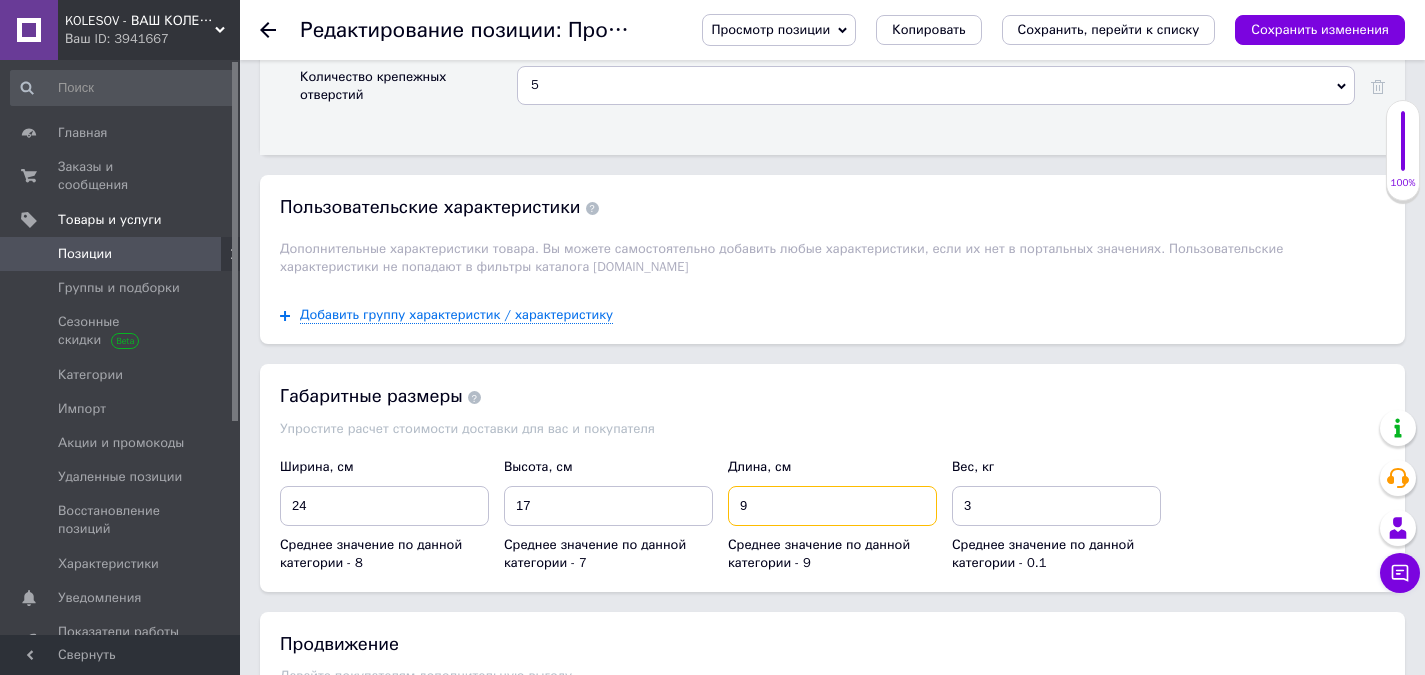 type on "9" 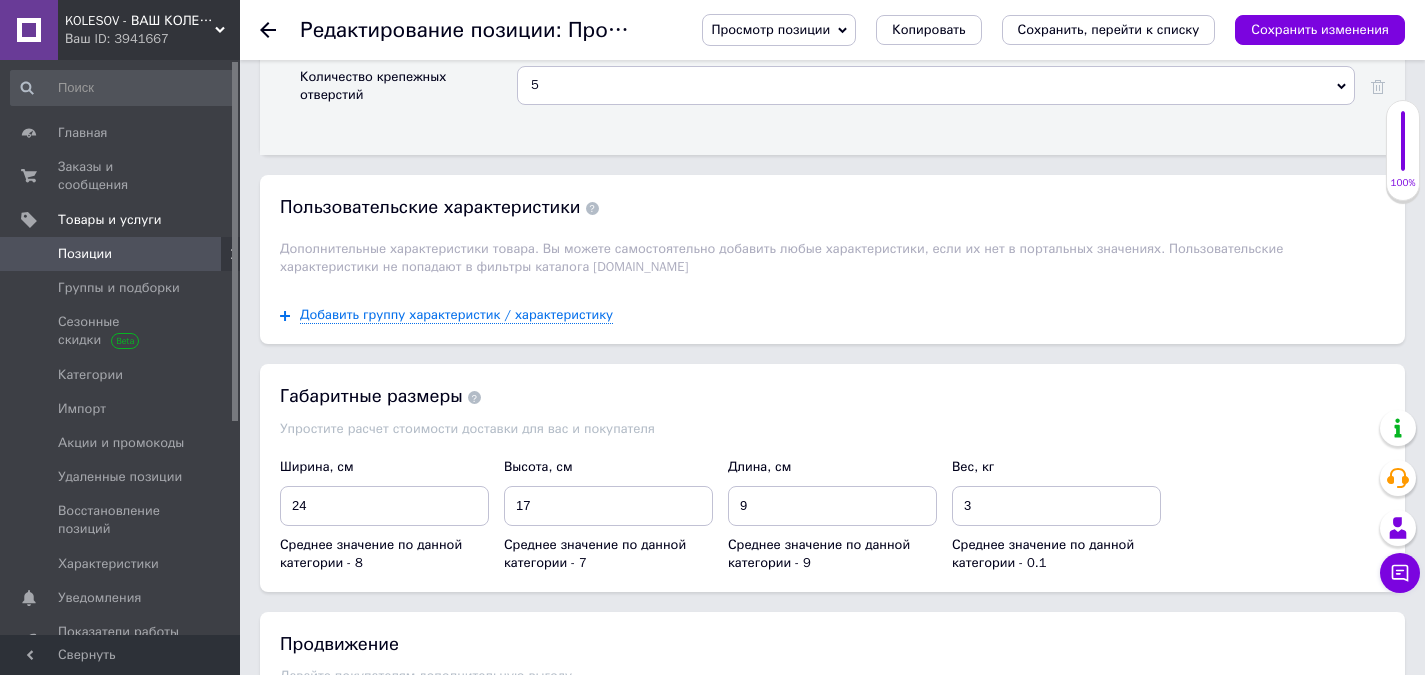 click on "Габаритные размеры" at bounding box center (832, 396) 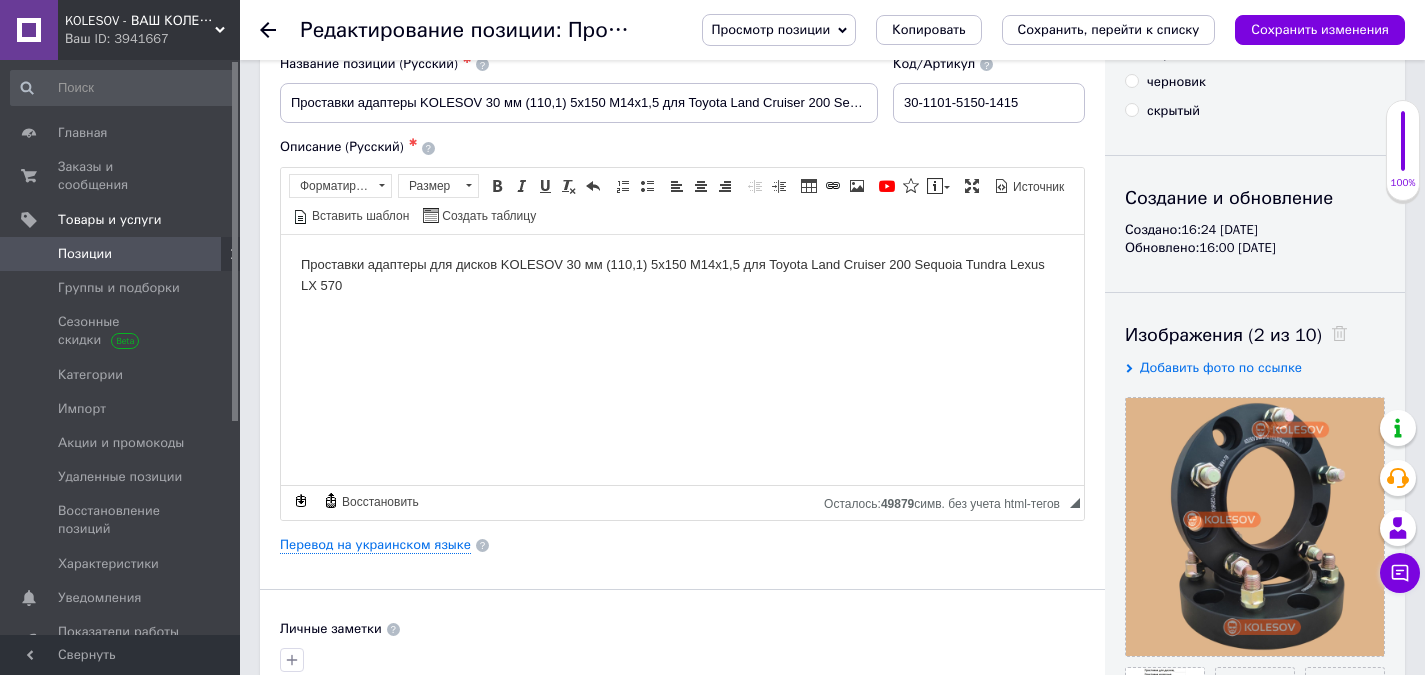 scroll, scrollTop: 400, scrollLeft: 0, axis: vertical 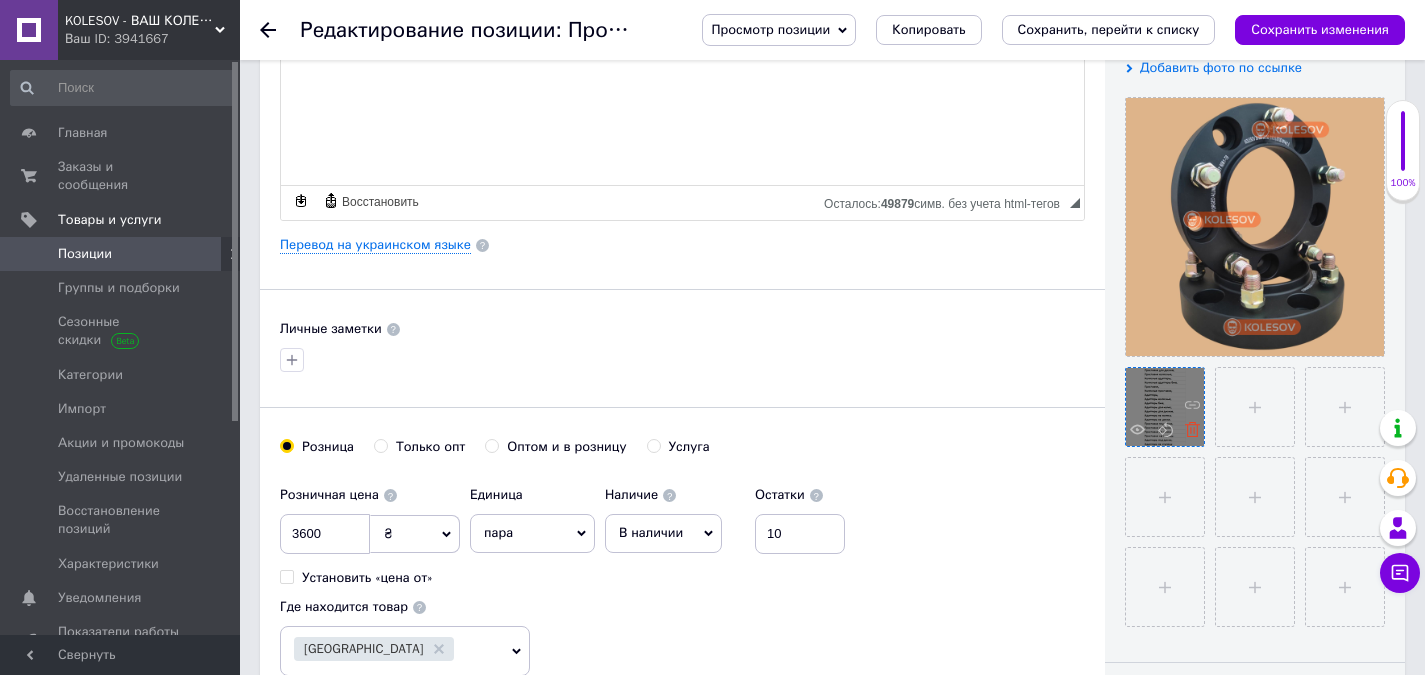 click 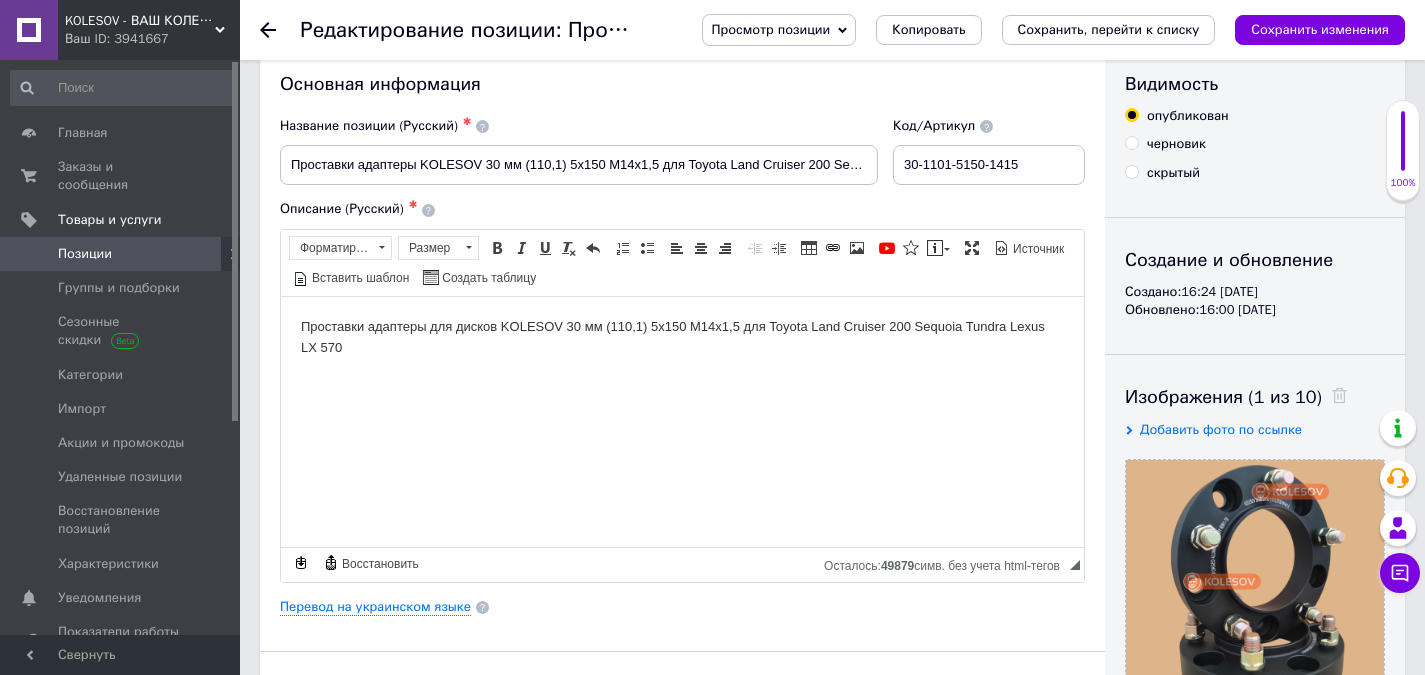 scroll, scrollTop: 0, scrollLeft: 0, axis: both 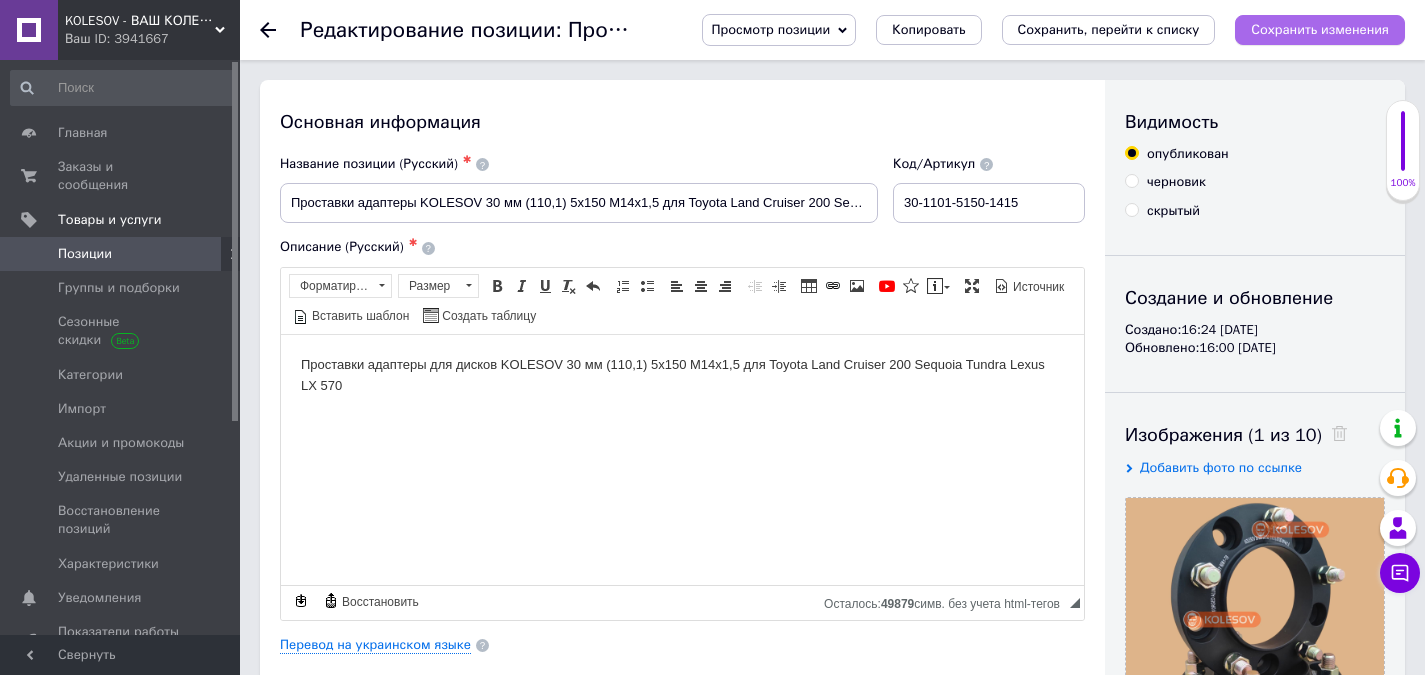 click on "Сохранить изменения" at bounding box center [1320, 29] 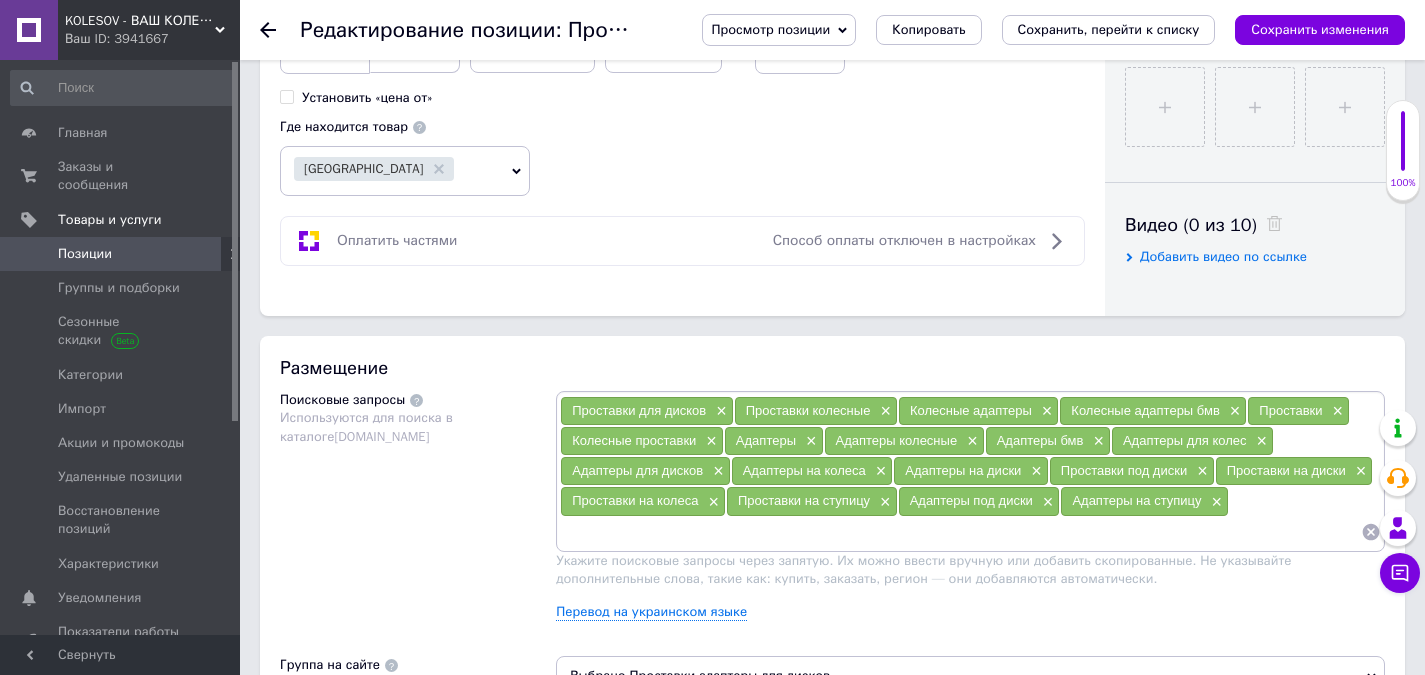 scroll, scrollTop: 900, scrollLeft: 0, axis: vertical 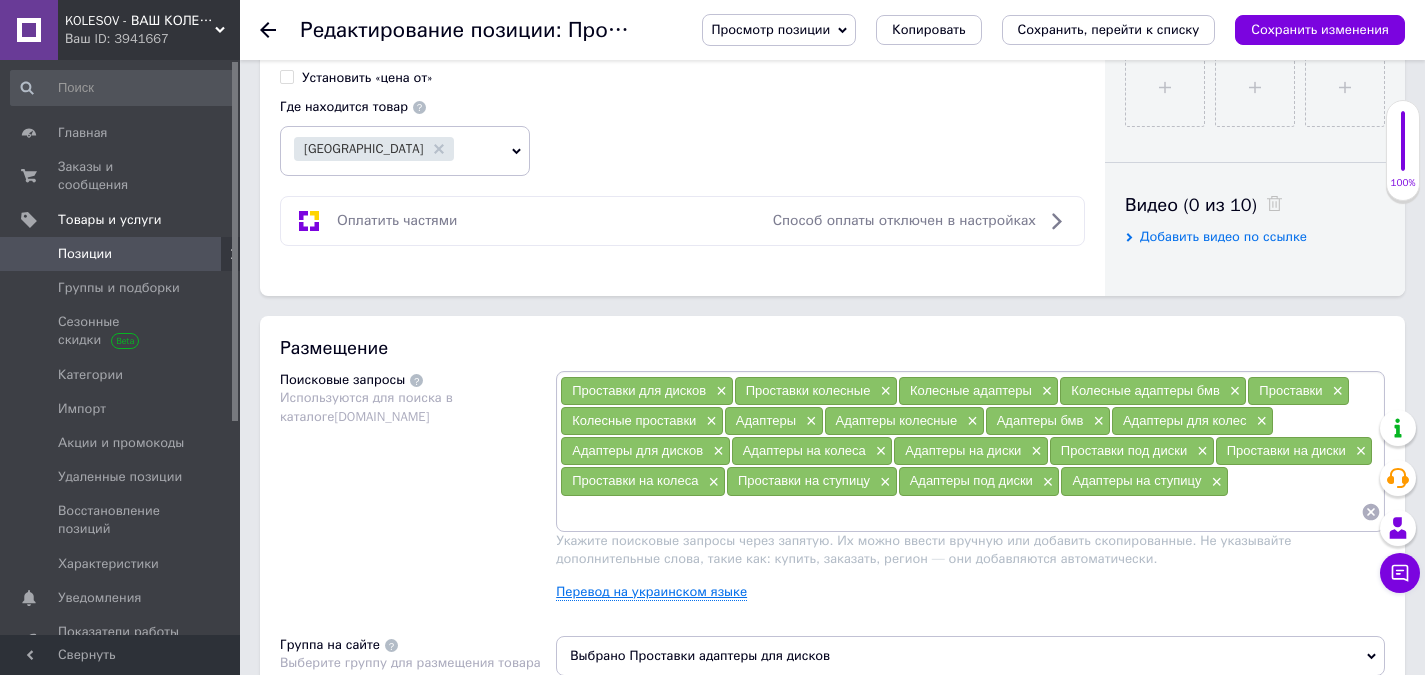 click on "Перевод на украинском языке" at bounding box center (651, 592) 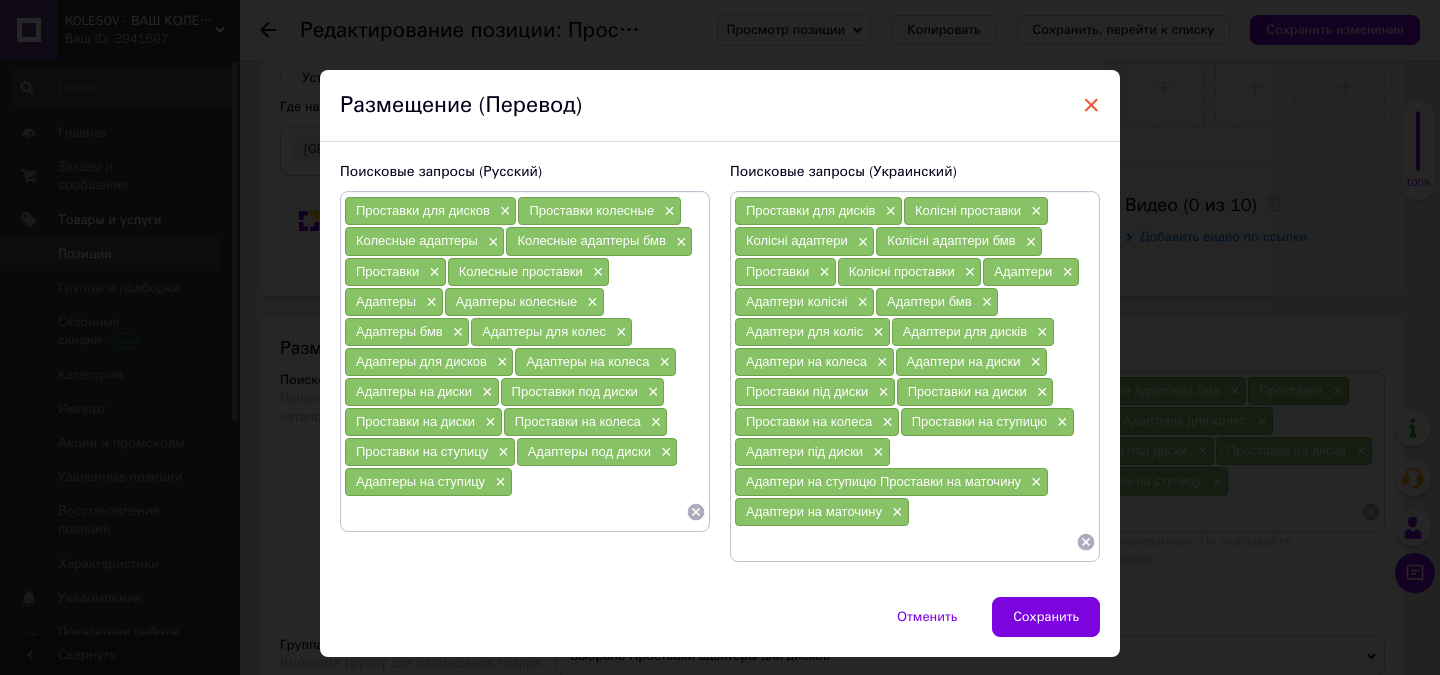 click on "×" at bounding box center (1091, 105) 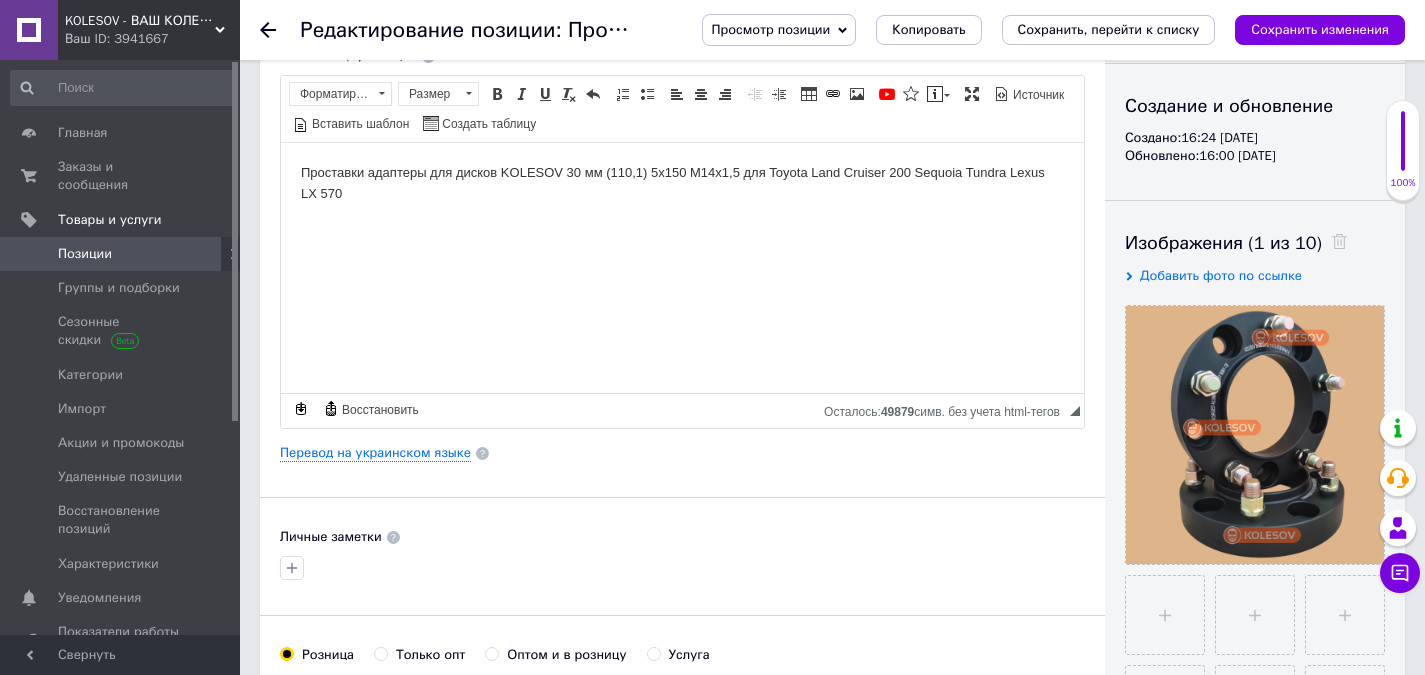 scroll, scrollTop: 0, scrollLeft: 0, axis: both 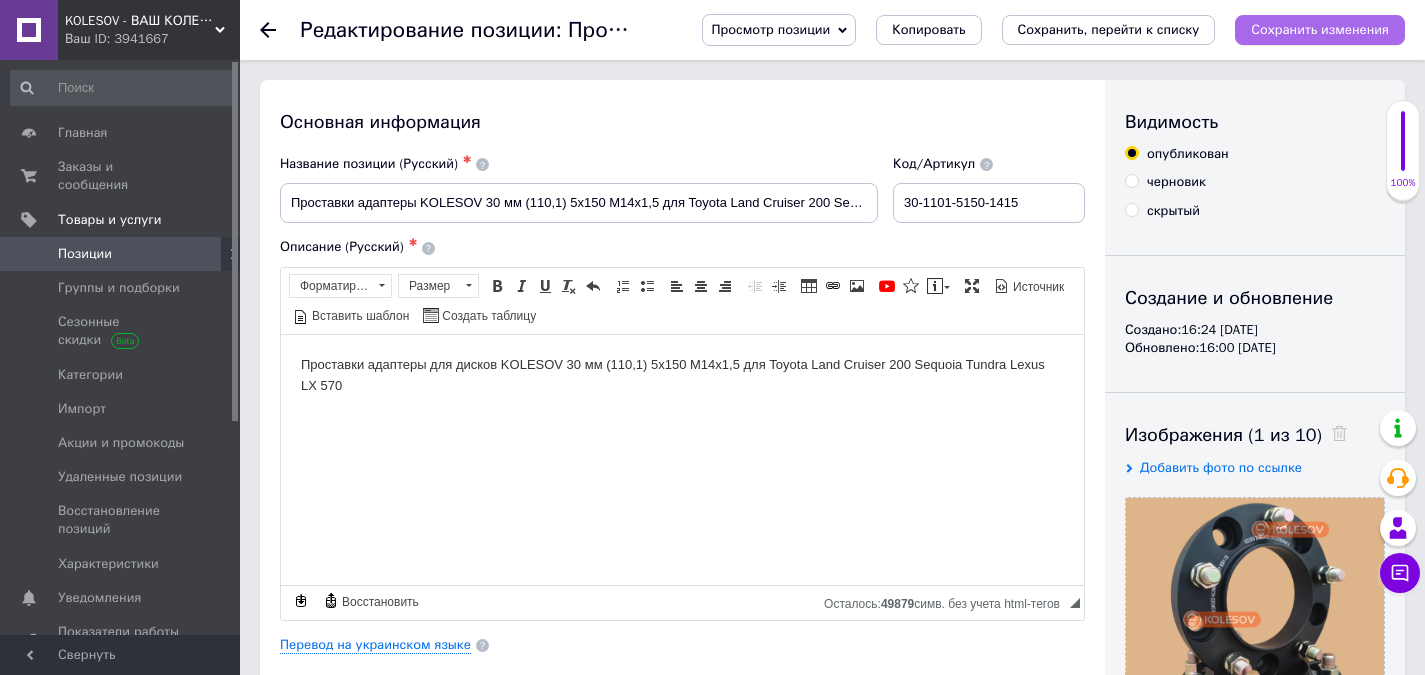 click on "Сохранить изменения" at bounding box center (1320, 30) 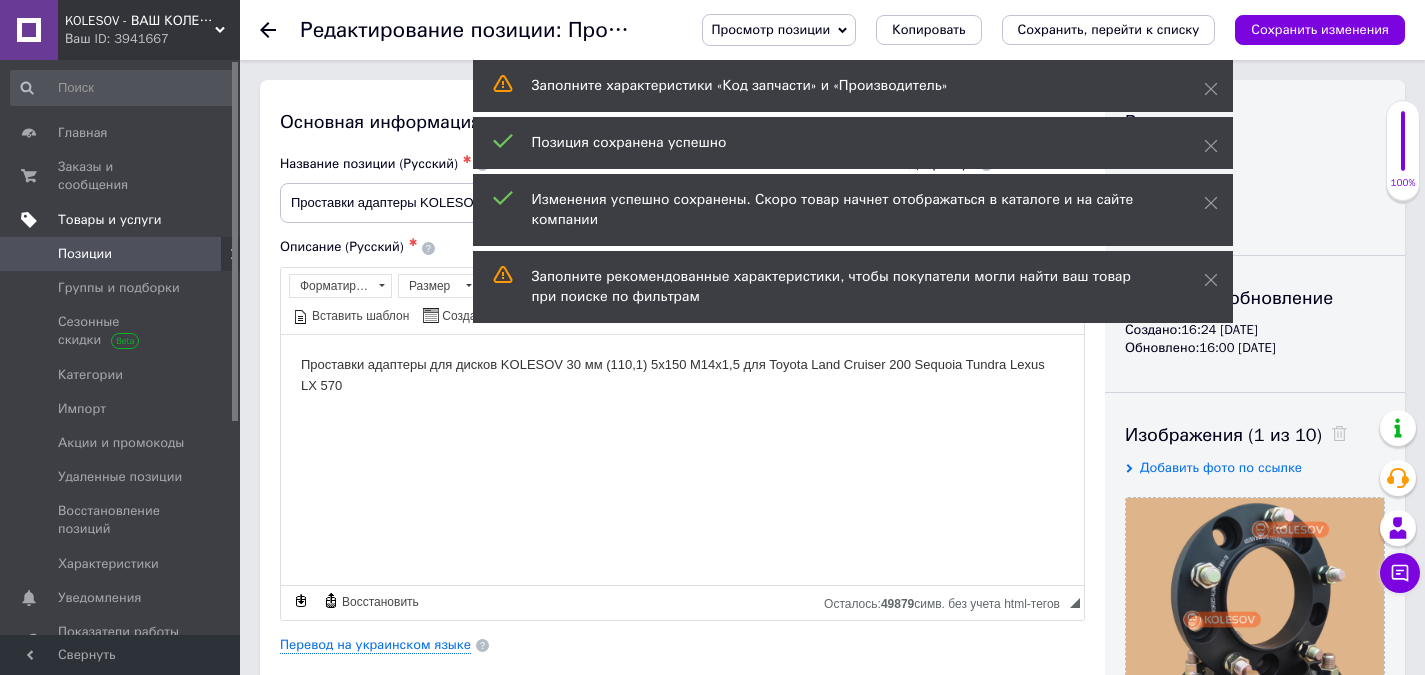 click on "Товары и услуги" at bounding box center [110, 220] 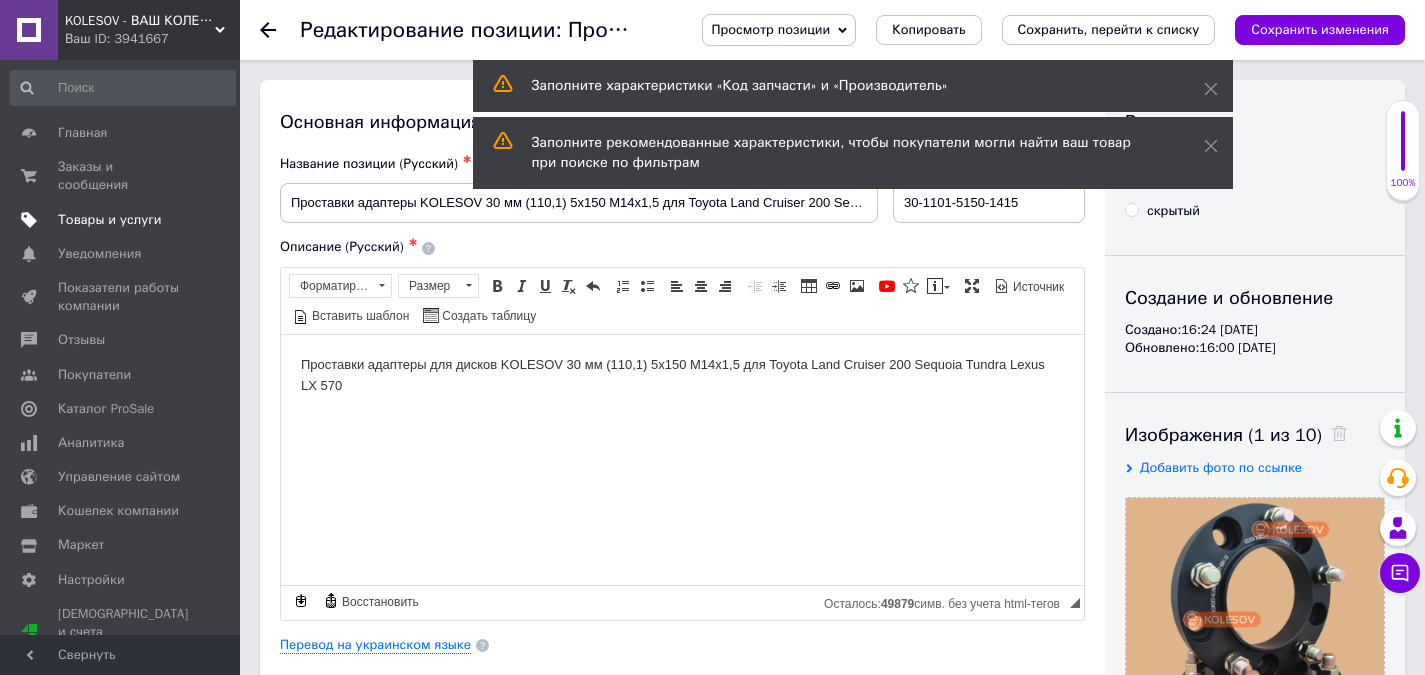 click on "Товары и услуги" at bounding box center [110, 220] 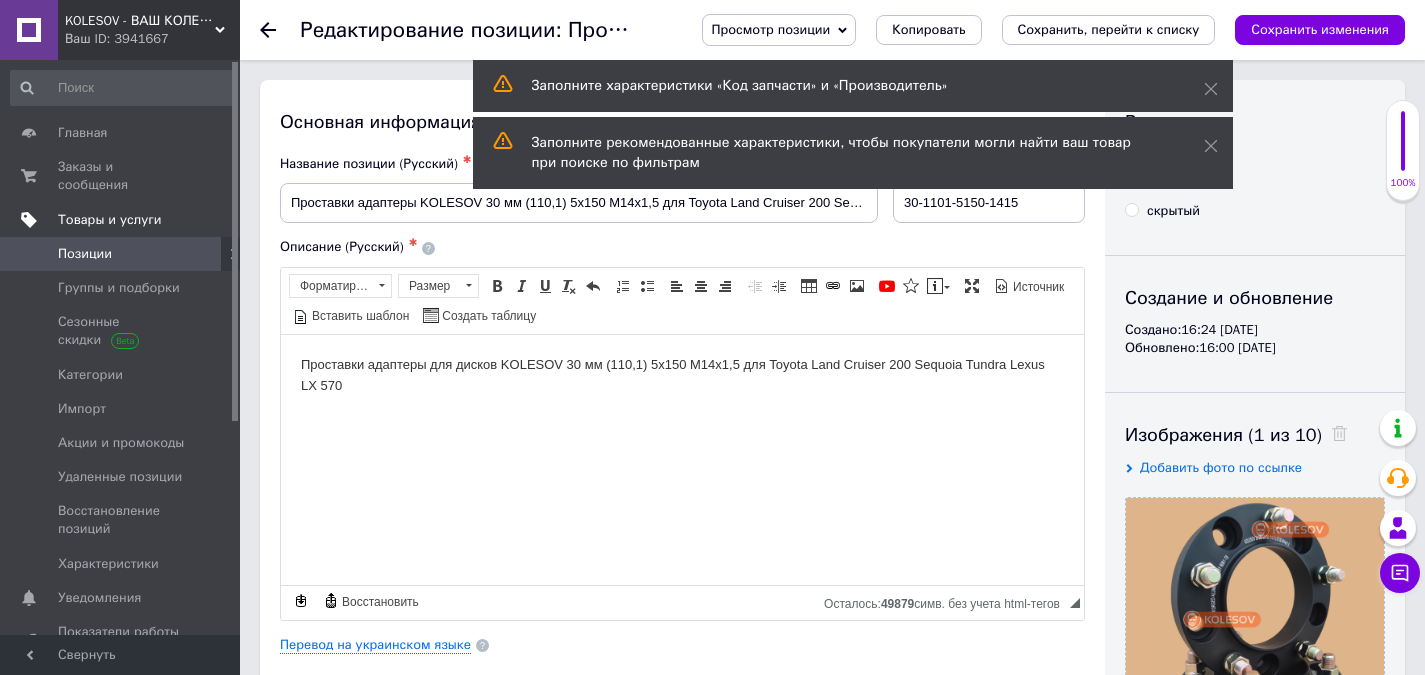 click on "Товары и услуги" at bounding box center [110, 220] 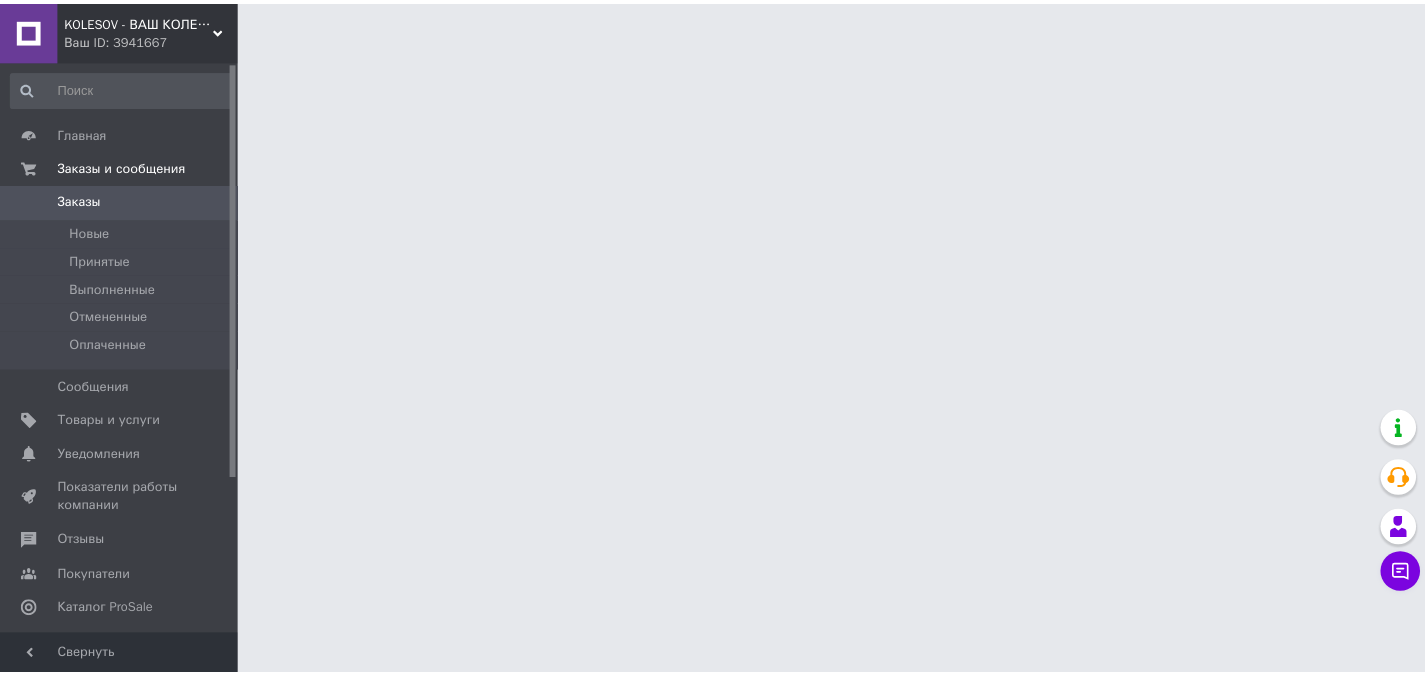 scroll, scrollTop: 0, scrollLeft: 0, axis: both 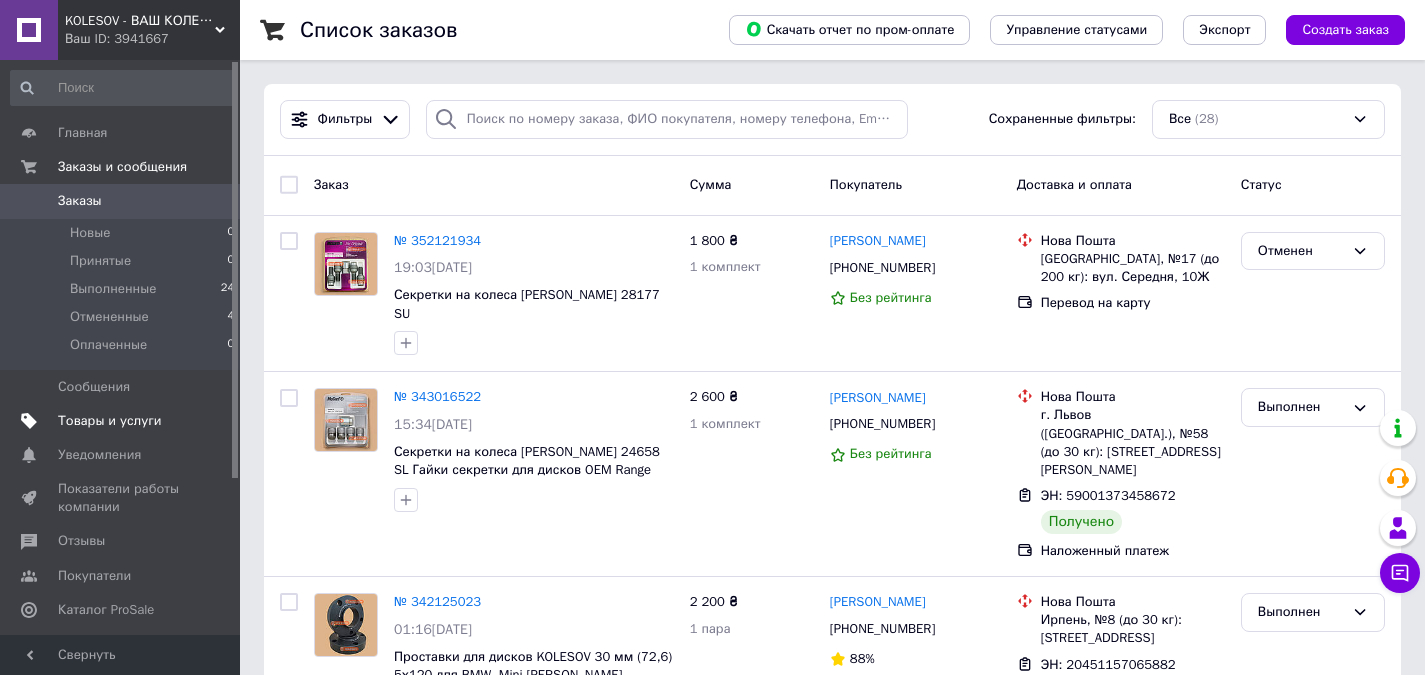 click on "Товары и услуги" at bounding box center (110, 421) 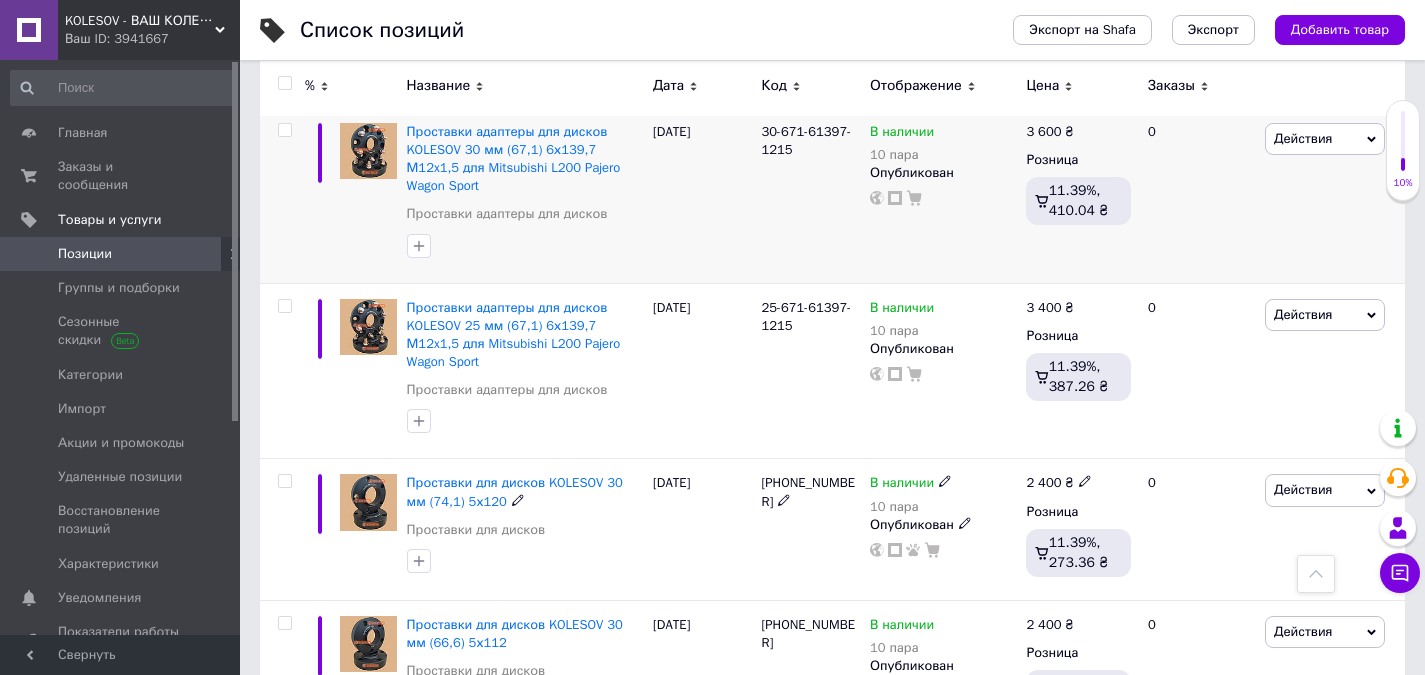 scroll, scrollTop: 700, scrollLeft: 0, axis: vertical 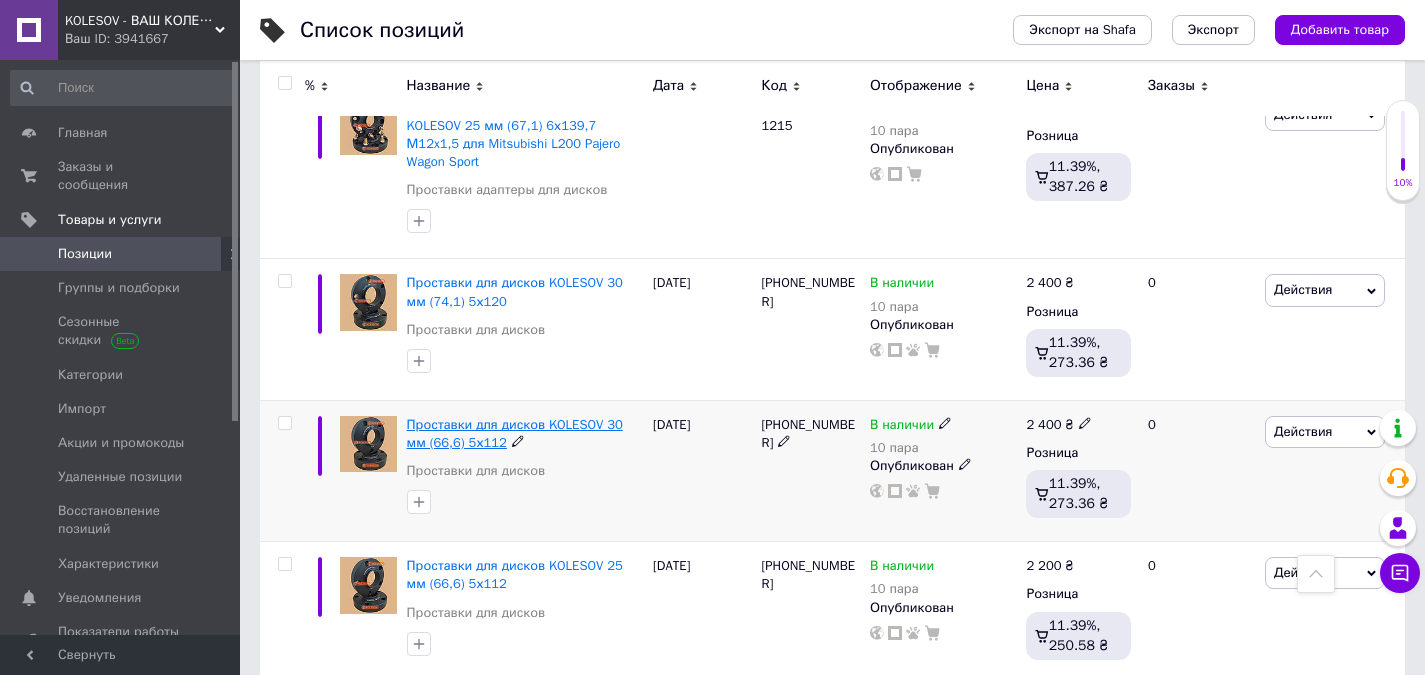 click on "Проставки для дисков KOLESOV 30 мм (66,6) 5х112" at bounding box center (515, 433) 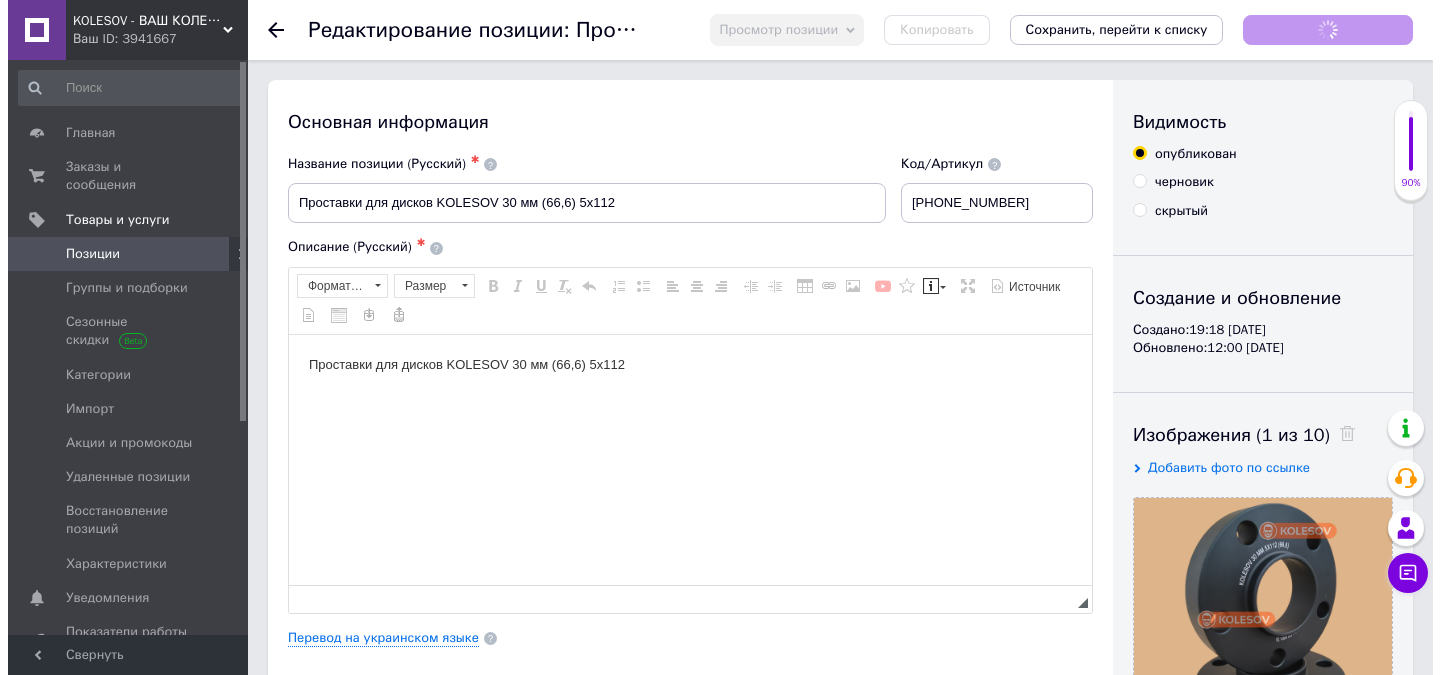 scroll, scrollTop: 0, scrollLeft: 0, axis: both 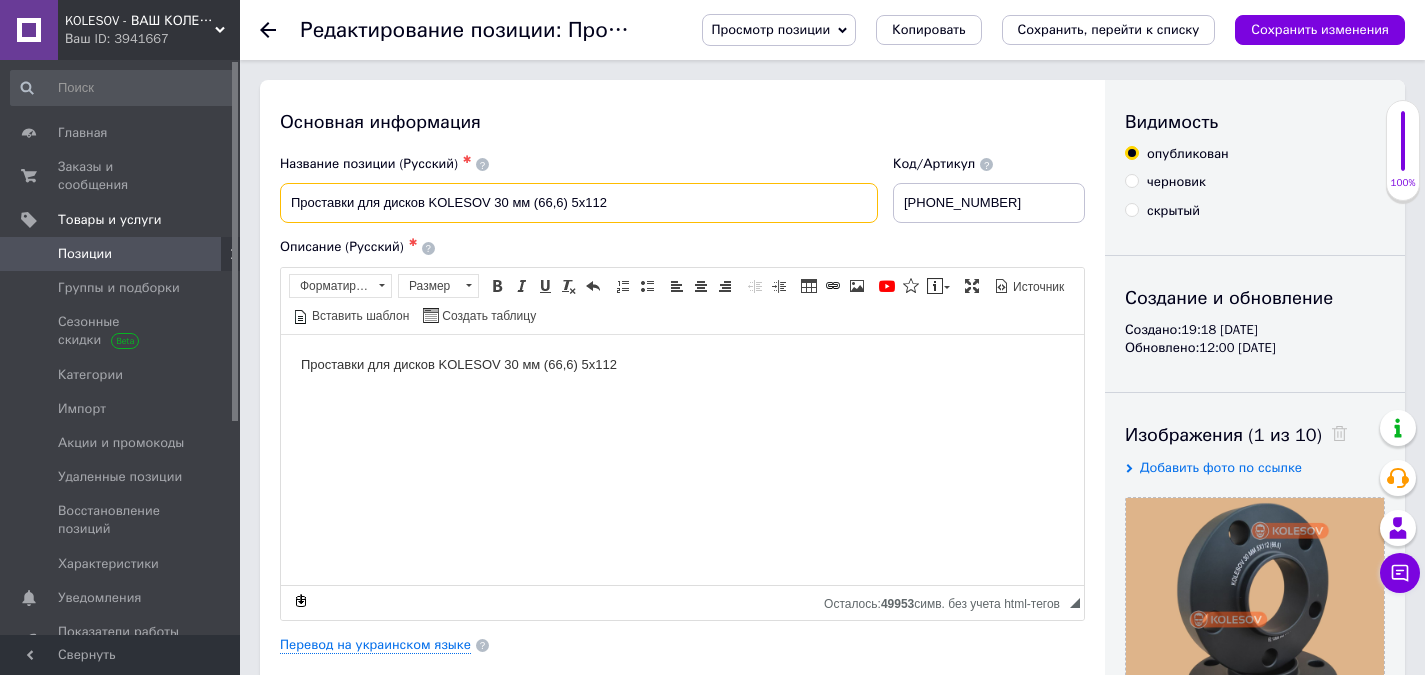 click on "Проставки для дисков KOLESOV 30 мм (66,6) 5х112" at bounding box center (579, 203) 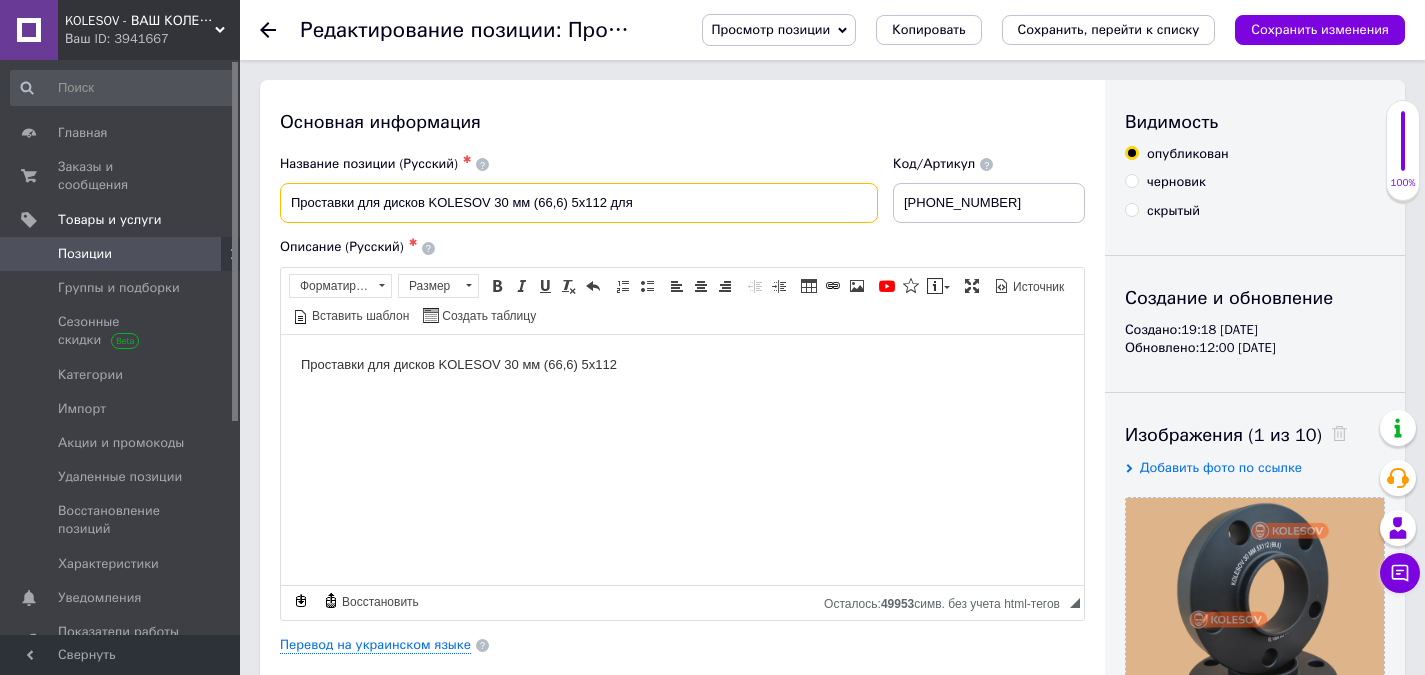 paste on "[PERSON_NAME] Audi BMW 2018+" 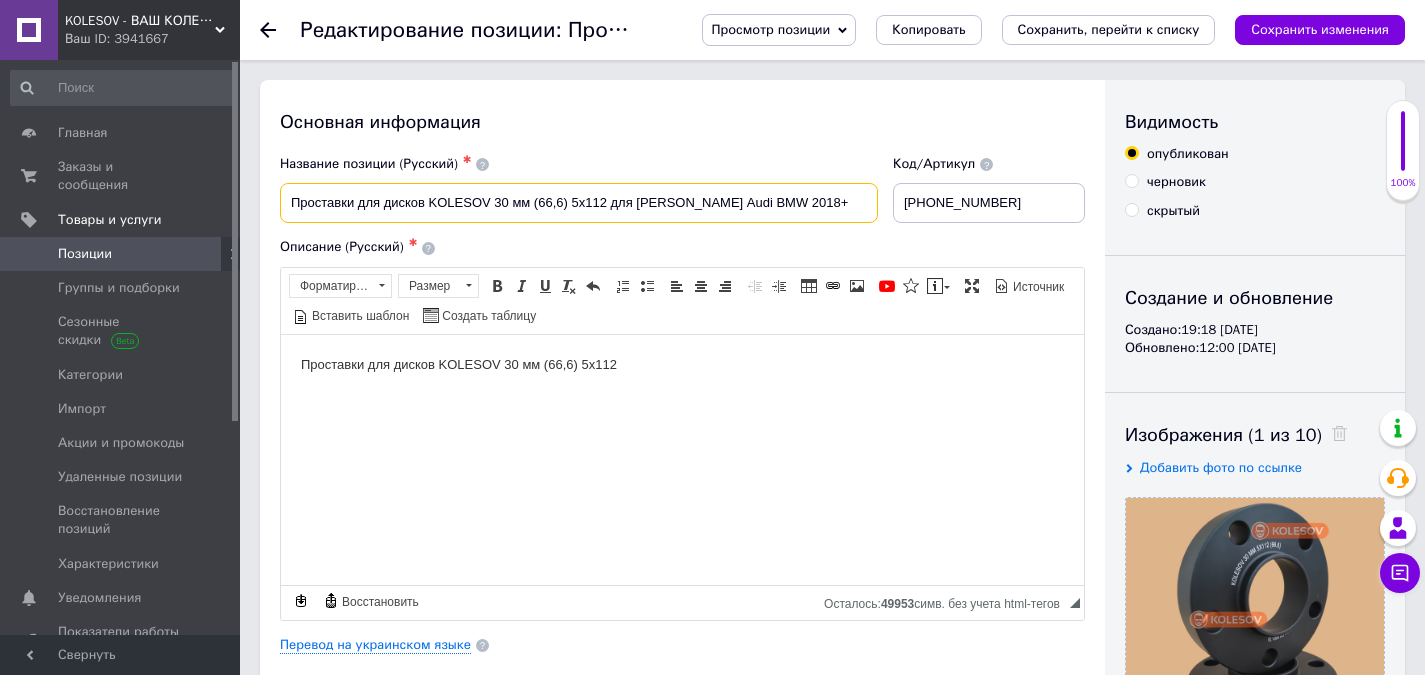 type on "Проставки для дисков KOLESOV 30 мм (66,6) 5х112 для [PERSON_NAME] Audi BMW 2018+" 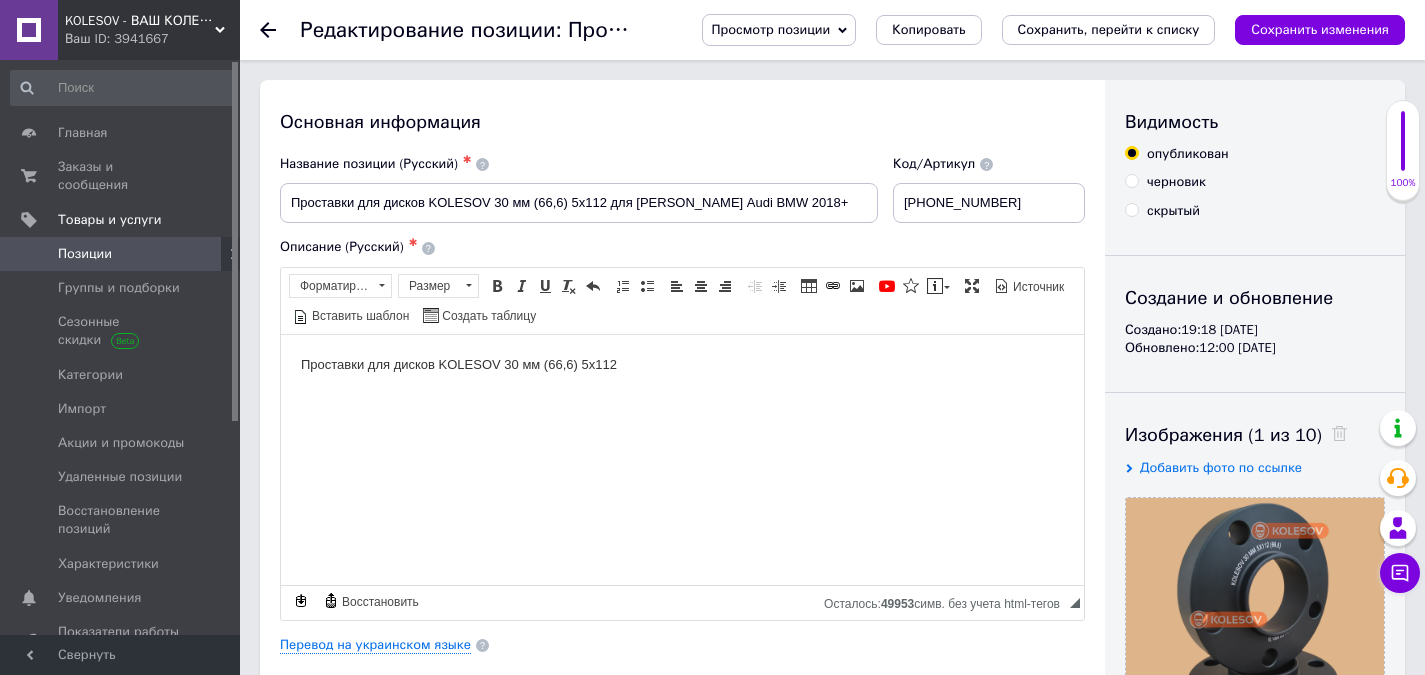 click on "Проставки для дисков KOLESOV 30 мм (66,6) 5х112" at bounding box center [682, 364] 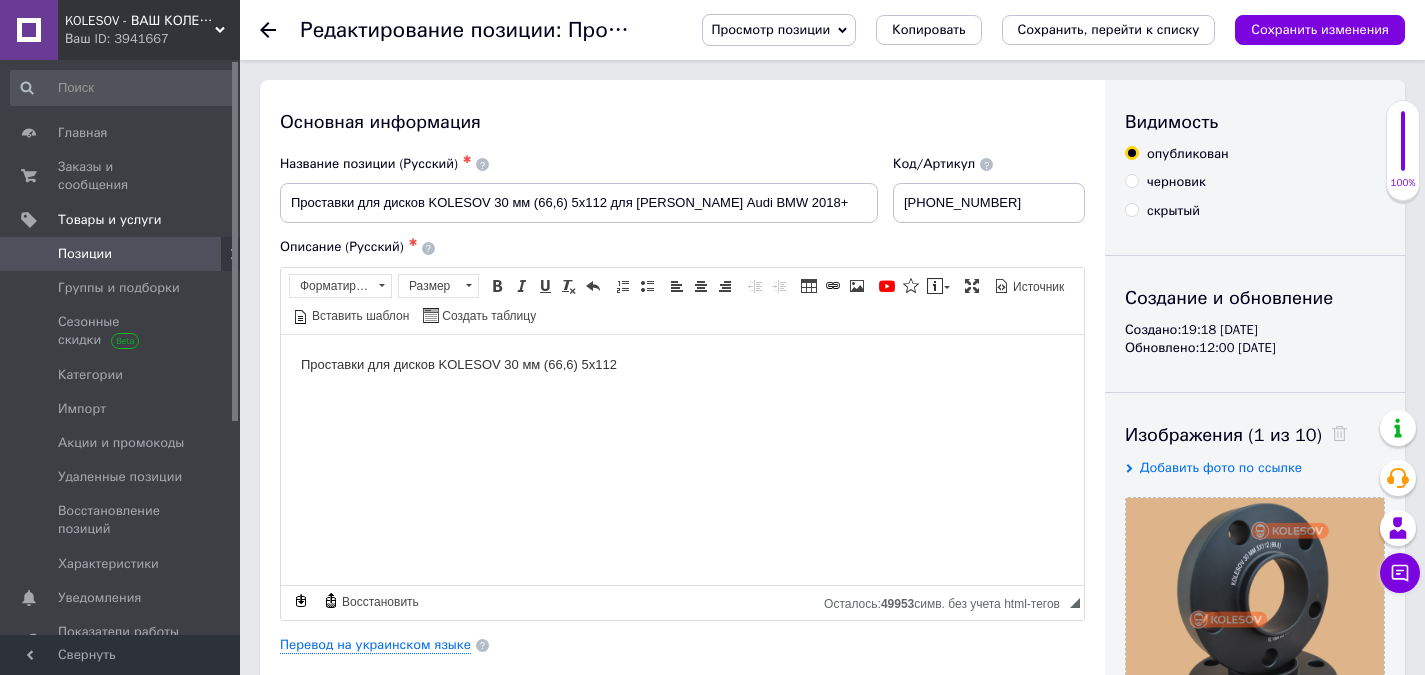type 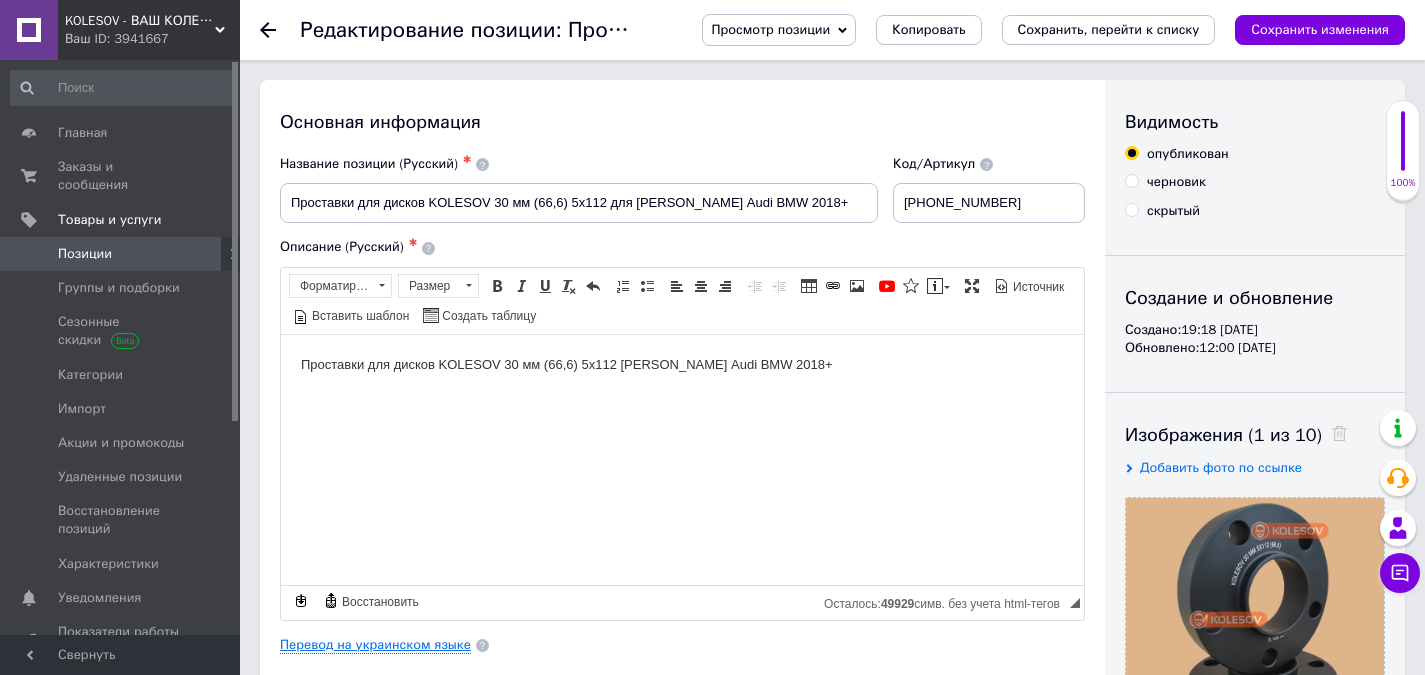 click on "Перевод на украинском языке" at bounding box center [375, 645] 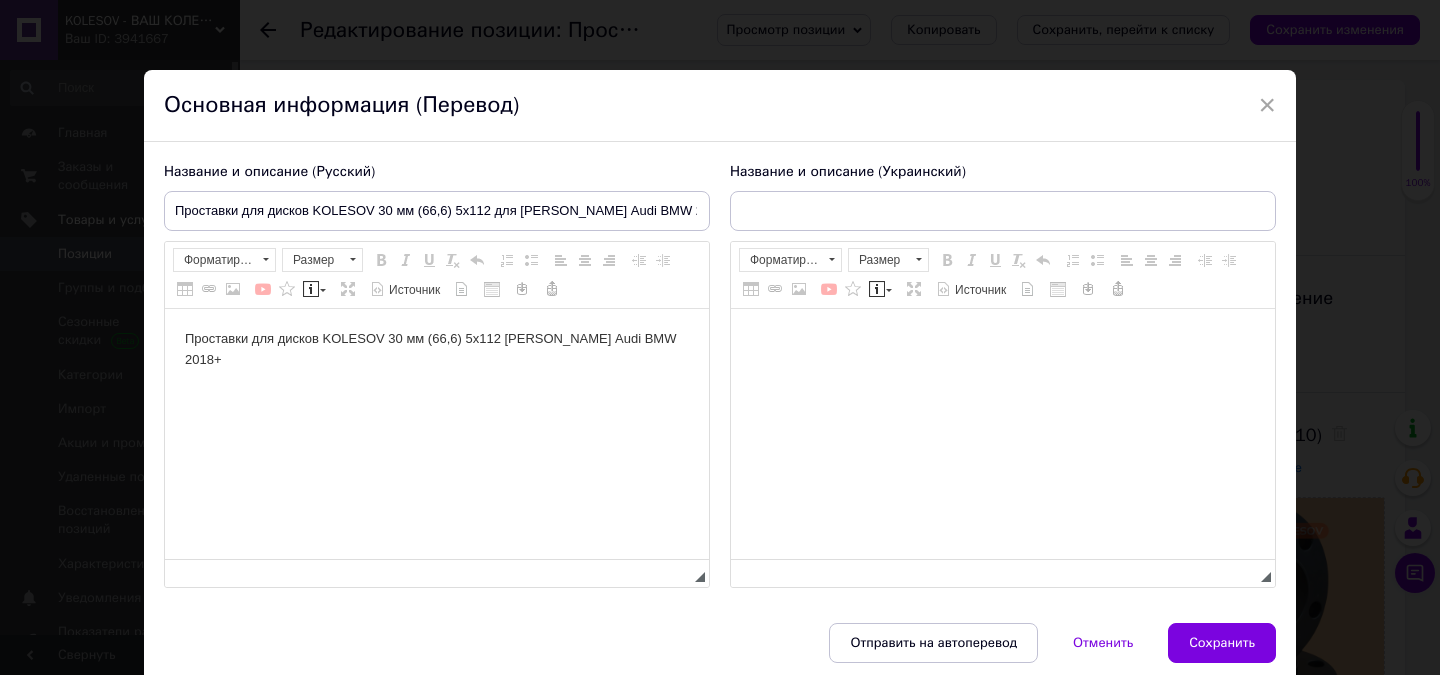 scroll, scrollTop: 0, scrollLeft: 0, axis: both 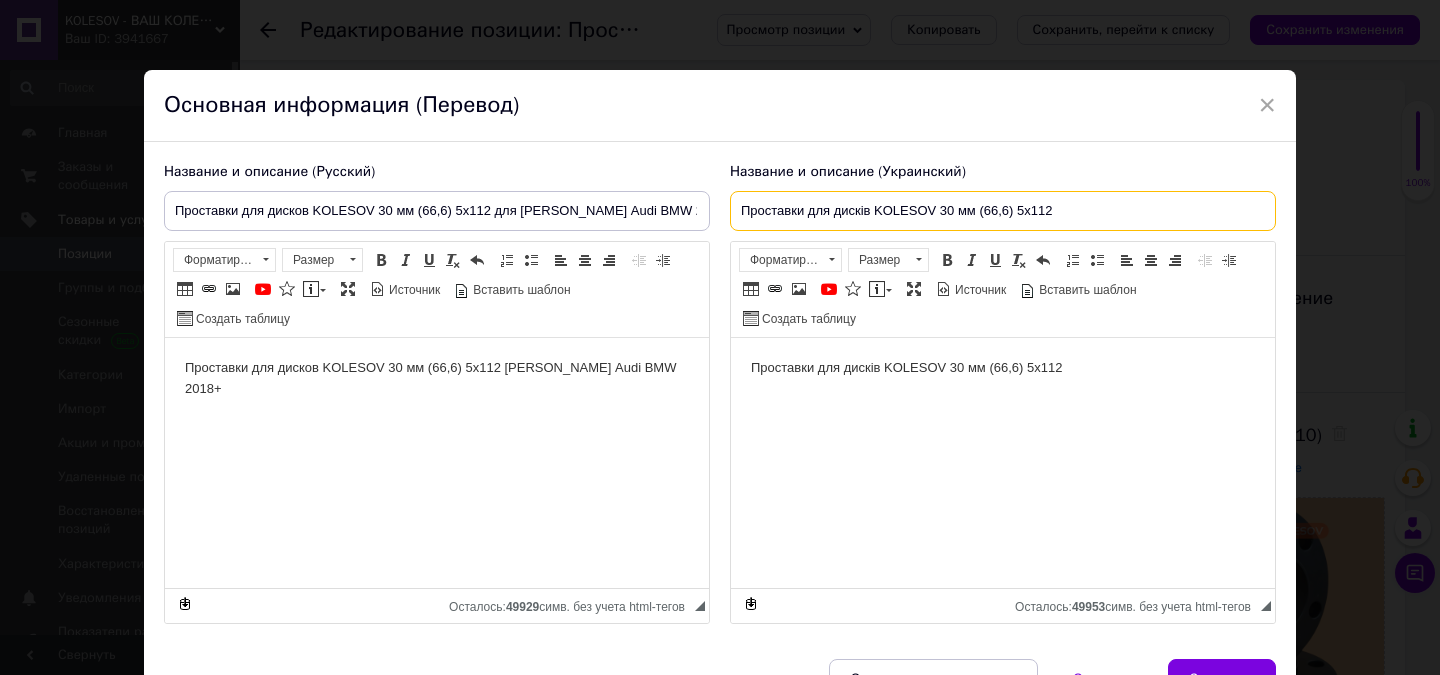 click on "Проставки для дисків KOLESOV 30 мм (66,6) 5х112" at bounding box center (1003, 211) 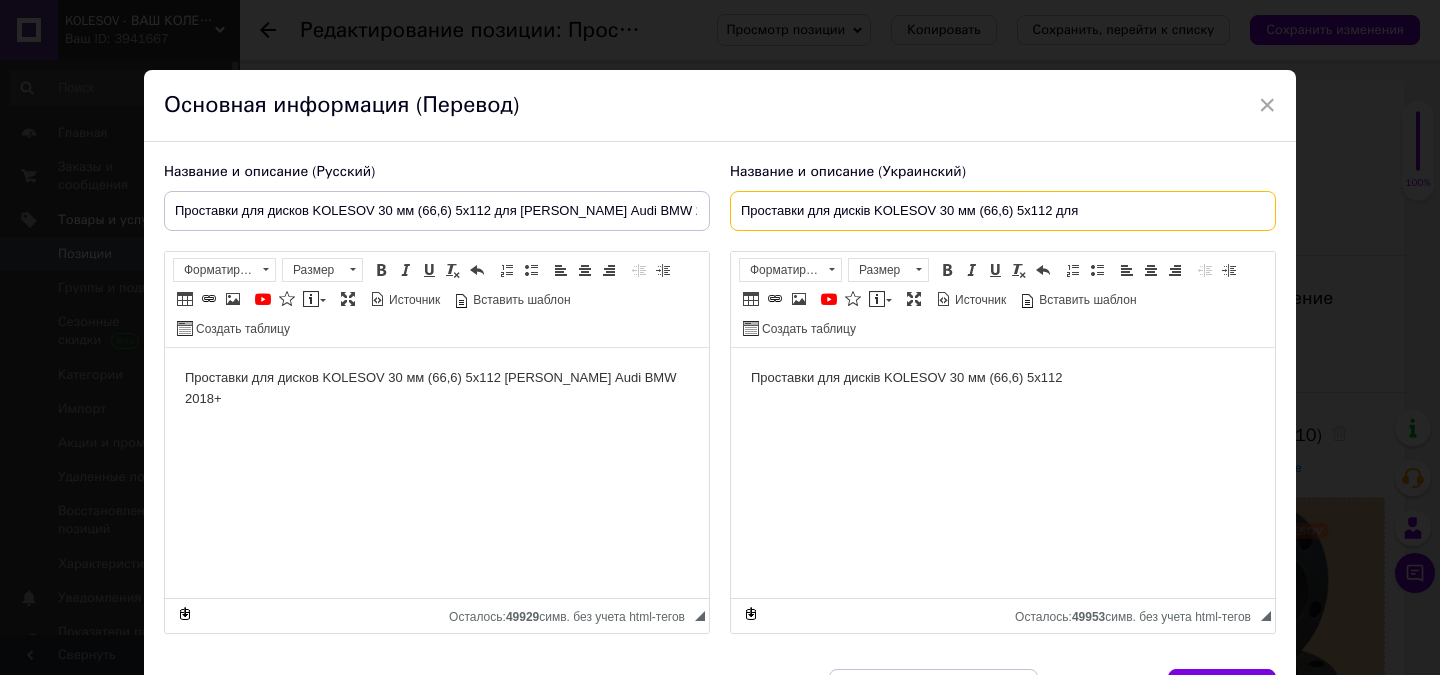 paste on "[PERSON_NAME] Audi BMW 2018+" 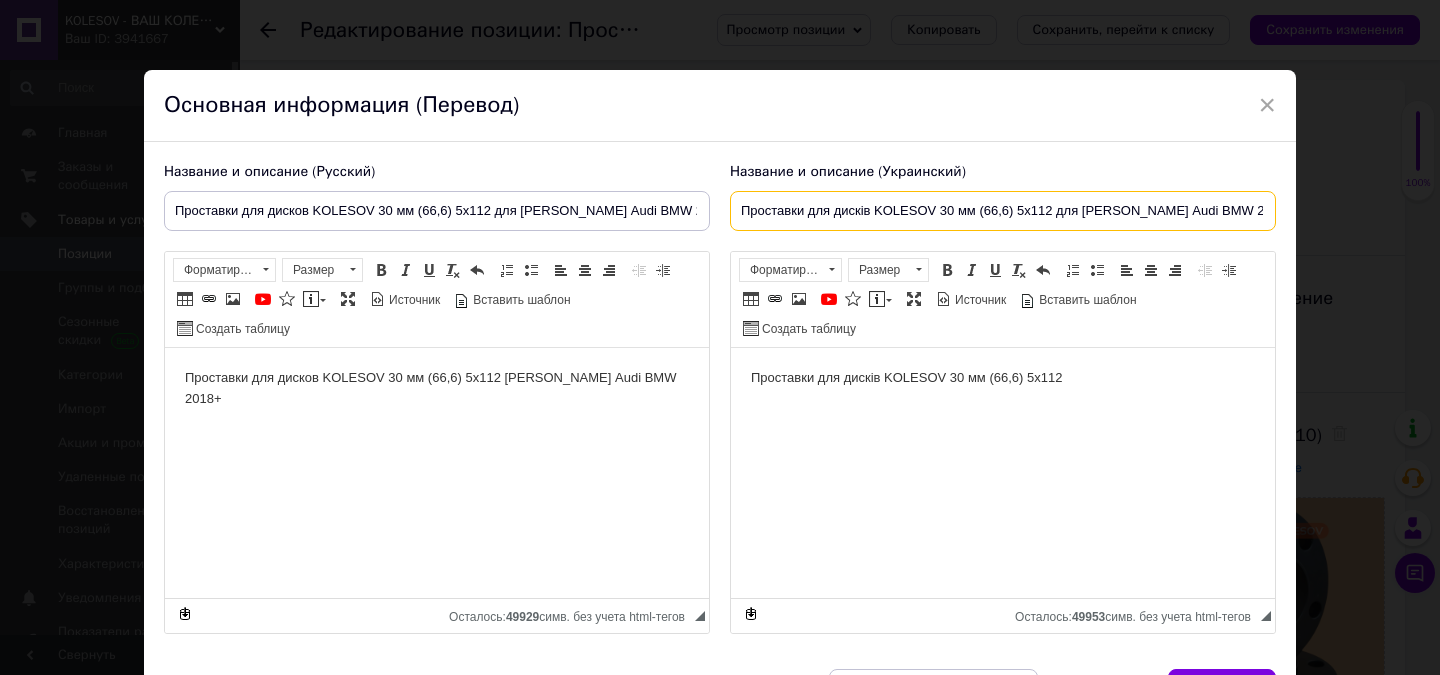 type on "Проставки для дисків KOLESOV 30 мм (66,6) 5х112 для [PERSON_NAME] Audi BMW 2018+" 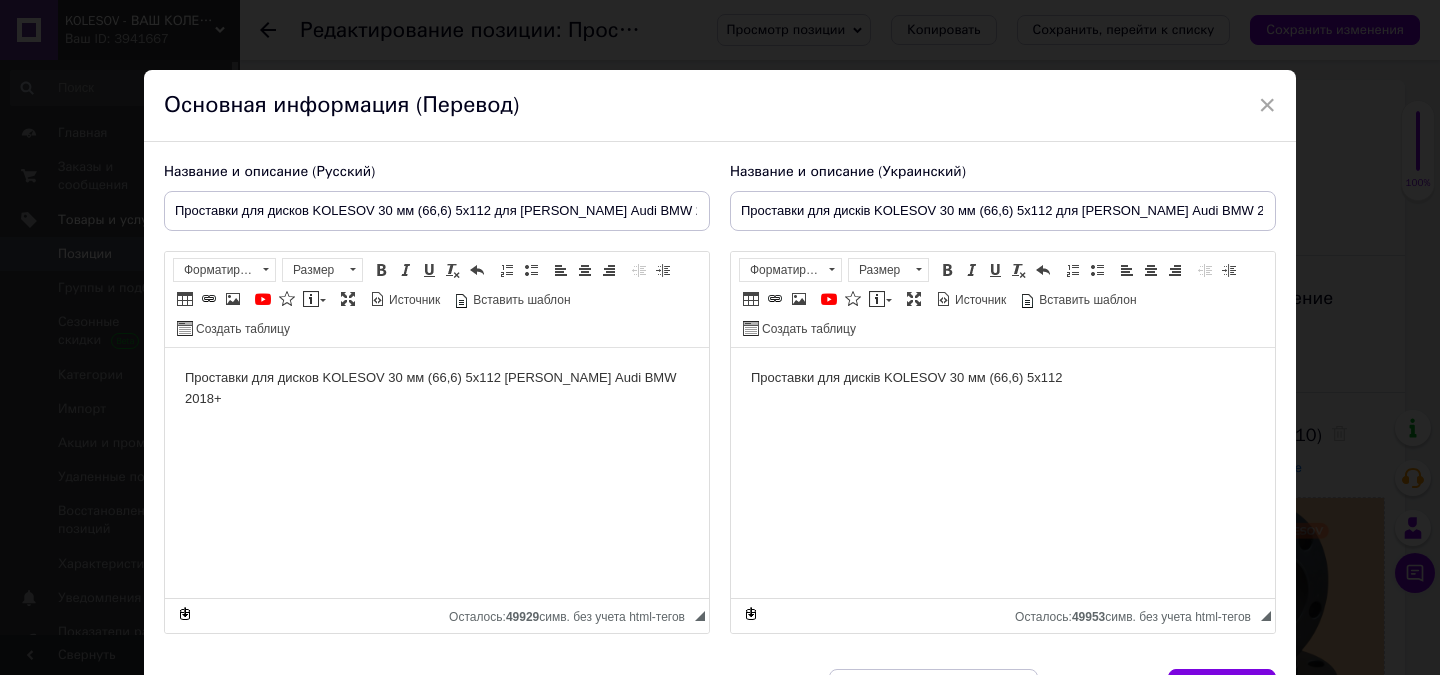 click on "Проставки для дисків KOLESOV 30 мм (66,6) 5х112" at bounding box center (1003, 378) 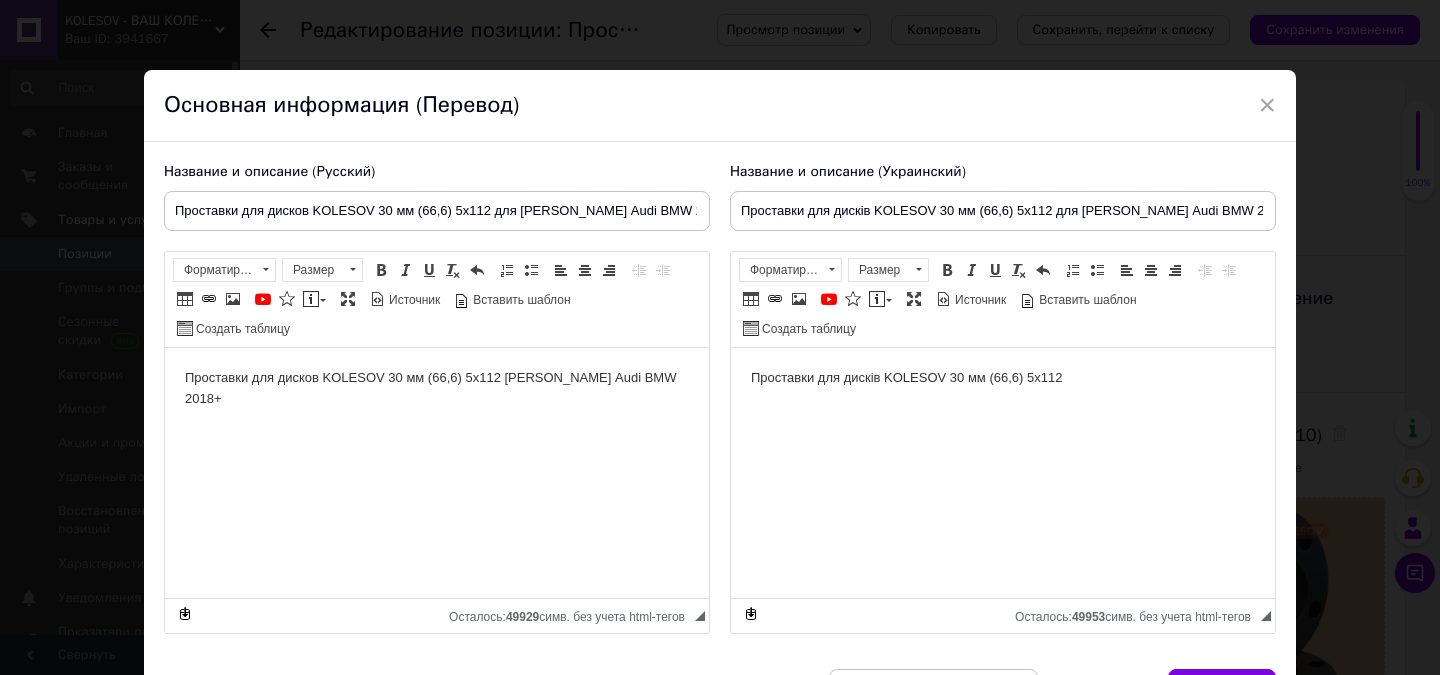 click on "Проставки для дисков KOLESOV 30 мм (66,6) 5х112 [PERSON_NAME] Audi BMW 2018+" at bounding box center (437, 389) 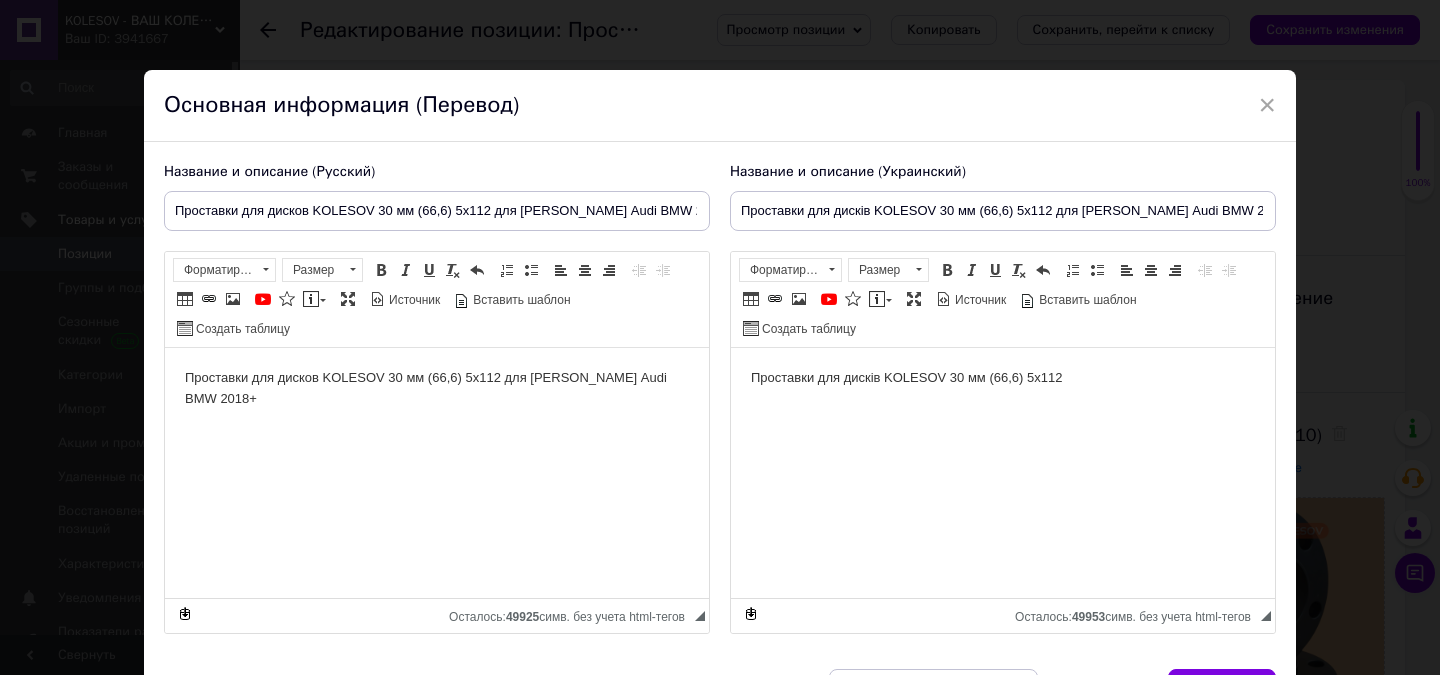 click on "Проставки для дисків KOLESOV 30 мм (66,6) 5х112" at bounding box center [1003, 378] 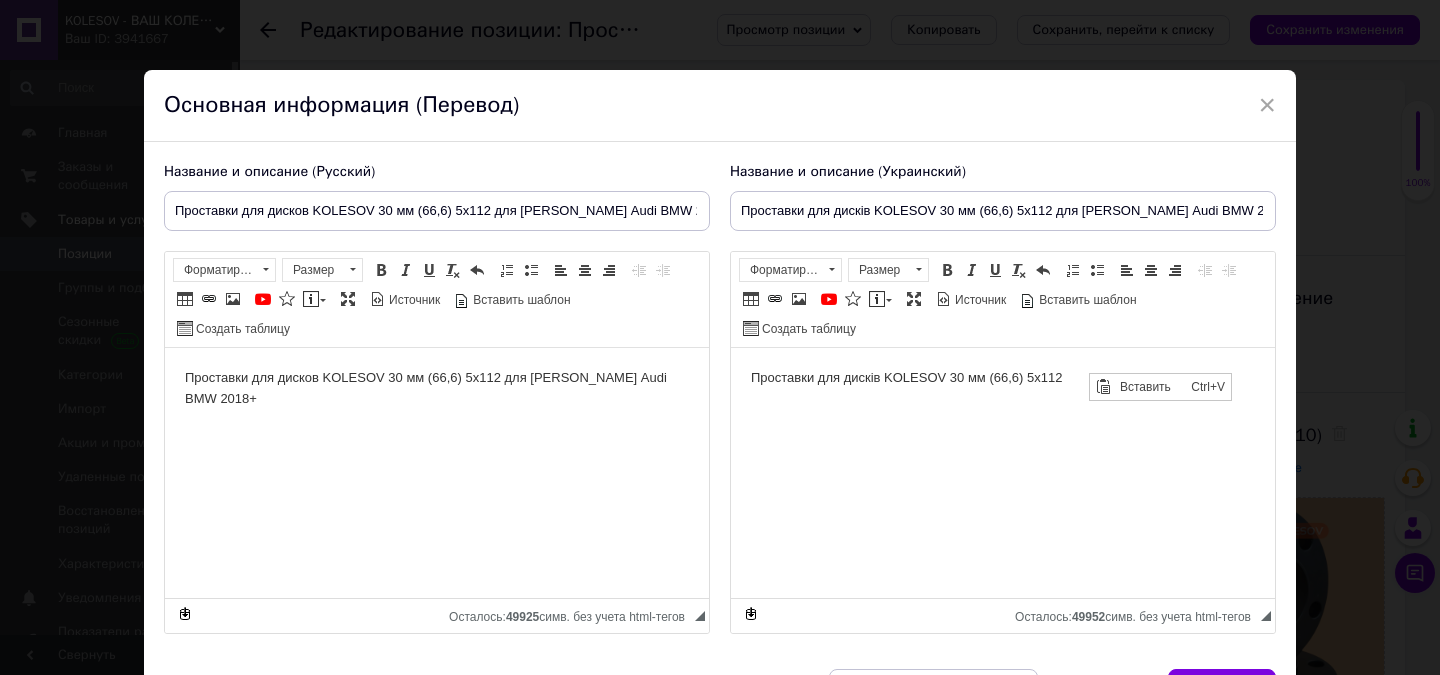scroll, scrollTop: 0, scrollLeft: 0, axis: both 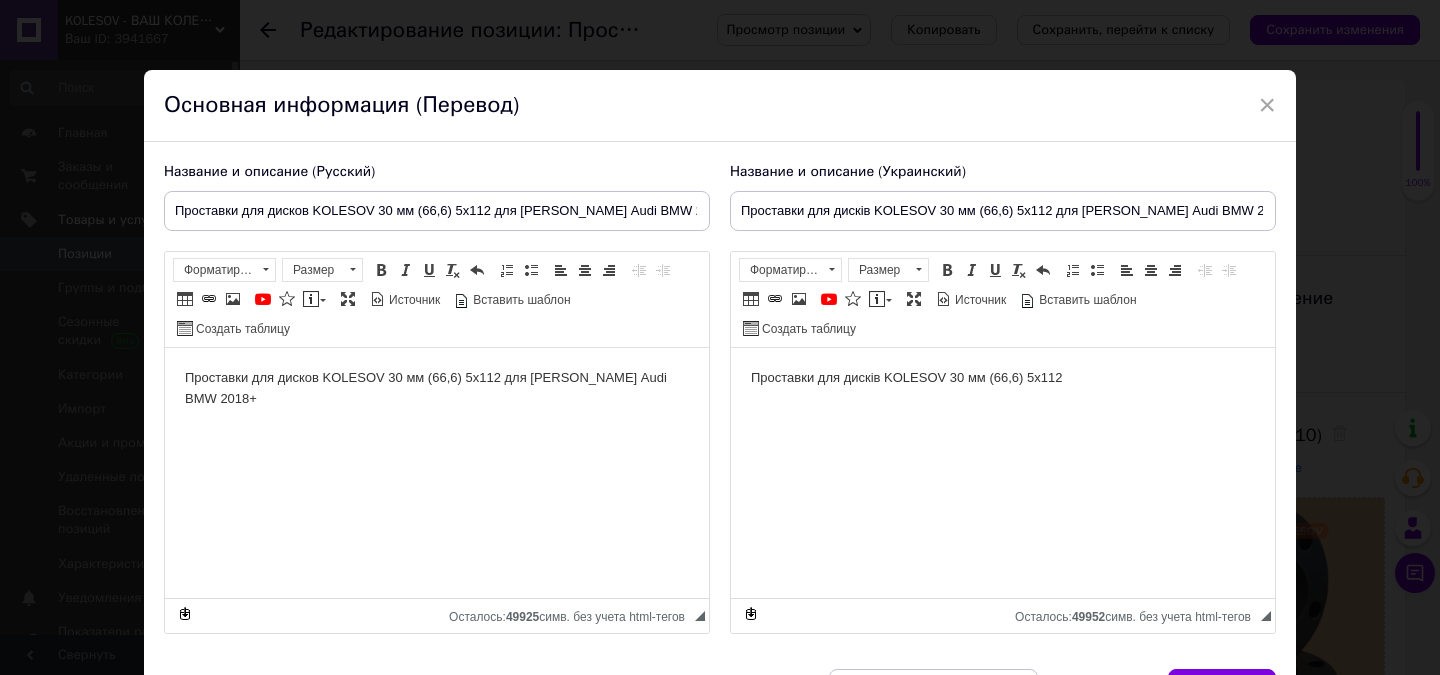 click on "Проставки для дисків KOLESOV 30 мм (66,6) 5х112" at bounding box center [1003, 378] 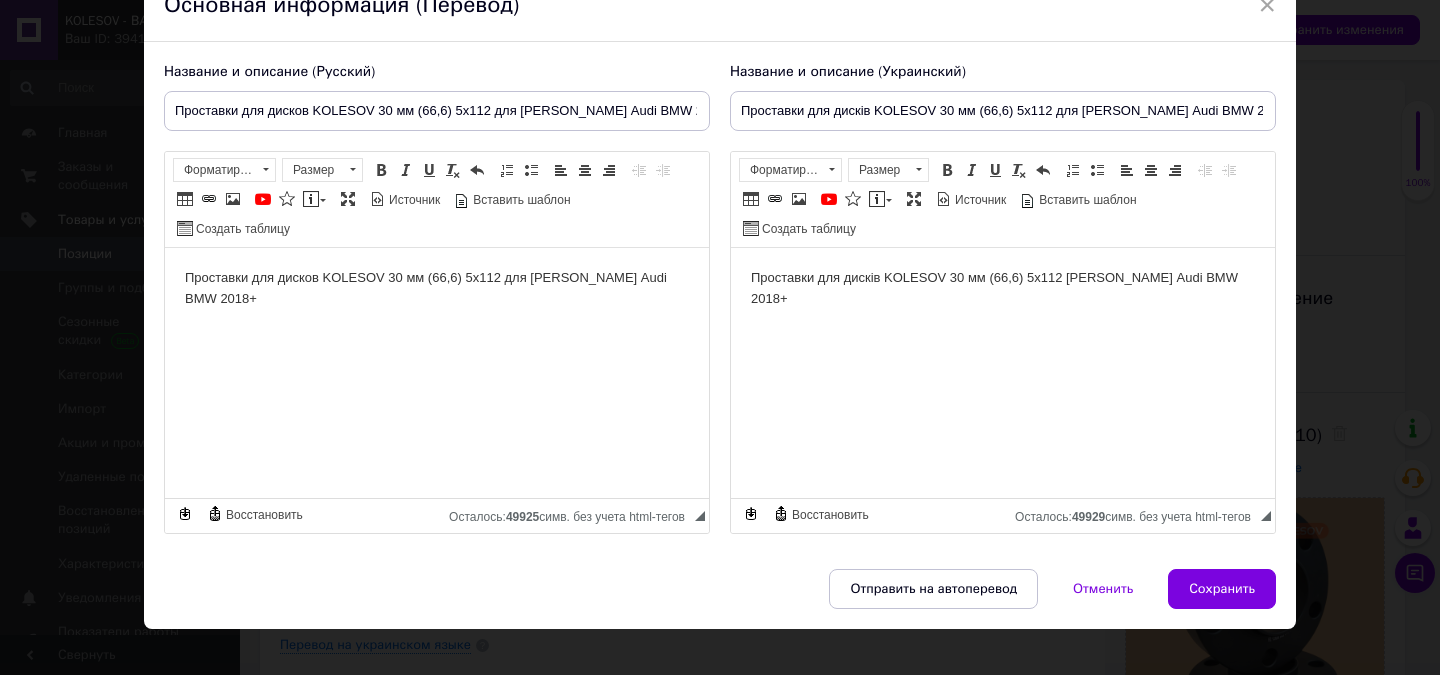 scroll, scrollTop: 124, scrollLeft: 0, axis: vertical 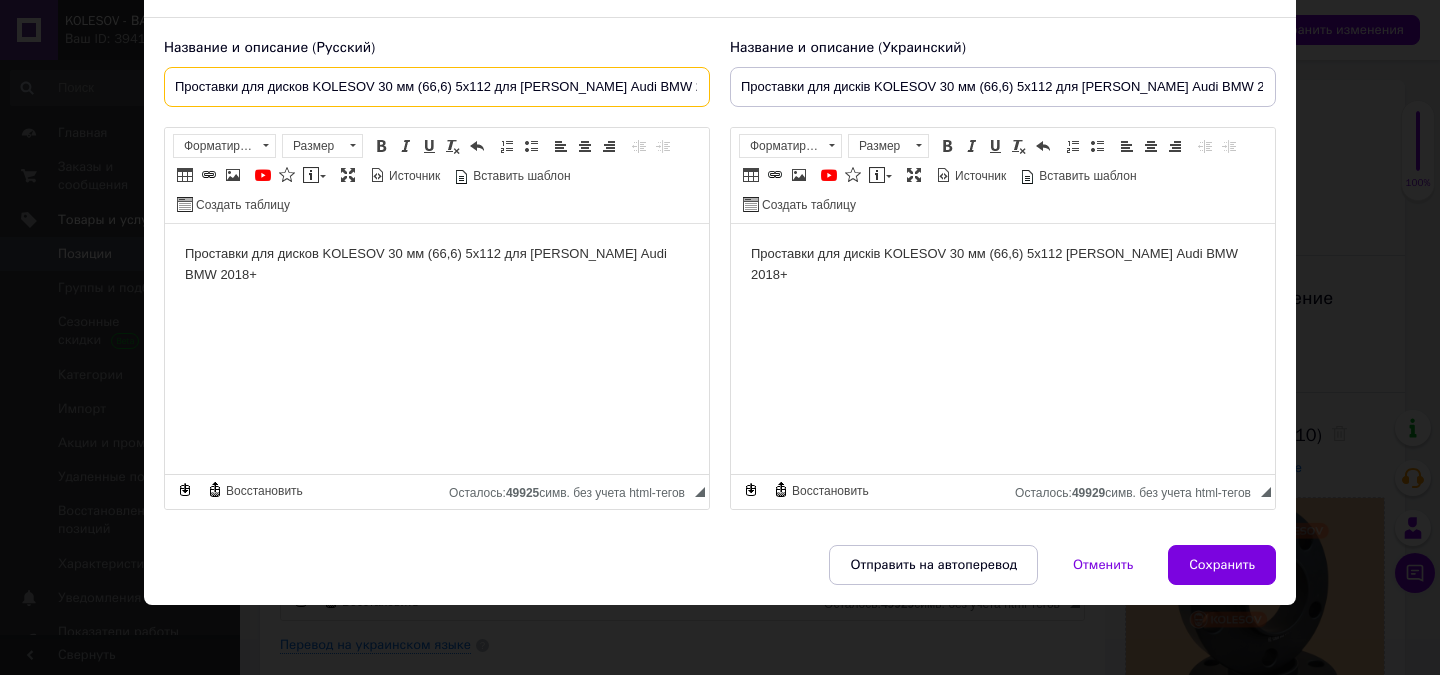 drag, startPoint x: 520, startPoint y: 86, endPoint x: 710, endPoint y: 86, distance: 190 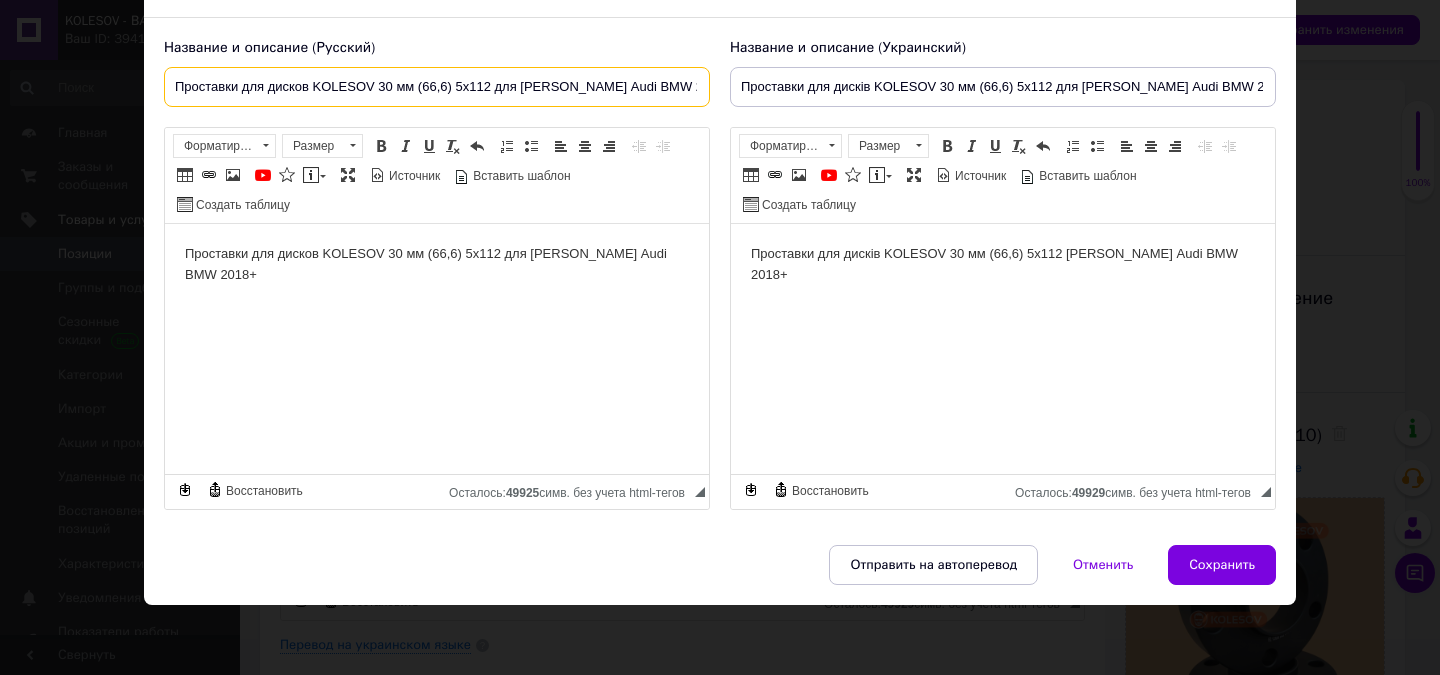paste on "- Mini [PERSON_NAME]" 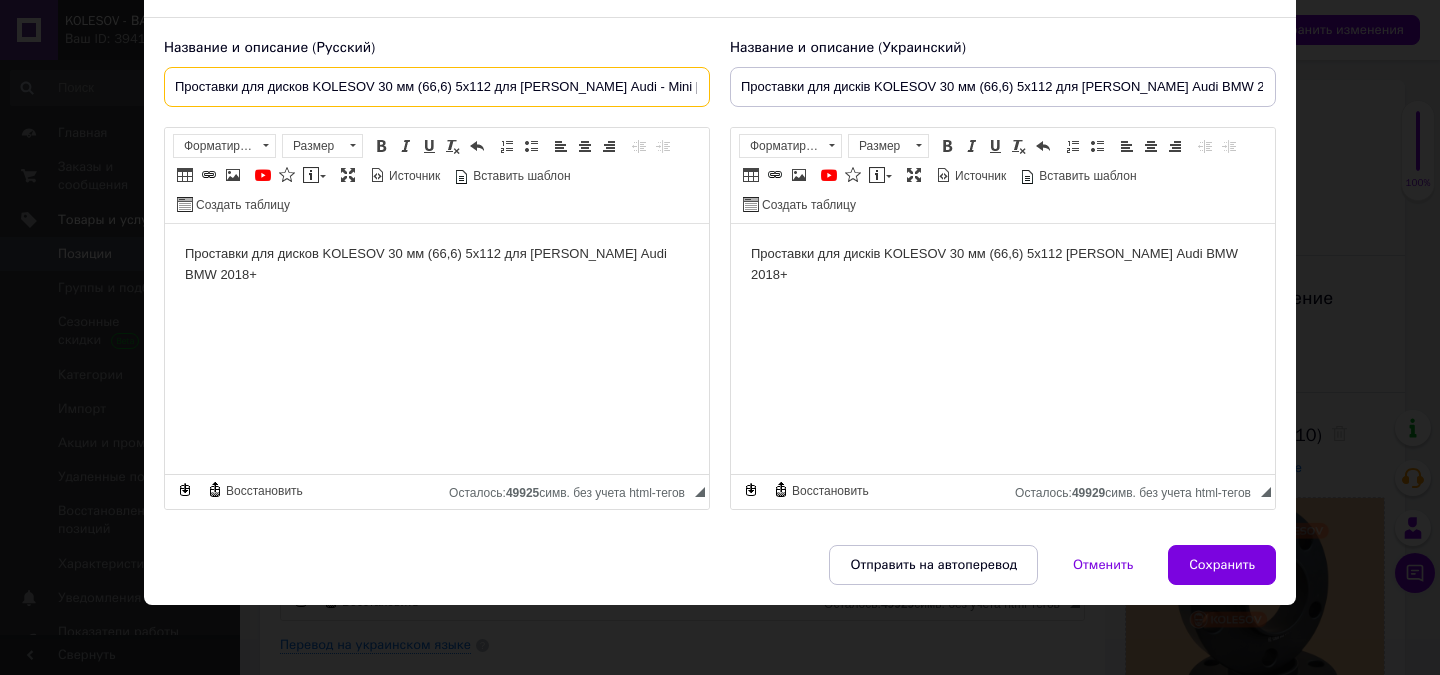 scroll, scrollTop: 0, scrollLeft: 67, axis: horizontal 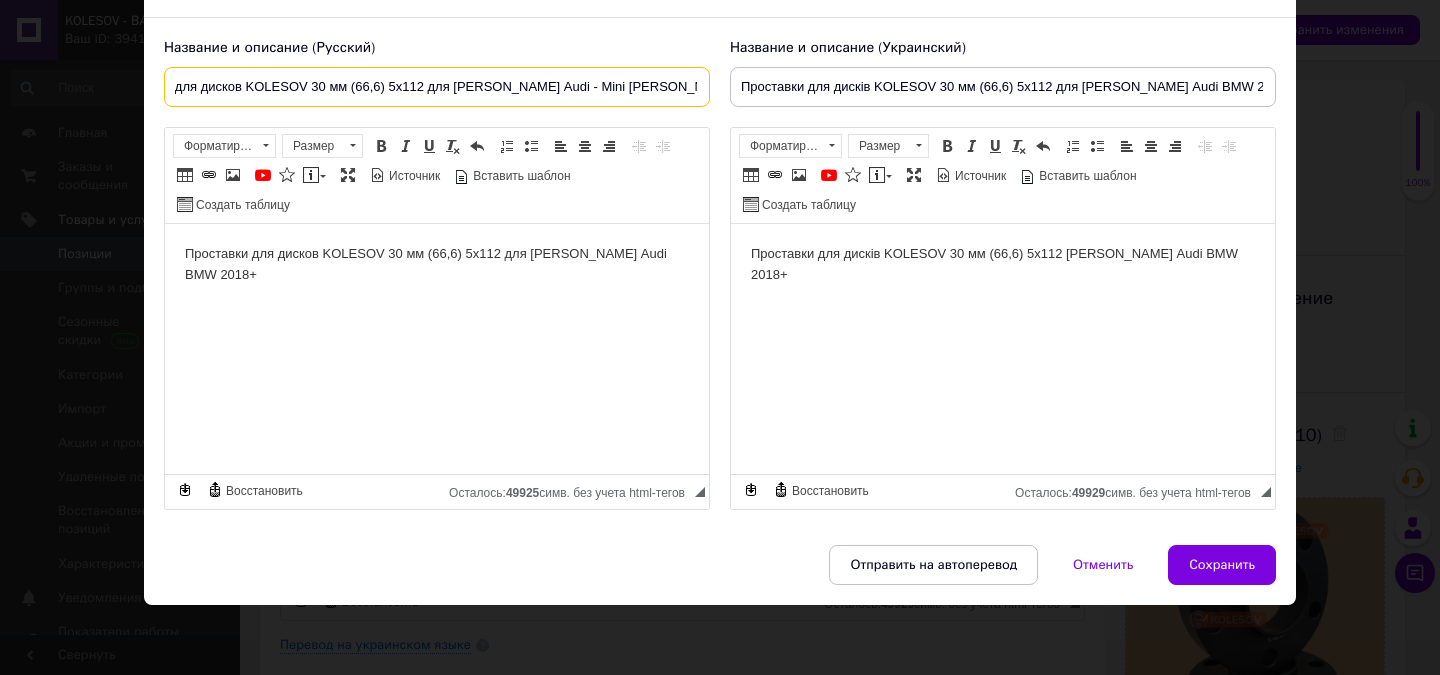 type on "Проставки для дисков KOLESOV 30 мм (66,6) 5х112 для [PERSON_NAME] Audi - Mini [PERSON_NAME] BMW 2018+" 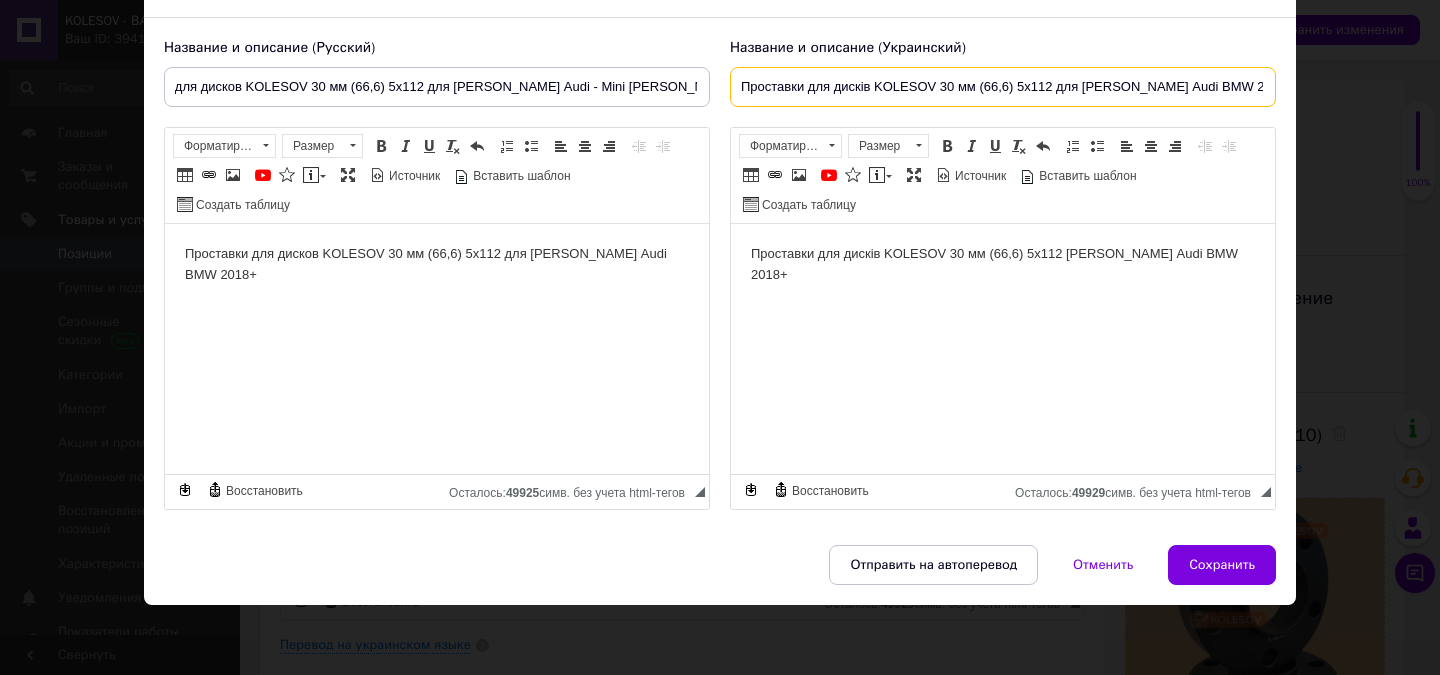 scroll, scrollTop: 0, scrollLeft: 0, axis: both 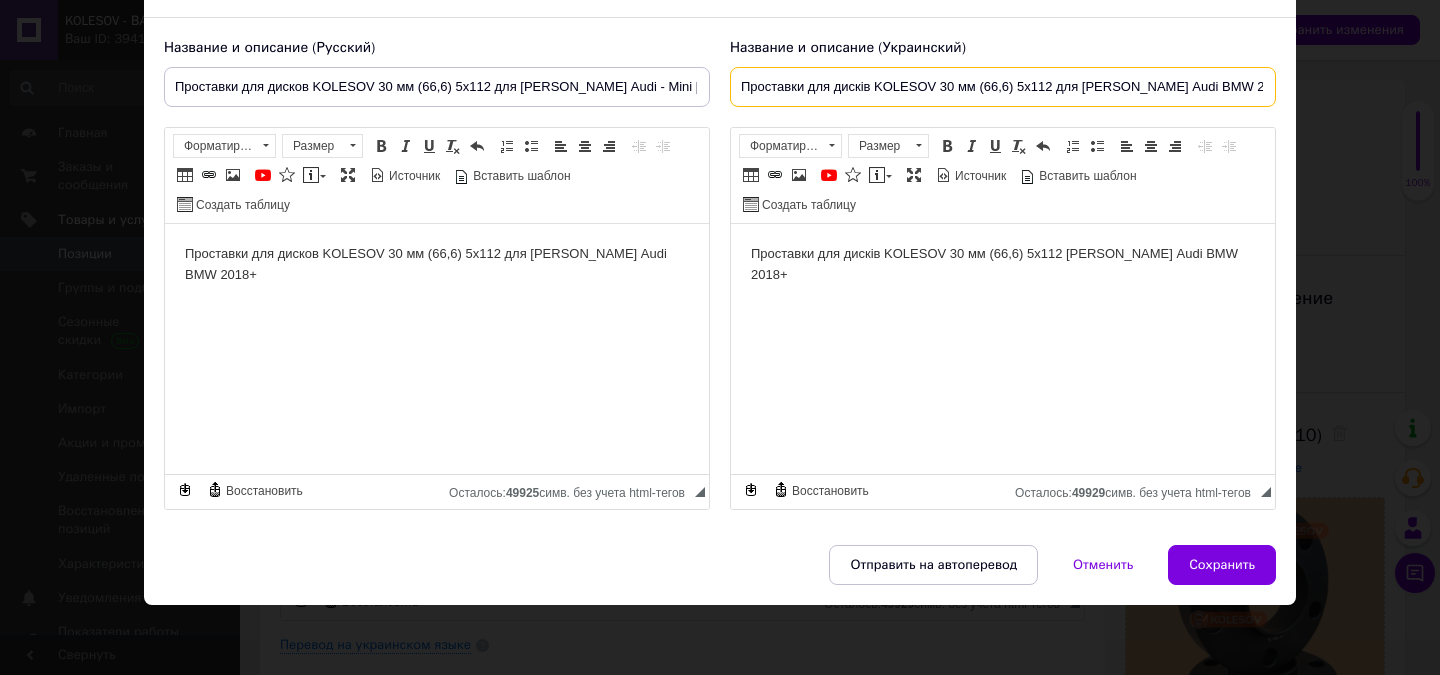 drag, startPoint x: 1082, startPoint y: 83, endPoint x: 1292, endPoint y: 84, distance: 210.00238 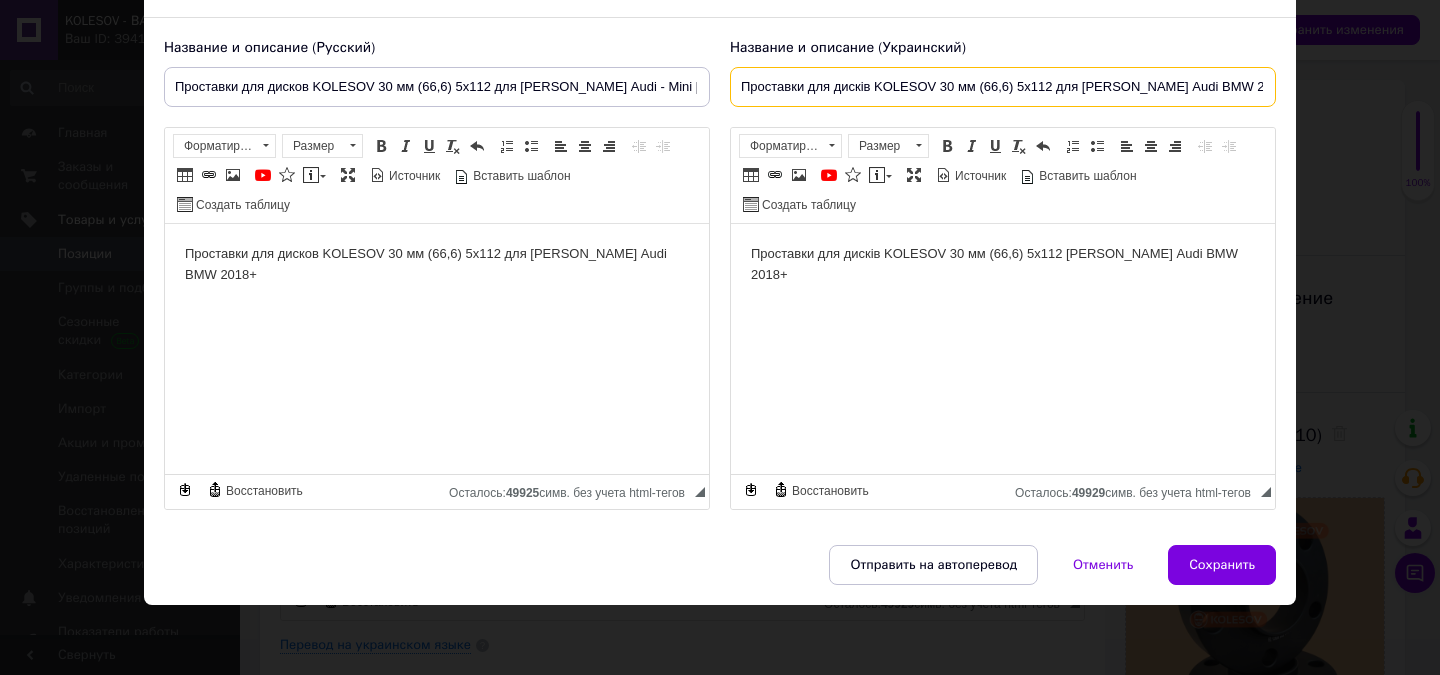 paste on "- Mini [PERSON_NAME]" 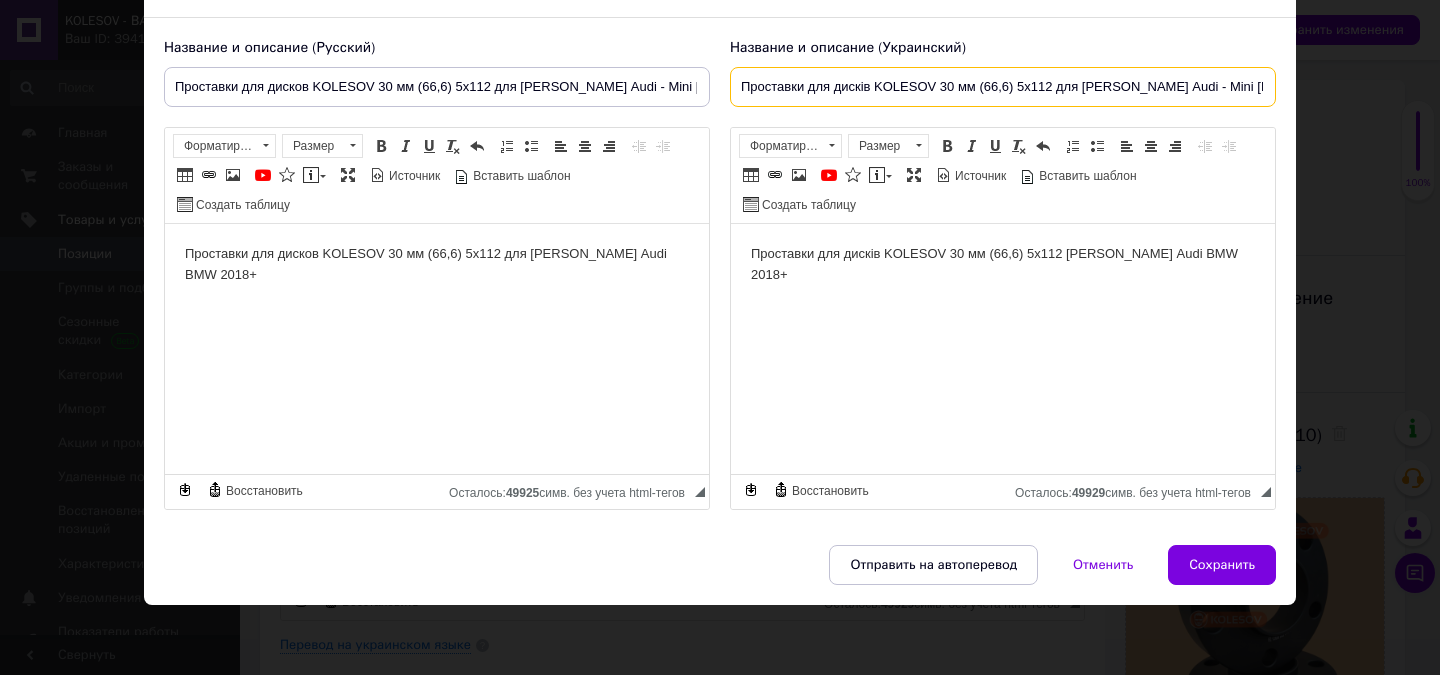 scroll, scrollTop: 0, scrollLeft: 63, axis: horizontal 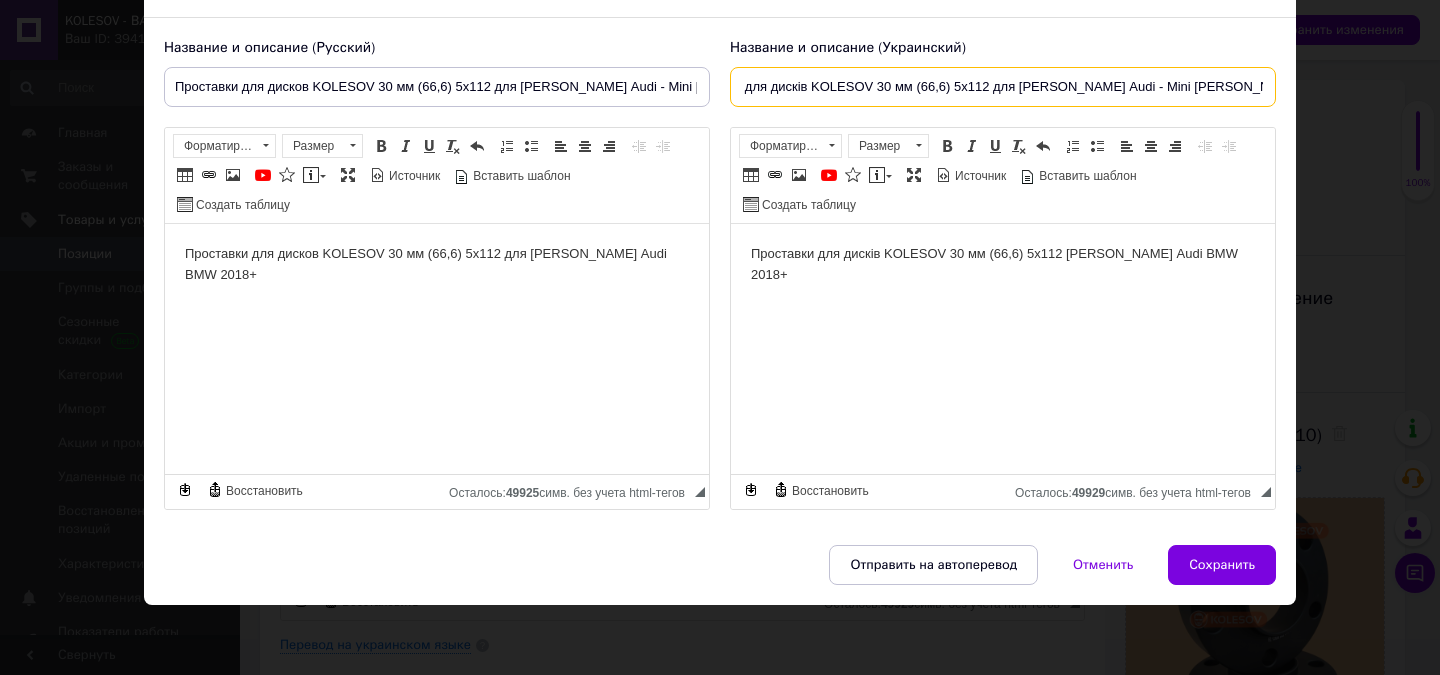 type on "Проставки для дисків KOLESOV 30 мм (66,6) 5х112 для Mercedes Audi - Mini Cooper BMW 2018+" 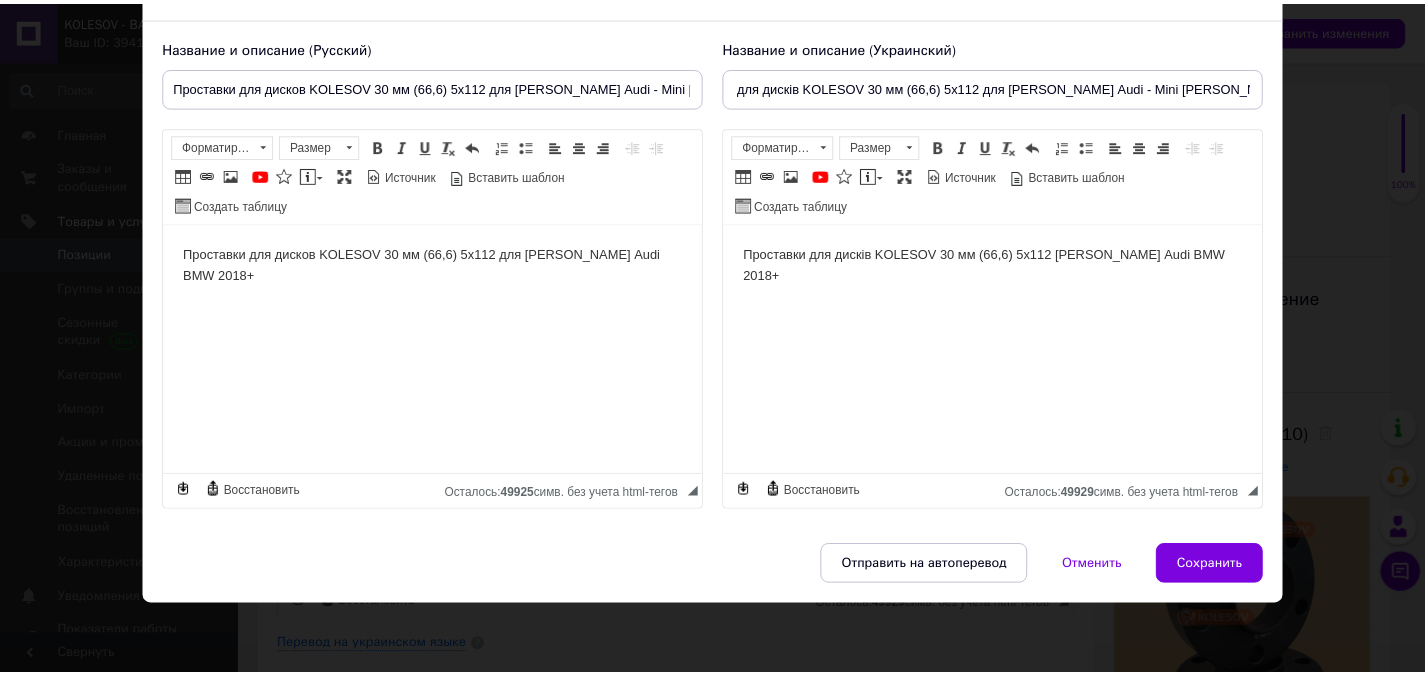 scroll, scrollTop: 0, scrollLeft: 0, axis: both 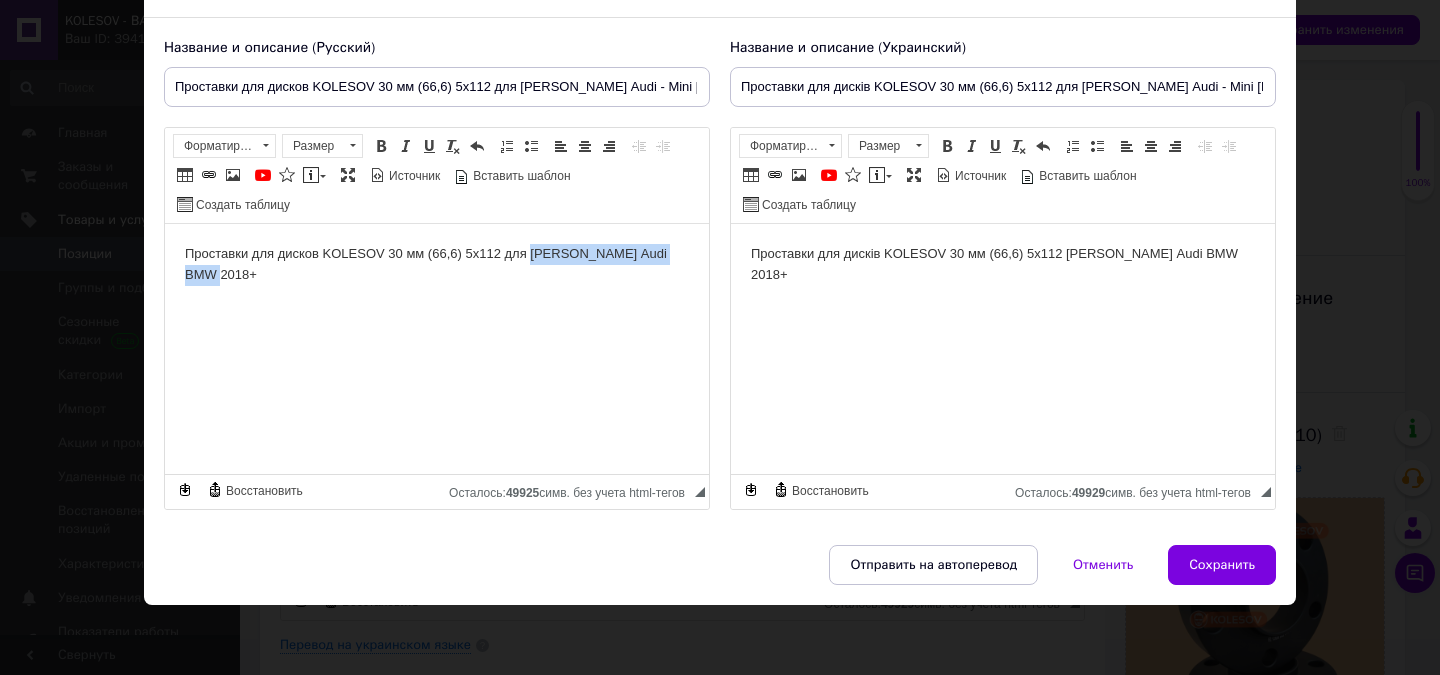 drag, startPoint x: 533, startPoint y: 253, endPoint x: 569, endPoint y: 271, distance: 40.24922 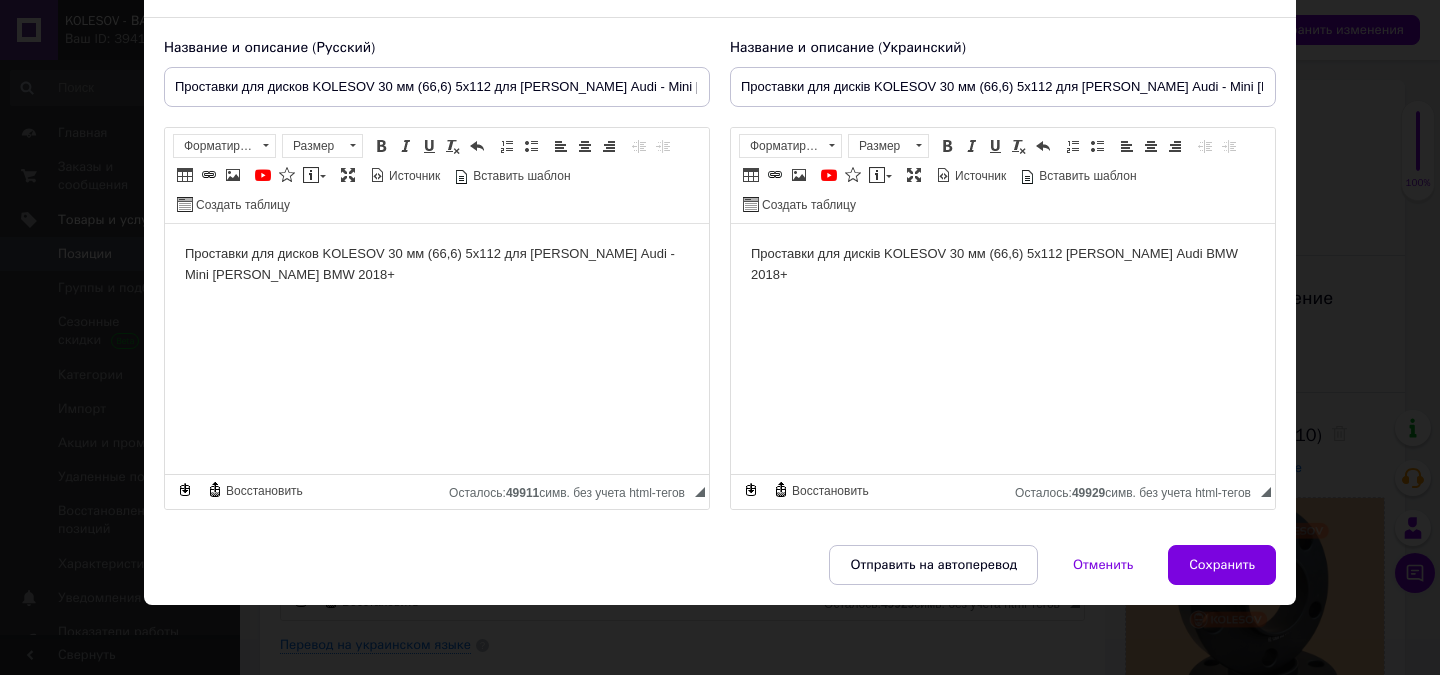click on "Проставки для дисків KOLESOV 30 мм (66,6) 5х112 Mercedes Audi BMW 2018+" at bounding box center [1003, 265] 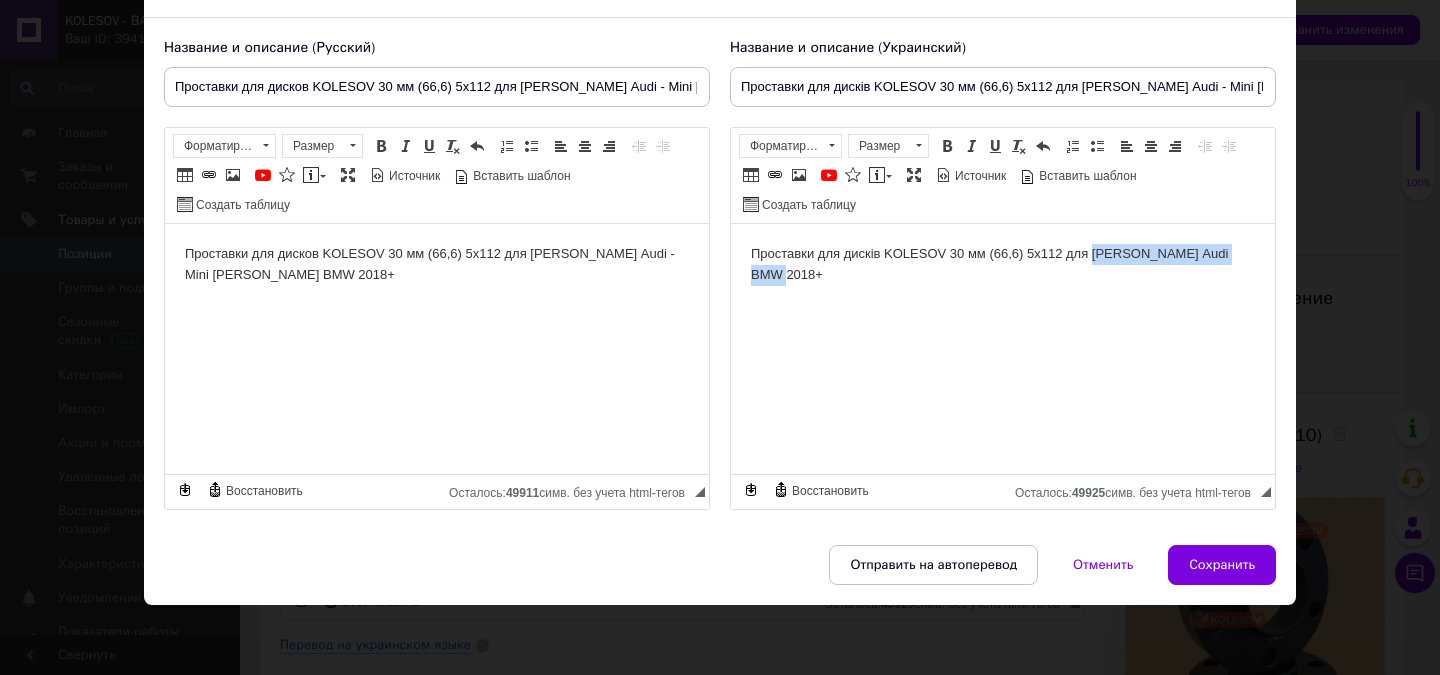 drag, startPoint x: 1091, startPoint y: 256, endPoint x: 1278, endPoint y: 257, distance: 187.00267 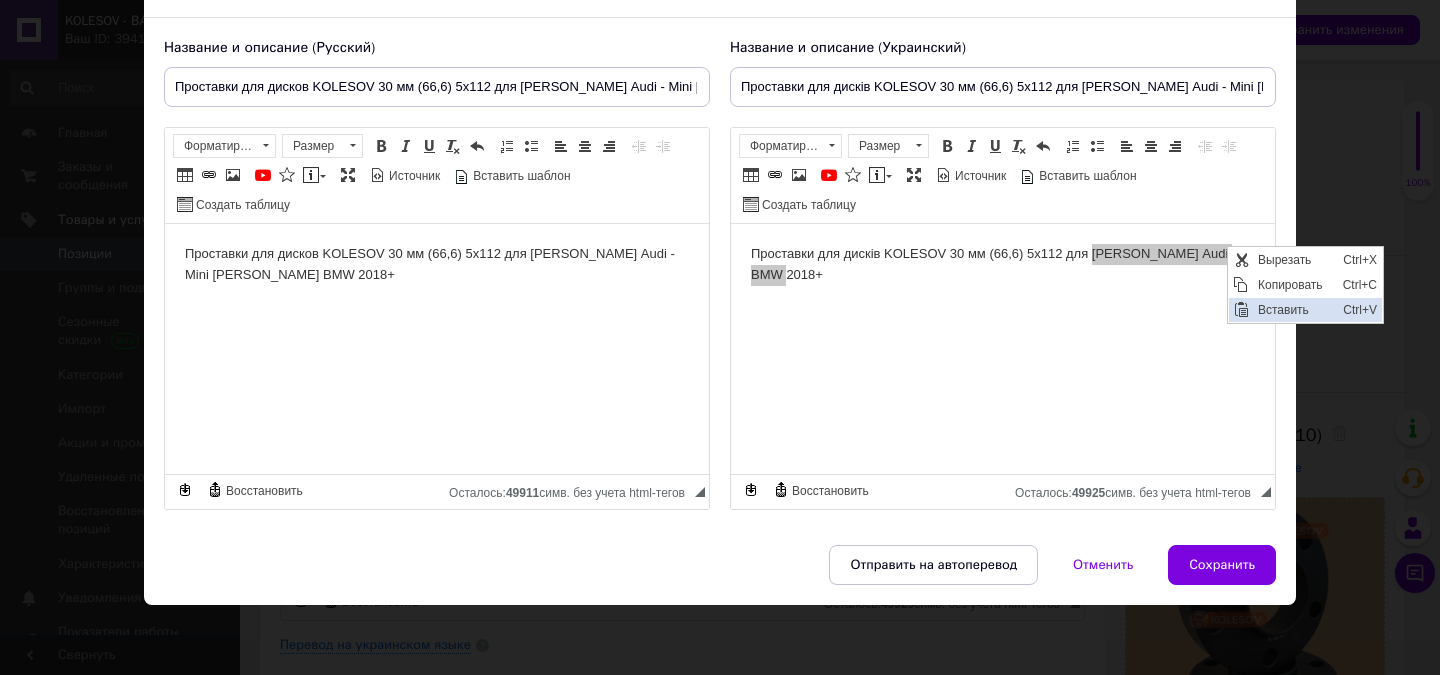 click on "Вставить" at bounding box center (1294, 309) 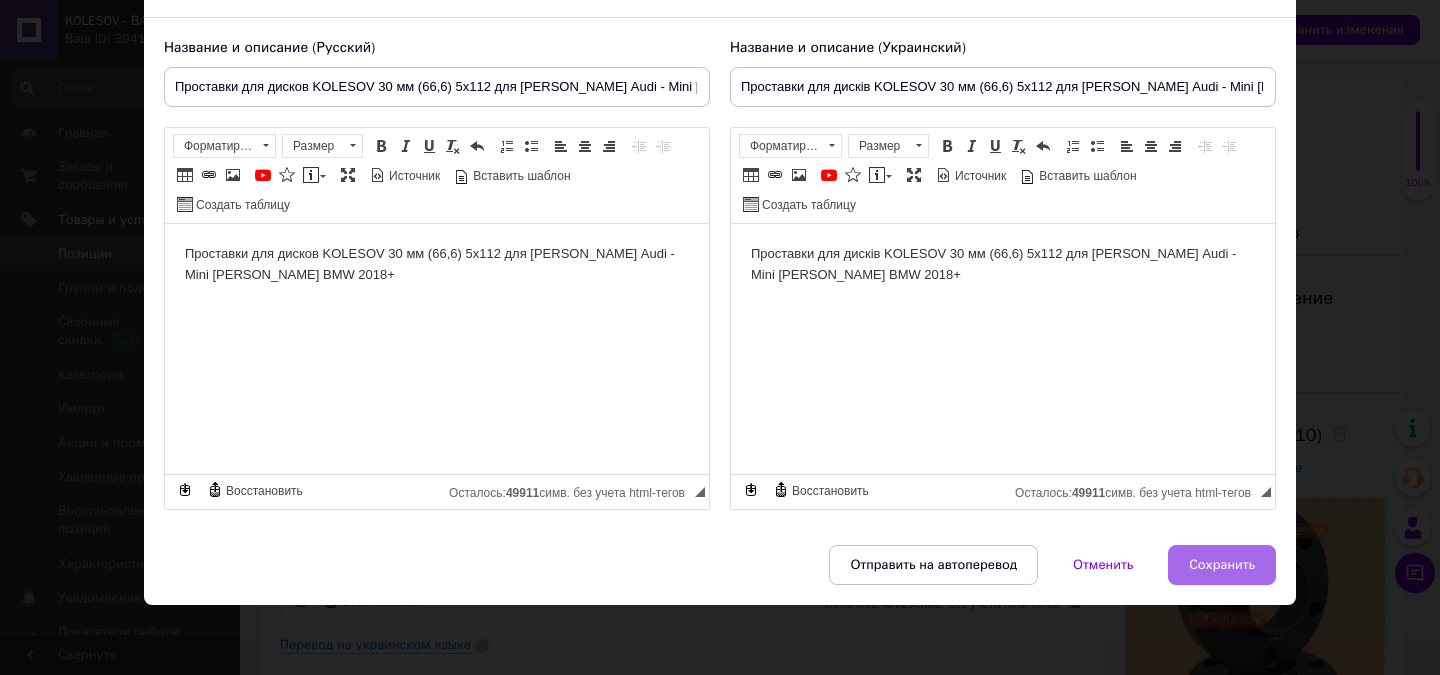 click on "Сохранить" at bounding box center [1222, 565] 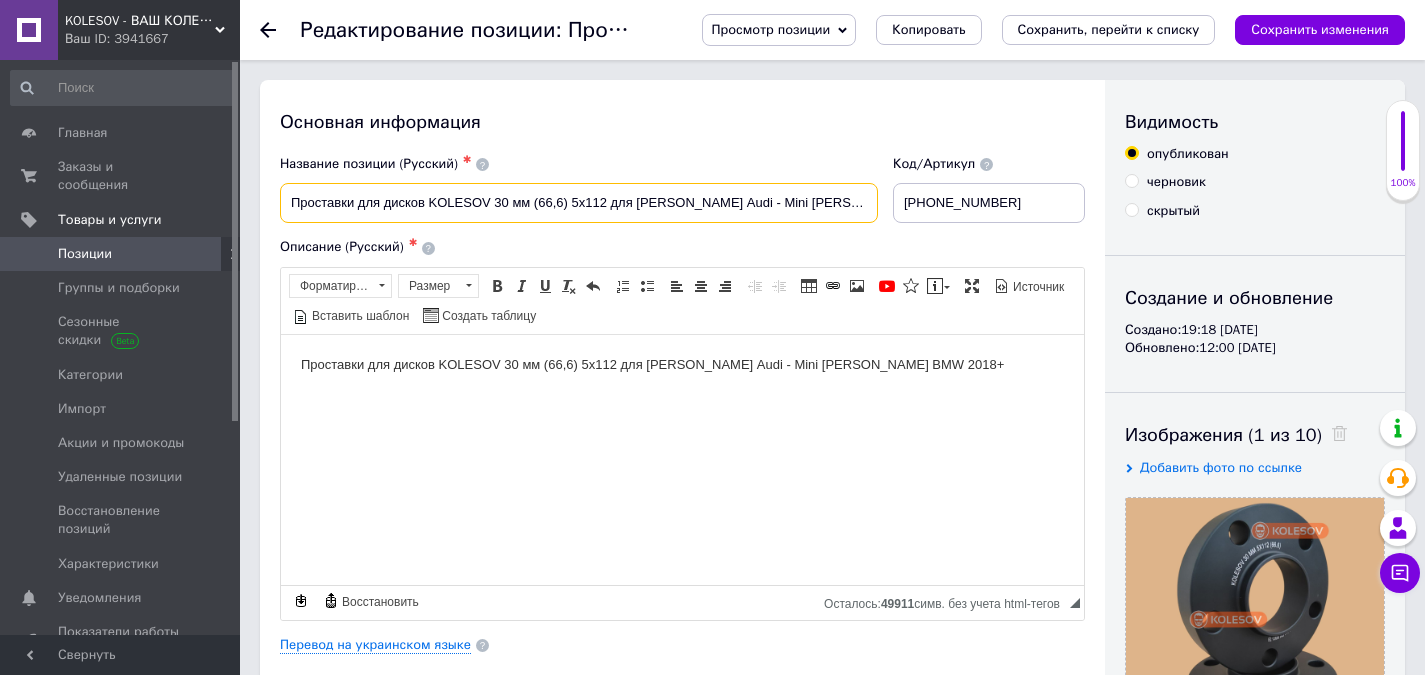 scroll, scrollTop: 0, scrollLeft: 3, axis: horizontal 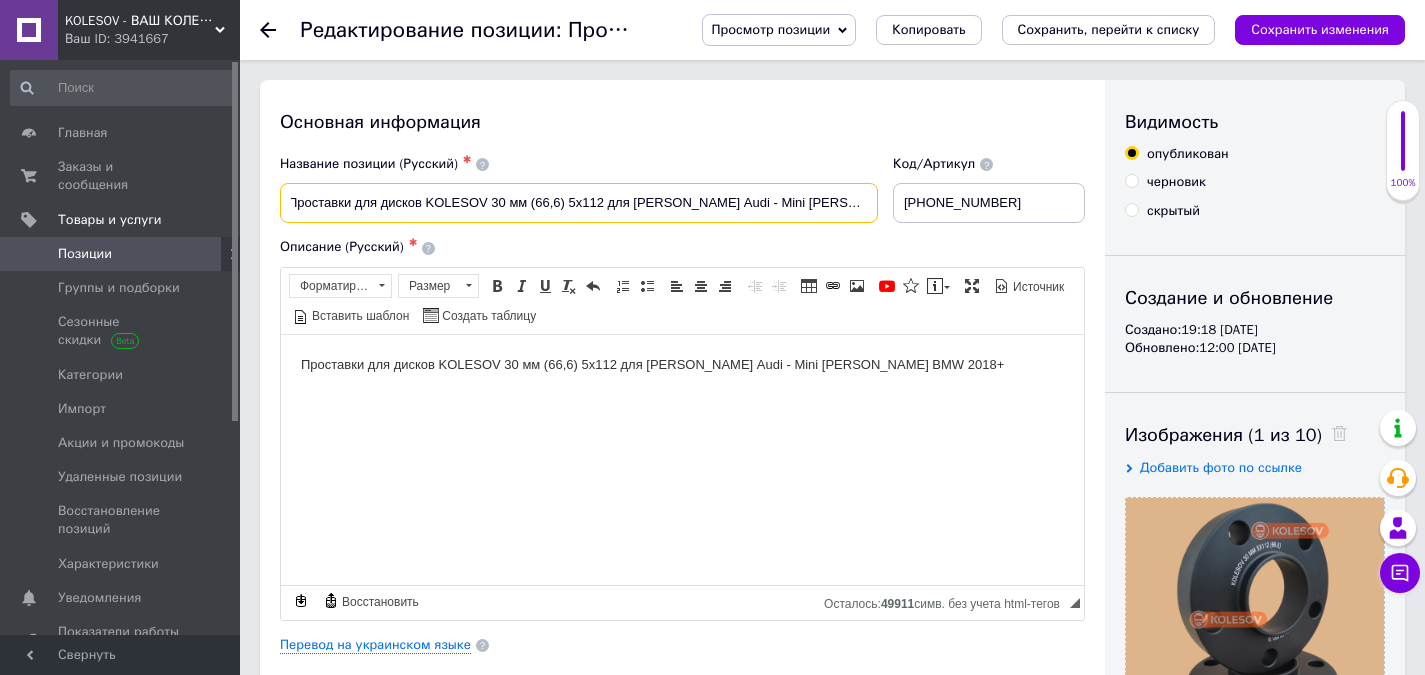 drag, startPoint x: 609, startPoint y: 204, endPoint x: 908, endPoint y: 210, distance: 299.06018 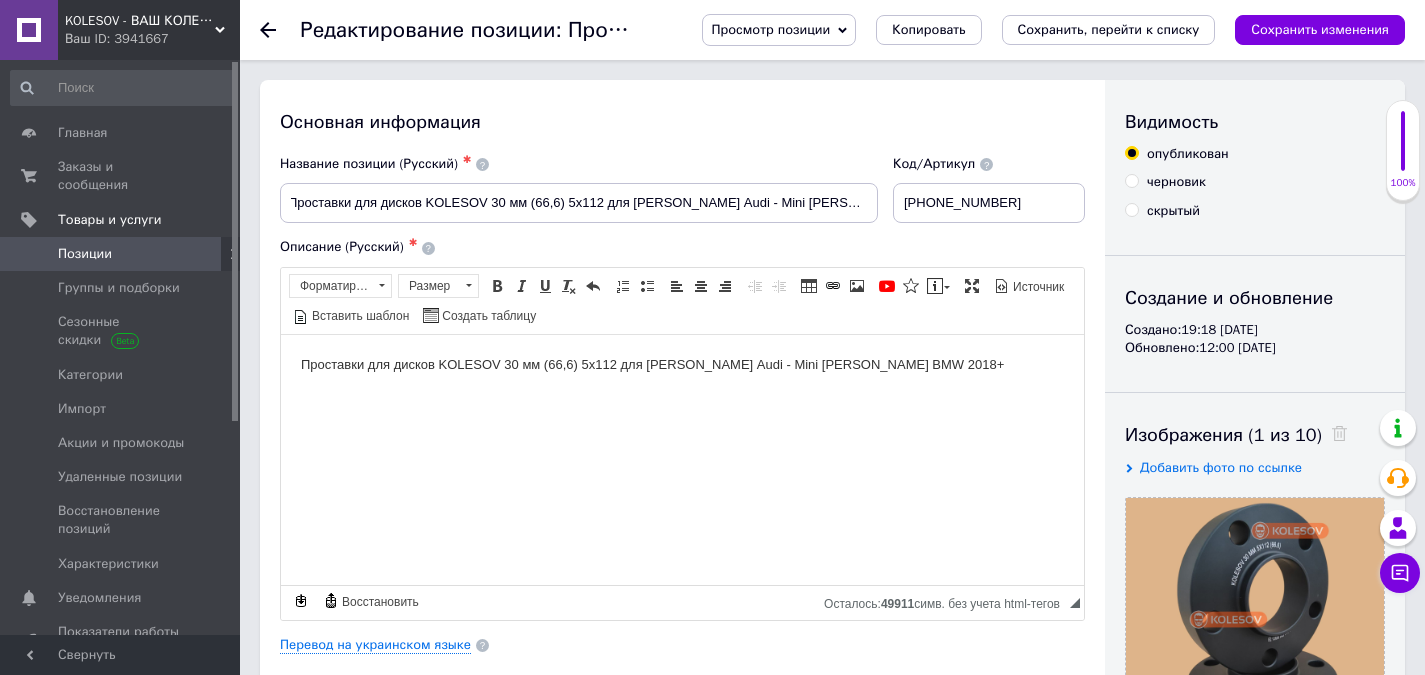scroll, scrollTop: 0, scrollLeft: 0, axis: both 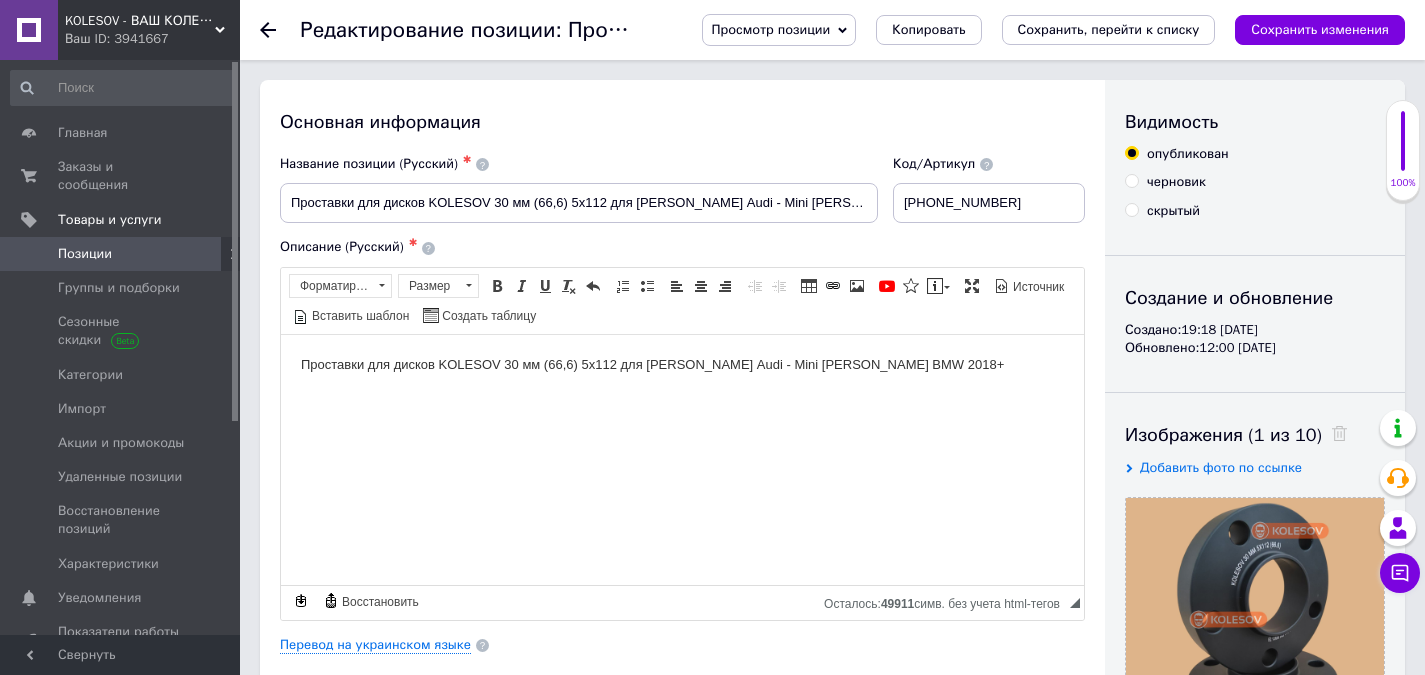 click on "Основная информация Название позиции (Русский) ✱ Проставки для дисков KOLESOV 30 мм (66,6) 5х112 для Mercedes Audi - Mini Cooper BMW 2018+ Код/Артикул 30-666-5112 Описание (Русский) ✱ Проставки для дисков KOLESOV 30 мм (66,6) 5х112 для Mercedes Audi - Mini Cooper BMW 2018+ Rich Text Editor, 8E98DB52-6502-4A2B-9409-B7104B315CE9 Панели инструментов редактора Форматирование Форматирование Размер Размер   Полужирный  Комбинация клавиш Ctrl+B   Курсив  Комбинация клавиш Ctrl+I   Подчеркнутый  Комбинация клавиш Ctrl+U   Убрать форматирование   Отменить  Комбинация клавиш Ctrl+Z   Вставить / удалить нумерованный список     По левому краю   По центру" at bounding box center [682, 638] 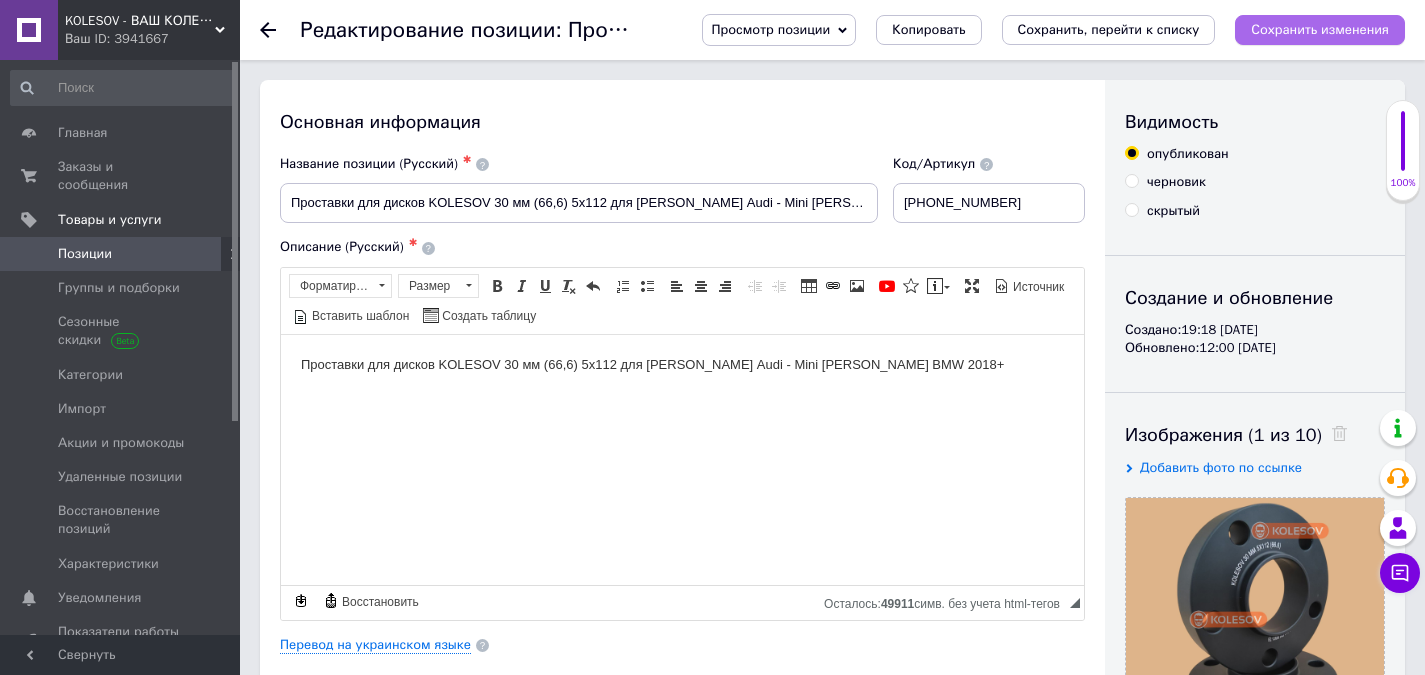 click on "Сохранить изменения" at bounding box center (1320, 29) 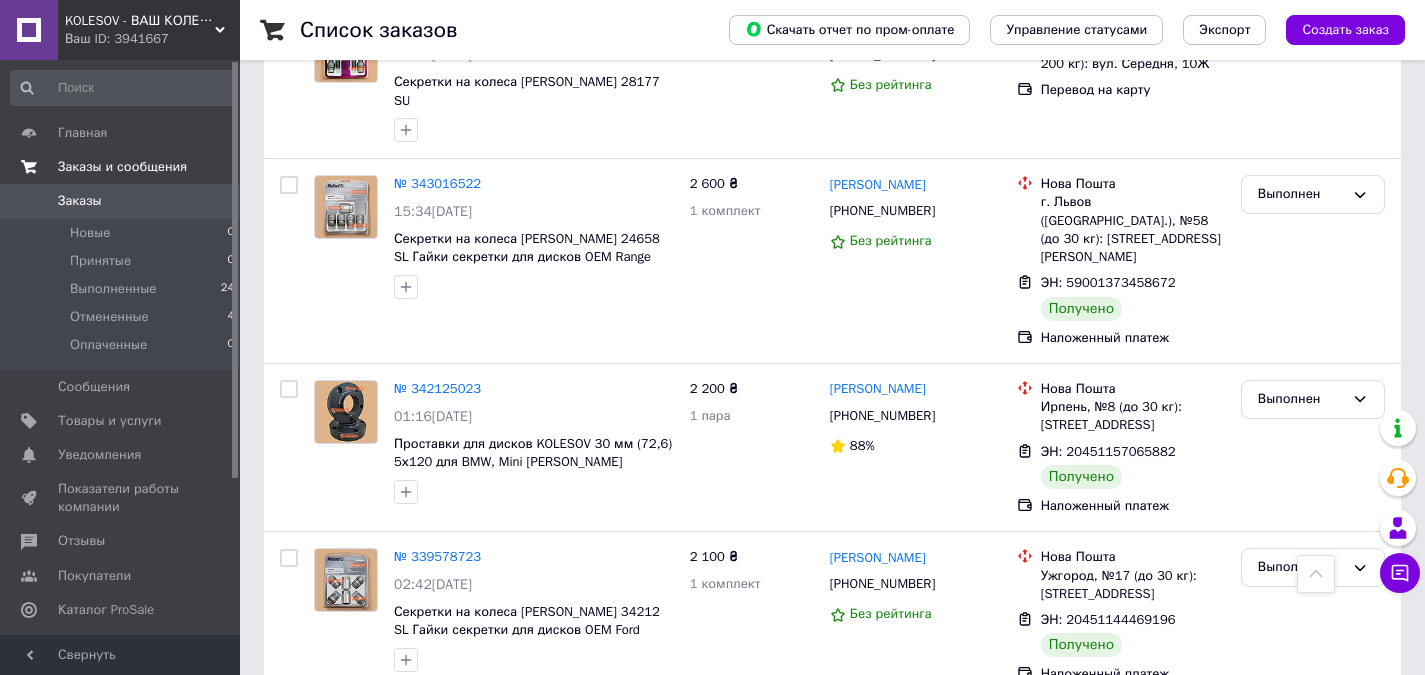 scroll, scrollTop: 0, scrollLeft: 0, axis: both 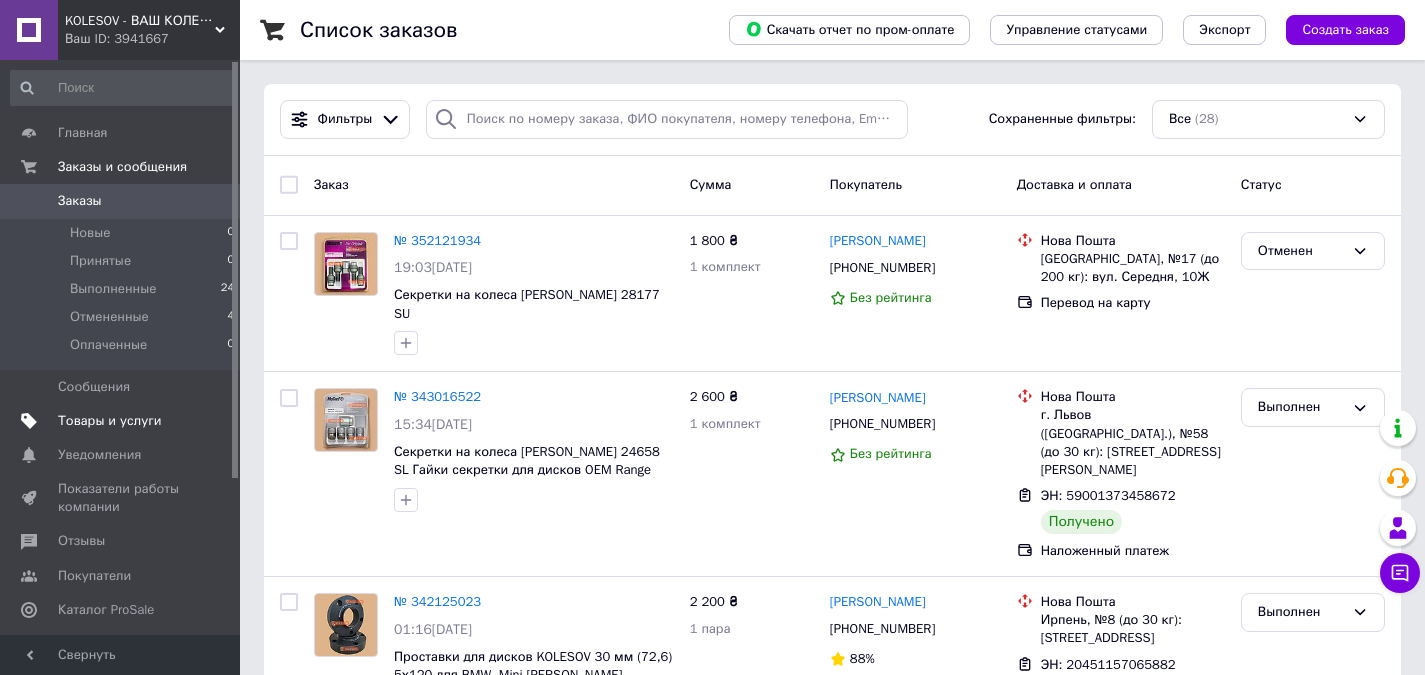 click on "Товары и услуги" at bounding box center (110, 421) 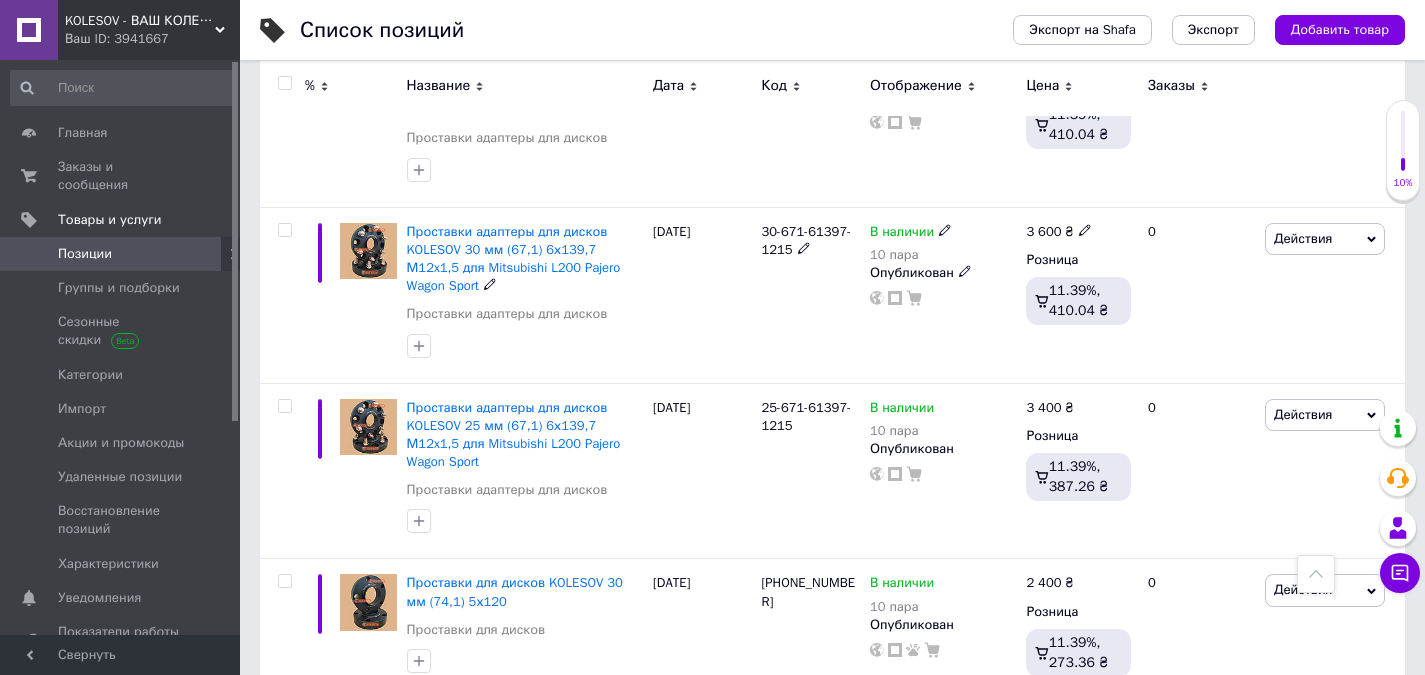 scroll, scrollTop: 0, scrollLeft: 0, axis: both 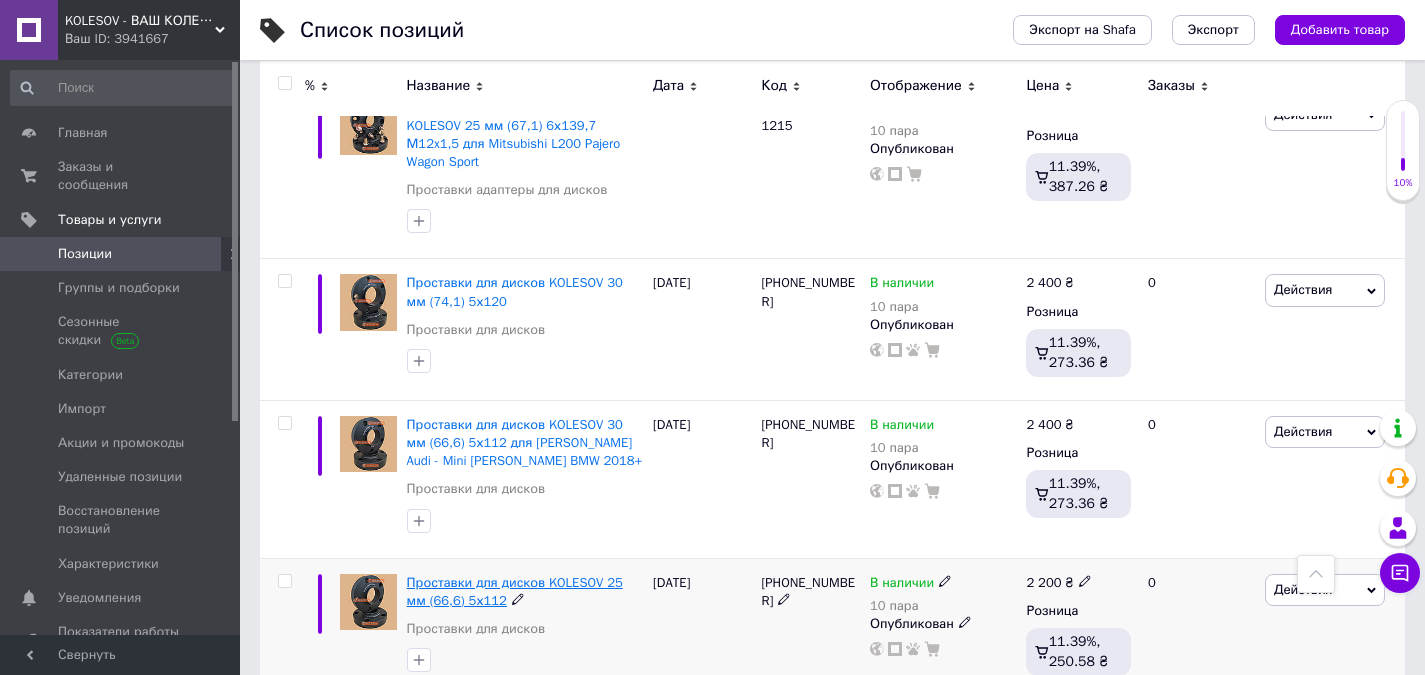 click on "Проставки для дисков KOLESOV 25 мм (66,6) 5х112" at bounding box center [515, 591] 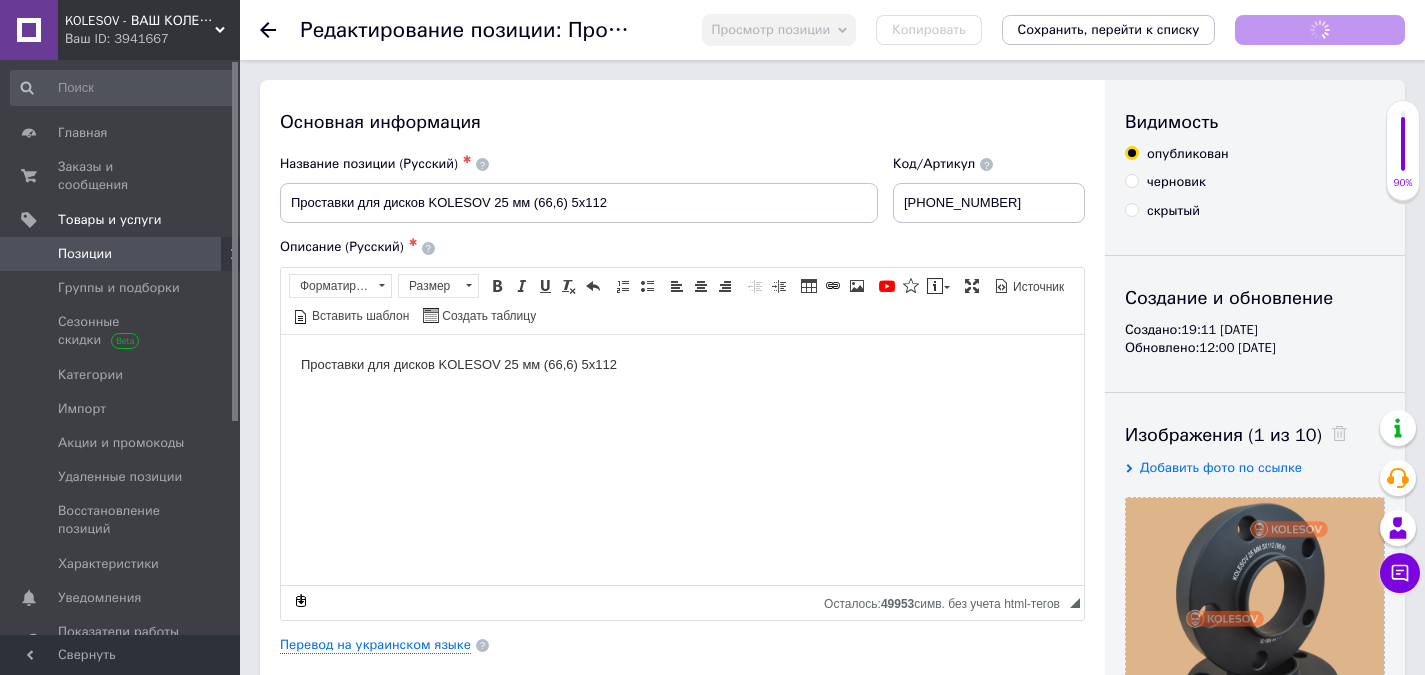 scroll, scrollTop: 0, scrollLeft: 0, axis: both 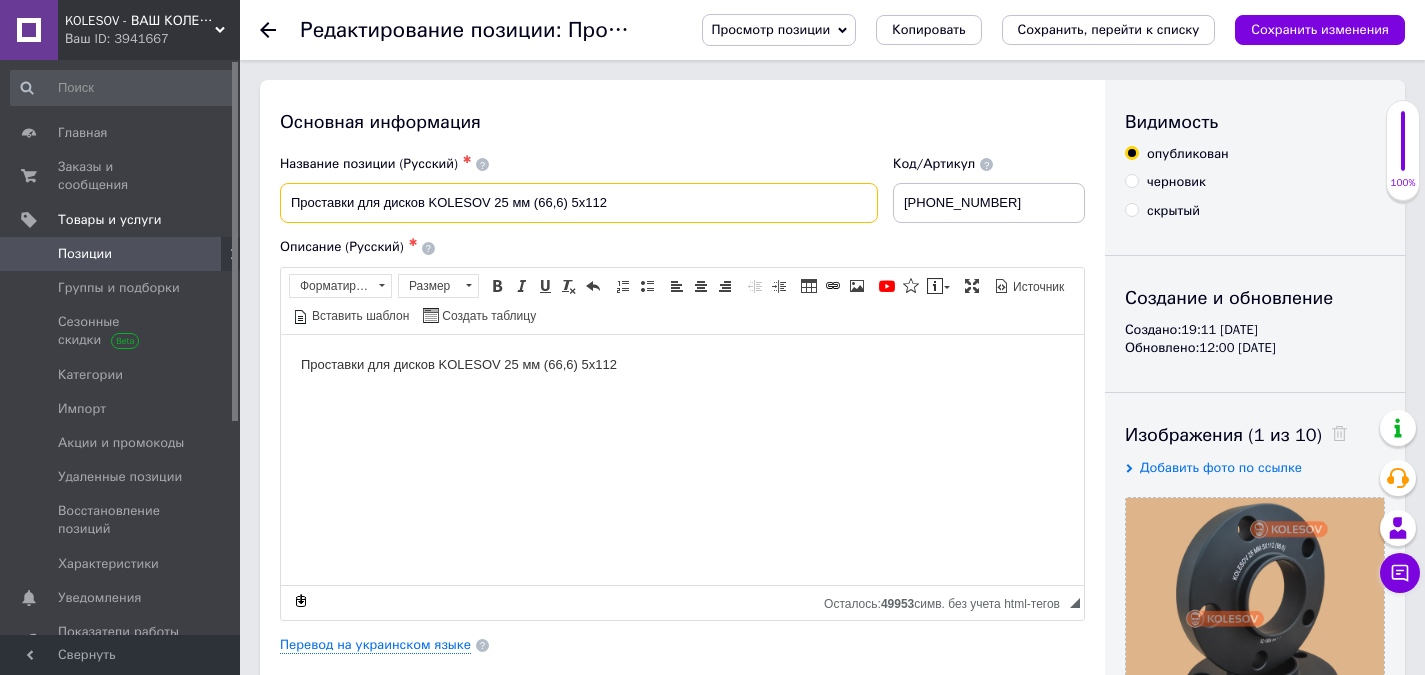 click on "Проставки для дисков KOLESOV 25 мм (66,6) 5х112" at bounding box center [579, 203] 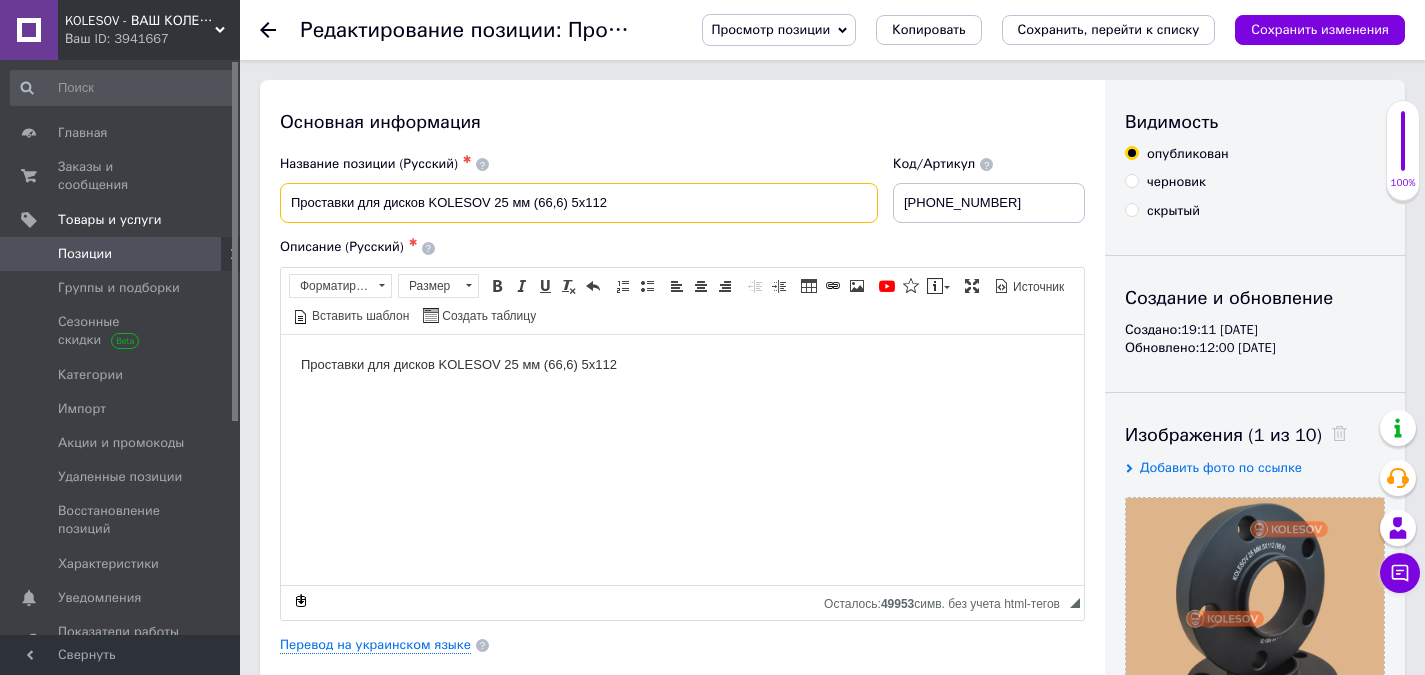 paste on "для [PERSON_NAME] Audi - Mini [PERSON_NAME] BMW 2018+" 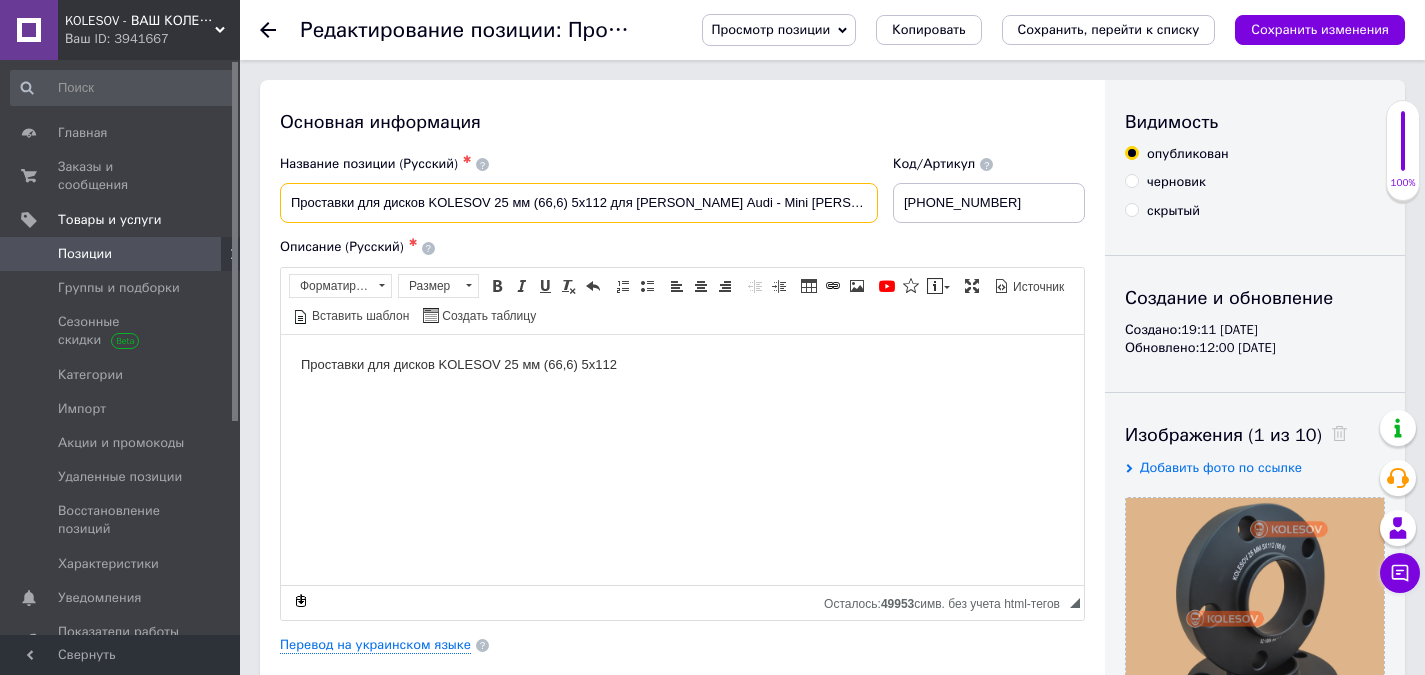 scroll, scrollTop: 0, scrollLeft: 3, axis: horizontal 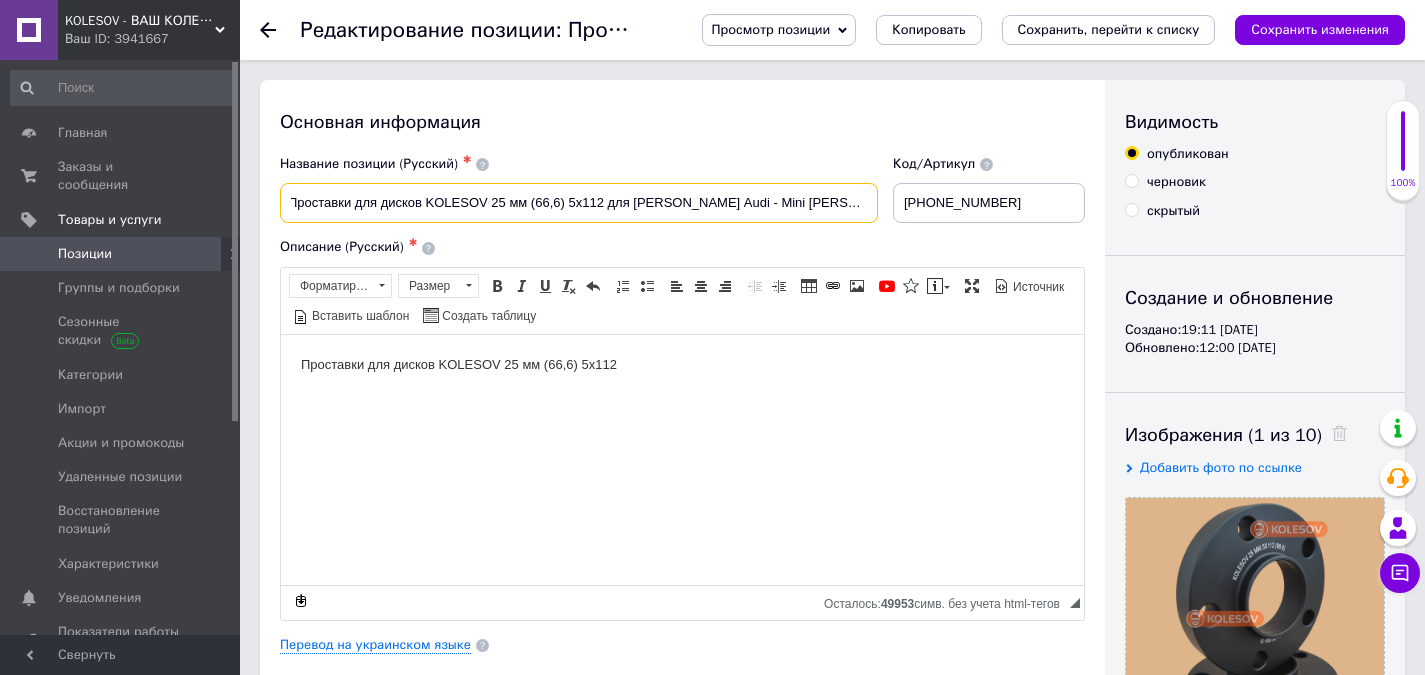 type on "Проставки для дисков KOLESOV 25 мм (66,6) 5х112 для [PERSON_NAME] Audi - Mini [PERSON_NAME] BMW 2018+" 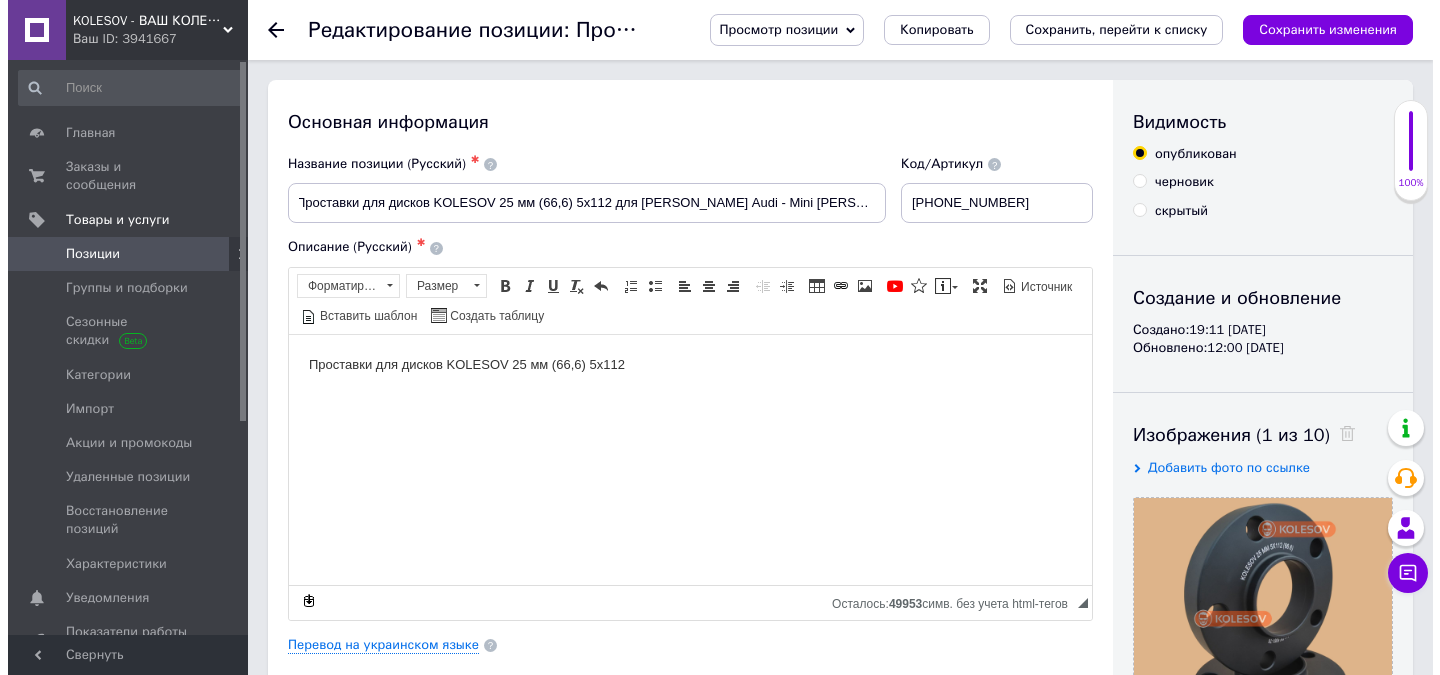 scroll, scrollTop: 0, scrollLeft: 0, axis: both 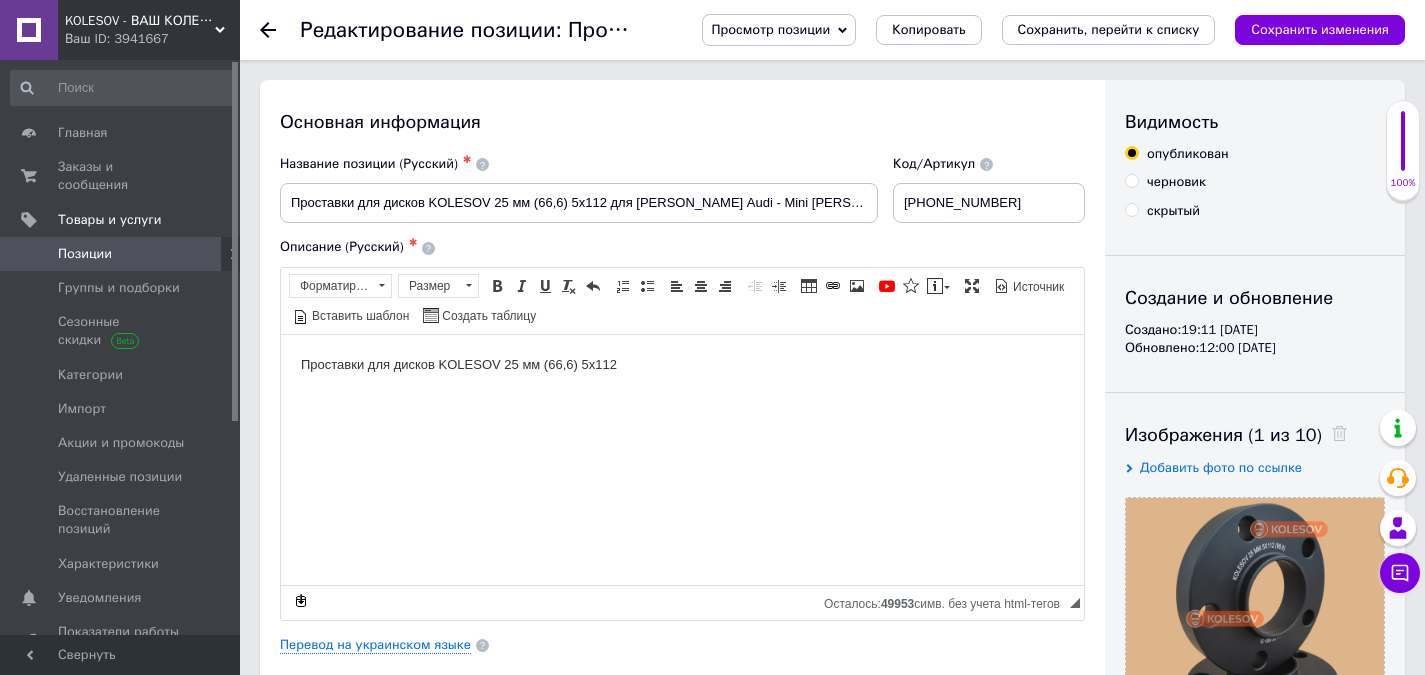 click on "Проставки для дисков KOLESOV 25 мм (66,6) 5х112" at bounding box center [682, 364] 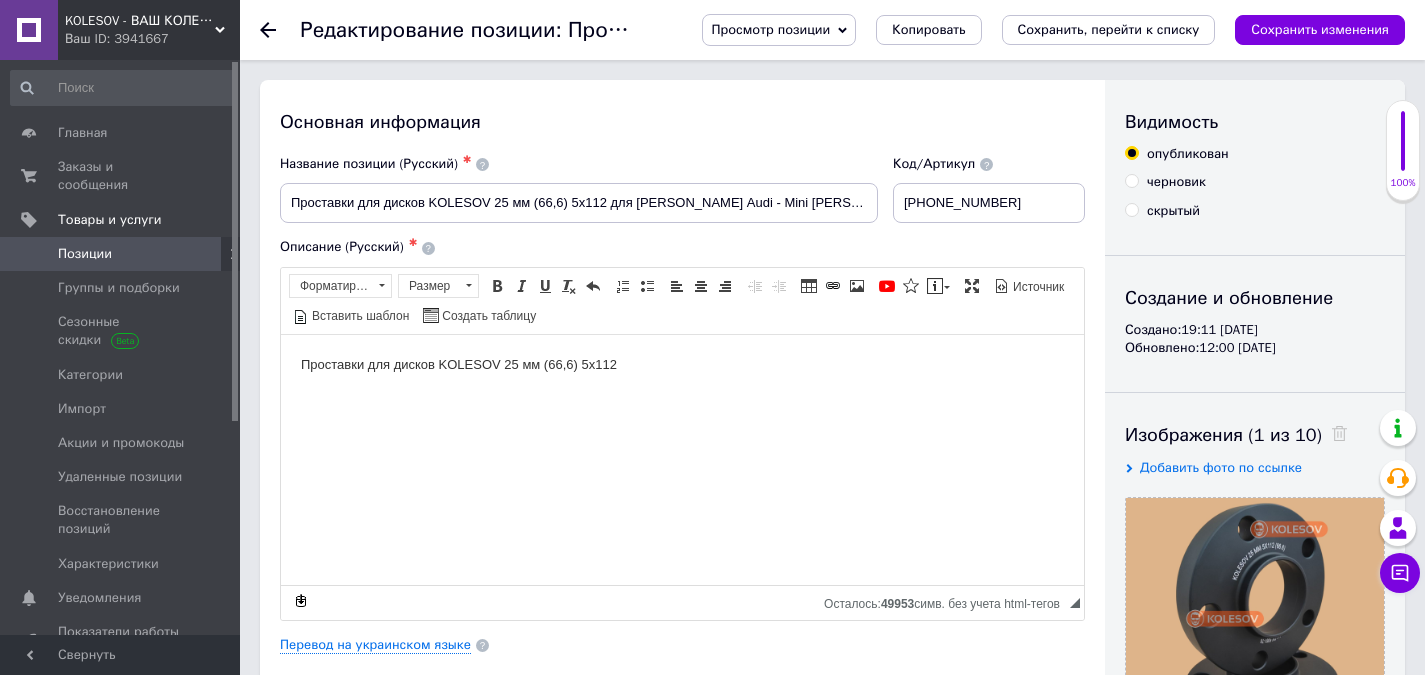 type 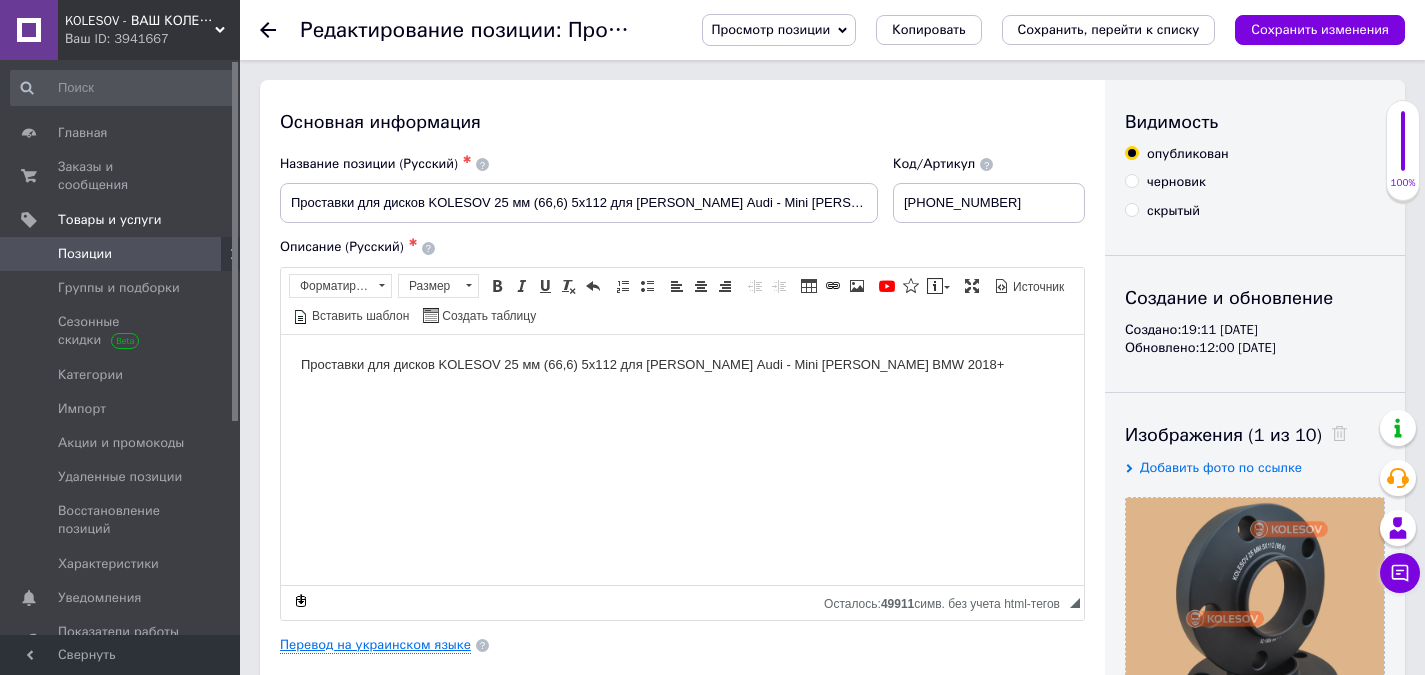 click on "Перевод на украинском языке" at bounding box center [375, 645] 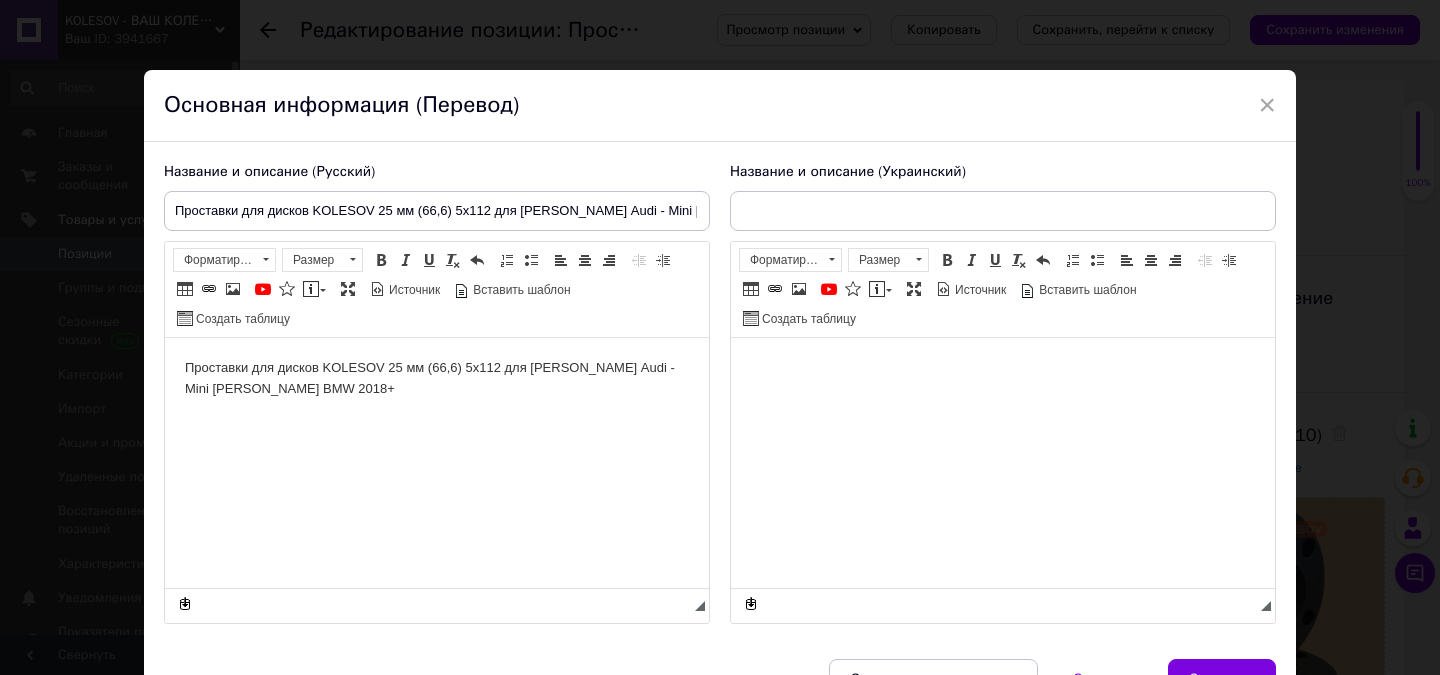 scroll, scrollTop: 0, scrollLeft: 0, axis: both 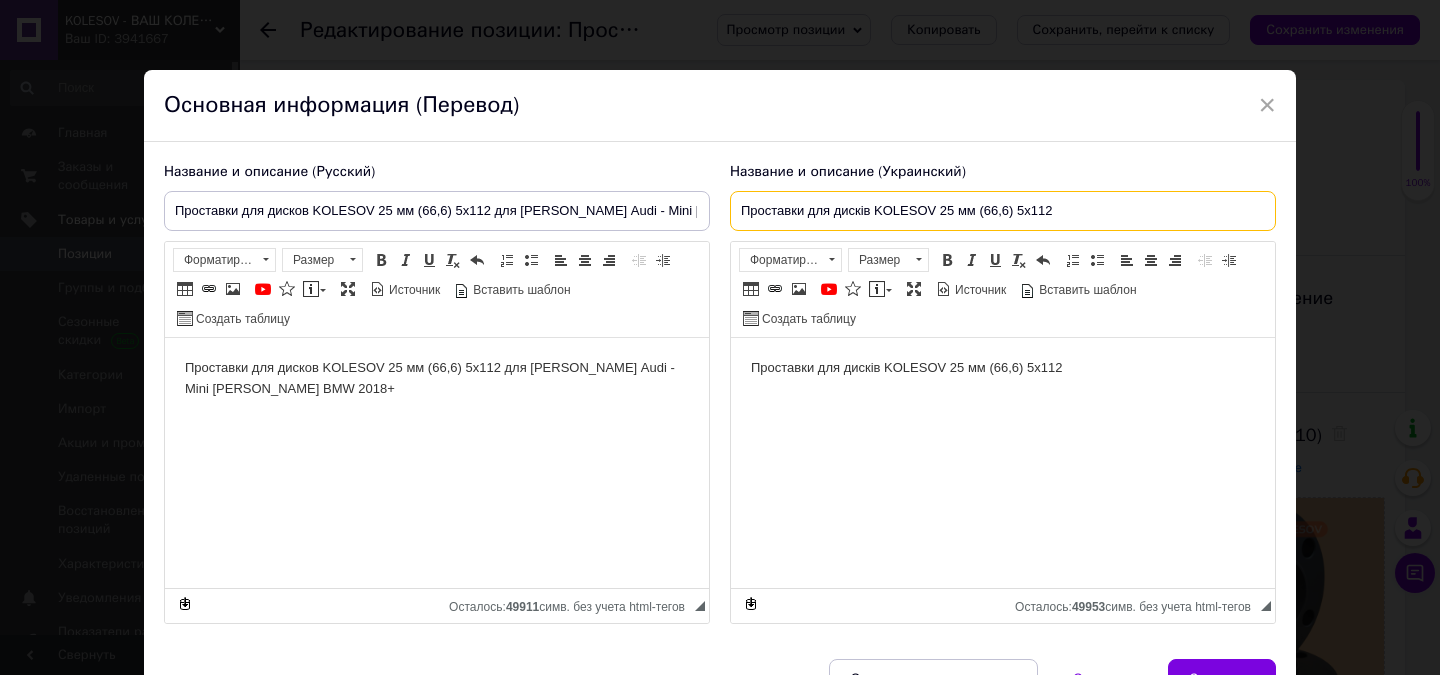 click on "Проставки для дисків KOLESOV 25 мм (66,6) 5х112" at bounding box center (1003, 211) 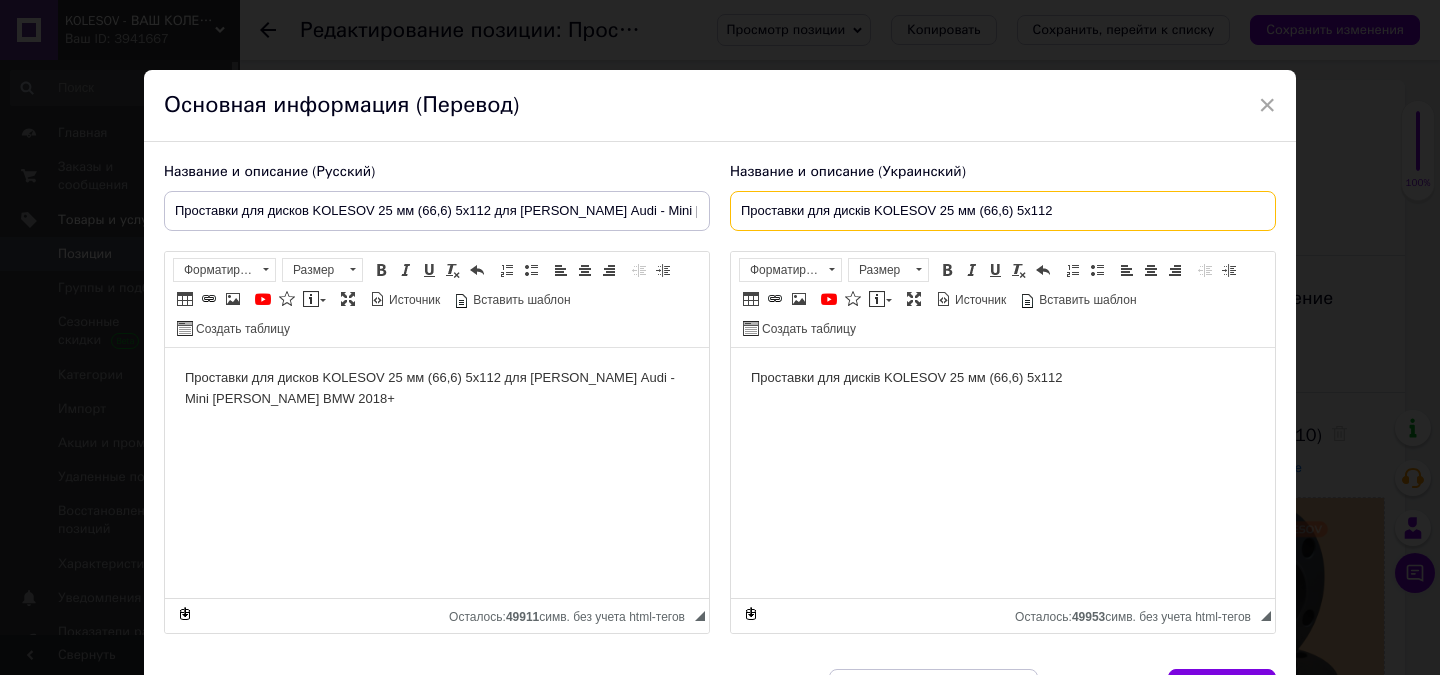 paste on "для [PERSON_NAME] Audi - Mini [PERSON_NAME] BMW 2018+" 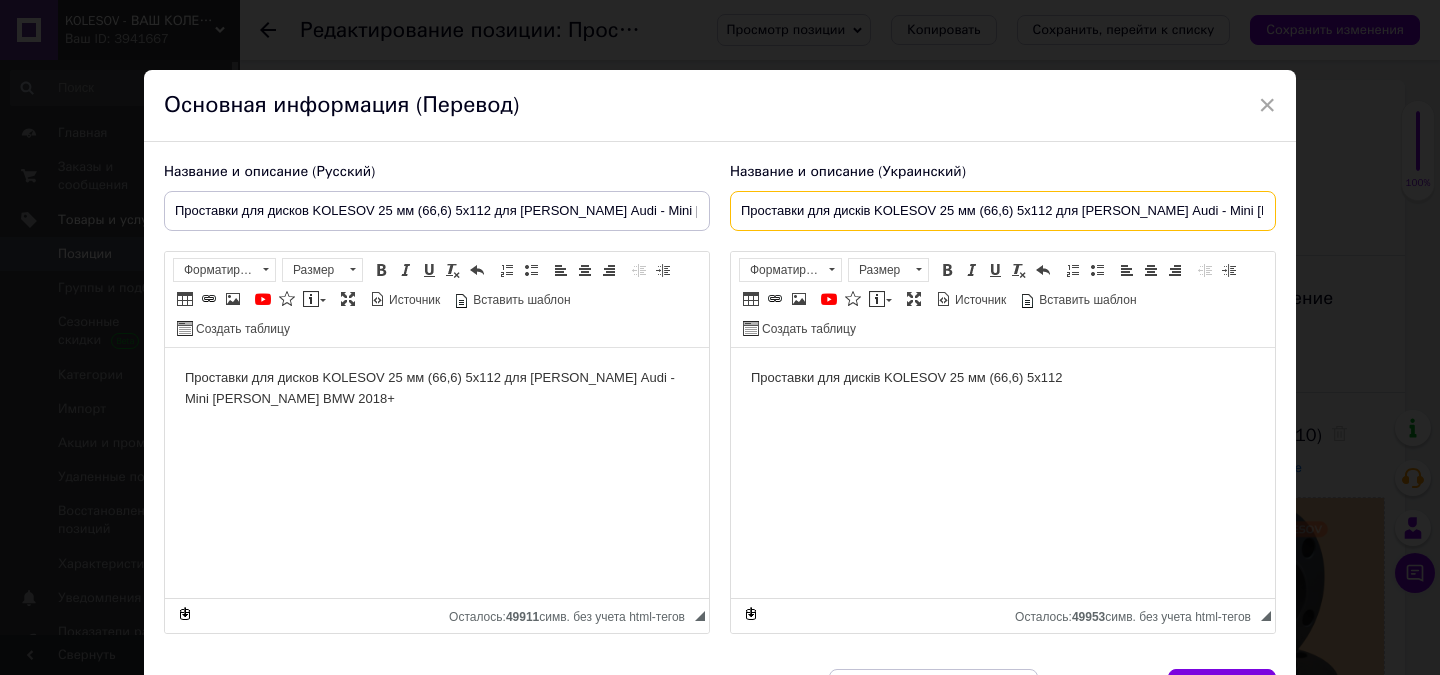 scroll, scrollTop: 0, scrollLeft: 63, axis: horizontal 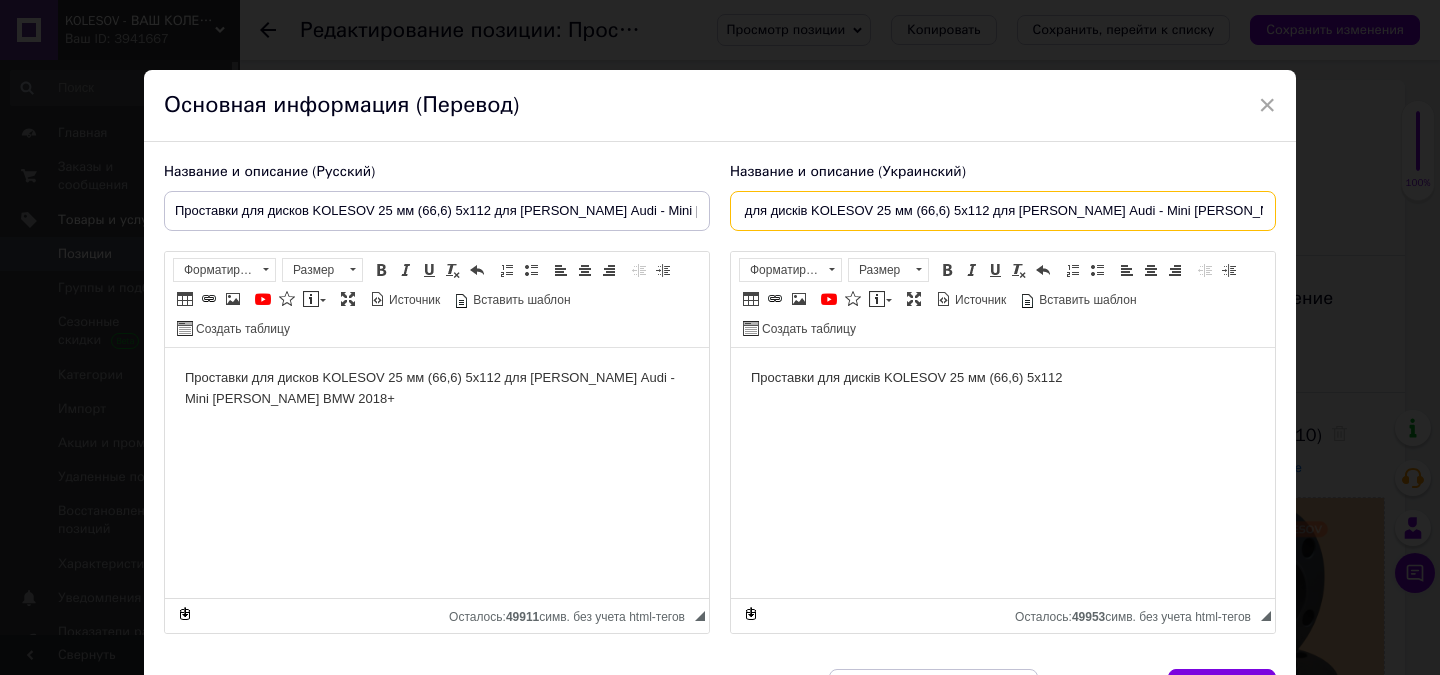 type on "Проставки для дисків KOLESOV 25 мм (66,6) 5х112 для [PERSON_NAME] Audi - Mini [PERSON_NAME] BMW 2018+" 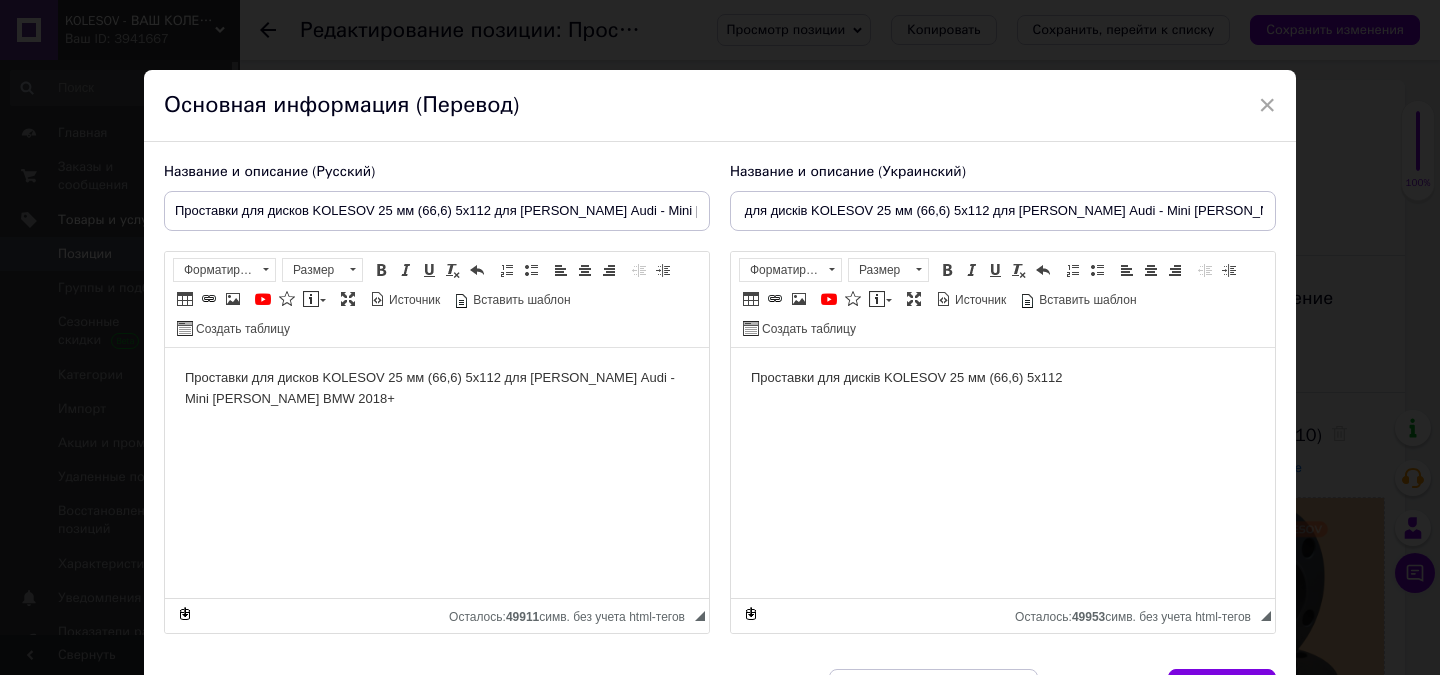 scroll, scrollTop: 0, scrollLeft: 0, axis: both 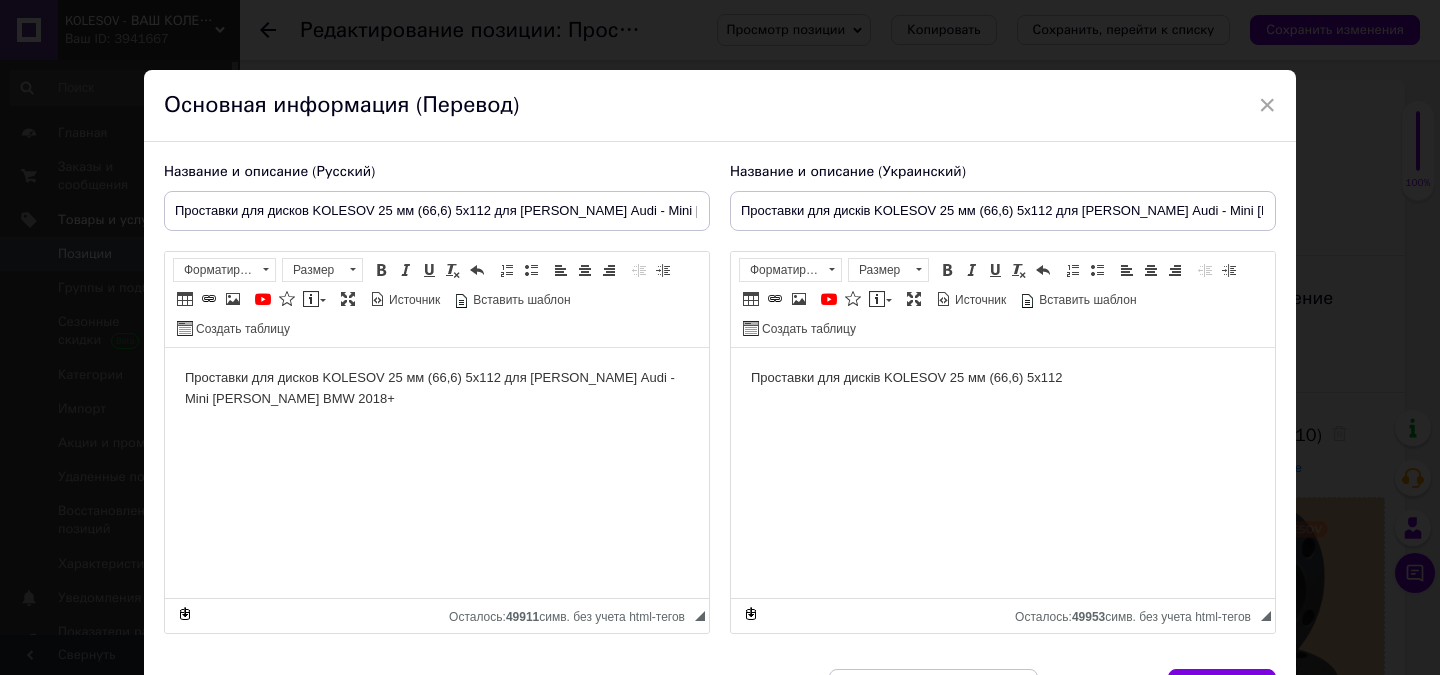 click on "Проставки для дисків KOLESOV 25 мм (66,6) 5х112" at bounding box center (1003, 378) 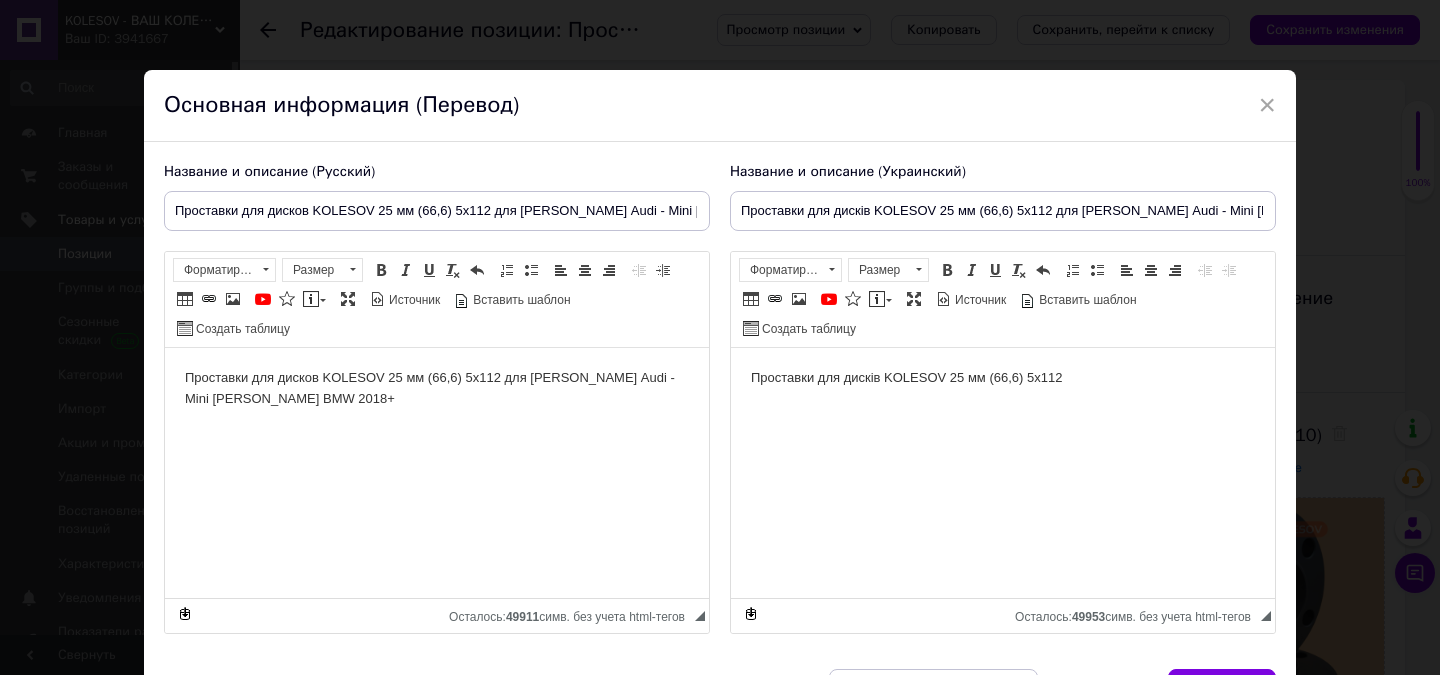 type 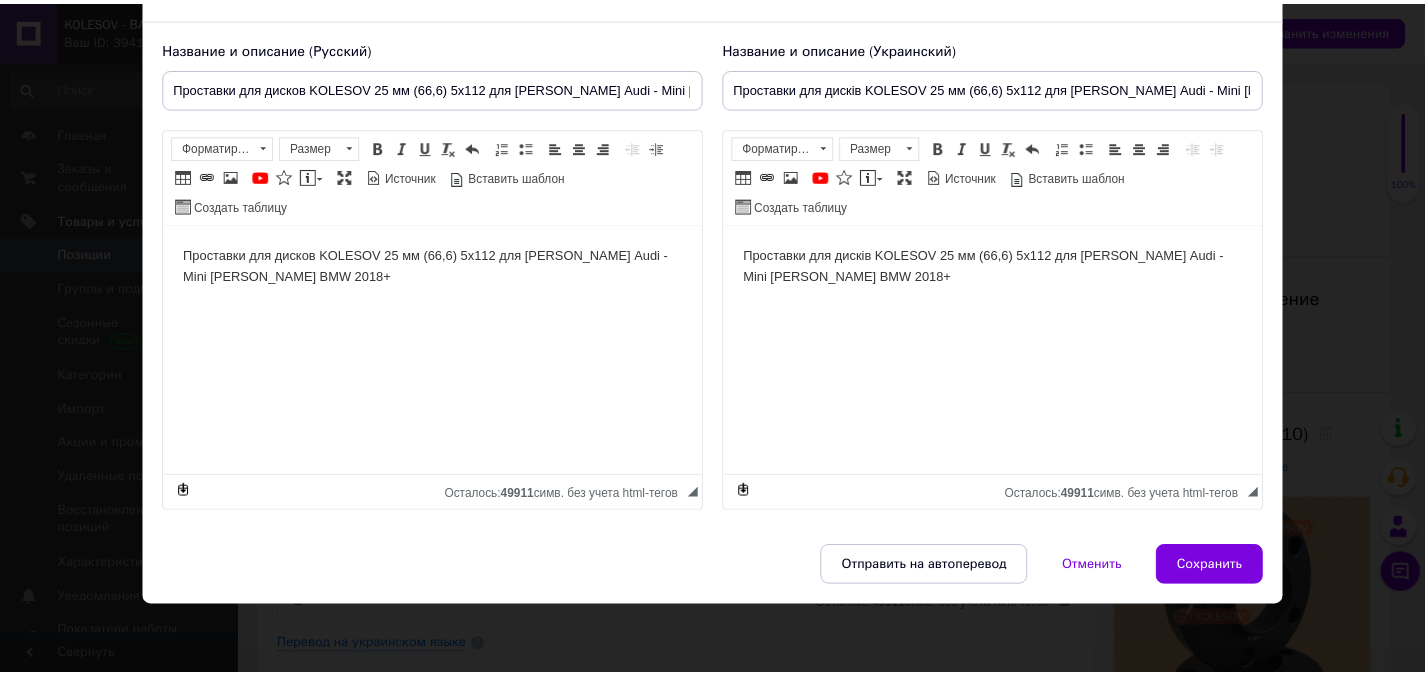 scroll, scrollTop: 124, scrollLeft: 0, axis: vertical 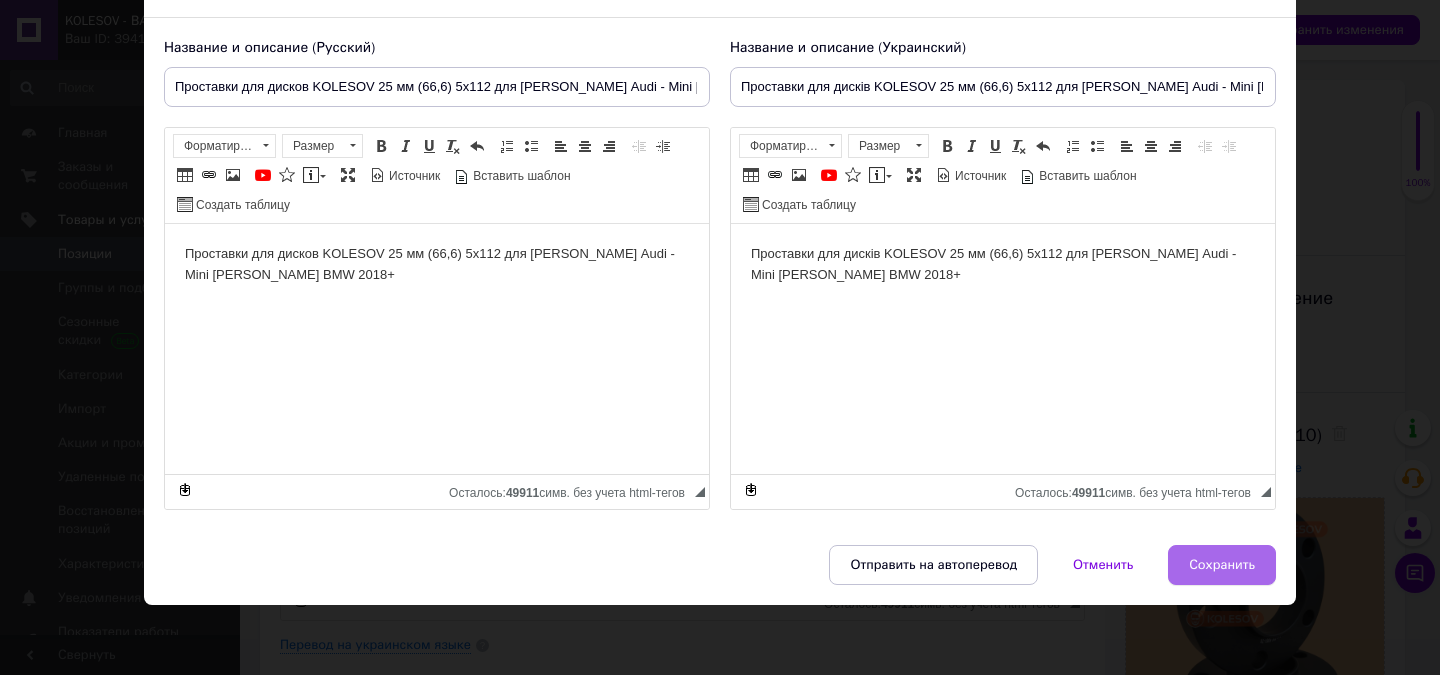 click on "Сохранить" at bounding box center (1222, 565) 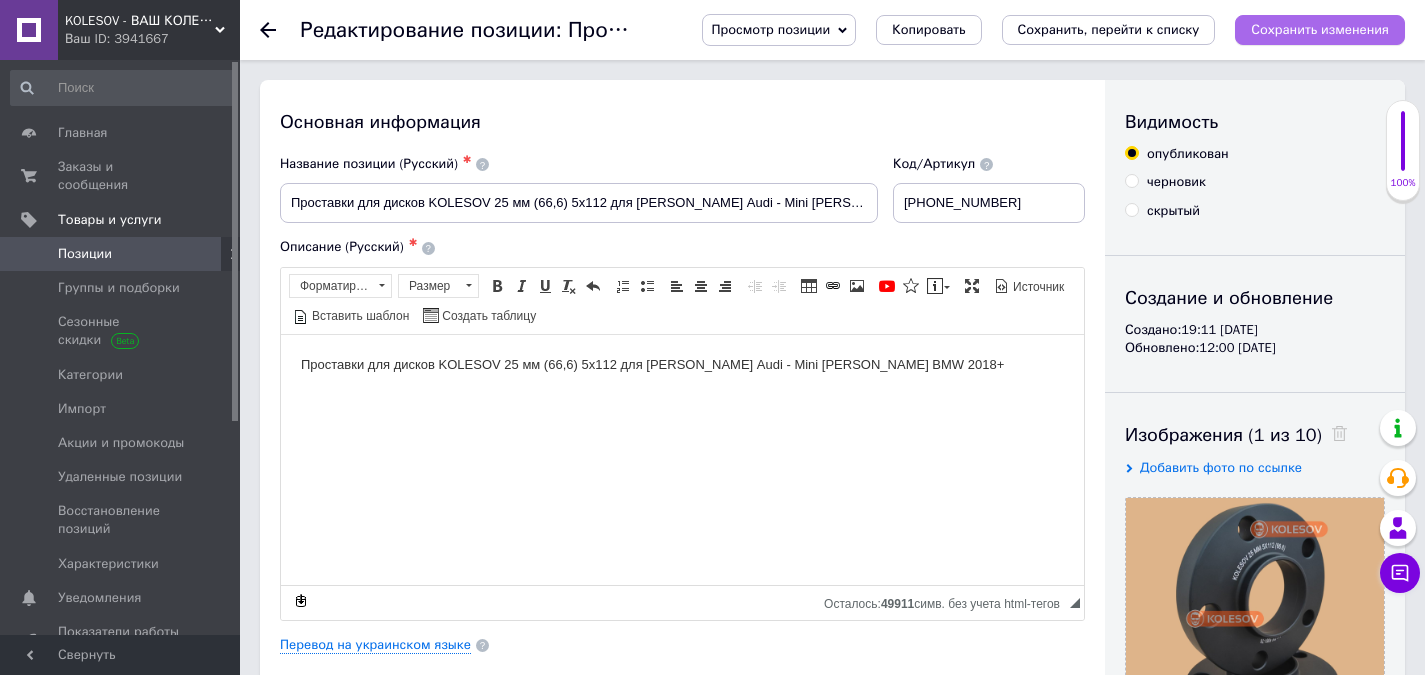 click on "Сохранить изменения" at bounding box center (1320, 29) 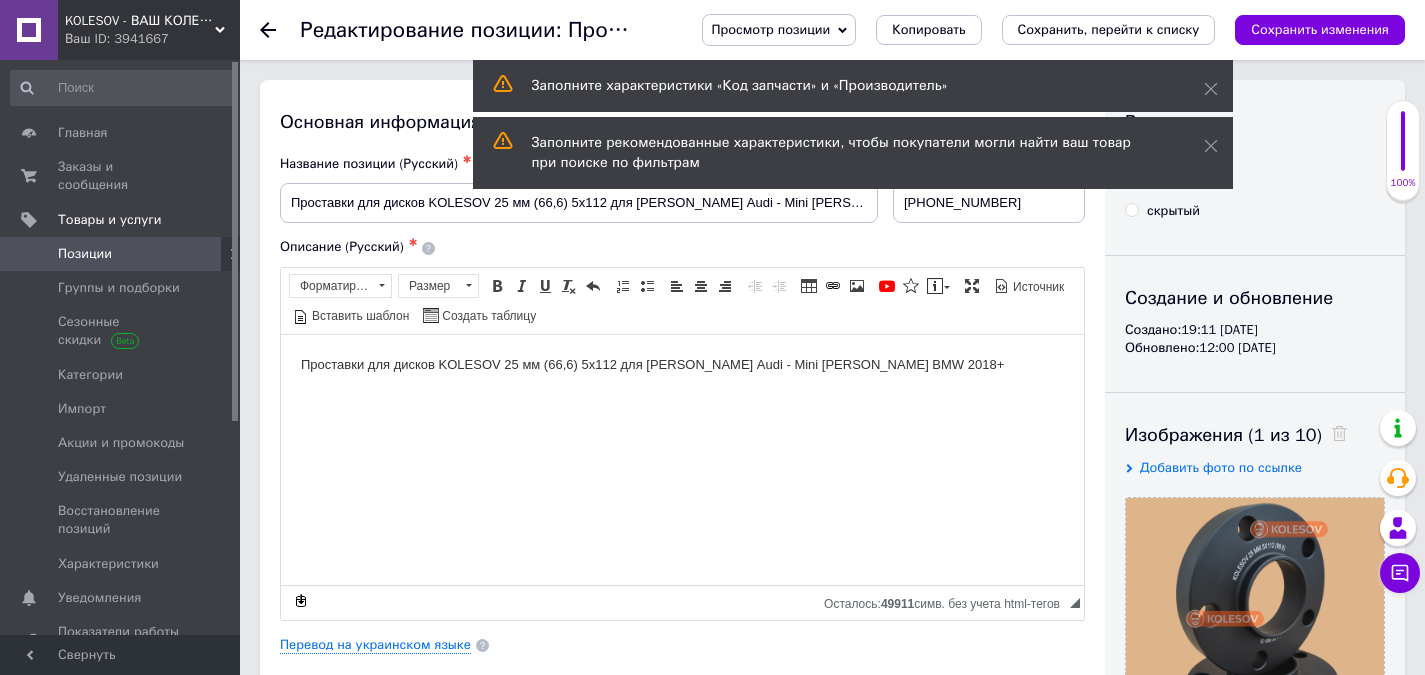 click on "Позиции" at bounding box center [85, 254] 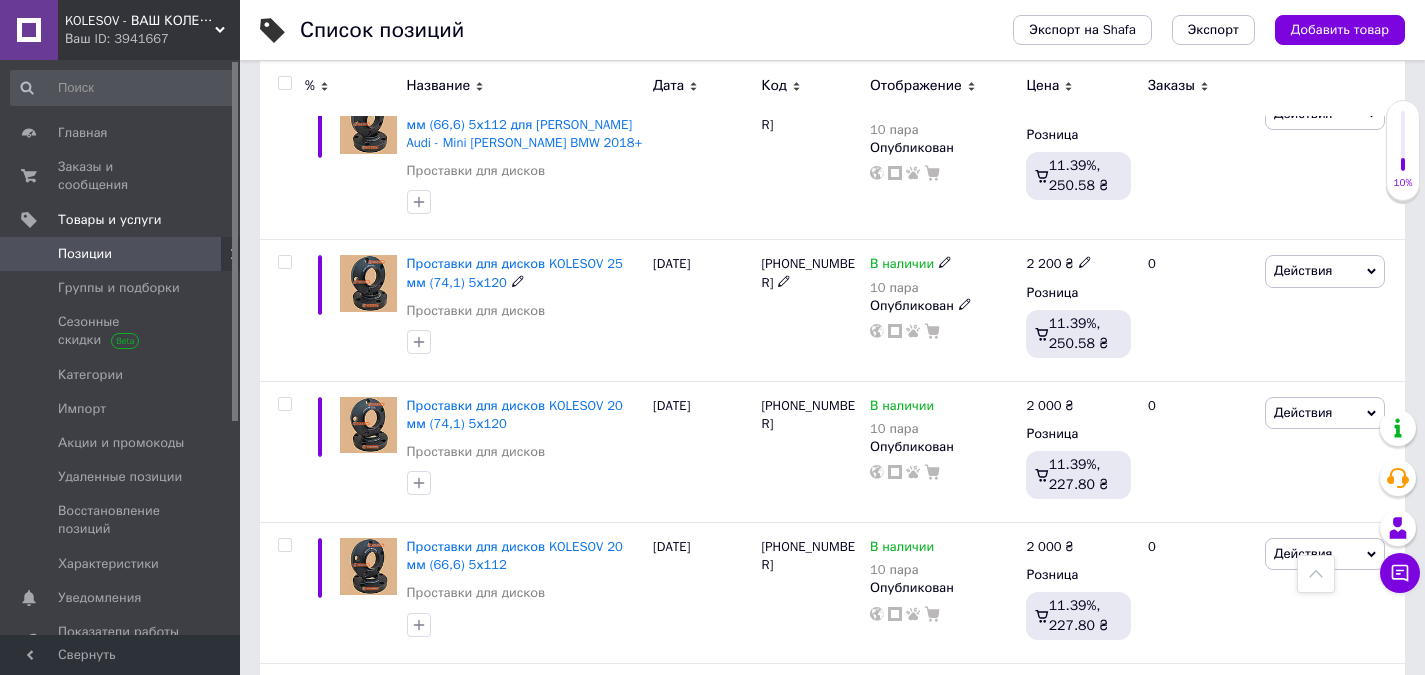 scroll, scrollTop: 1200, scrollLeft: 0, axis: vertical 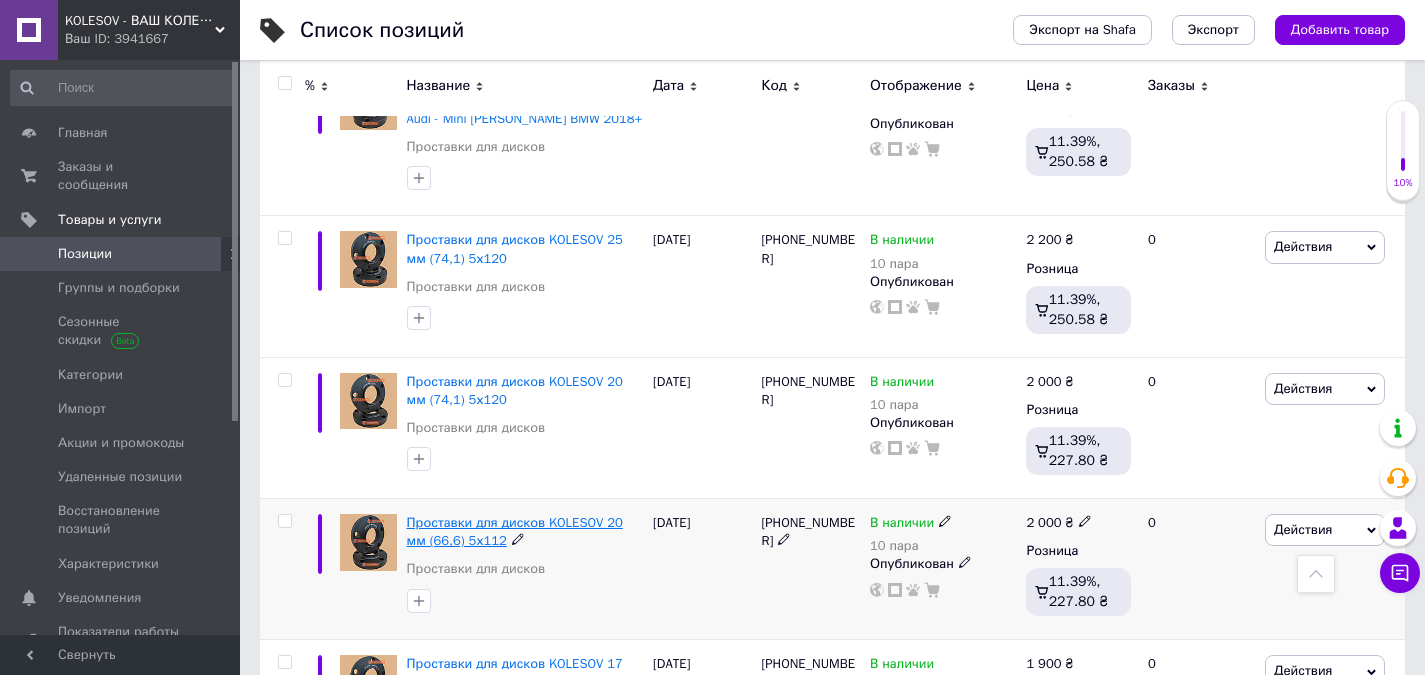 click on "Проставки для дисков KOLESOV 20 мм (66,6) 5х112" at bounding box center [515, 531] 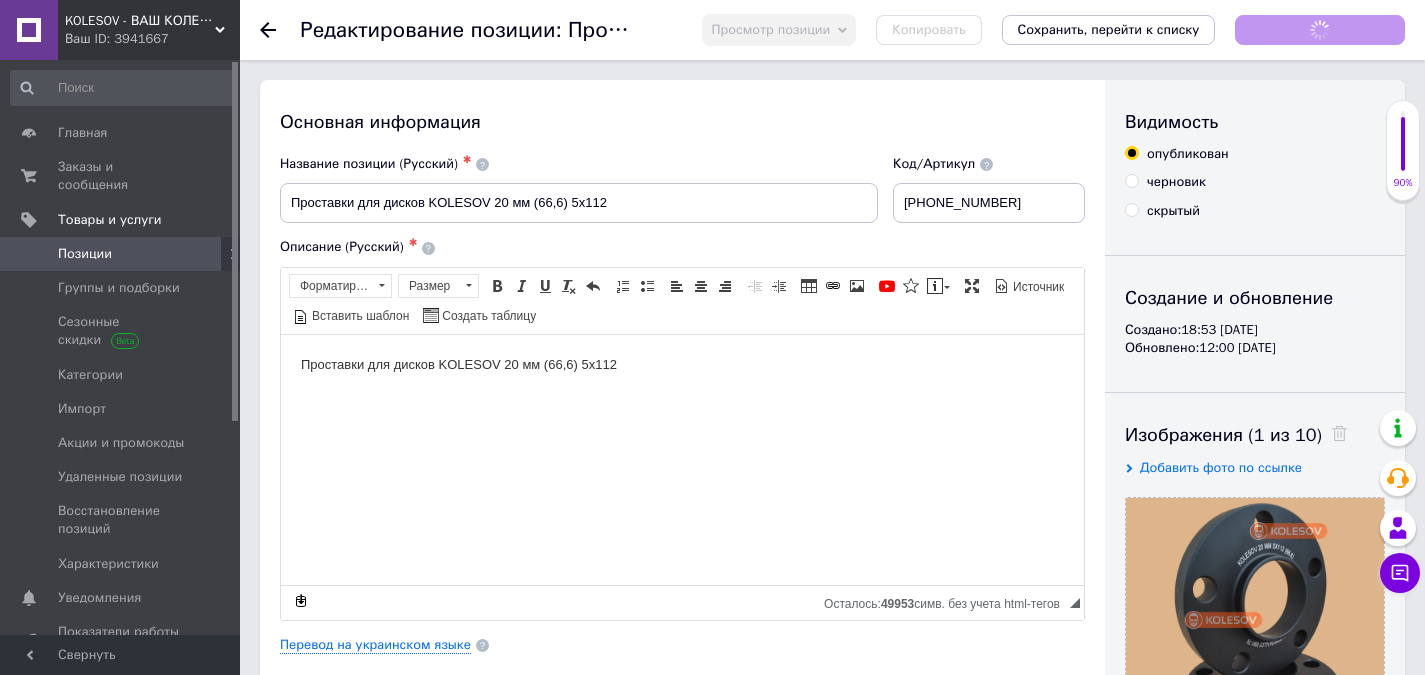 scroll, scrollTop: 0, scrollLeft: 0, axis: both 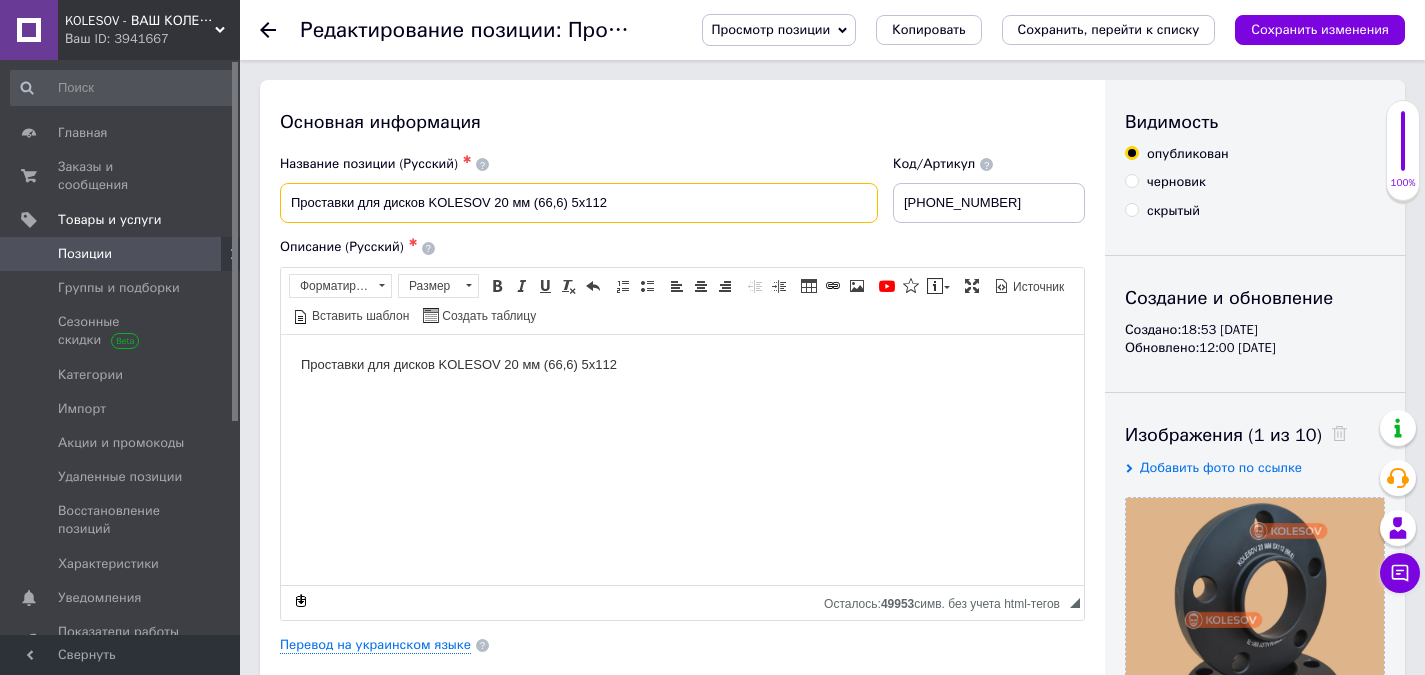 click on "Проставки для дисков KOLESOV 20 мм (66,6) 5х112" at bounding box center [579, 203] 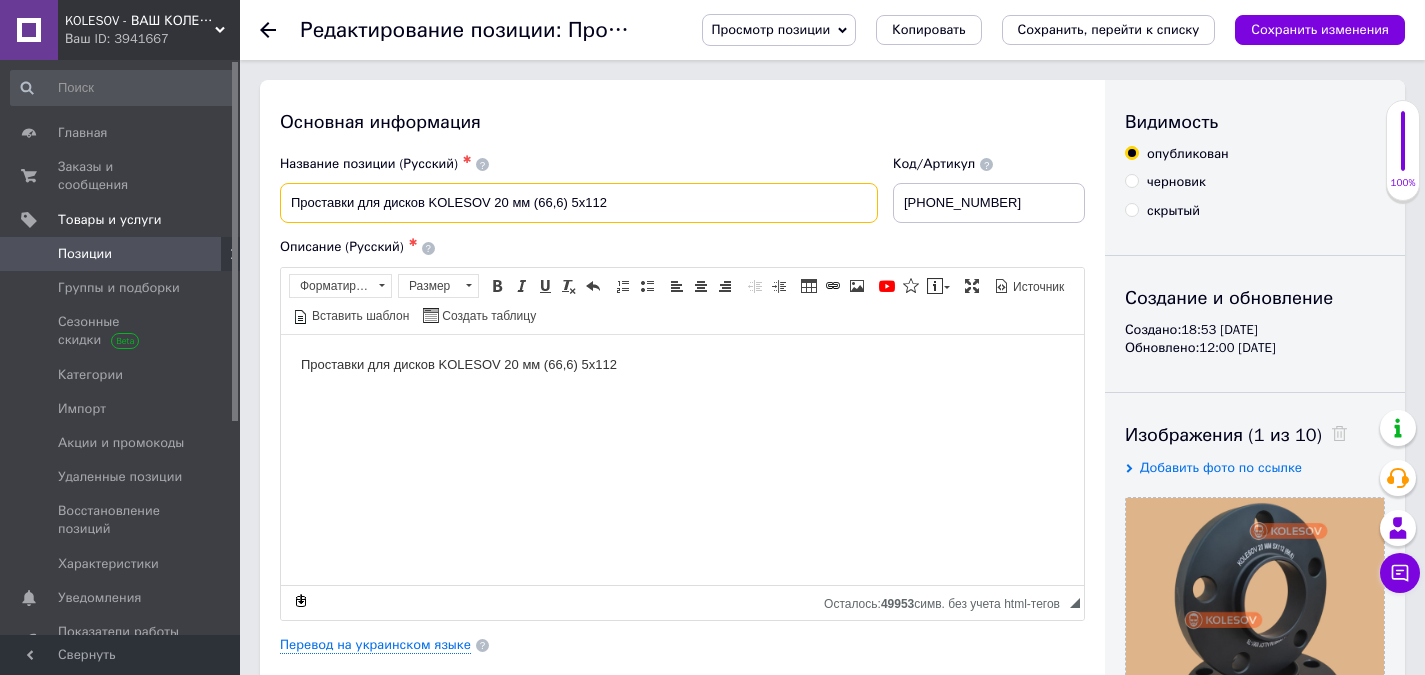 paste on "для [PERSON_NAME] Audi - Mini [PERSON_NAME] BMW 2018+" 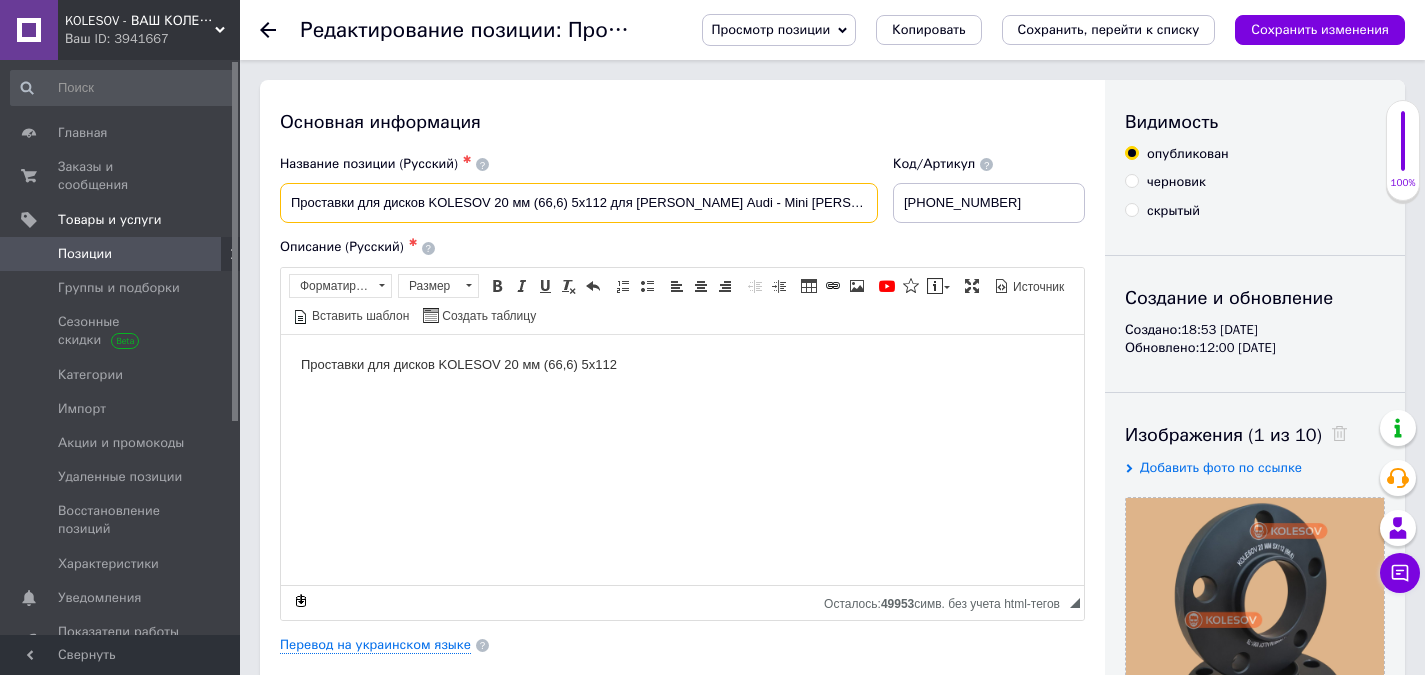 scroll, scrollTop: 0, scrollLeft: 3, axis: horizontal 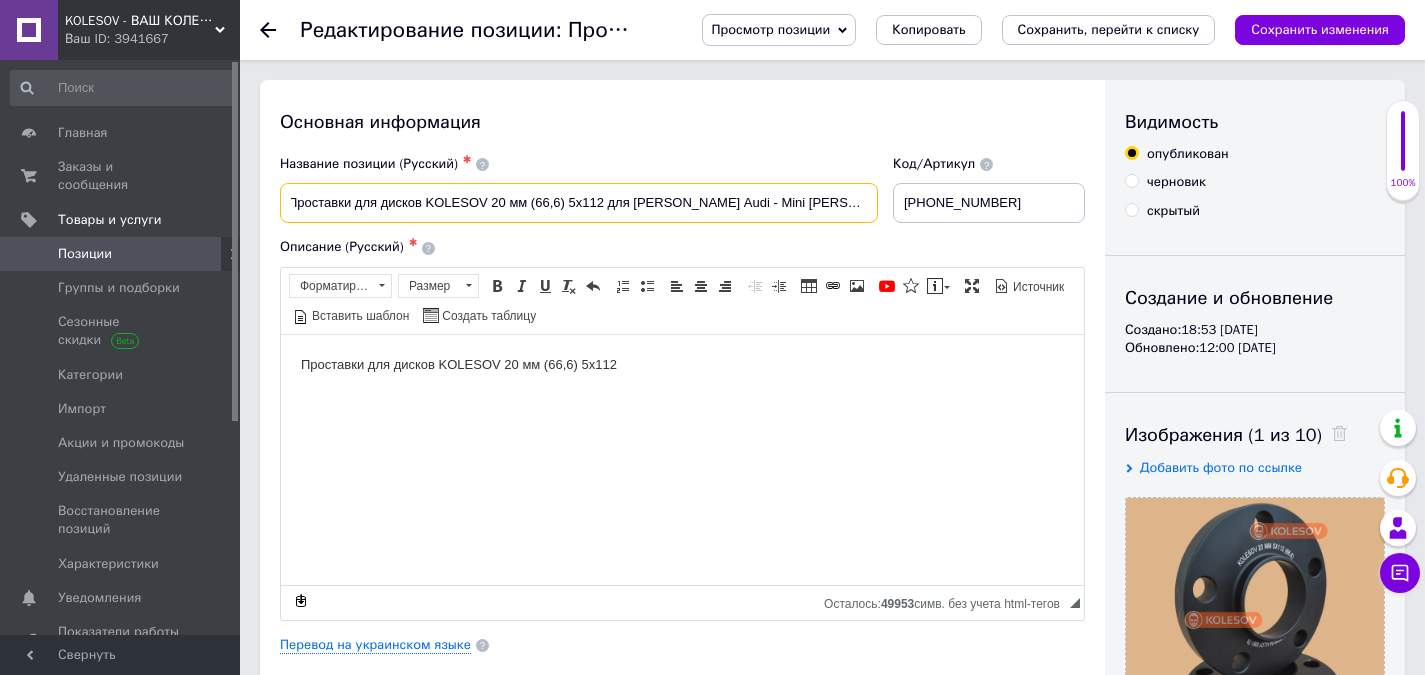 type on "Проставки для дисков KOLESOV 20 мм (66,6) 5х112 для [PERSON_NAME] Audi - Mini [PERSON_NAME] BMW 2018+" 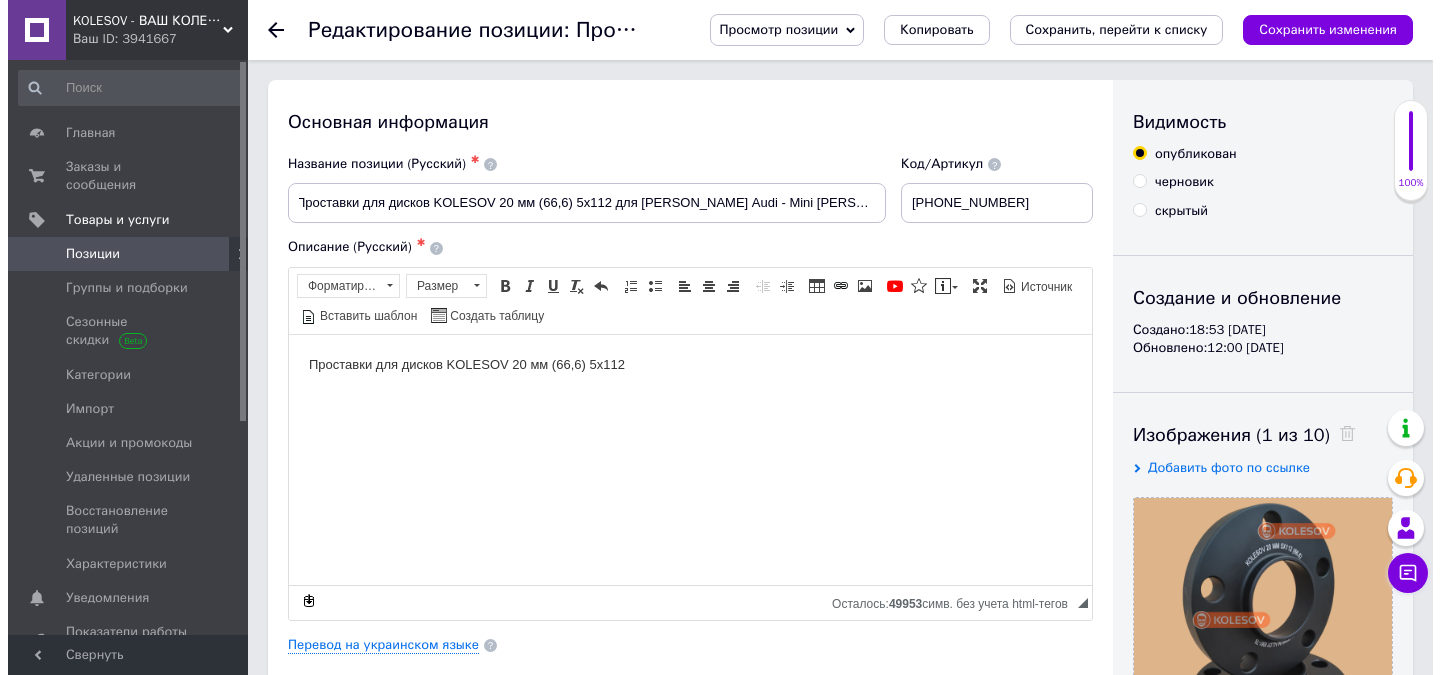 scroll, scrollTop: 0, scrollLeft: 0, axis: both 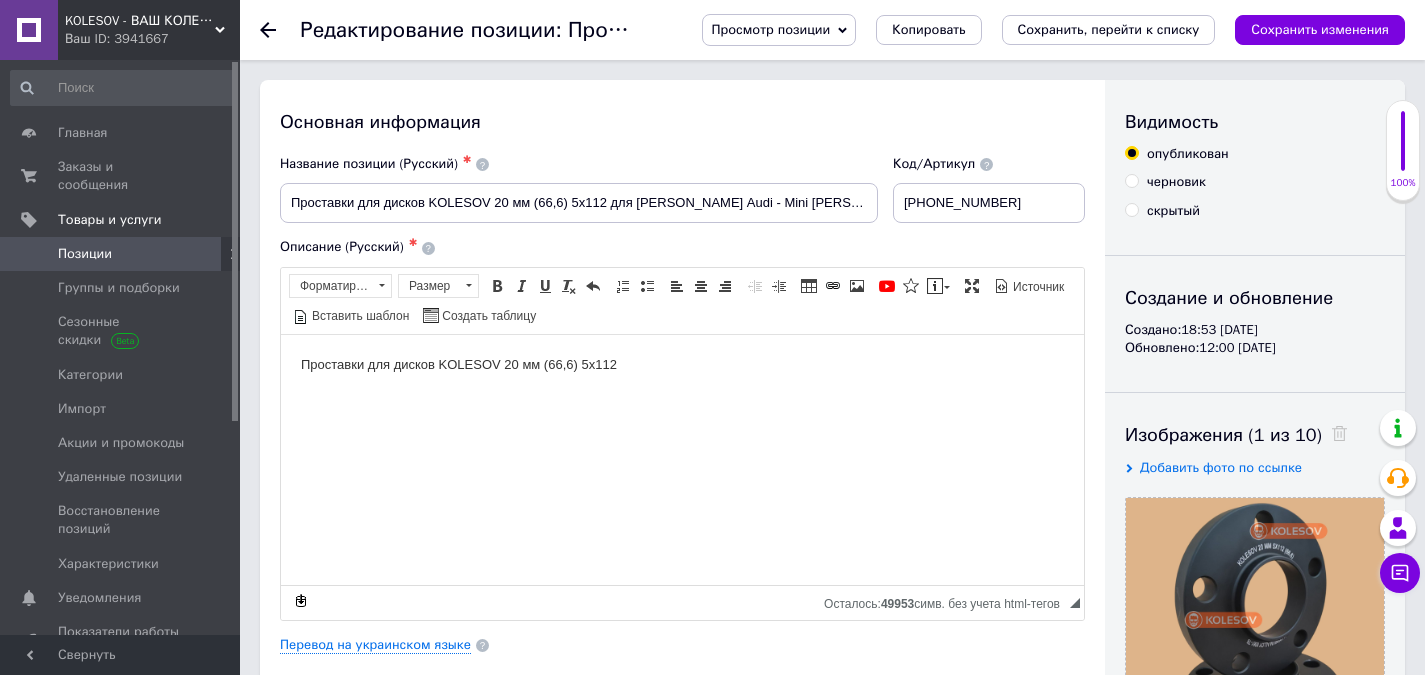 click on "Проставки для дисков KOLESOV 20 мм (66,6) 5х112" at bounding box center (682, 364) 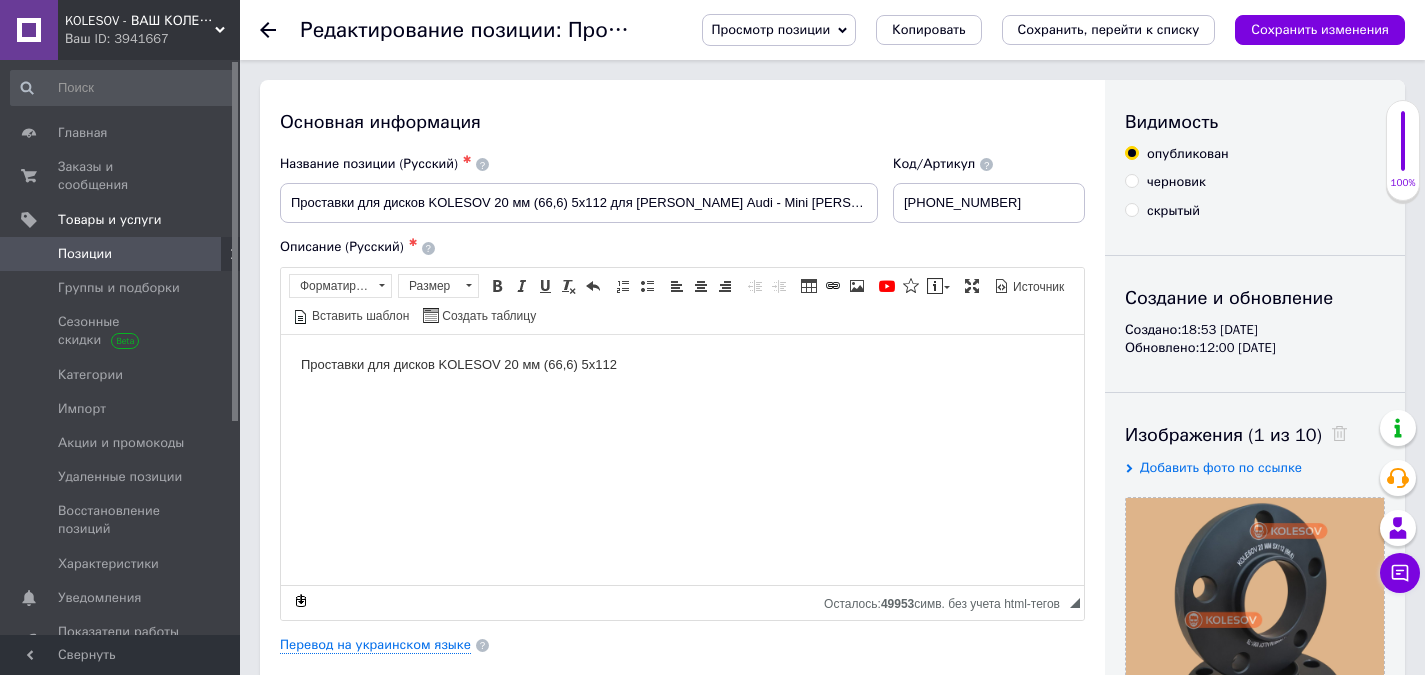 type 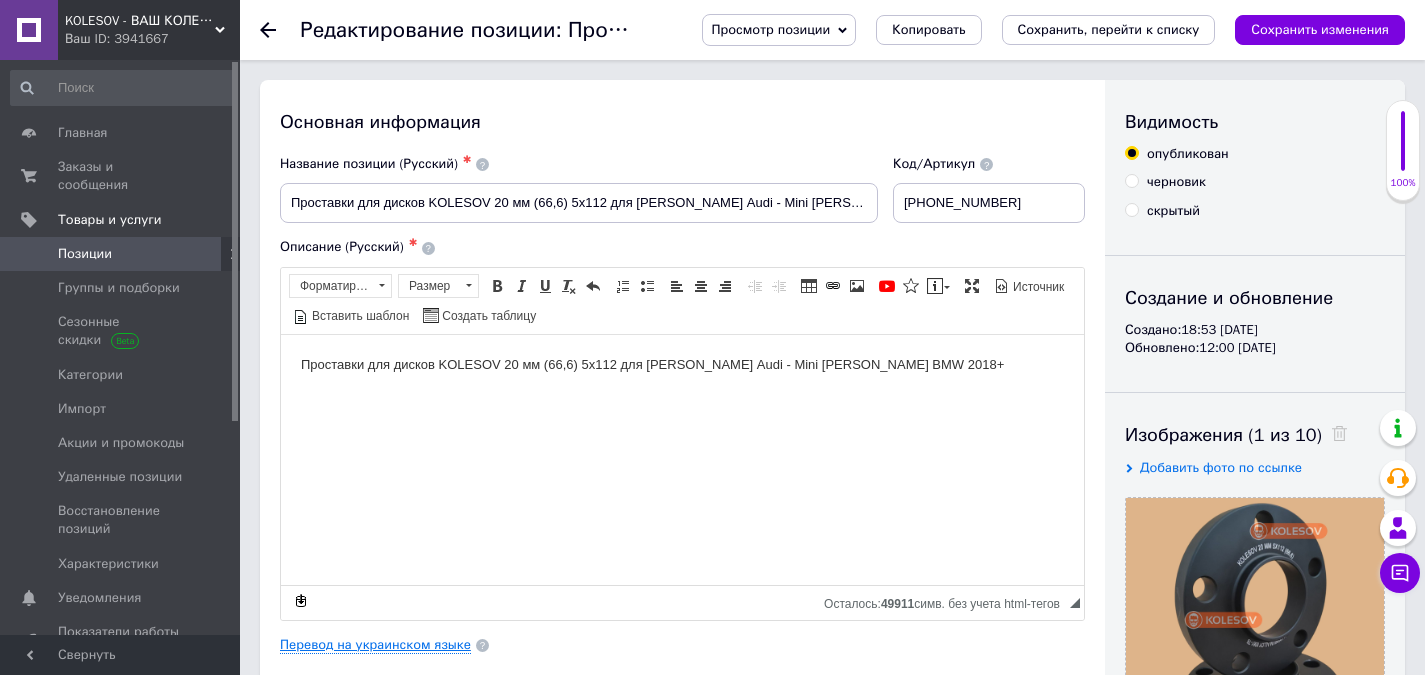 click on "Перевод на украинском языке" at bounding box center (375, 645) 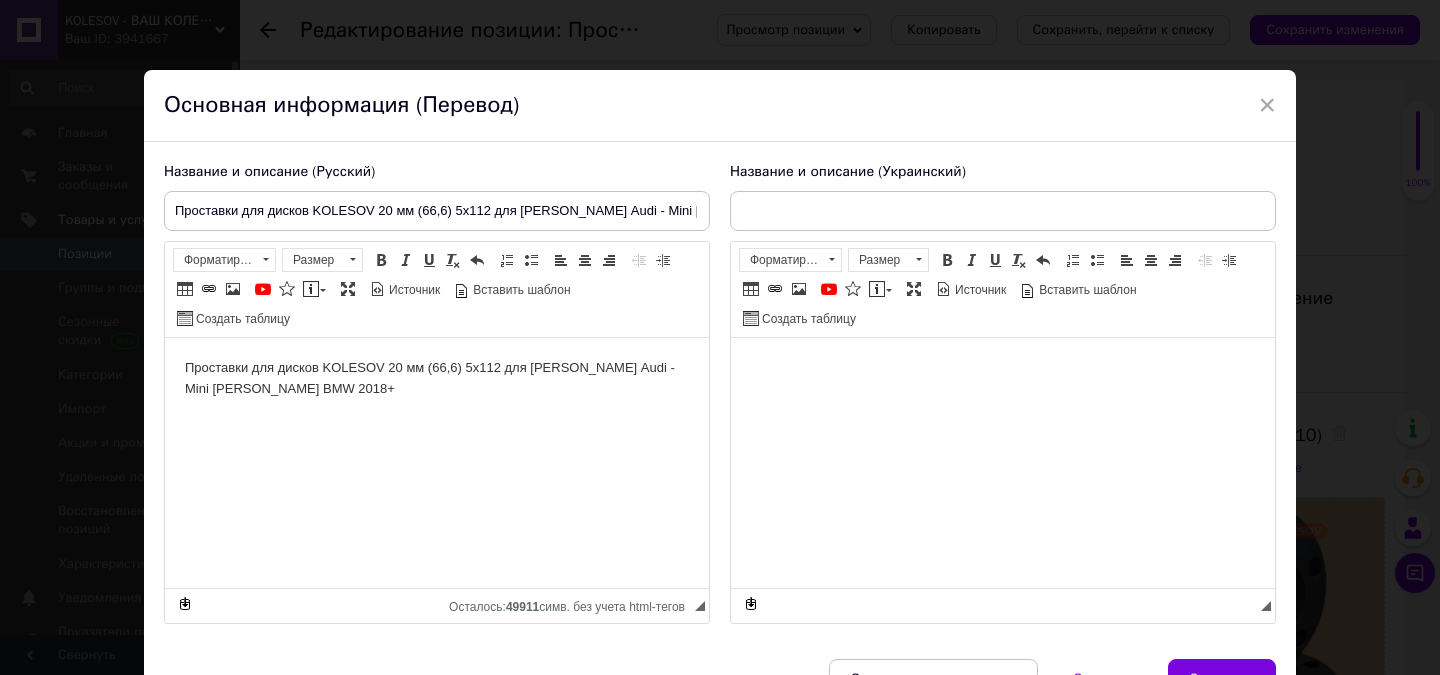 scroll, scrollTop: 0, scrollLeft: 0, axis: both 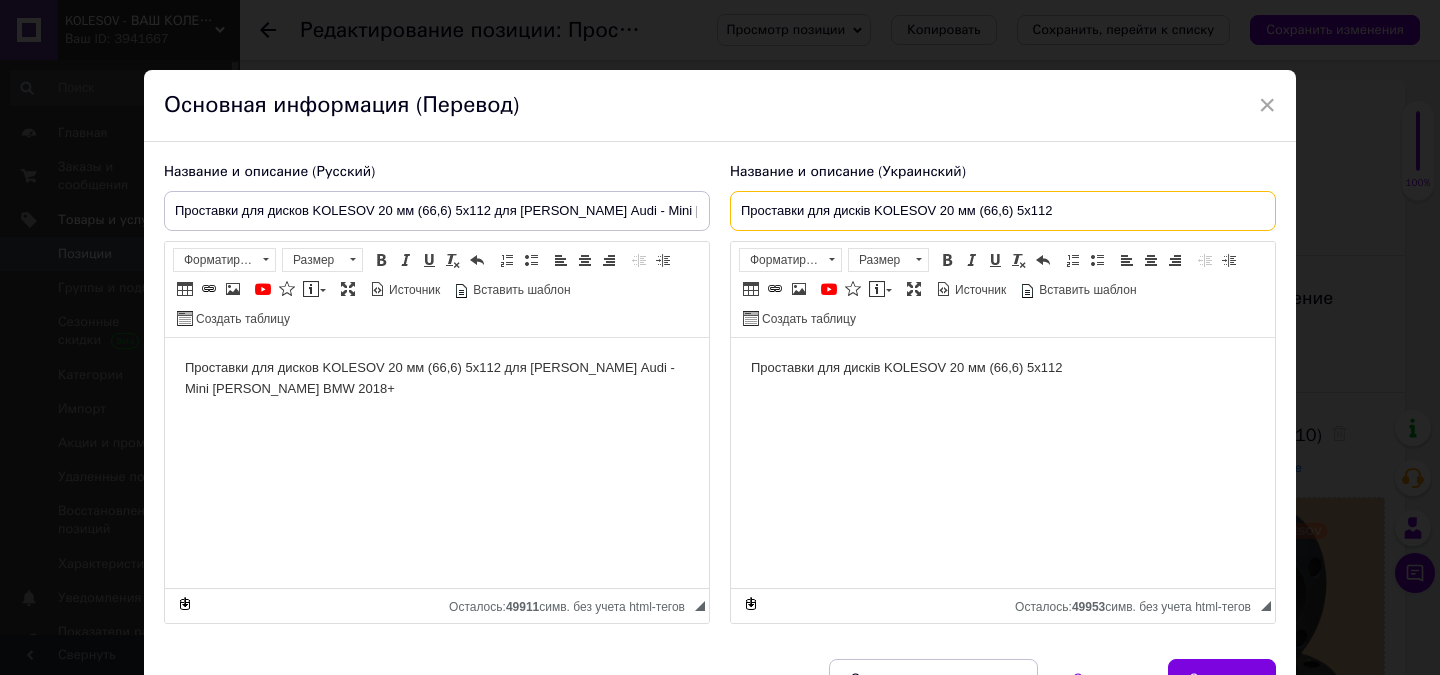 click on "Проставки для дисків KOLESOV 20 мм (66,6) 5х112" at bounding box center (1003, 211) 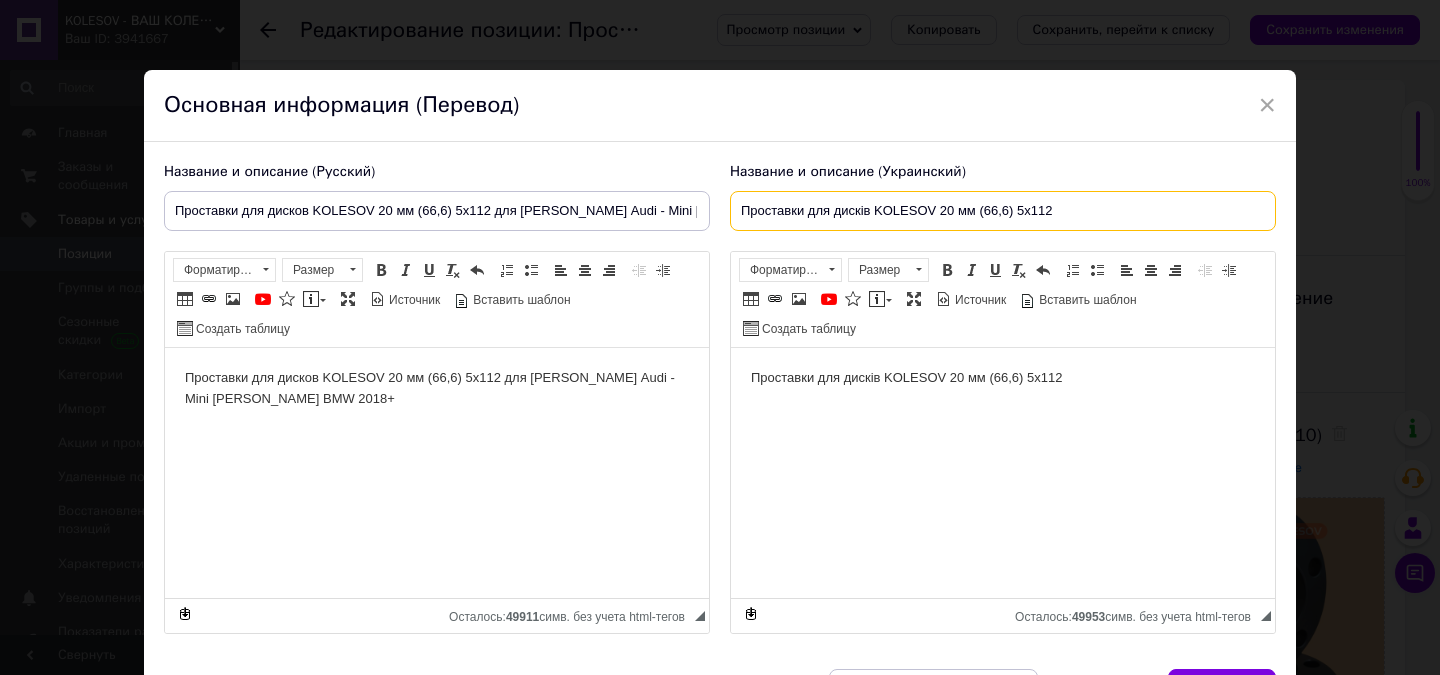 paste on "для [PERSON_NAME] Audi - Mini [PERSON_NAME] BMW 2018+" 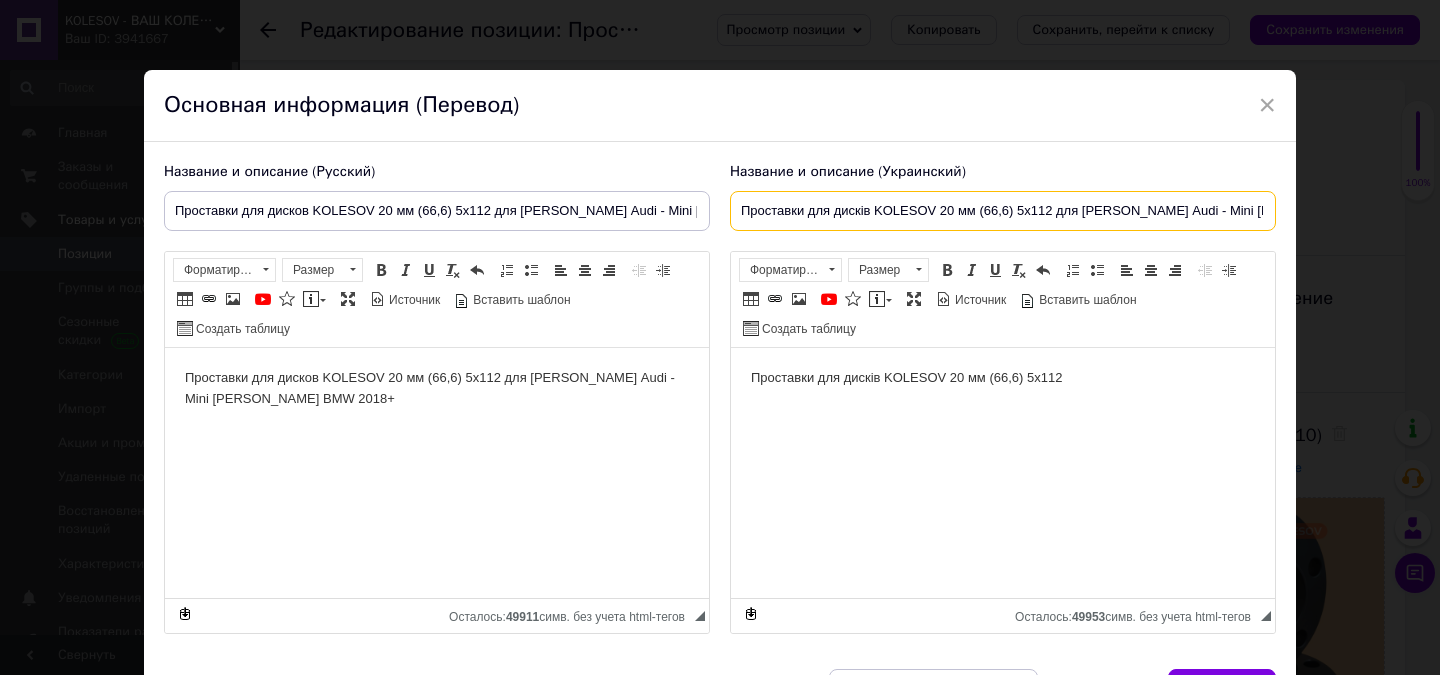 scroll, scrollTop: 0, scrollLeft: 63, axis: horizontal 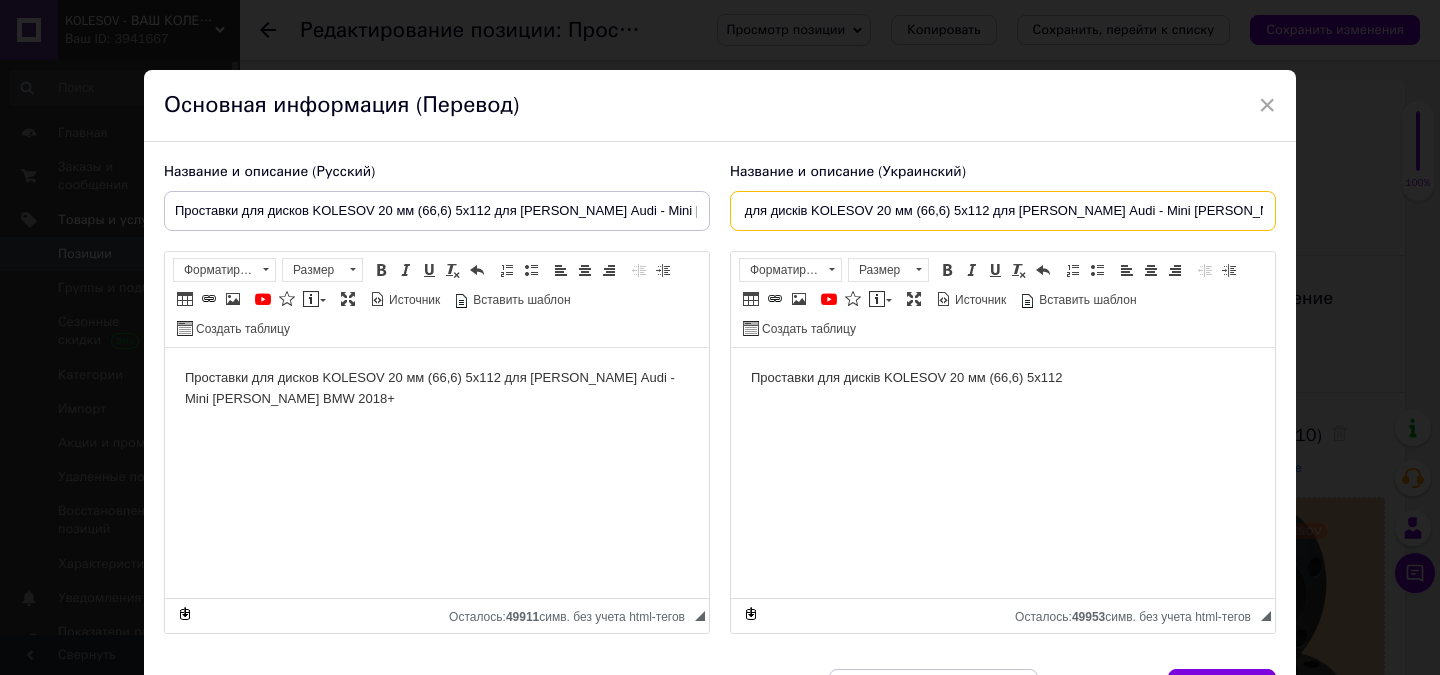 type on "Проставки для дисків KOLESOV 20 мм (66,6) 5х112 для [PERSON_NAME] Audi - Mini [PERSON_NAME] BMW 2018+" 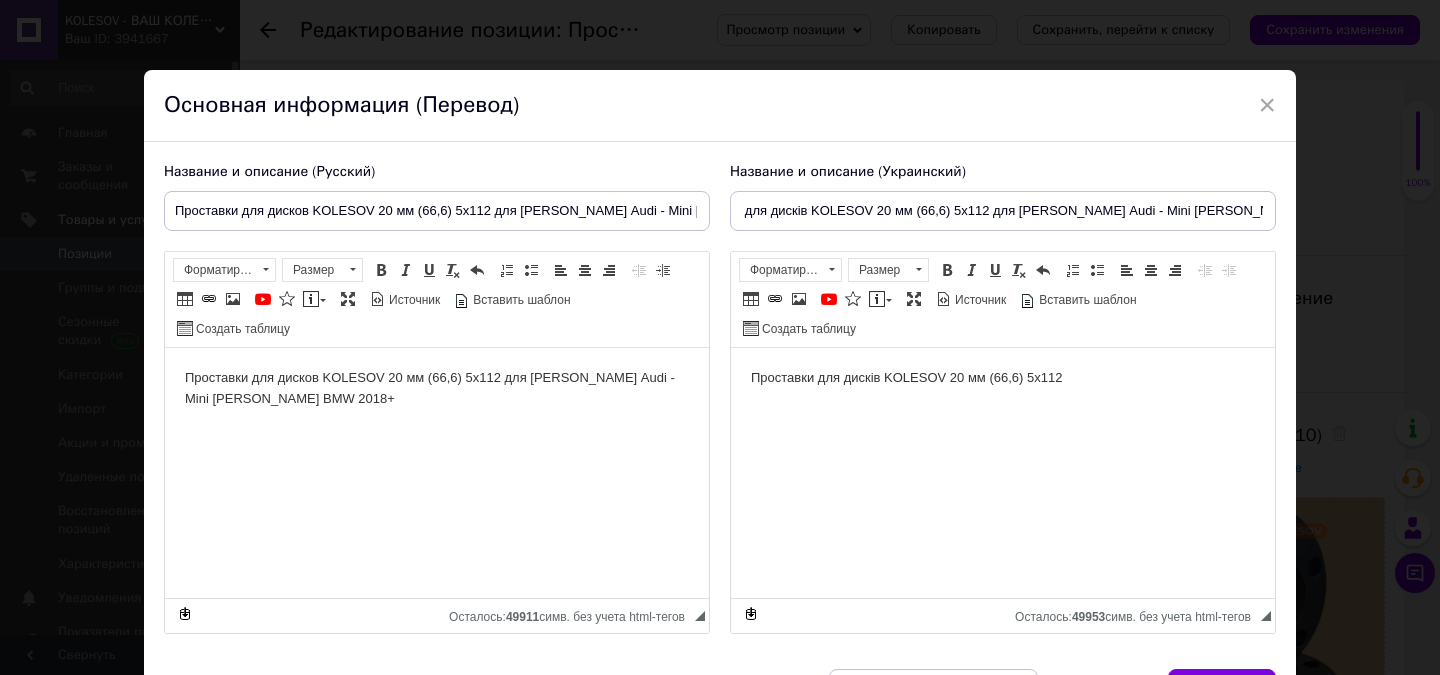 click on "Проставки для дисків KOLESOV 20 мм (66,6) 5х112" at bounding box center [1003, 378] 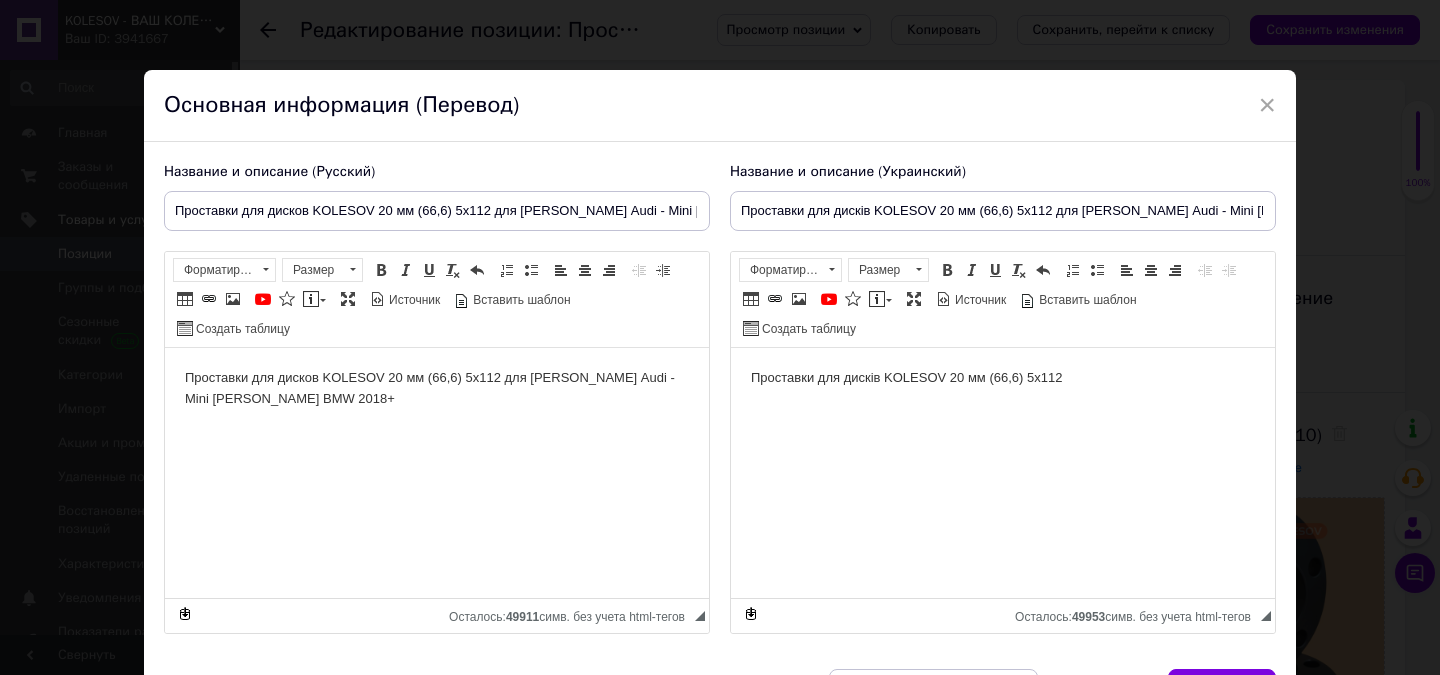 type 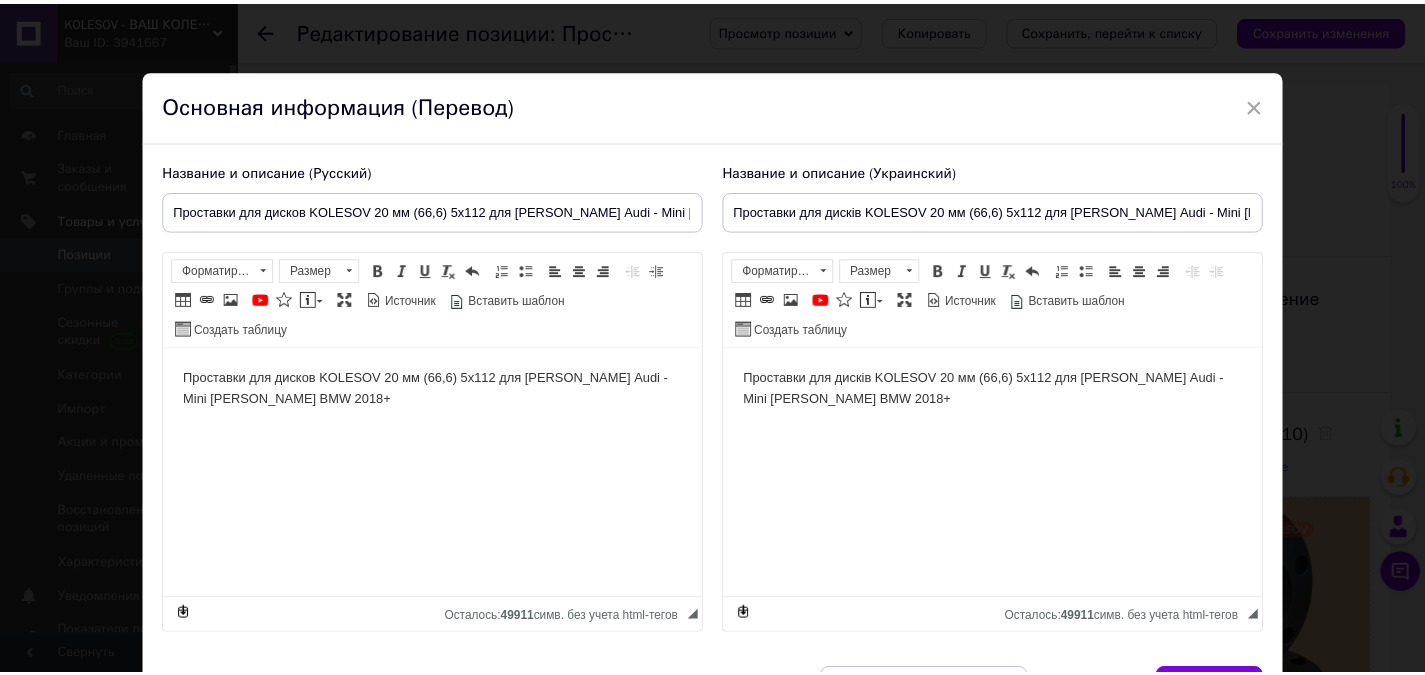 scroll, scrollTop: 124, scrollLeft: 0, axis: vertical 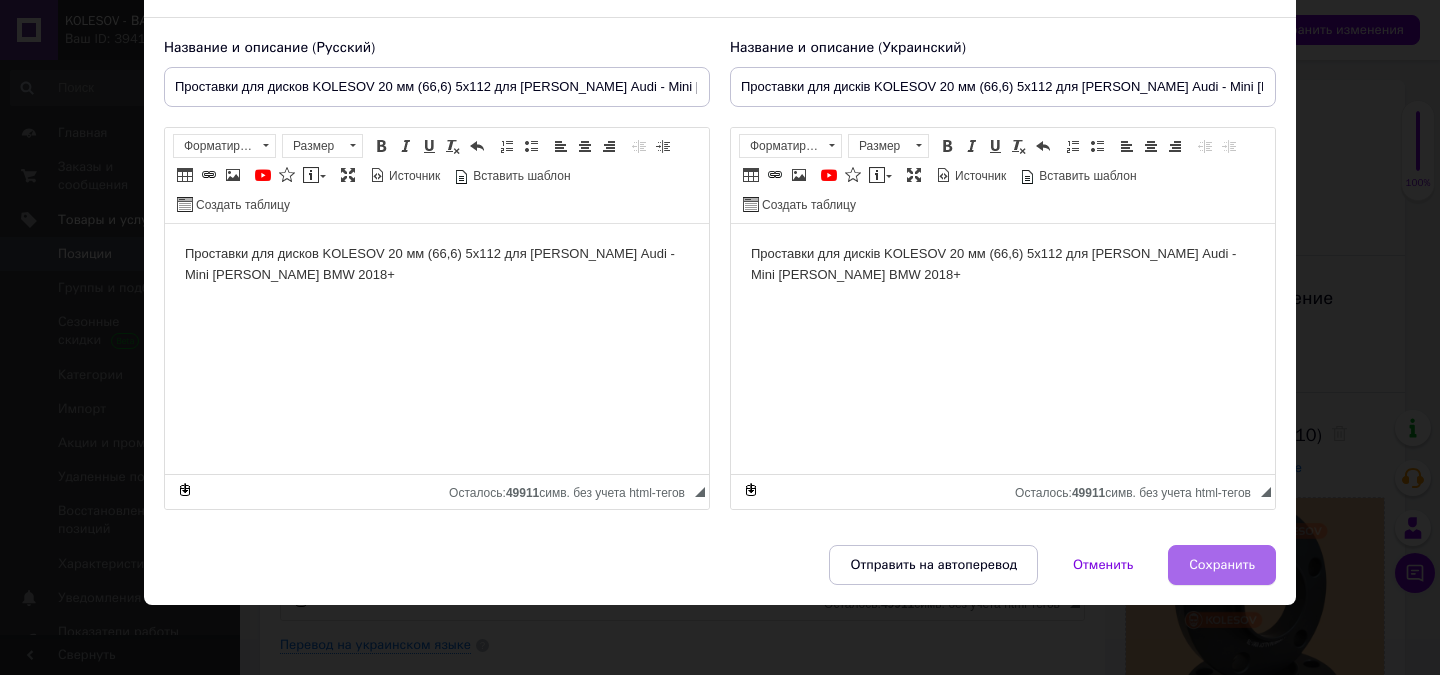 click on "Сохранить" at bounding box center [1222, 565] 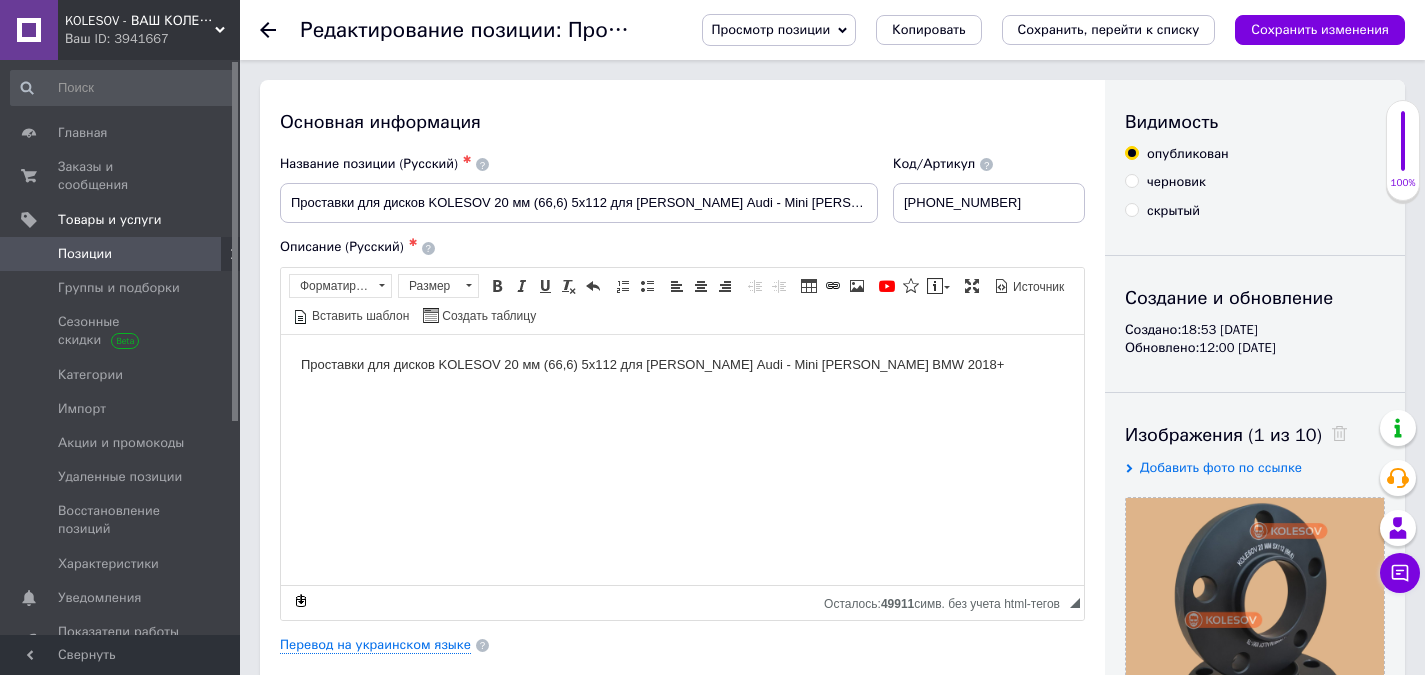 click on "Сохранить изменения" at bounding box center (1320, 30) 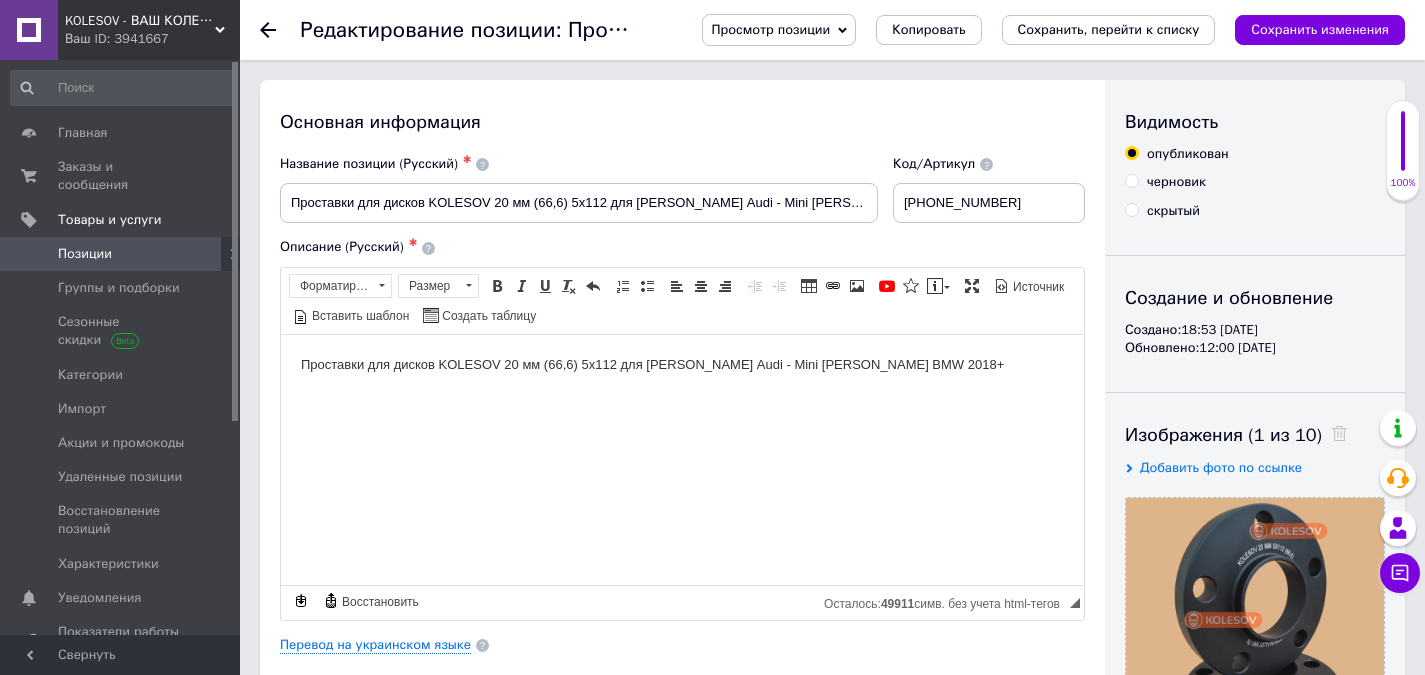 click on "Позиции" at bounding box center (85, 254) 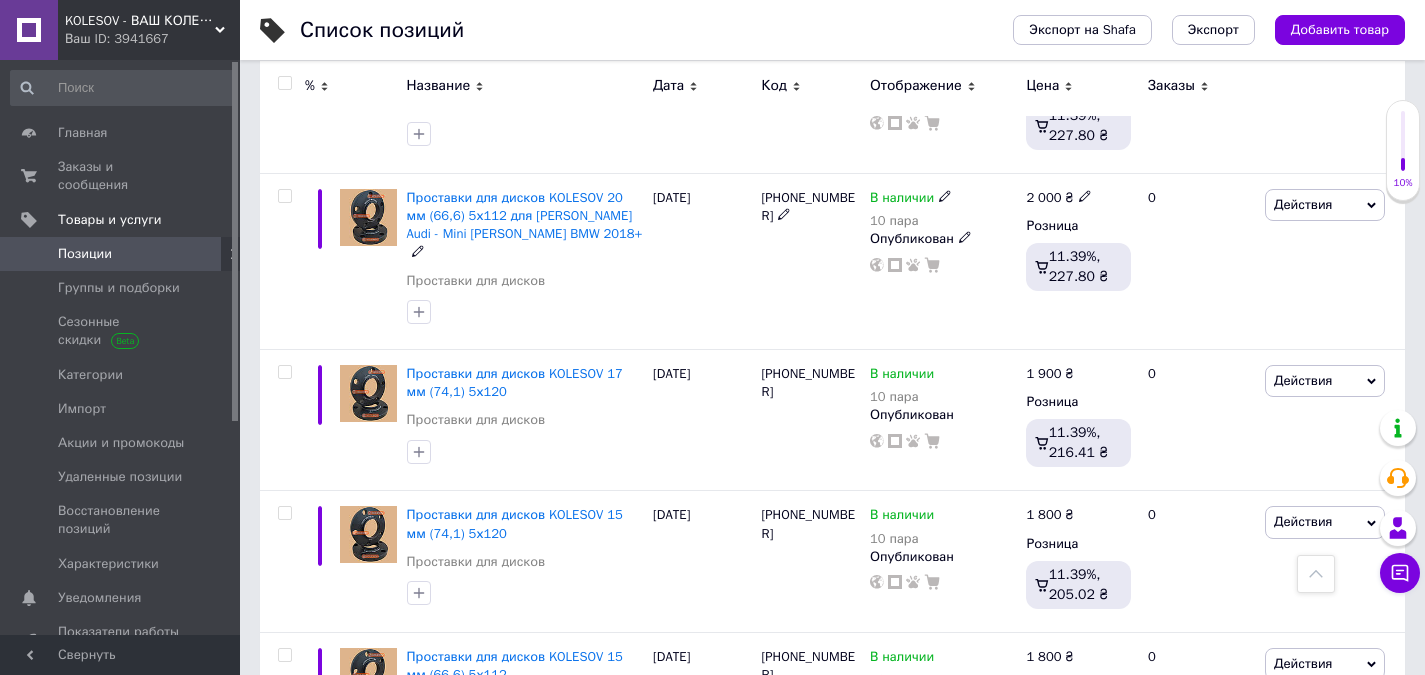 scroll, scrollTop: 1600, scrollLeft: 0, axis: vertical 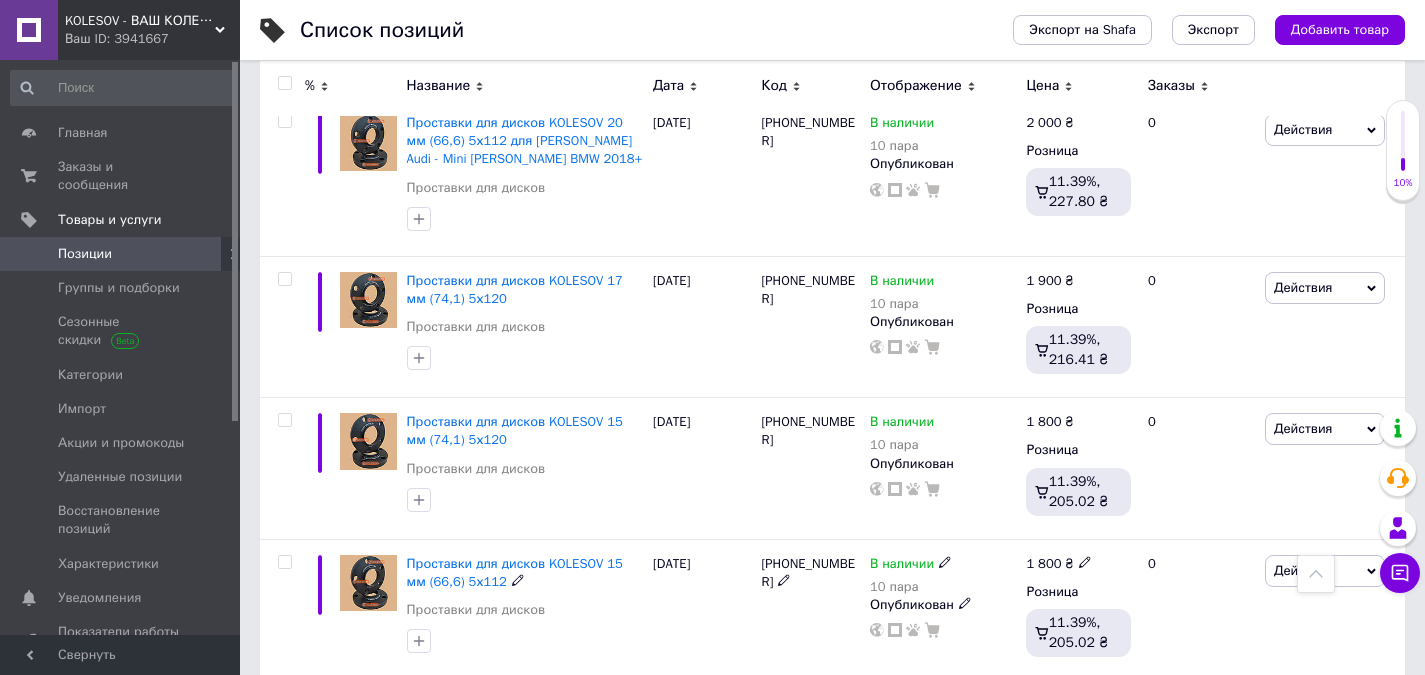 click on "Проставки для дисков KOLESOV 15 мм (66,6) 5х112" at bounding box center (515, 572) 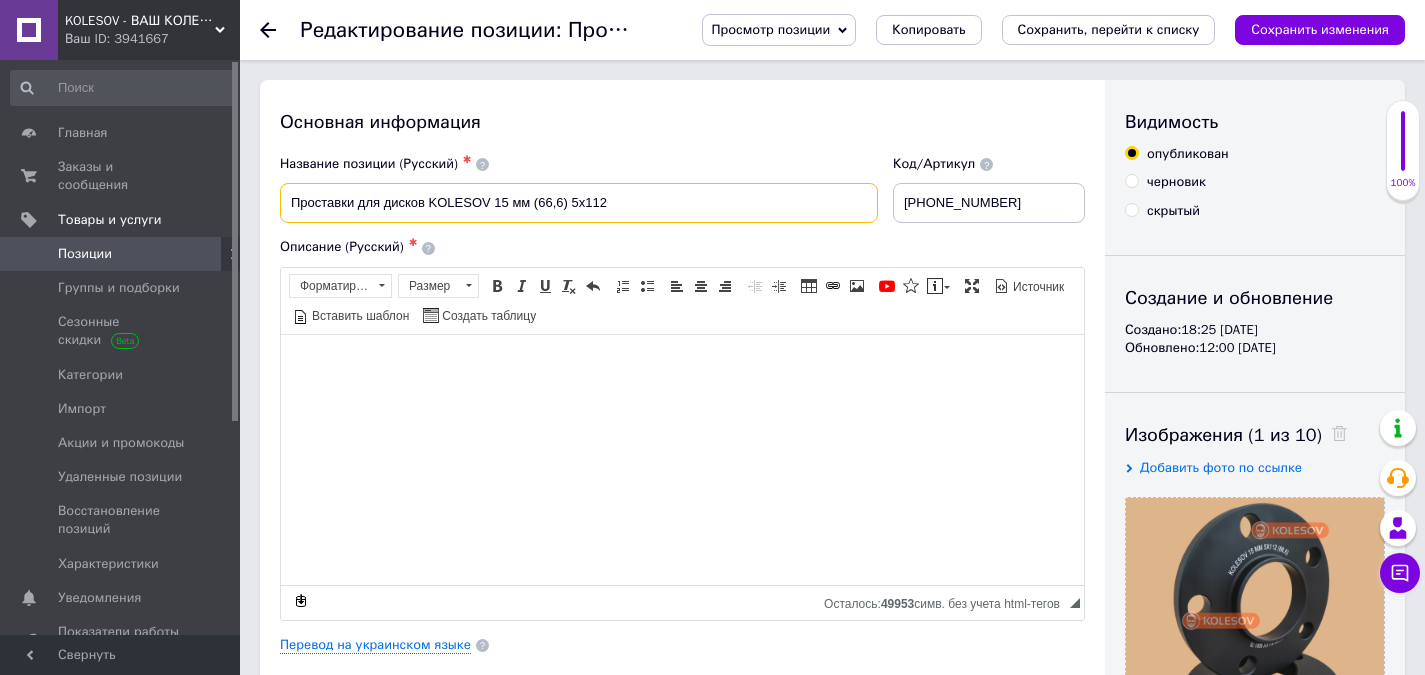 click on "Проставки для дисков KOLESOV 15 мм (66,6) 5х112" at bounding box center [579, 203] 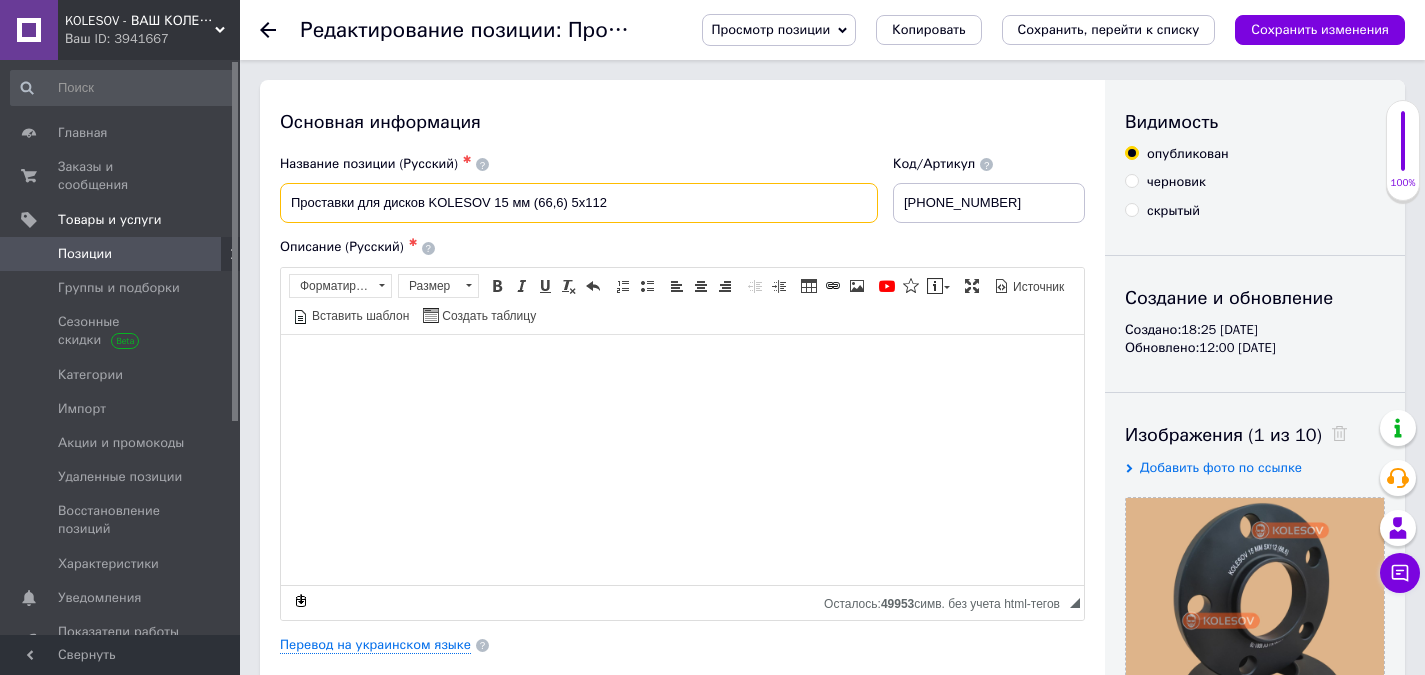 paste on "для [PERSON_NAME] Audi - Mini [PERSON_NAME] BMW 2018+" 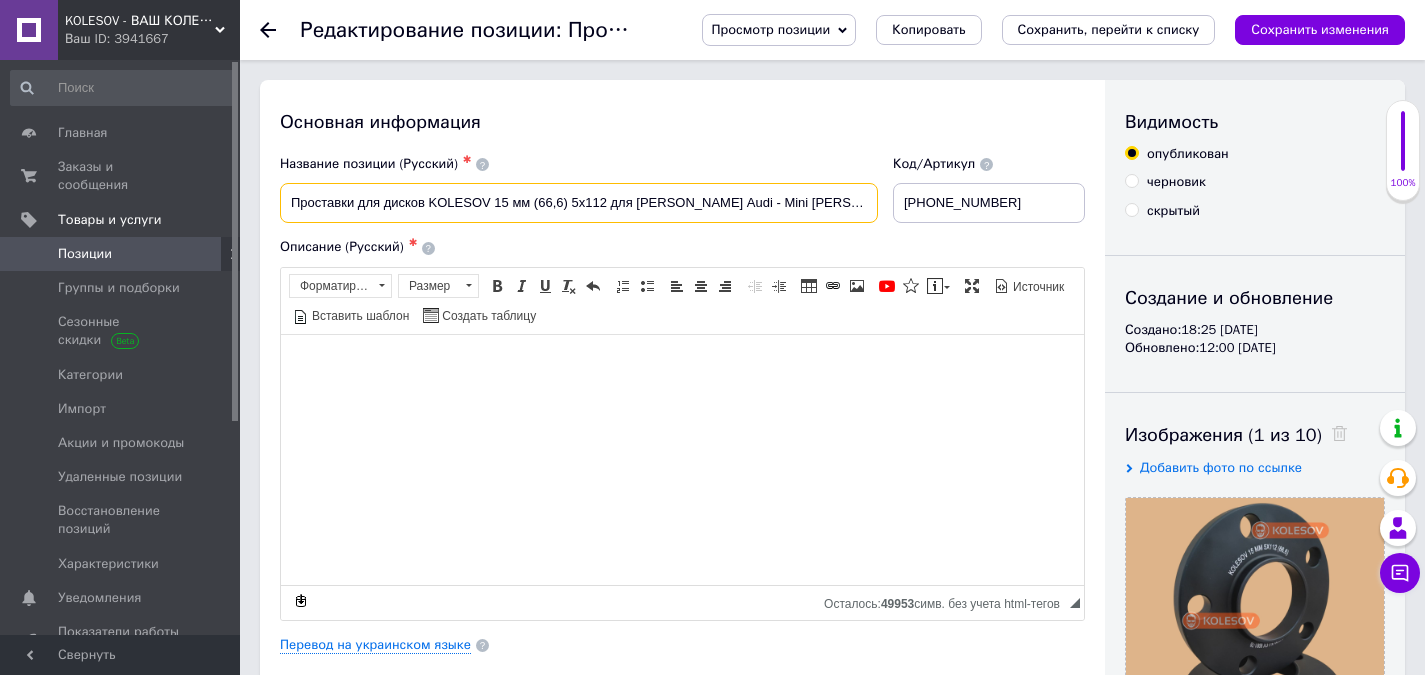 scroll, scrollTop: 0, scrollLeft: 3, axis: horizontal 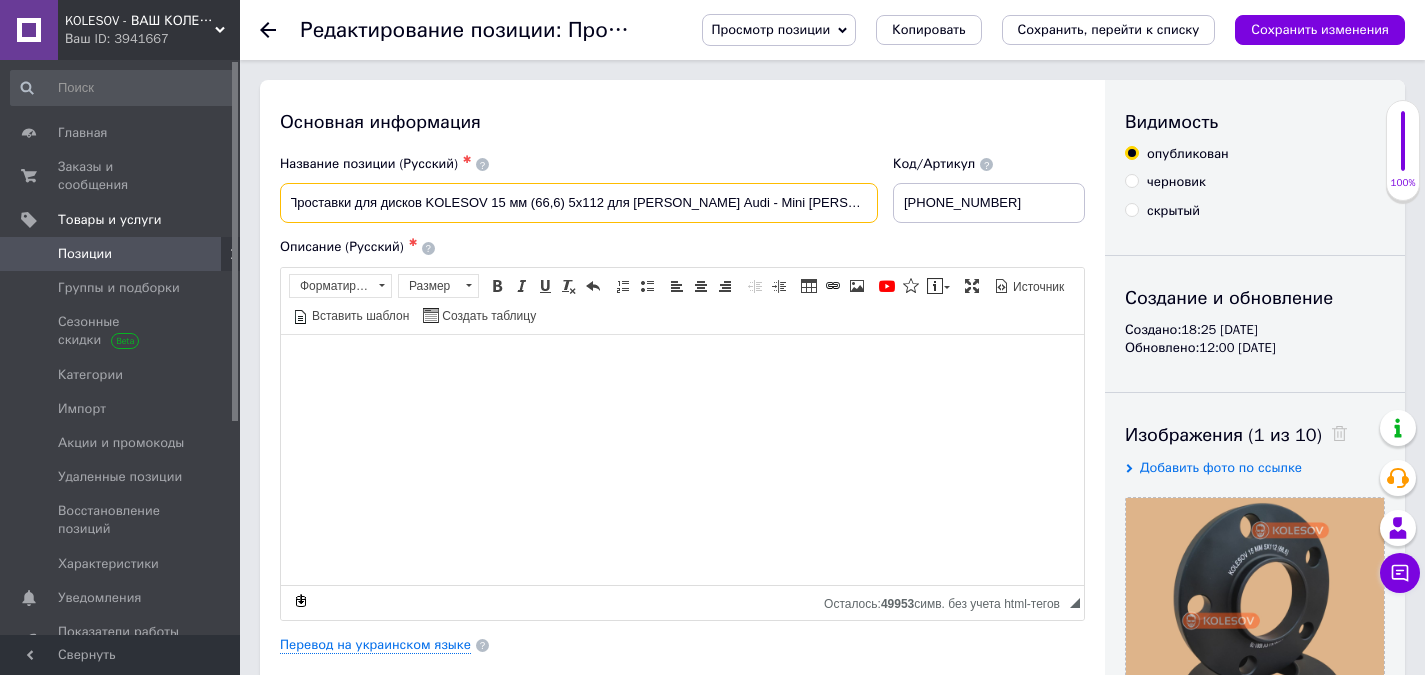type on "Проставки для дисков KOLESOV 15 мм (66,6) 5х112 для [PERSON_NAME] Audi - Mini [PERSON_NAME] BMW 2018+" 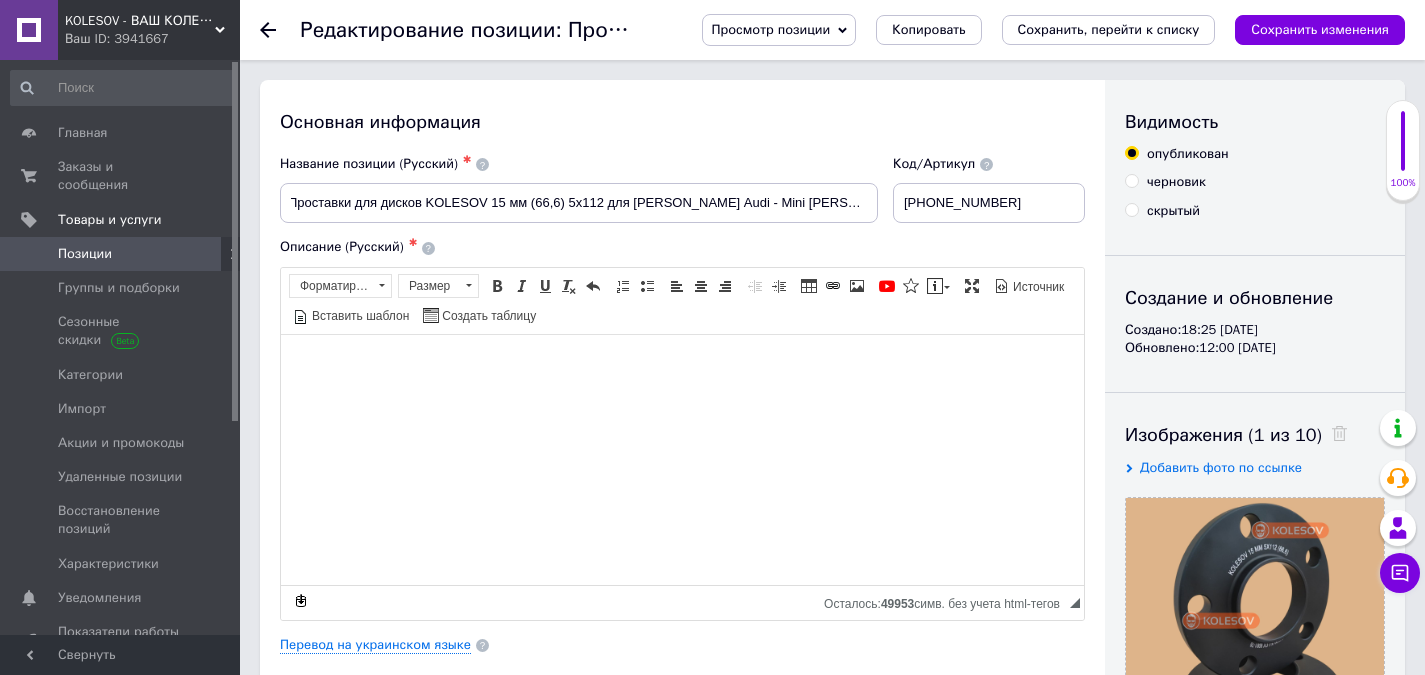 scroll, scrollTop: 0, scrollLeft: 0, axis: both 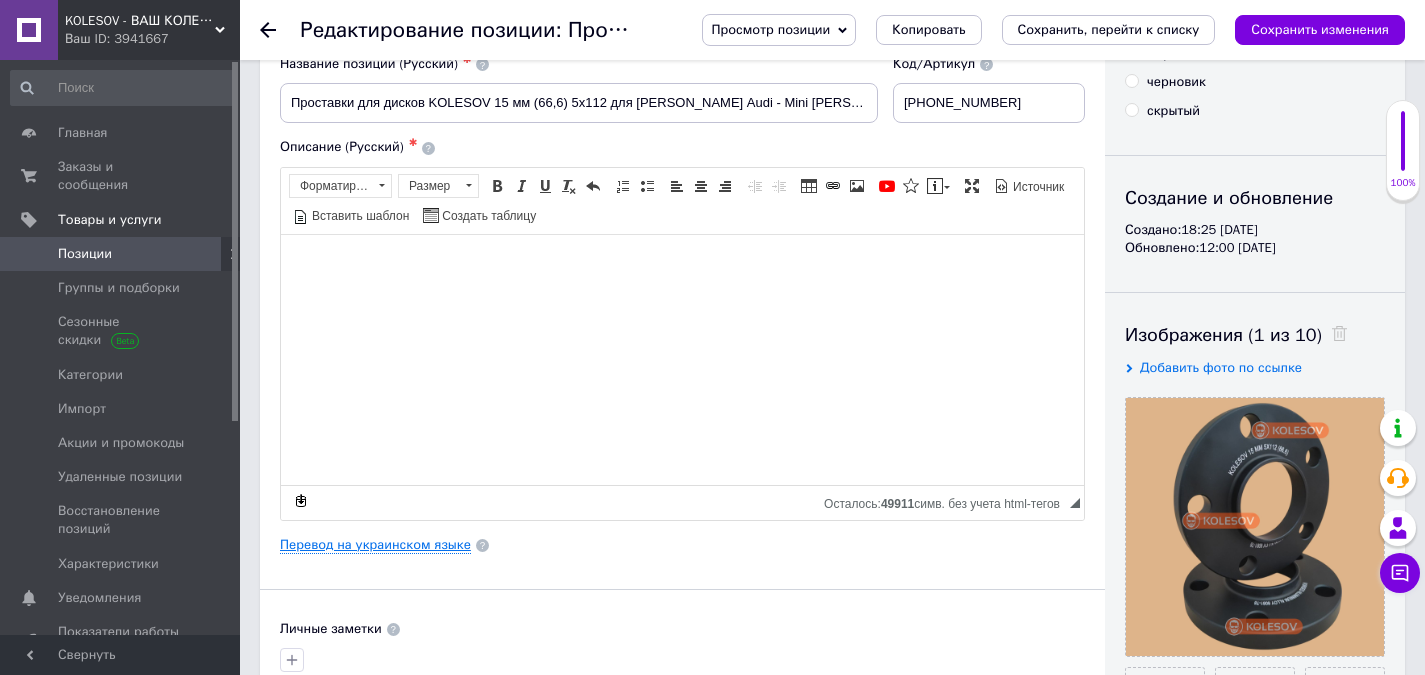 click on "Перевод на украинском языке" at bounding box center [375, 545] 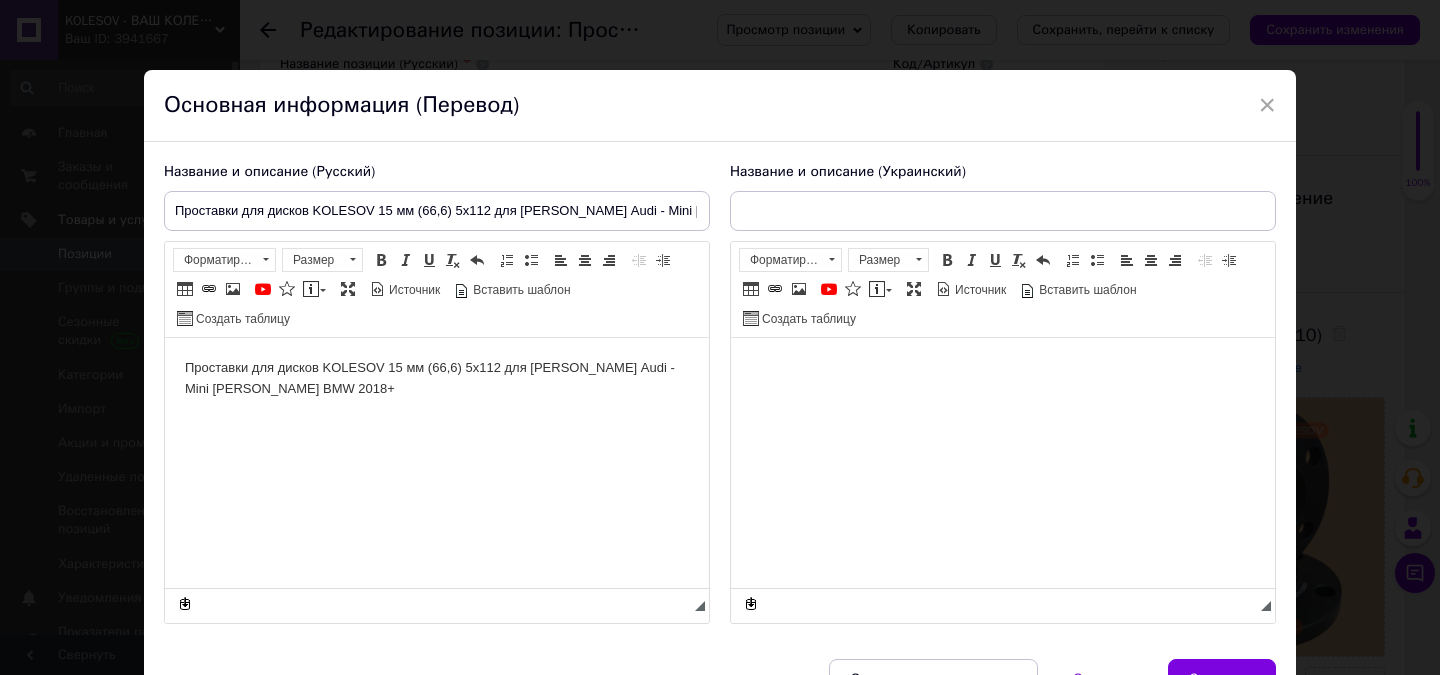 scroll, scrollTop: 0, scrollLeft: 0, axis: both 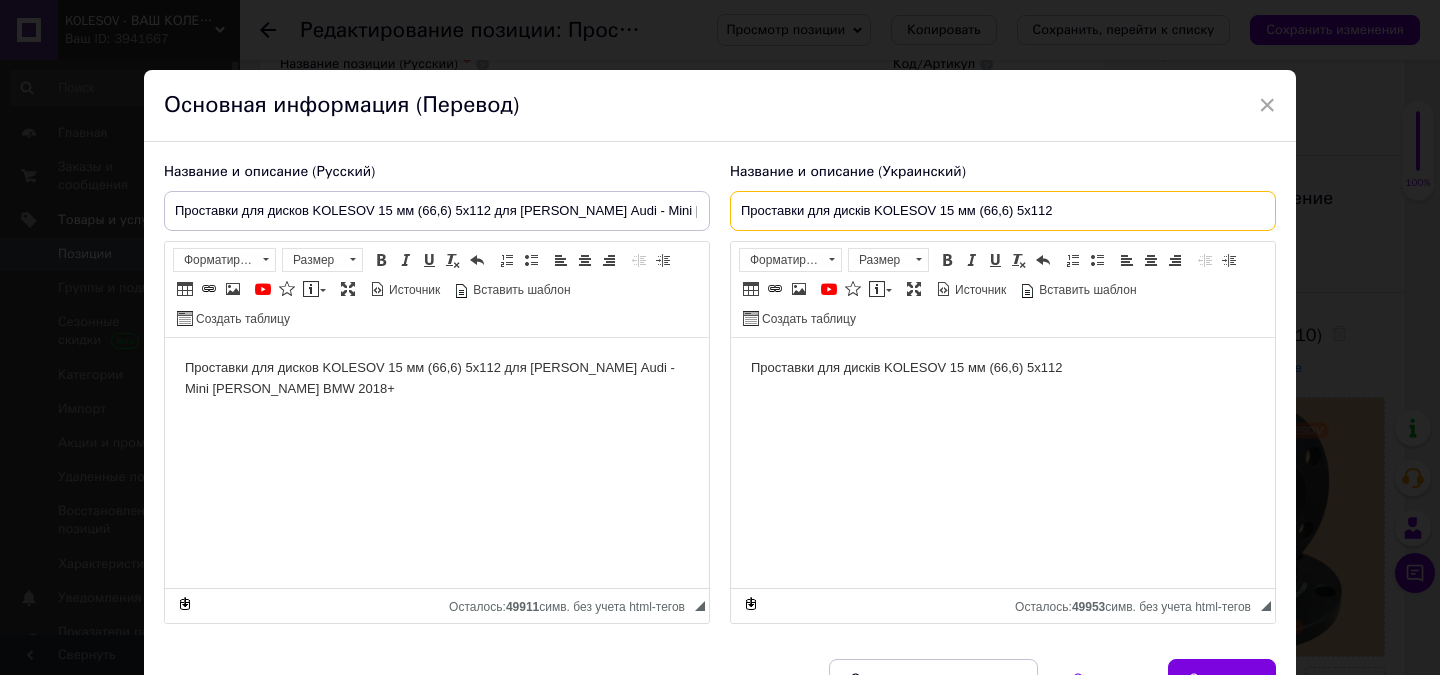 click on "Проставки для дисків KOLESOV 15 мм (66,6) 5х112" at bounding box center (1003, 211) 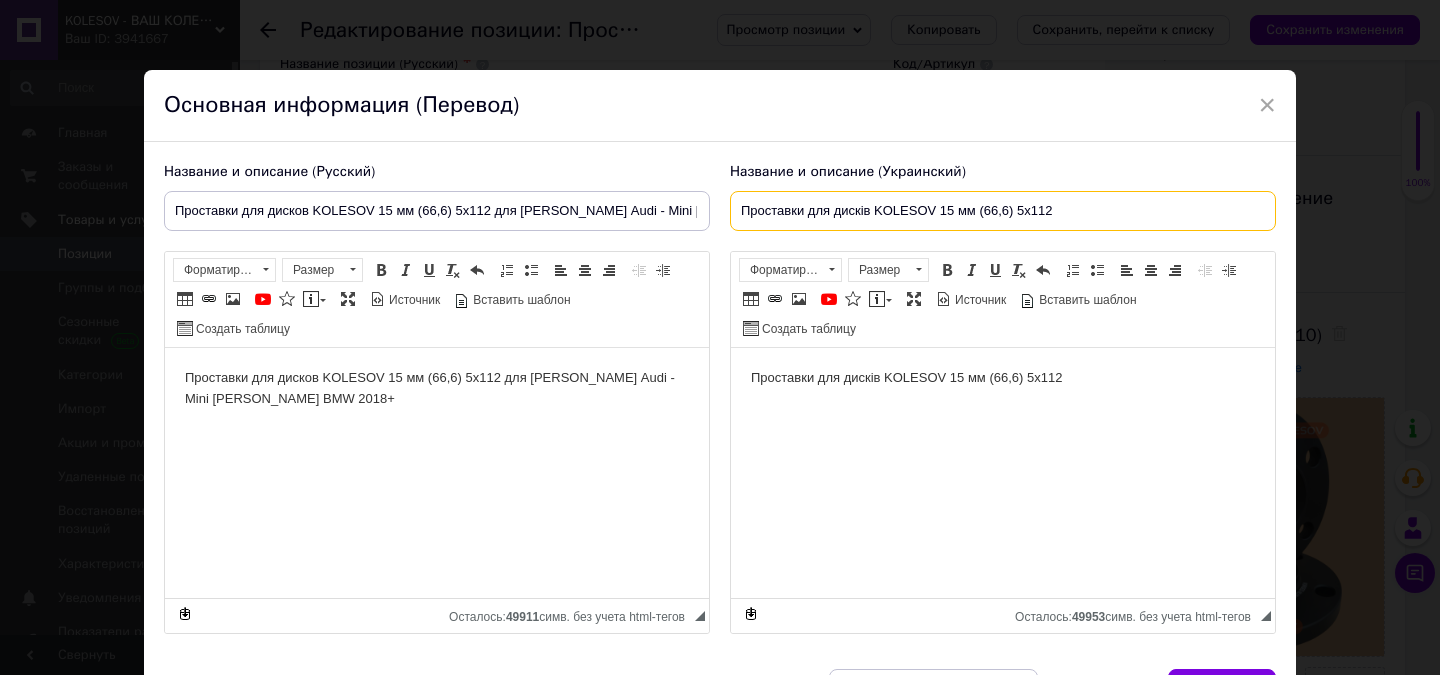 paste on "для [PERSON_NAME] Audi - Mini [PERSON_NAME] BMW 2018+" 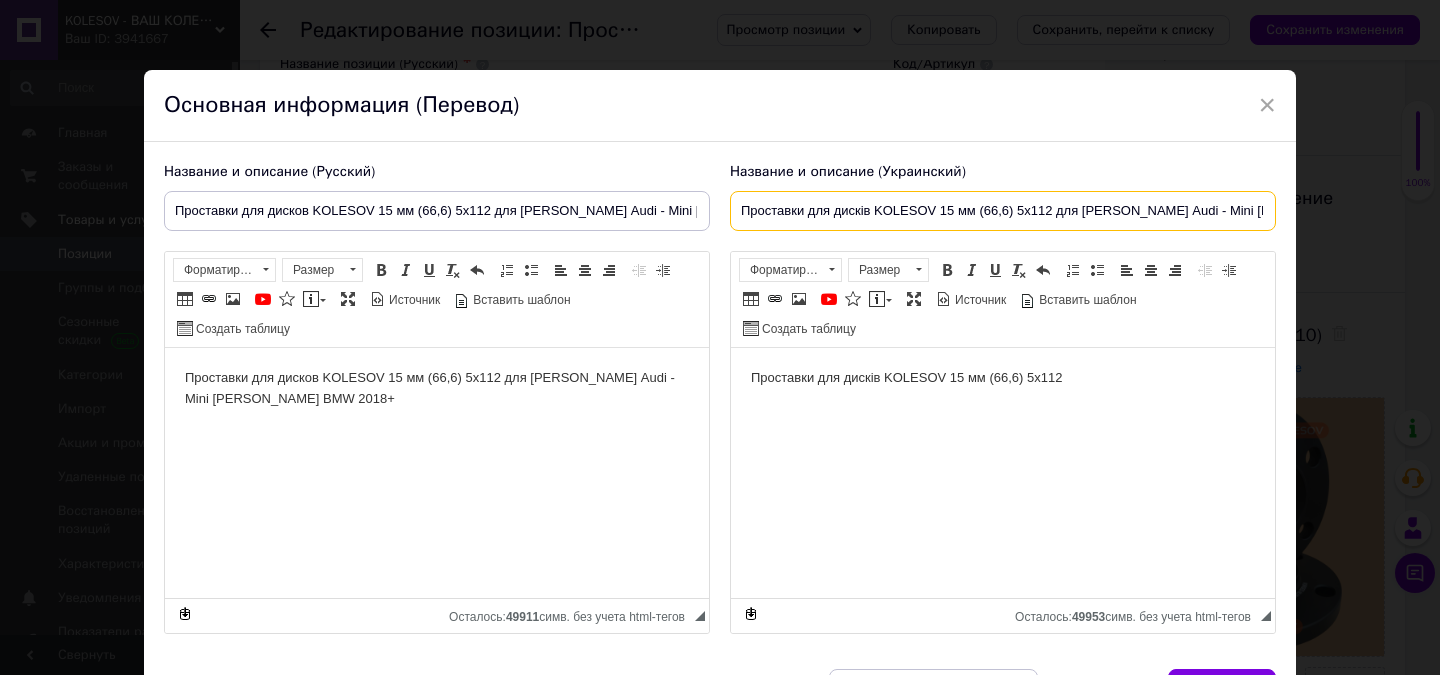 scroll, scrollTop: 0, scrollLeft: 63, axis: horizontal 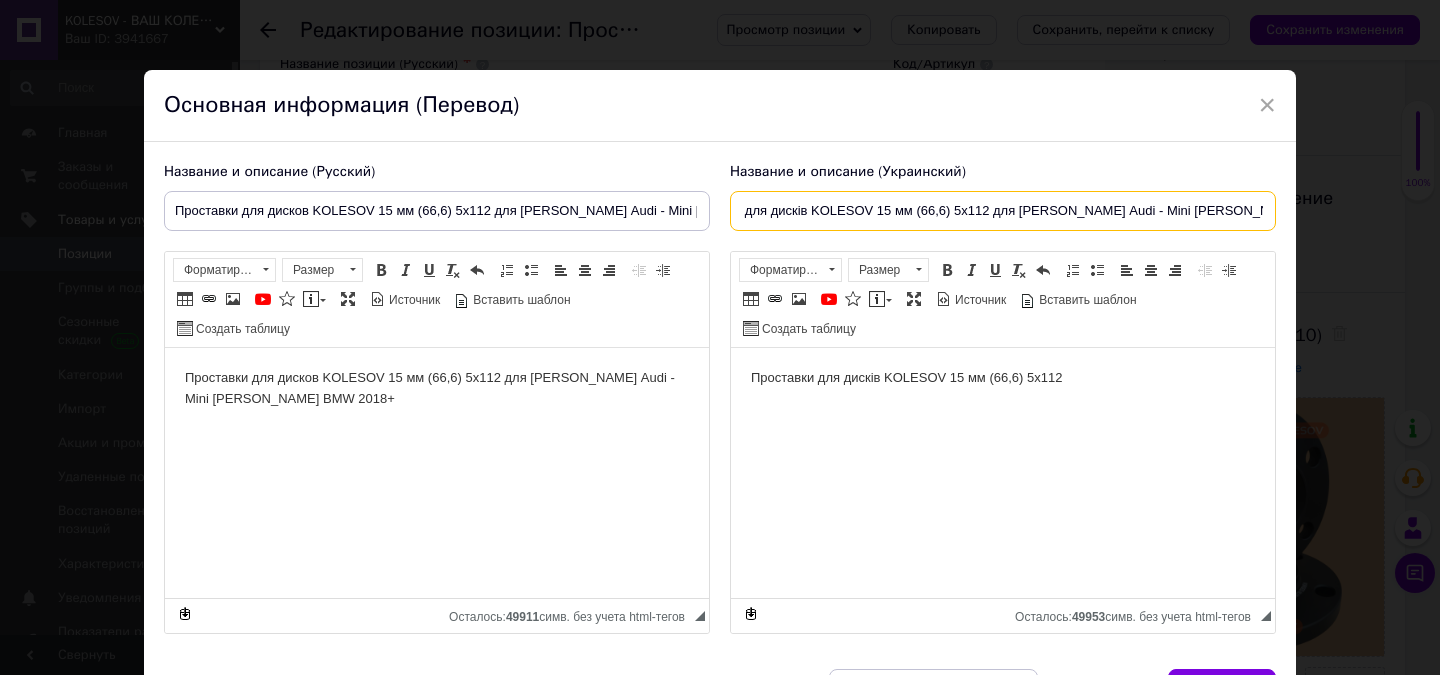 type on "Проставки для дисків KOLESOV 15 мм (66,6) 5х112 для [PERSON_NAME] Audi - Mini [PERSON_NAME] BMW 2018+" 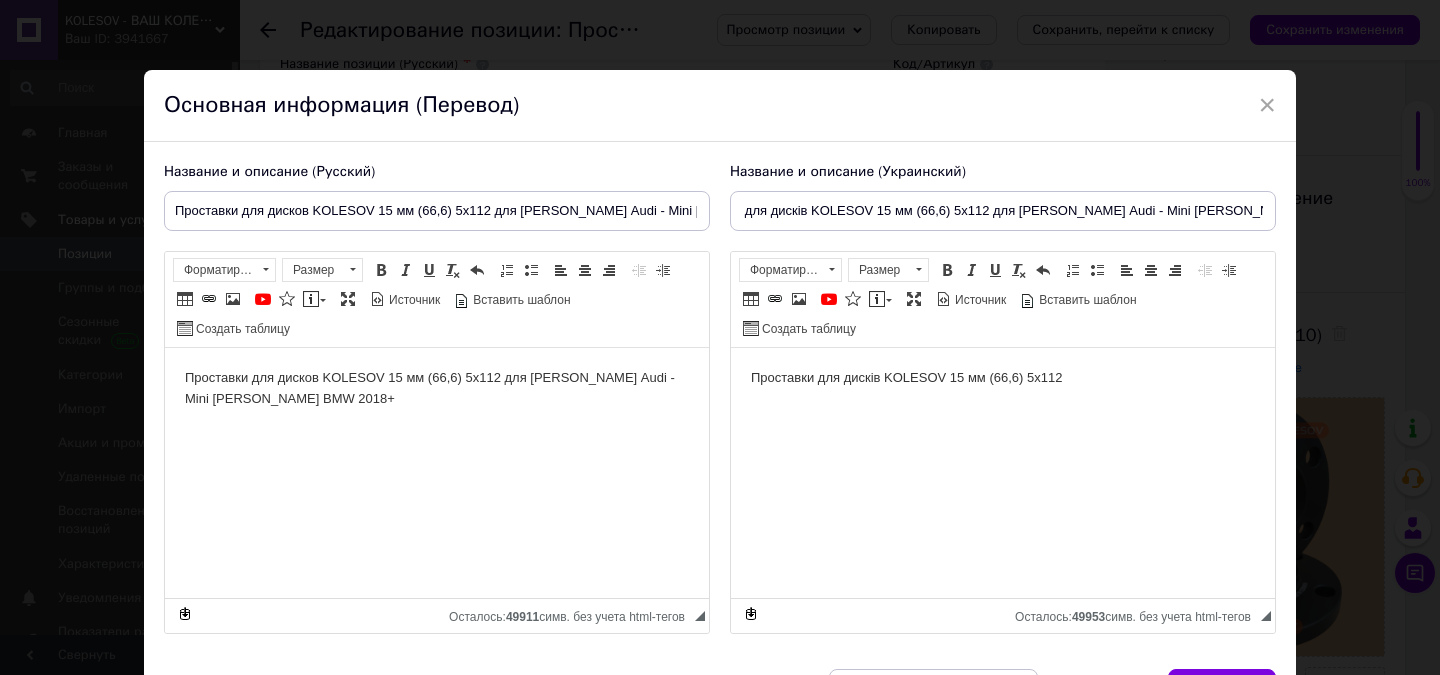 click on "Проставки для дисків KOLESOV 15 мм (66,6) 5х112" at bounding box center [1003, 378] 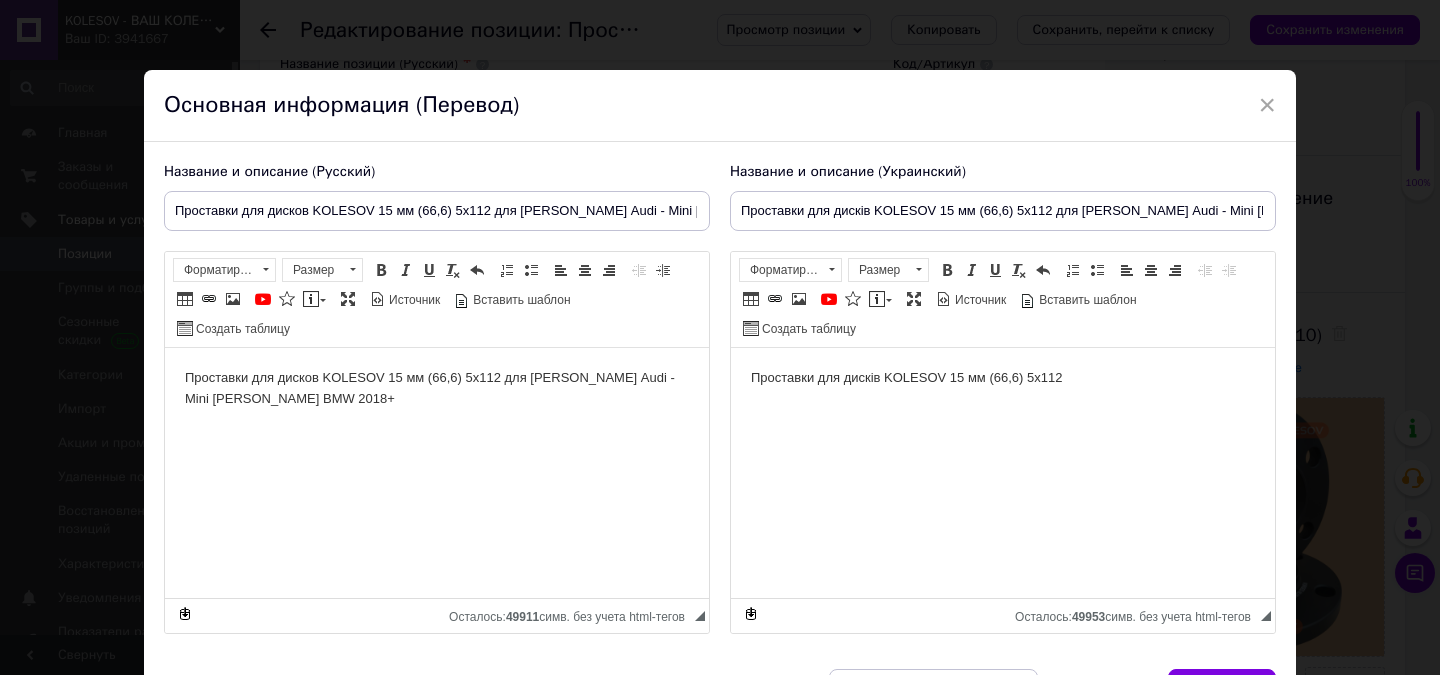 type 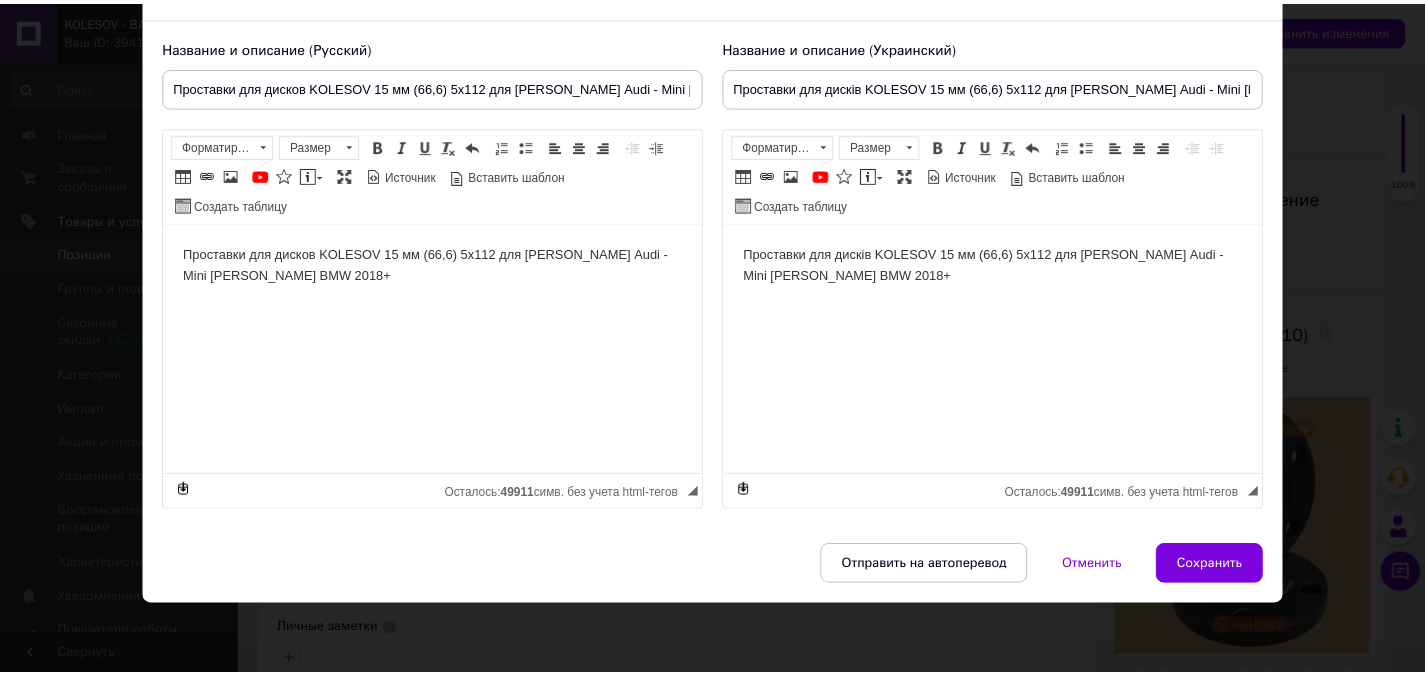 scroll, scrollTop: 124, scrollLeft: 0, axis: vertical 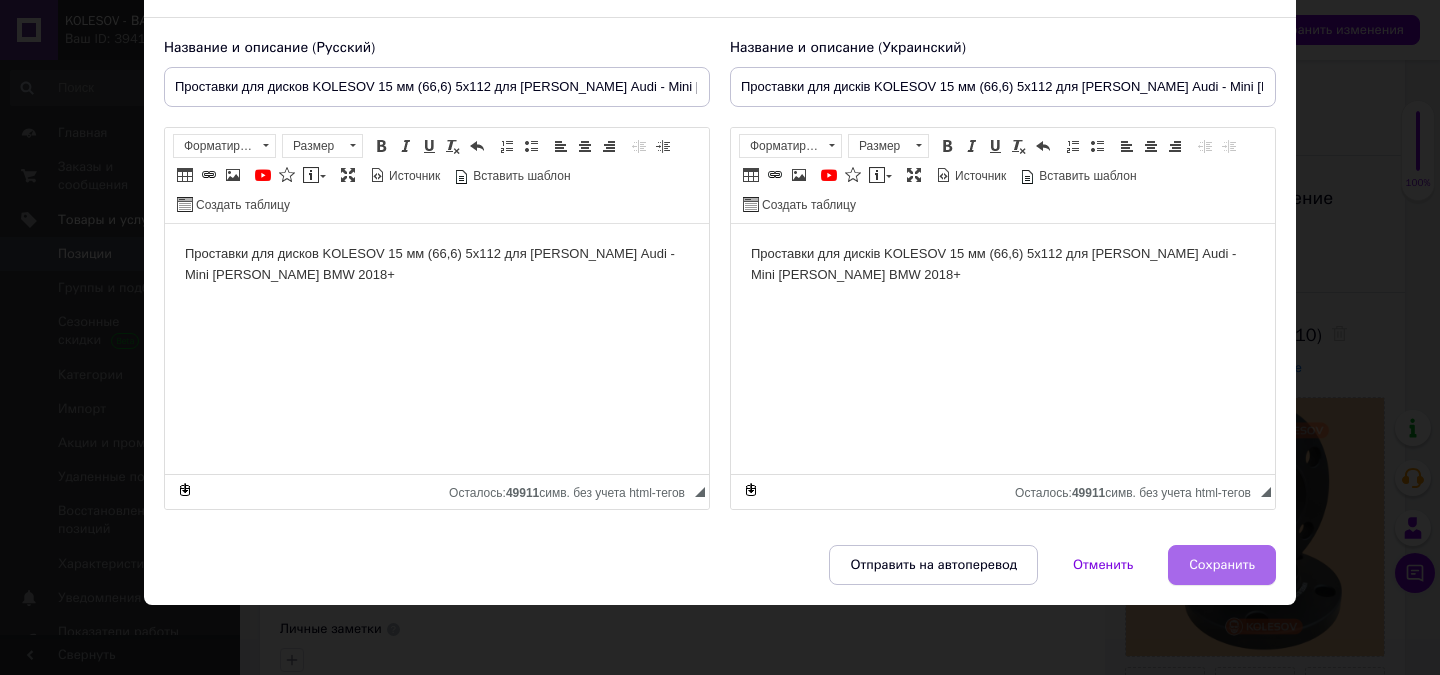 click on "Сохранить" at bounding box center [1222, 565] 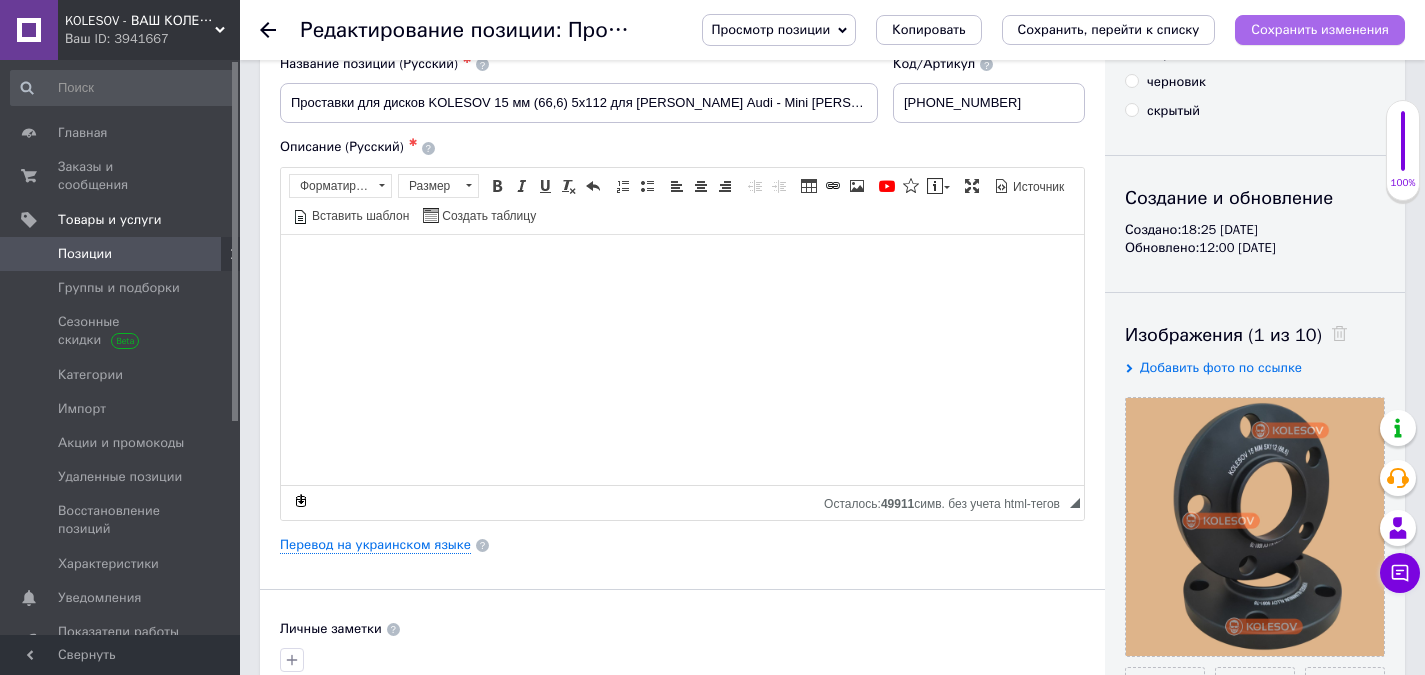 click on "Сохранить изменения" at bounding box center (1320, 29) 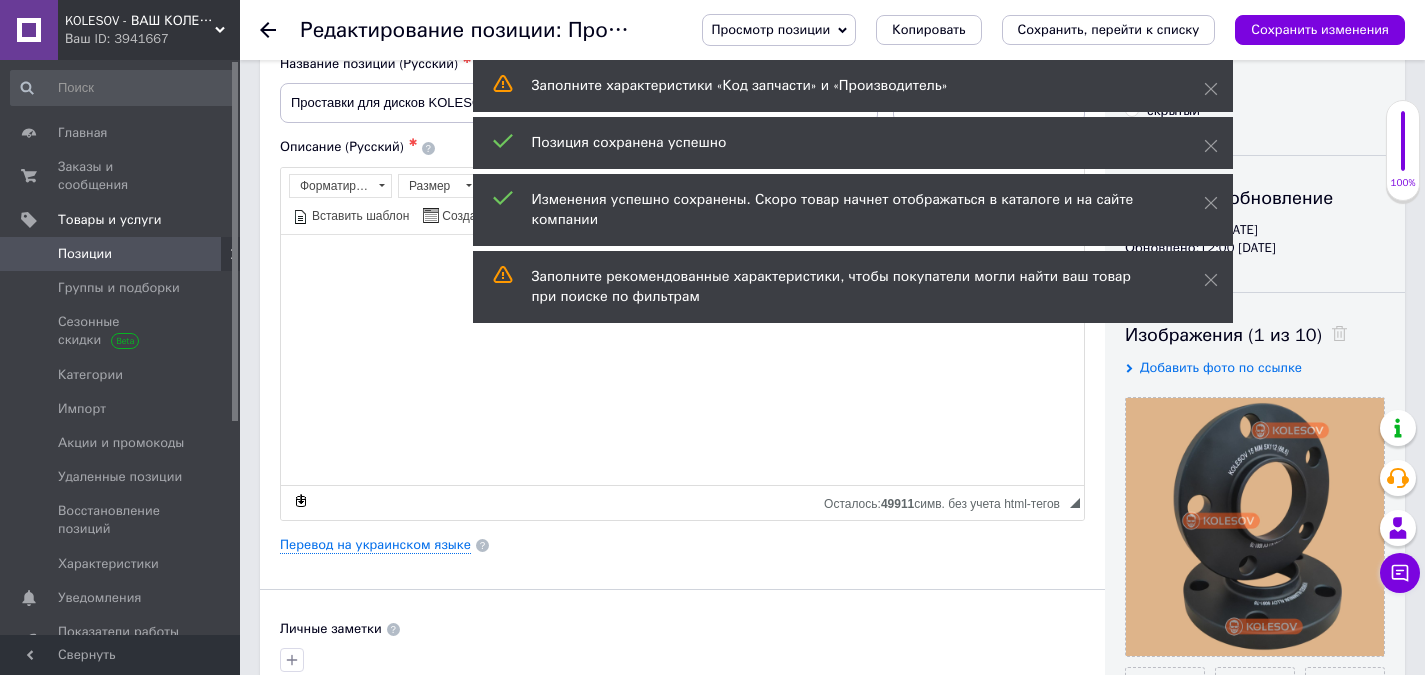 click on "Позиции" at bounding box center [85, 254] 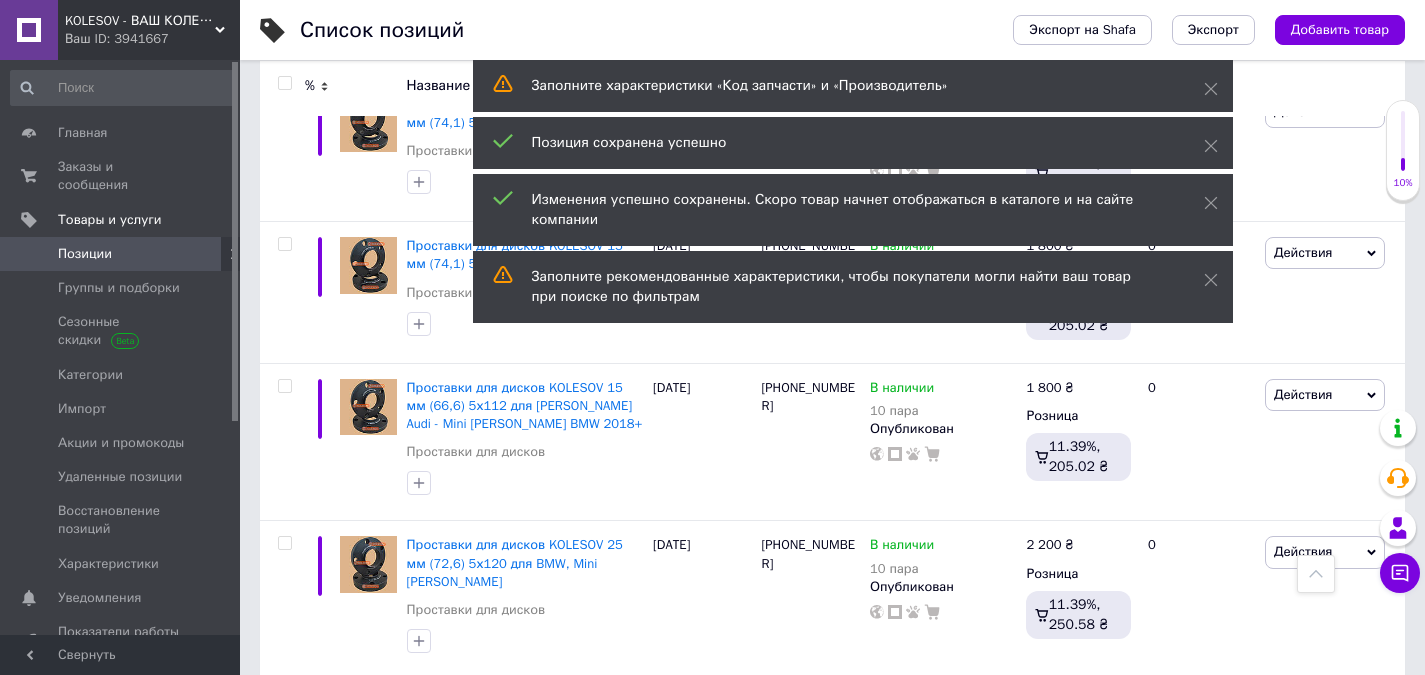 scroll, scrollTop: 1800, scrollLeft: 0, axis: vertical 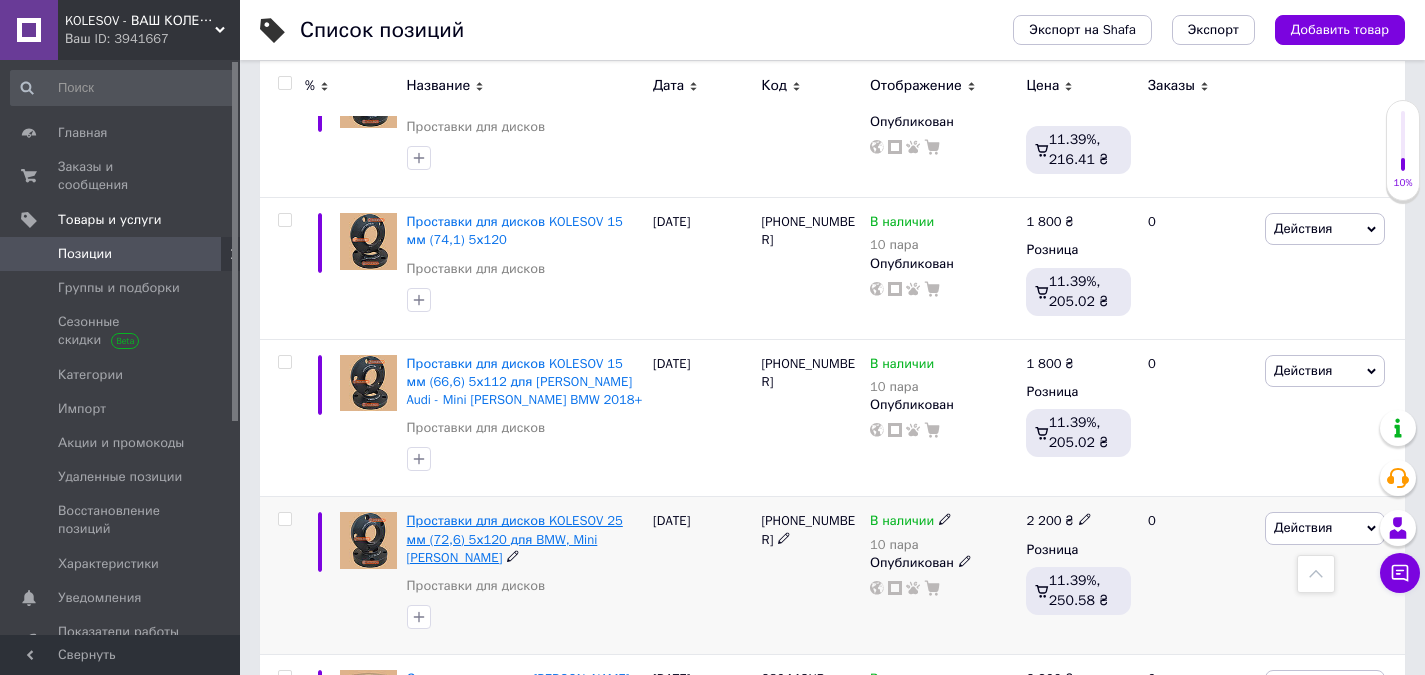 click on "Проставки для дисков KOLESOV 25 мм (72,6) 5х120 для BMW, Mini [PERSON_NAME]" at bounding box center [515, 538] 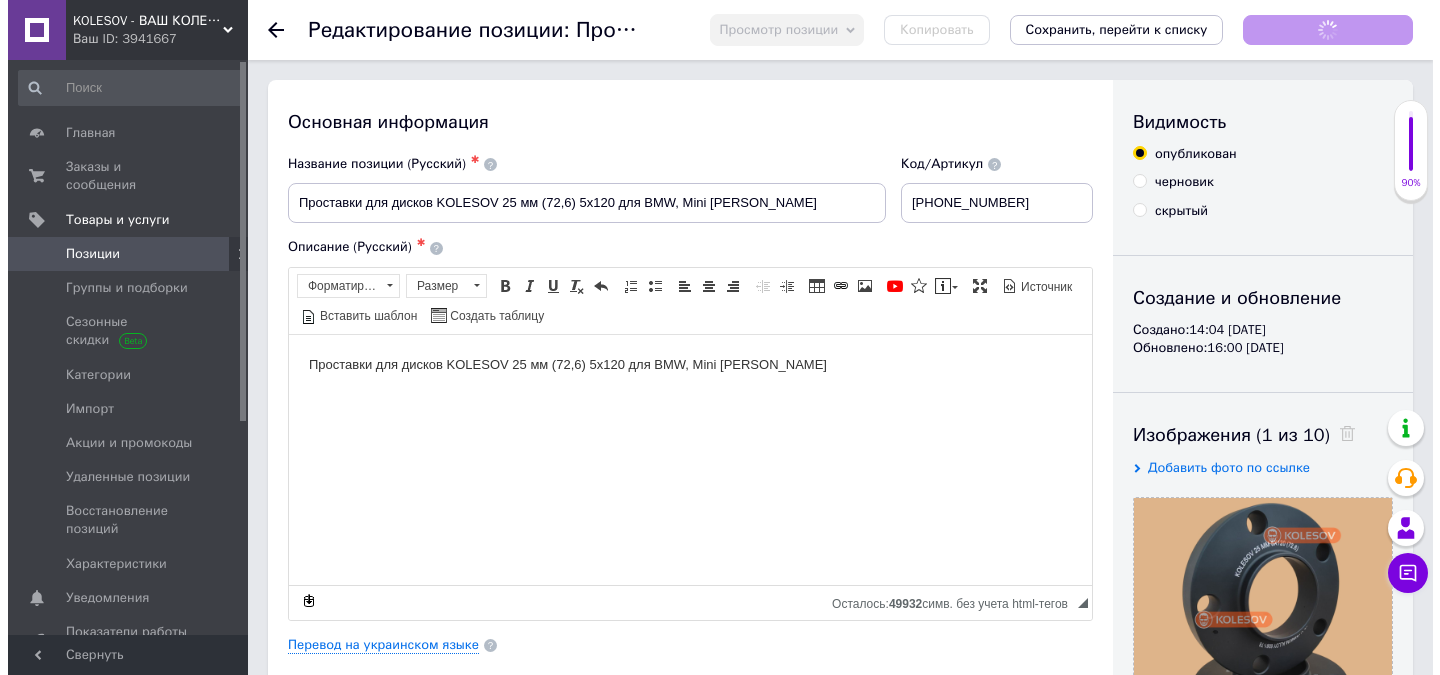 scroll, scrollTop: 0, scrollLeft: 0, axis: both 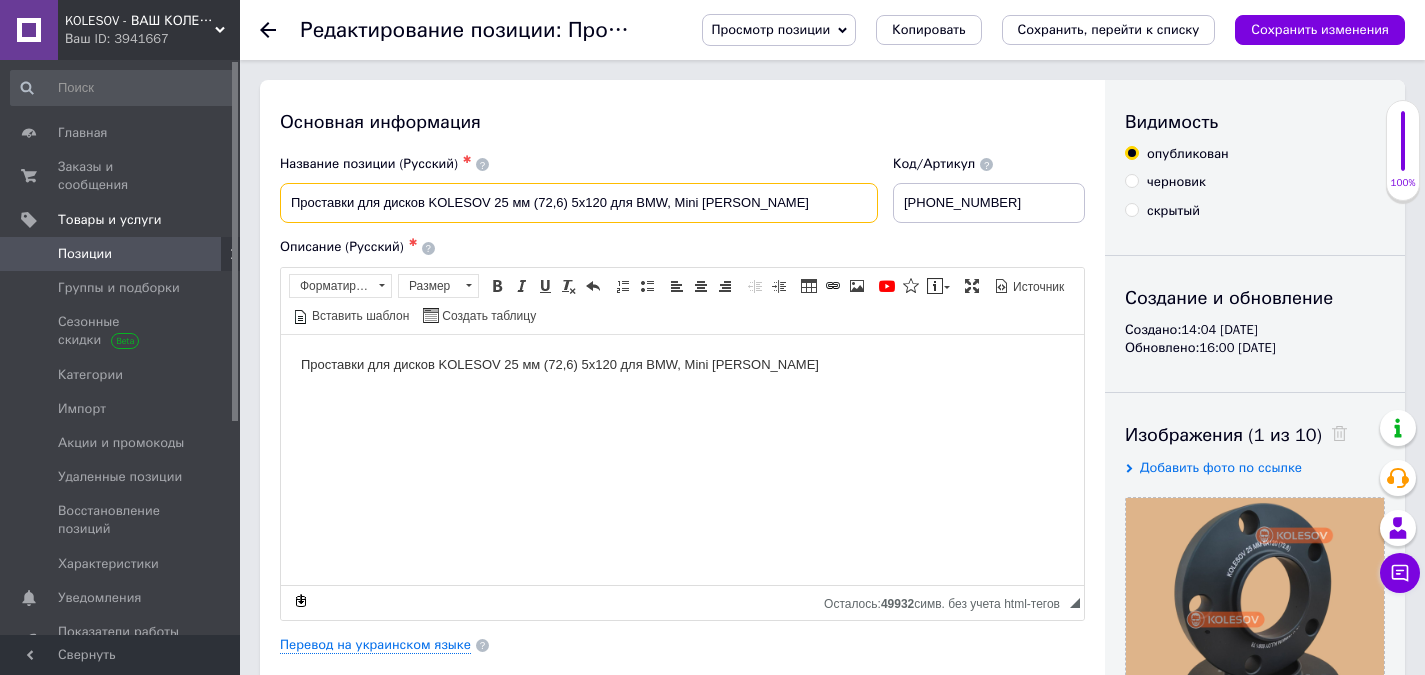 click on "Проставки для дисков KOLESOV 25 мм (72,6) 5х120 для BMW, Mini [PERSON_NAME]" at bounding box center (579, 203) 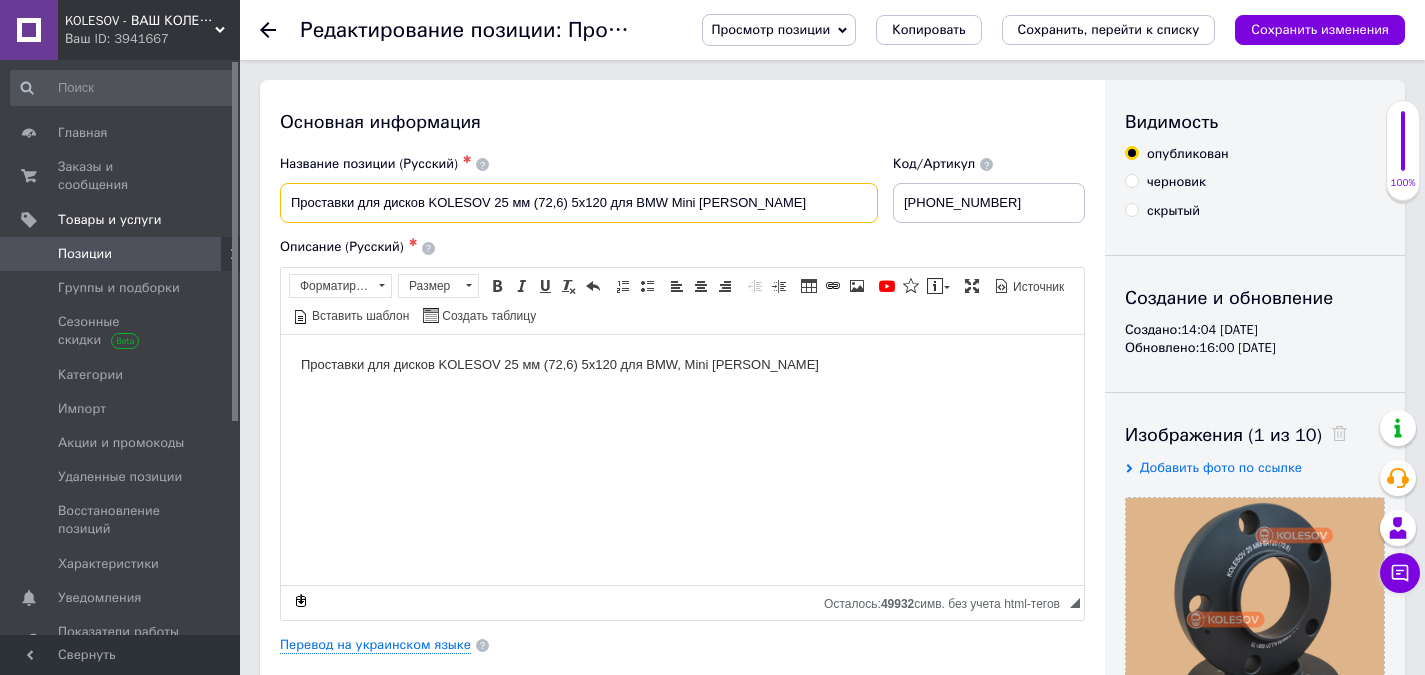 type on "Проставки для дисков KOLESOV 25 мм (72,6) 5х120 для BMW Mini [PERSON_NAME]" 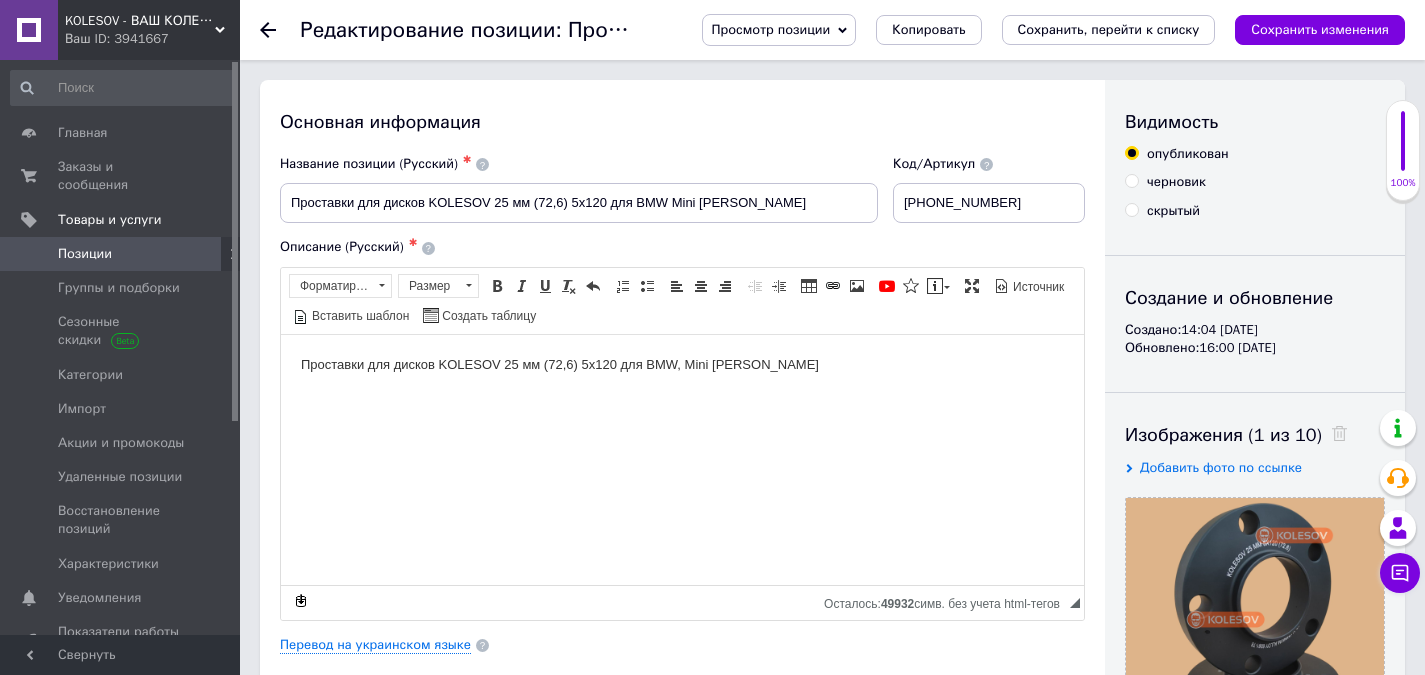 click on "Проставки для дисков KOLESOV 25 мм (72,6) 5х120 для BMW, Mini [PERSON_NAME]" at bounding box center (682, 364) 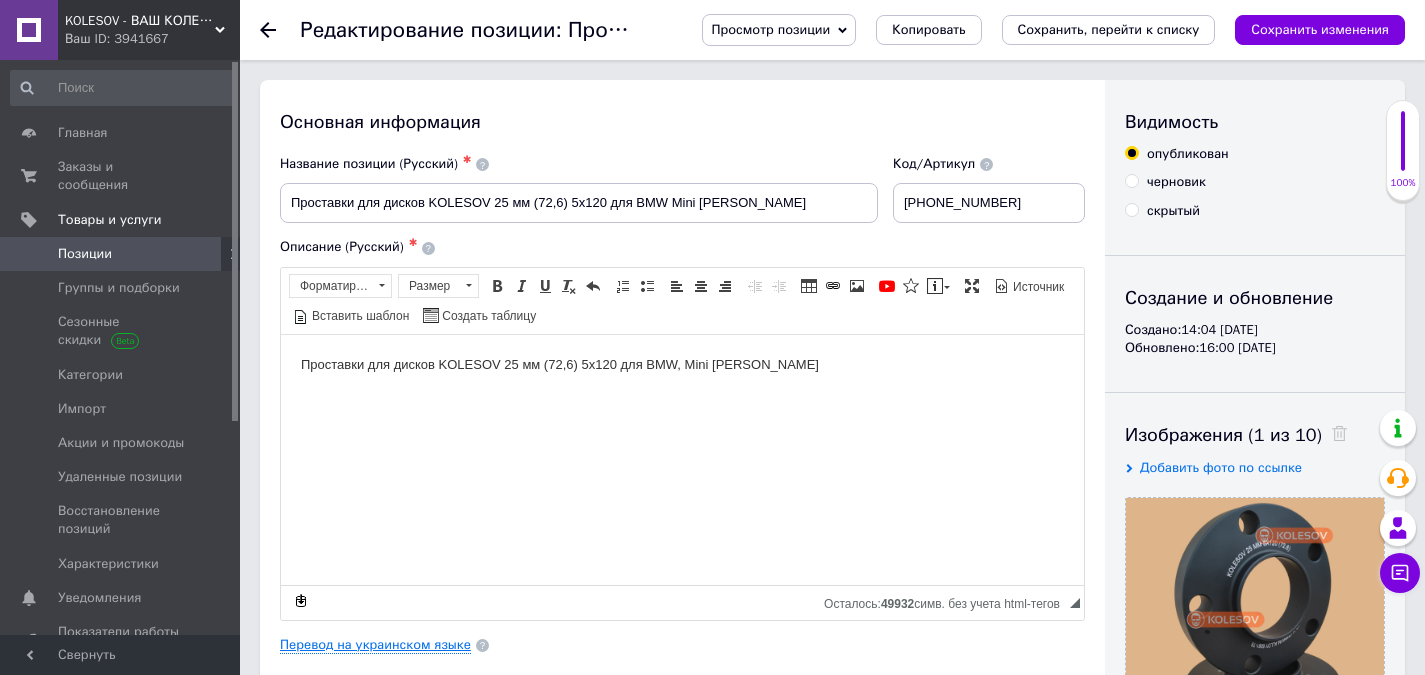 click on "Перевод на украинском языке" at bounding box center (375, 645) 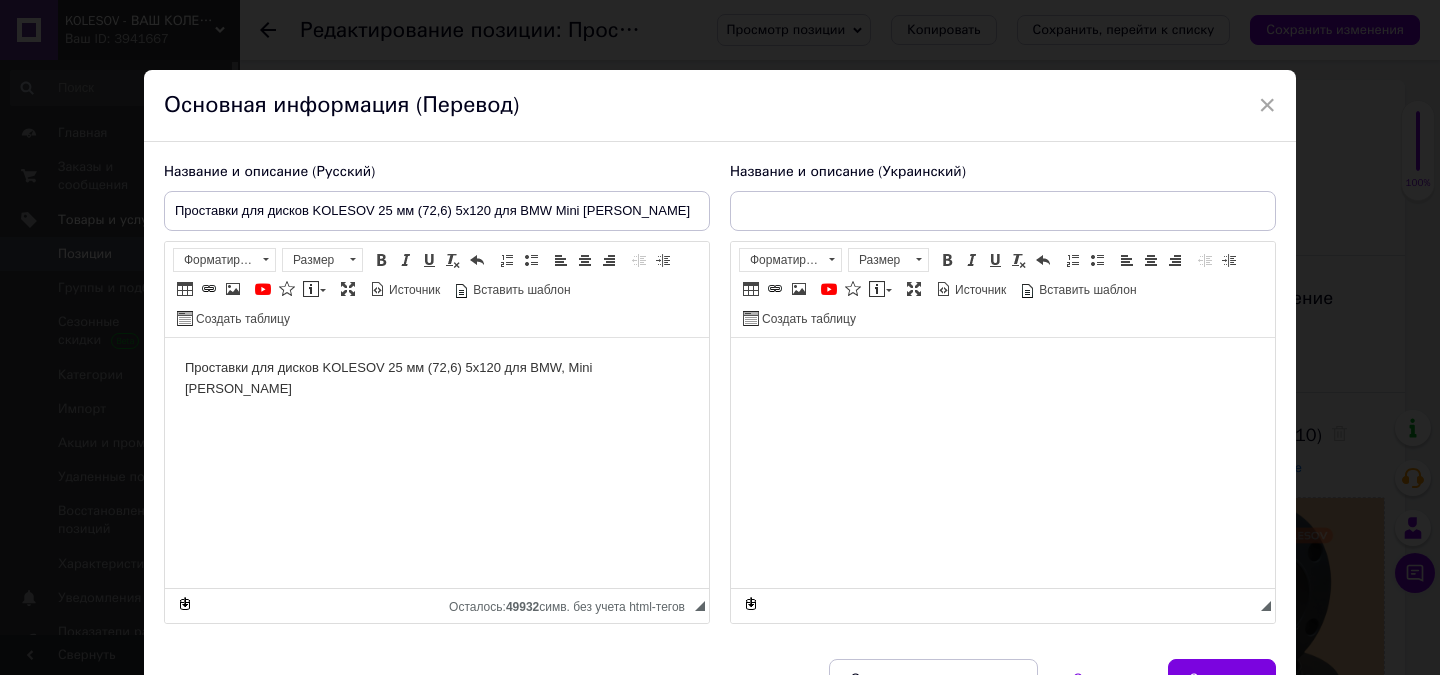 scroll, scrollTop: 0, scrollLeft: 0, axis: both 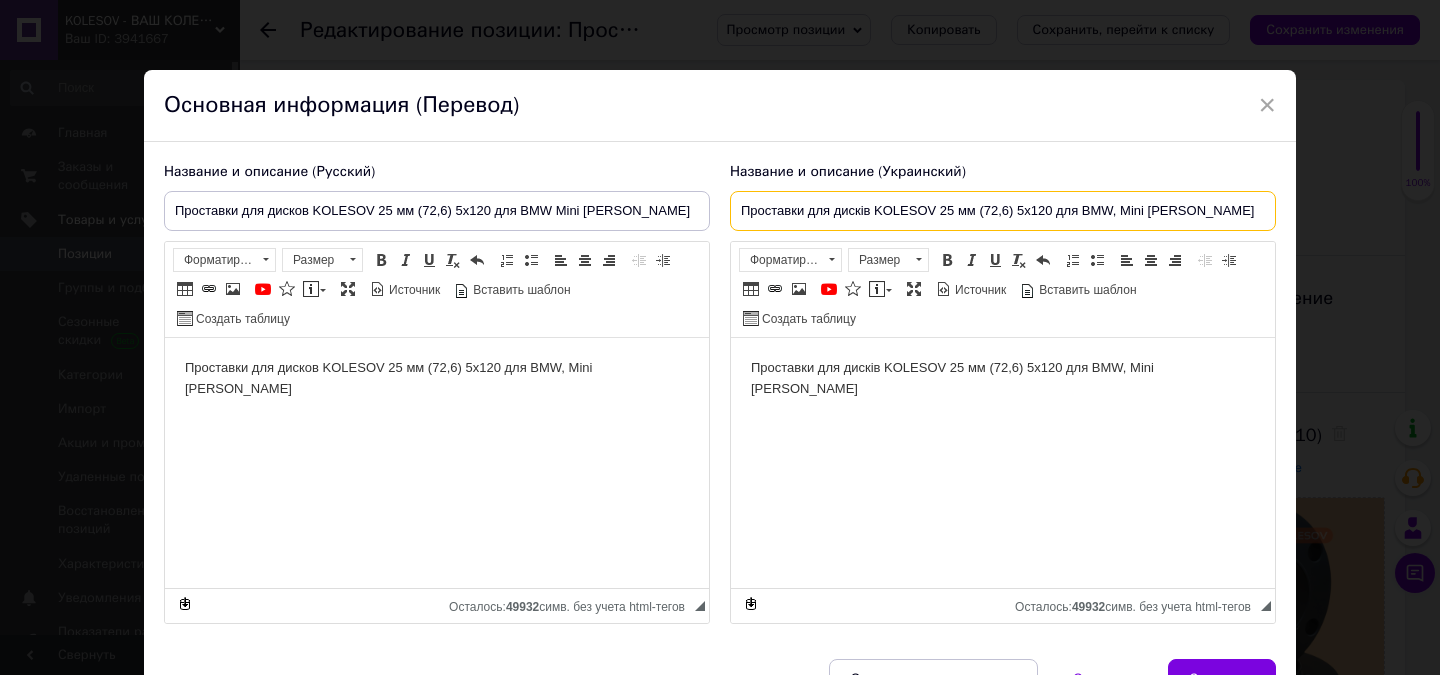 click on "Проставки для дисків KOLESOV 25 мм (72,6) 5х120 для BMW, Mini [PERSON_NAME]" at bounding box center (1003, 211) 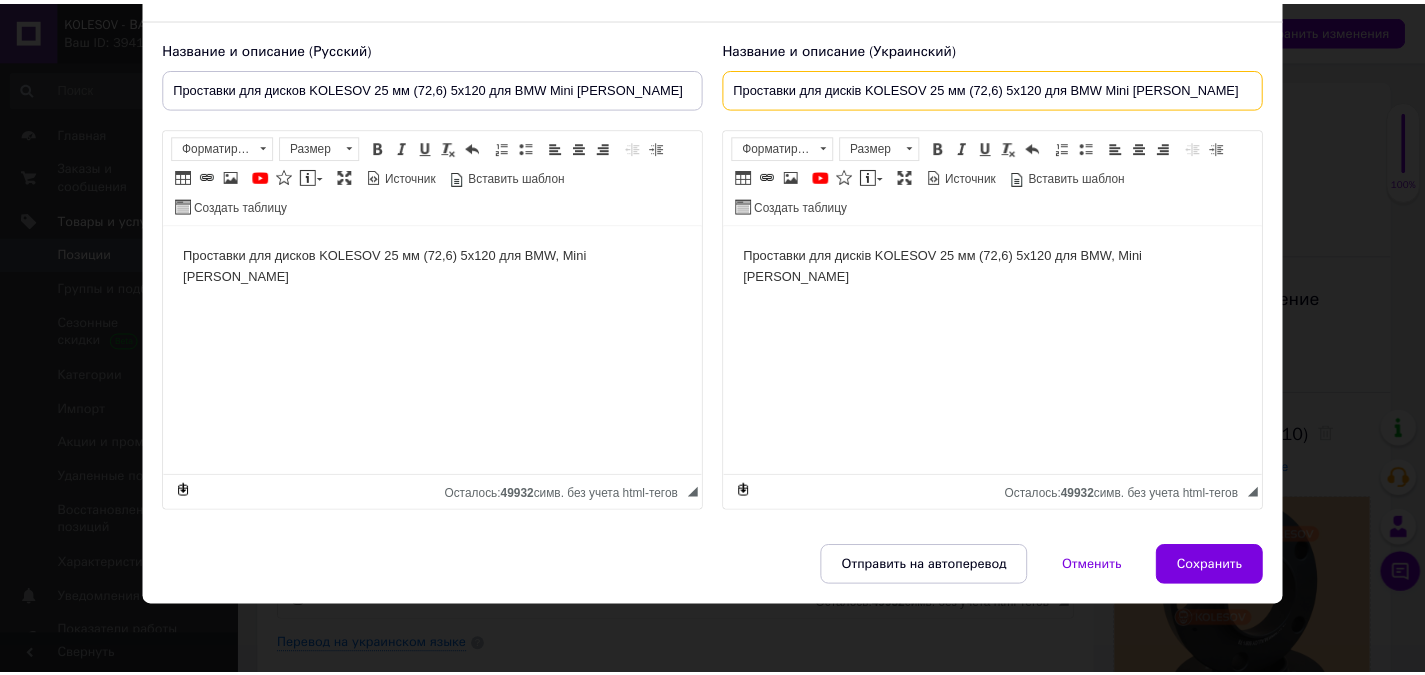 scroll, scrollTop: 124, scrollLeft: 0, axis: vertical 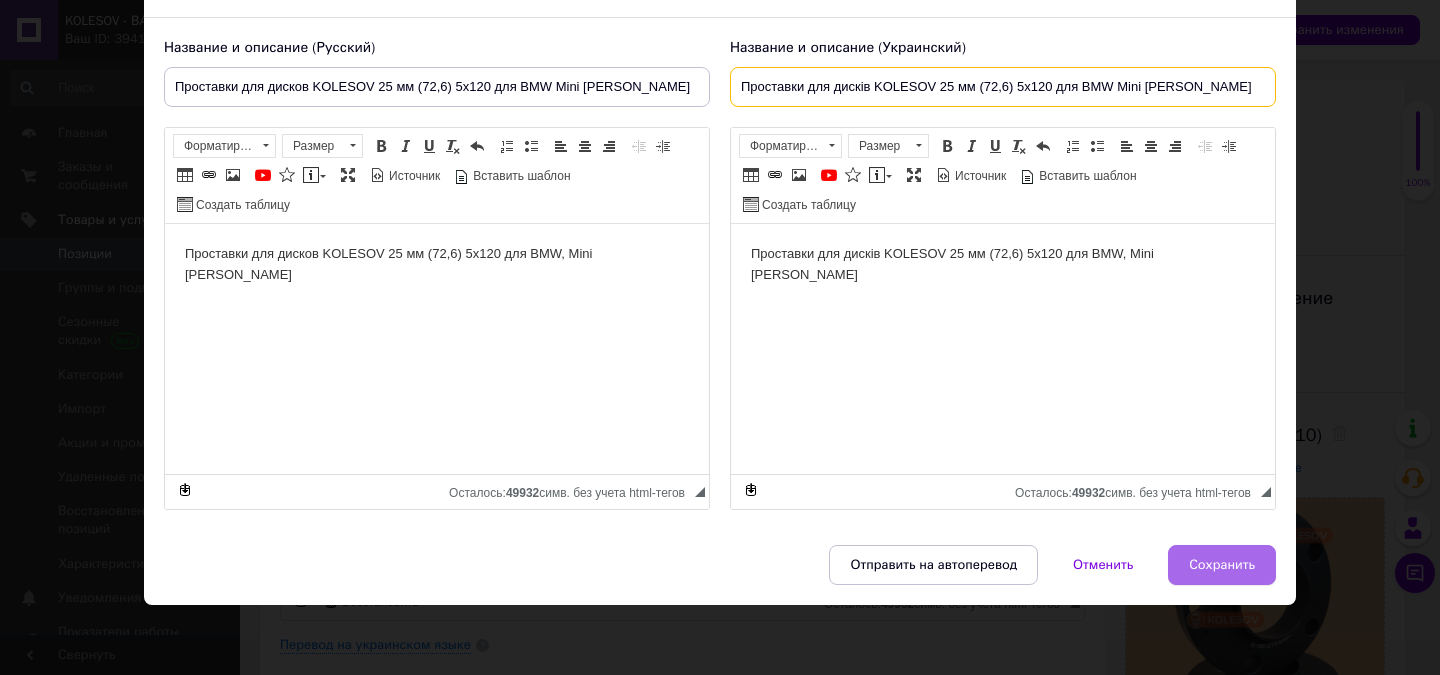 type on "Проставки для дисків KOLESOV 25 мм (72,6) 5х120 для BMW Mini [PERSON_NAME]" 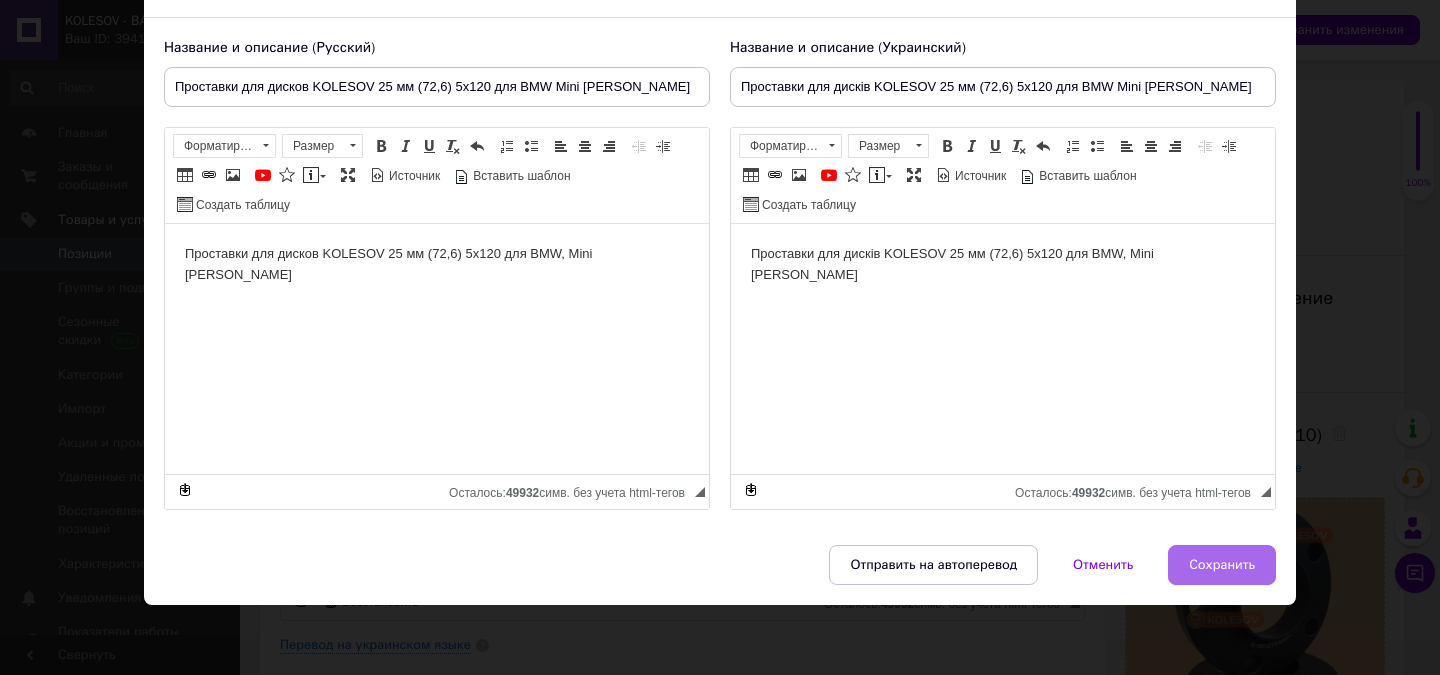 click on "Сохранить" at bounding box center (1222, 565) 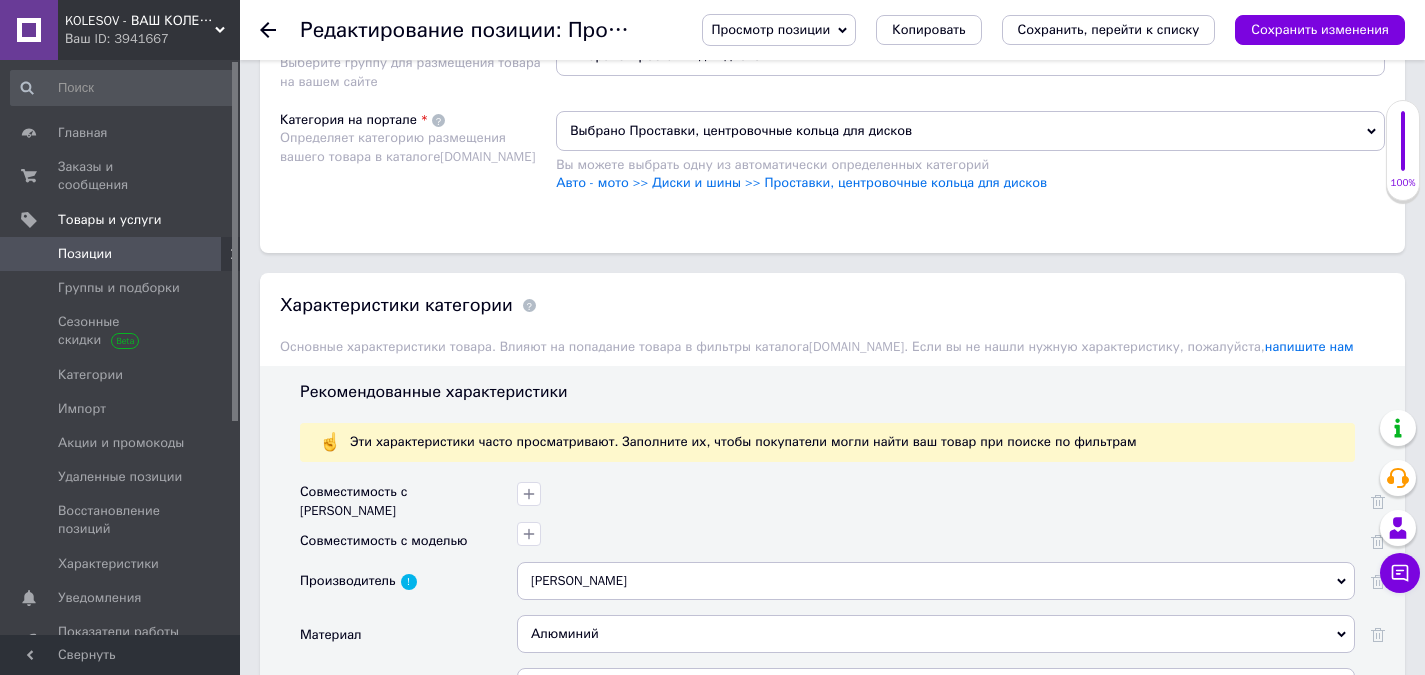 scroll, scrollTop: 1700, scrollLeft: 0, axis: vertical 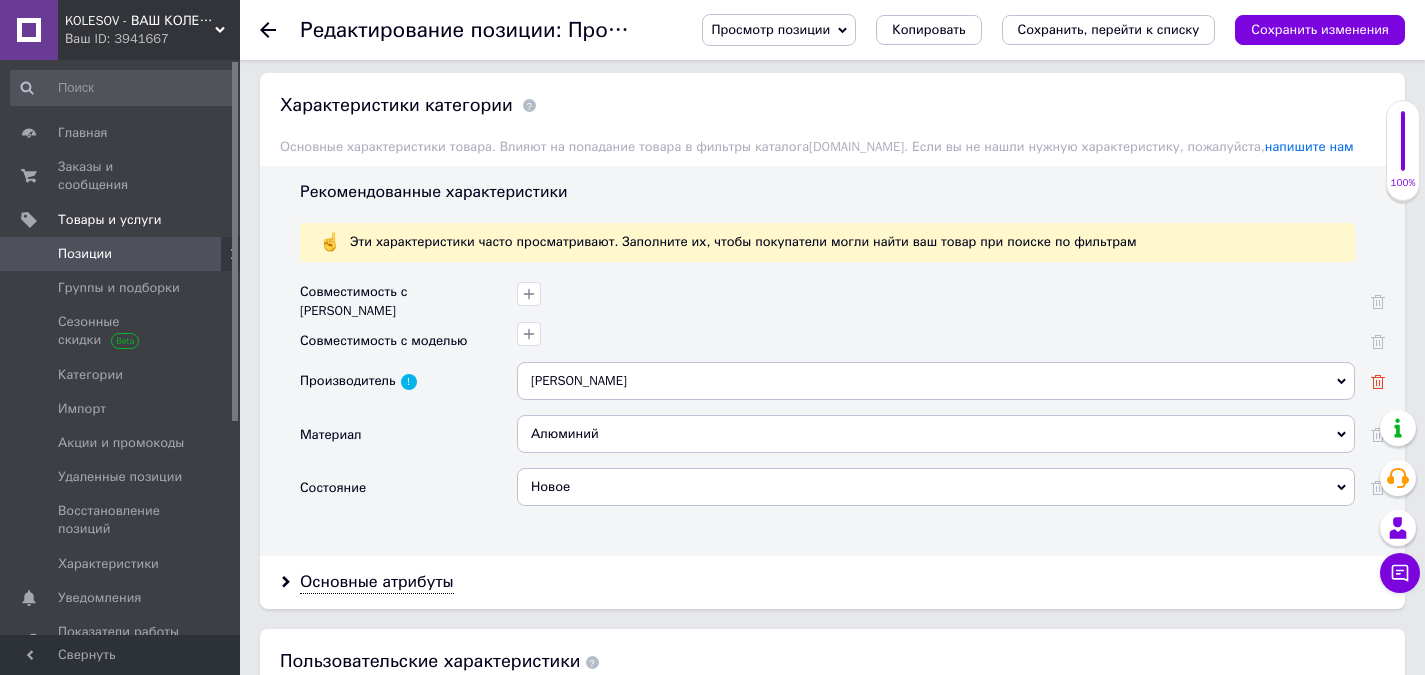 click at bounding box center [1370, 388] 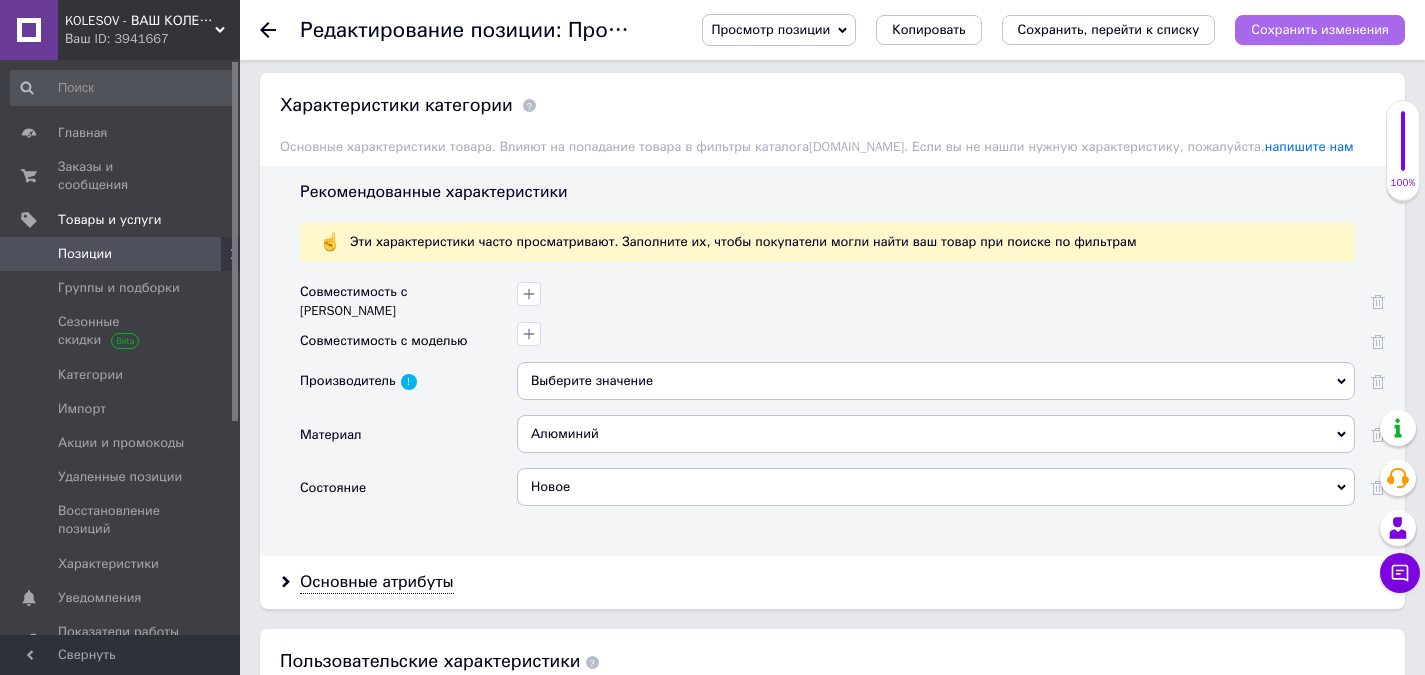click on "Сохранить изменения" at bounding box center [1320, 29] 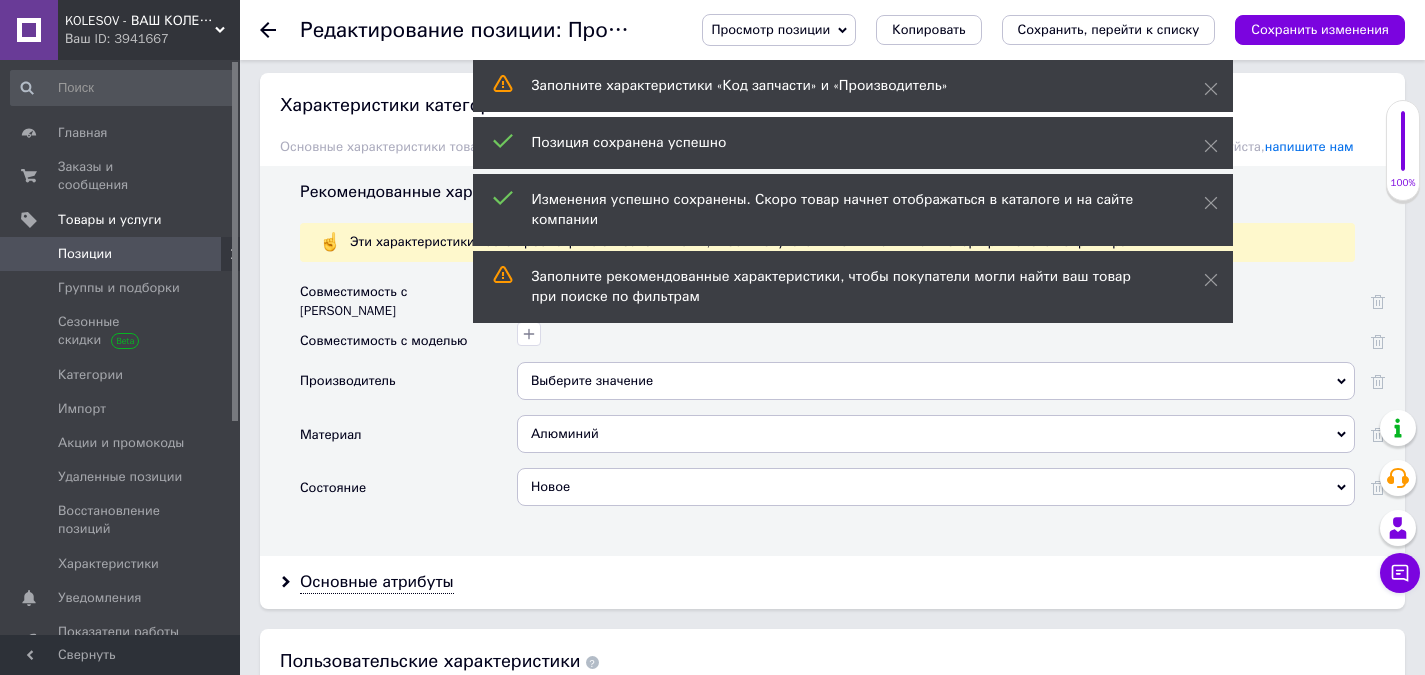 click on "Позиции" at bounding box center (85, 254) 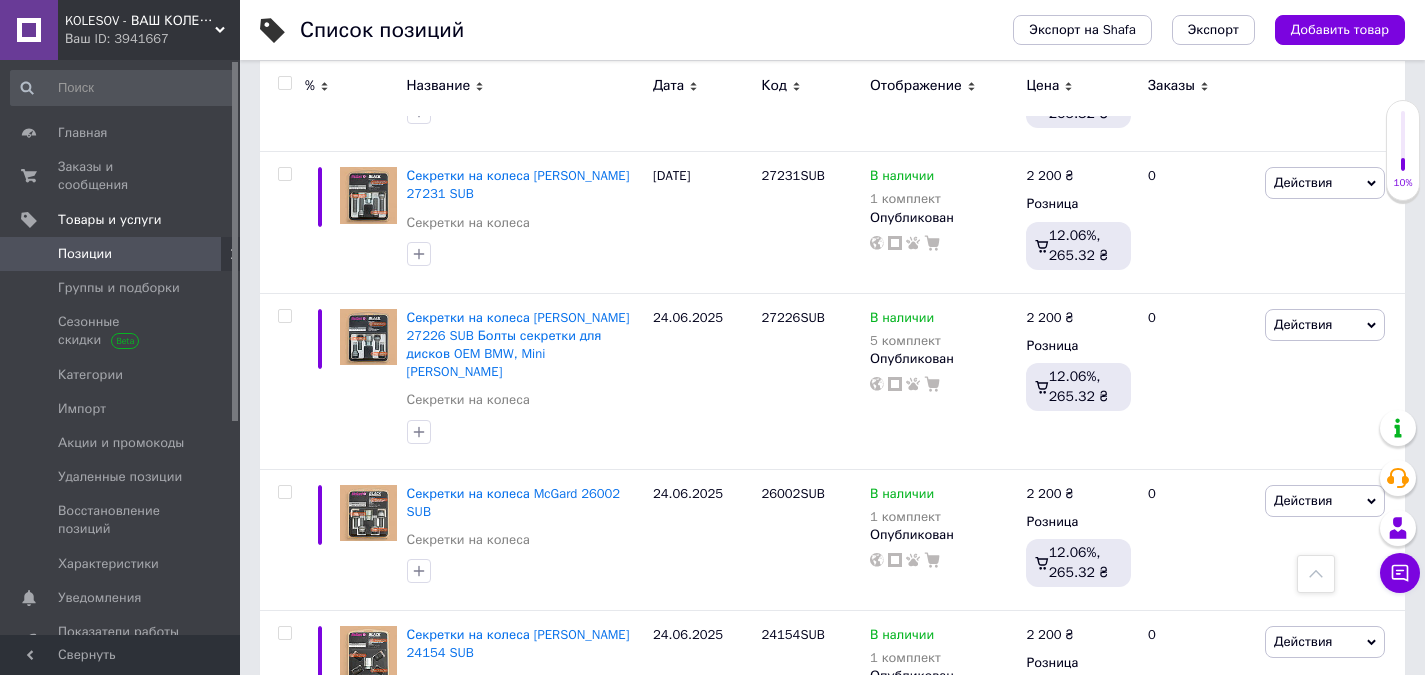 scroll, scrollTop: 2797, scrollLeft: 0, axis: vertical 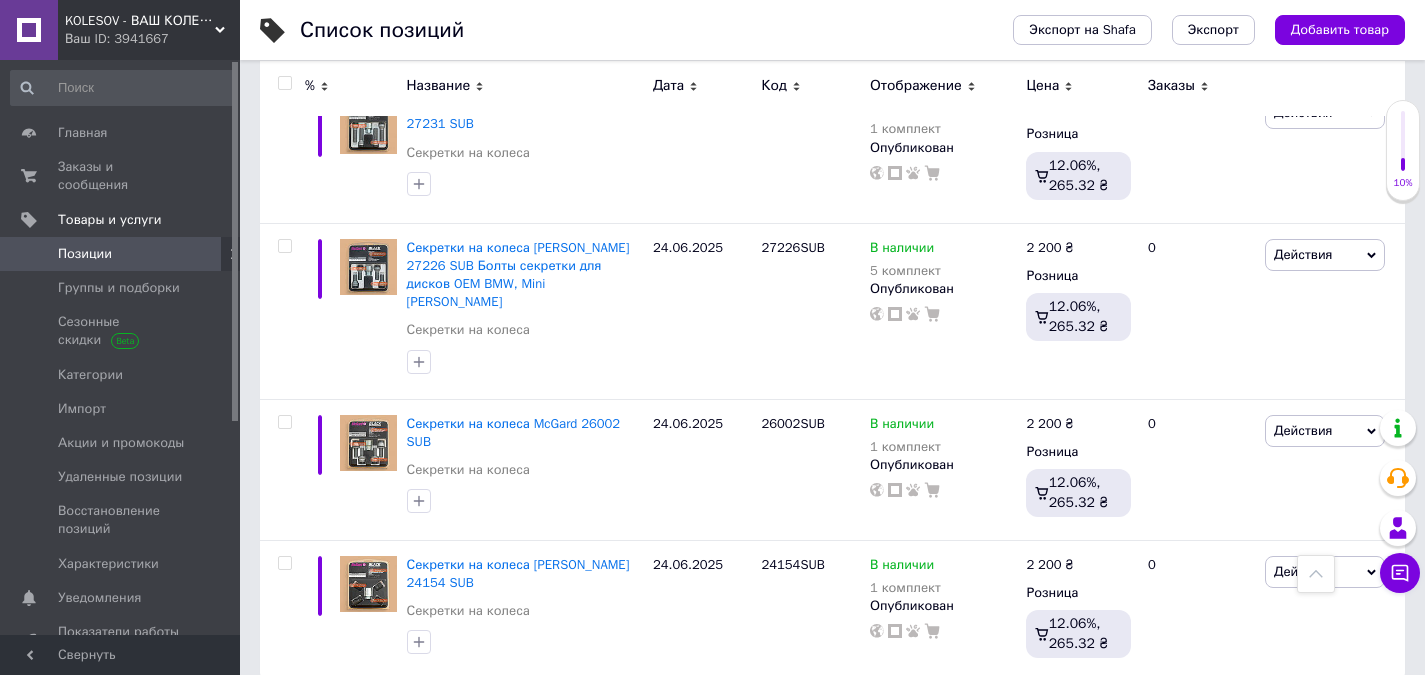 click on "2" at bounding box center (327, 722) 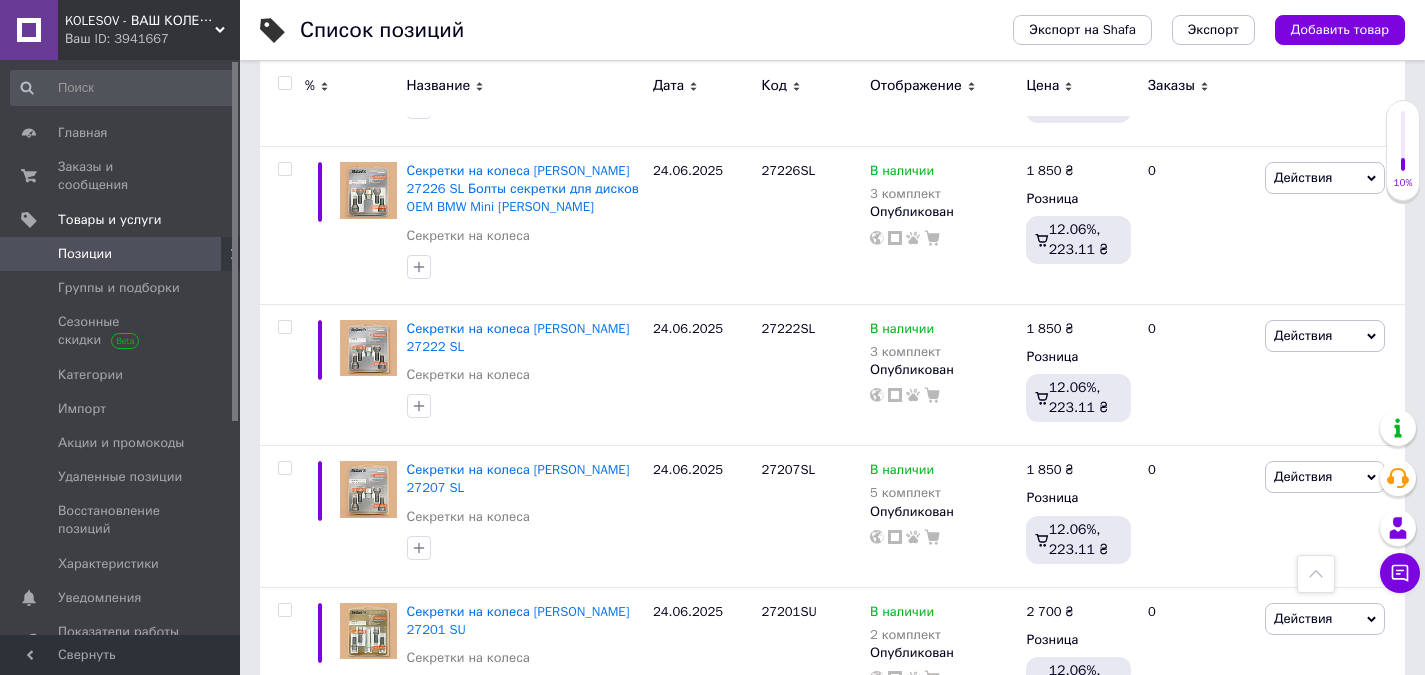 scroll, scrollTop: 2699, scrollLeft: 0, axis: vertical 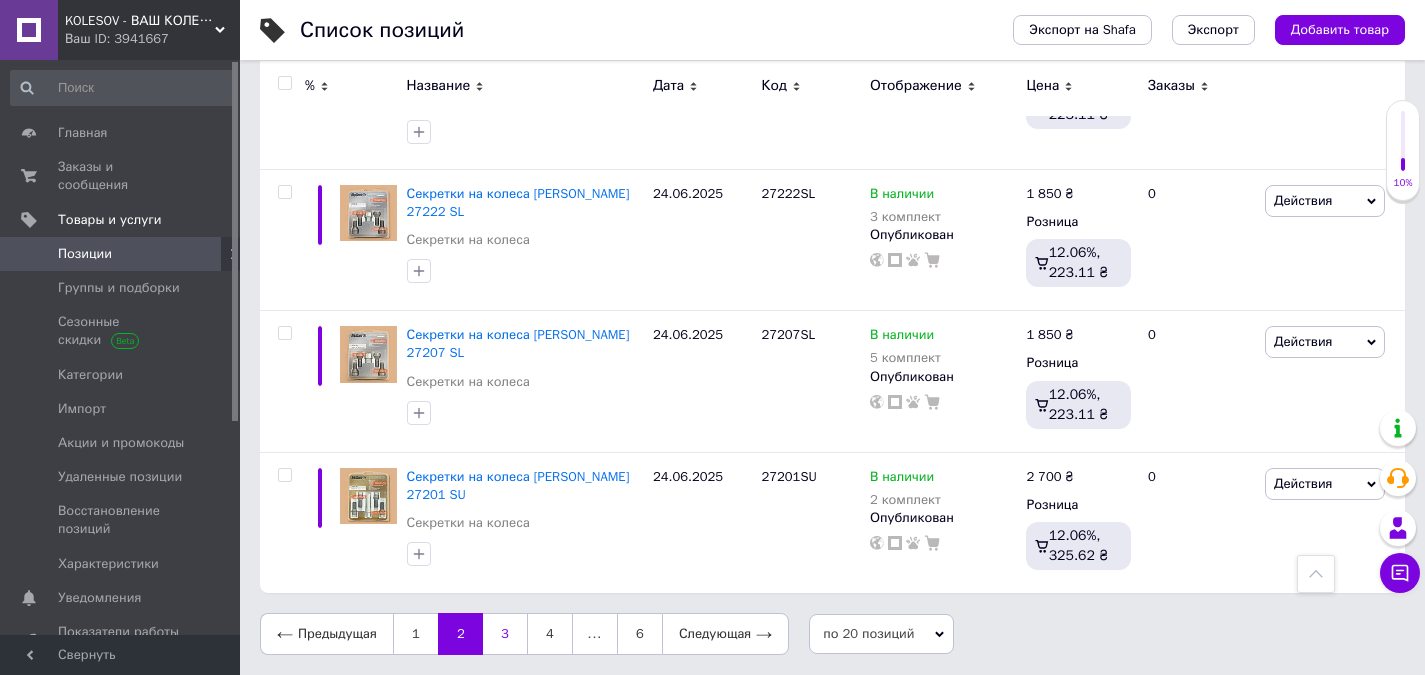 click on "3" at bounding box center [505, 634] 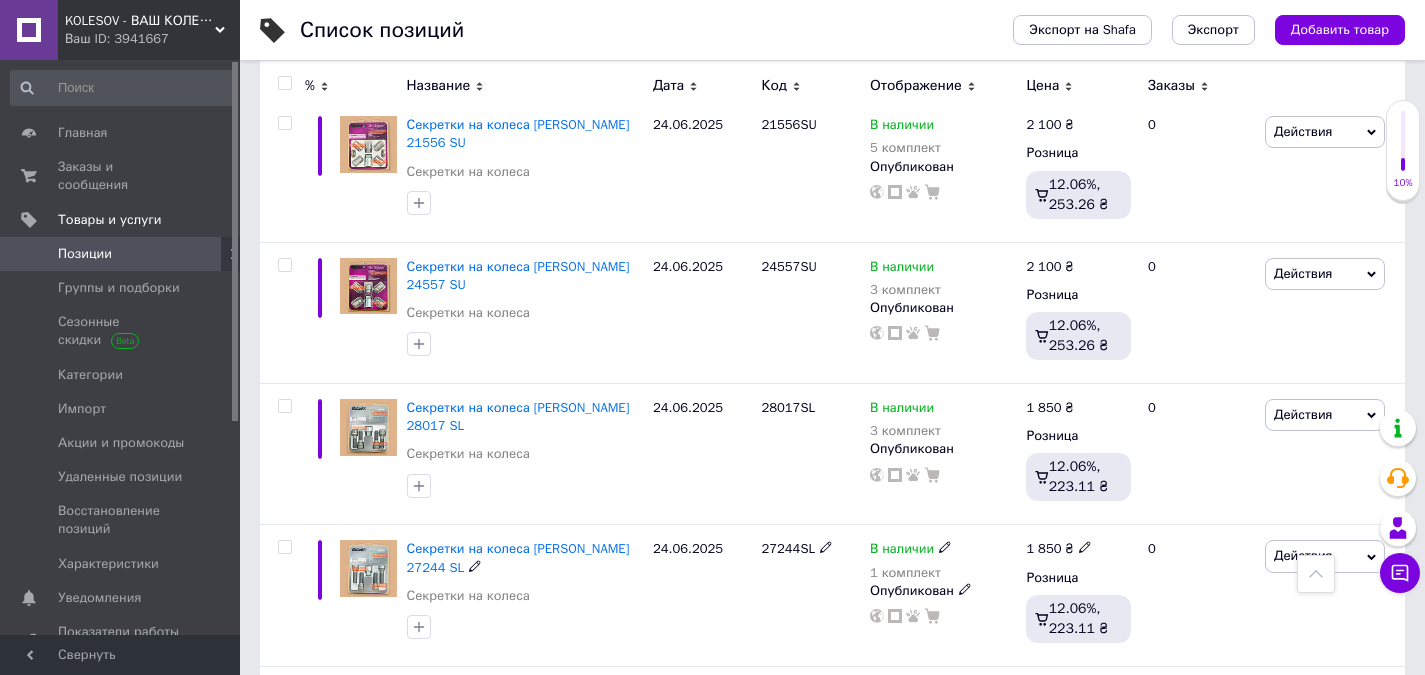 scroll, scrollTop: 2626, scrollLeft: 0, axis: vertical 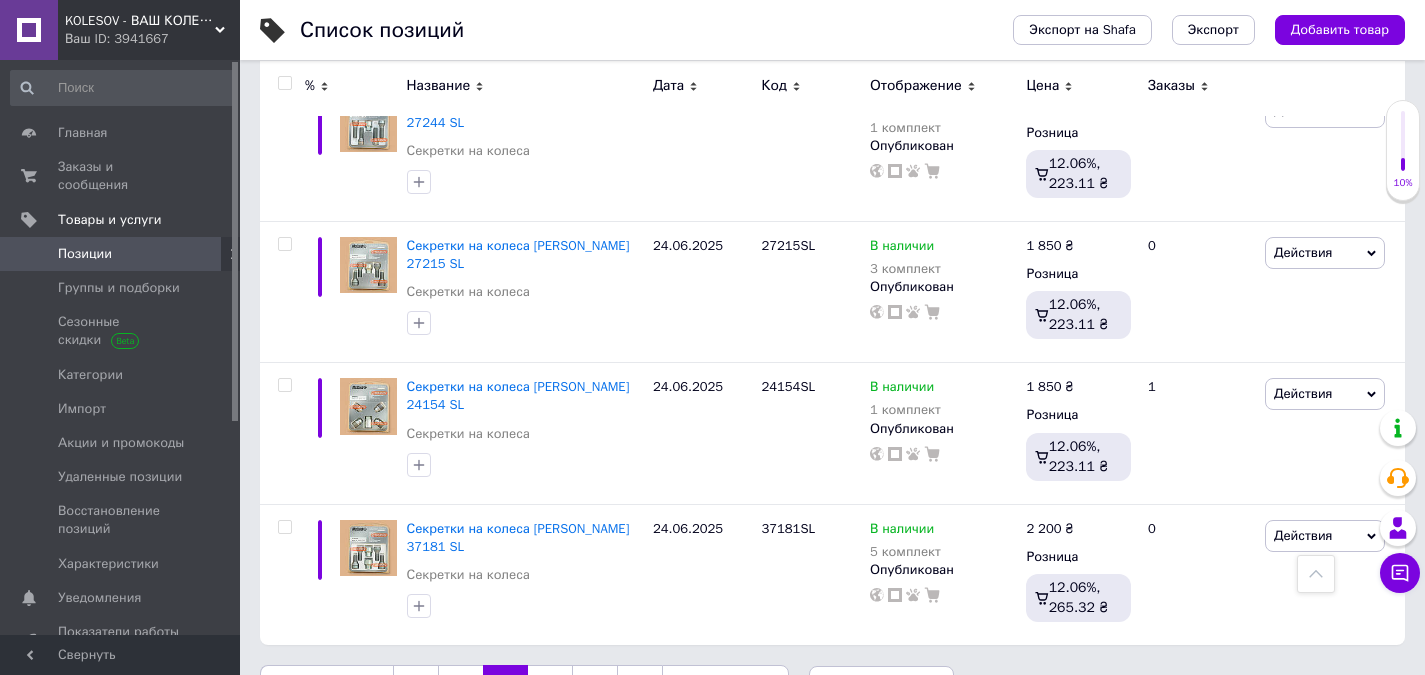 click on "4" at bounding box center (550, 686) 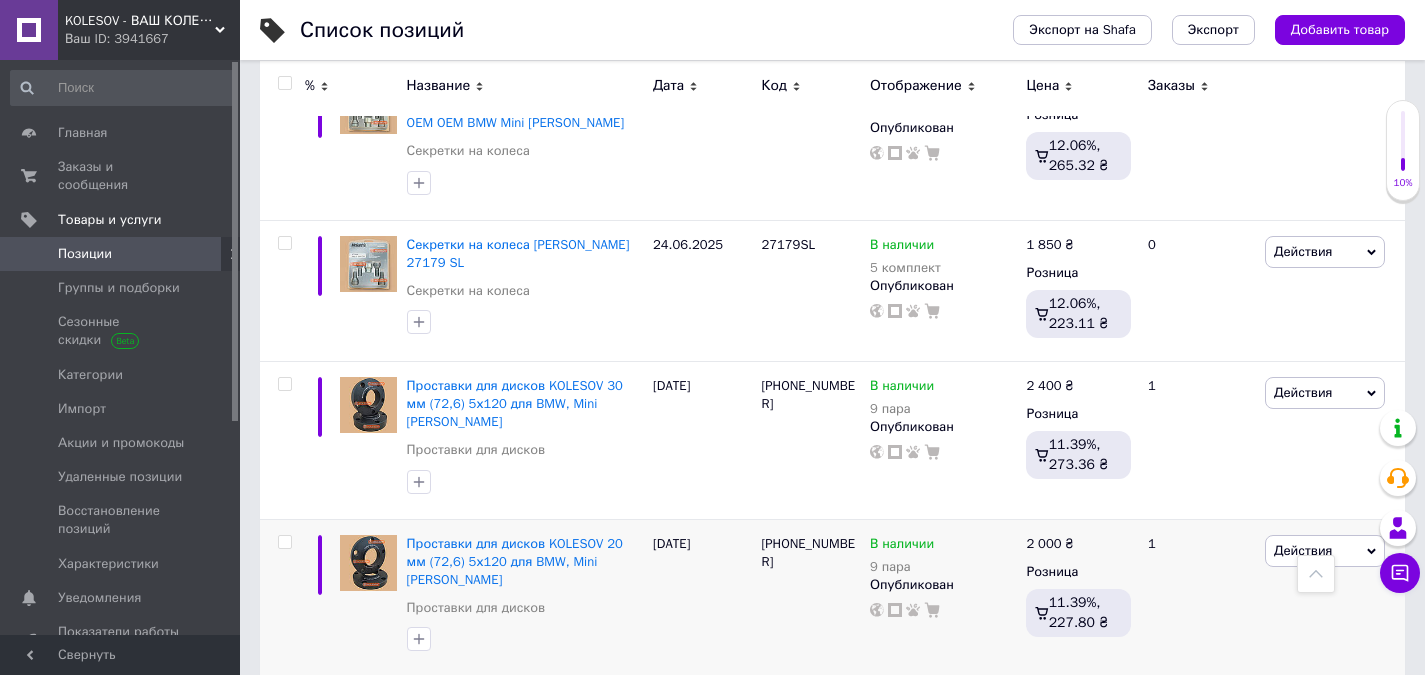 scroll, scrollTop: 2426, scrollLeft: 0, axis: vertical 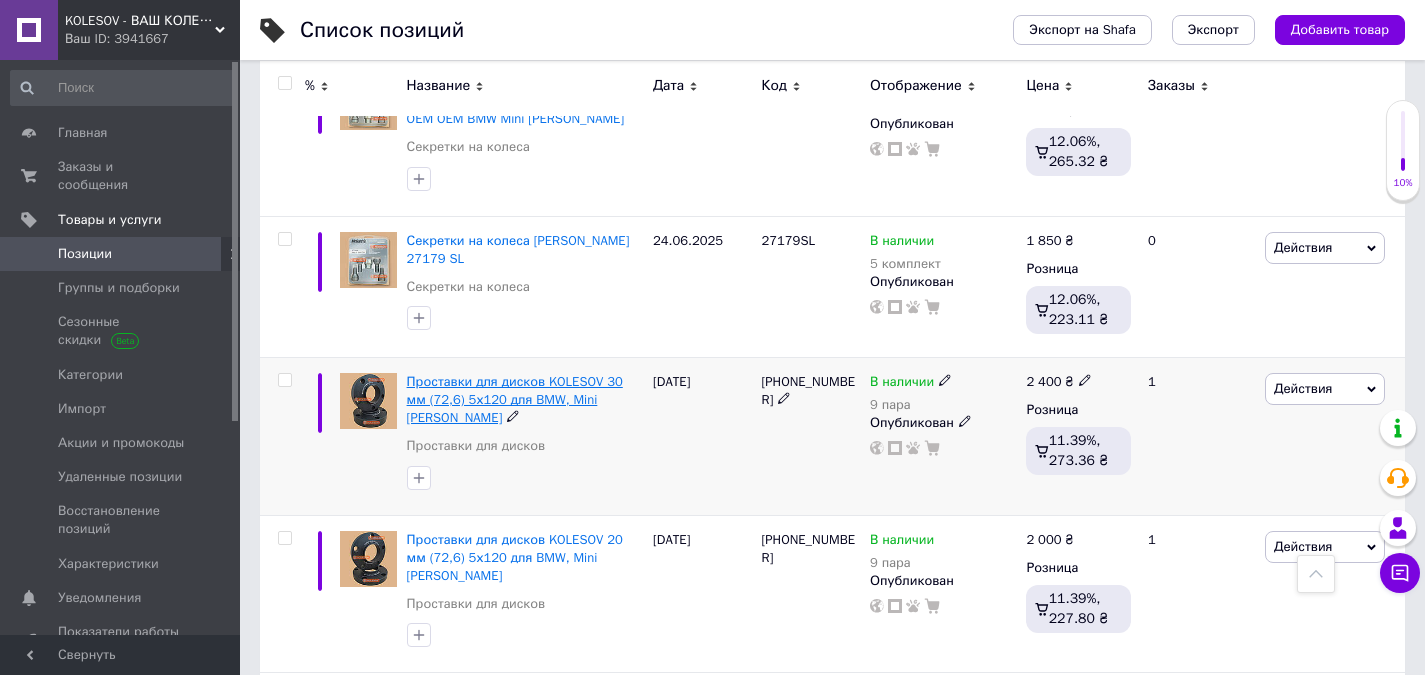 click on "Проставки для дисков KOLESOV 30 мм (72,6) 5х120 для BMW, Mini [PERSON_NAME]" at bounding box center [515, 399] 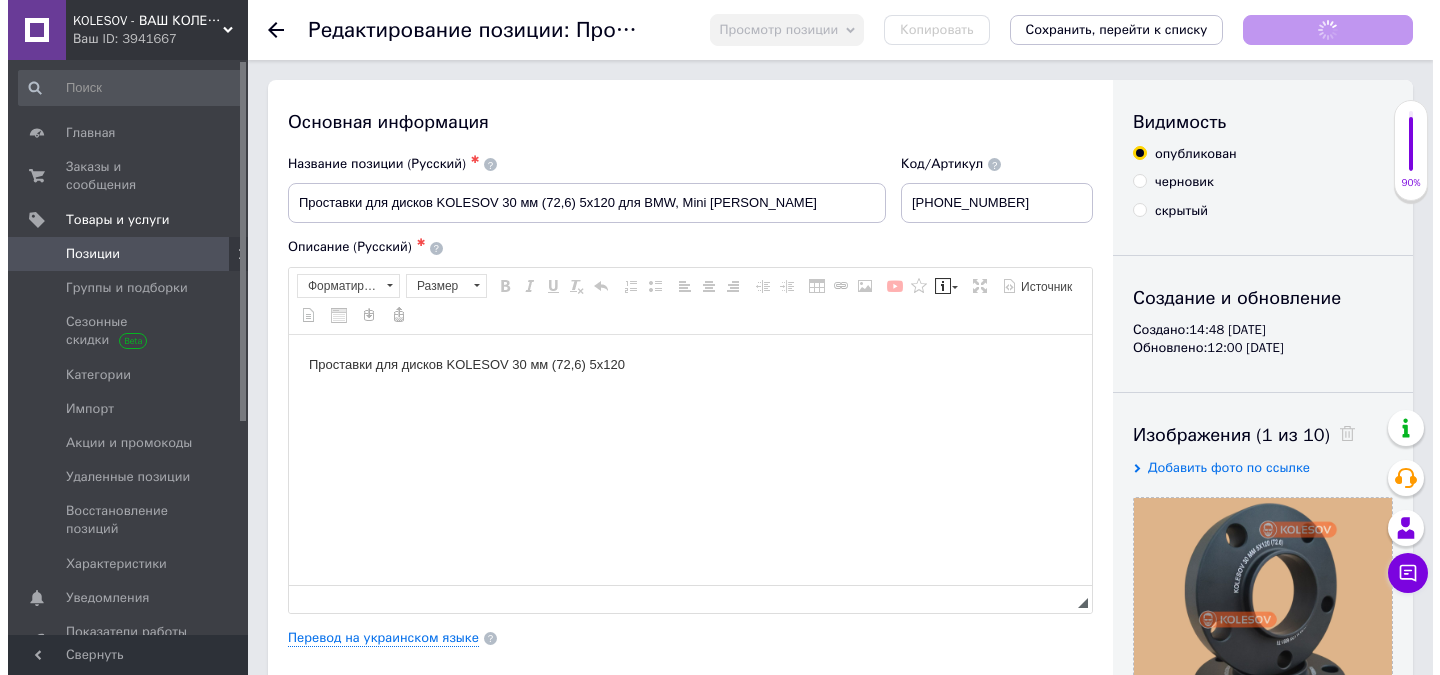 scroll, scrollTop: 0, scrollLeft: 0, axis: both 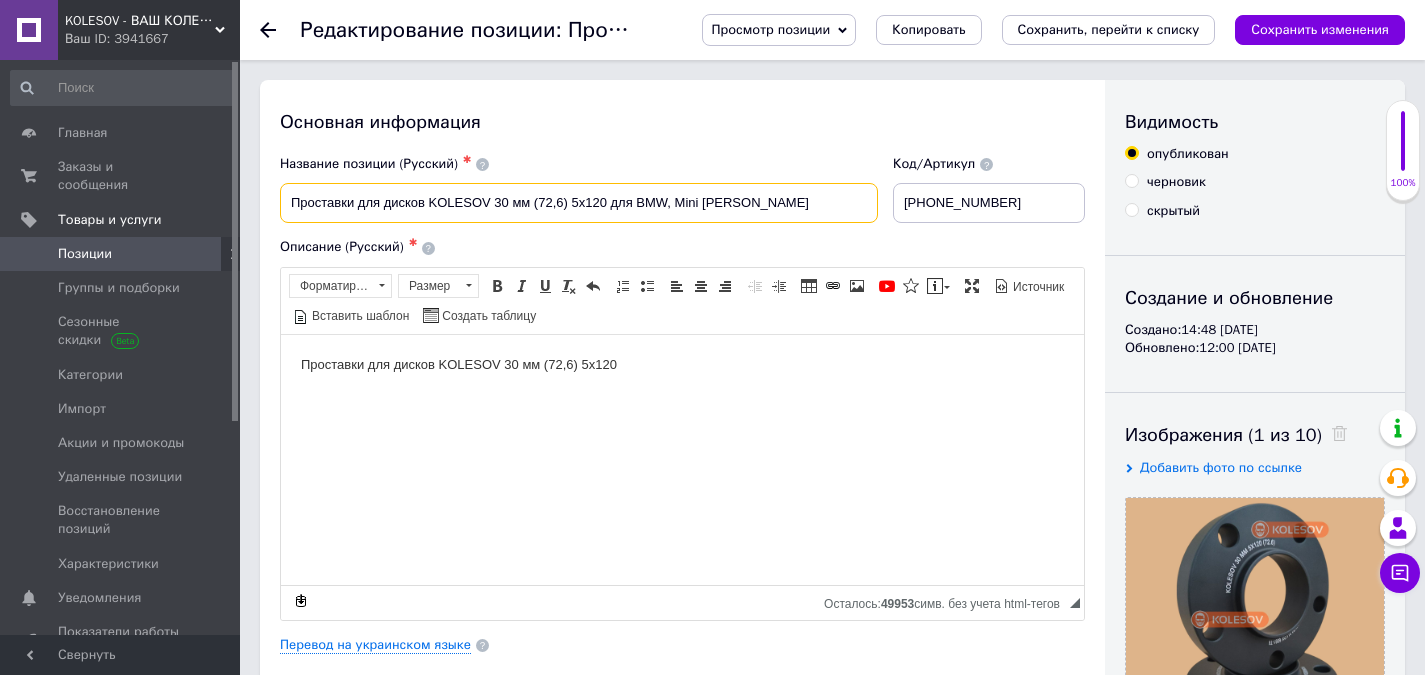 click on "Проставки для дисков KOLESOV 30 мм (72,6) 5х120 для BMW, Mini [PERSON_NAME]" at bounding box center [579, 203] 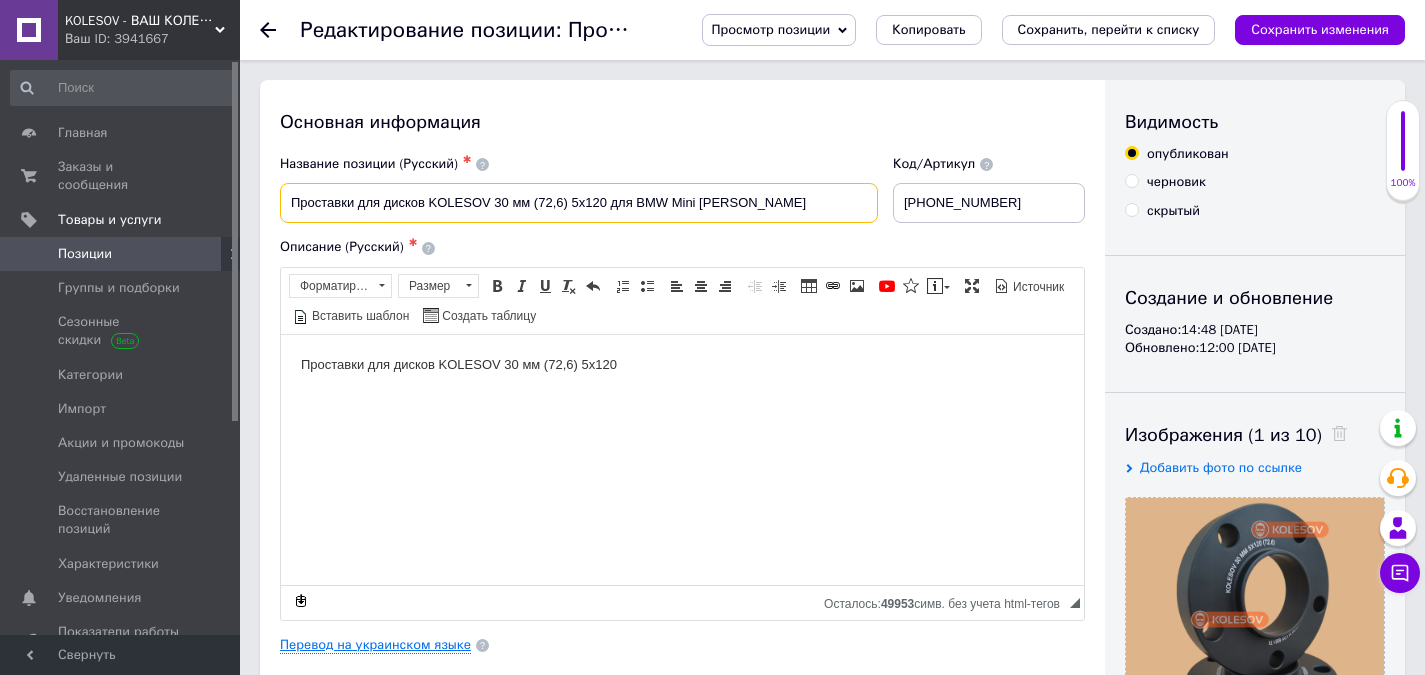 type on "Проставки для дисков KOLESOV 30 мм (72,6) 5х120 для BMW Mini [PERSON_NAME]" 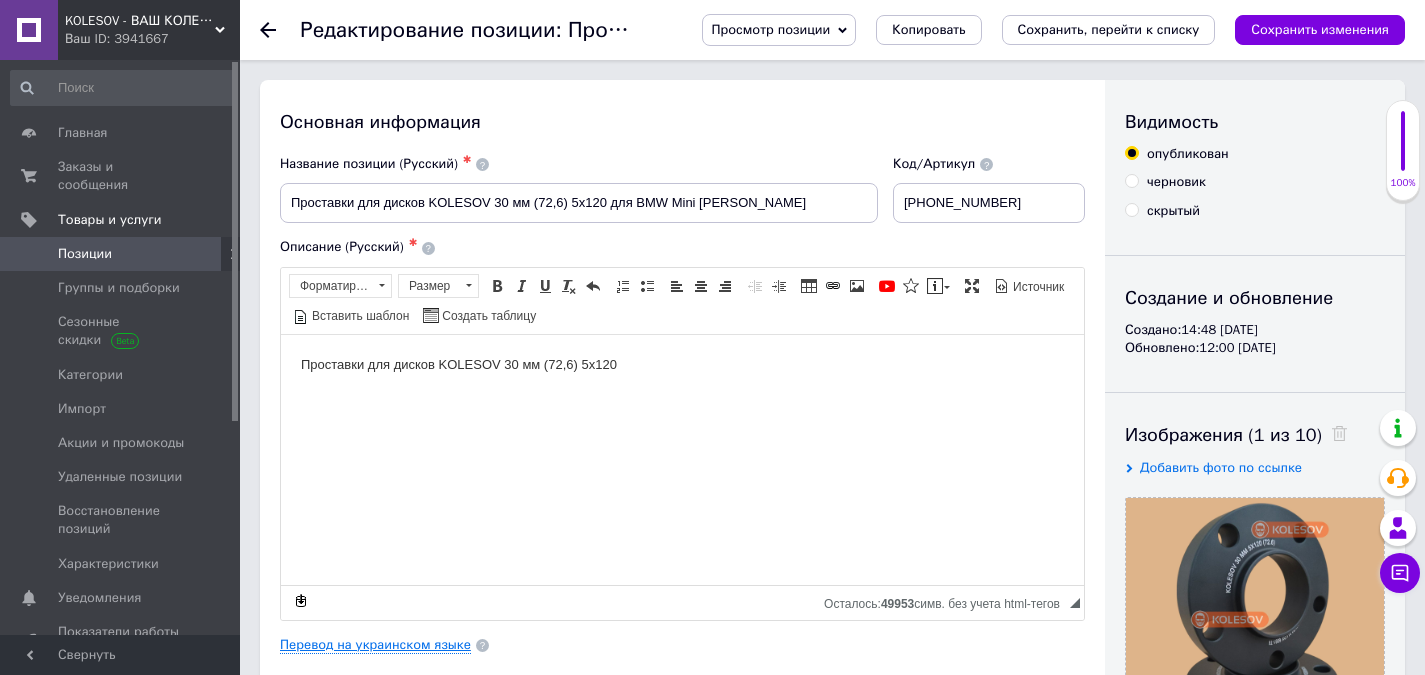 click on "Перевод на украинском языке" at bounding box center [375, 645] 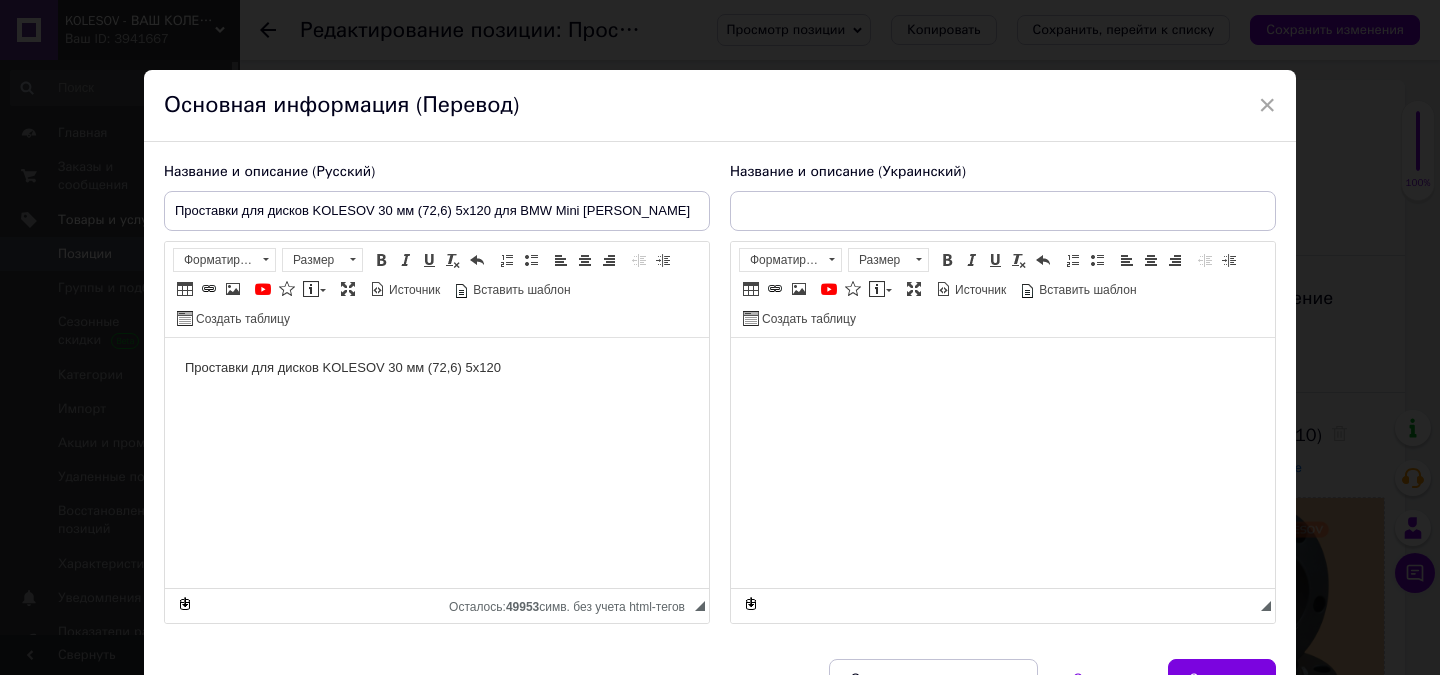 scroll, scrollTop: 0, scrollLeft: 0, axis: both 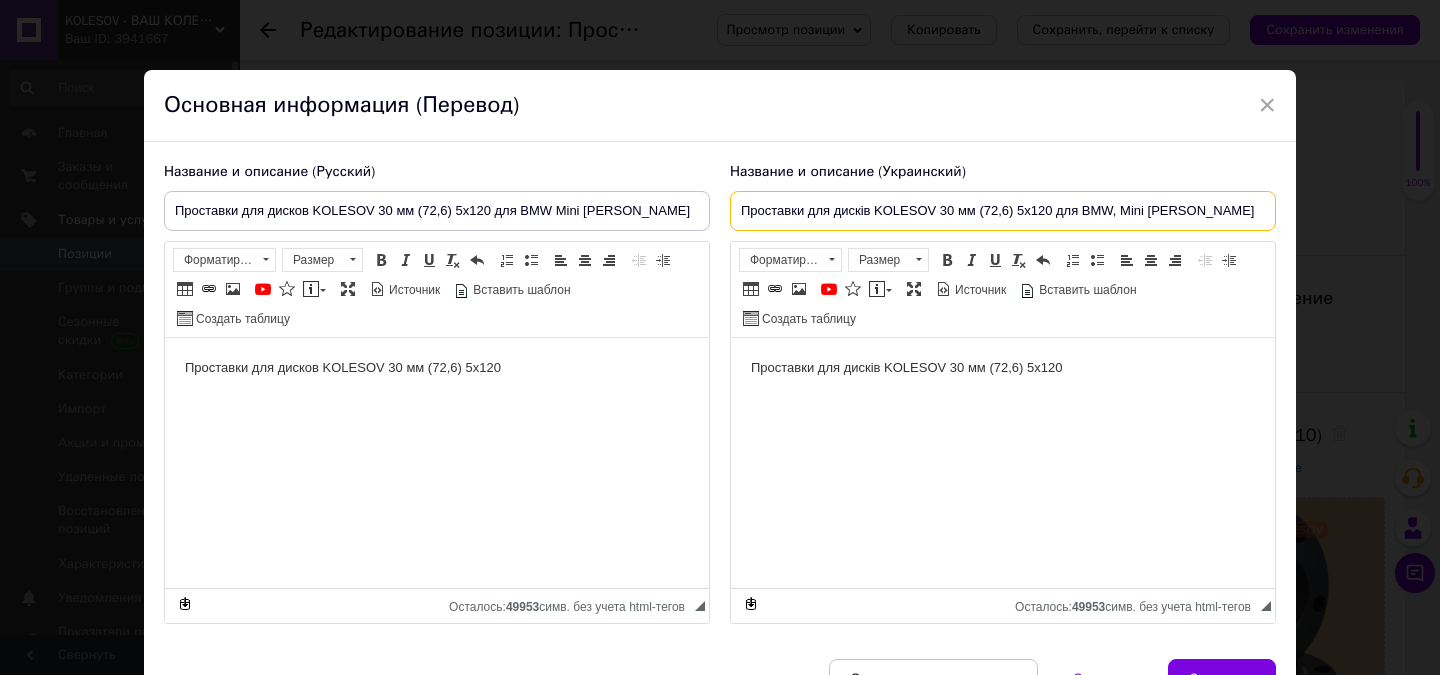 click on "Проставки для дисків KOLESOV 30 мм (72,6) 5х120 для BMW, Mini [PERSON_NAME]" at bounding box center [1003, 211] 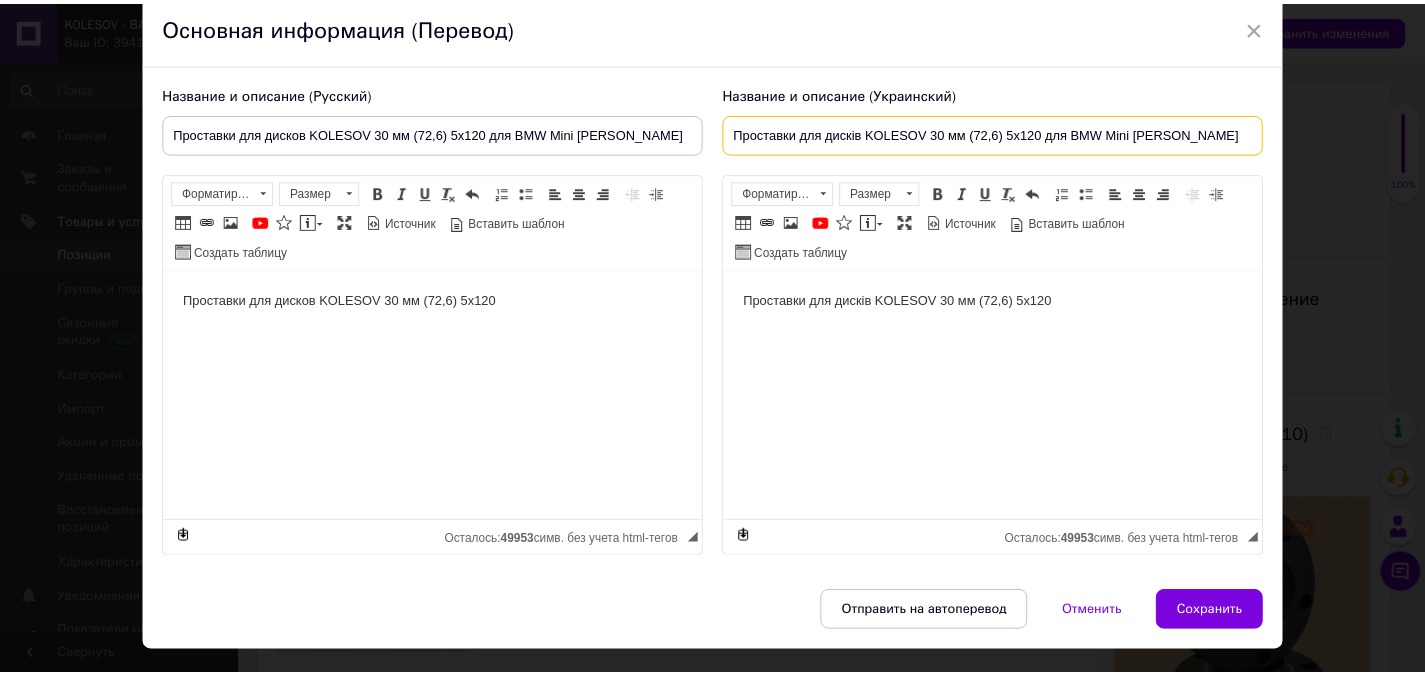 scroll, scrollTop: 124, scrollLeft: 0, axis: vertical 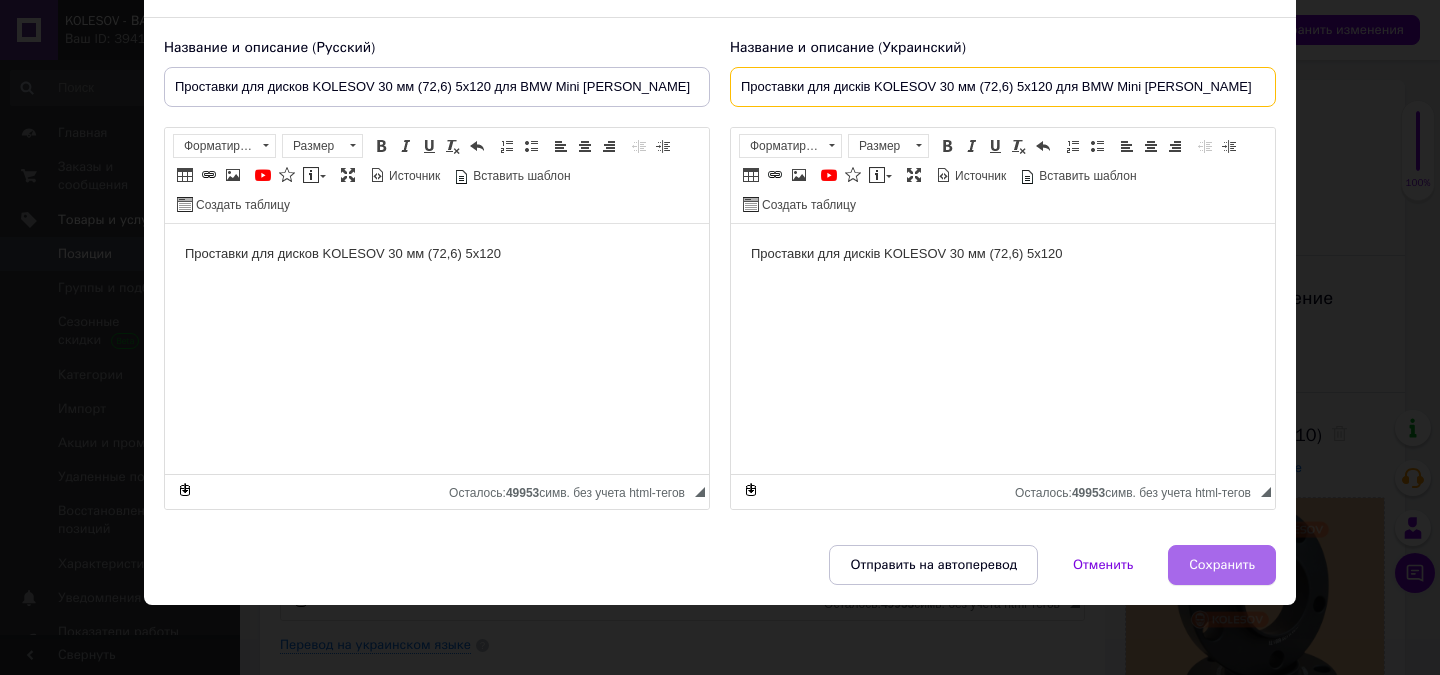 type on "Проставки для дисків KOLESOV 30 мм (72,6) 5х120 для BMW Mini [PERSON_NAME]" 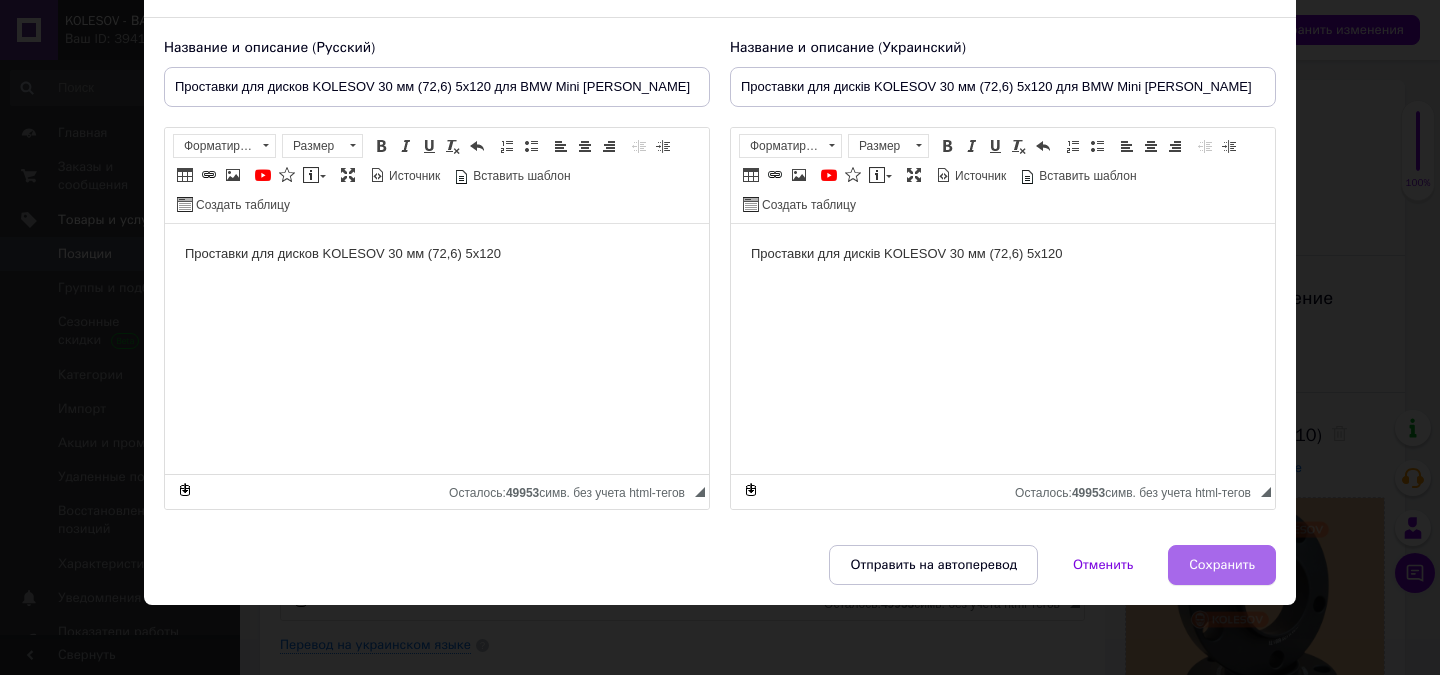 click on "Сохранить" at bounding box center [1222, 565] 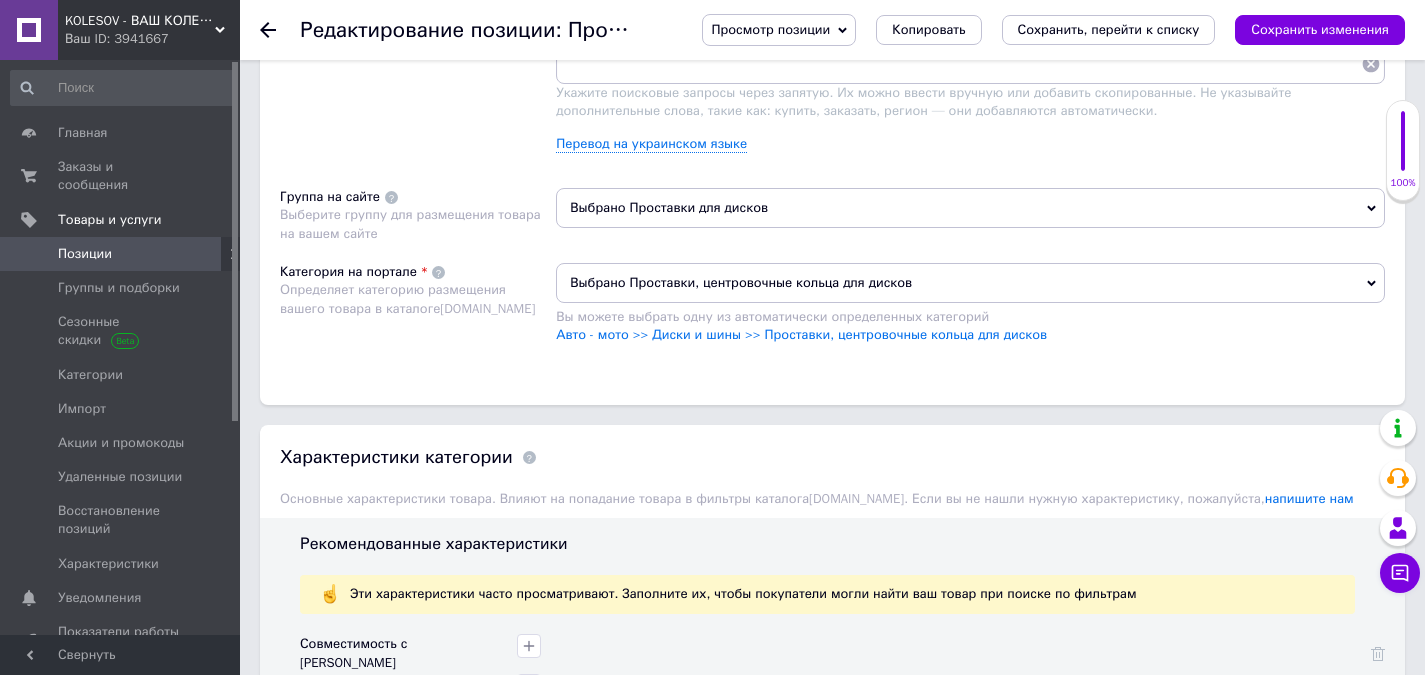 scroll, scrollTop: 1500, scrollLeft: 0, axis: vertical 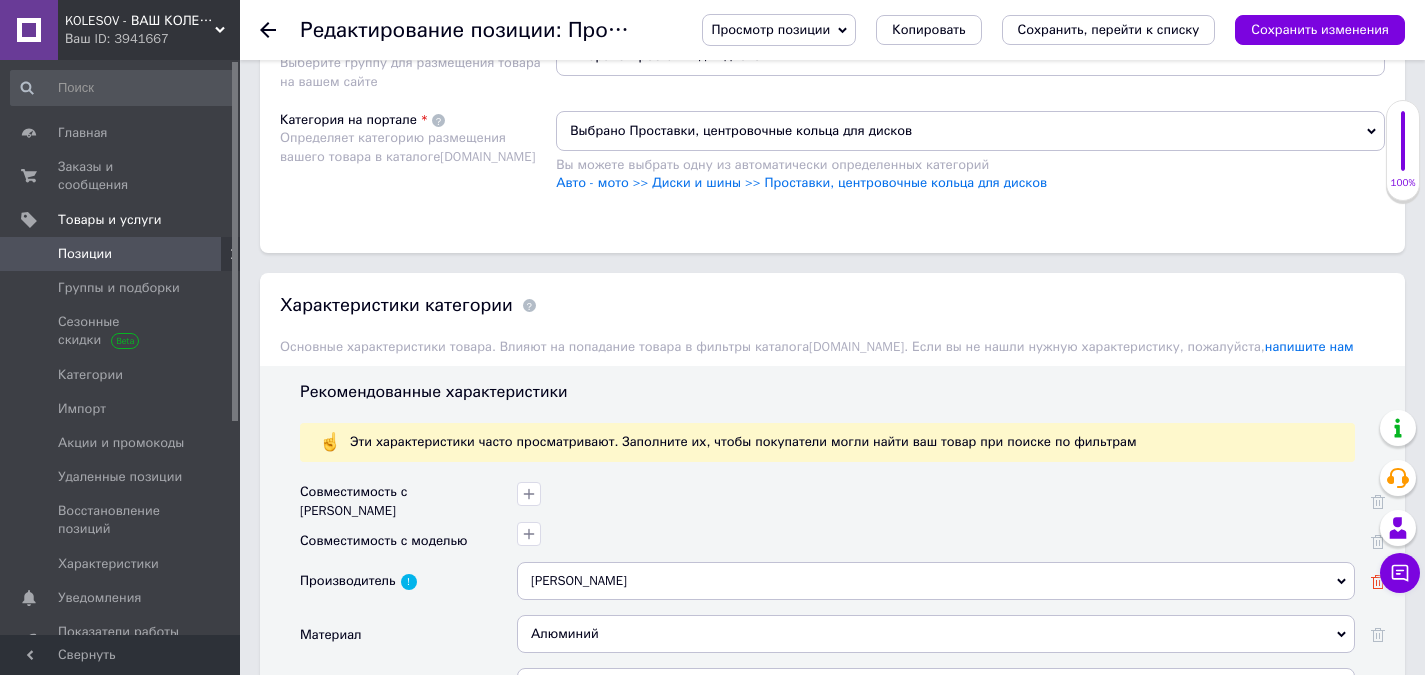 click 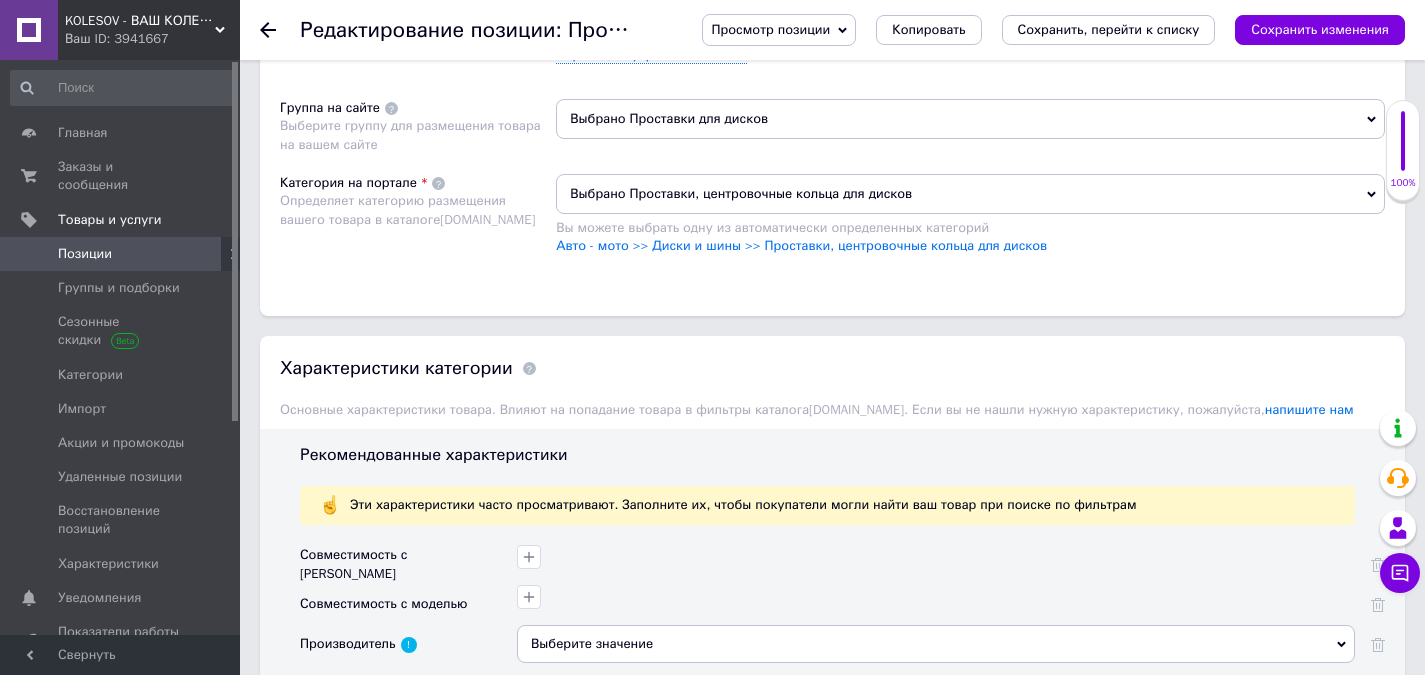 scroll, scrollTop: 1400, scrollLeft: 0, axis: vertical 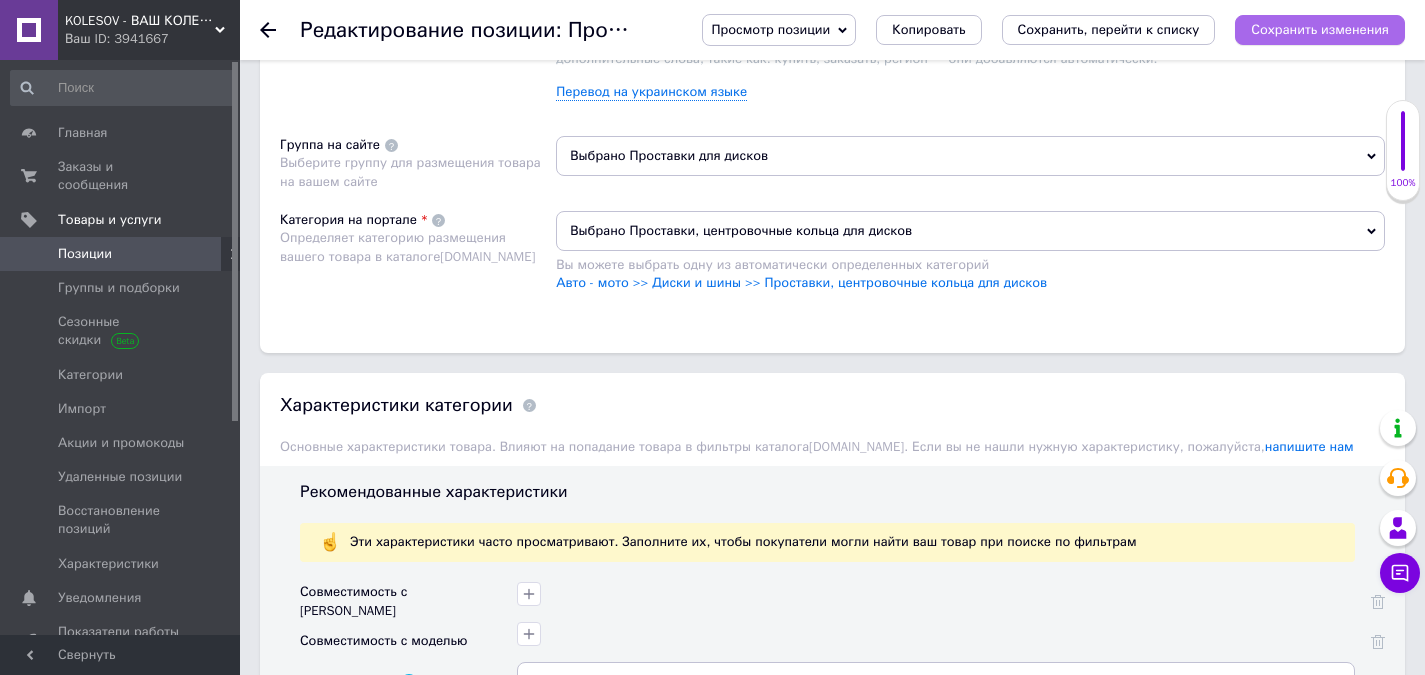 click on "Сохранить изменения" at bounding box center (1320, 29) 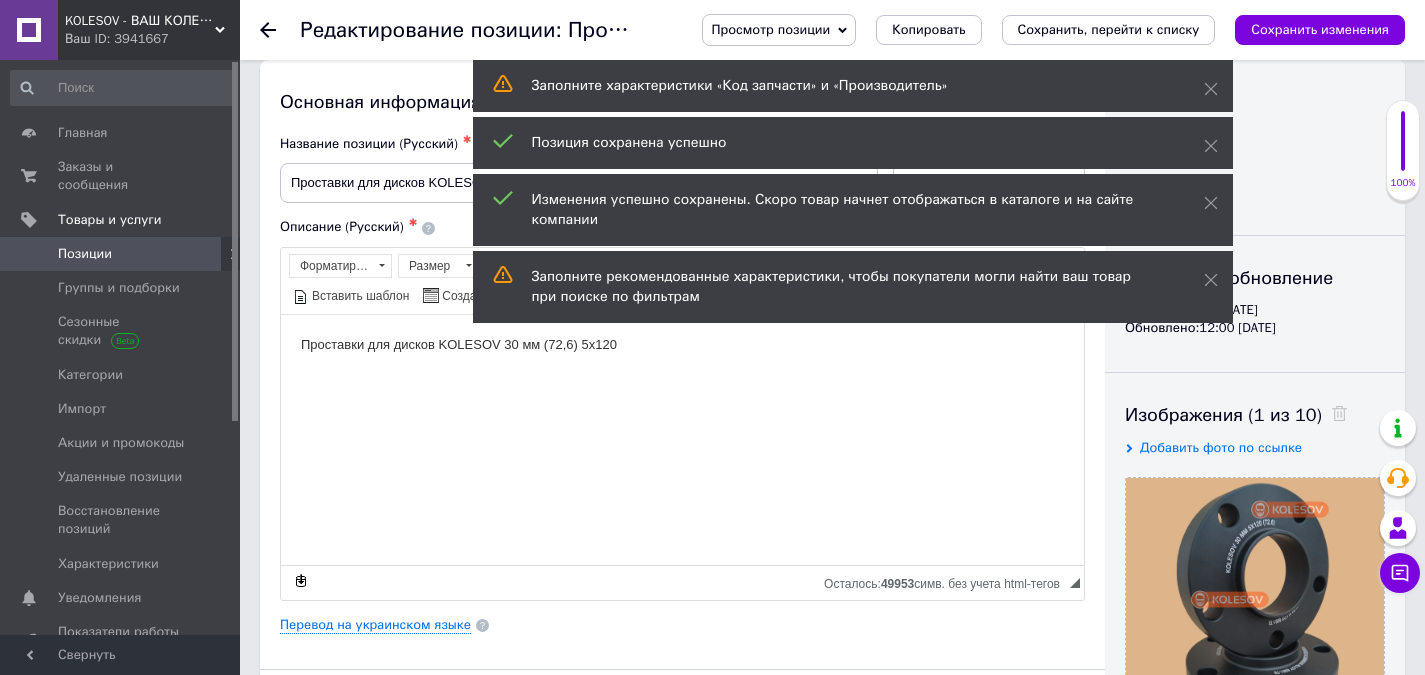 scroll, scrollTop: 0, scrollLeft: 0, axis: both 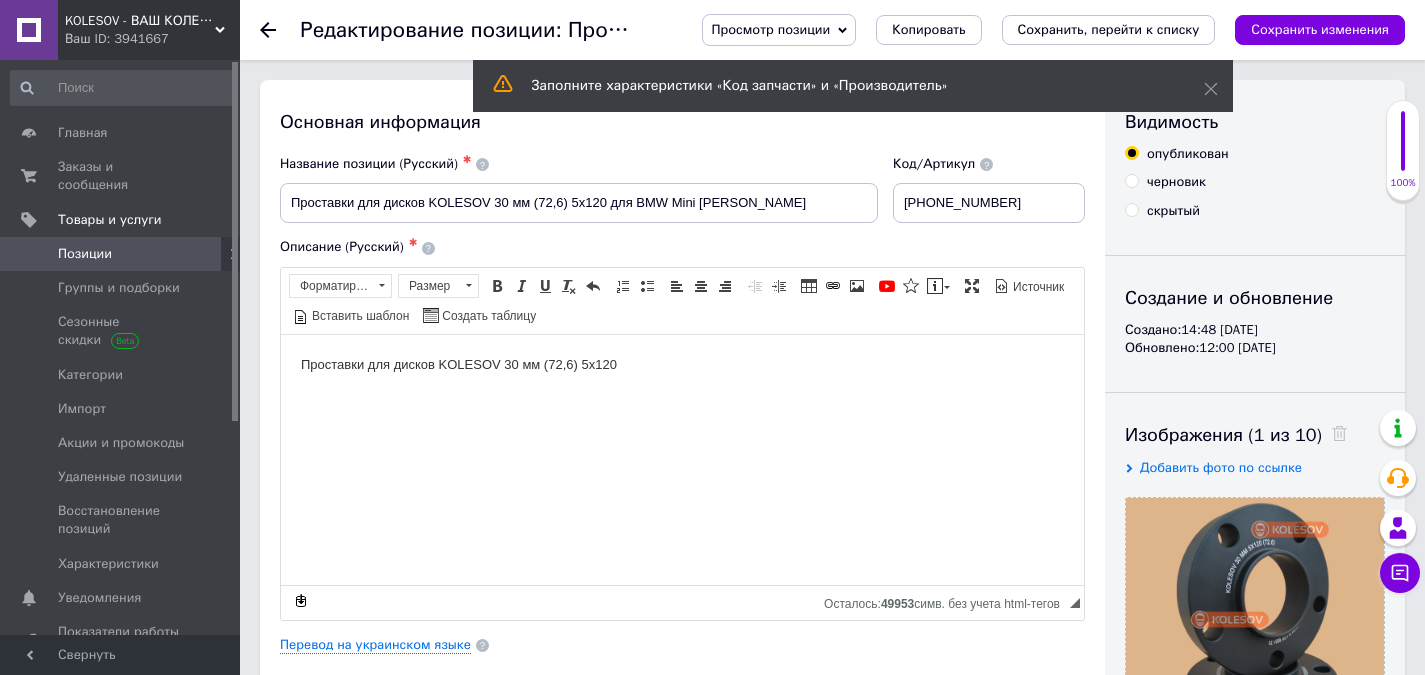 click 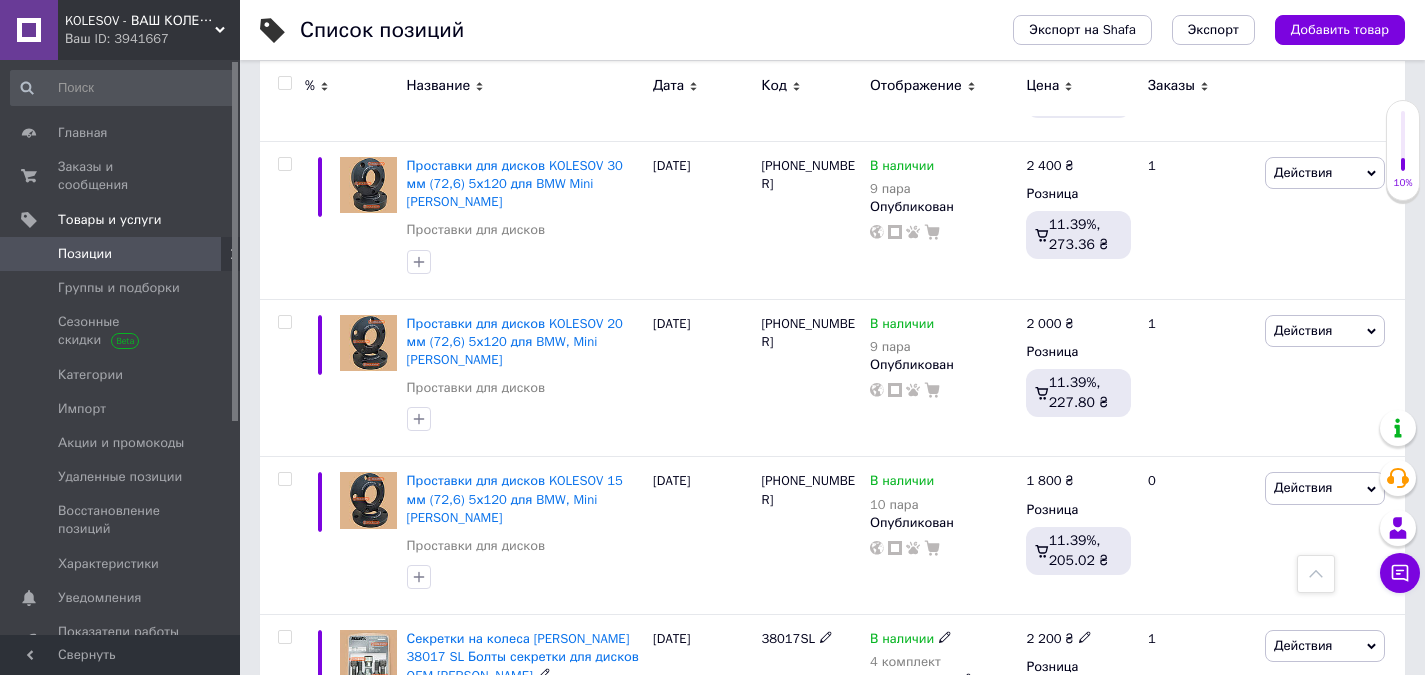 scroll, scrollTop: 2518, scrollLeft: 0, axis: vertical 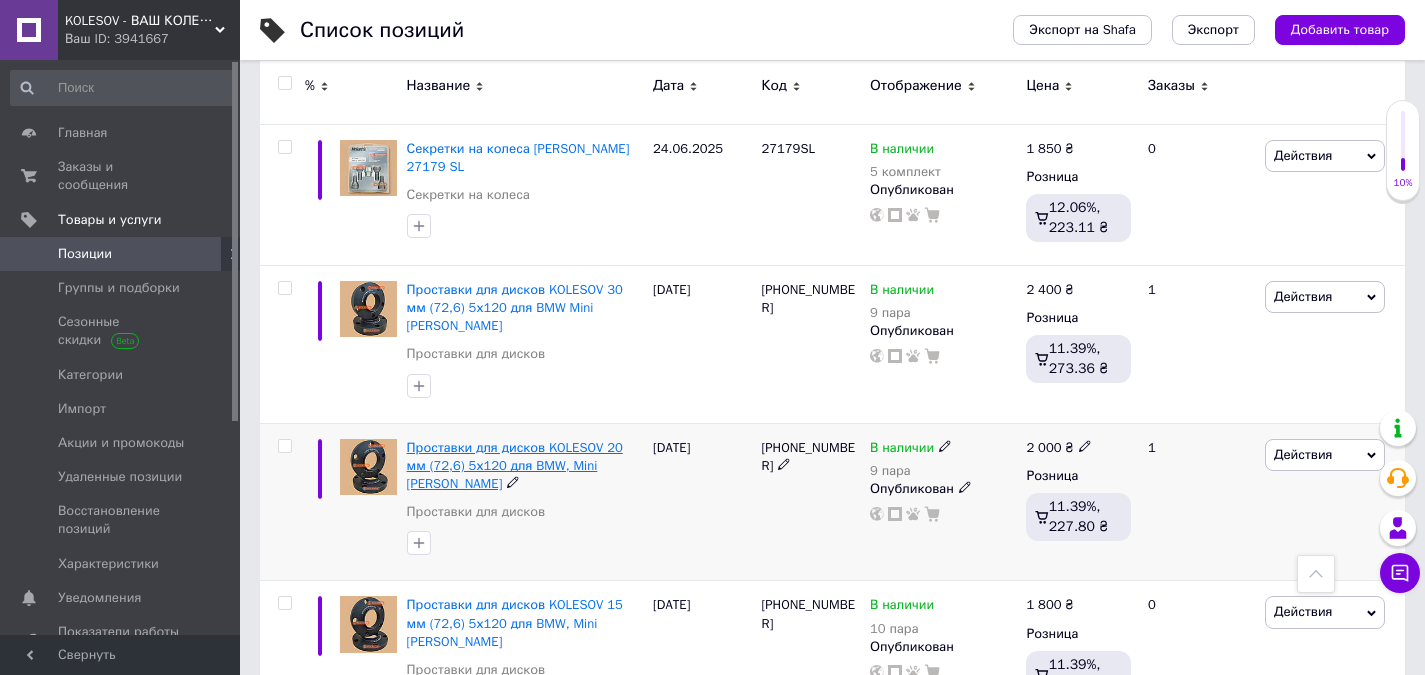 click on "Проставки для дисков KOLESOV 20 мм (72,6) 5х120 для BMW, Mini [PERSON_NAME]" at bounding box center (515, 465) 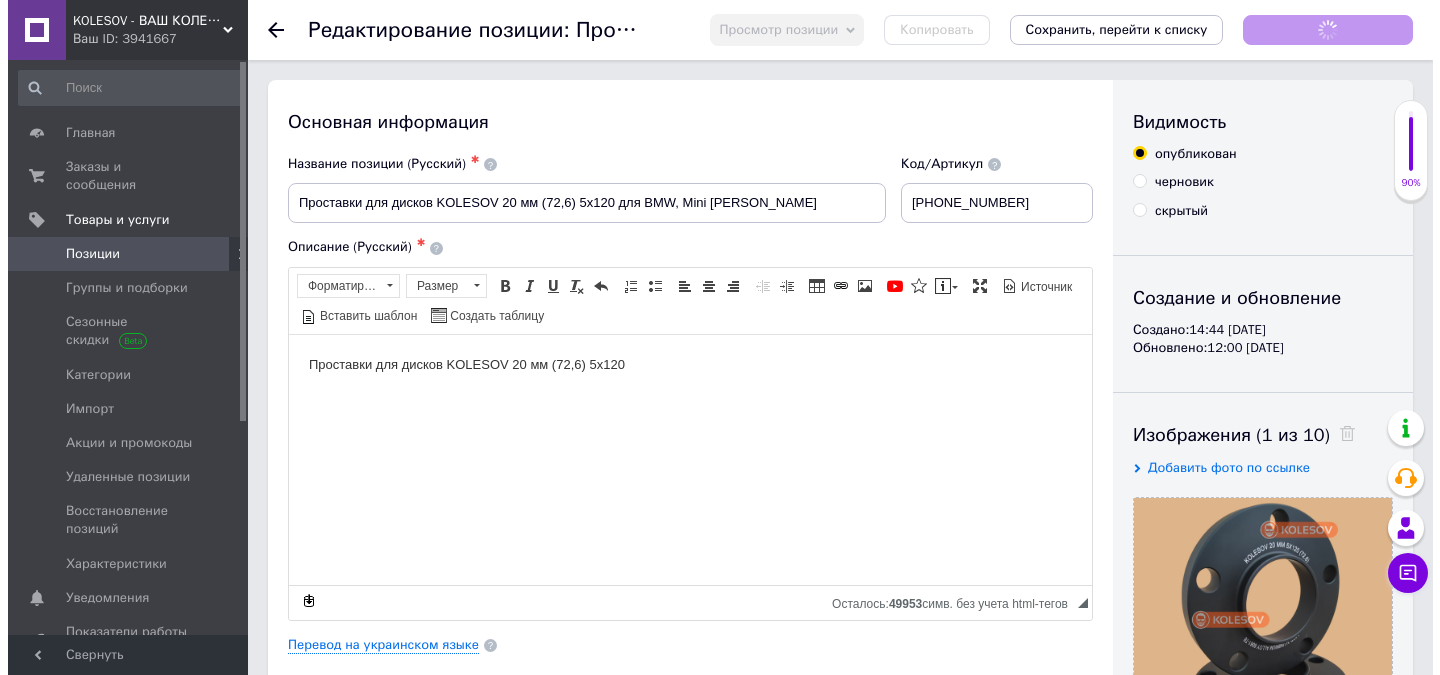 scroll, scrollTop: 0, scrollLeft: 0, axis: both 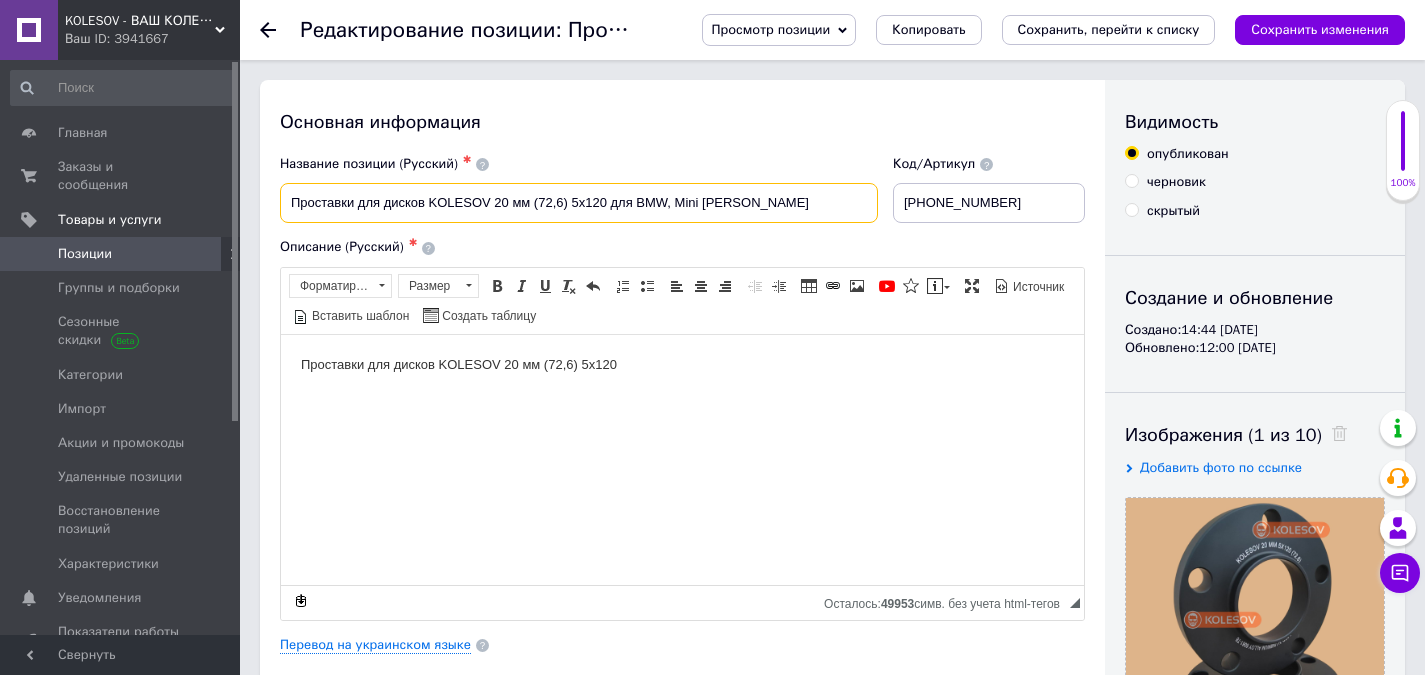 click on "Проставки для дисков KOLESOV 20 мм (72,6) 5х120 для BMW, Mini [PERSON_NAME]" at bounding box center (579, 203) 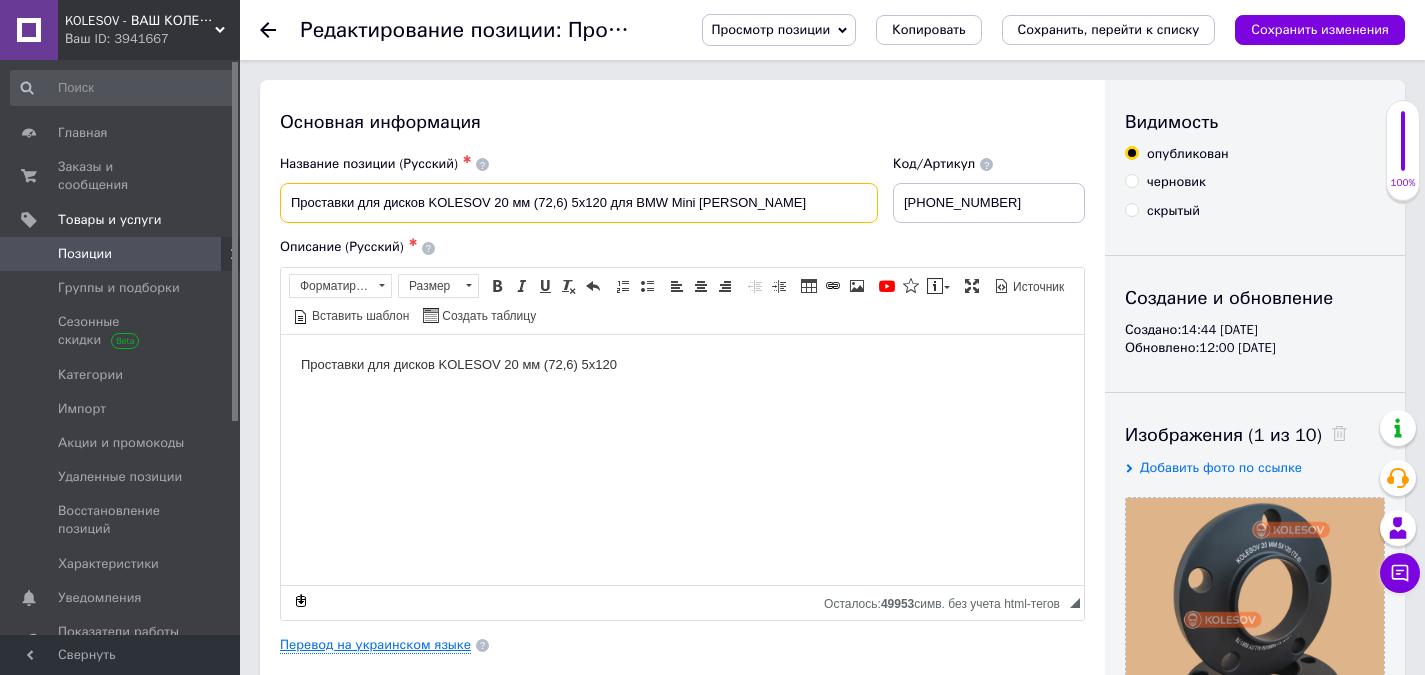 type on "Проставки для дисков KOLESOV 20 мм (72,6) 5х120 для BMW Mini [PERSON_NAME]" 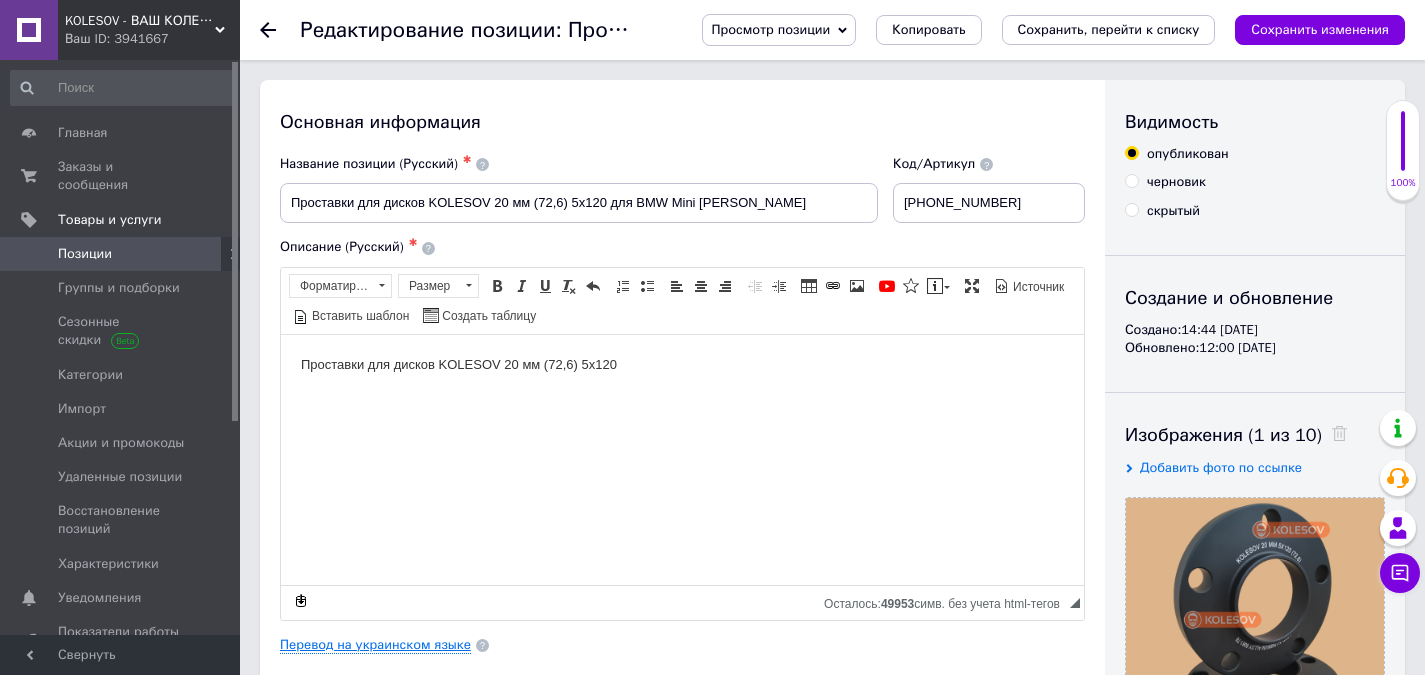 click on "Перевод на украинском языке" at bounding box center [375, 645] 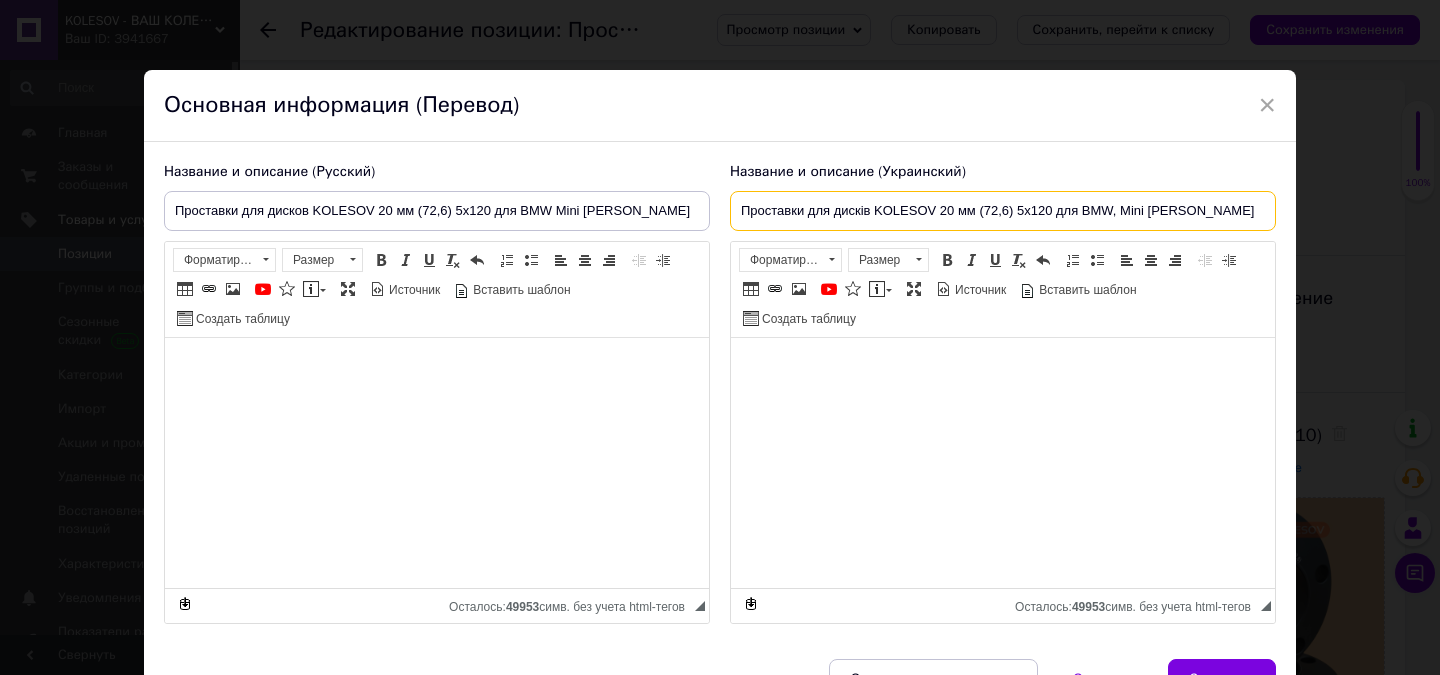 click on "Проставки для дисків KOLESOV 20 мм (72,6) 5х120 для BMW, Mini [PERSON_NAME]" at bounding box center [1003, 211] 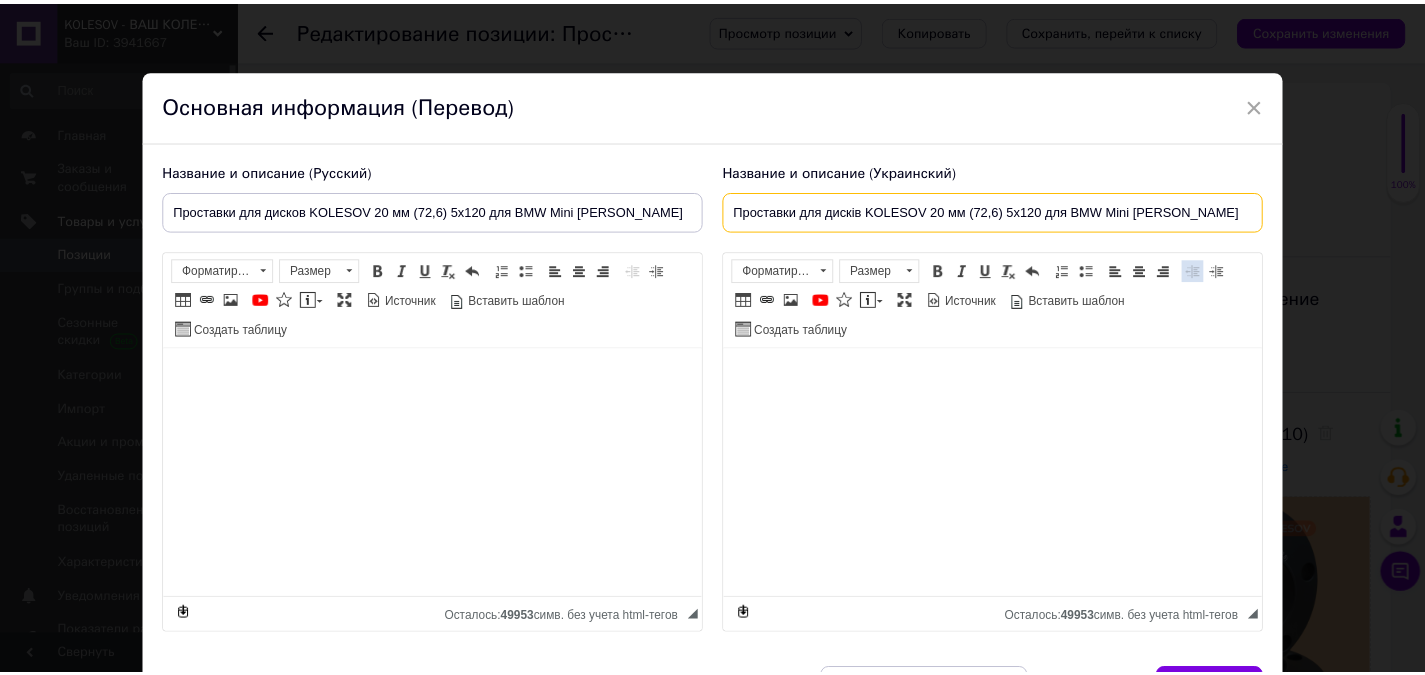 scroll, scrollTop: 100, scrollLeft: 0, axis: vertical 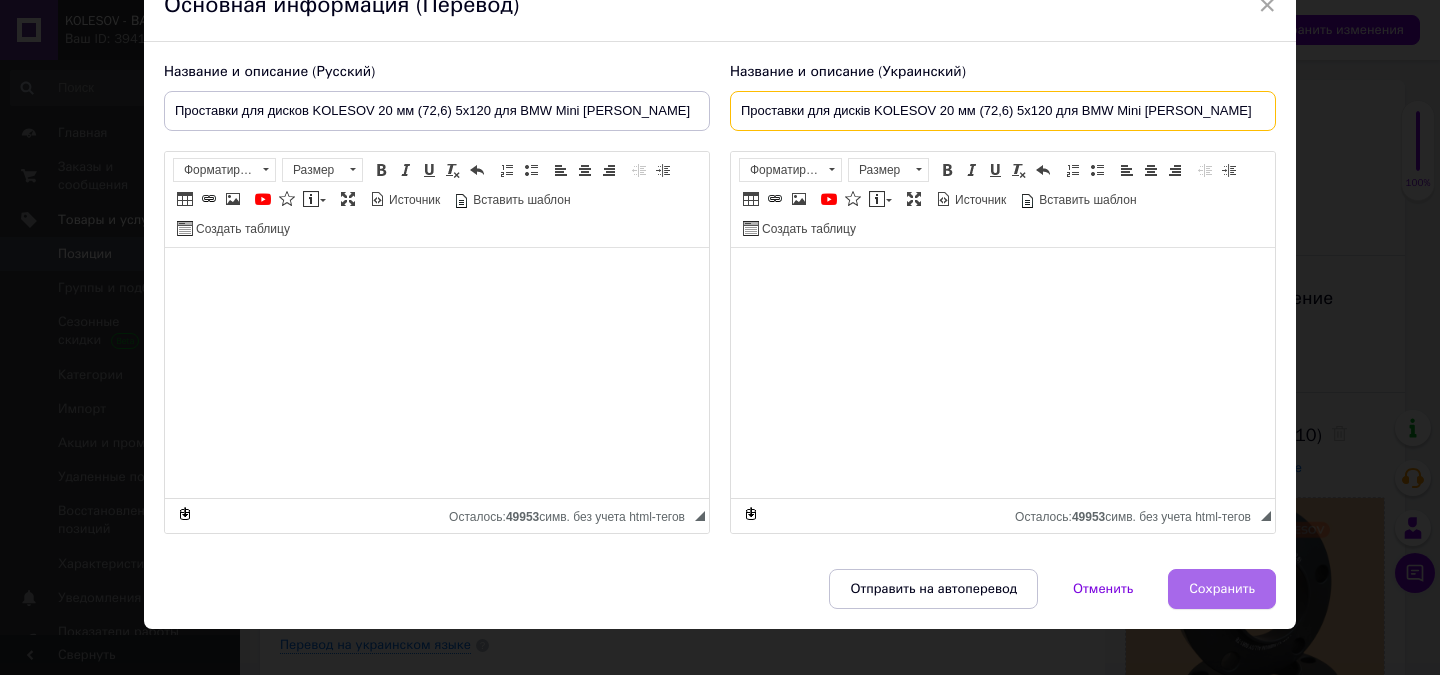 type on "Проставки для дисків KOLESOV 20 мм (72,6) 5х120 для BMW Mini [PERSON_NAME]" 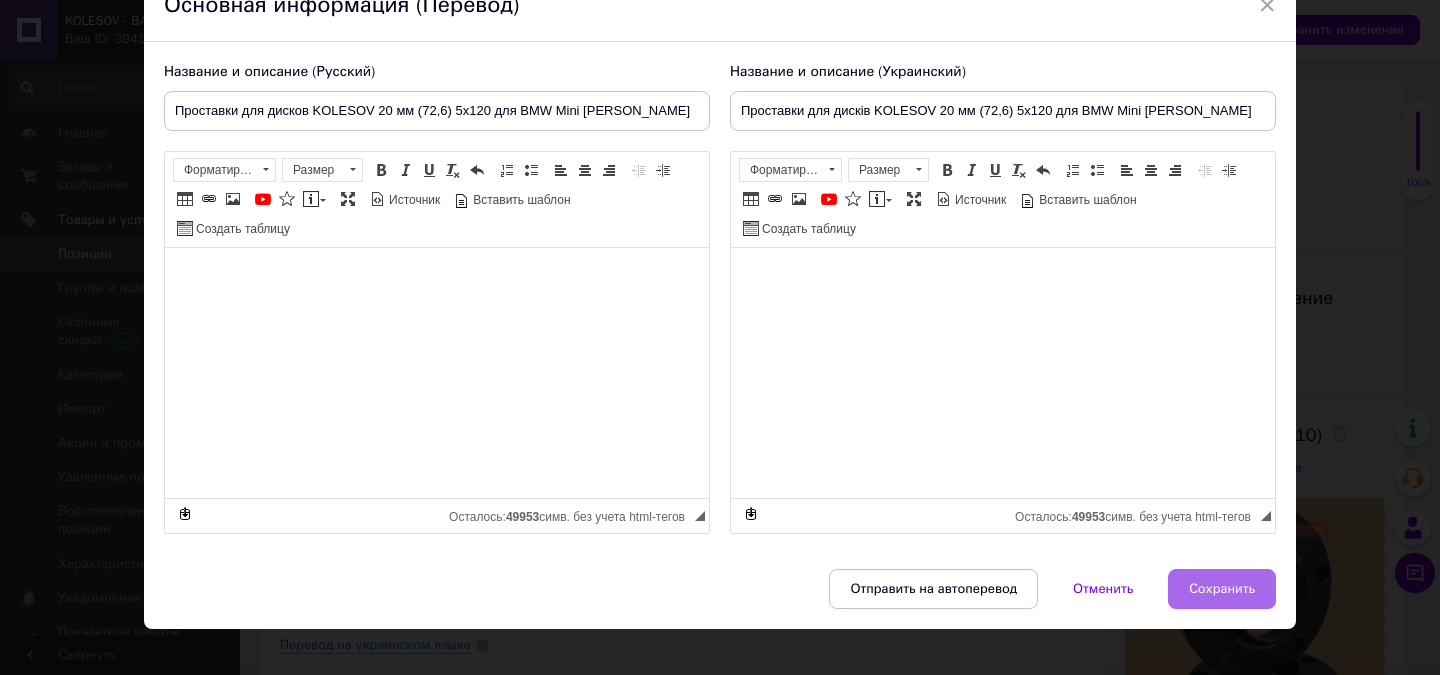 click on "Сохранить" at bounding box center [1222, 589] 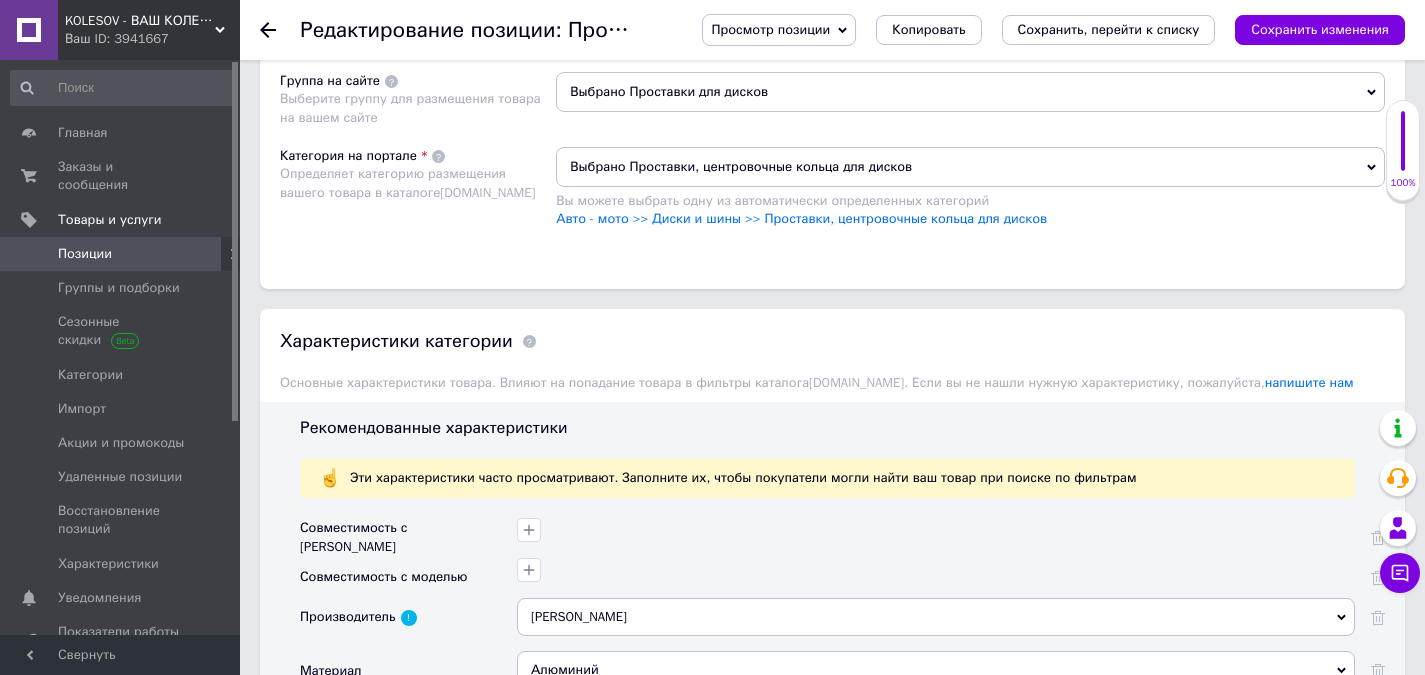 scroll, scrollTop: 1500, scrollLeft: 0, axis: vertical 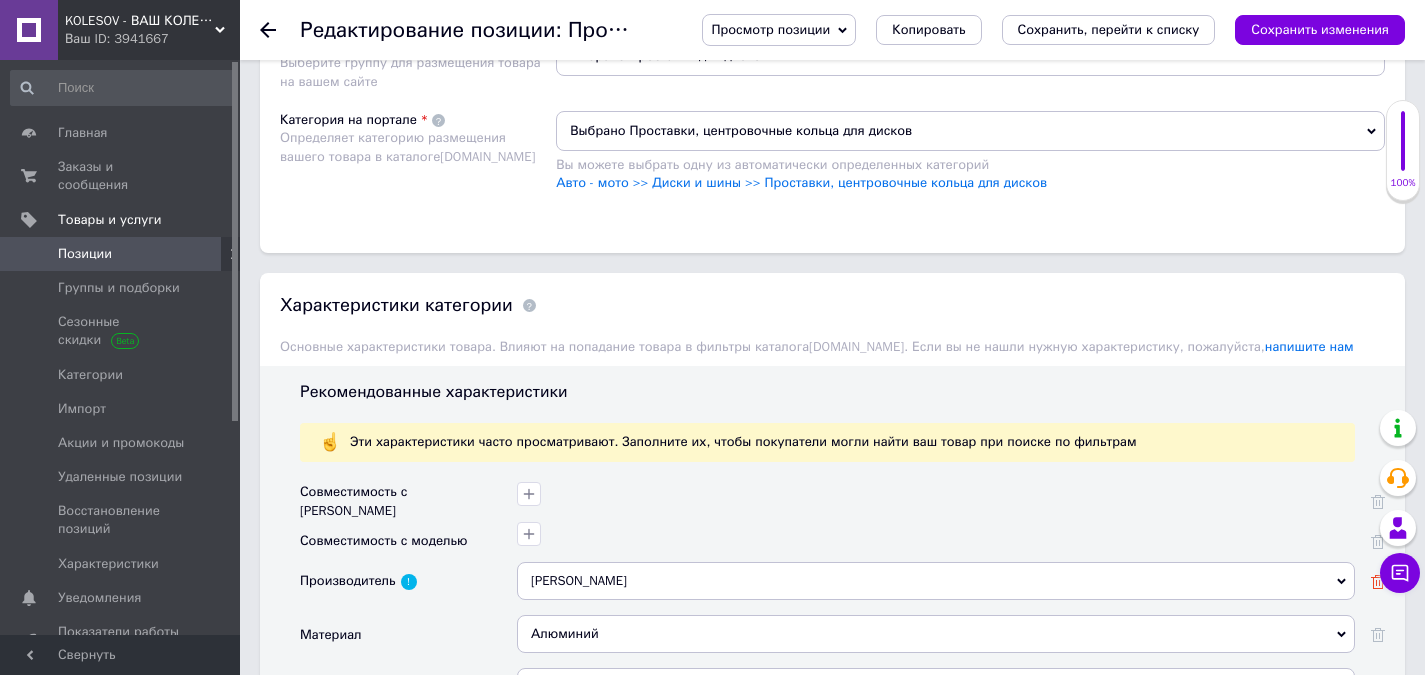click 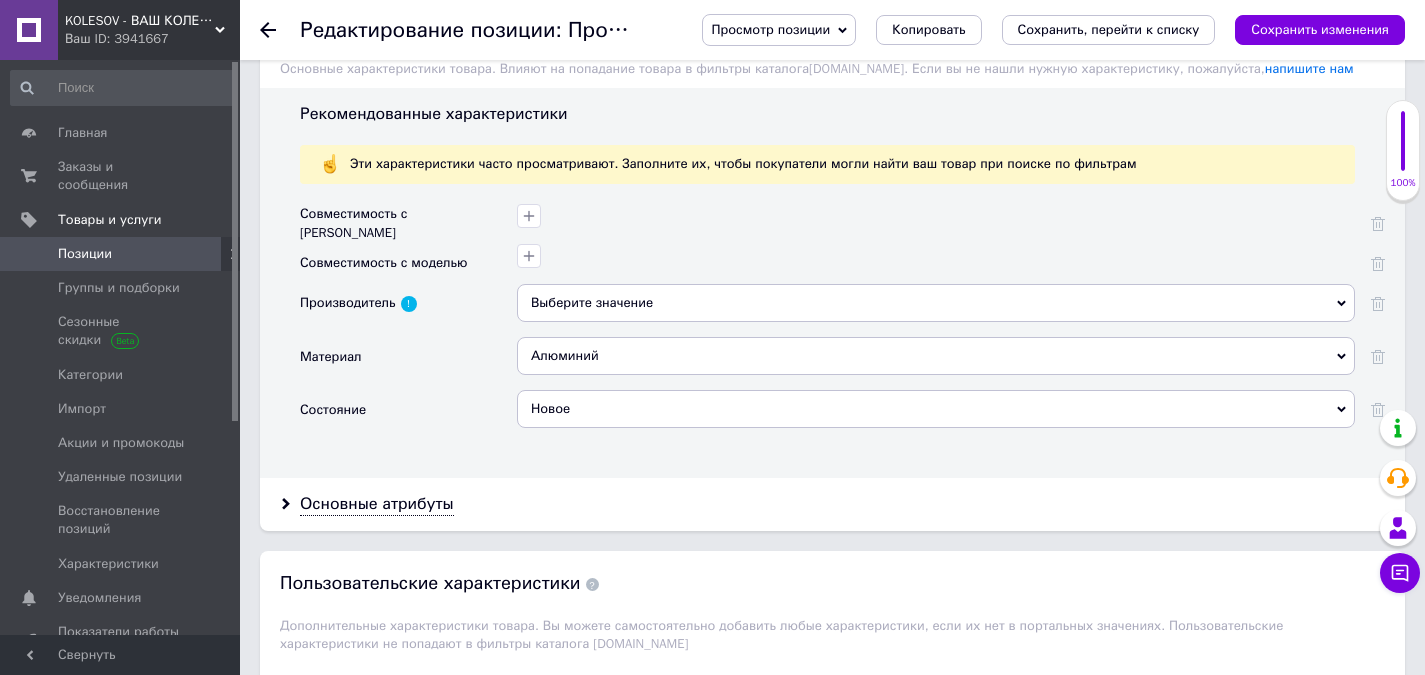 scroll, scrollTop: 1800, scrollLeft: 0, axis: vertical 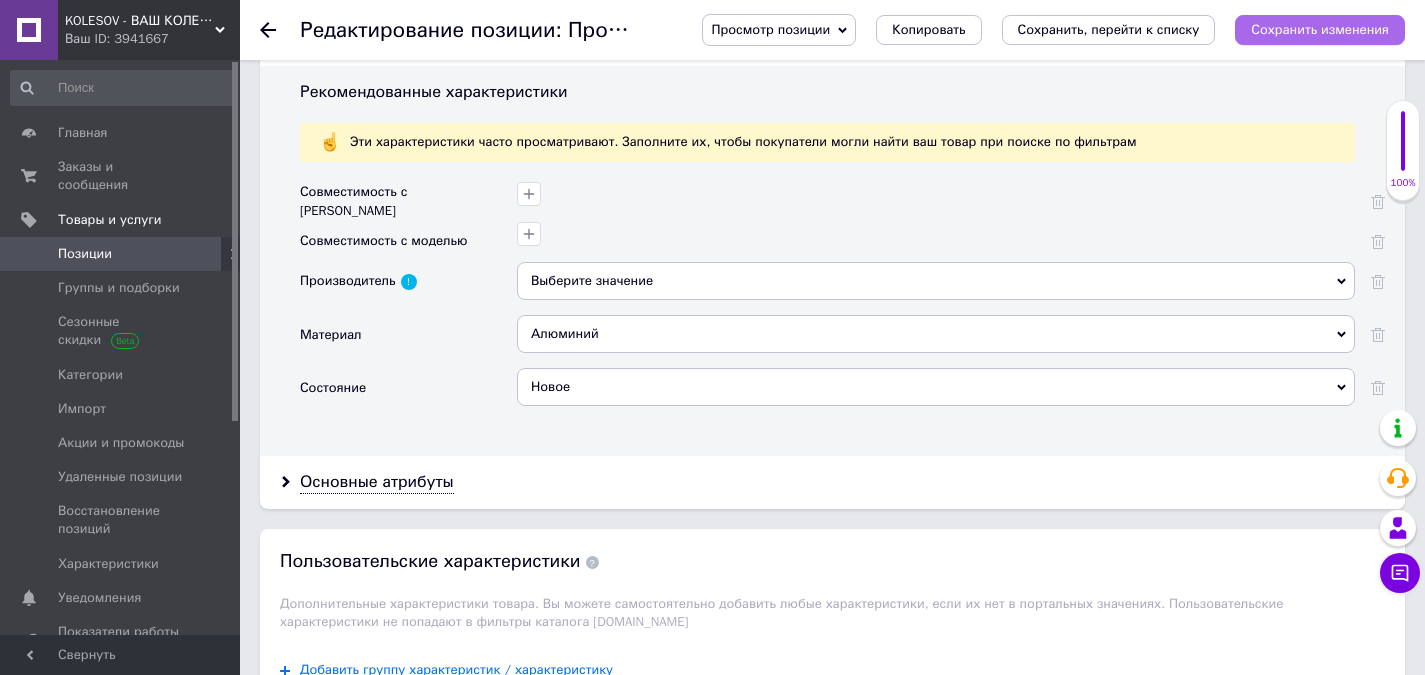 click on "Сохранить изменения" at bounding box center (1320, 29) 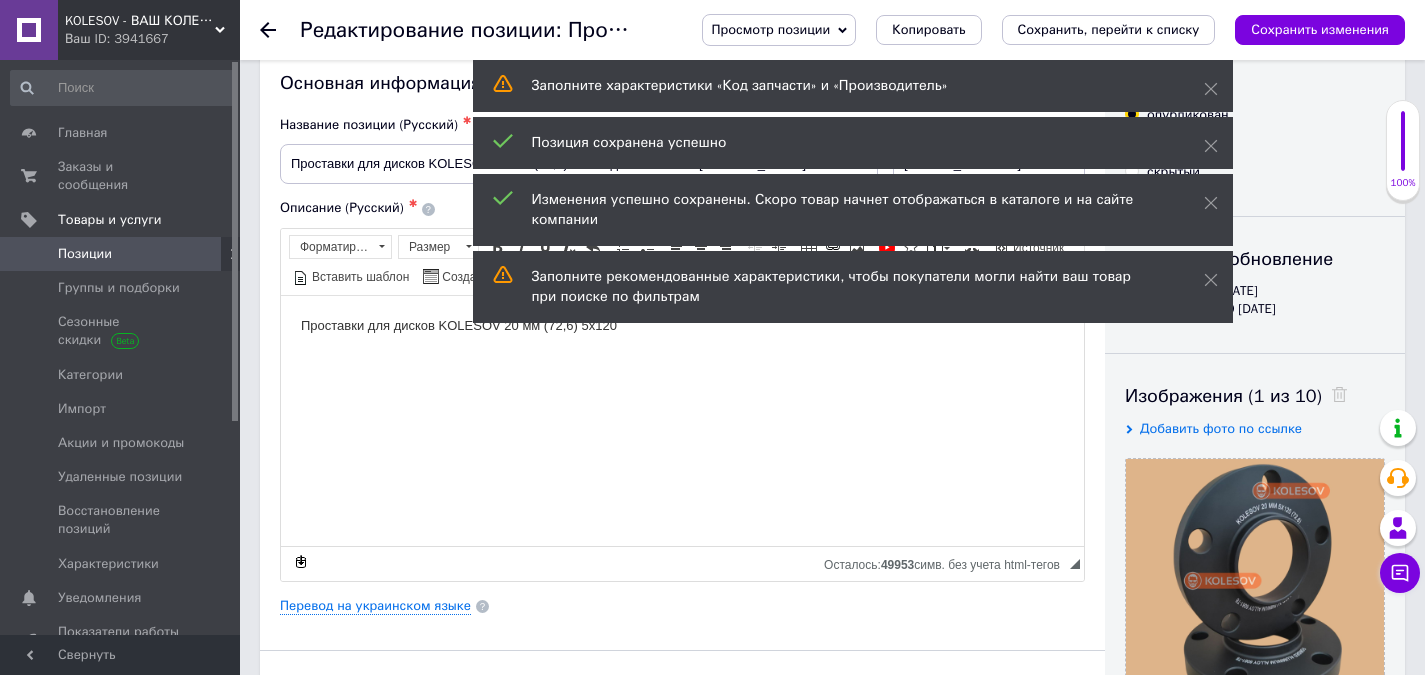 scroll, scrollTop: 0, scrollLeft: 0, axis: both 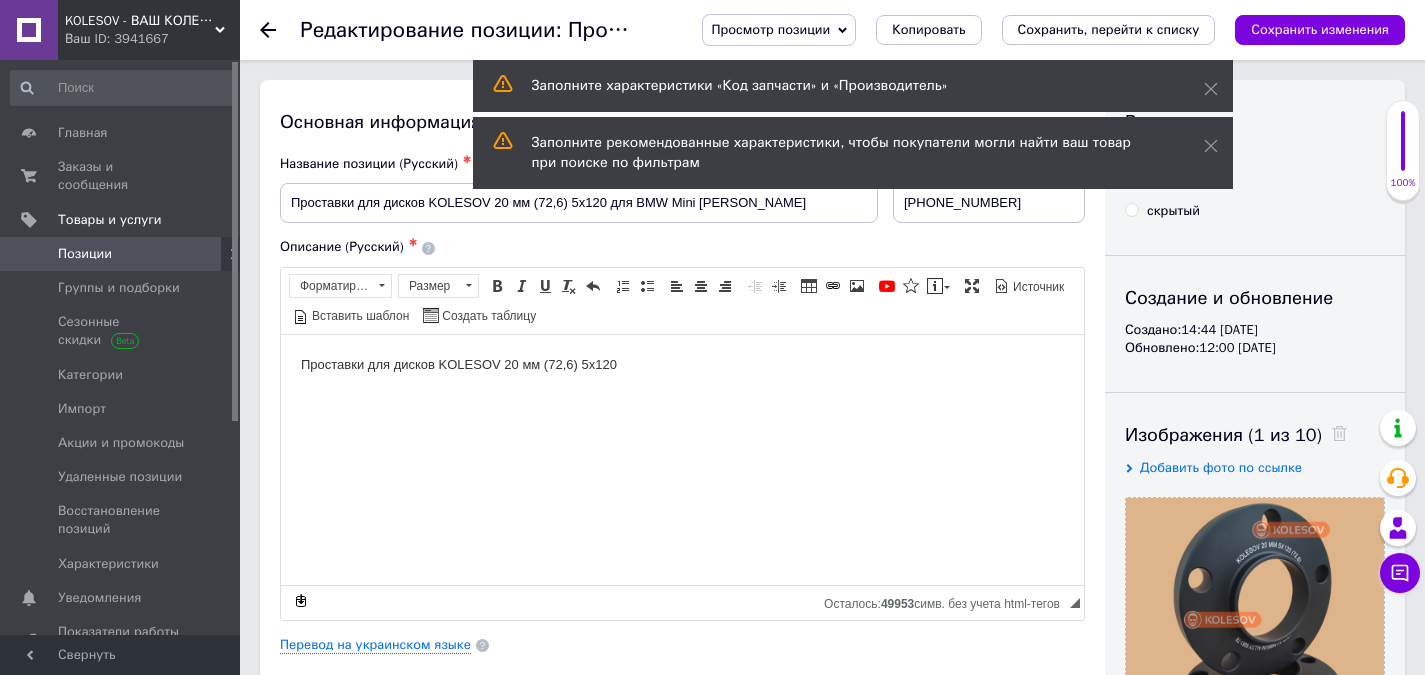 click 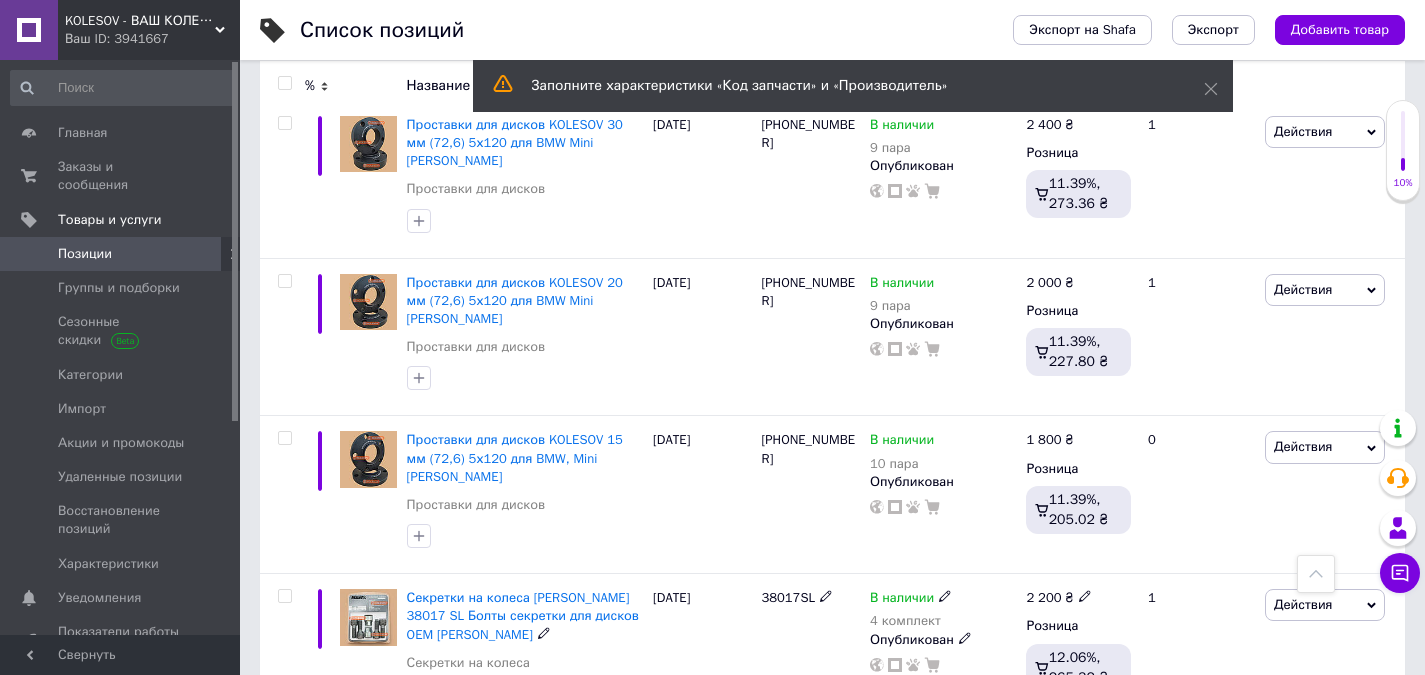 scroll, scrollTop: 2718, scrollLeft: 0, axis: vertical 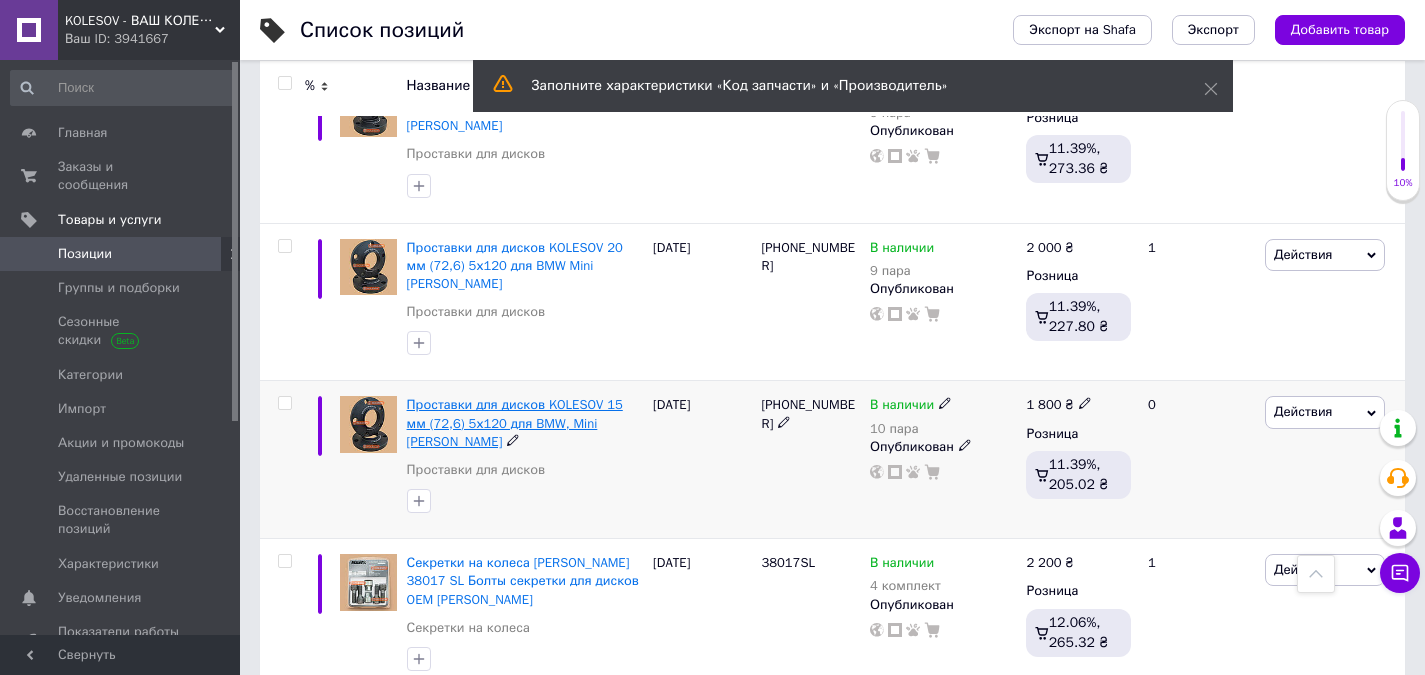 click on "Проставки для дисков KOLESOV 15 мм (72,6) 5х120 для BMW, Mini [PERSON_NAME]" at bounding box center (515, 422) 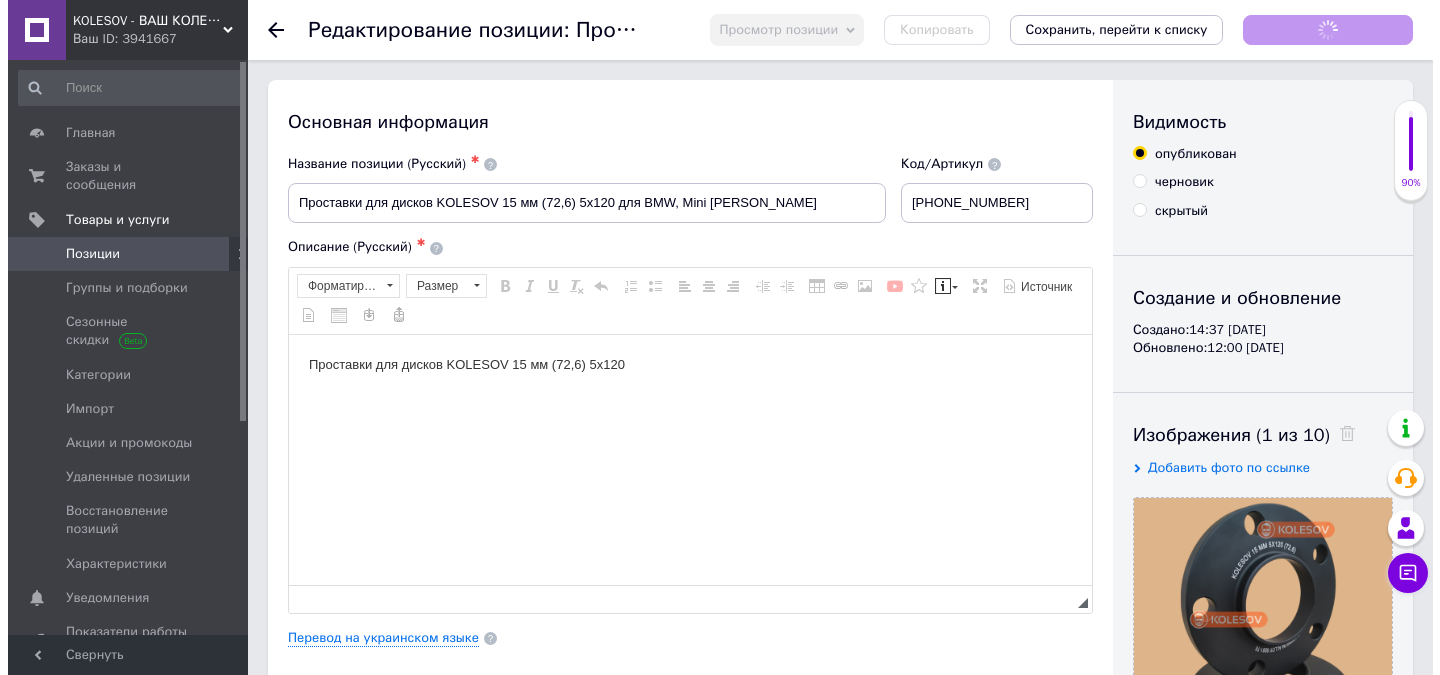 scroll, scrollTop: 0, scrollLeft: 0, axis: both 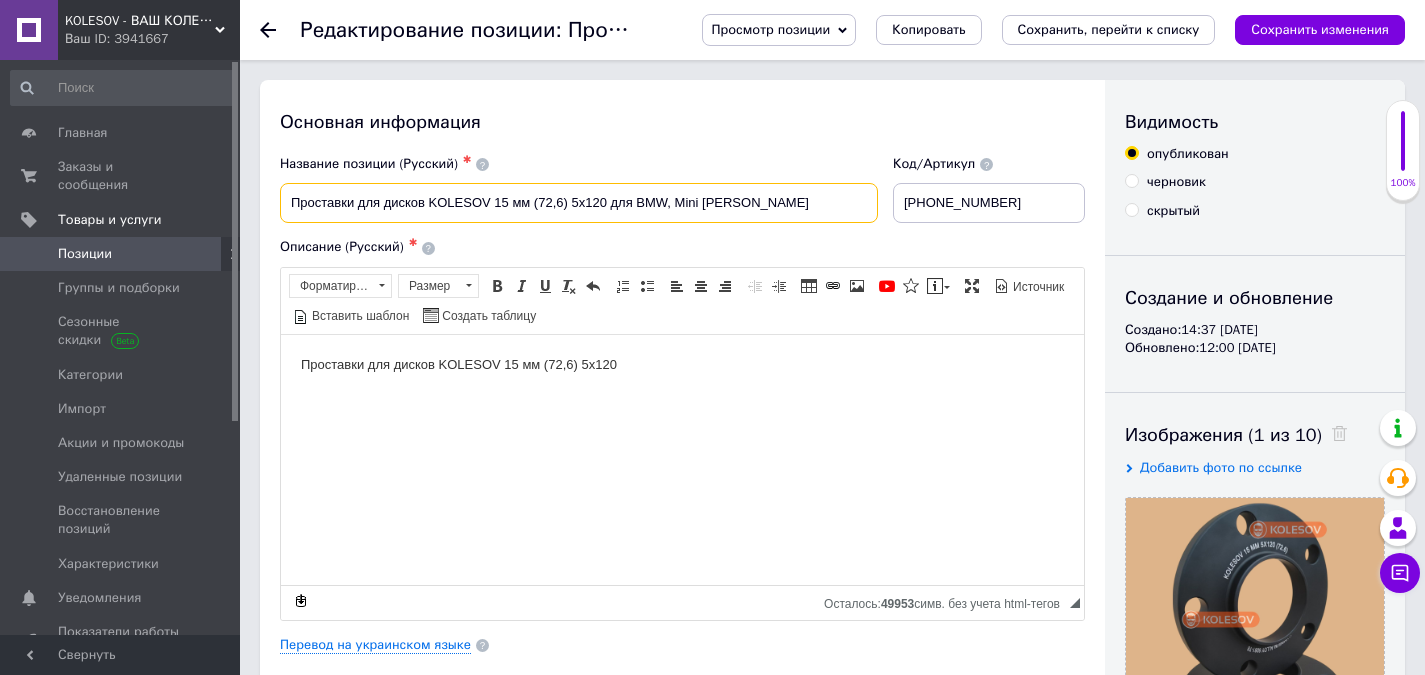 click on "Проставки для дисков KOLESOV 15 мм (72,6) 5х120 для BMW, Mini [PERSON_NAME]" at bounding box center (579, 203) 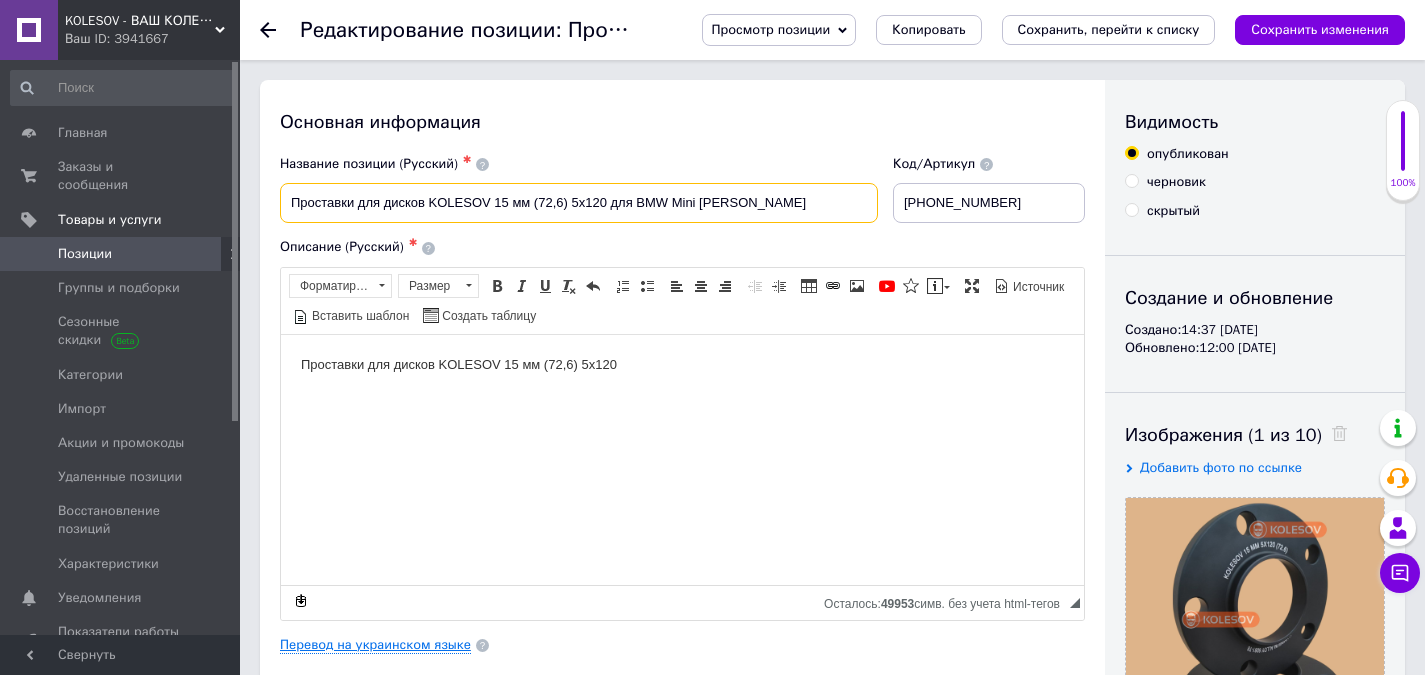 type on "Проставки для дисков KOLESOV 15 мм (72,6) 5х120 для BMW Mini [PERSON_NAME]" 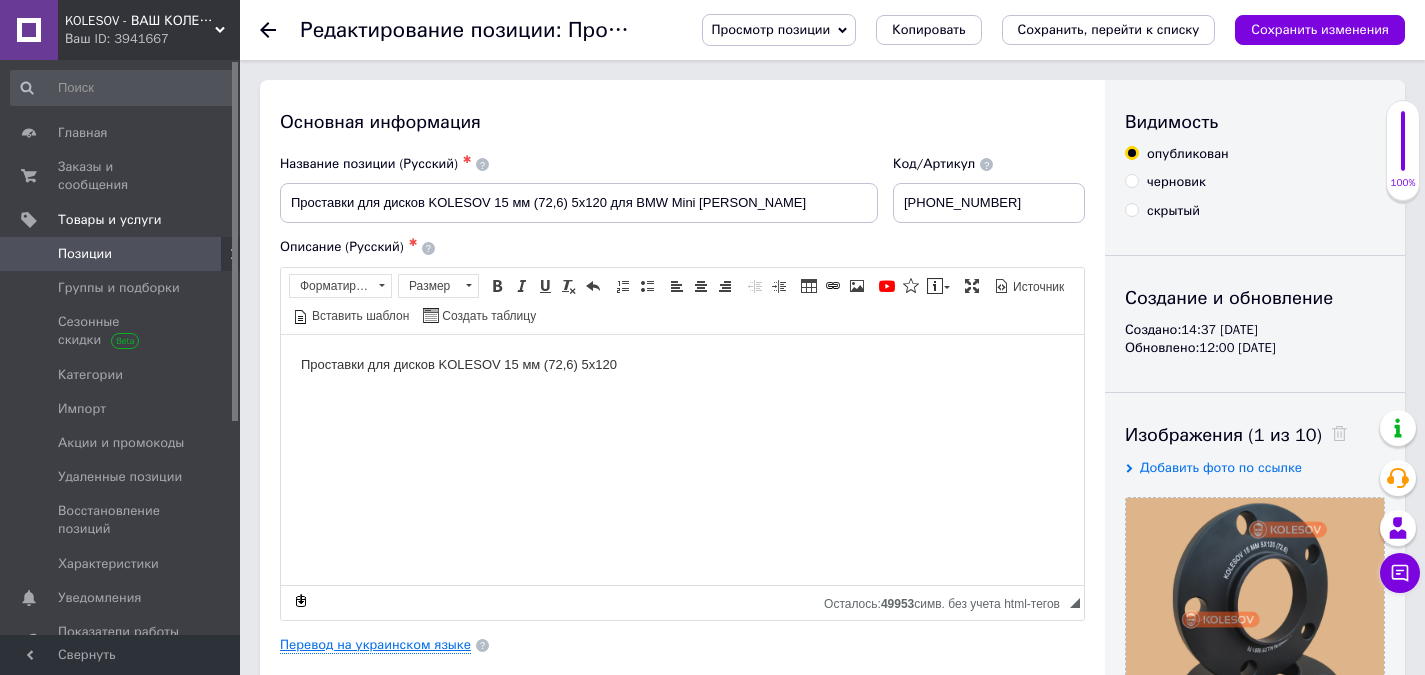 click on "Перевод на украинском языке" at bounding box center [375, 645] 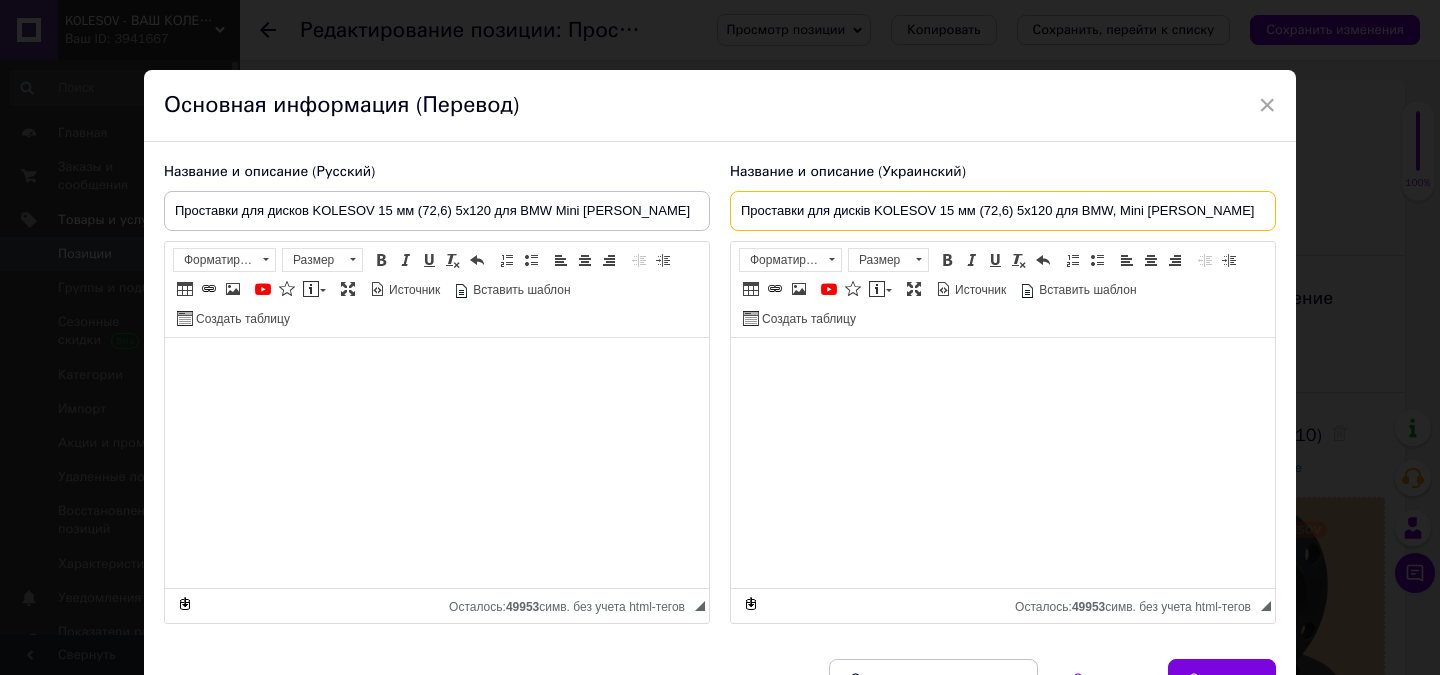 click on "Проставки для дисків KOLESOV 15 мм (72,6) 5х120 для BMW, Mini [PERSON_NAME]" at bounding box center [1003, 211] 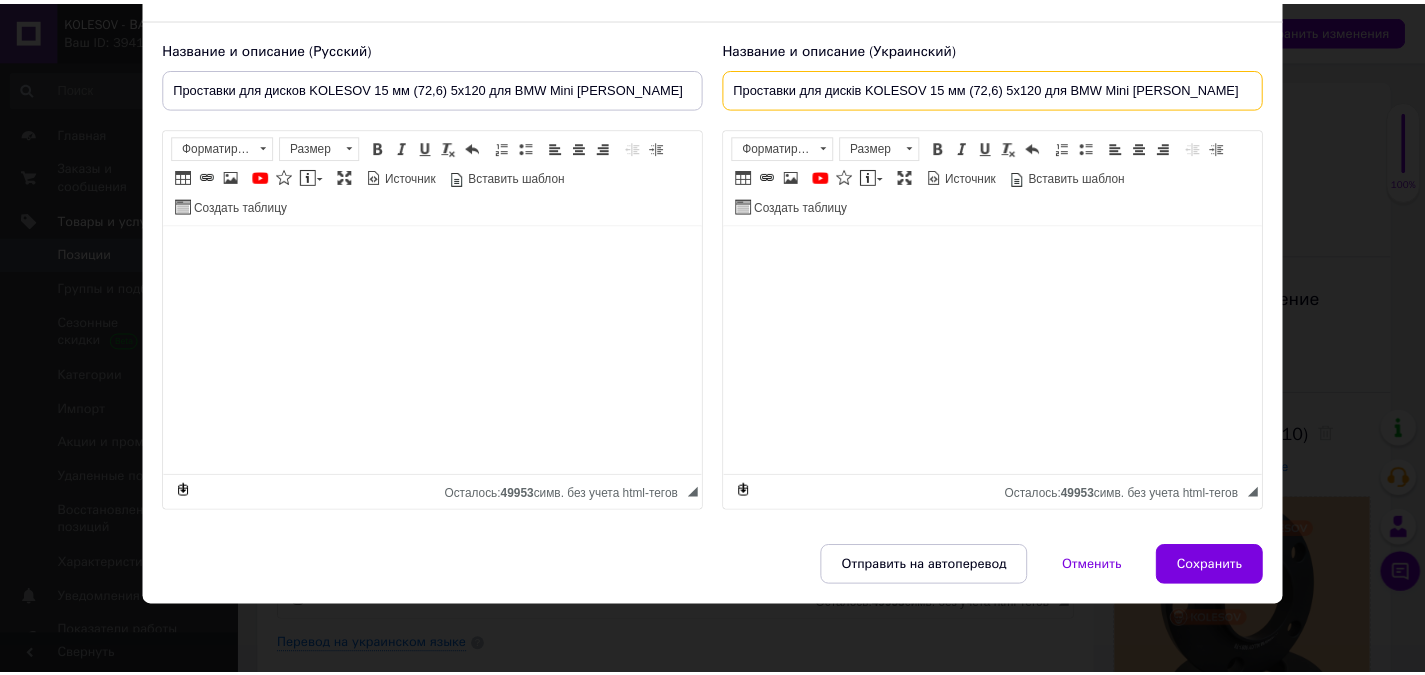 scroll, scrollTop: 124, scrollLeft: 0, axis: vertical 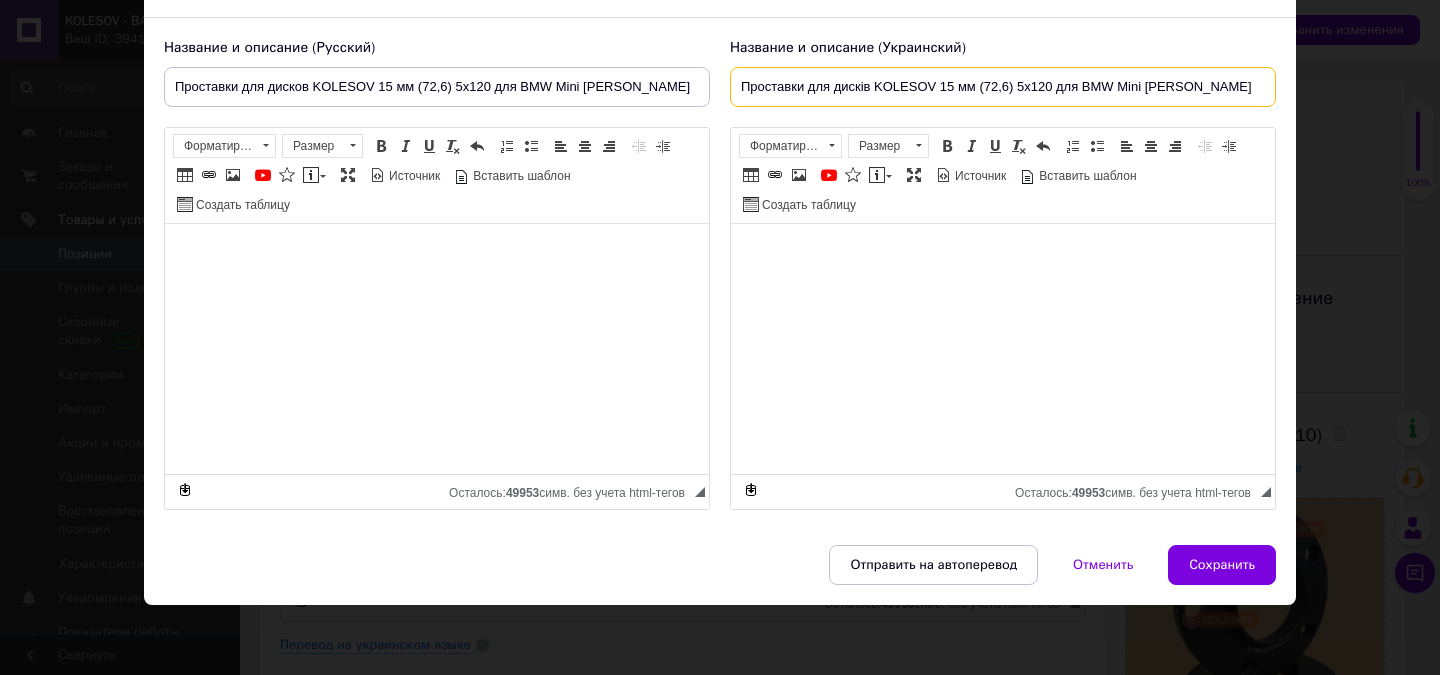 type on "Проставки для дисків KOLESOV 15 мм (72,6) 5х120 для BMW Mini [PERSON_NAME]" 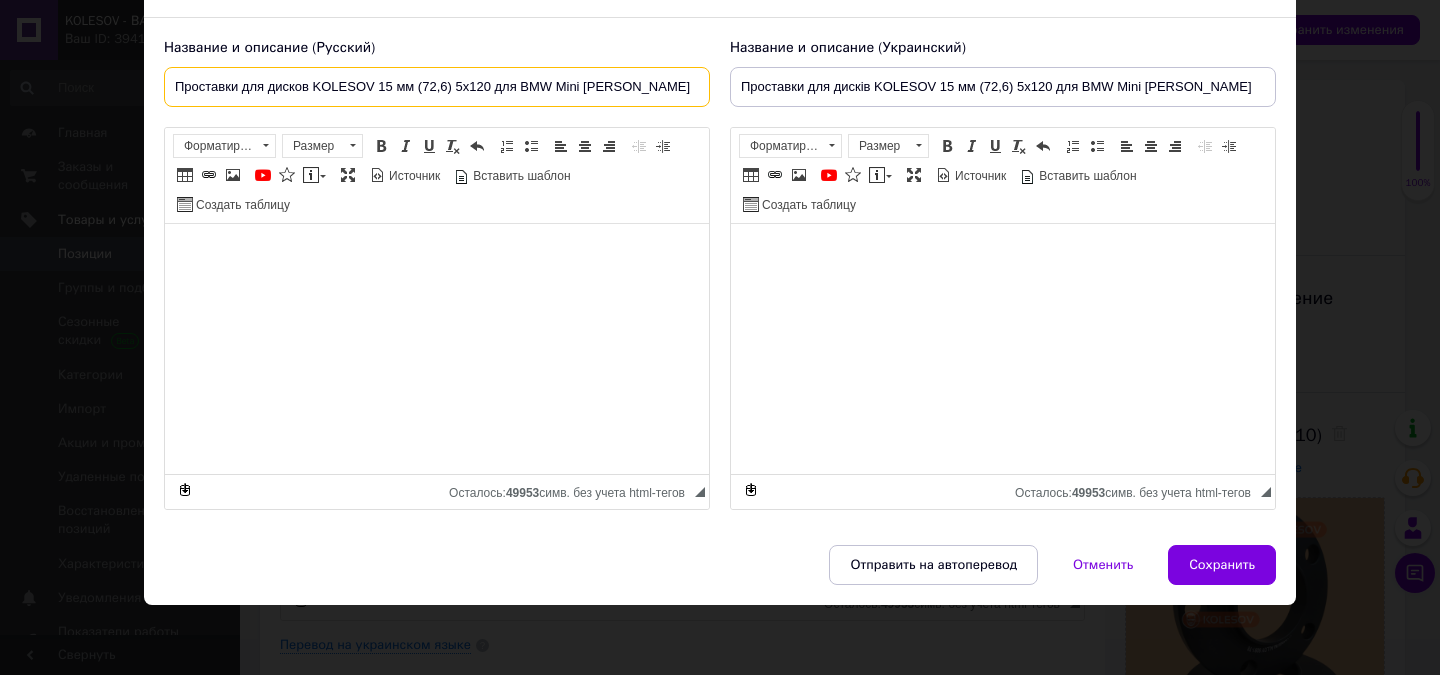 drag, startPoint x: 495, startPoint y: 80, endPoint x: 633, endPoint y: 71, distance: 138.29317 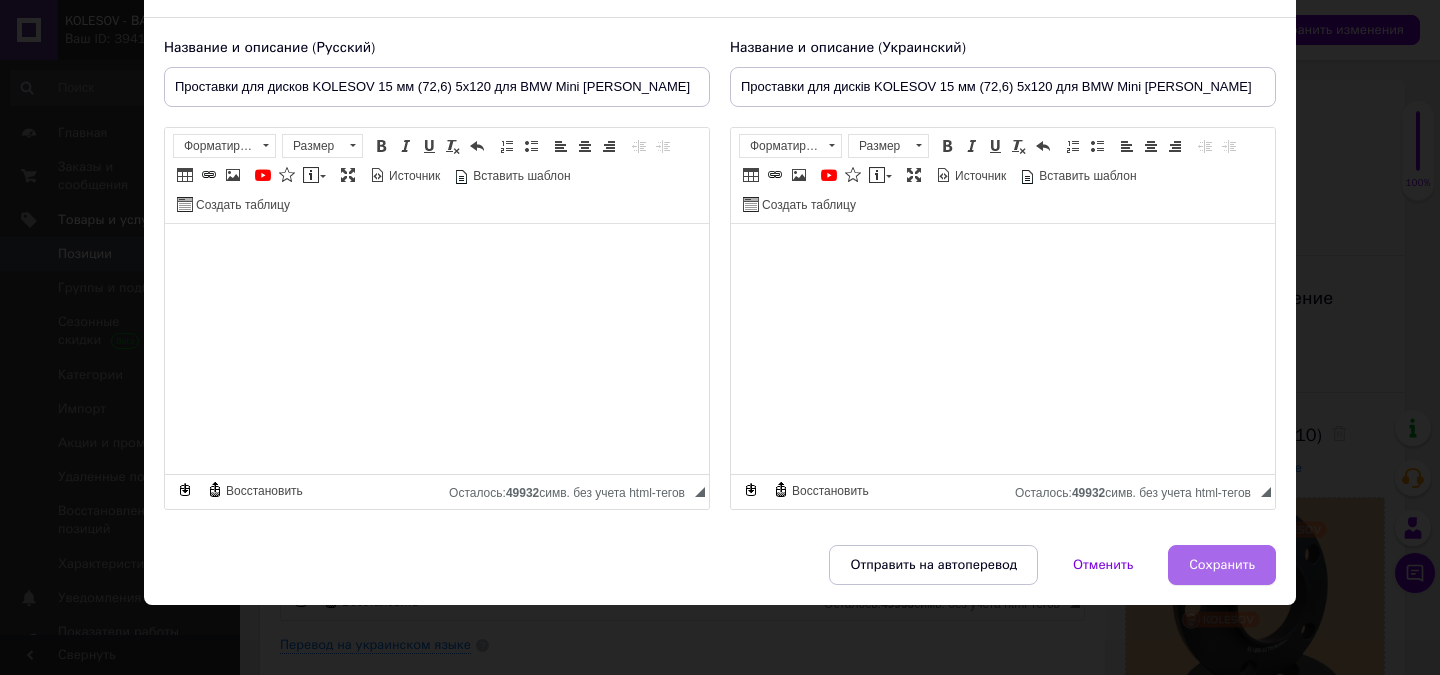 click on "Сохранить" at bounding box center [1222, 565] 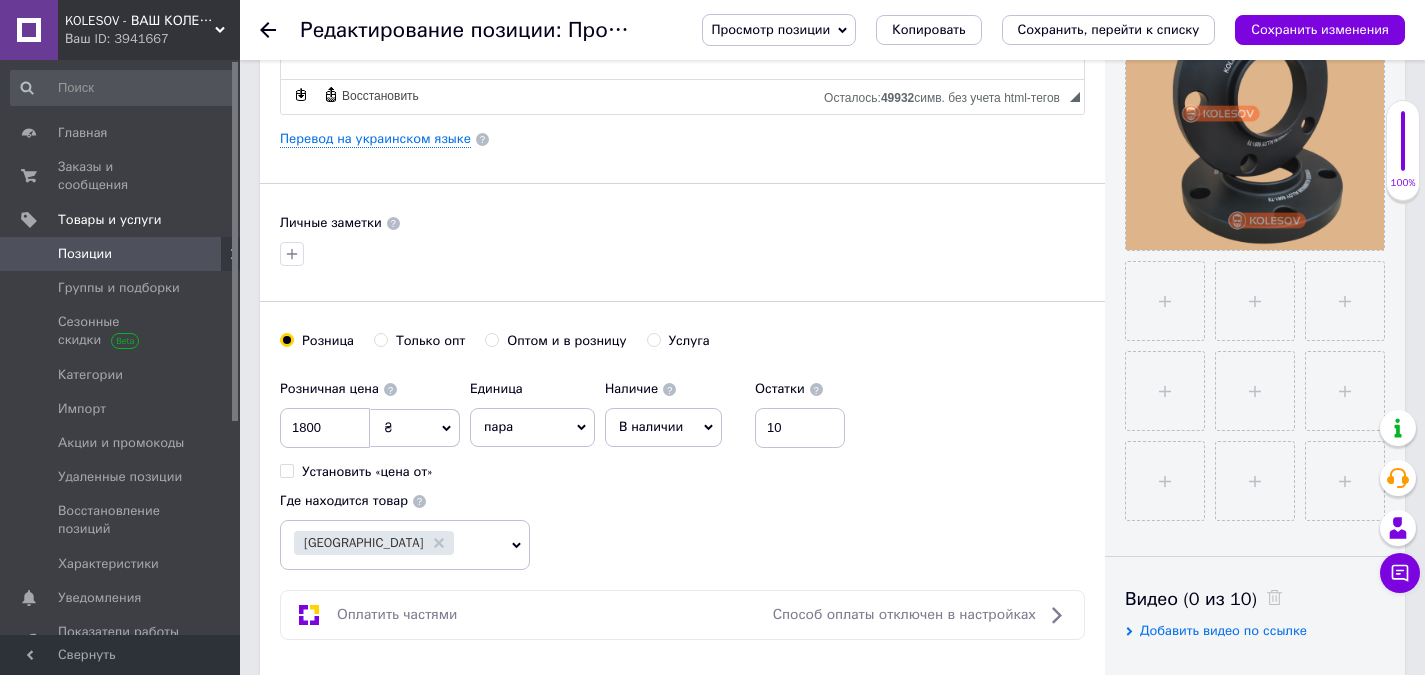 scroll, scrollTop: 500, scrollLeft: 0, axis: vertical 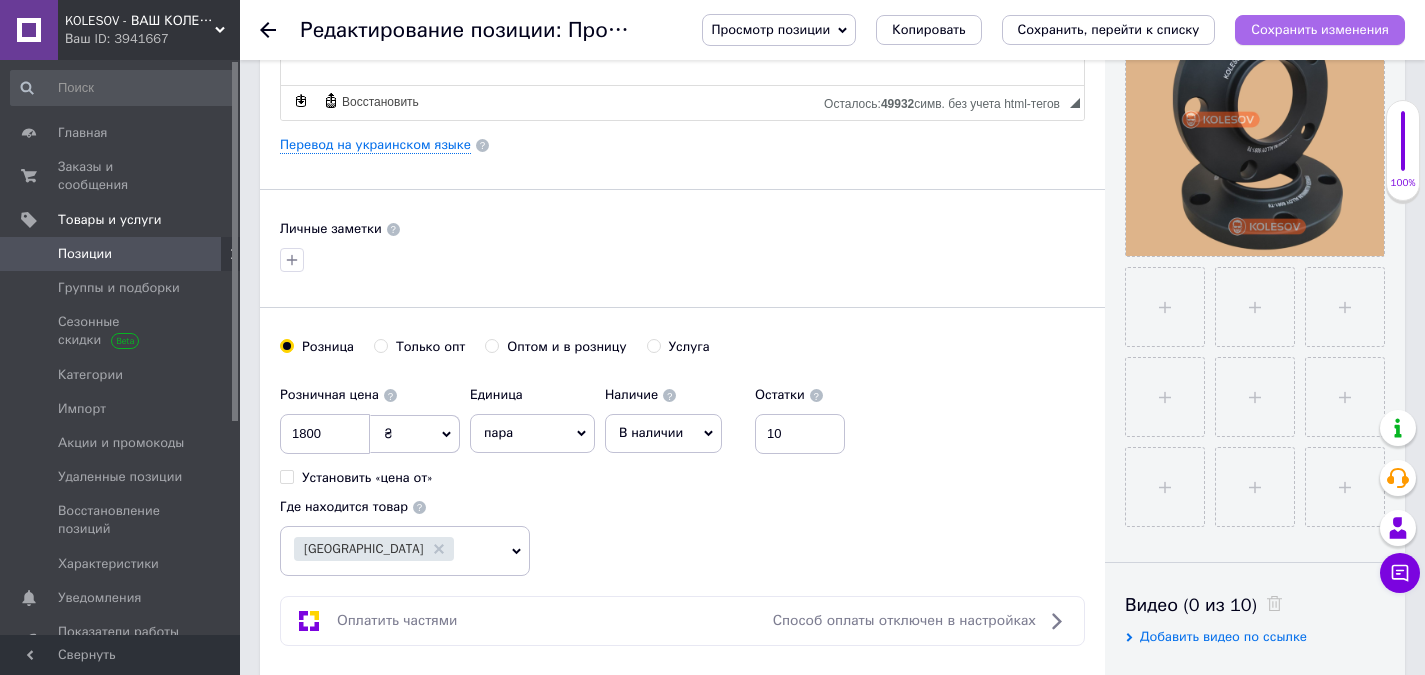 click on "Сохранить изменения" at bounding box center [1320, 29] 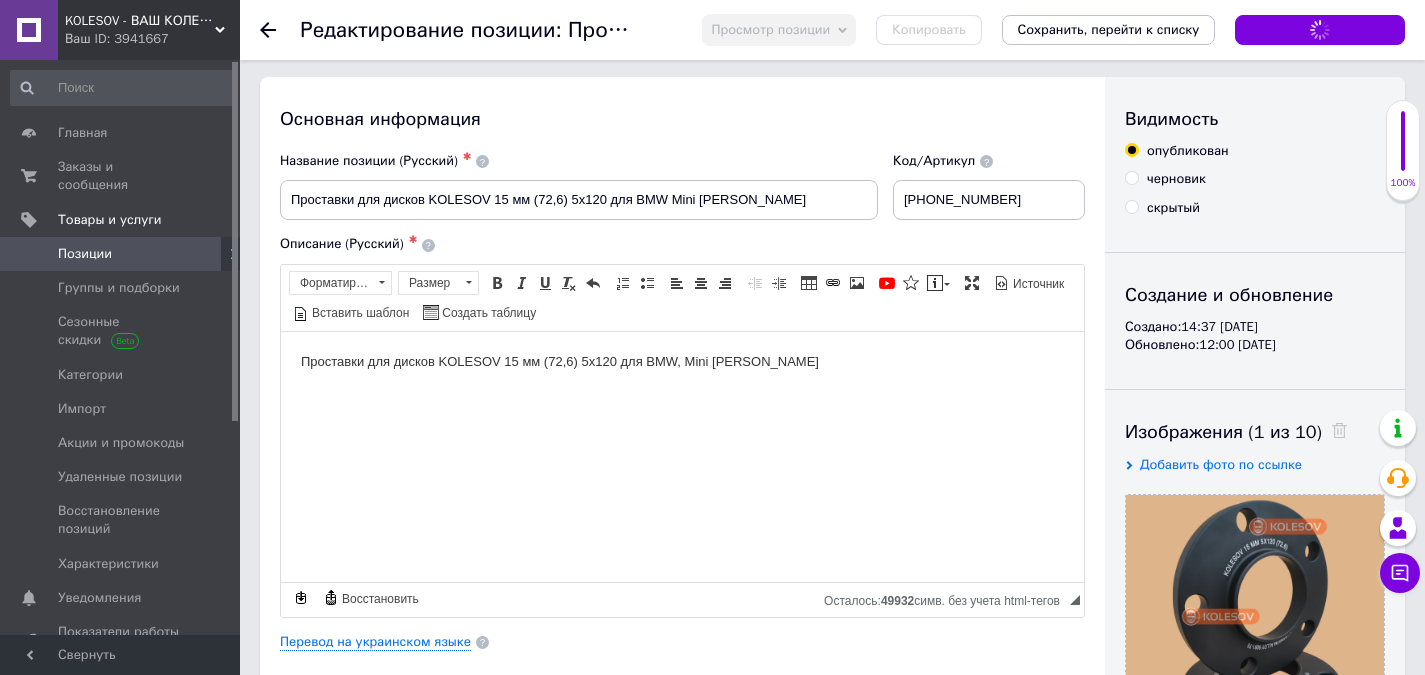 scroll, scrollTop: 0, scrollLeft: 0, axis: both 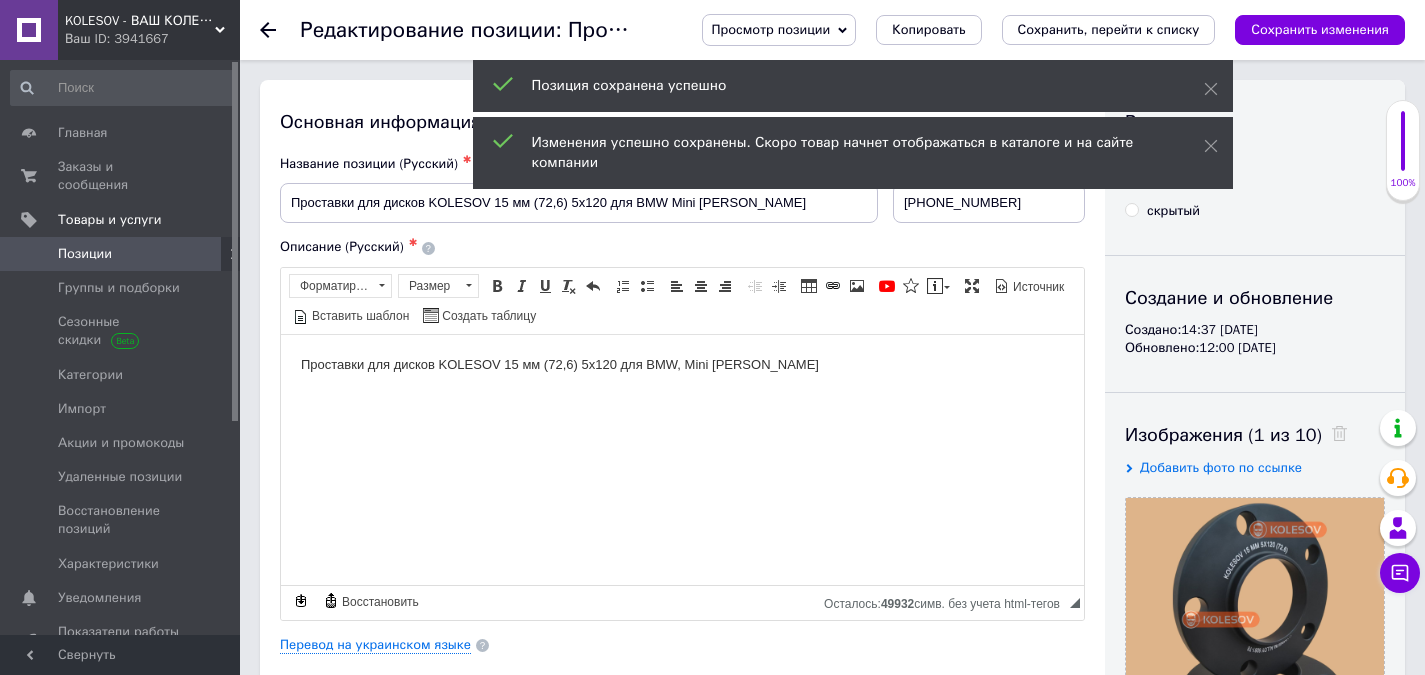 click 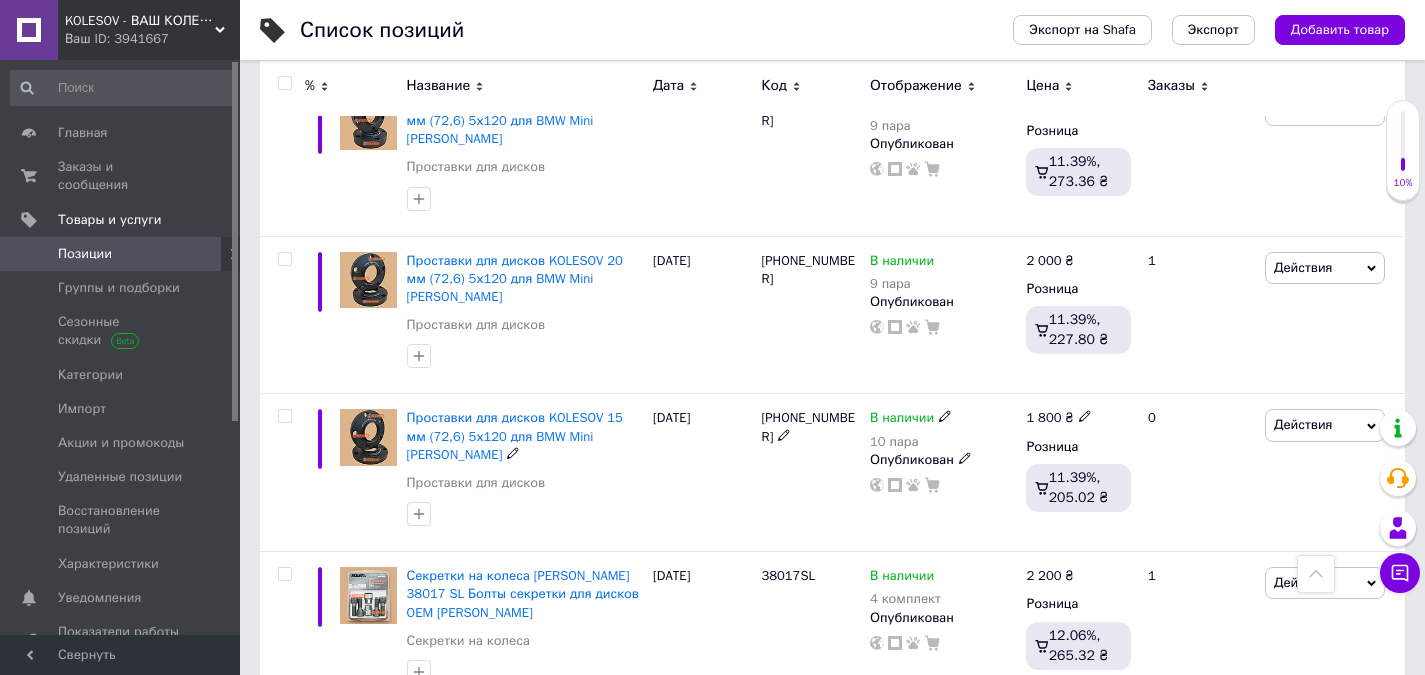 scroll, scrollTop: 2718, scrollLeft: 0, axis: vertical 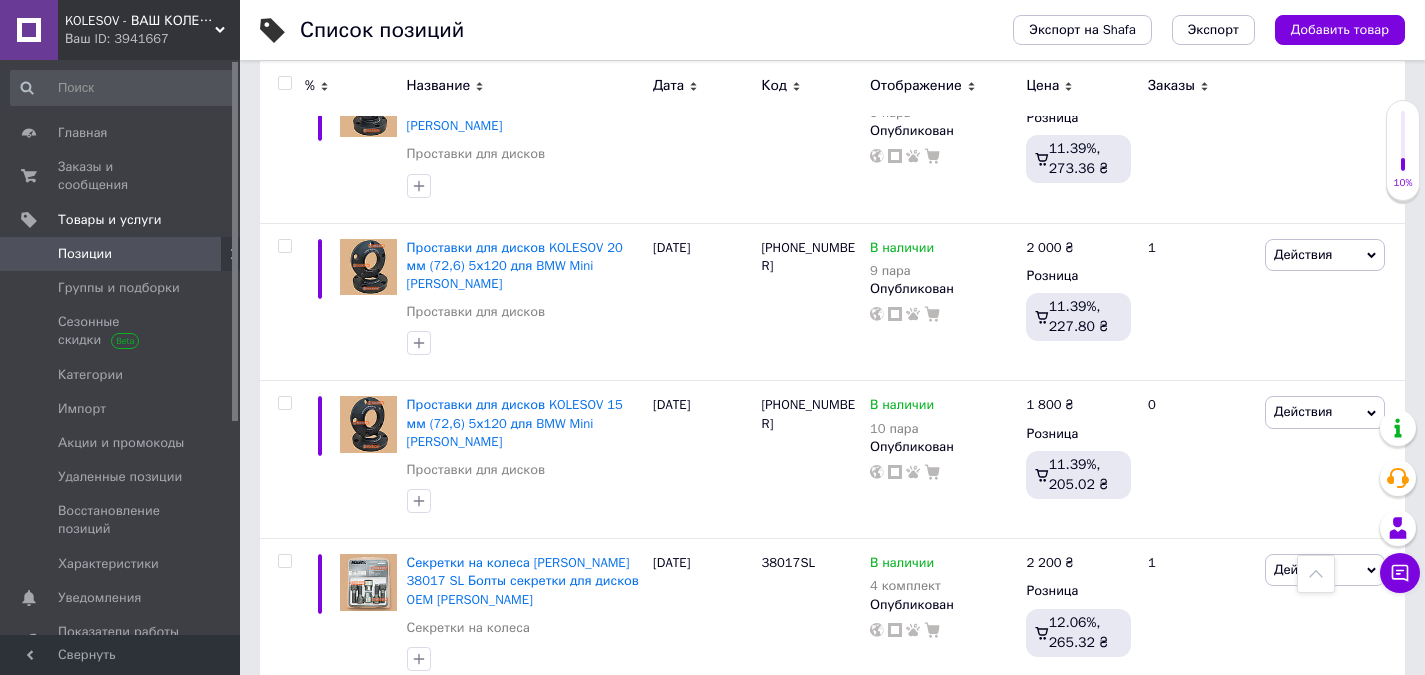 click on "5" at bounding box center (595, 737) 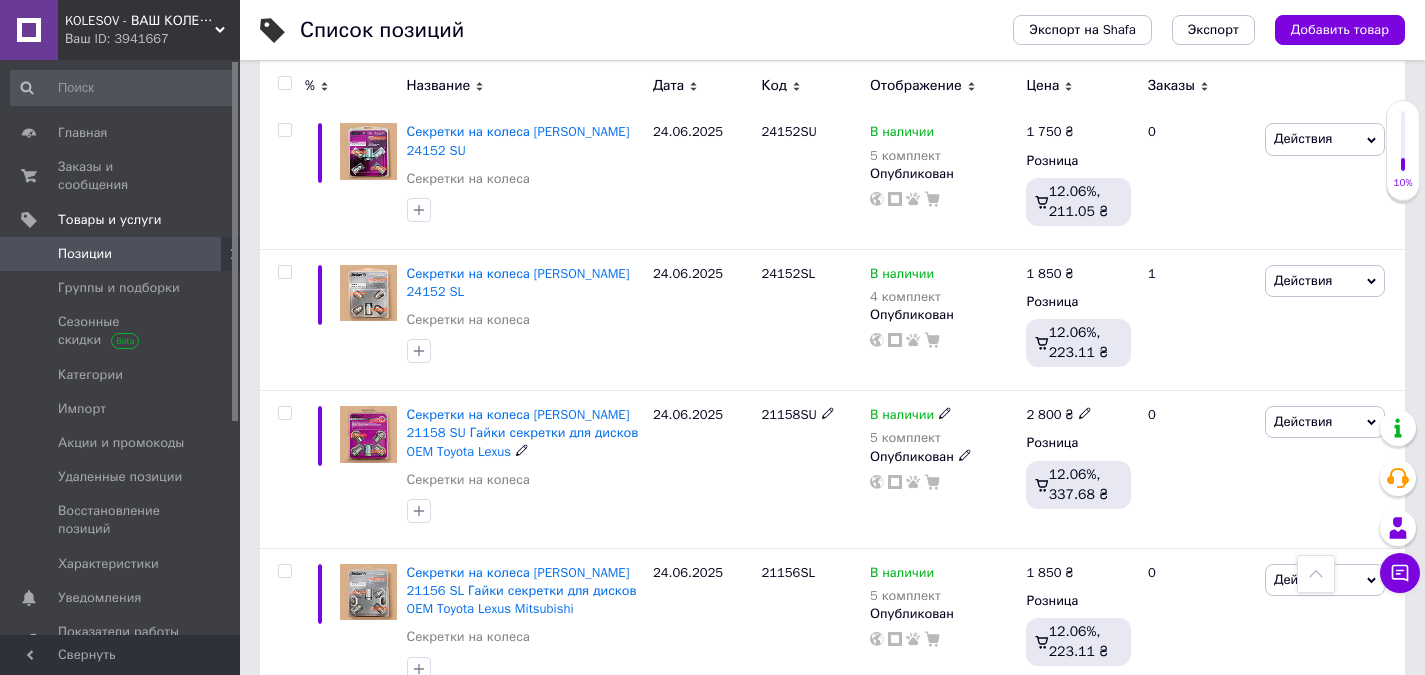 scroll, scrollTop: 2797, scrollLeft: 0, axis: vertical 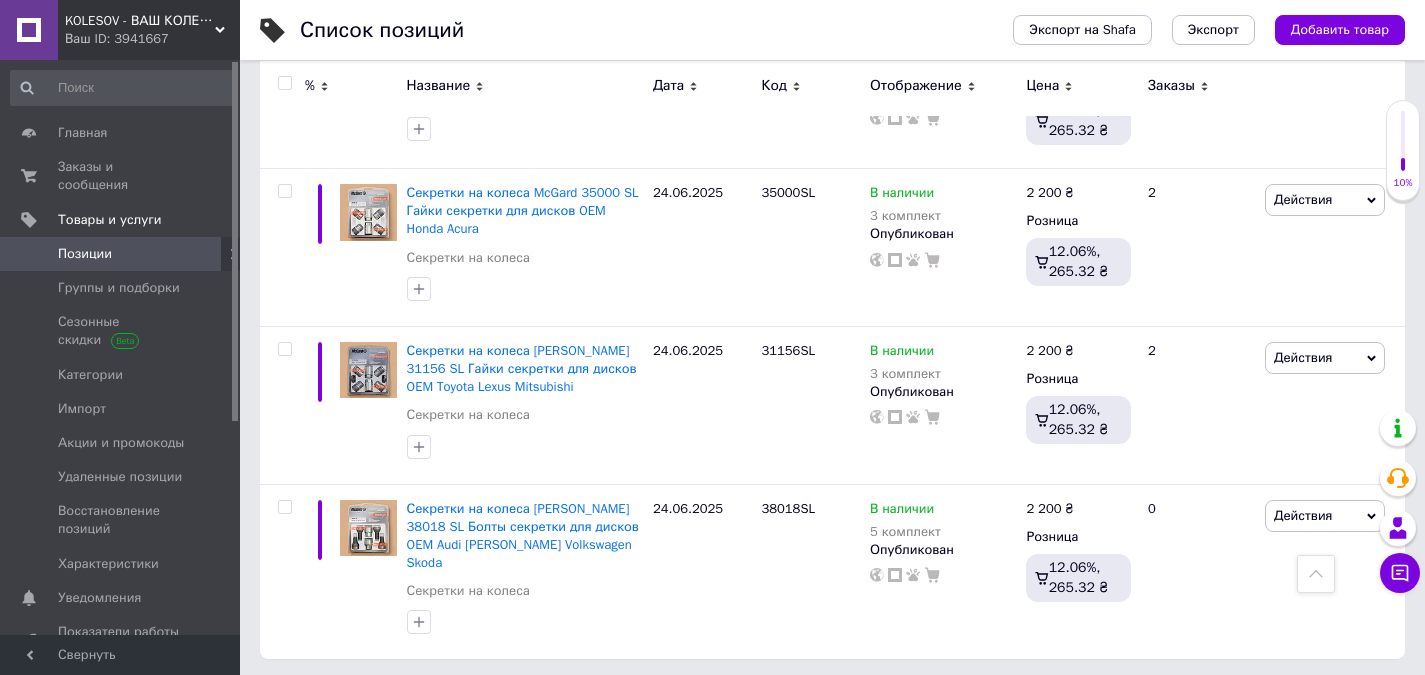 click on "6" at bounding box center (640, 700) 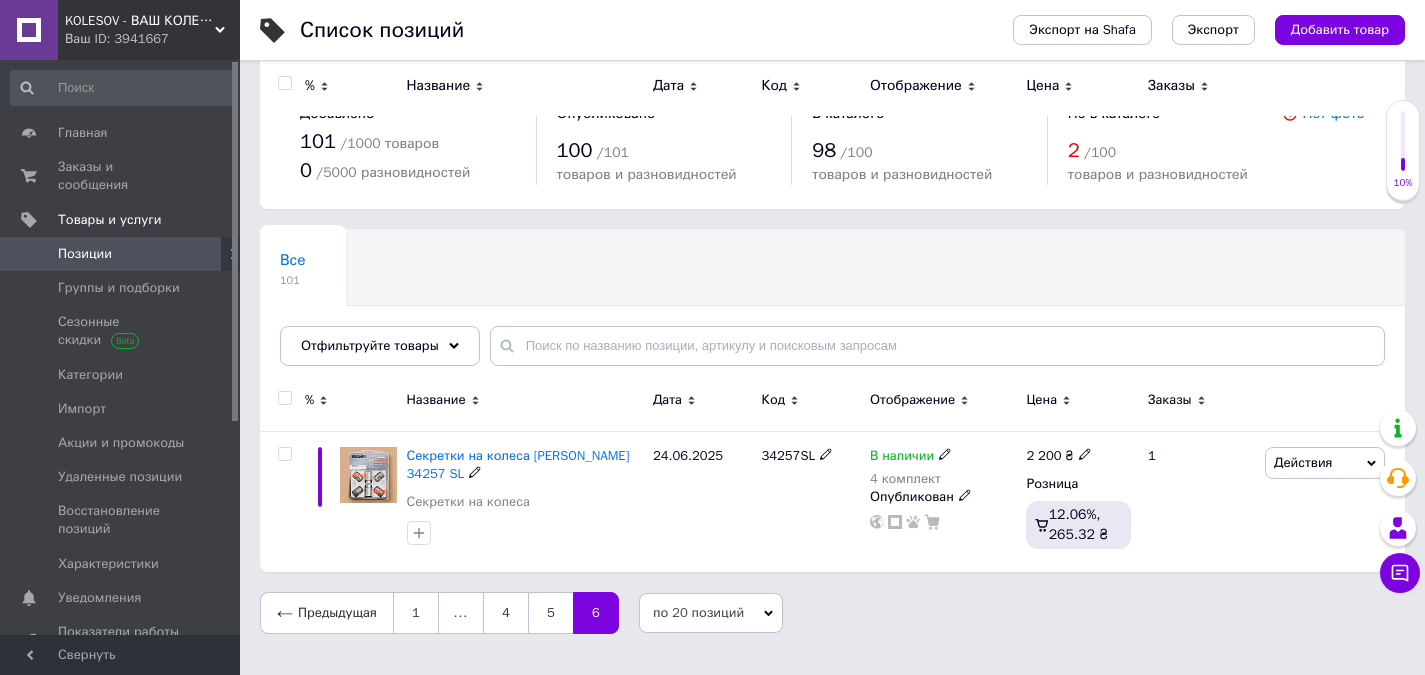 scroll, scrollTop: 0, scrollLeft: 0, axis: both 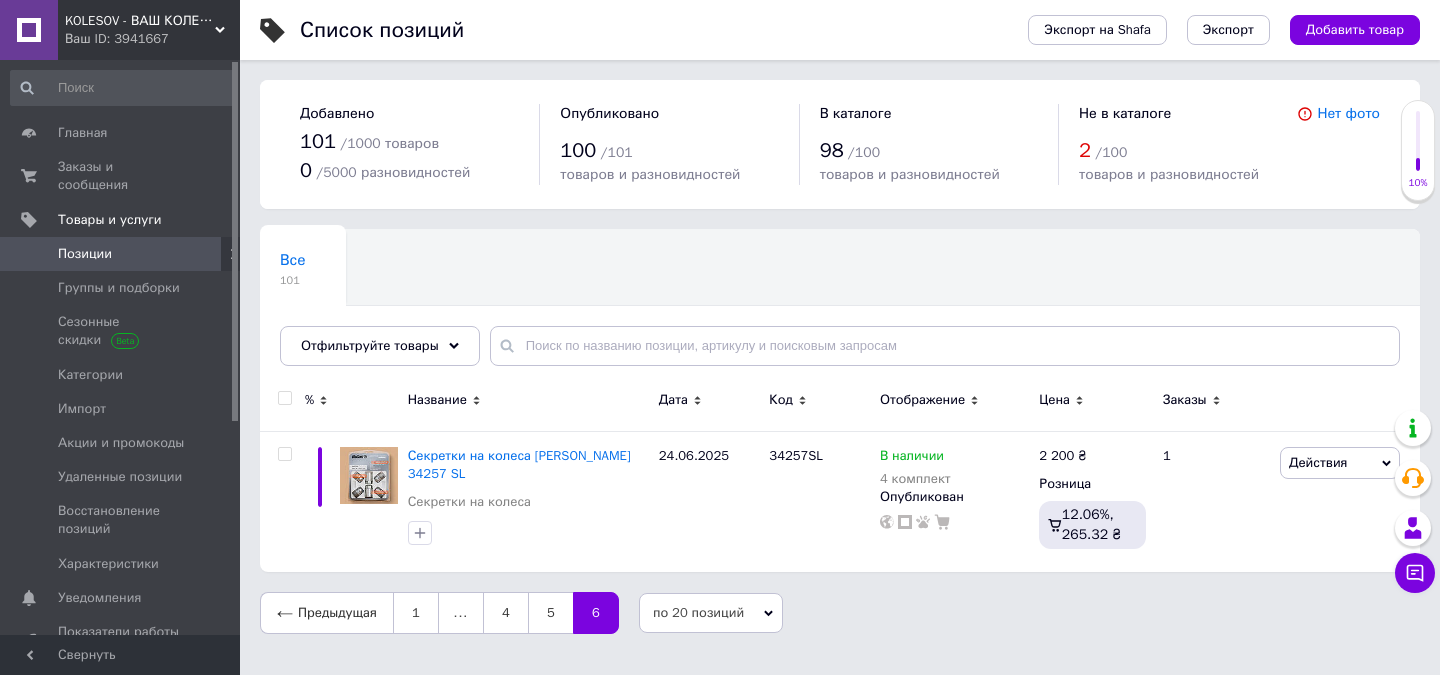 click on "Позиции" at bounding box center [85, 254] 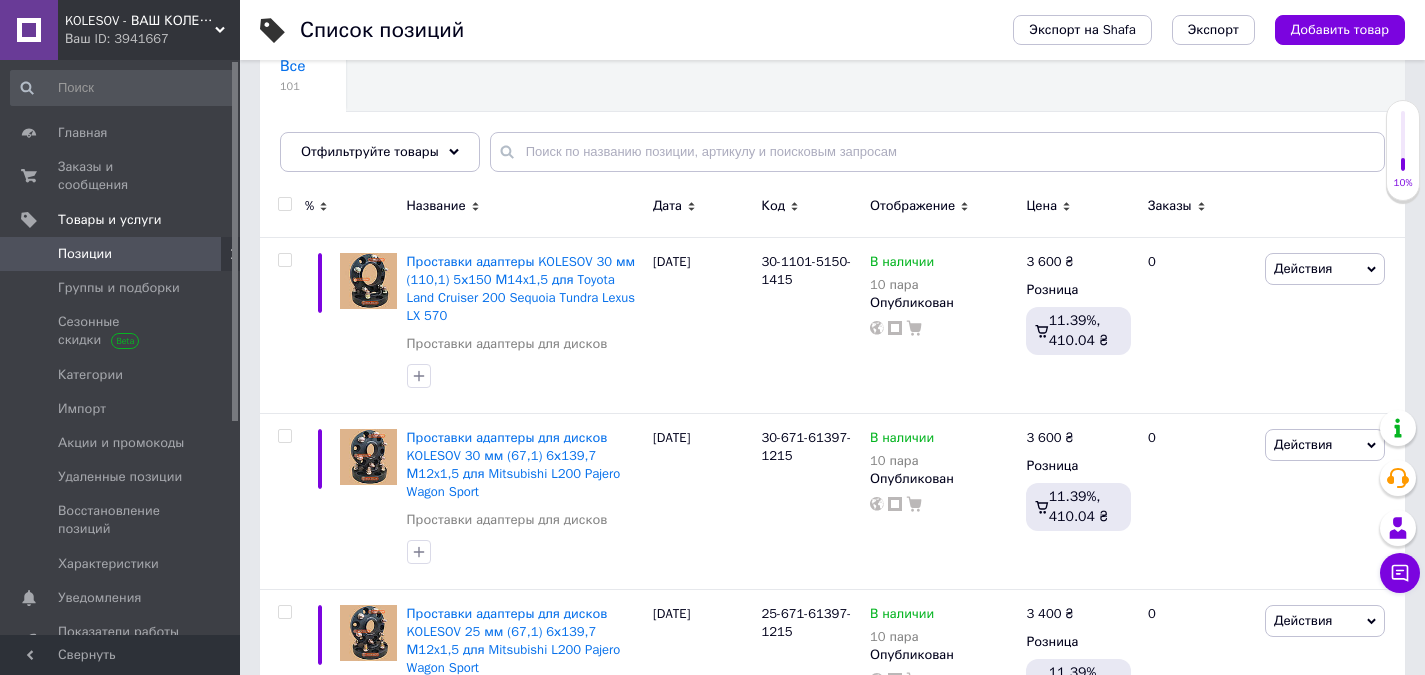 scroll, scrollTop: 200, scrollLeft: 0, axis: vertical 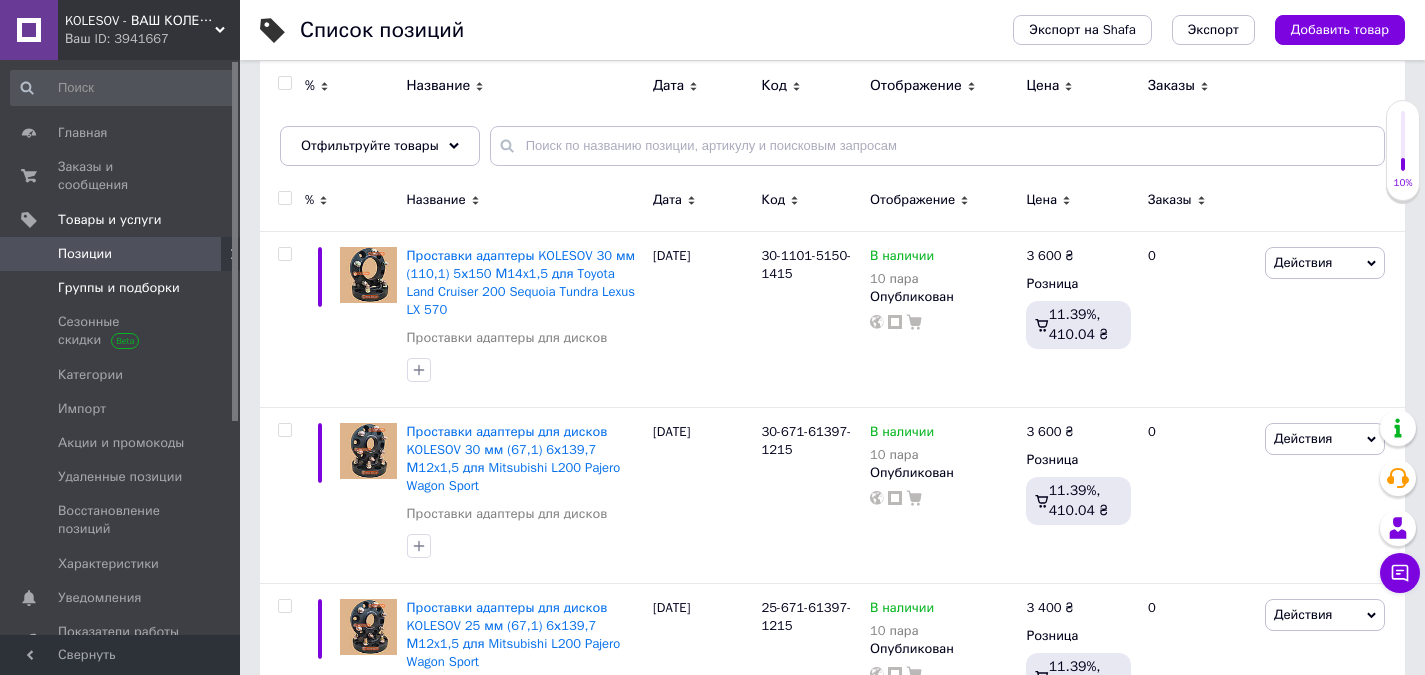 click on "Группы и подборки" at bounding box center (119, 288) 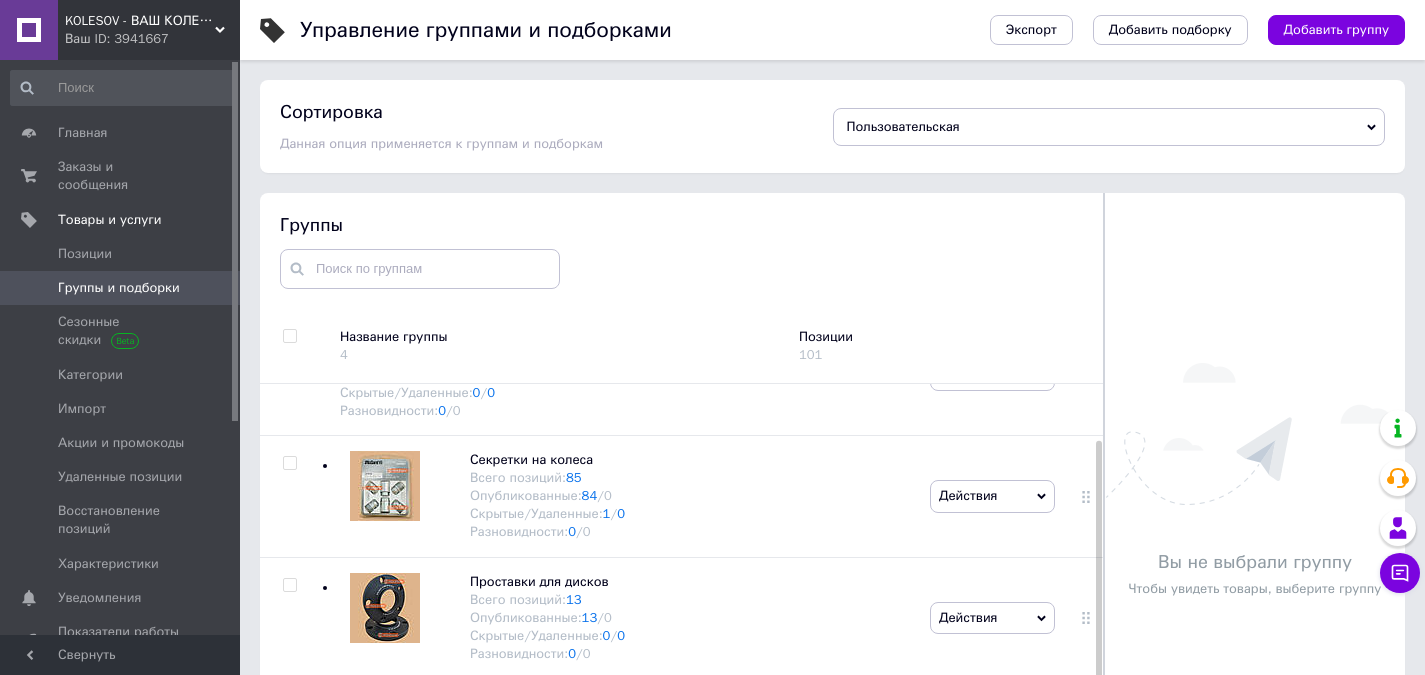 scroll, scrollTop: 93, scrollLeft: 0, axis: vertical 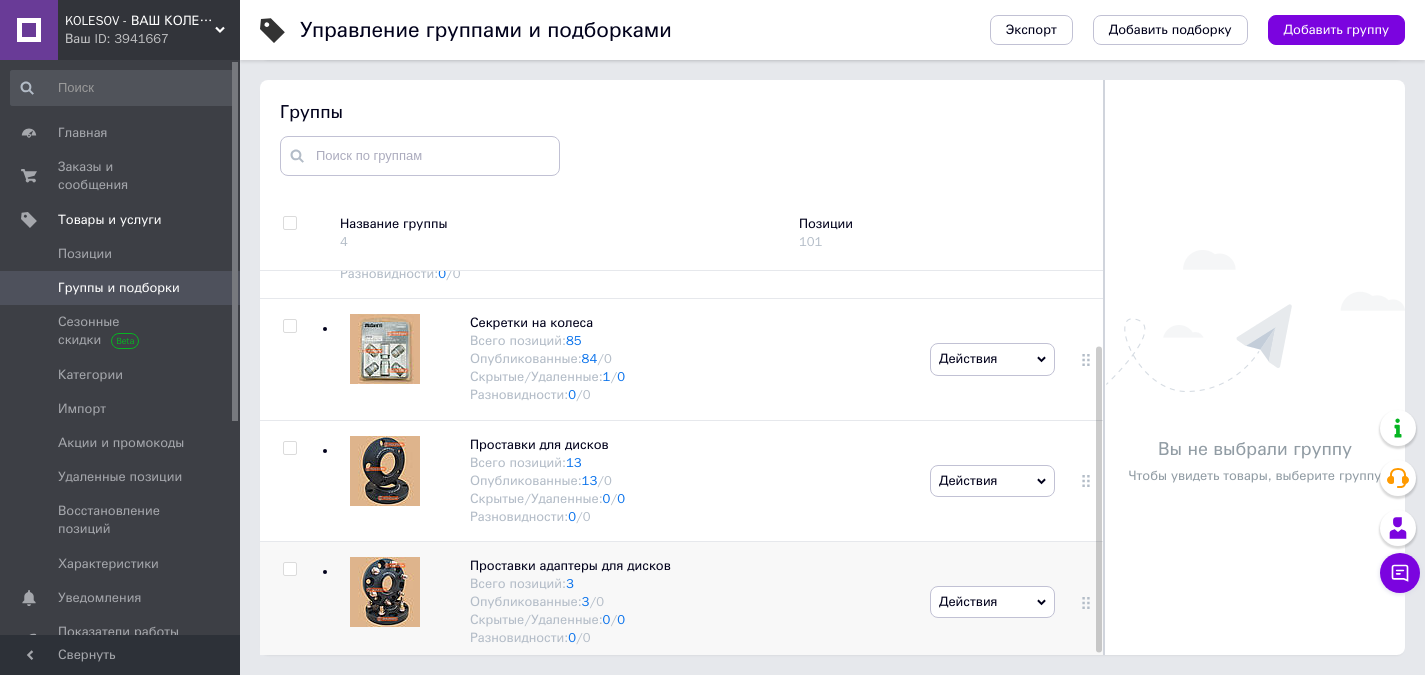 click on "Действия" at bounding box center (992, 602) 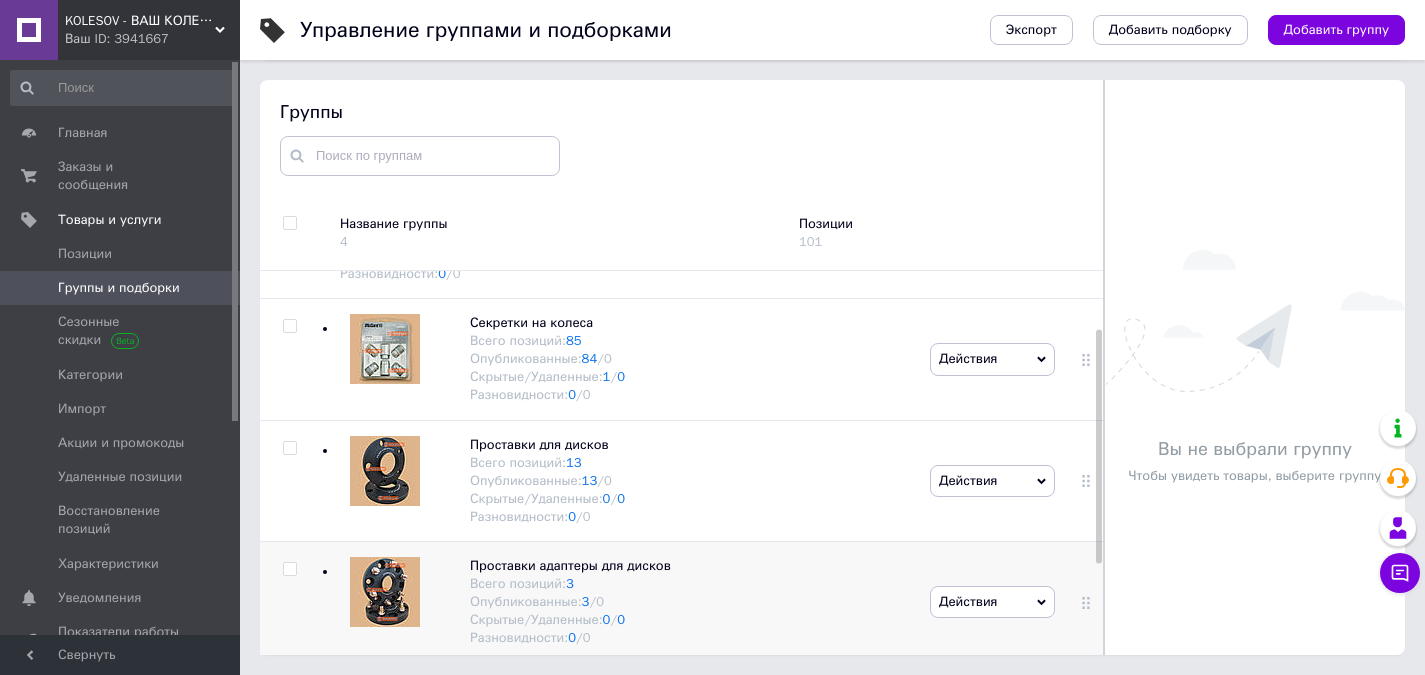 click on "Проставки адаптеры для дисков Всего позиций:  3 Опубликованные:  3  /  0 Скрытые/Удаленные:  0  /  0 Разновидности:  0  /  0" at bounding box center [622, 602] 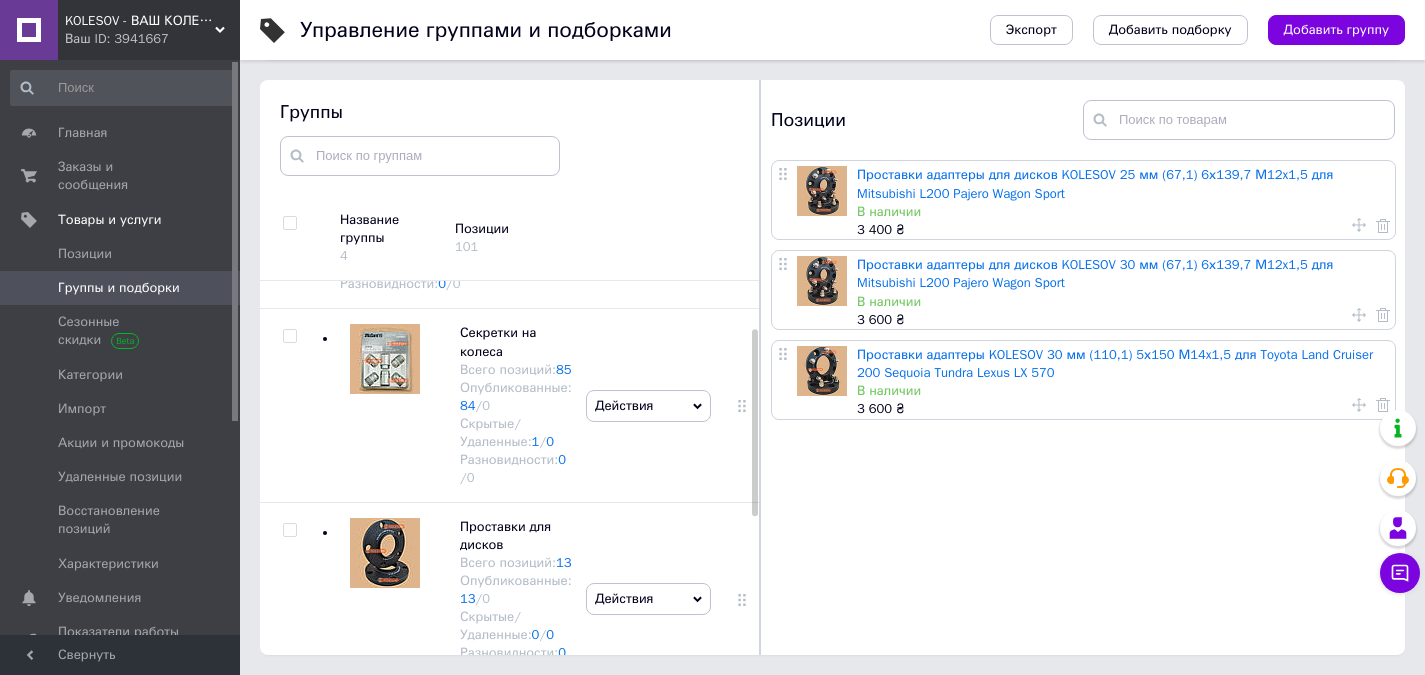 click on "Ваш ID: 3941667" at bounding box center [152, 39] 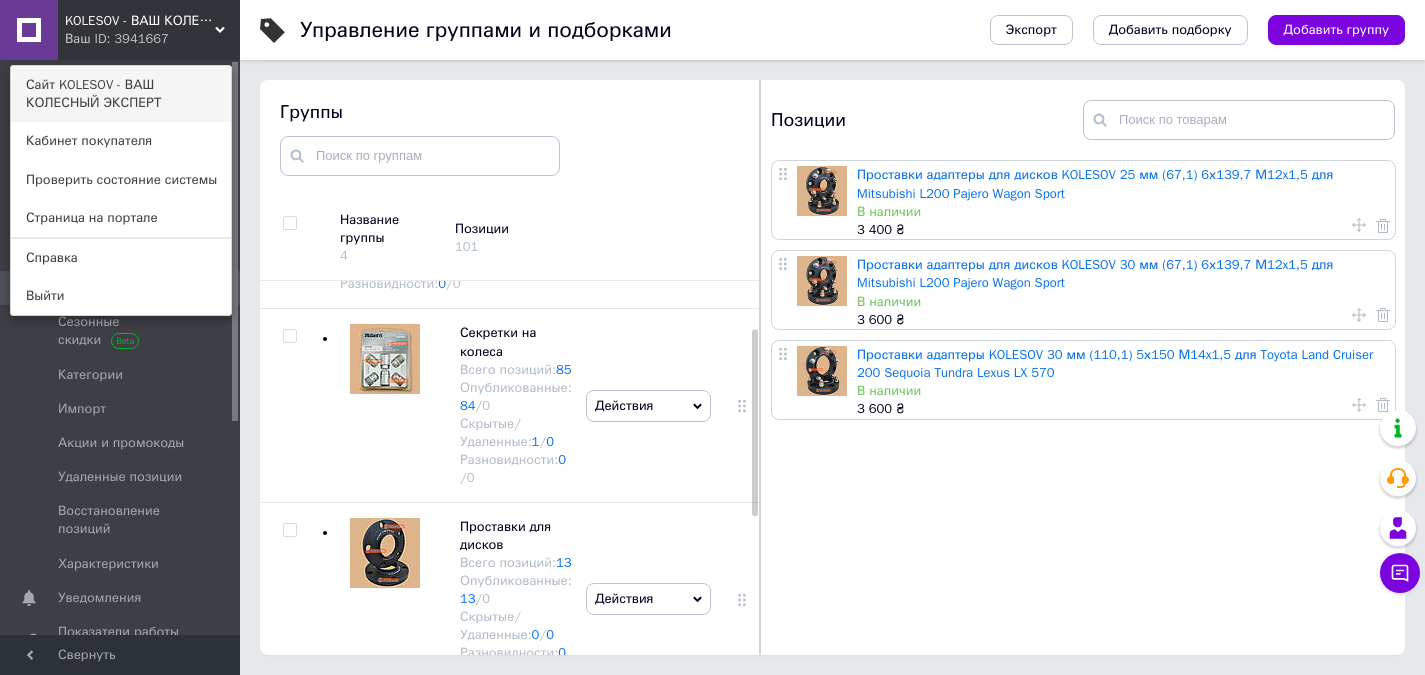 click on "Сайт KOLESOV - ВАШ КОЛЕСНЫЙ ЭКСПЕРТ" at bounding box center (121, 94) 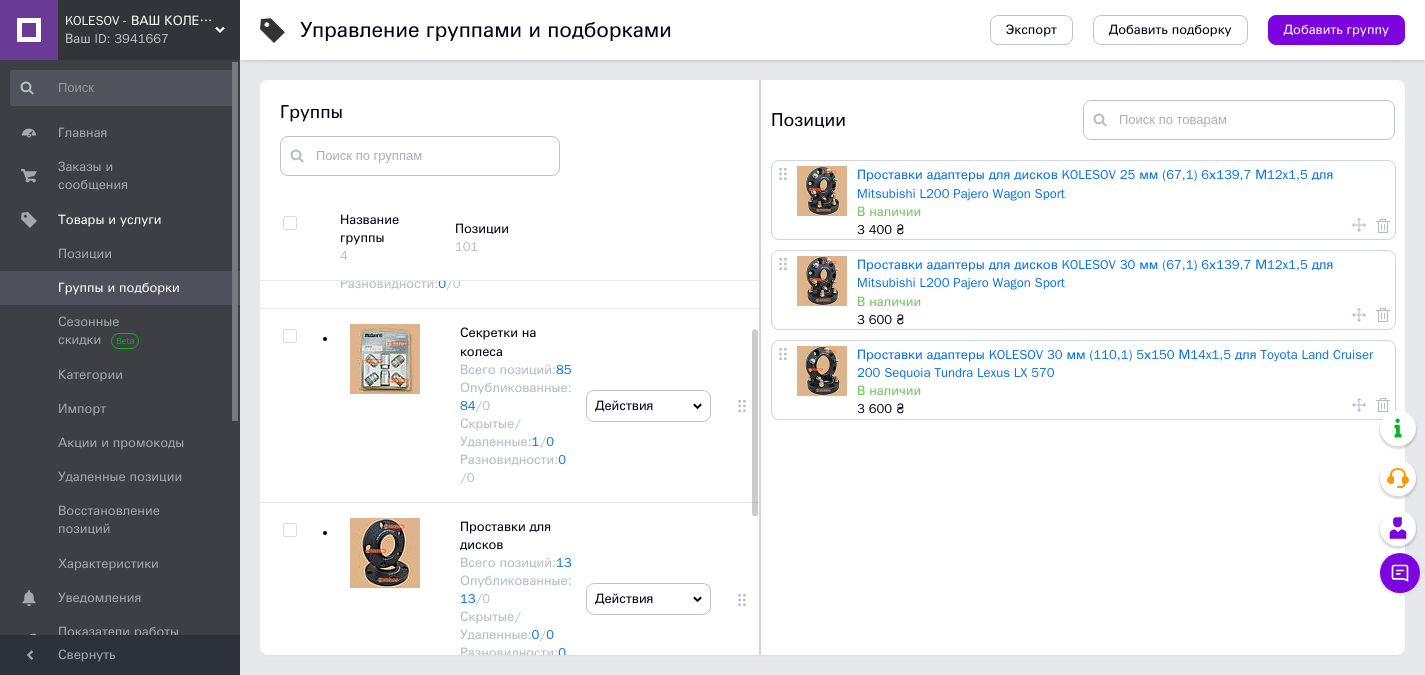 scroll, scrollTop: 113, scrollLeft: 0, axis: vertical 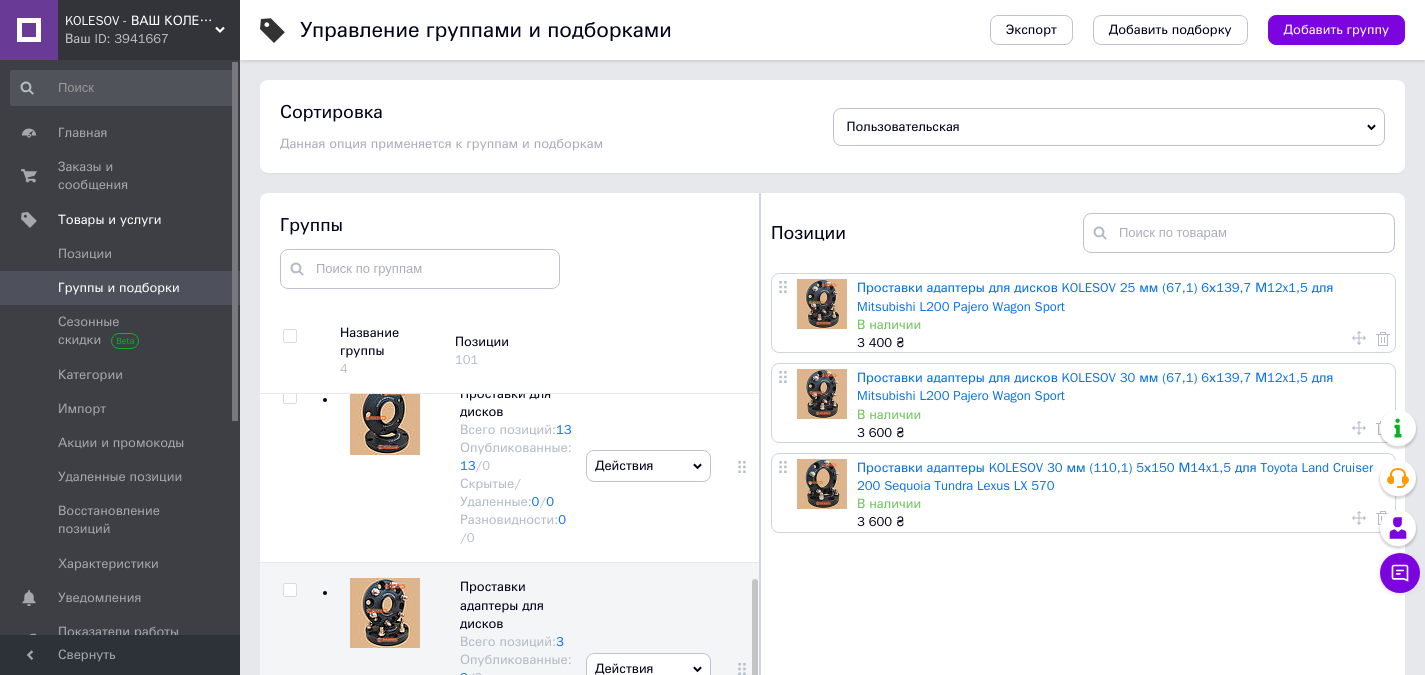 click on "Группы и подборки" at bounding box center (119, 288) 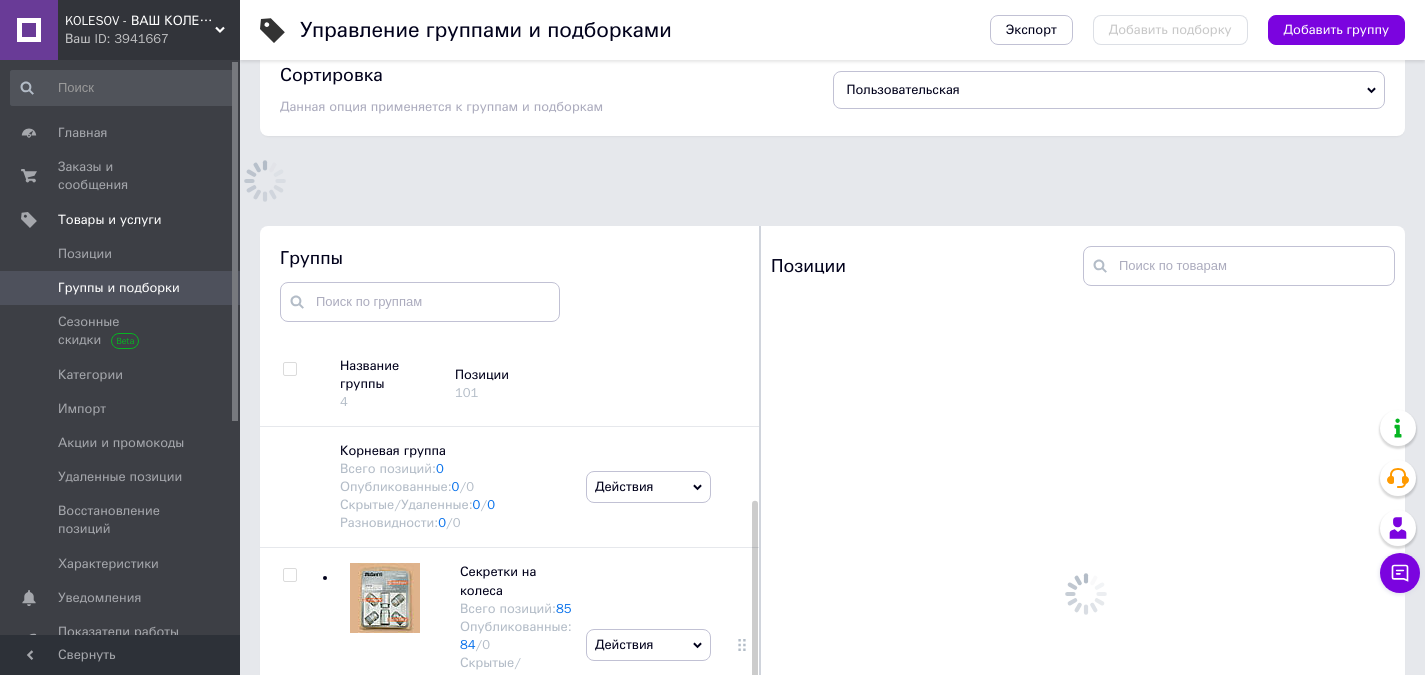 scroll, scrollTop: 113, scrollLeft: 0, axis: vertical 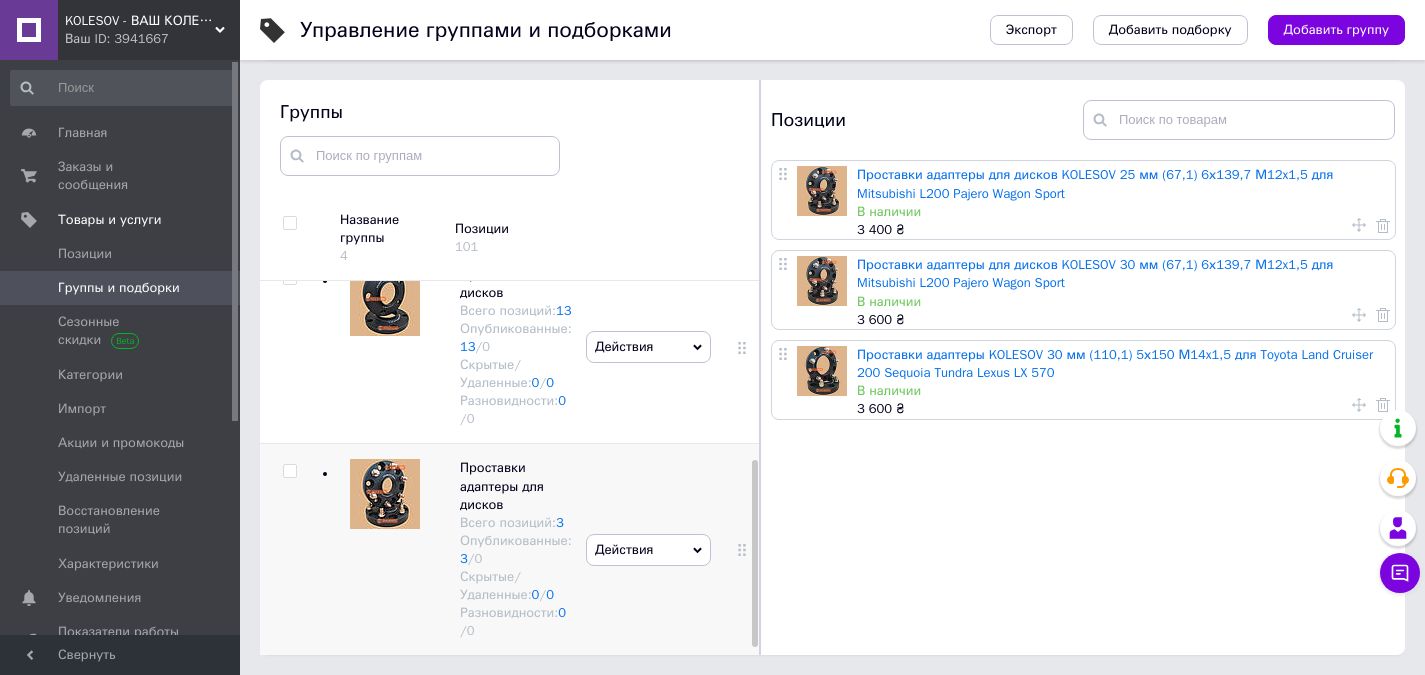 click at bounding box center (385, 494) 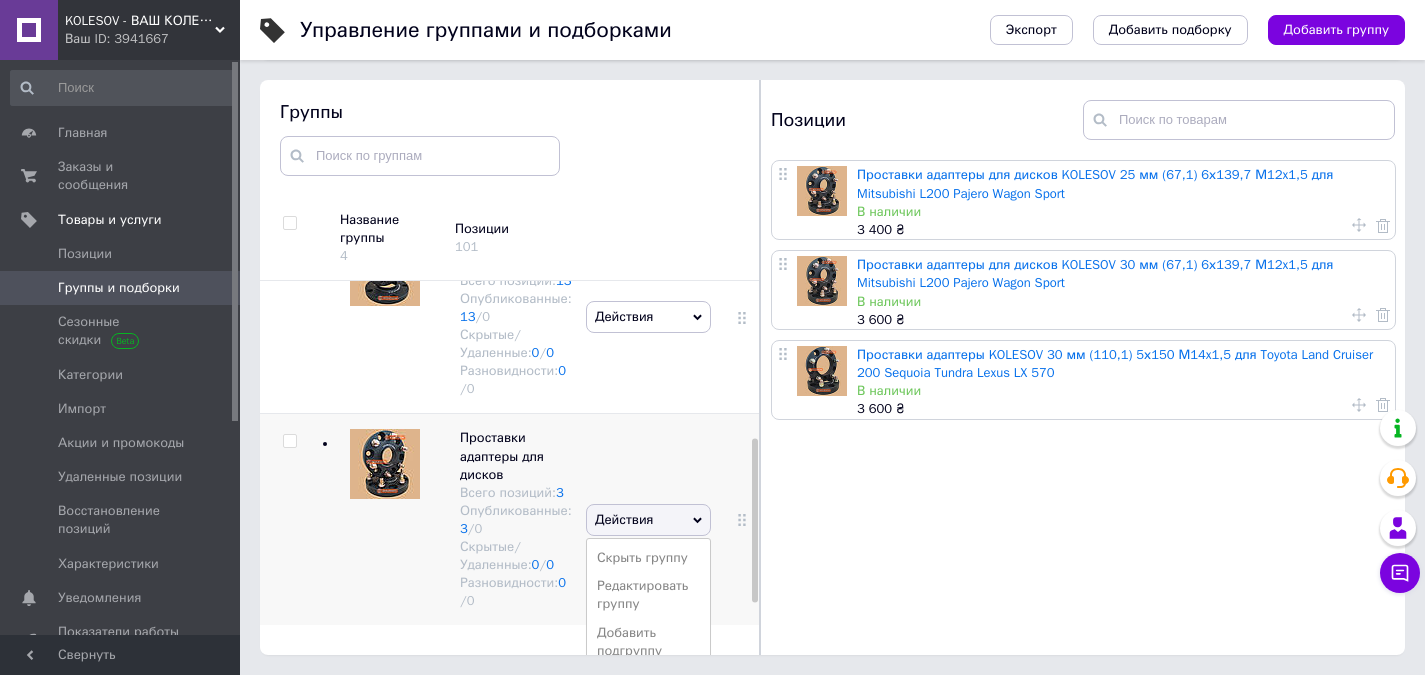 scroll, scrollTop: 472, scrollLeft: 0, axis: vertical 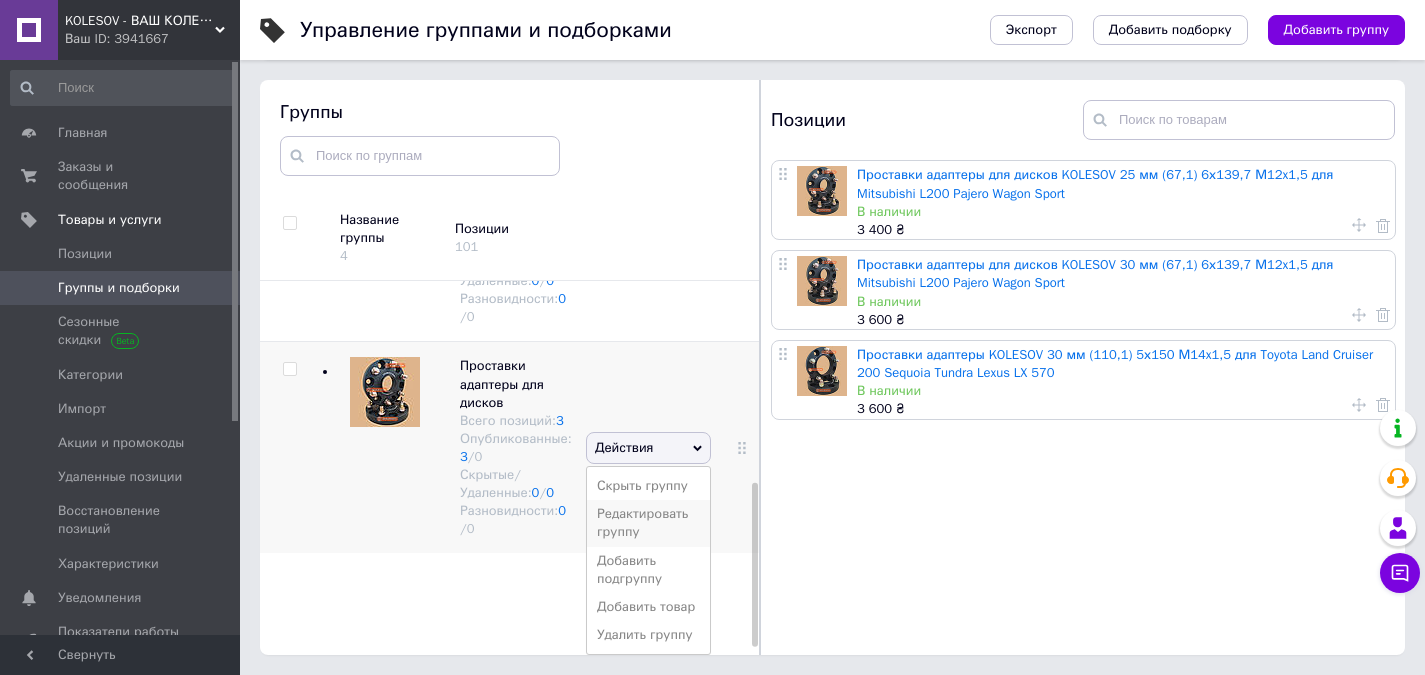 click on "Редактировать группу" at bounding box center (648, 523) 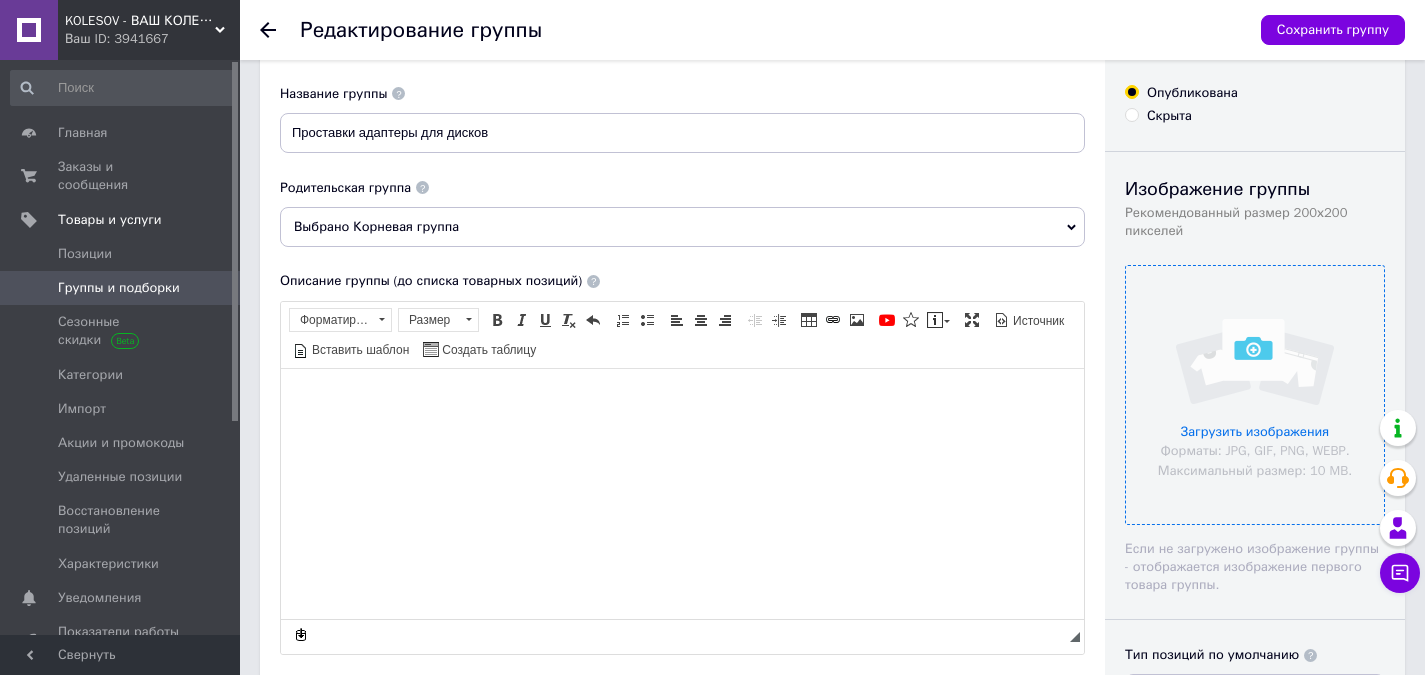 scroll, scrollTop: 100, scrollLeft: 0, axis: vertical 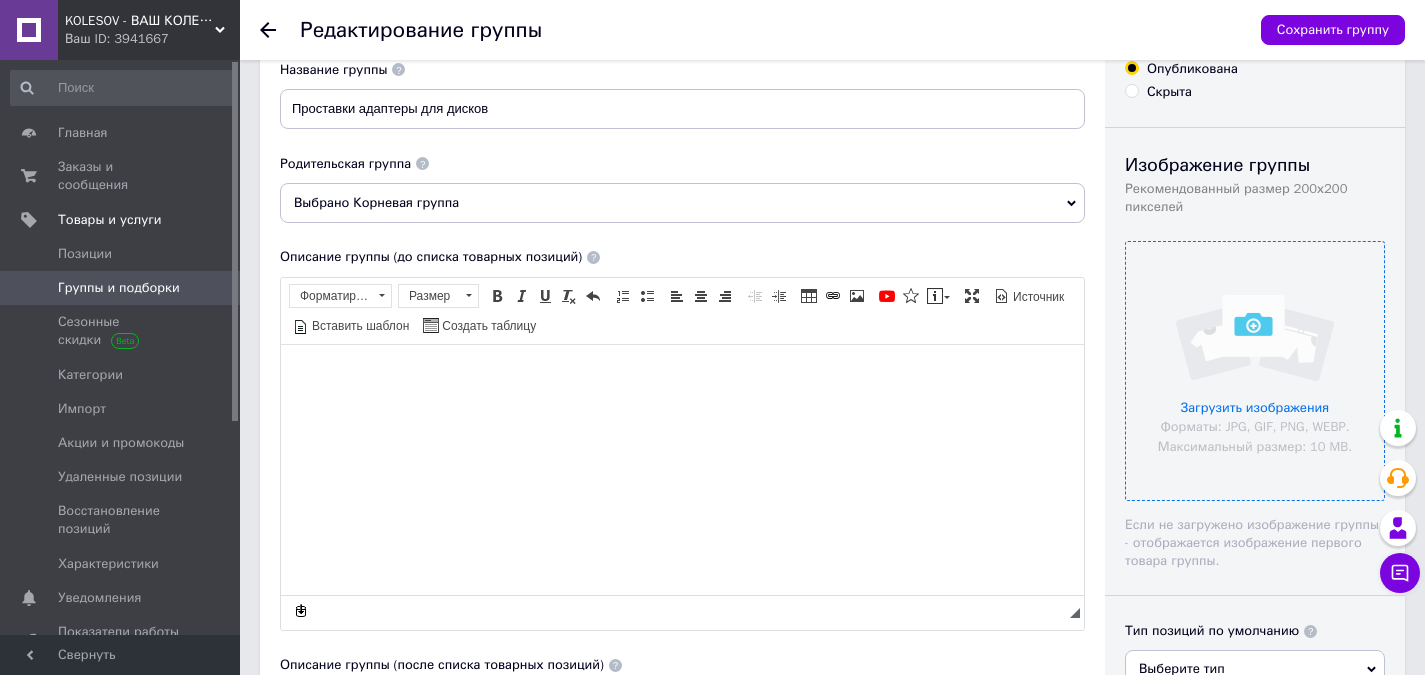 click at bounding box center (1255, 371) 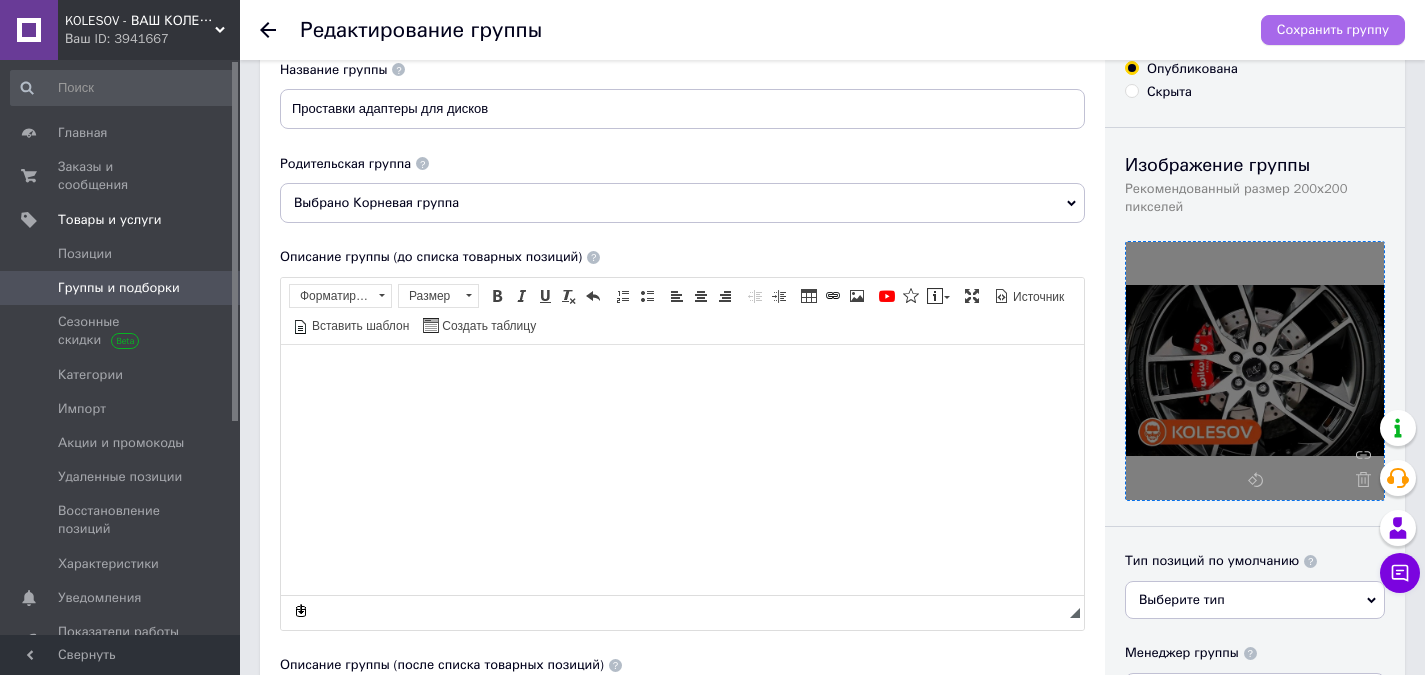 click on "Сохранить группу" at bounding box center (1333, 30) 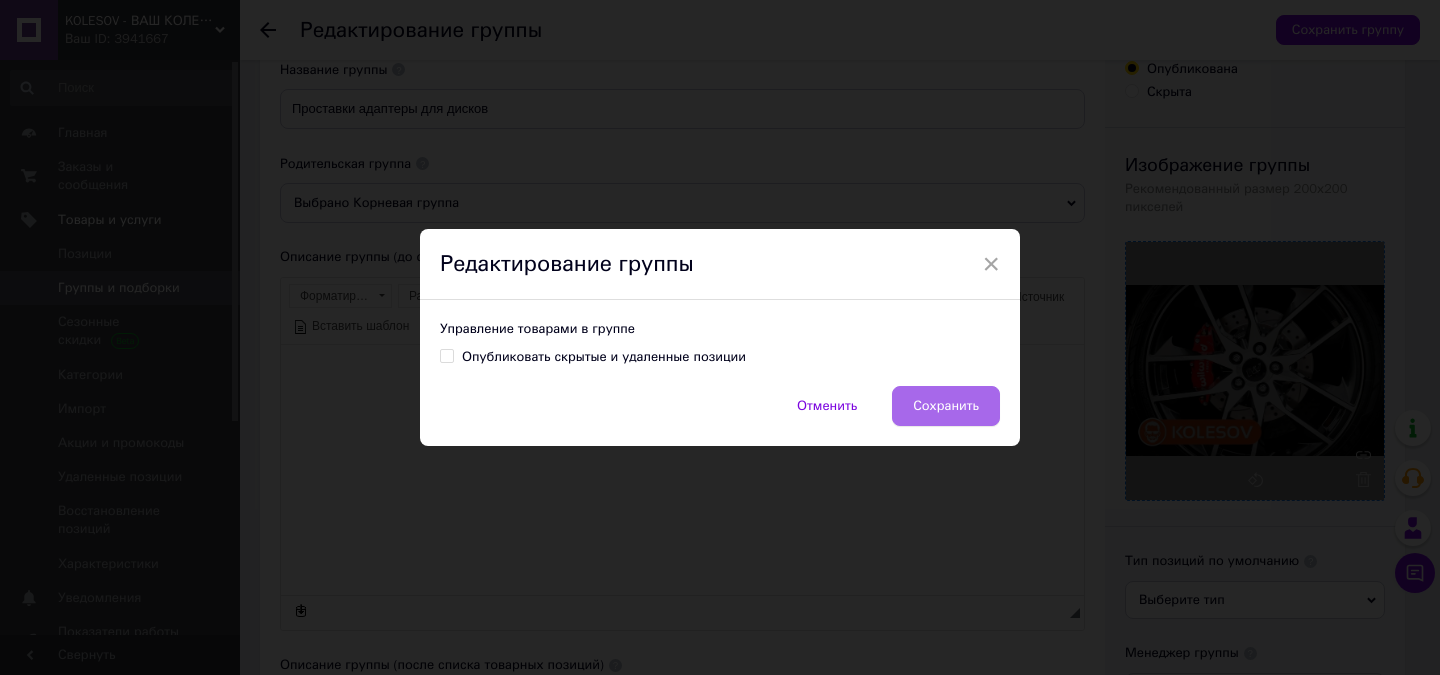 click on "Сохранить" at bounding box center (946, 406) 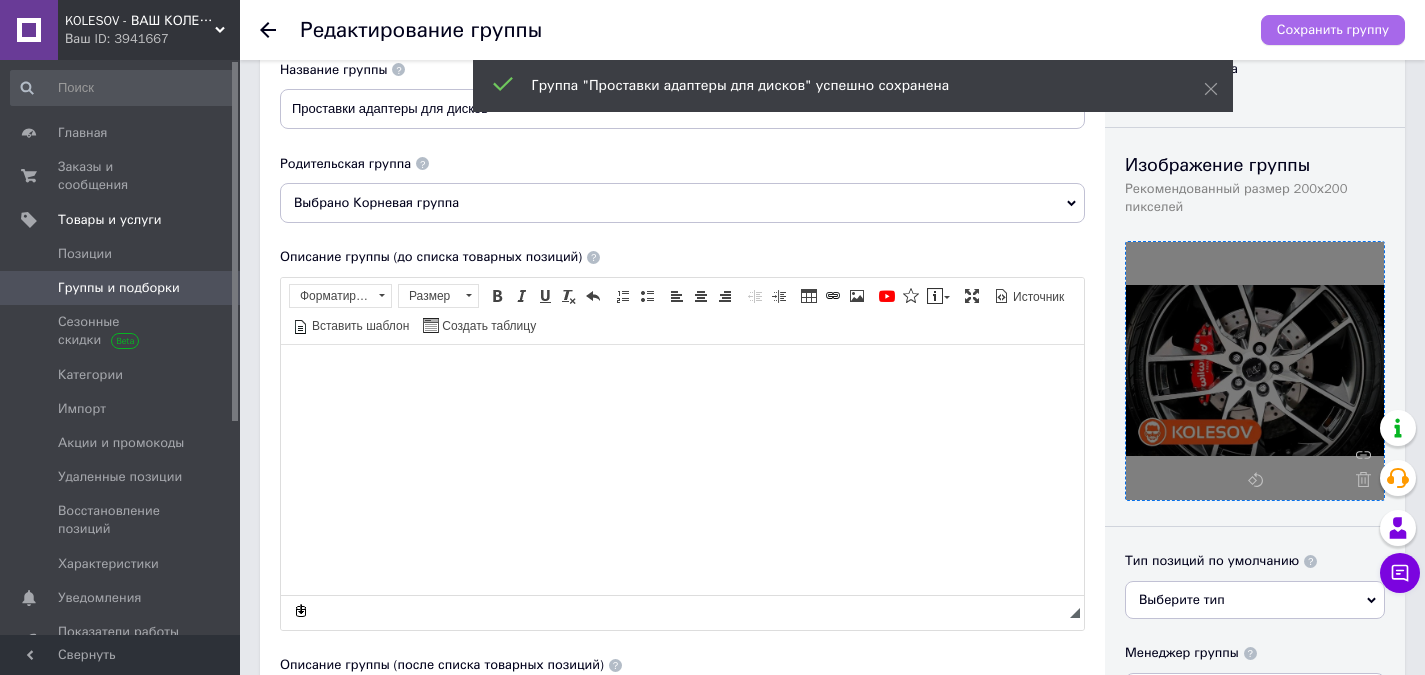 click on "Сохранить группу" at bounding box center [1333, 30] 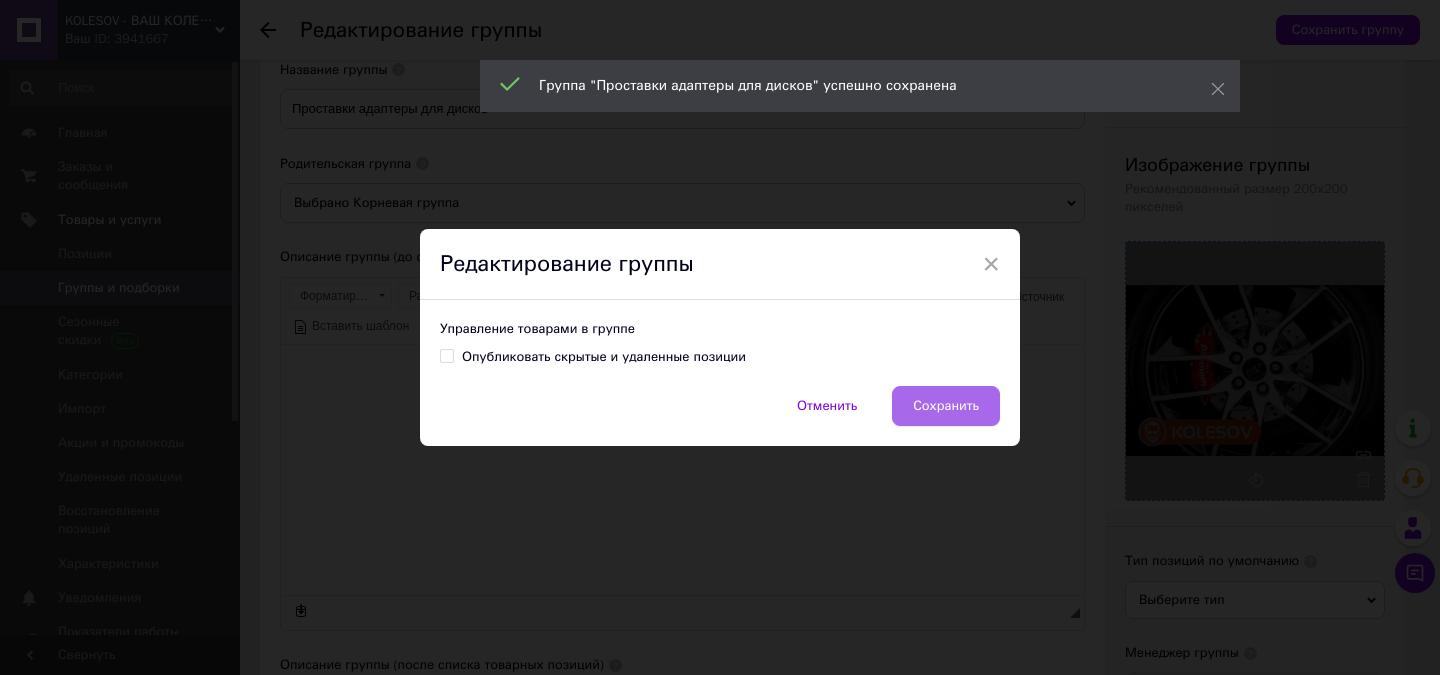 click on "Сохранить" at bounding box center (946, 406) 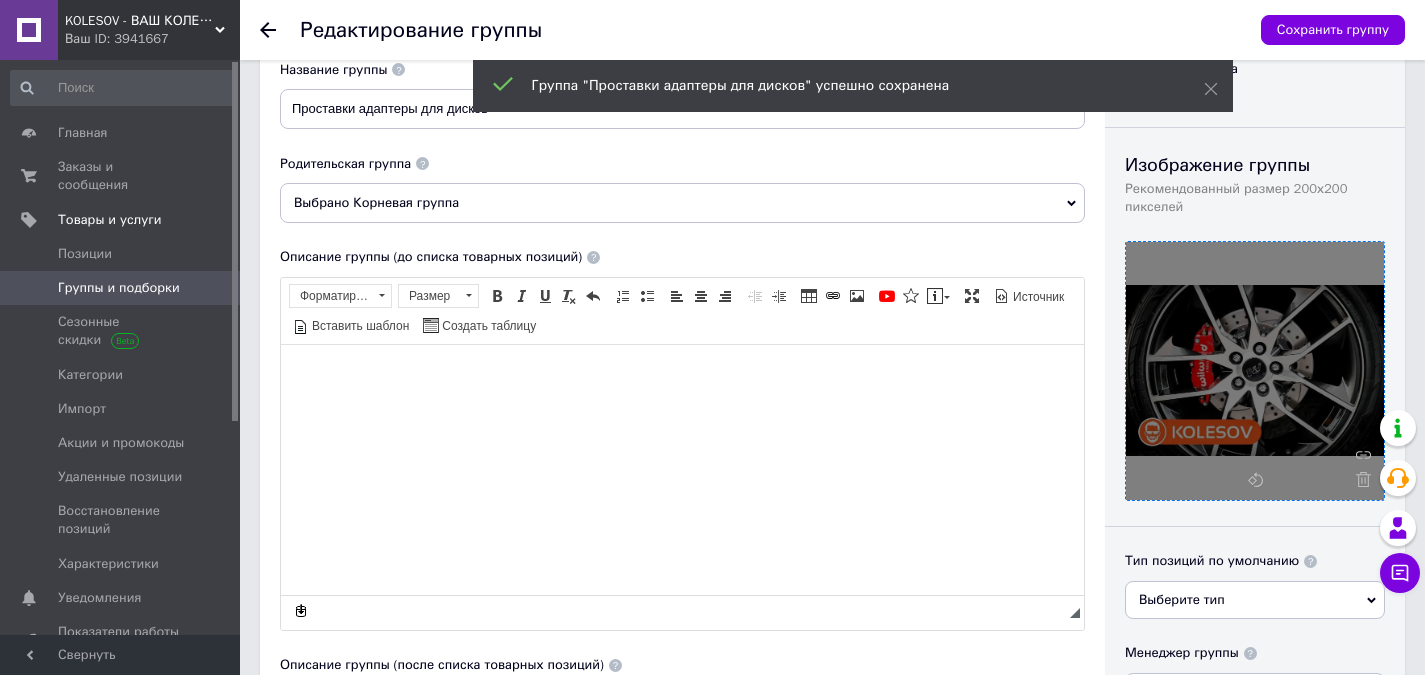 click on "KOLESOV - ВАШ КОЛЕСНЫЙ ЭКСПЕРТ" at bounding box center (140, 21) 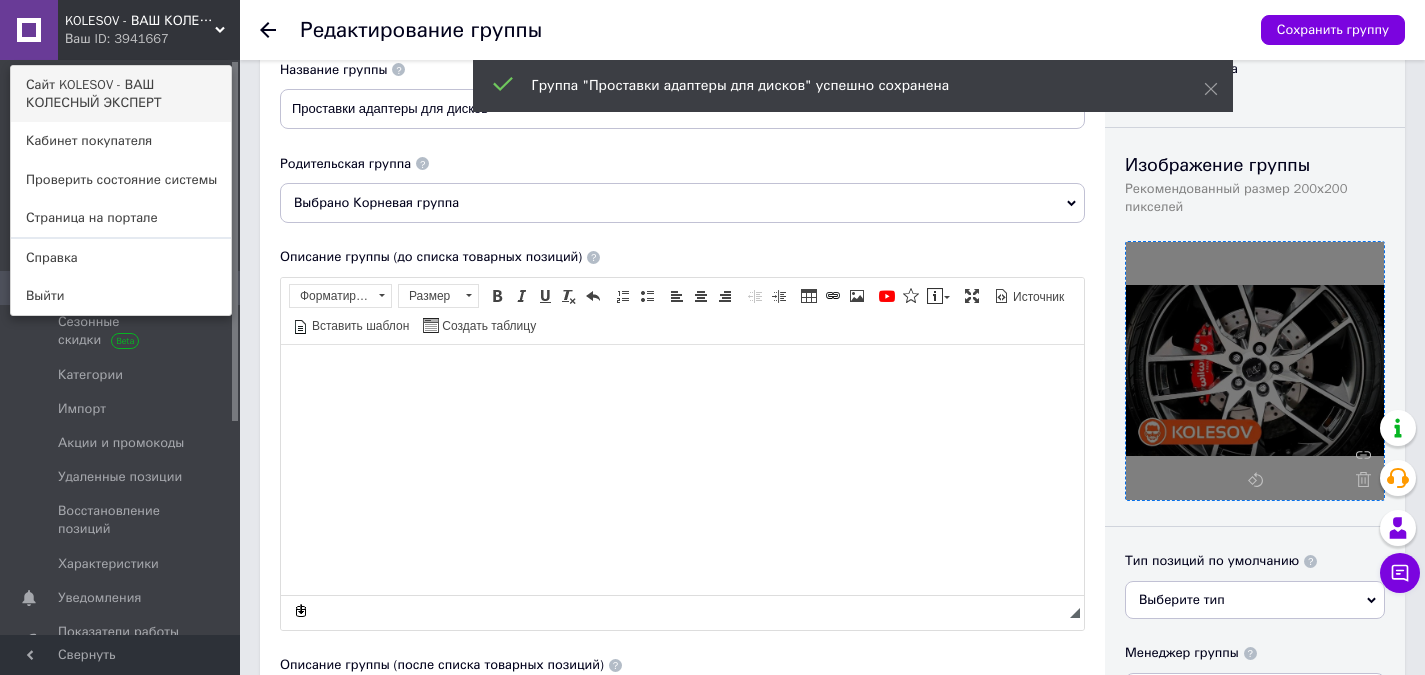 click on "Сайт KOLESOV - ВАШ КОЛЕСНЫЙ ЭКСПЕРТ" at bounding box center [121, 94] 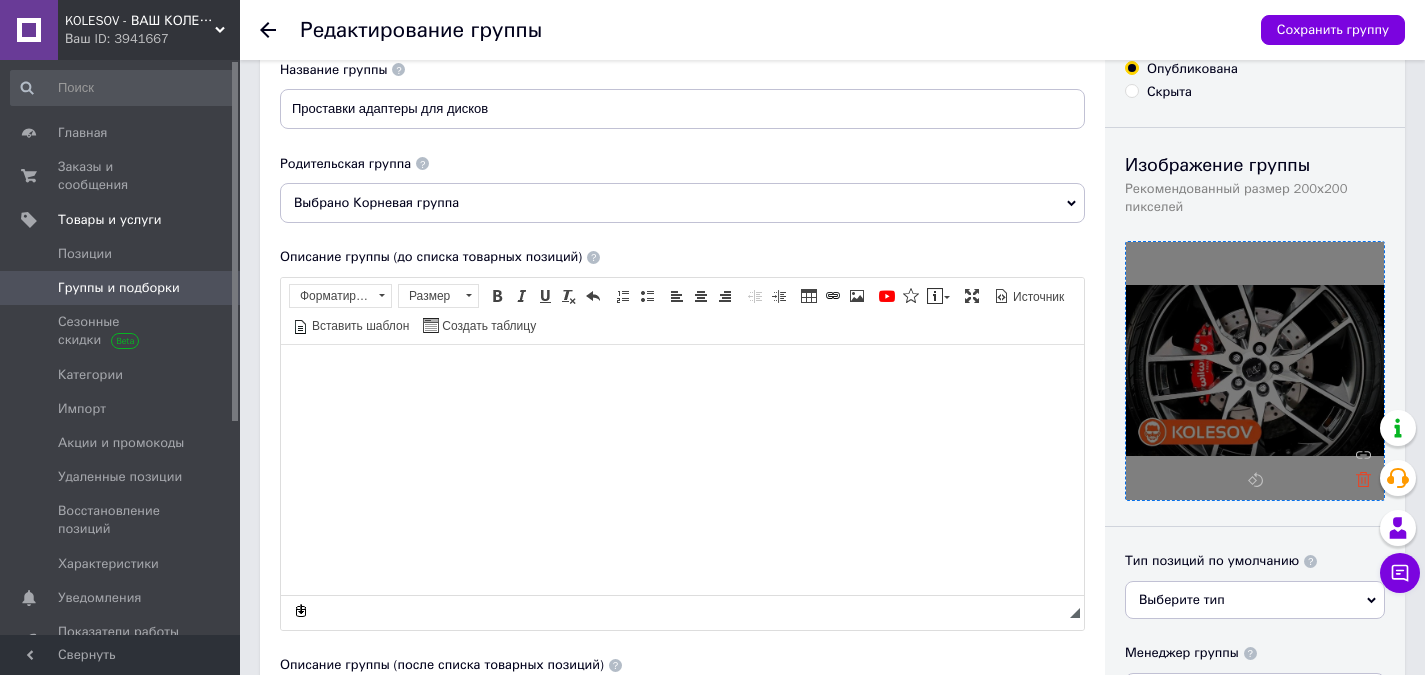click 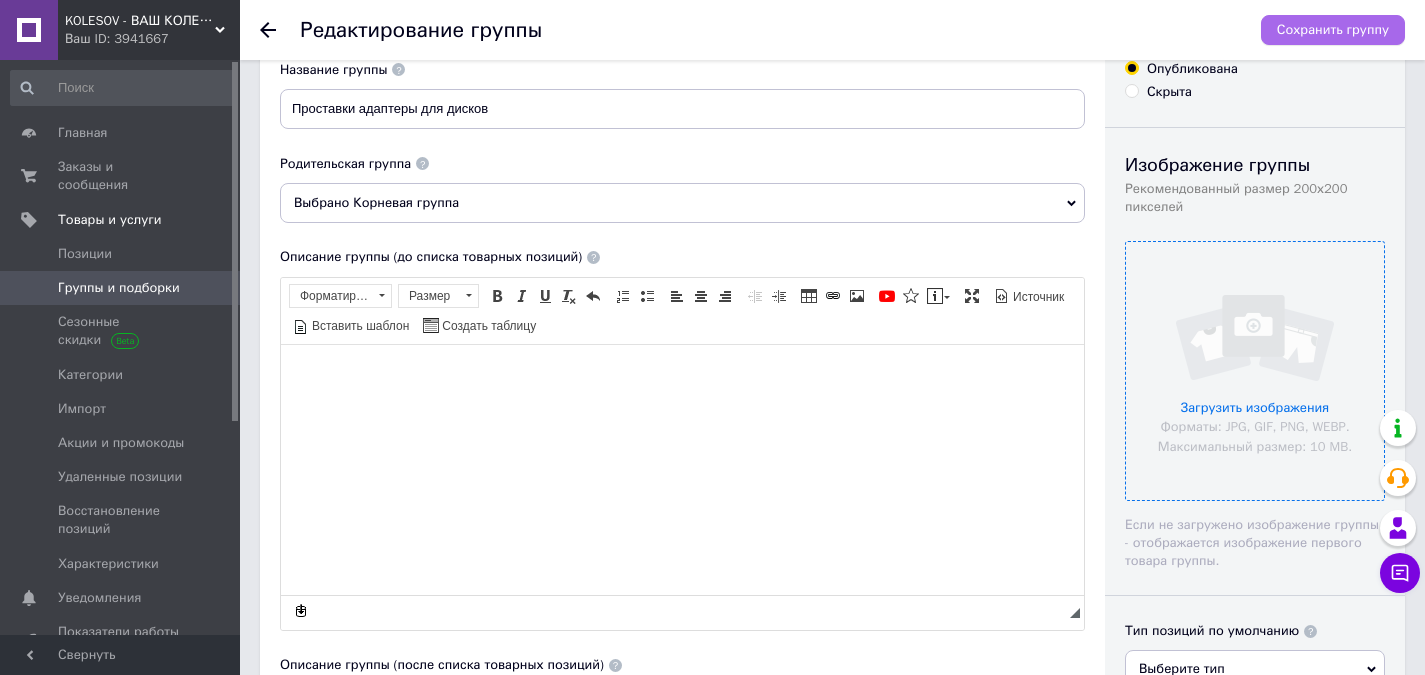 click on "Сохранить группу" at bounding box center (1333, 30) 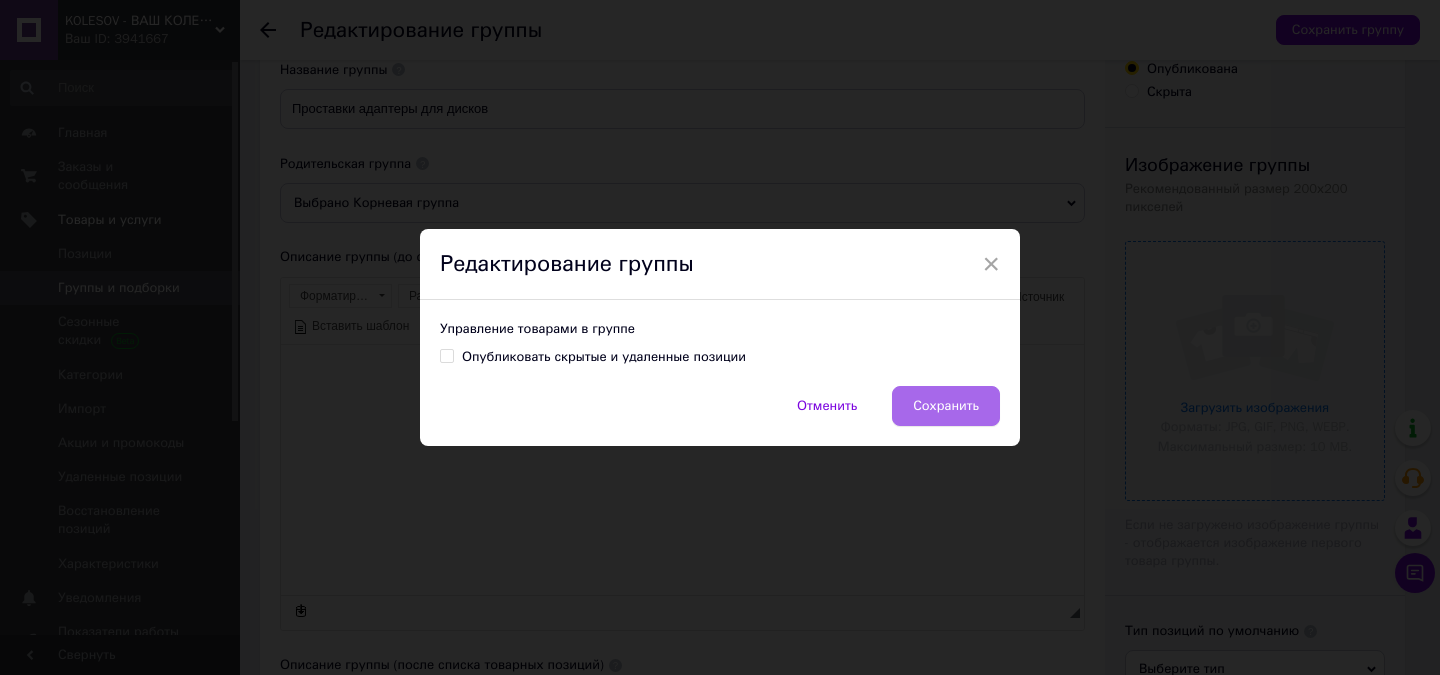 click on "Сохранить" at bounding box center [946, 406] 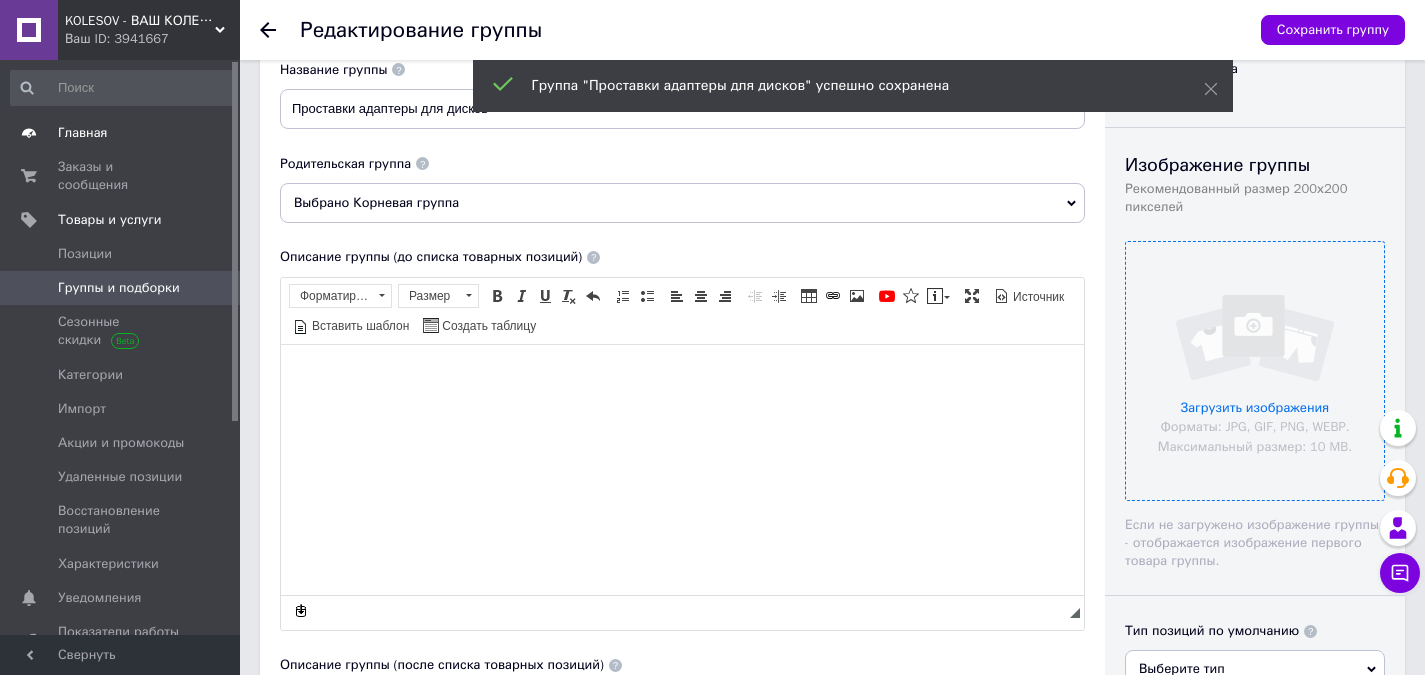 drag, startPoint x: 79, startPoint y: 131, endPoint x: 133, endPoint y: 136, distance: 54.230988 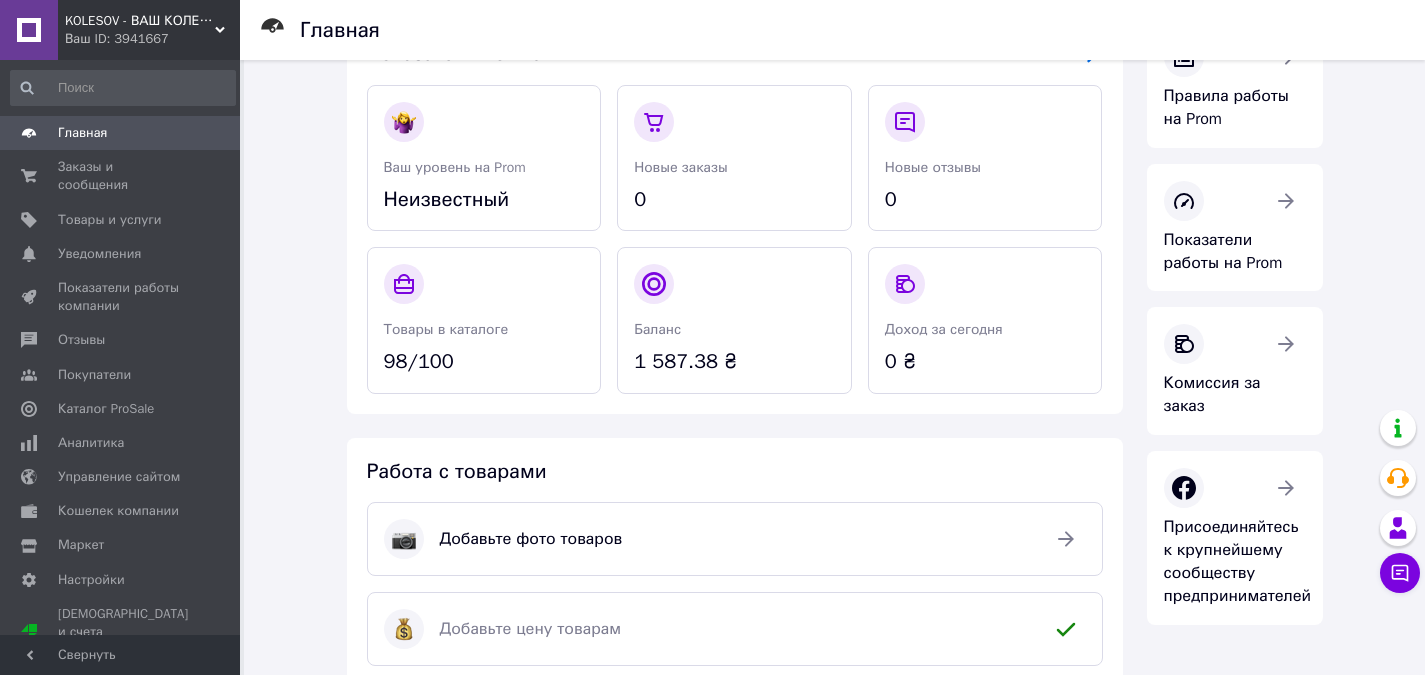 scroll, scrollTop: 100, scrollLeft: 0, axis: vertical 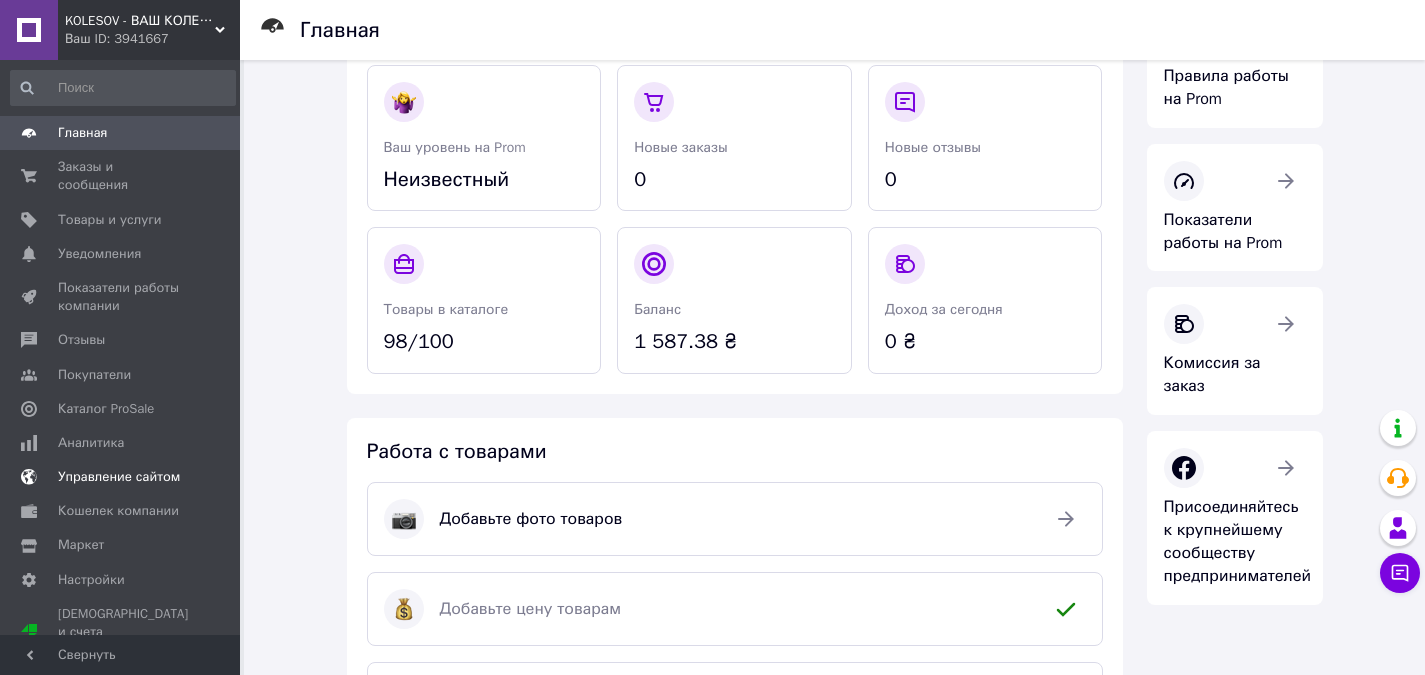click on "Управление сайтом" at bounding box center (119, 477) 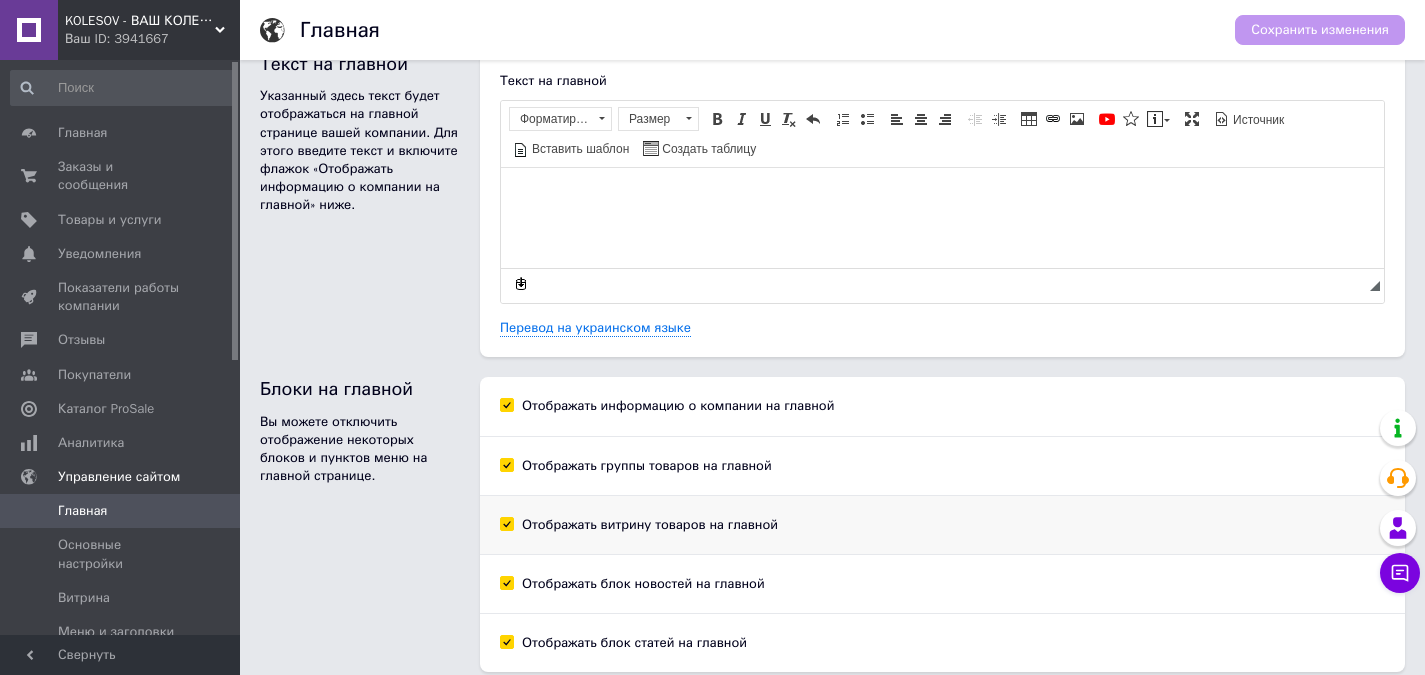 scroll, scrollTop: 0, scrollLeft: 0, axis: both 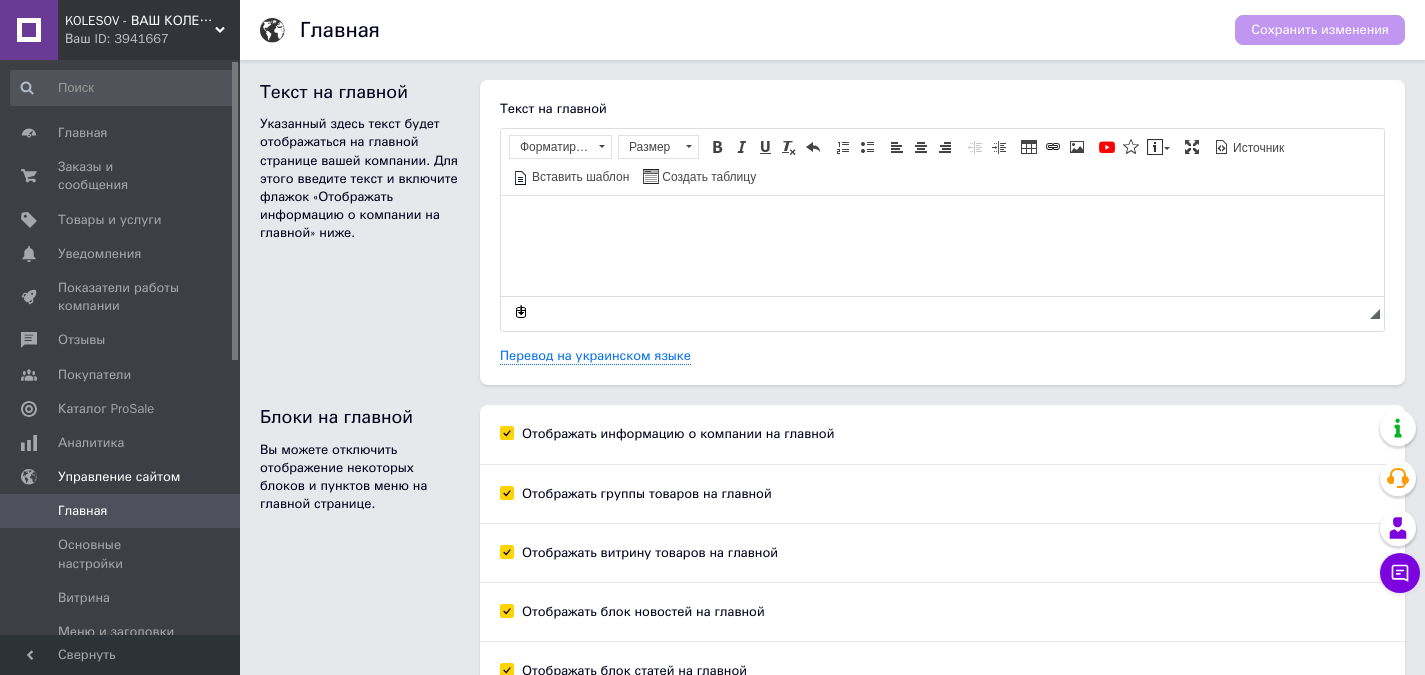 click on "Ваш ID: 3941667" at bounding box center (152, 39) 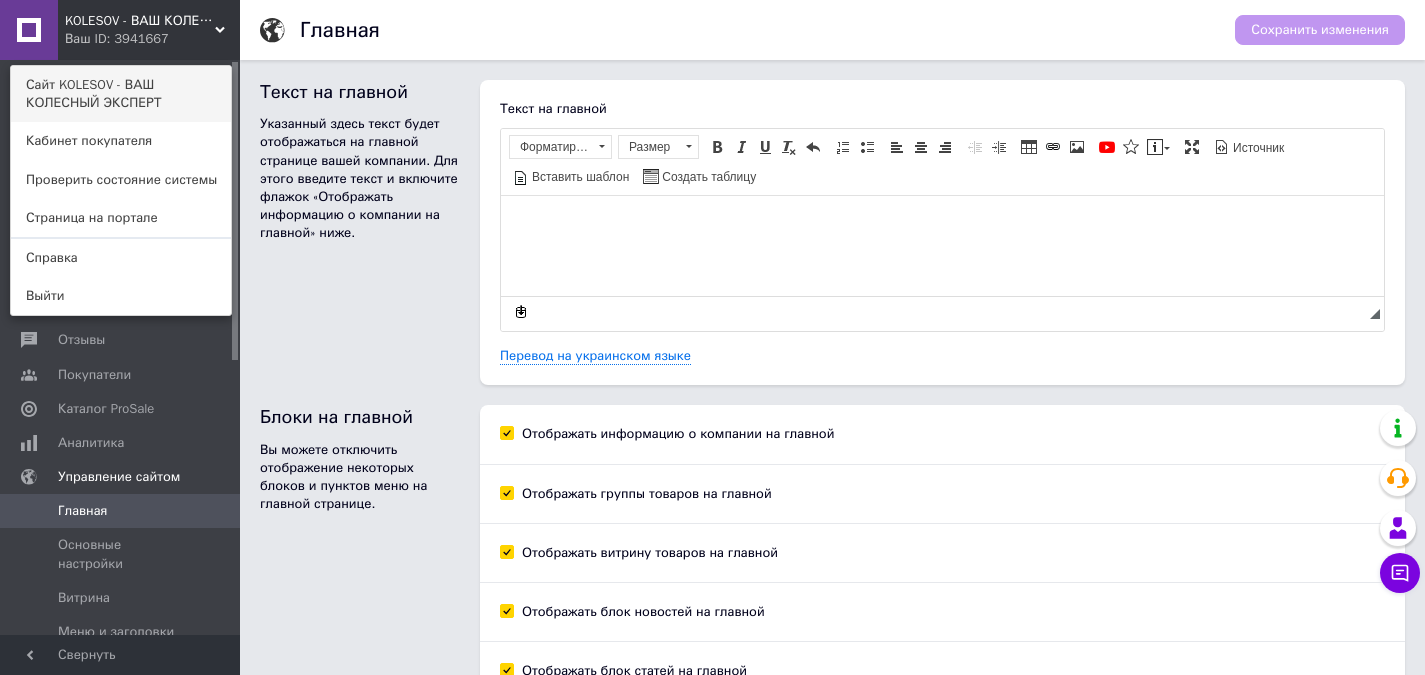 click on "Сайт KOLESOV - ВАШ КОЛЕСНЫЙ ЭКСПЕРТ" at bounding box center (121, 94) 